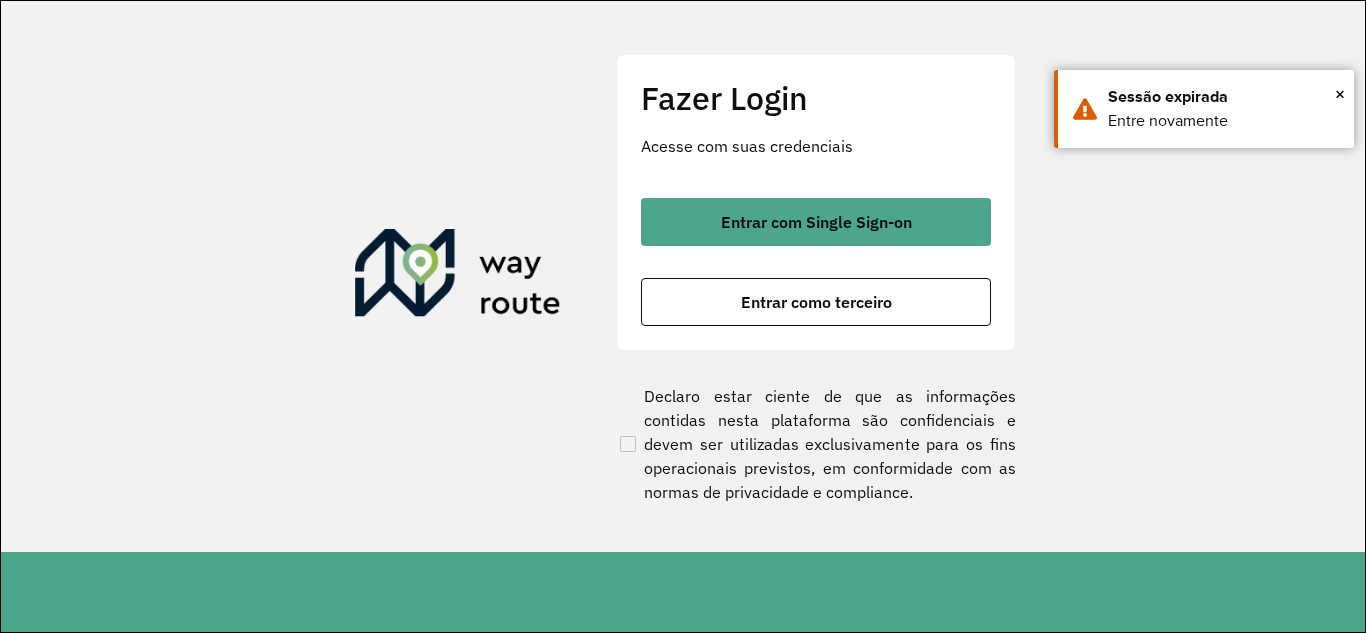 scroll, scrollTop: 0, scrollLeft: 0, axis: both 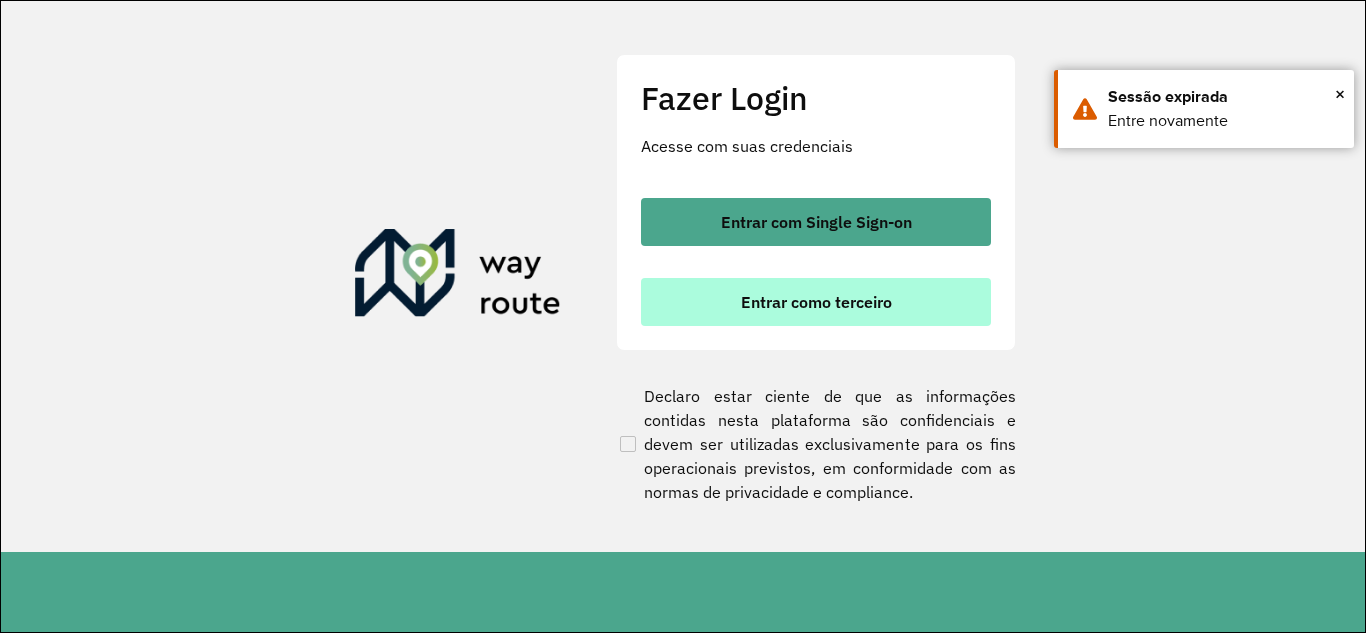 click on "Entrar como terceiro" at bounding box center [816, 302] 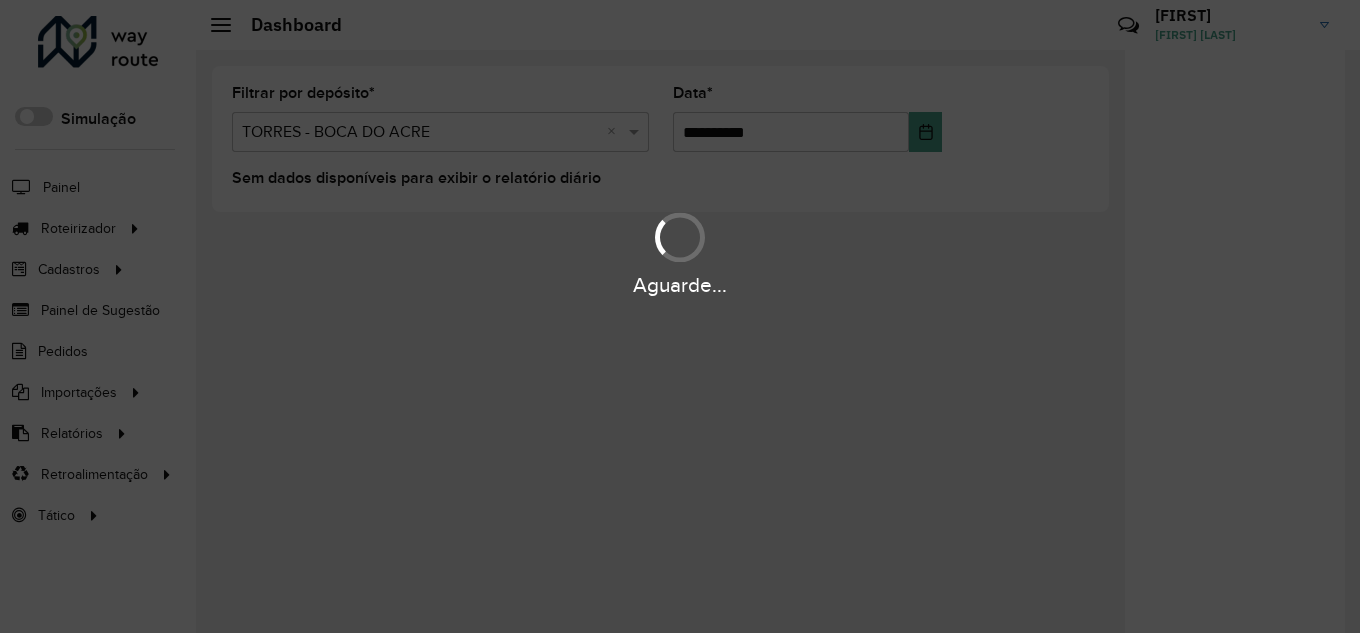 scroll, scrollTop: 0, scrollLeft: 0, axis: both 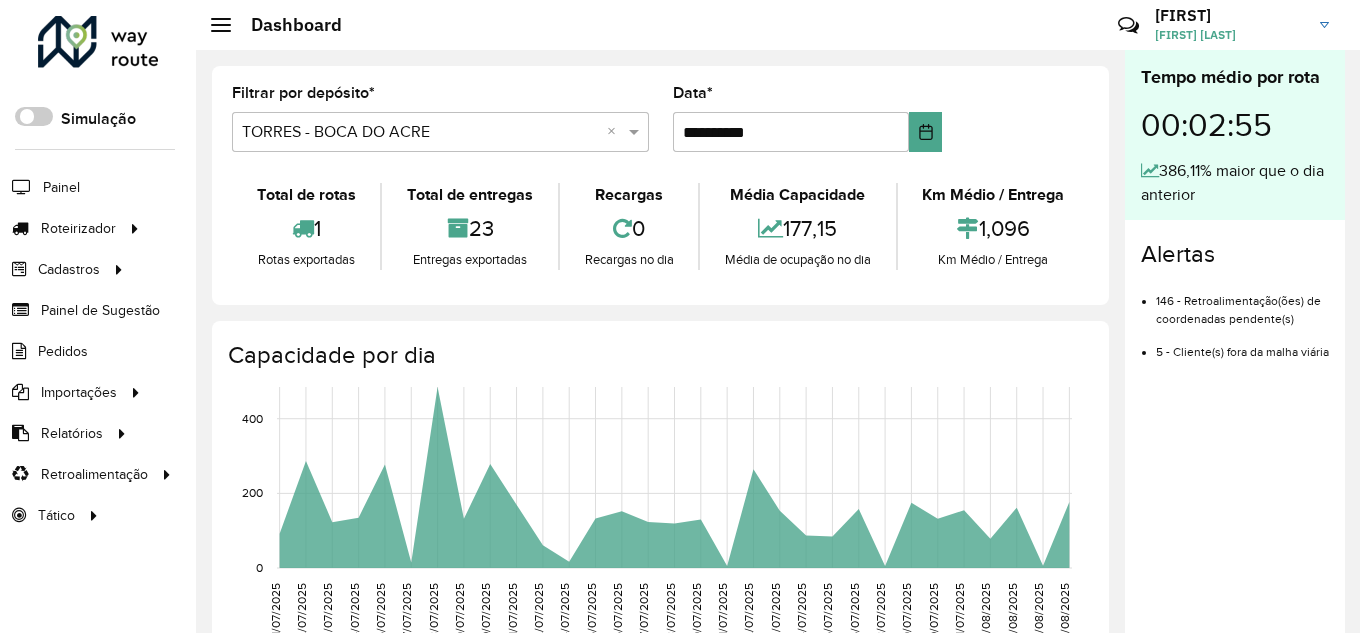 click at bounding box center [420, 133] 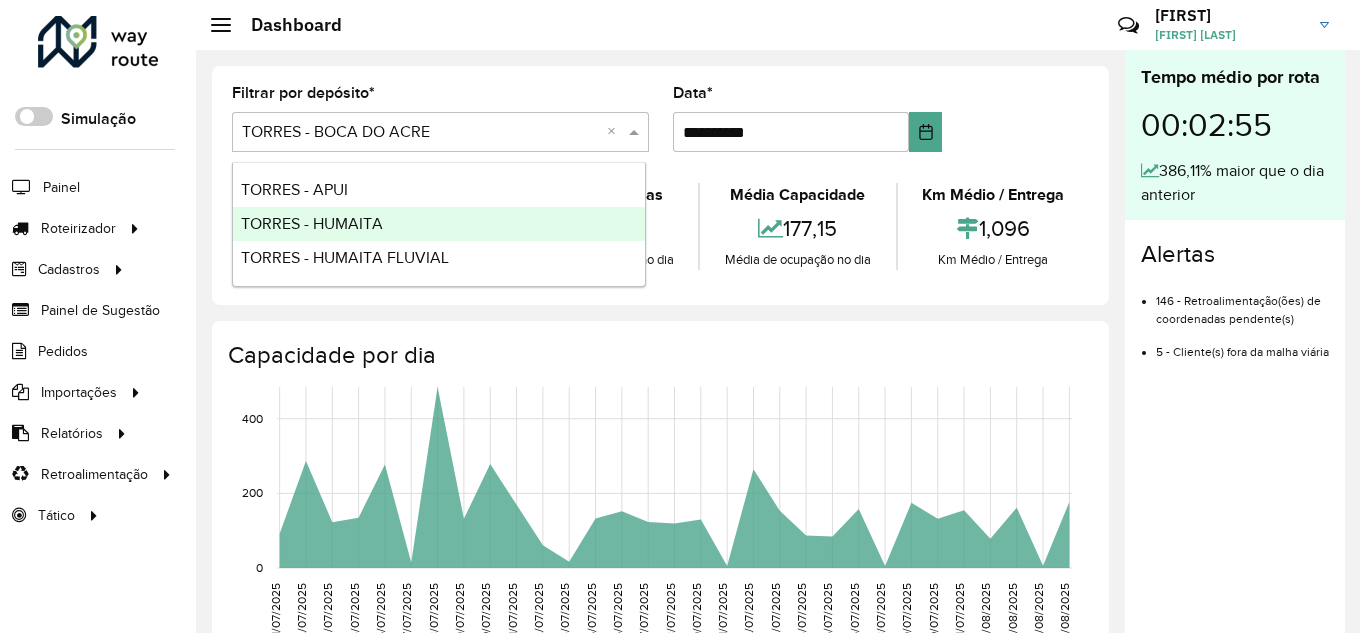 click on "TORRES - HUMAITA" at bounding box center [439, 224] 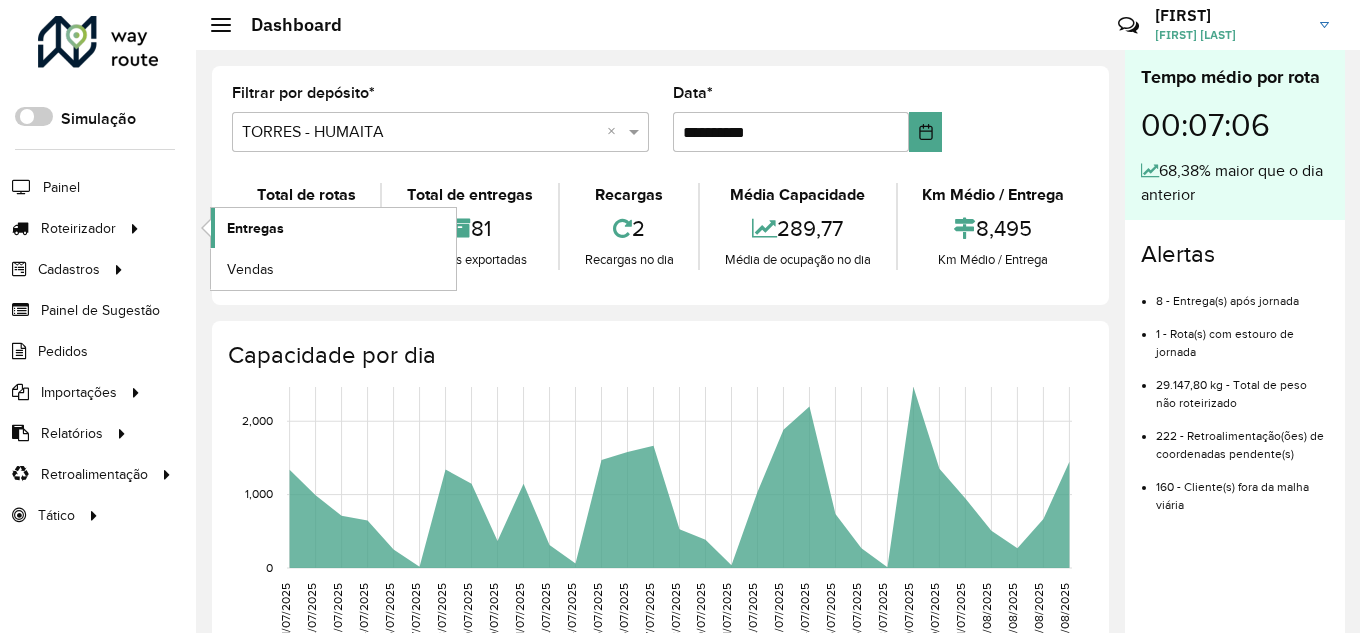 click on "Entregas" 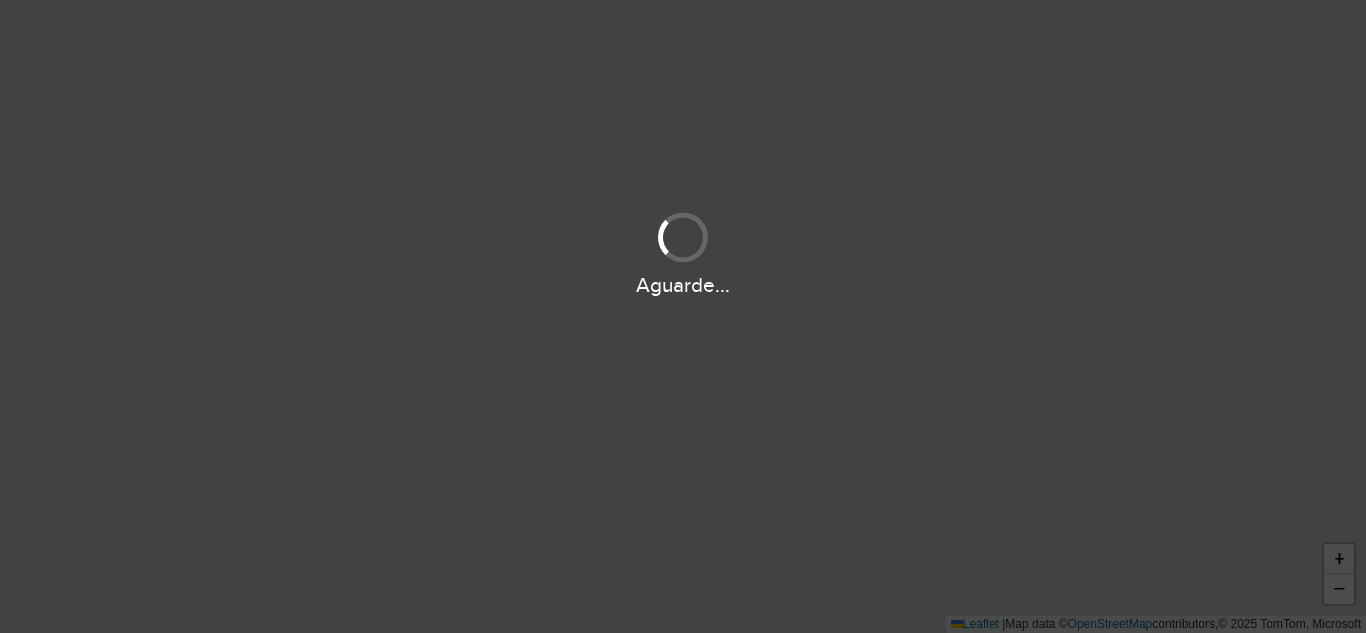 scroll, scrollTop: 0, scrollLeft: 0, axis: both 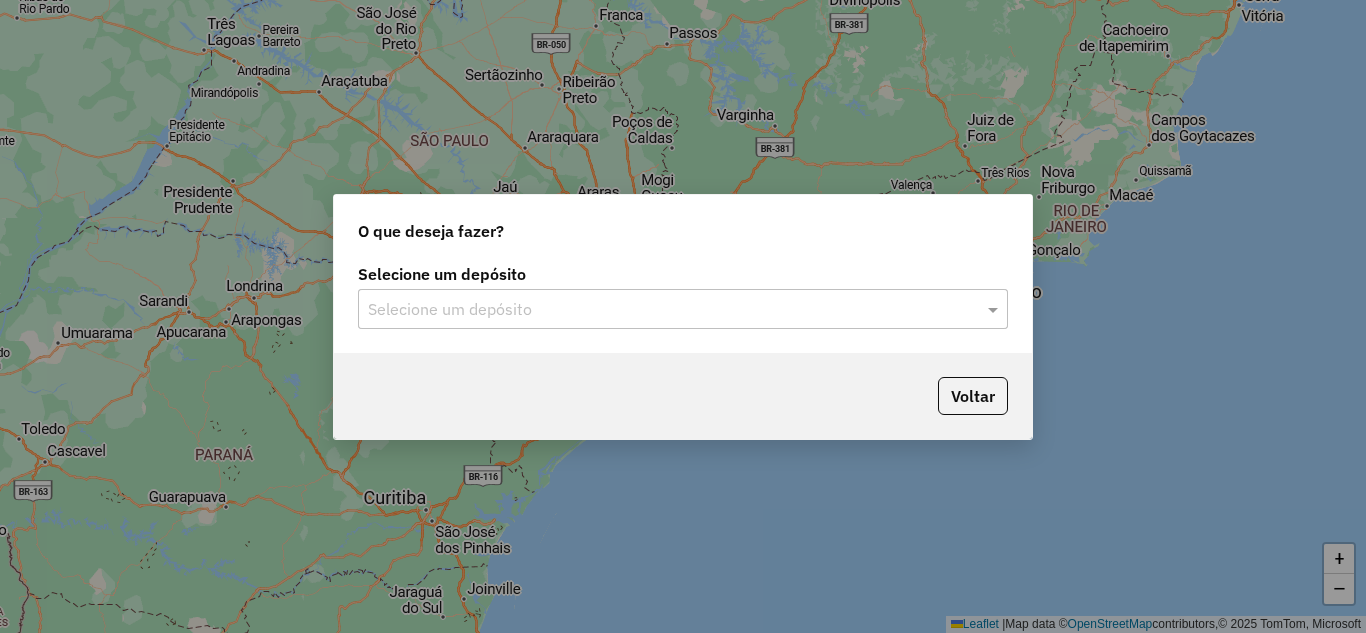 click on "Selecione um depósito Selecione um depósito" 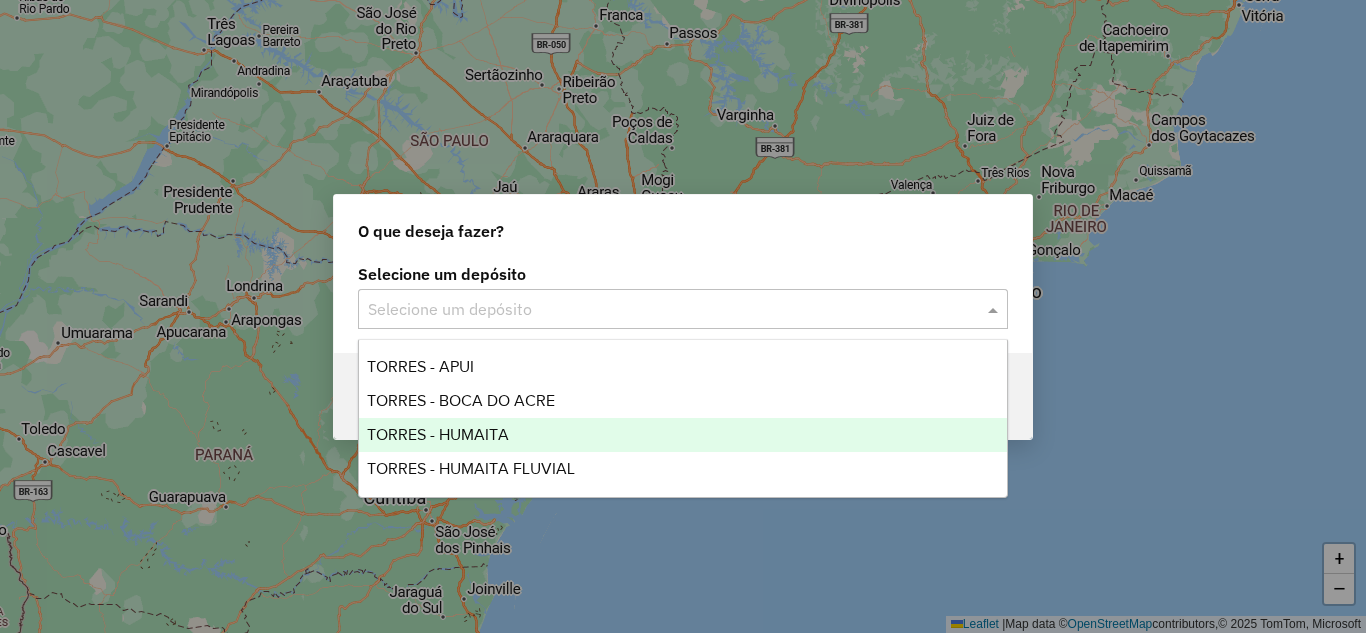 click on "TORRES - HUMAITA" at bounding box center (683, 435) 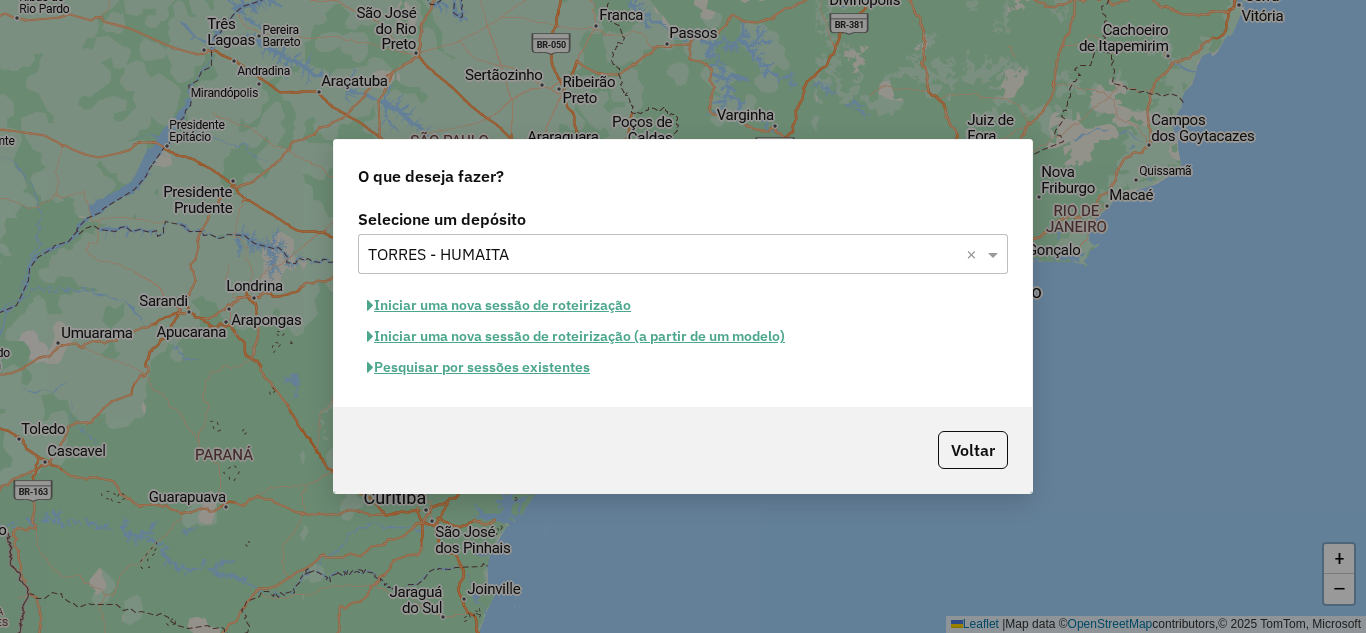 click on "Iniciar uma nova sessão de roteirização" 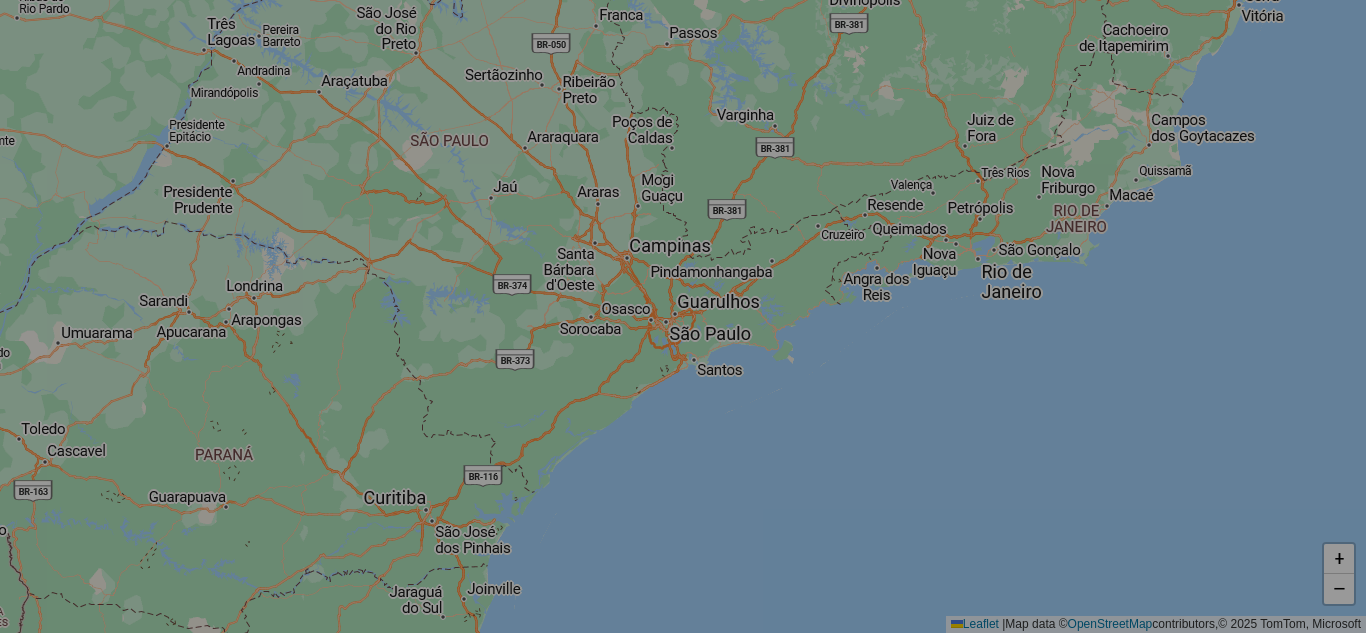 select on "*" 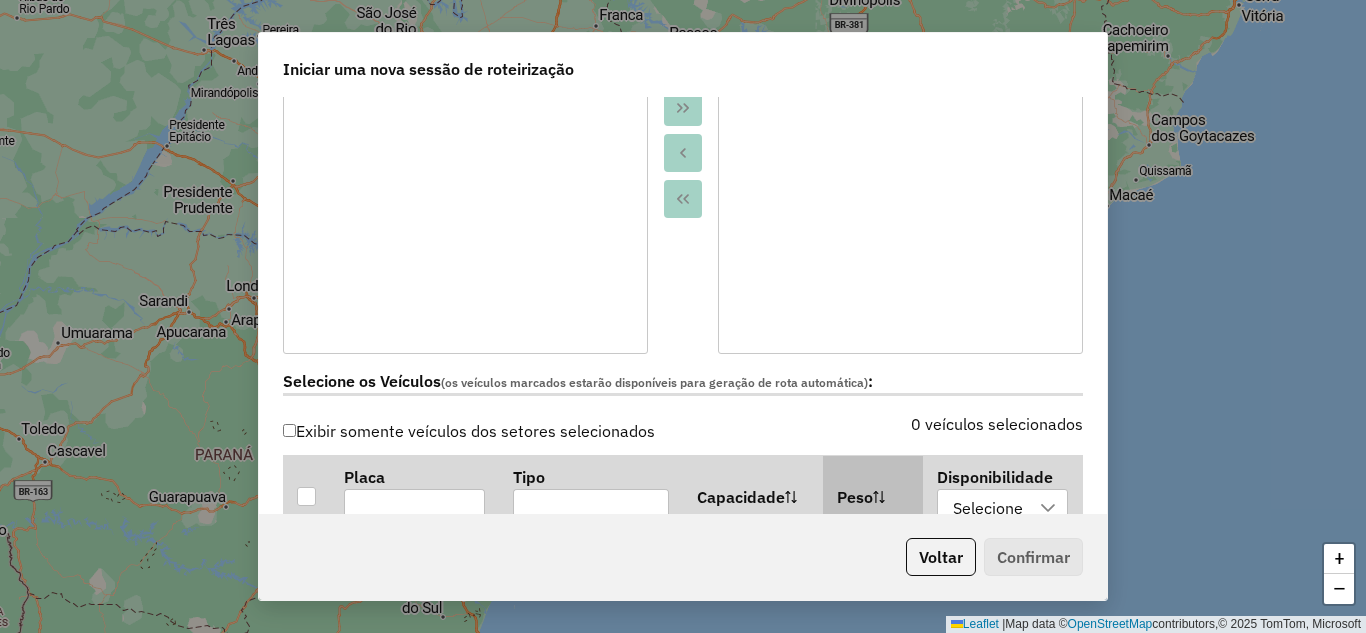 scroll, scrollTop: 500, scrollLeft: 0, axis: vertical 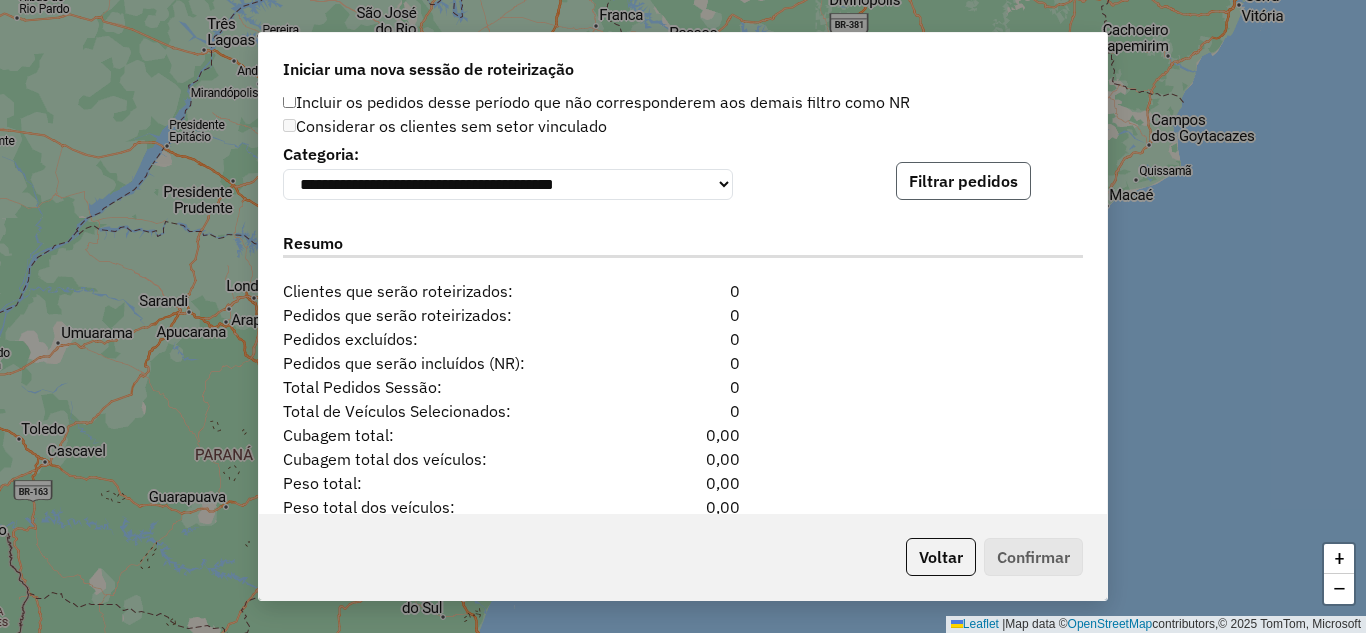 click on "Filtrar pedidos" 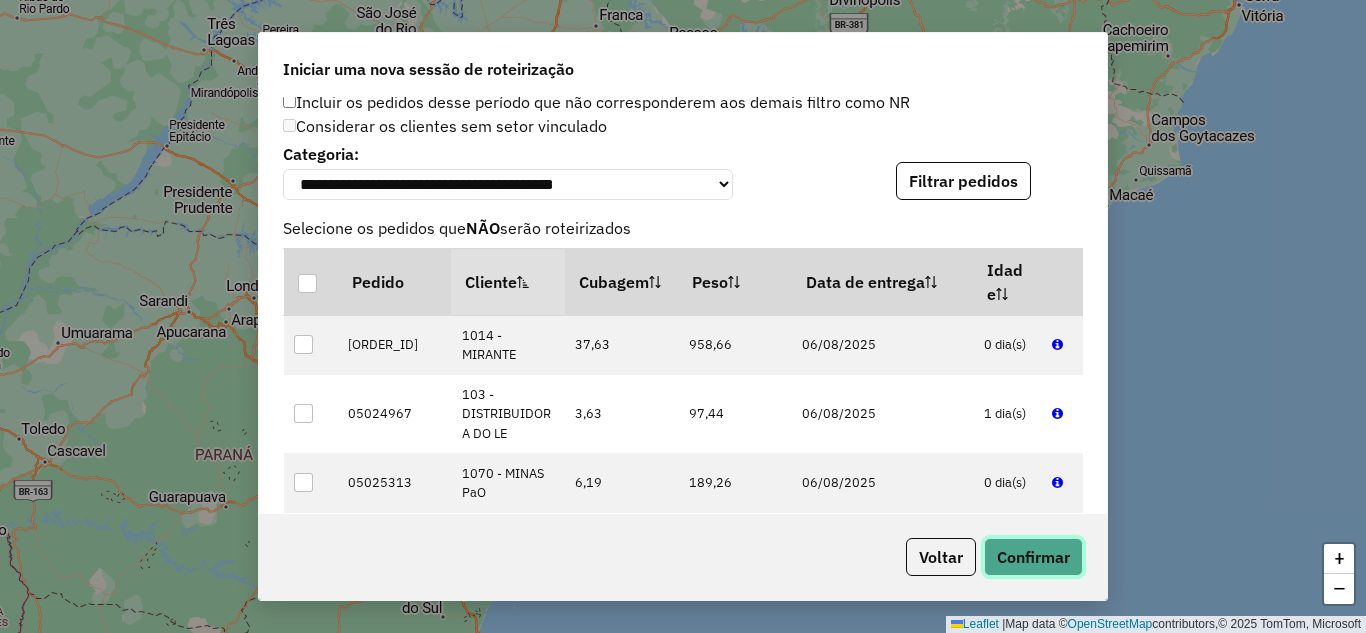 click on "Confirmar" 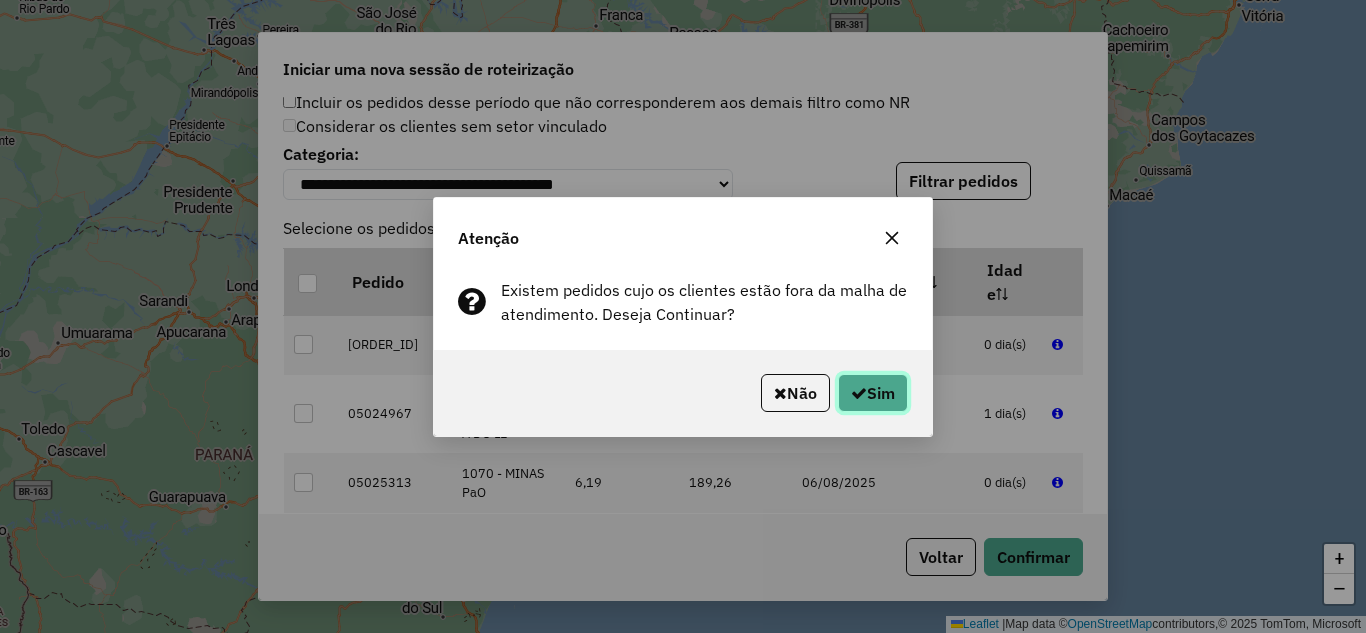 click on "Sim" 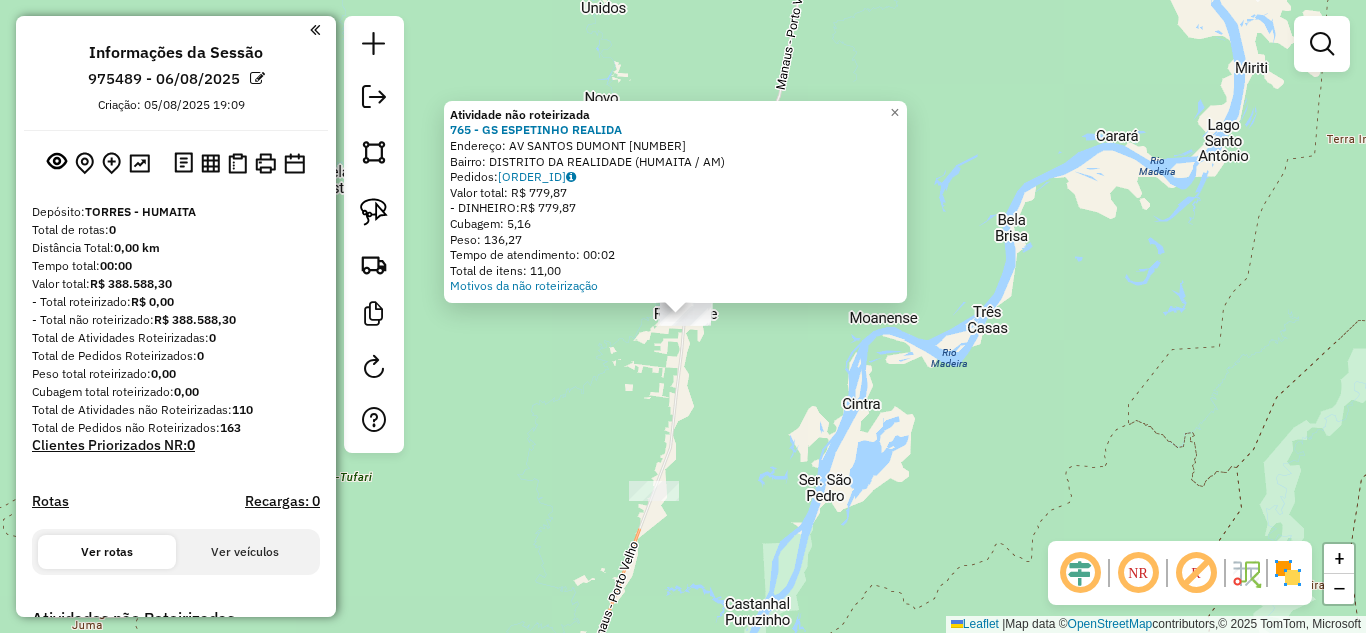 click on "Atividade não roteirizada 765 - GS ESPETINHO REALIDA  Endereço:  AV SANTOS DUMONT [NUMBER]   Bairro: DISTRITO DA REALIDADE ([CITY] / AM)   Pedidos:  [ORDER_ID]   Valor total: R$ 779,87   - DINHEIRO:  R$ 779,87   Cubagem: 5,16   Peso: 136,27   Tempo de atendimento: 00:02   Total de itens: 11,00  Motivos da não roteirização × Janela de atendimento Grade de atendimento Capacidade Transportadoras Veículos Cliente Pedidos  Rotas Selecione os dias de semana para filtrar as janelas de atendimento  Seg   Ter   Qua   Qui   Sex   Sáb   Dom  Informe o período da janela de atendimento: De: Até:  Filtrar exatamente a janela do cliente  Considerar janela de atendimento padrão  Selecione os dias de semana para filtrar as grades de atendimento  Seg   Ter   Qua   Qui   Sex   Sáb   Dom   Considerar clientes sem dia de atendimento cadastrado  Clientes fora do dia de atendimento selecionado Filtrar as atividades entre os valores definidos abaixo:  Peso mínimo:   Peso máximo:   Cubagem mínima:   Cubagem máxima:   De:" 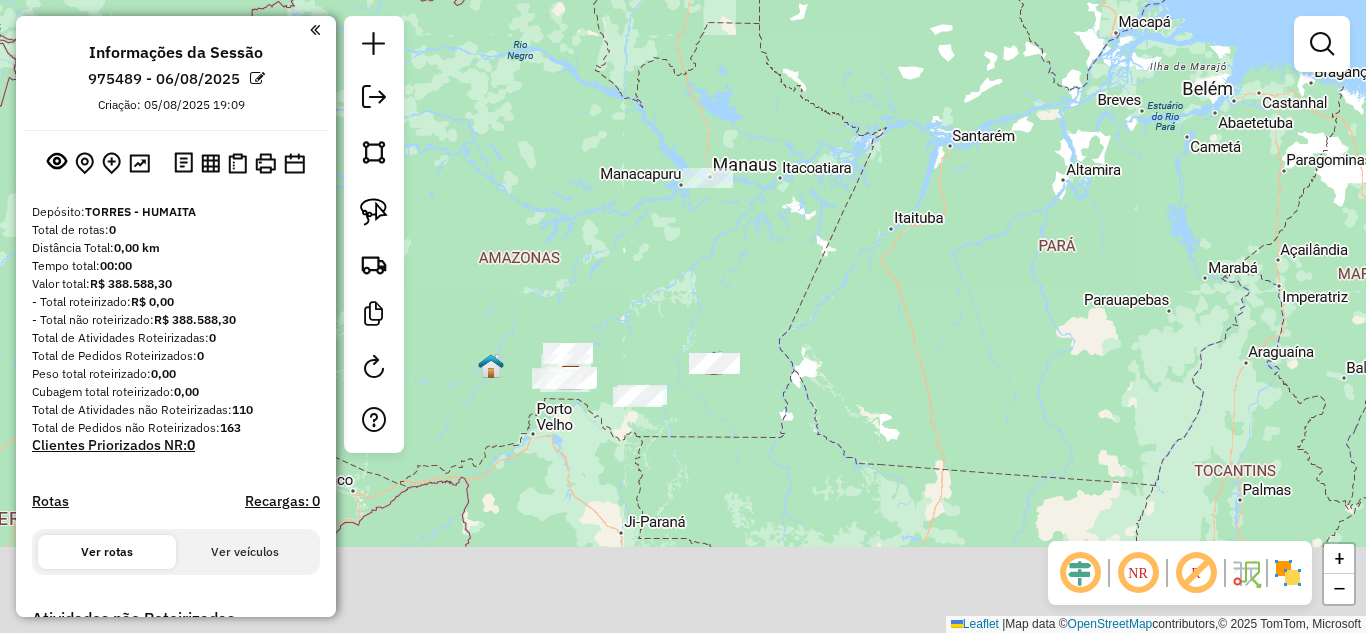 drag, startPoint x: 527, startPoint y: 517, endPoint x: 488, endPoint y: 415, distance: 109.201645 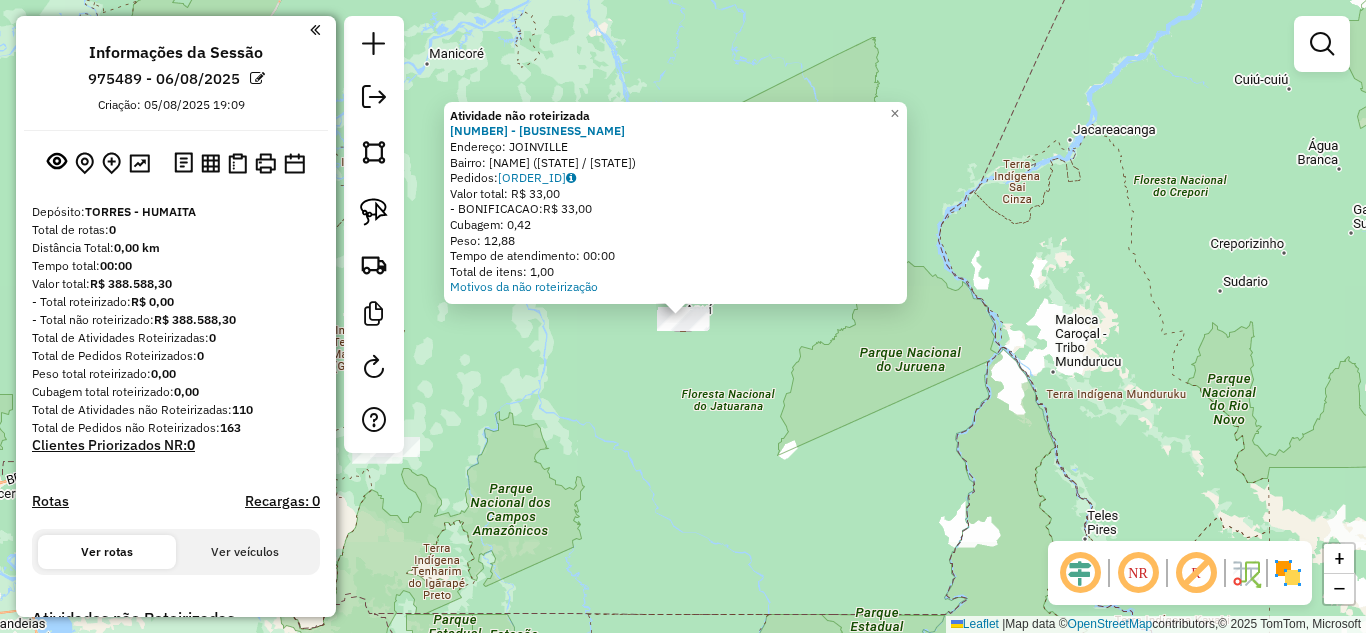 click on "Atividade não roteirizada 133 - ESPETINHO DZ  Endereço: [CITY]   Bairro: [BAIRRO] ([CITY] / [STATE])   Pedidos:  [ORDER_ID]   Valor total: R$ 33,00   - BONIFICACAO:  R$ 33,00   Cubagem: 0,42   Peso: 12,88   Tempo de atendimento: 00:00   Total de itens: 1,00  Motivos da não roteirização × Janela de atendimento Grade de atendimento Capacidade Transportadoras Veículos Cliente Pedidos  Rotas Selecione os dias de semana para filtrar as janelas de atendimento  Seg   Ter   Qua   Qui   Sex   Sáb   Dom  Informe o período da janela de atendimento: De: Até:  Filtrar exatamente a janela do cliente  Considerar janela de atendimento padrão  Selecione os dias de semana para filtrar as grades de atendimento  Seg   Ter   Qua   Qui   Sex   Sáb   Dom   Considerar clientes sem dia de atendimento cadastrado  Clientes fora do dia de atendimento selecionado Filtrar as atividades entre os valores definidos abaixo:  Peso mínimo:   Peso máximo:   Cubagem mínima:   Cubagem máxima:   De:   Até:   De:   Até:  Transportadora: +" 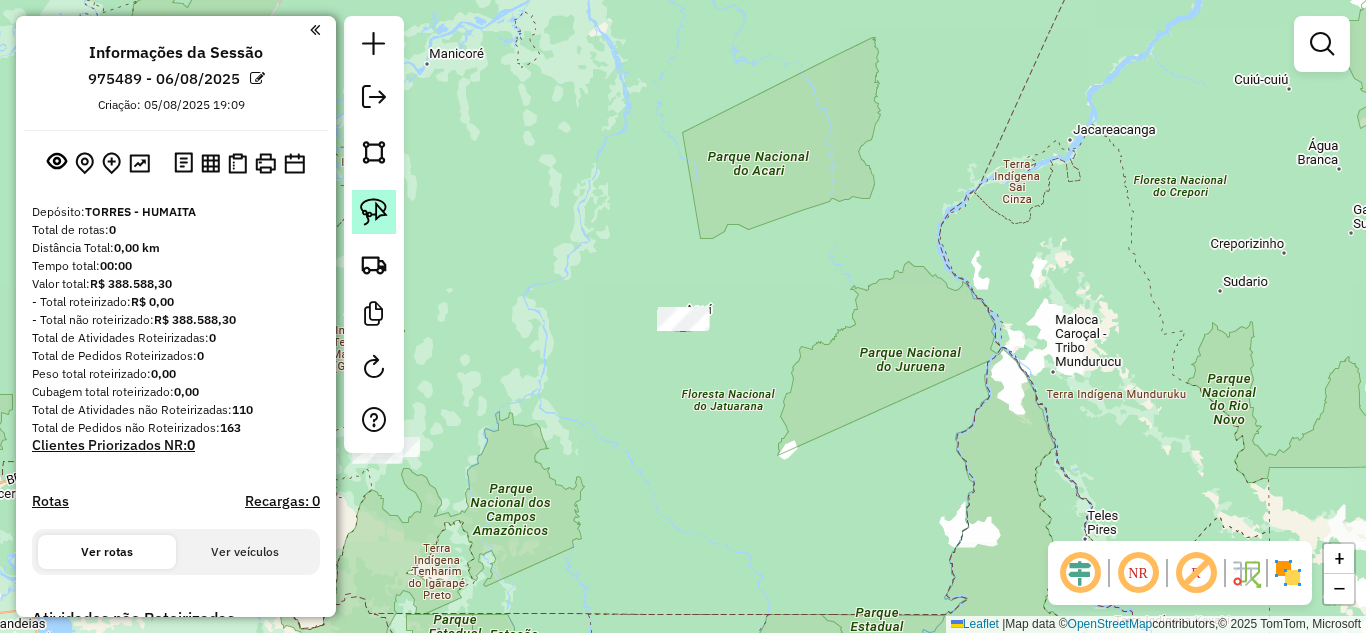 click 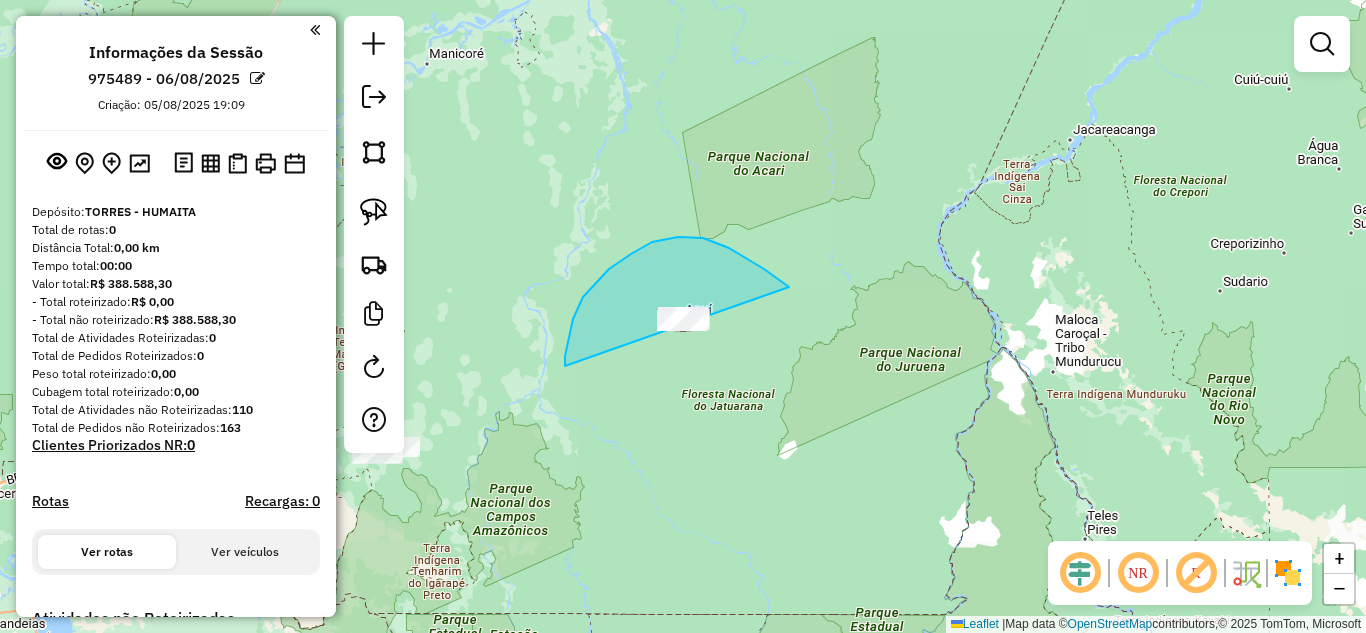 drag, startPoint x: 565, startPoint y: 366, endPoint x: 820, endPoint y: 387, distance: 255.86325 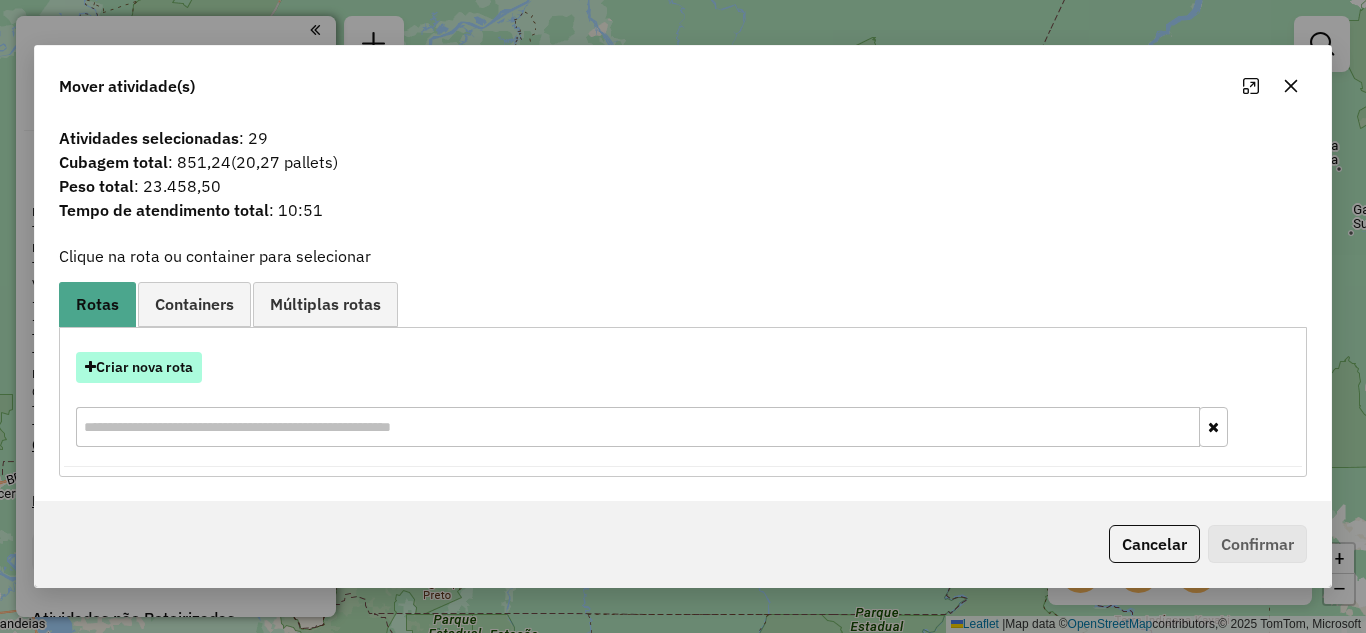 click on "Criar nova rota" at bounding box center (139, 367) 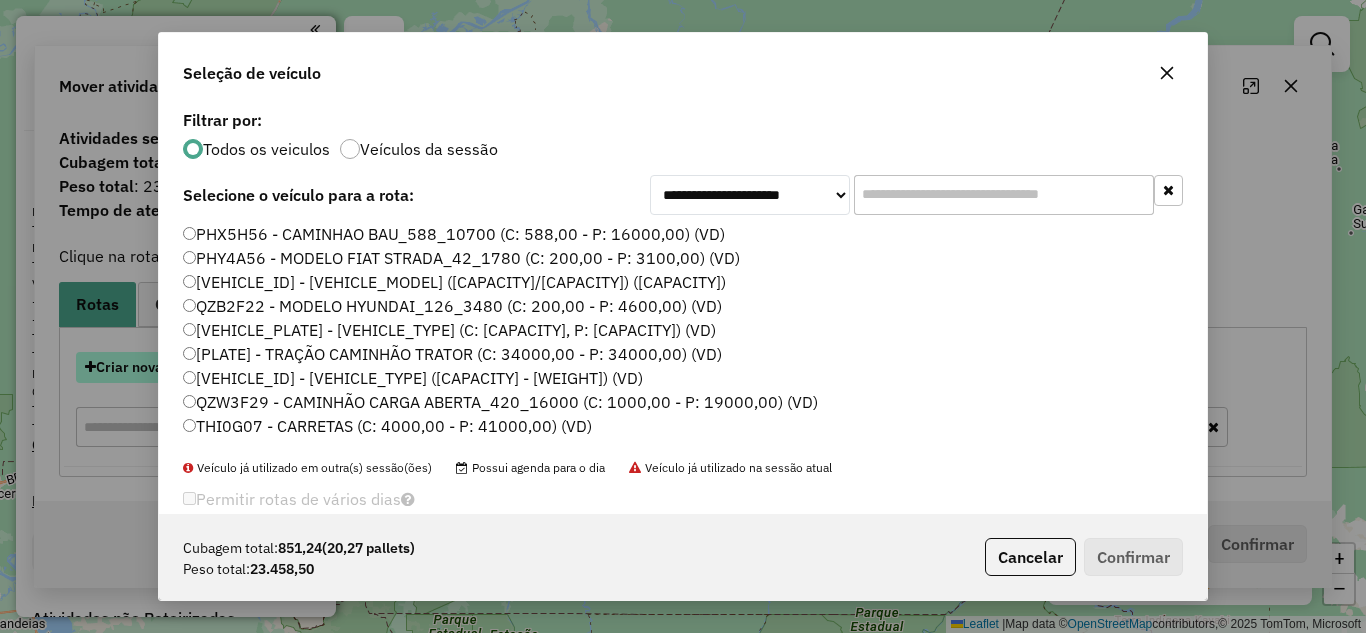 scroll, scrollTop: 11, scrollLeft: 6, axis: both 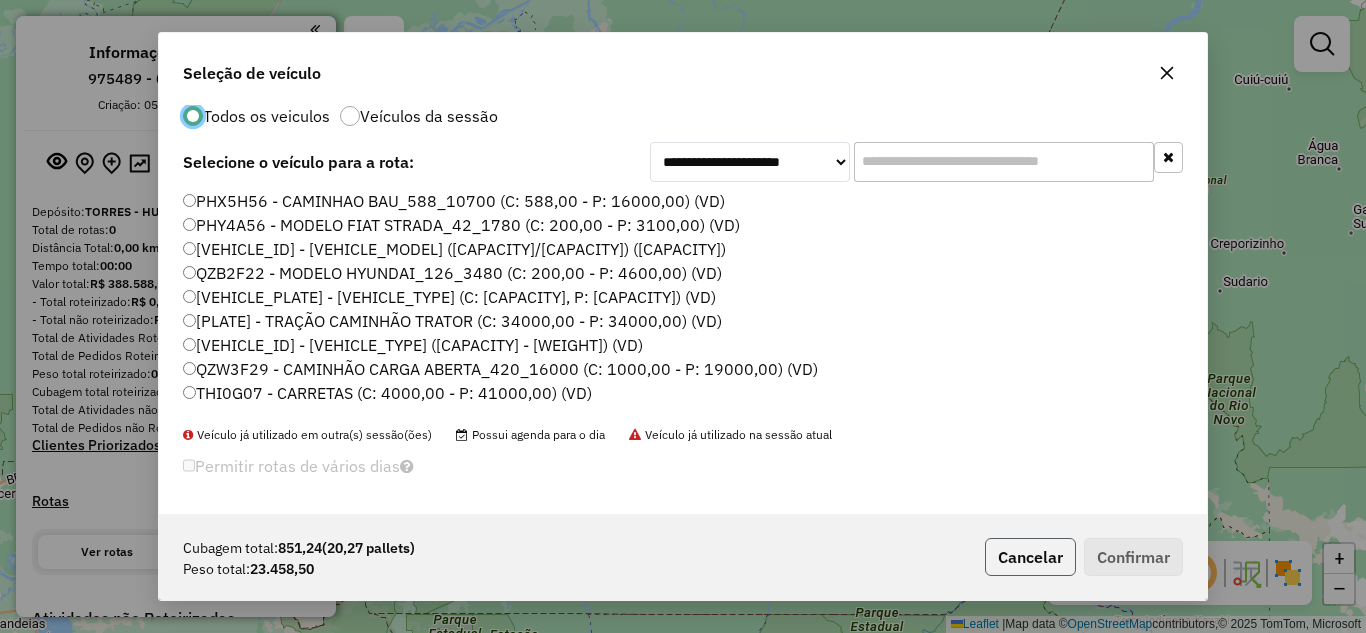 click on "Cancelar" 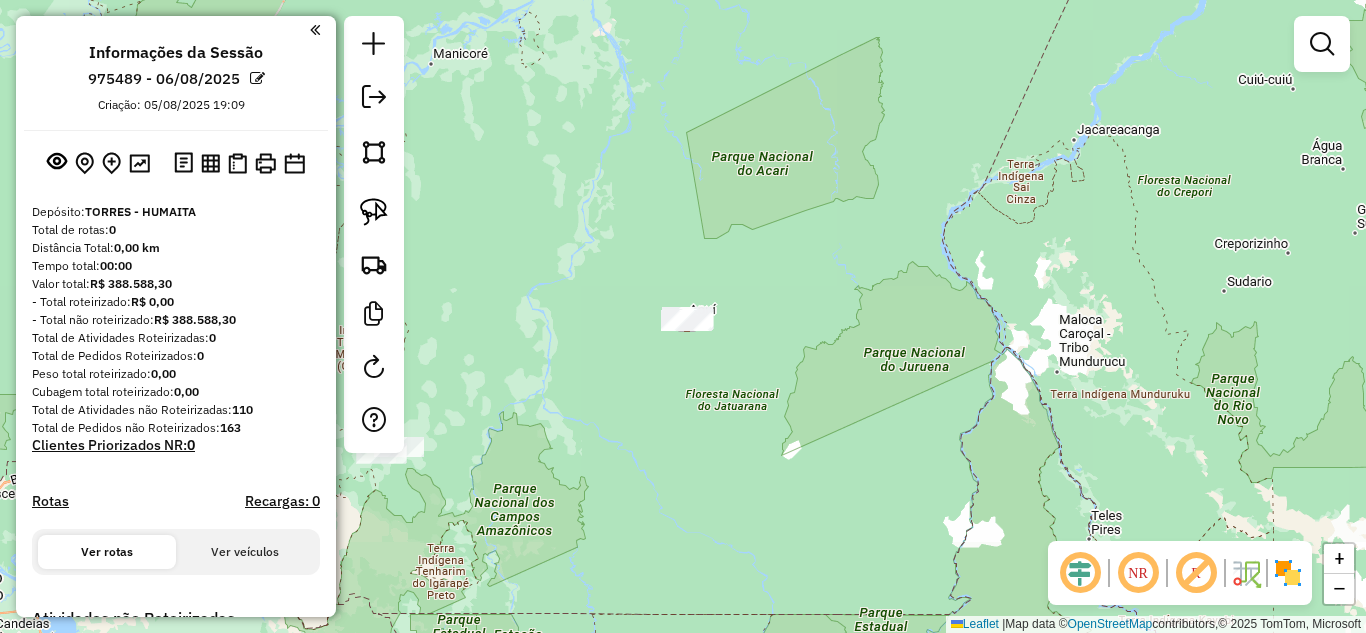 drag, startPoint x: 605, startPoint y: 442, endPoint x: 1008, endPoint y: 368, distance: 409.73773 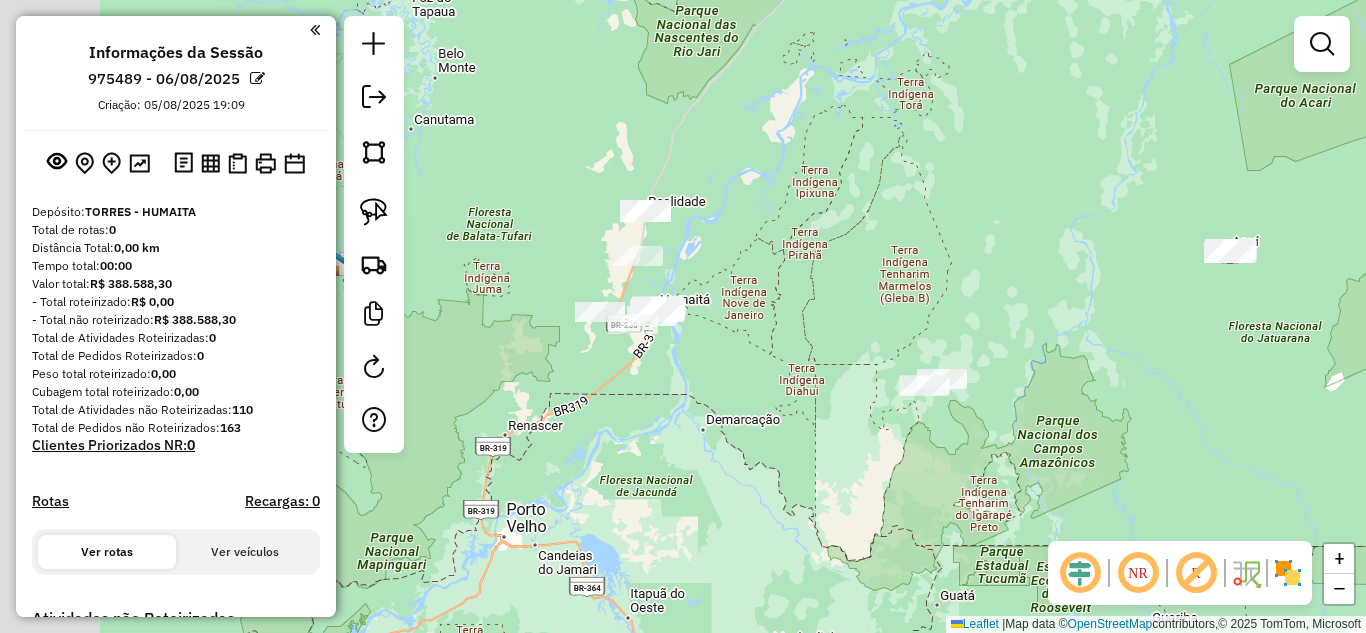 drag, startPoint x: 594, startPoint y: 286, endPoint x: 785, endPoint y: 293, distance: 191.12823 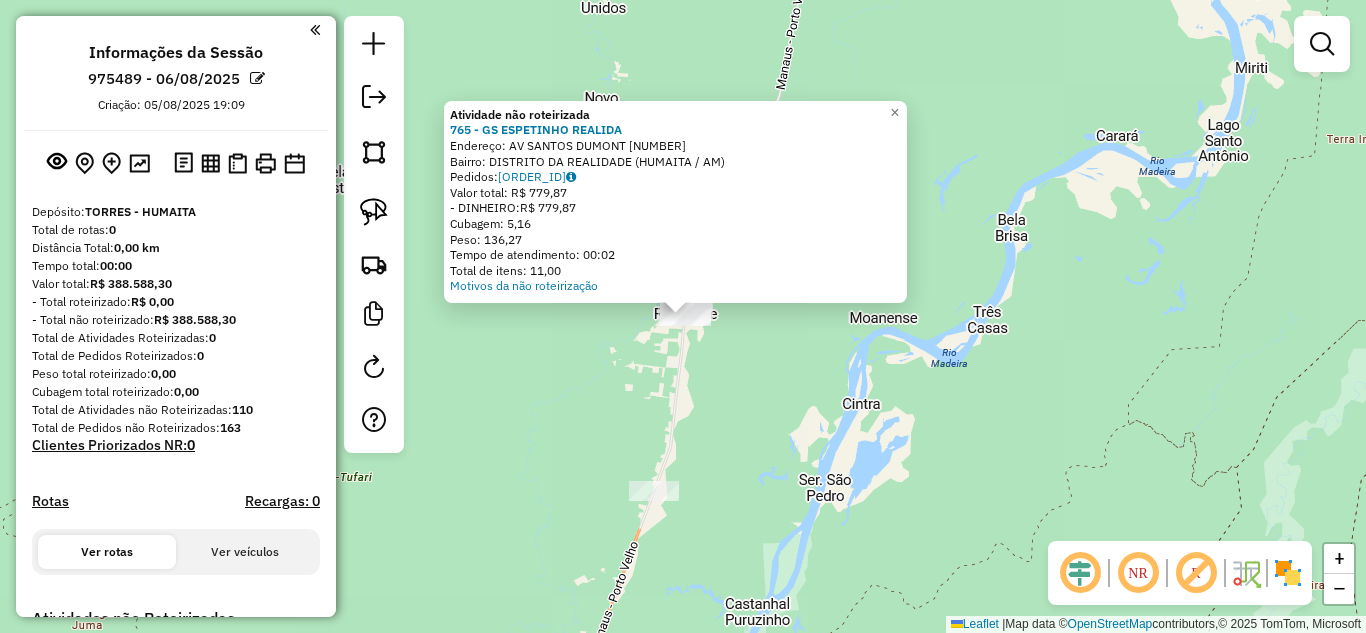 click on "Atividade não roteirizada 765 - GS ESPETINHO REALIDA  Endereço:  AV SANTOS DUMONT [NUMBER]   Bairro: DISTRITO DA REALIDADE ([CITY] / AM)   Pedidos:  [ORDER_ID]   Valor total: R$ 779,87   - DINHEIRO:  R$ 779,87   Cubagem: 5,16   Peso: 136,27   Tempo de atendimento: 00:02   Total de itens: 11,00  Motivos da não roteirização × Janela de atendimento Grade de atendimento Capacidade Transportadoras Veículos Cliente Pedidos  Rotas Selecione os dias de semana para filtrar as janelas de atendimento  Seg   Ter   Qua   Qui   Sex   Sáb   Dom  Informe o período da janela de atendimento: De: Até:  Filtrar exatamente a janela do cliente  Considerar janela de atendimento padrão  Selecione os dias de semana para filtrar as grades de atendimento  Seg   Ter   Qua   Qui   Sex   Sáb   Dom   Considerar clientes sem dia de atendimento cadastrado  Clientes fora do dia de atendimento selecionado Filtrar as atividades entre os valores definidos abaixo:  Peso mínimo:   Peso máximo:   Cubagem mínima:   Cubagem máxima:   De:" 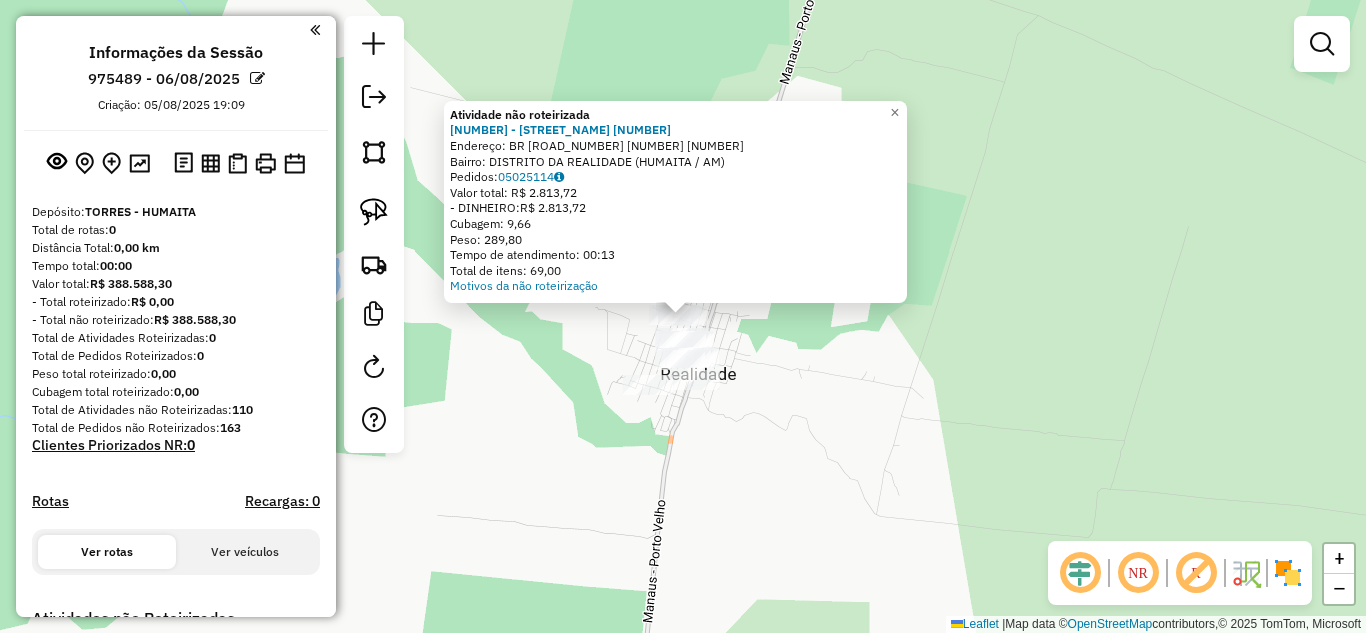 click on "Atividade não roteirizada [NUMBER] - [NAME]  Endereço:  [STREET] [NUMBER]   Bairro: [NAME] ([NAME] / [STATE])   Pedidos:  [ORDER_ID]   Valor total: R$ [PRICE]   - DINHEIRO:  R$ [PRICE]   Cubagem: [NUMBER]   Peso: [NUMBER]   Tempo de atendimento: [TIME]   Total de itens: [NUMBER]  Motivos da não roteirização × Janela de atendimento Grade de atendimento Capacidade Transportadoras Veículos Cliente Pedidos  Rotas Selecione os dias de semana para filtrar as janelas de atendimento  Seg   Ter   Qua   Qui   Sex   Sáb   Dom  Informe o período da janela de atendimento: De: [TIME] Até: [TIME]  Filtrar exatamente a janela do cliente  Considerar janela de atendimento padrão  Selecione os dias de semana para filtrar as grades de atendimento  Seg   Ter   Qua   Qui   Sex   Sáb   Dom   Considerar clientes sem dia de atendimento cadastrado  Clientes fora do dia de atendimento selecionado Filtrar as atividades entre os valores definidos abaixo:  Peso mínimo: [NUMBER]  Peso máximo: [NUMBER]  Cubagem mínima: [NUMBER]  Cubagem máxima: [NUMBER]  De: [TIME]  De: [TIME]" 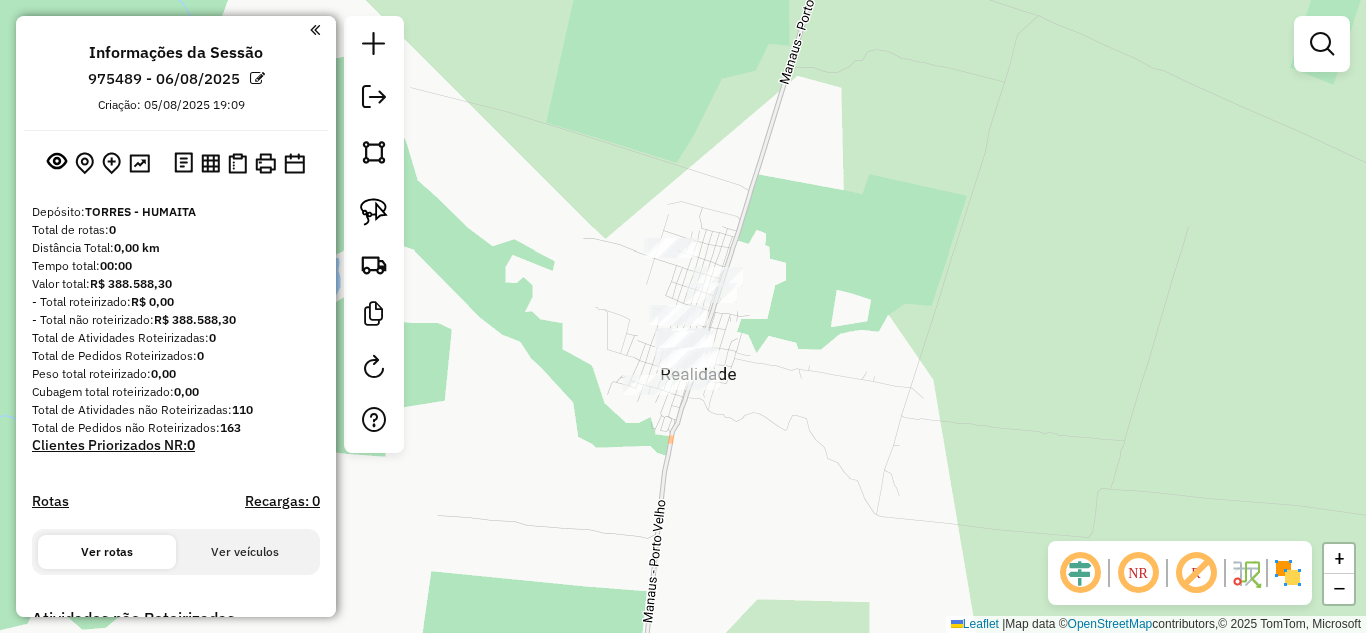 click on "Janela de atendimento Grade de atendimento Capacidade Transportadoras Veículos Cliente Pedidos  Rotas Selecione os dias de semana para filtrar as janelas de atendimento  Seg   Ter   Qua   Qui   Sex   Sáb   Dom  Informe o período da janela de atendimento: De: Até:  Filtrar exatamente a janela do cliente  Considerar janela de atendimento padrão  Selecione os dias de semana para filtrar as grades de atendimento  Seg   Ter   Qua   Qui   Sex   Sáb   Dom   Considerar clientes sem dia de atendimento cadastrado  Clientes fora do dia de atendimento selecionado Filtrar as atividades entre os valores definidos abaixo:  Peso mínimo:   Peso máximo:   Cubagem mínima:   Cubagem máxima:   De:   Até:  Filtrar as atividades entre o tempo de atendimento definido abaixo:  De:   Até:   Considerar capacidade total dos clientes não roteirizados Transportadora: Selecione um ou mais itens Tipo de veículo: Selecione um ou mais itens Veículo: Selecione um ou mais itens Motorista: Selecione um ou mais itens Nome: Rótulo:" 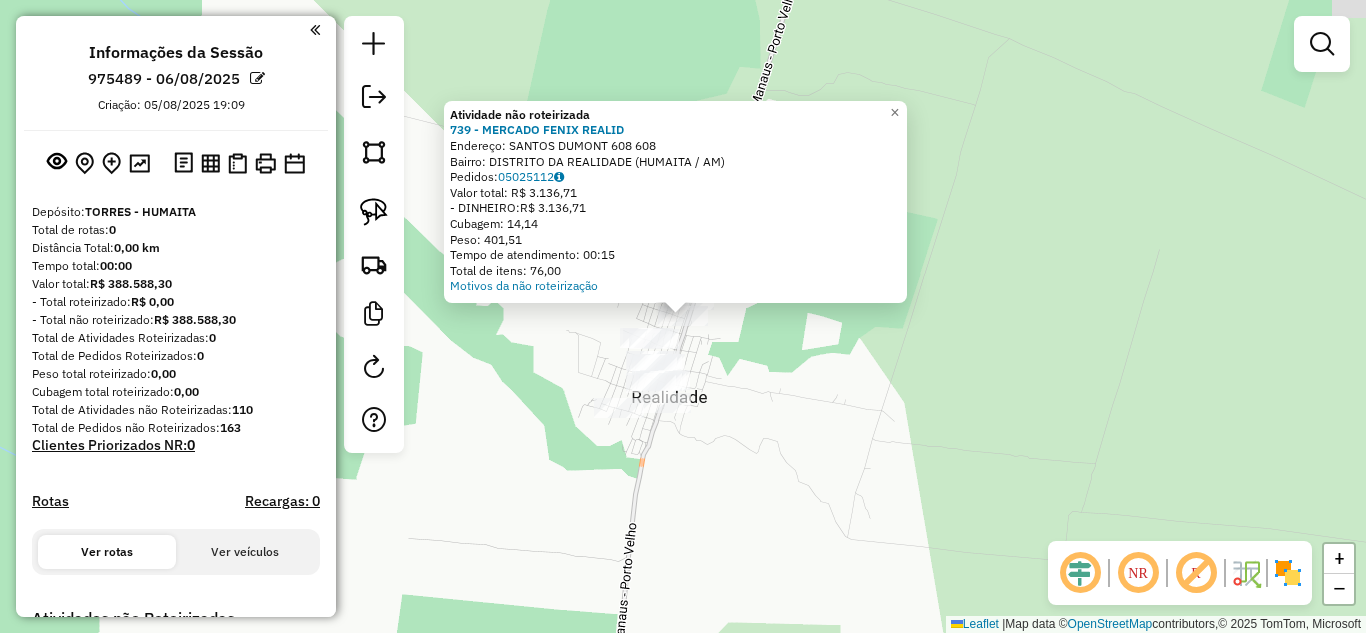 click on "Atividade não roteirizada [NUMBER] - [COMPANY]  Endereço:  [STREET] [NUMBER]   Bairro: [NEIGHBORHOOD] ([CITY] / [STATE])   Pedidos:  [ORDER_ID]   Valor total: R$ [PRICE]   - [PAYMENT_METHOD]:  R$ [PRICE]   Cubagem: [CUBAGE]   Peso: [WEIGHT]   Tempo de atendimento: [TIME]   Total de itens: [ITEMS]  Motivos da não roteirização × Janela de atendimento Grade de atendimento Capacidade Transportadoras Veículos Cliente Pedidos  Rotas Selecione os dias de semana para filtrar as janelas de atendimento  Seg   Ter   Qua   Qui   Sex   Sáb   Dom  Informe o período da janela de atendimento: De: Até:  Filtrar exatamente a janela do cliente  Considerar janela de atendimento padrão  Selecione os dias de semana para filtrar as grades de atendimento  Seg   Ter   Qua   Qui   Sex   Sáb   Dom   Considerar clientes sem dia de atendimento cadastrado  Clientes fora do dia de atendimento selecionado Filtrar as atividades entre os valores definidos abaixo:  Peso mínimo:   Peso máximo:   Cubagem mínima:   Cubagem máxima:  +" 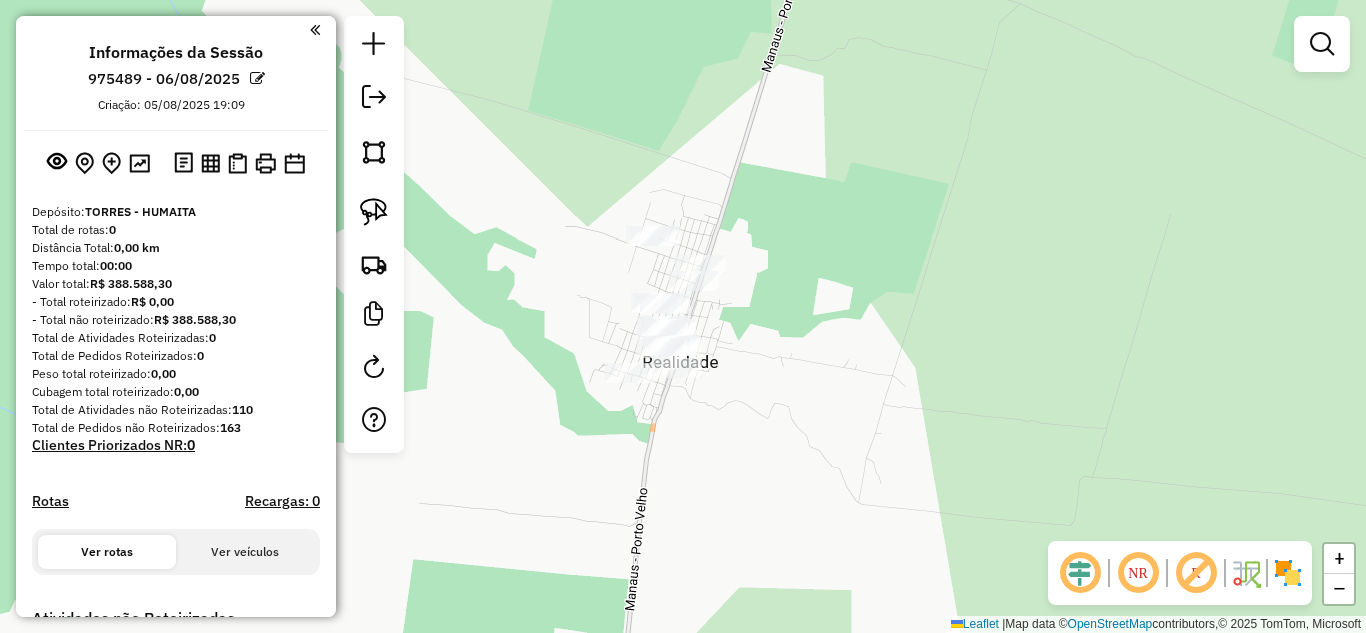 drag, startPoint x: 773, startPoint y: 430, endPoint x: 751, endPoint y: 323, distance: 109.23827 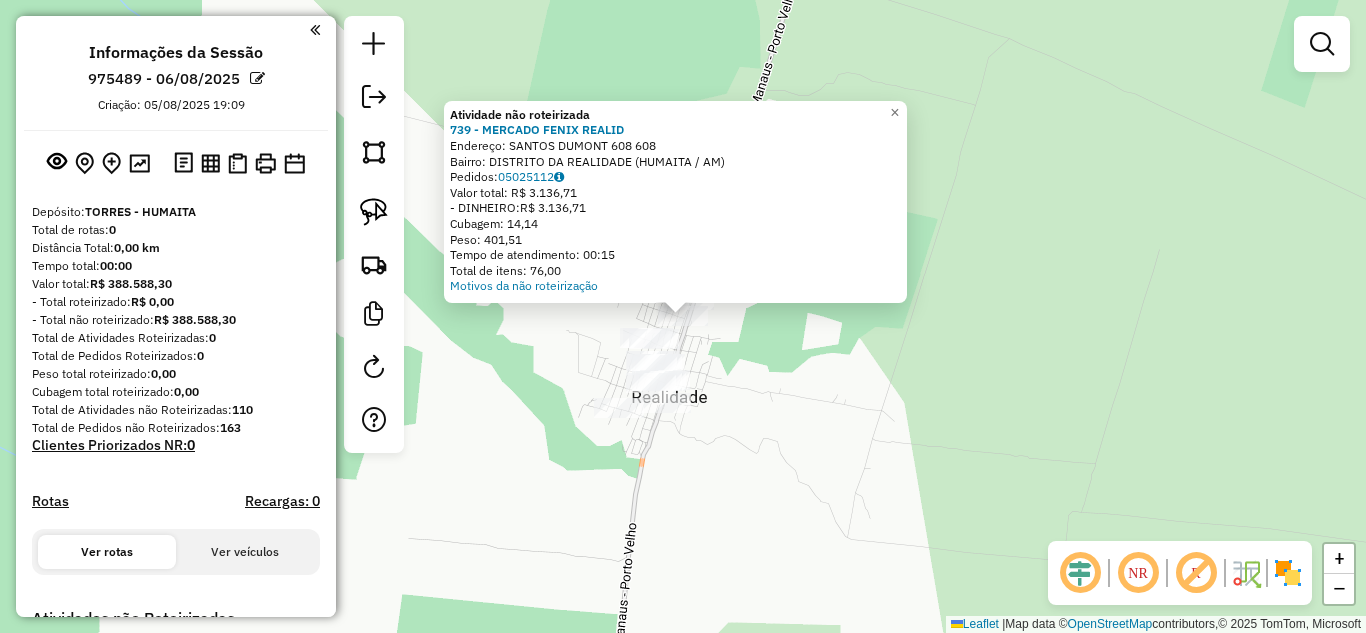 click on "Atividade não roteirizada [NUMBER] - [COMPANY]  Endereço:  [STREET] [NUMBER]   Bairro: [NEIGHBORHOOD] ([CITY] / [STATE])   Pedidos:  [ORDER_ID]   Valor total: R$ [PRICE]   - [PAYMENT_METHOD]:  R$ [PRICE]   Cubagem: [CUBAGE]   Peso: [WEIGHT]   Tempo de atendimento: [TIME]   Total de itens: [ITEMS]  Motivos da não roteirização × Janela de atendimento Grade de atendimento Capacidade Transportadoras Veículos Cliente Pedidos  Rotas Selecione os dias de semana para filtrar as janelas de atendimento  Seg   Ter   Qua   Qui   Sex   Sáb   Dom  Informe o período da janela de atendimento: De: Até:  Filtrar exatamente a janela do cliente  Considerar janela de atendimento padrão  Selecione os dias de semana para filtrar as grades de atendimento  Seg   Ter   Qua   Qui   Sex   Sáb   Dom   Considerar clientes sem dia de atendimento cadastrado  Clientes fora do dia de atendimento selecionado Filtrar as atividades entre os valores definidos abaixo:  Peso mínimo:   Peso máximo:   Cubagem mínima:   Cubagem máxima:  +" 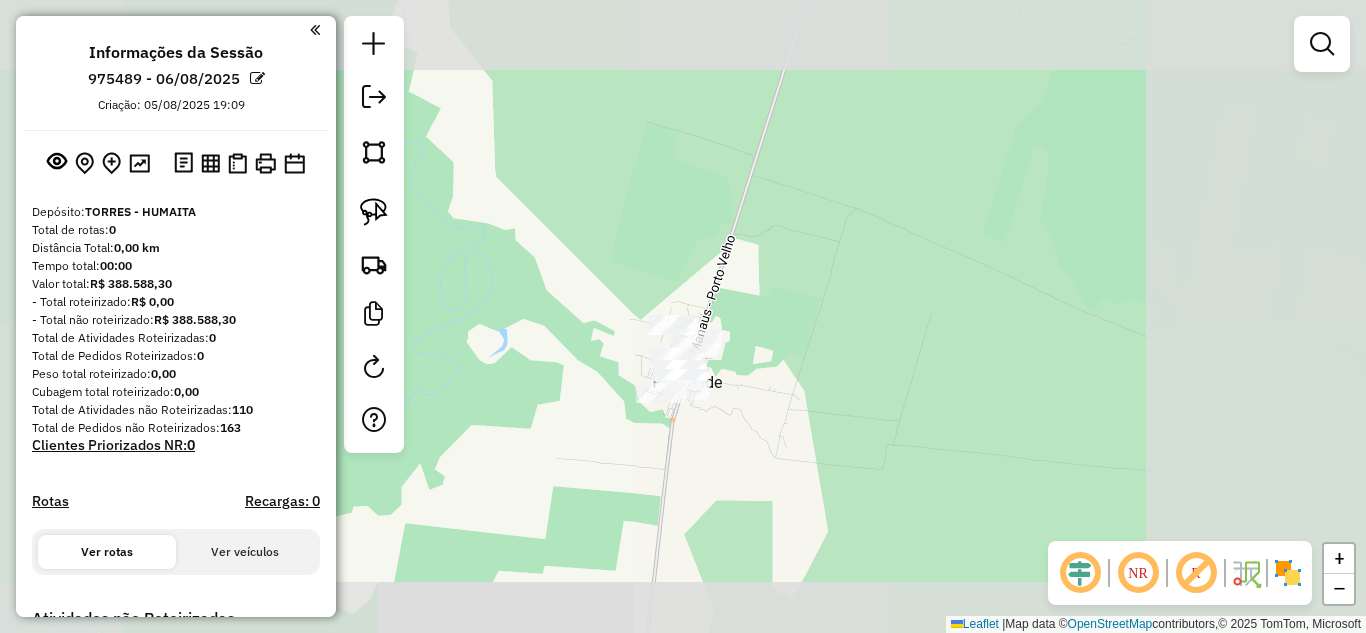 drag, startPoint x: 764, startPoint y: 178, endPoint x: 771, endPoint y: 162, distance: 17.464249 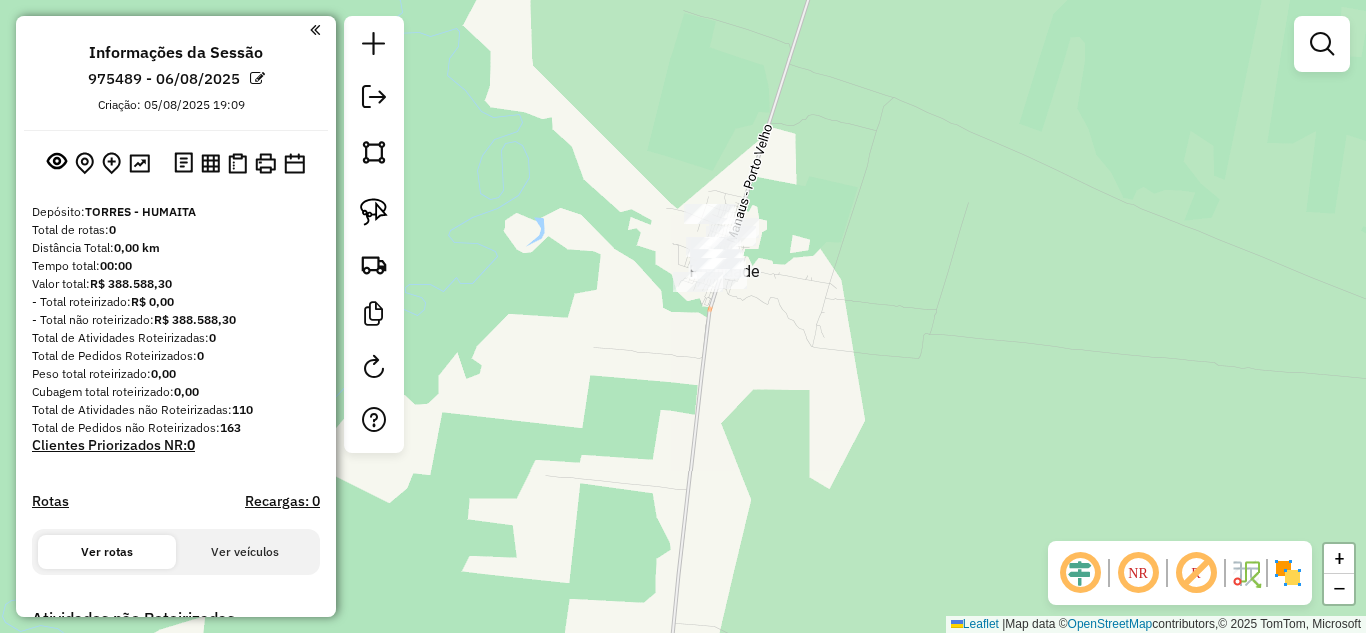 drag, startPoint x: 739, startPoint y: 243, endPoint x: 776, endPoint y: 156, distance: 94.54099 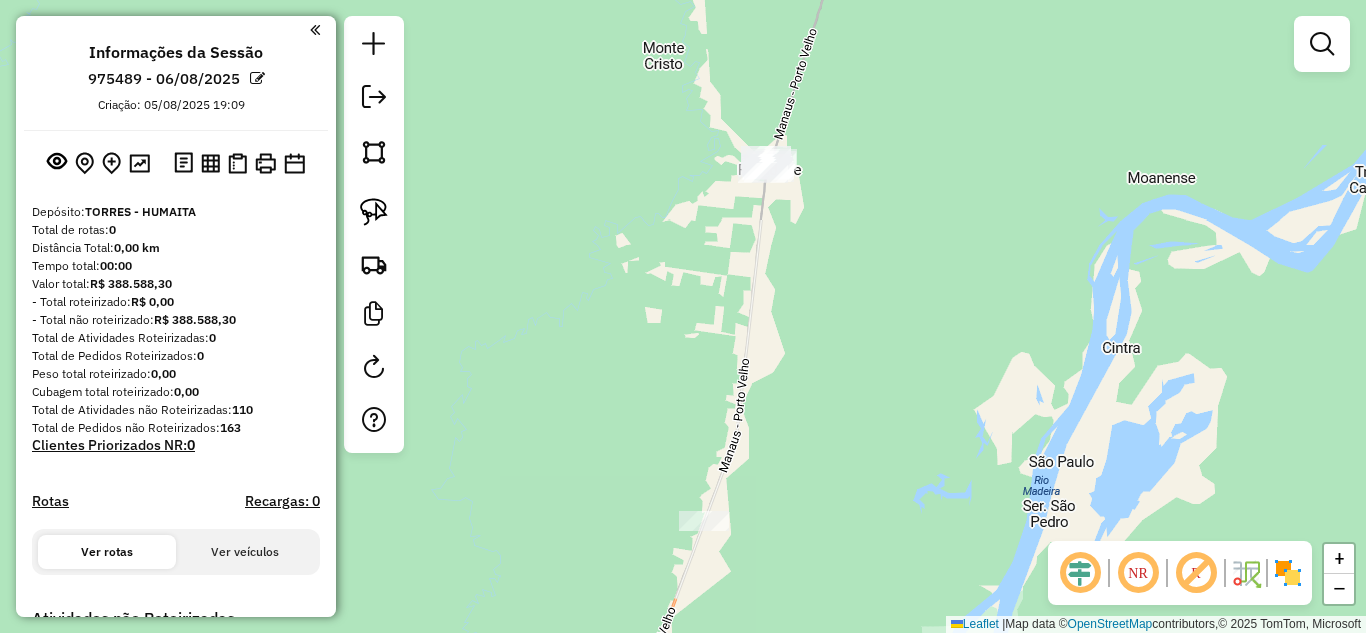 drag, startPoint x: 668, startPoint y: 401, endPoint x: 690, endPoint y: 272, distance: 130.86252 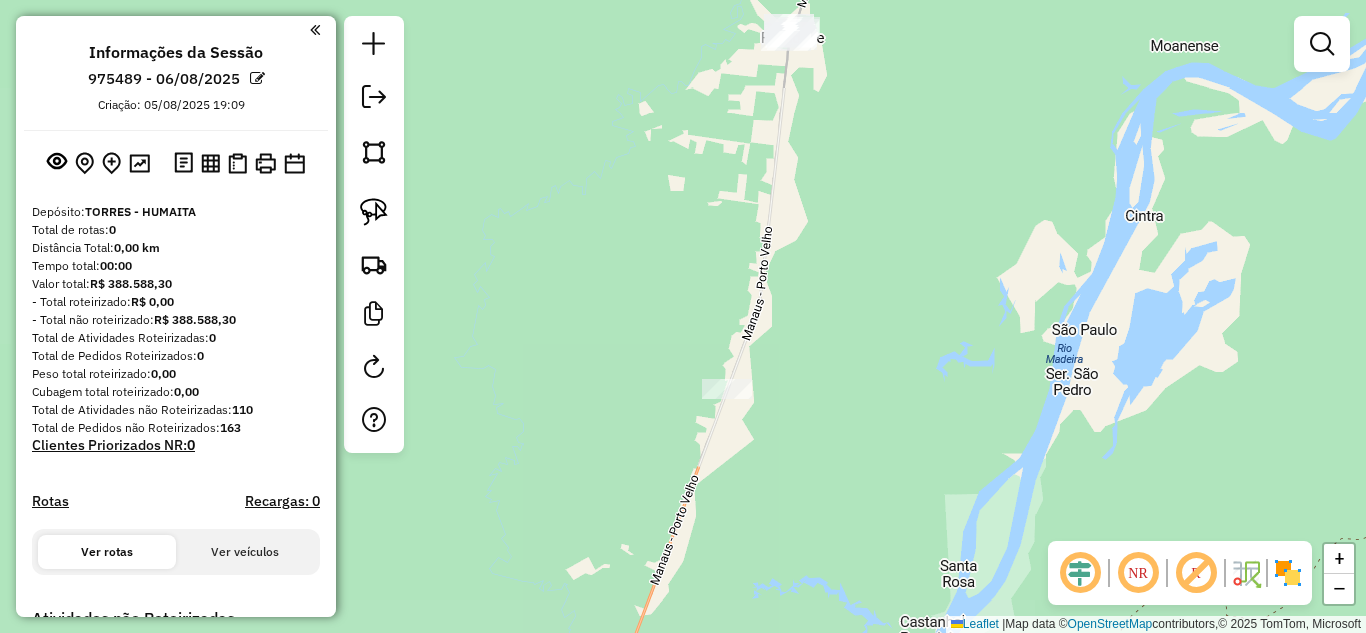 click on "Janela de atendimento Grade de atendimento Capacidade Transportadoras Veículos Cliente Pedidos  Rotas Selecione os dias de semana para filtrar as janelas de atendimento  Seg   Ter   Qua   Qui   Sex   Sáb   Dom  Informe o período da janela de atendimento: De: Até:  Filtrar exatamente a janela do cliente  Considerar janela de atendimento padrão  Selecione os dias de semana para filtrar as grades de atendimento  Seg   Ter   Qua   Qui   Sex   Sáb   Dom   Considerar clientes sem dia de atendimento cadastrado  Clientes fora do dia de atendimento selecionado Filtrar as atividades entre os valores definidos abaixo:  Peso mínimo:   Peso máximo:   Cubagem mínima:   Cubagem máxima:   De:   Até:  Filtrar as atividades entre o tempo de atendimento definido abaixo:  De:   Até:   Considerar capacidade total dos clientes não roteirizados Transportadora: Selecione um ou mais itens Tipo de veículo: Selecione um ou mais itens Veículo: Selecione um ou mais itens Motorista: Selecione um ou mais itens Nome: Rótulo:" 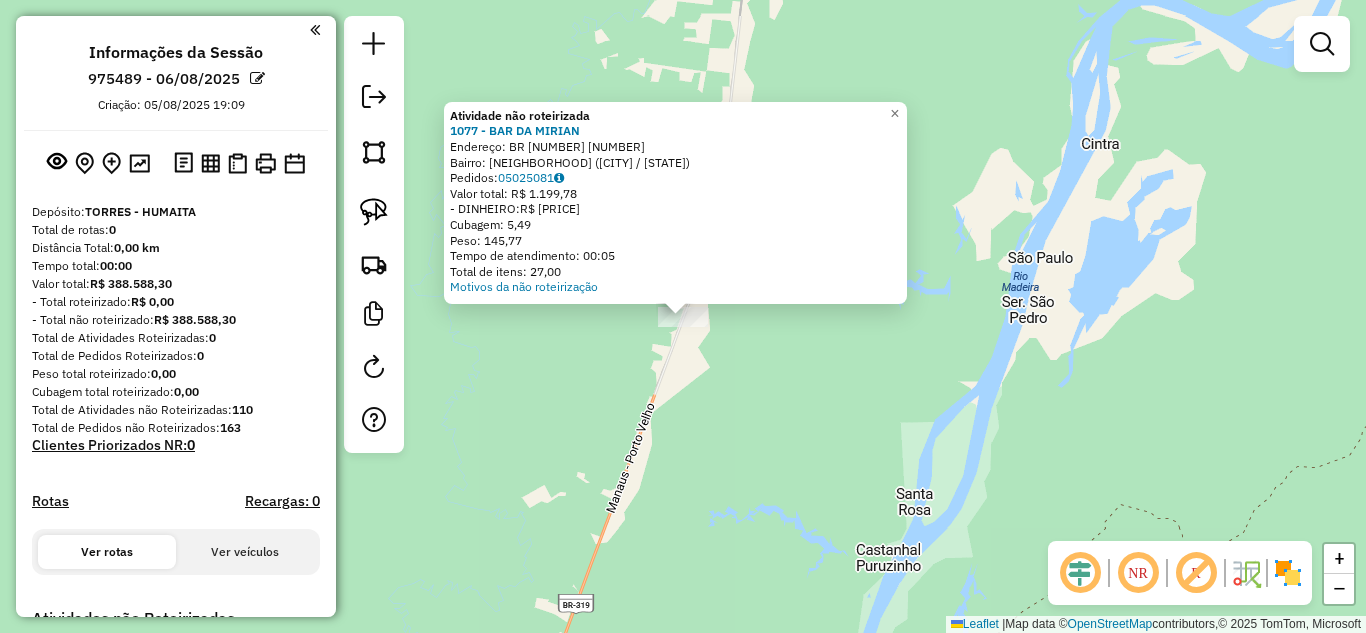 click on "Atividade não roteirizada [NUMBER] - [NAME]  Endereço:  BR 319 [NUMBER]   Bairro: [NAME] ([NAME] / [NAME])   Pedidos:  [ORDER_ID]   Valor total: R$ [PRICE]   - DINHEIRO:  R$ [PRICE]   Cubagem: [CUBAGE]   Peso: [WEIGHT]   Tempo de atendimento: [TIME]   Total de itens: [ITEMS]  Motivos da não roteirização × Janela de atendimento Grade de atendimento Capacidade Transportadoras Veículos Cliente Pedidos  Rotas Selecione os dias de semana para filtrar as janelas de atendimento  Seg   Ter   Qua   Qui   Sex   Sáb   Dom  Informe o período da janela de atendimento: De: Até:  Filtrar exatamente a janela do cliente  Considerar janela de atendimento padrão  Selecione os dias de semana para filtrar as grades de atendimento  Seg   Ter   Qua   Qui   Sex   Sáb   Dom   Considerar clientes sem dia de atendimento cadastrado  Clientes fora do dia de atendimento selecionado Filtrar as atividades entre os valores definidos abaixo:  Peso mínimo:   Peso máximo:   Cubagem mínima:   Cubagem máxima:   De:   Até:   De:   Até:  Nome:" 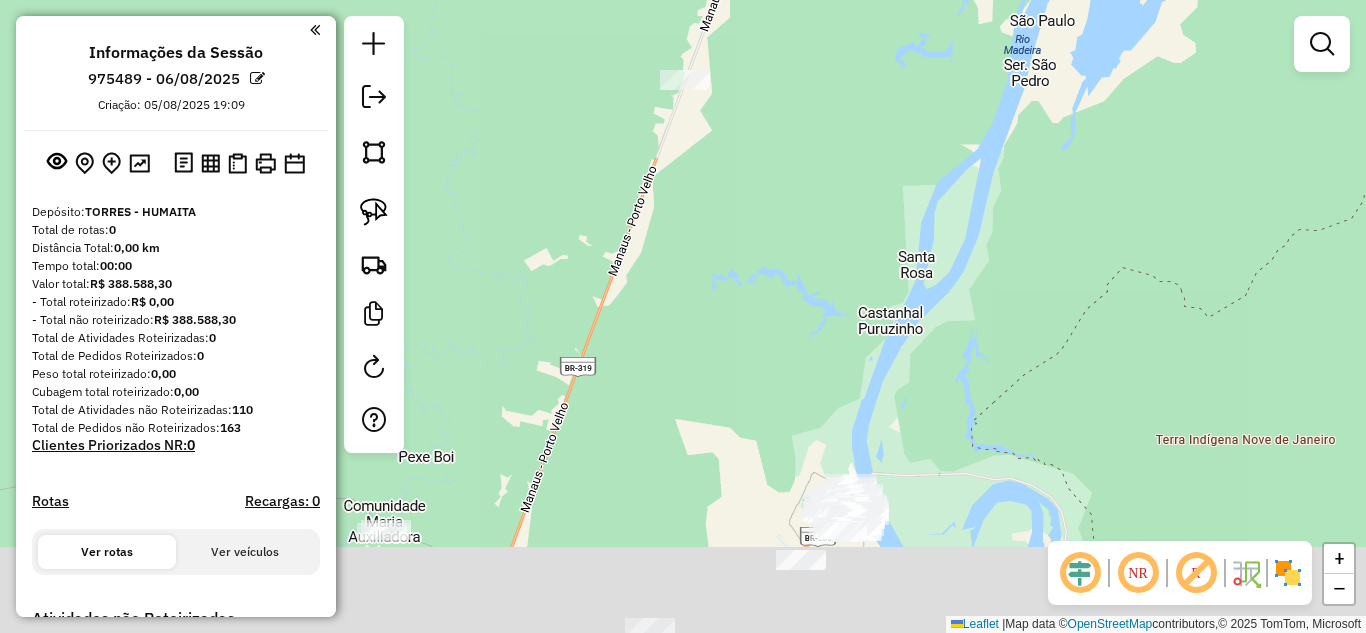 drag, startPoint x: 628, startPoint y: 469, endPoint x: 630, endPoint y: 232, distance: 237.00844 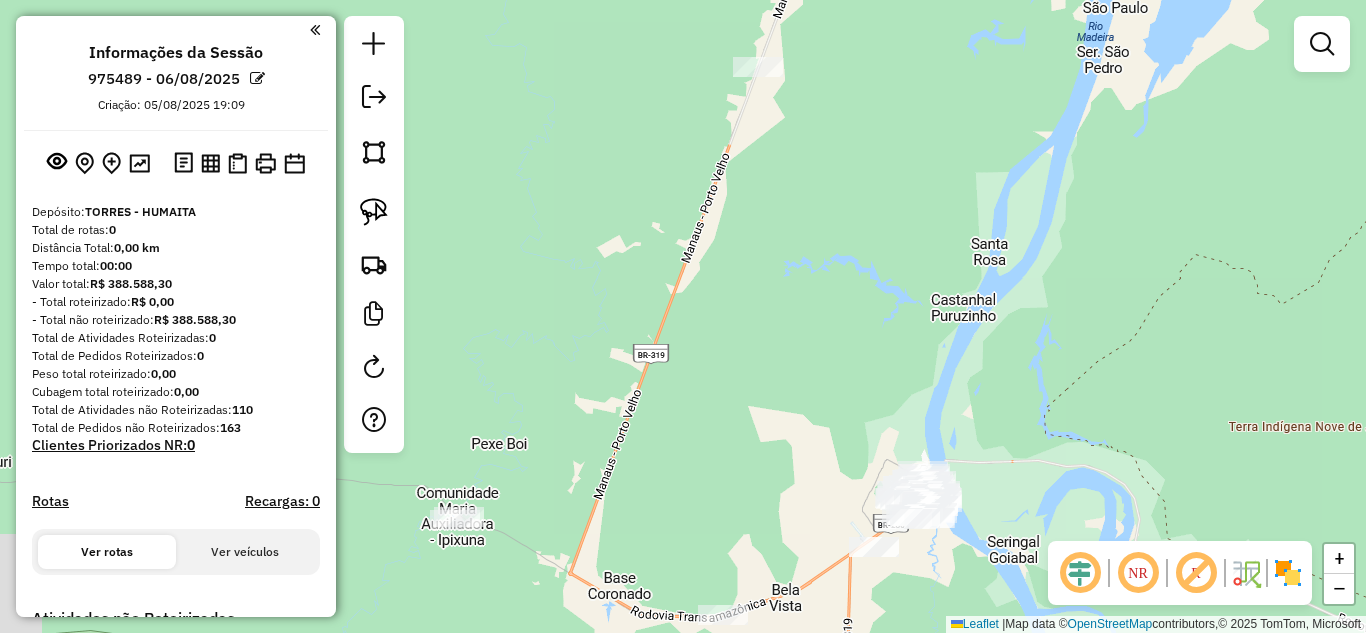 drag, startPoint x: 666, startPoint y: 411, endPoint x: 808, endPoint y: 363, distance: 149.8933 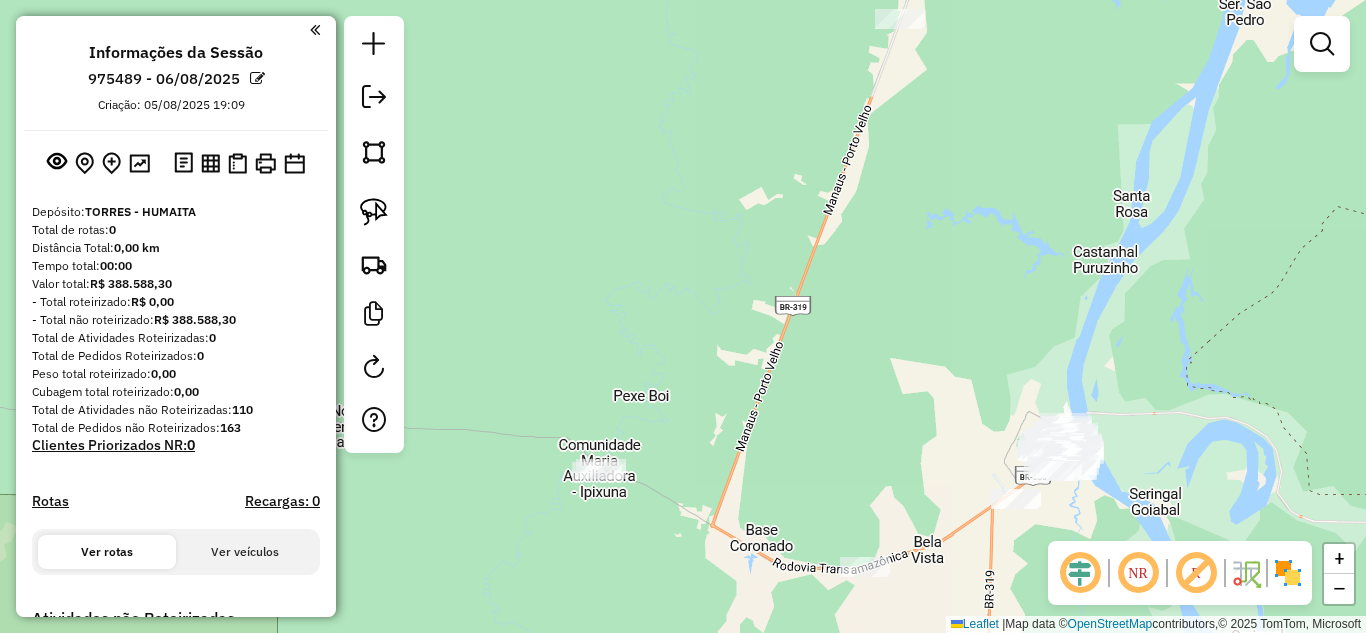 click on "Janela de atendimento Grade de atendimento Capacidade Transportadoras Veículos Cliente Pedidos  Rotas Selecione os dias de semana para filtrar as janelas de atendimento  Seg   Ter   Qua   Qui   Sex   Sáb   Dom  Informe o período da janela de atendimento: De: Até:  Filtrar exatamente a janela do cliente  Considerar janela de atendimento padrão  Selecione os dias de semana para filtrar as grades de atendimento  Seg   Ter   Qua   Qui   Sex   Sáb   Dom   Considerar clientes sem dia de atendimento cadastrado  Clientes fora do dia de atendimento selecionado Filtrar as atividades entre os valores definidos abaixo:  Peso mínimo:   Peso máximo:   Cubagem mínima:   Cubagem máxima:   De:   Até:  Filtrar as atividades entre o tempo de atendimento definido abaixo:  De:   Até:   Considerar capacidade total dos clientes não roteirizados Transportadora: Selecione um ou mais itens Tipo de veículo: Selecione um ou mais itens Veículo: Selecione um ou mais itens Motorista: Selecione um ou mais itens Nome: Rótulo:" 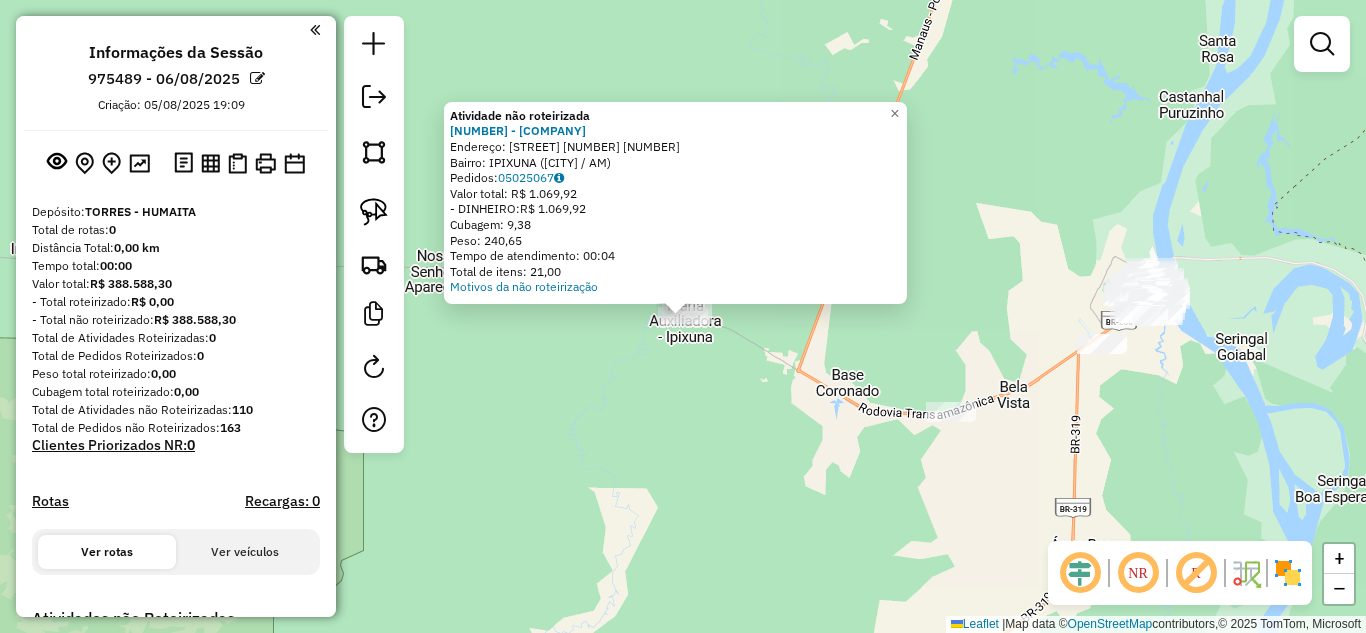 click on "Atividade não roteirizada [NUMBER] - [BUSINESS_NAME]  Endereço:  [STREET_NAME] [NUMBER]   Bairro: [NEIGHBORHOOD] ([NEIGHBORHOOD] / [STATE_ABBR])   Pedidos:  [ORDER_ID]   Valor total: [CURRENCY][PRICE]   - DINHEIRO:  [CURRENCY][PRICE]   Cubagem: [CUBAGE]   Peso: [WEIGHT]   Tempo de atendimento: [TIME]   Total de itens: [ITEMS]  Motivos da não roteirização × Janela de atendimento Grade de atendimento Capacidade Transportadoras Veículos Cliente Pedidos  Rotas Selecione os dias de semana para filtrar as janelas de atendimento  Seg   Ter   Qua   Qui   Sex   Sáb   Dom  Informe o período da janela de atendimento: De: Até:  Filtrar exatamente a janela do cliente  Considerar janela de atendimento padrão  Selecione os dias de semana para filtrar as grades de atendimento  Seg   Ter   Qua   Qui   Sex   Sáb   Dom   Considerar clientes sem dia de atendimento cadastrado  Clientes fora do dia de atendimento selecionado Filtrar as atividades entre os valores definidos abaixo:  Peso mínimo:   Peso máximo:   Cubagem mínima:   Cubagem máxima:   De:   Até:   De:   Até:" 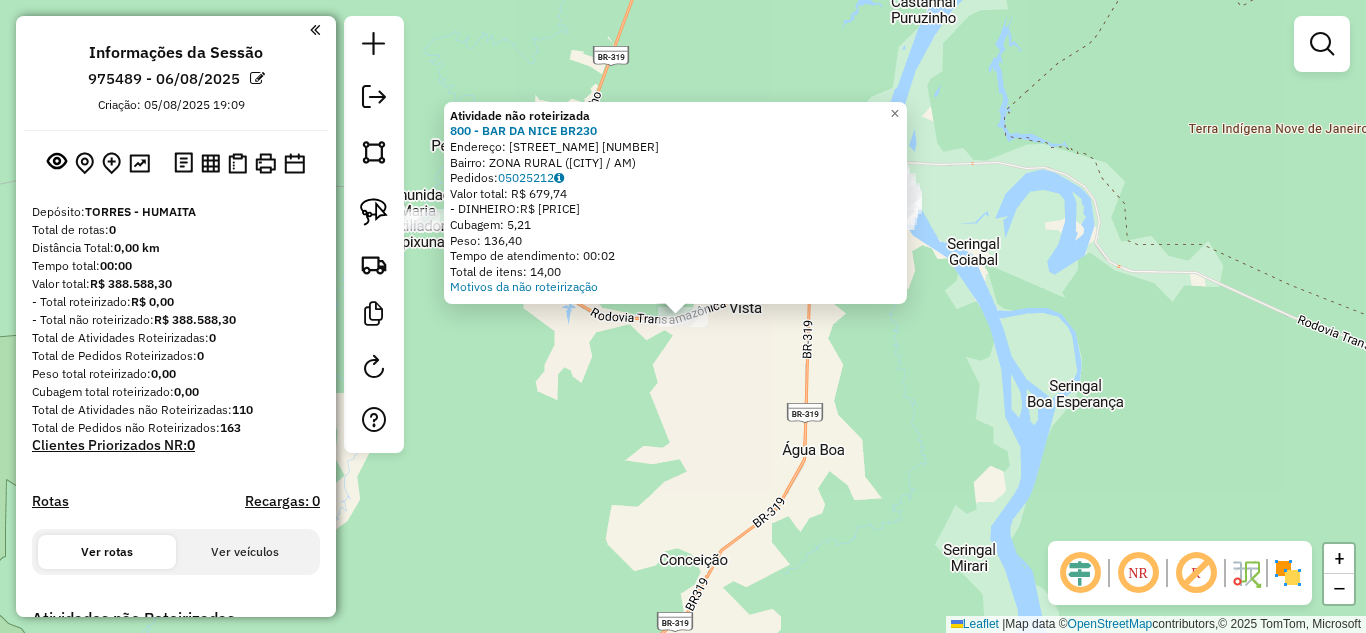 click on "Atividade não roteirizada [NUMBER] - [COMPANY]  BR[ROAD_NUMBER]  Endereço:  [STREET] [NUMBER]   Bairro: [NEIGHBORHOOD] ([CITY] / [STATE])   Pedidos:  [ORDER_ID]   Valor total: R$ [PRICE]   - [PAYMENT_METHOD]:  R$ [PRICE]   Cubagem: [CUBAGE]   Peso: [WEIGHT]   Tempo de atendimento: [TIME]   Total de itens: [ITEMS]  Motivos da não roteirização × Janela de atendimento Grade de atendimento Capacidade Transportadoras Veículos Cliente Pedidos  Rotas Selecione os dias de semana para filtrar as janelas de atendimento  Seg   Ter   Qua   Qui   Sex   Sáb   Dom  Informe o período da janela de atendimento: De: Até:  Filtrar exatamente a janela do cliente  Considerar janela de atendimento padrão  Selecione os dias de semana para filtrar as grades de atendimento  Seg   Ter   Qua   Qui   Sex   Sáb   Dom   Considerar clientes sem dia de atendimento cadastrado  Clientes fora do dia de atendimento selecionado Filtrar as atividades entre os valores definidos abaixo:  Peso mínimo:   Peso máximo:   Cubagem mínima:   Cubagem máxima:   De:   Até:   De:   Até:  De:" 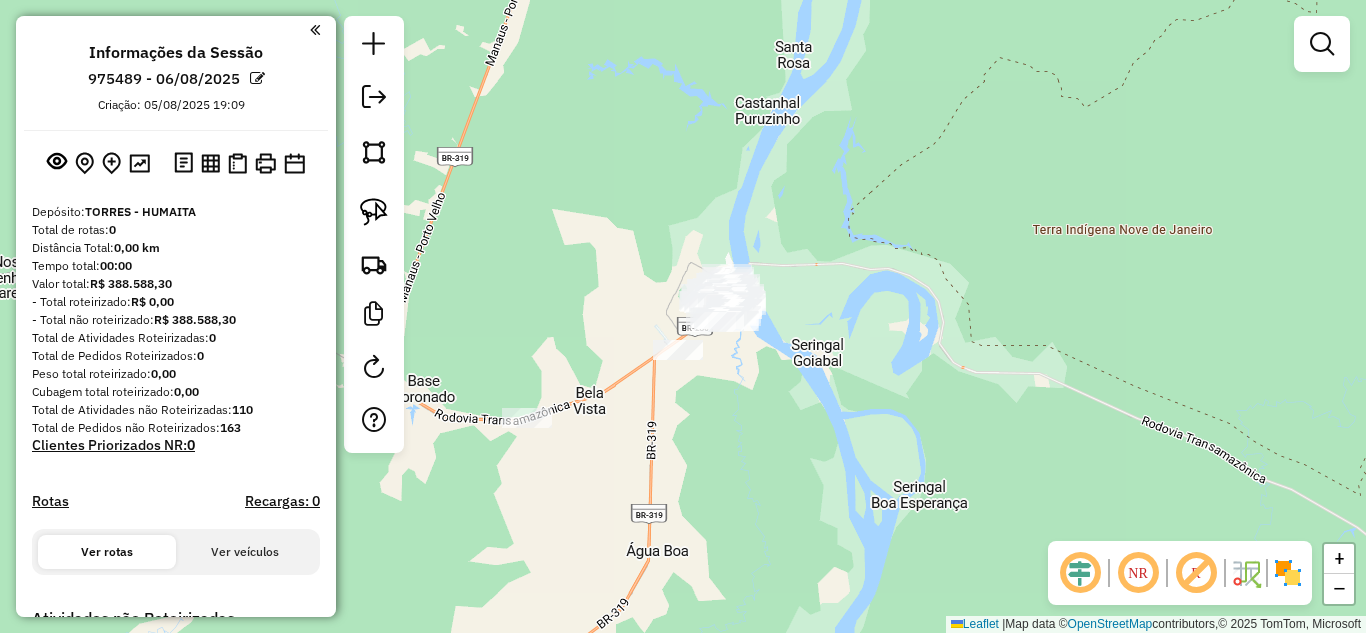 drag, startPoint x: 919, startPoint y: 330, endPoint x: 735, endPoint y: 444, distance: 216.45323 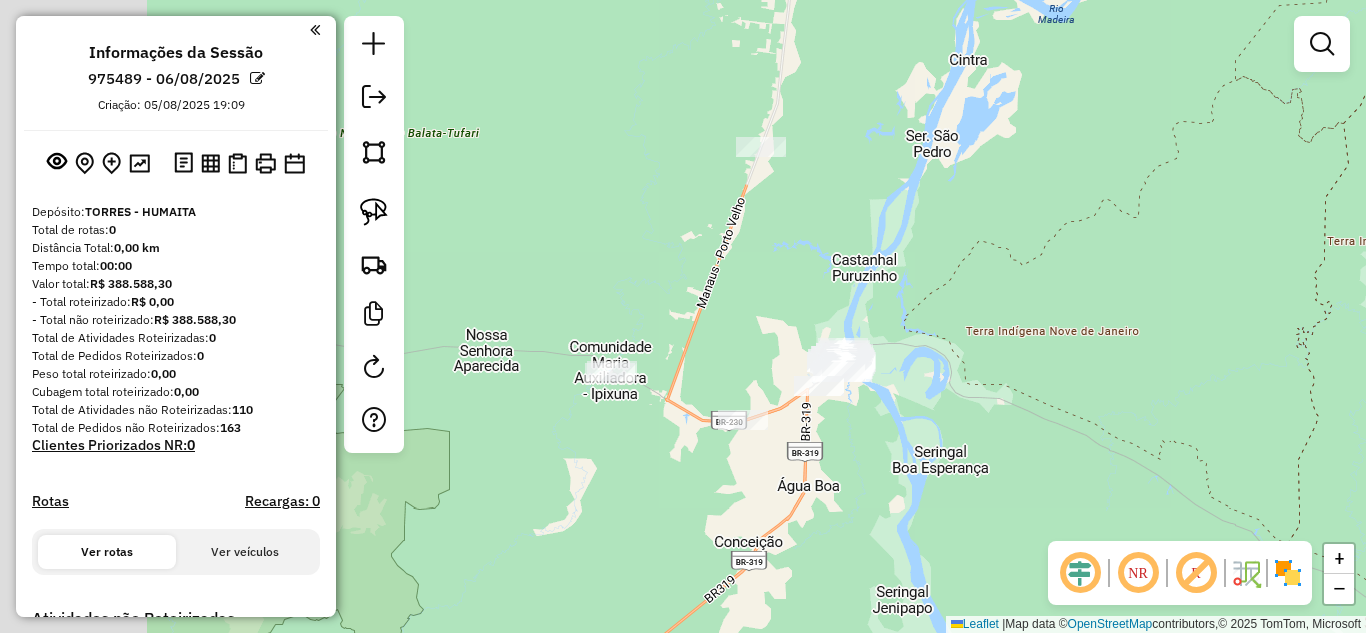 drag, startPoint x: 634, startPoint y: 255, endPoint x: 757, endPoint y: 292, distance: 128.44453 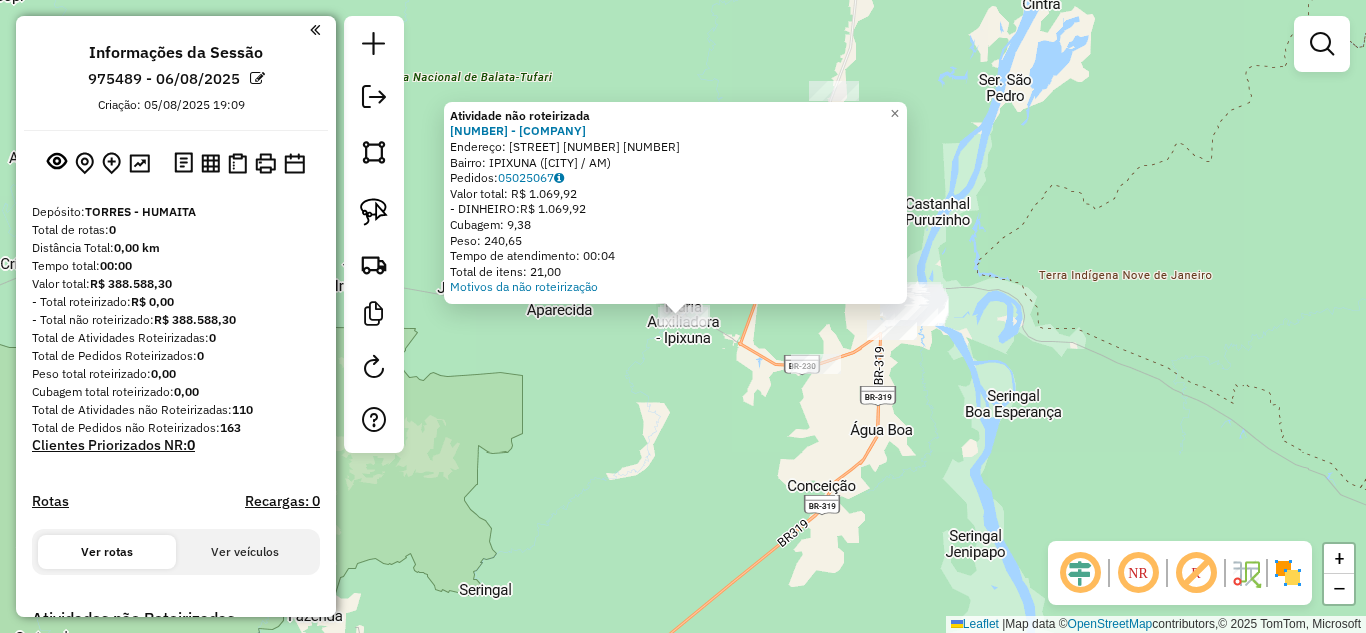 click on "Atividade não roteirizada [NUMBER] - [BUSINESS_NAME]  Endereço:  [STREET_NAME] [NUMBER]   Bairro: [NEIGHBORHOOD] ([NEIGHBORHOOD] / [STATE_ABBR])   Pedidos:  [ORDER_ID]   Valor total: [CURRENCY][PRICE]   - DINHEIRO:  [CURRENCY][PRICE]   Cubagem: [CUBAGE]   Peso: [WEIGHT]   Tempo de atendimento: [TIME]   Total de itens: [ITEMS]  Motivos da não roteirização × Janela de atendimento Grade de atendimento Capacidade Transportadoras Veículos Cliente Pedidos  Rotas Selecione os dias de semana para filtrar as janelas de atendimento  Seg   Ter   Qua   Qui   Sex   Sáb   Dom  Informe o período da janela de atendimento: De: Até:  Filtrar exatamente a janela do cliente  Considerar janela de atendimento padrão  Selecione os dias de semana para filtrar as grades de atendimento  Seg   Ter   Qua   Qui   Sex   Sáb   Dom   Considerar clientes sem dia de atendimento cadastrado  Clientes fora do dia de atendimento selecionado Filtrar as atividades entre os valores definidos abaixo:  Peso mínimo:   Peso máximo:   Cubagem mínima:   Cubagem máxima:   De:   Até:   De:   Até:" 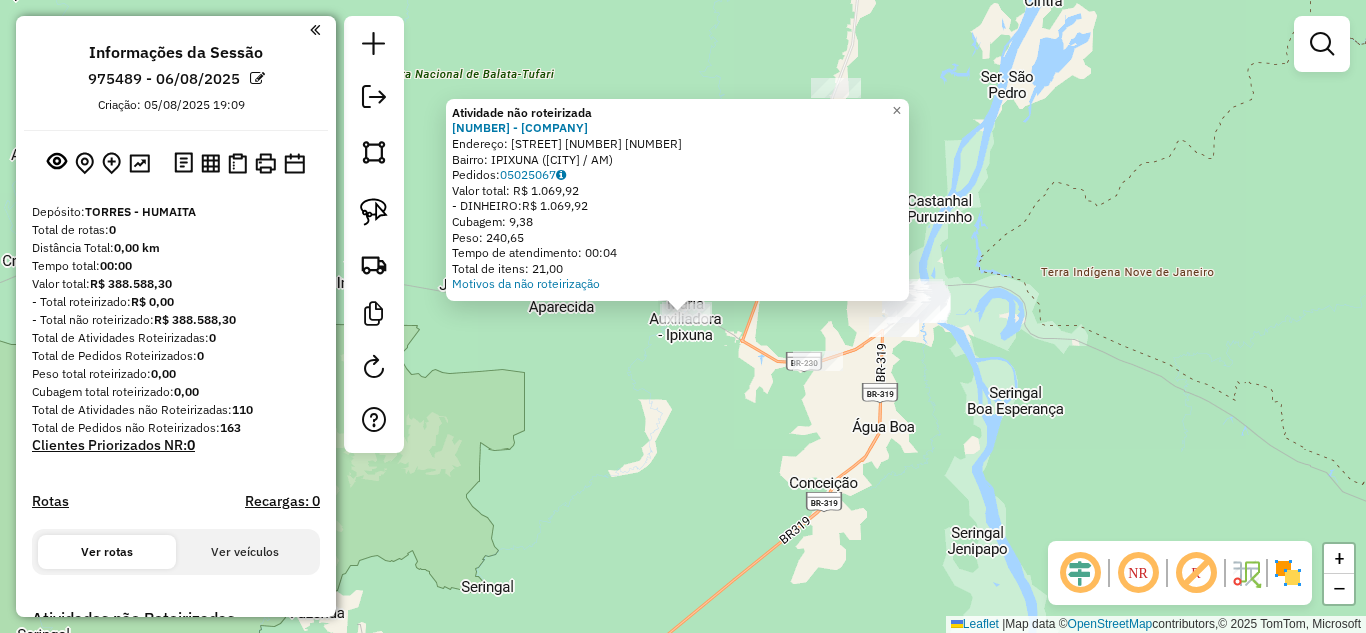 click on "Atividade não roteirizada [NUMBER] - [BUSINESS_NAME]  Endereço:  [STREET_NAME] [NUMBER]   Bairro: [NEIGHBORHOOD] ([NEIGHBORHOOD] / [STATE_ABBR])   Pedidos:  [ORDER_ID]   Valor total: [CURRENCY][PRICE]   - DINHEIRO:  [CURRENCY][PRICE]   Cubagem: [CUBAGE]   Peso: [WEIGHT]   Tempo de atendimento: [TIME]   Total de itens: [ITEMS]  Motivos da não roteirização × Janela de atendimento Grade de atendimento Capacidade Transportadoras Veículos Cliente Pedidos  Rotas Selecione os dias de semana para filtrar as janelas de atendimento  Seg   Ter   Qua   Qui   Sex   Sáb   Dom  Informe o período da janela de atendimento: De: Até:  Filtrar exatamente a janela do cliente  Considerar janela de atendimento padrão  Selecione os dias de semana para filtrar as grades de atendimento  Seg   Ter   Qua   Qui   Sex   Sáb   Dom   Considerar clientes sem dia de atendimento cadastrado  Clientes fora do dia de atendimento selecionado Filtrar as atividades entre os valores definidos abaixo:  Peso mínimo:   Peso máximo:   Cubagem mínima:   Cubagem máxima:   De:   Até:   De:   Até:" 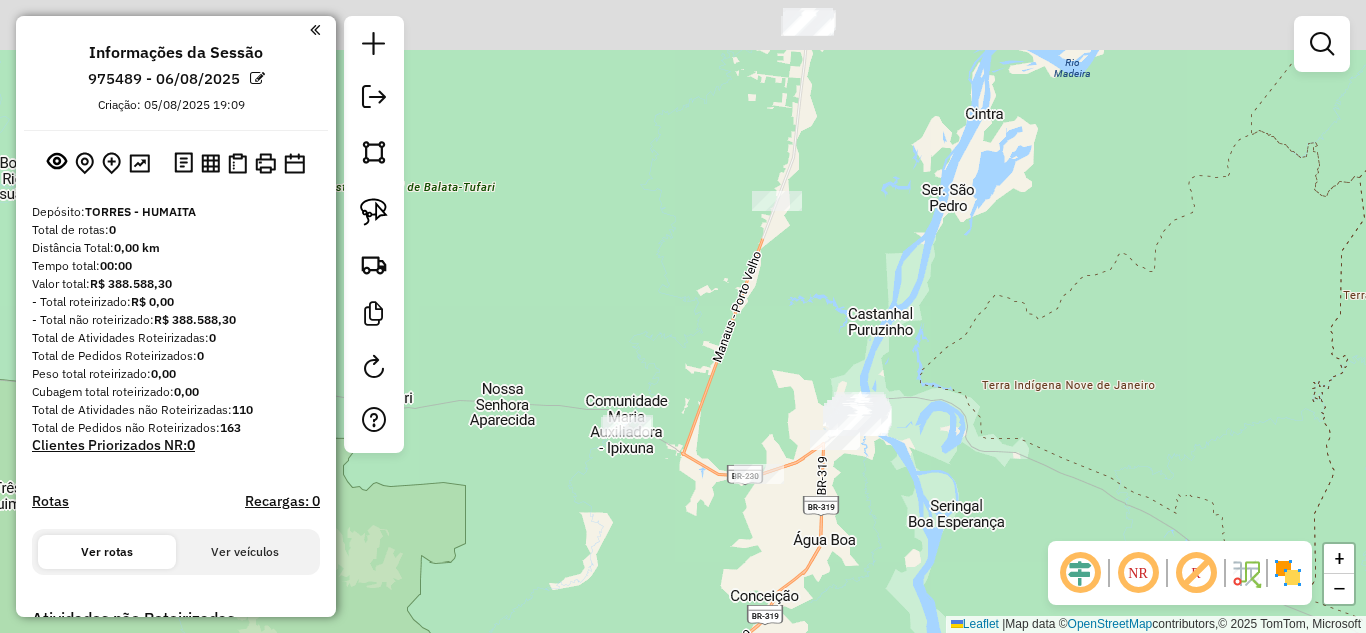 drag, startPoint x: 748, startPoint y: 321, endPoint x: 625, endPoint y: 532, distance: 244.23349 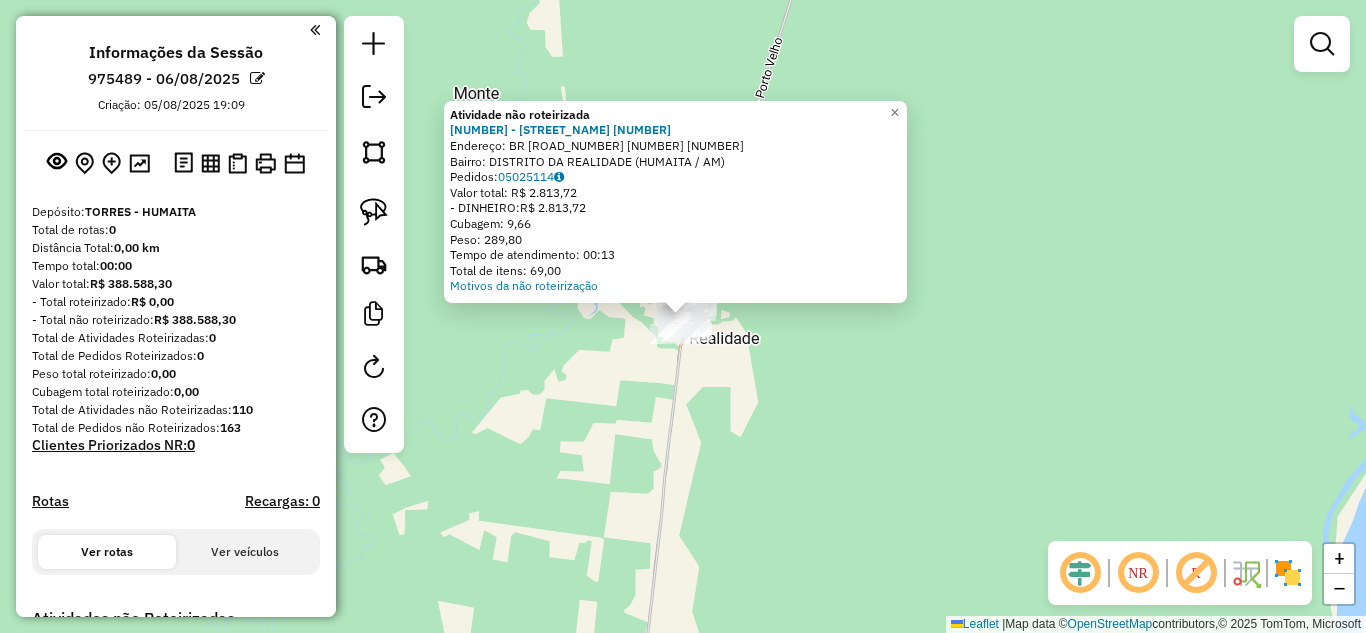 click on "Atividade não roteirizada [NUMBER] - [NAME]  Endereço:  [STREET] [NUMBER]   Bairro: [NAME] ([NAME] / [STATE])   Pedidos:  [ORDER_ID]   Valor total: R$ [PRICE]   - DINHEIRO:  R$ [PRICE]   Cubagem: [NUMBER]   Peso: [NUMBER]   Tempo de atendimento: [TIME]   Total de itens: [NUMBER]  Motivos da não roteirização × Janela de atendimento Grade de atendimento Capacidade Transportadoras Veículos Cliente Pedidos  Rotas Selecione os dias de semana para filtrar as janelas de atendimento  Seg   Ter   Qua   Qui   Sex   Sáb   Dom  Informe o período da janela de atendimento: De: [TIME] Até: [TIME]  Filtrar exatamente a janela do cliente  Considerar janela de atendimento padrão  Selecione os dias de semana para filtrar as grades de atendimento  Seg   Ter   Qua   Qui   Sex   Sáb   Dom   Considerar clientes sem dia de atendimento cadastrado  Clientes fora do dia de atendimento selecionado Filtrar as atividades entre os valores definidos abaixo:  Peso mínimo: [NUMBER]  Peso máximo: [NUMBER]  Cubagem mínima: [NUMBER]  Cubagem máxima: [NUMBER]  De: [TIME]  De: [TIME]" 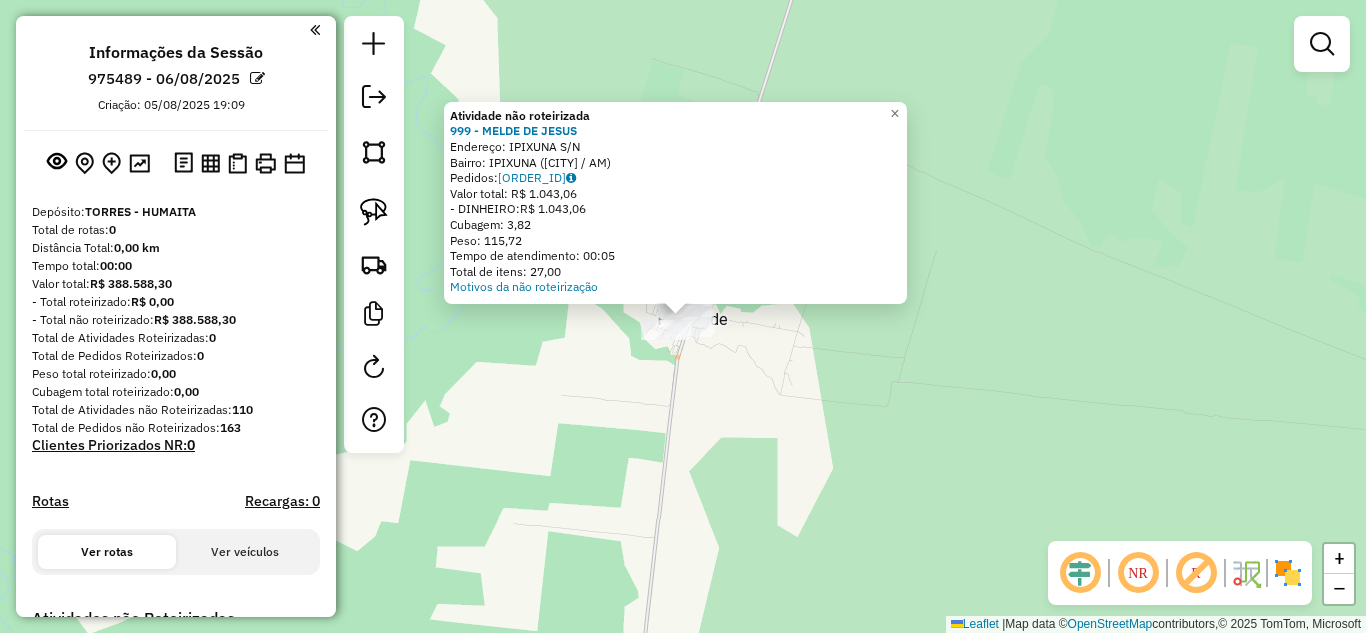 click on "Atividade não roteirizada 999 - MELDE DE JESUS  Endereço:  [STREET_NAME] S/N   Bairro: [NEIGHBORHOOD] ([CITY] / AM)   Pedidos:  [ORDER_ID]   Valor total: R$ 1.043,06   - DINHEIRO:  R$ 1.043,06   Cubagem: 3,82   Peso: 115,72   Tempo de atendimento: 00:05   Total de itens: 27,00  Motivos da não roteirização × Janela de atendimento Grade de atendimento Capacidade Transportadoras Veículos Cliente Pedidos  Rotas Selecione os dias de semana para filtrar as janelas de atendimento  Seg   Ter   Qua   Qui   Sex   Sáb   Dom  Informe o período da janela de atendimento: De: Até:  Filtrar exatamente a janela do cliente  Considerar janela de atendimento padrão  Selecione os dias de semana para filtrar as grades de atendimento  Seg   Ter   Qua   Qui   Sex   Sáb   Dom   Considerar clientes sem dia de atendimento cadastrado  Clientes fora do dia de atendimento selecionado Filtrar as atividades entre os valores definidos abaixo:  Peso mínimo:   Peso máximo:   Cubagem mínima:   Cubagem máxima:   De:   Até:   De:   Até:  De:" 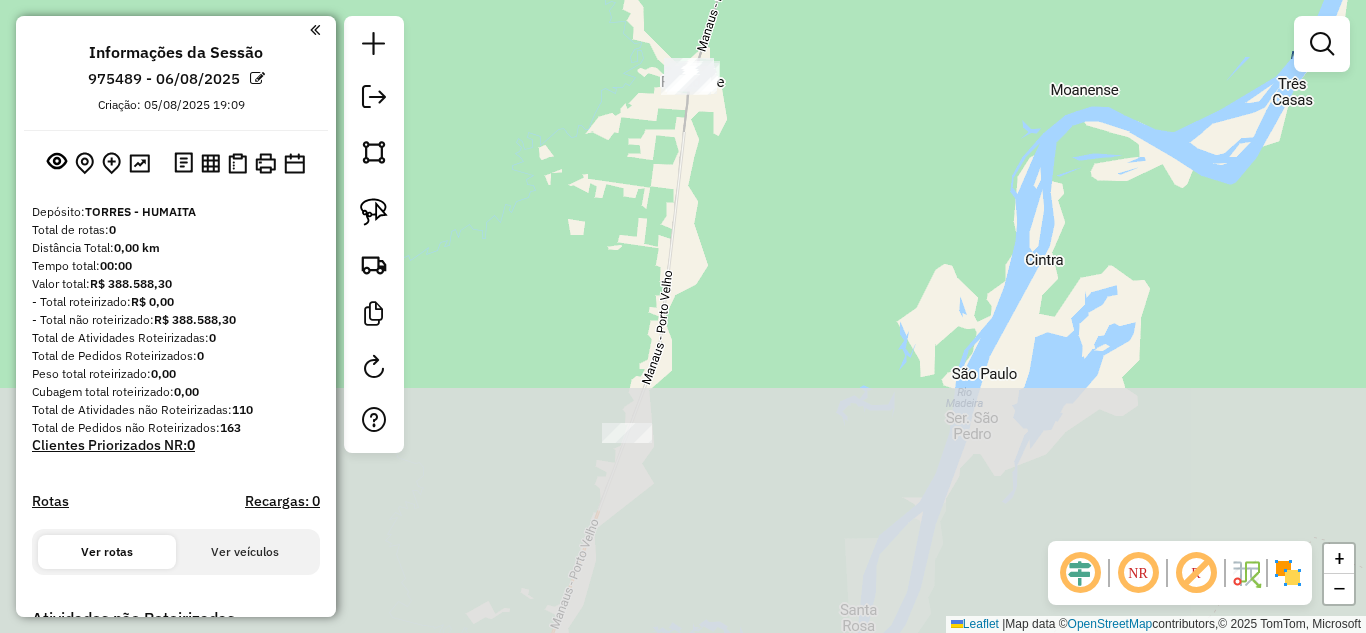 drag, startPoint x: 555, startPoint y: 447, endPoint x: 601, endPoint y: 177, distance: 273.8905 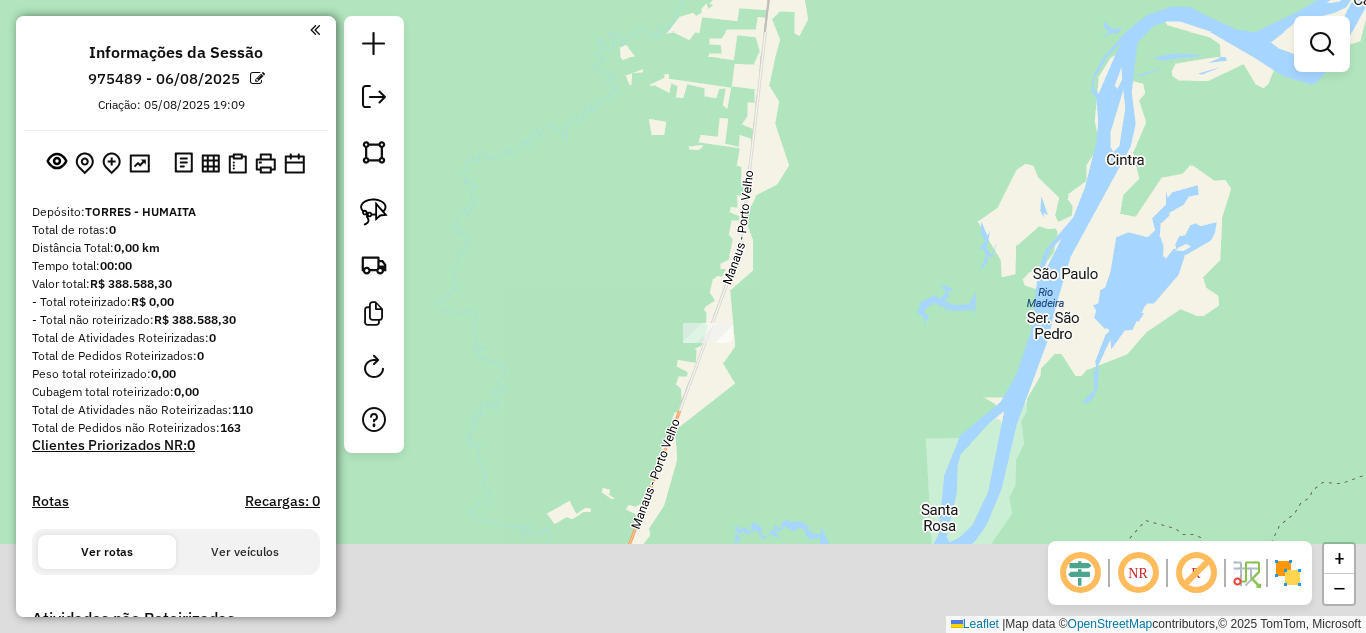 drag, startPoint x: 518, startPoint y: 402, endPoint x: 680, endPoint y: 166, distance: 286.25165 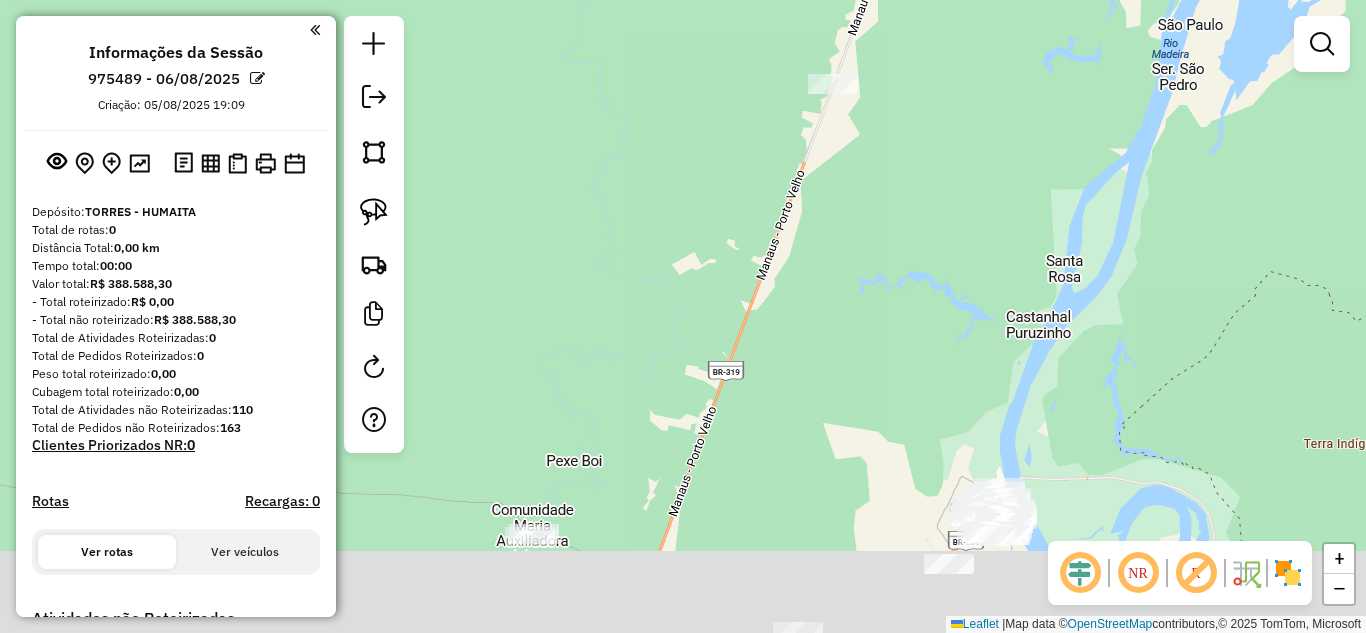 drag, startPoint x: 654, startPoint y: 340, endPoint x: 745, endPoint y: 157, distance: 204.3771 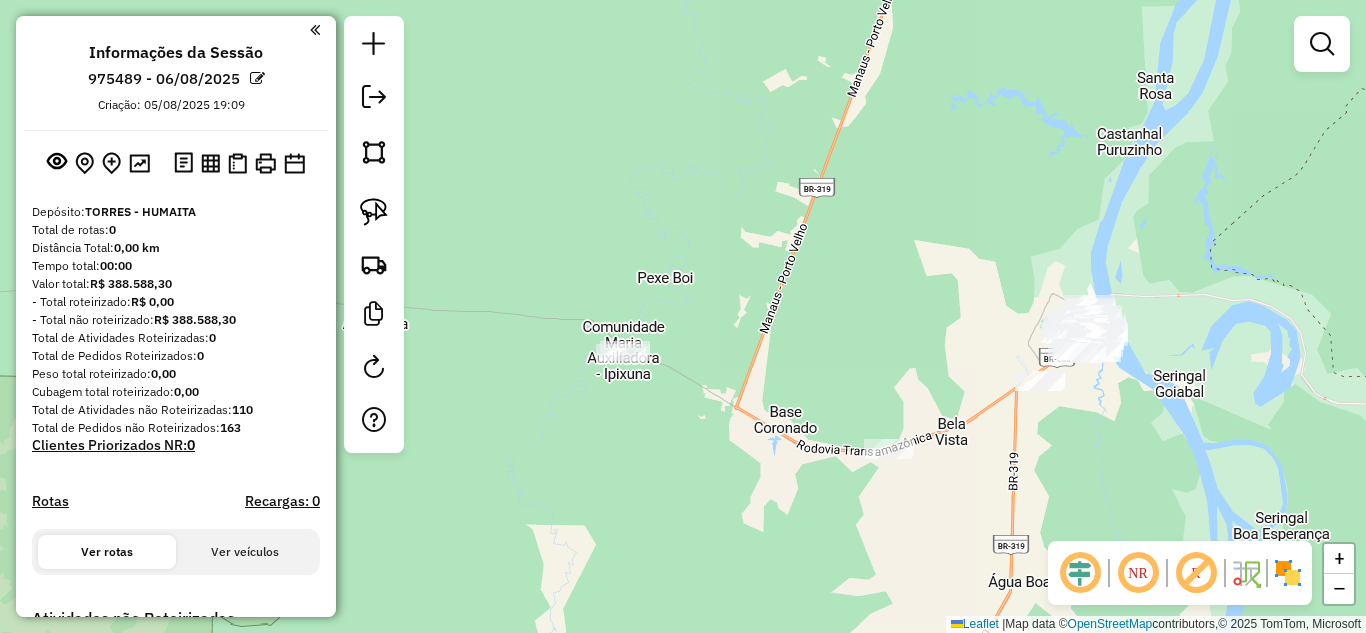 click on "Janela de atendimento Grade de atendimento Capacidade Transportadoras Veículos Cliente Pedidos  Rotas Selecione os dias de semana para filtrar as janelas de atendimento  Seg   Ter   Qua   Qui   Sex   Sáb   Dom  Informe o período da janela de atendimento: De: Até:  Filtrar exatamente a janela do cliente  Considerar janela de atendimento padrão  Selecione os dias de semana para filtrar as grades de atendimento  Seg   Ter   Qua   Qui   Sex   Sáb   Dom   Considerar clientes sem dia de atendimento cadastrado  Clientes fora do dia de atendimento selecionado Filtrar as atividades entre os valores definidos abaixo:  Peso mínimo:   Peso máximo:   Cubagem mínima:   Cubagem máxima:   De:   Até:  Filtrar as atividades entre o tempo de atendimento definido abaixo:  De:   Até:   Considerar capacidade total dos clientes não roteirizados Transportadora: Selecione um ou mais itens Tipo de veículo: Selecione um ou mais itens Veículo: Selecione um ou mais itens Motorista: Selecione um ou mais itens Nome: Rótulo:" 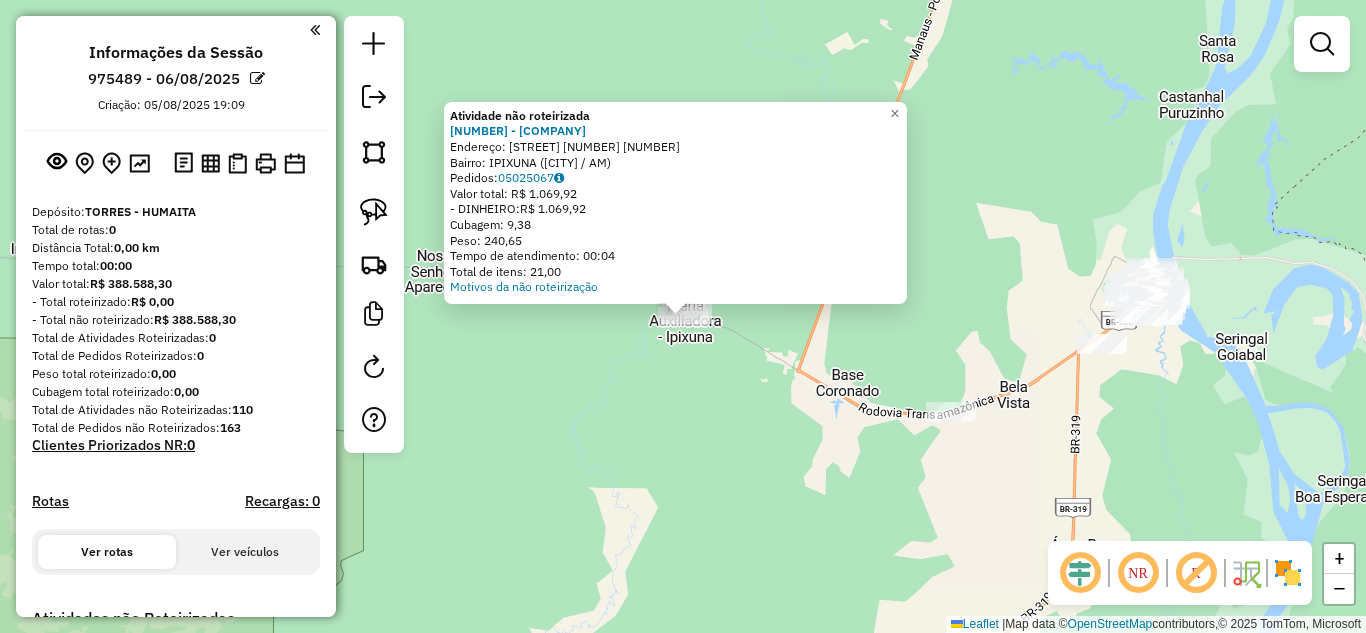 click on "Atividade não roteirizada [NUMBER] - [BUSINESS_NAME]  Endereço:  [STREET_NAME] [NUMBER]   Bairro: [NEIGHBORHOOD] ([NEIGHBORHOOD] / [STATE_ABBR])   Pedidos:  [ORDER_ID]   Valor total: [CURRENCY][PRICE]   - DINHEIRO:  [CURRENCY][PRICE]   Cubagem: [CUBAGE]   Peso: [WEIGHT]   Tempo de atendimento: [TIME]   Total de itens: [ITEMS]  Motivos da não roteirização × Janela de atendimento Grade de atendimento Capacidade Transportadoras Veículos Cliente Pedidos  Rotas Selecione os dias de semana para filtrar as janelas de atendimento  Seg   Ter   Qua   Qui   Sex   Sáb   Dom  Informe o período da janela de atendimento: De: Até:  Filtrar exatamente a janela do cliente  Considerar janela de atendimento padrão  Selecione os dias de semana para filtrar as grades de atendimento  Seg   Ter   Qua   Qui   Sex   Sáb   Dom   Considerar clientes sem dia de atendimento cadastrado  Clientes fora do dia de atendimento selecionado Filtrar as atividades entre os valores definidos abaixo:  Peso mínimo:   Peso máximo:   Cubagem mínima:   Cubagem máxima:   De:   Até:   De:   Até:" 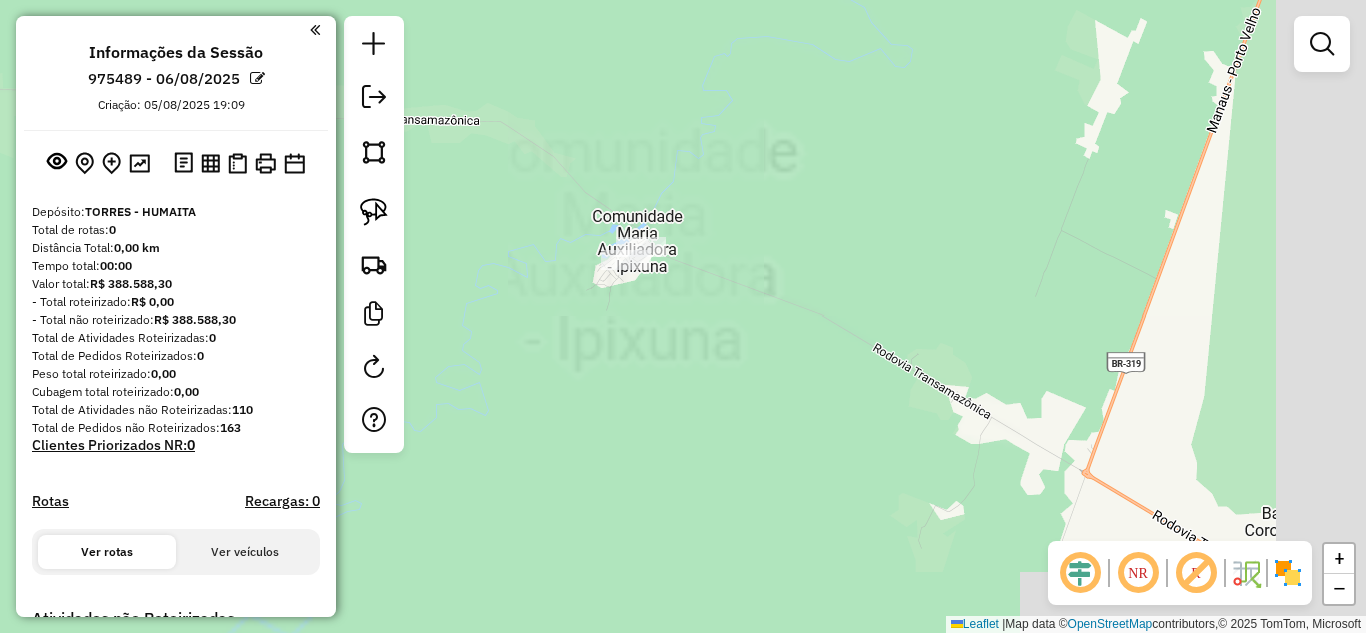 drag, startPoint x: 647, startPoint y: 314, endPoint x: 519, endPoint y: 273, distance: 134.4061 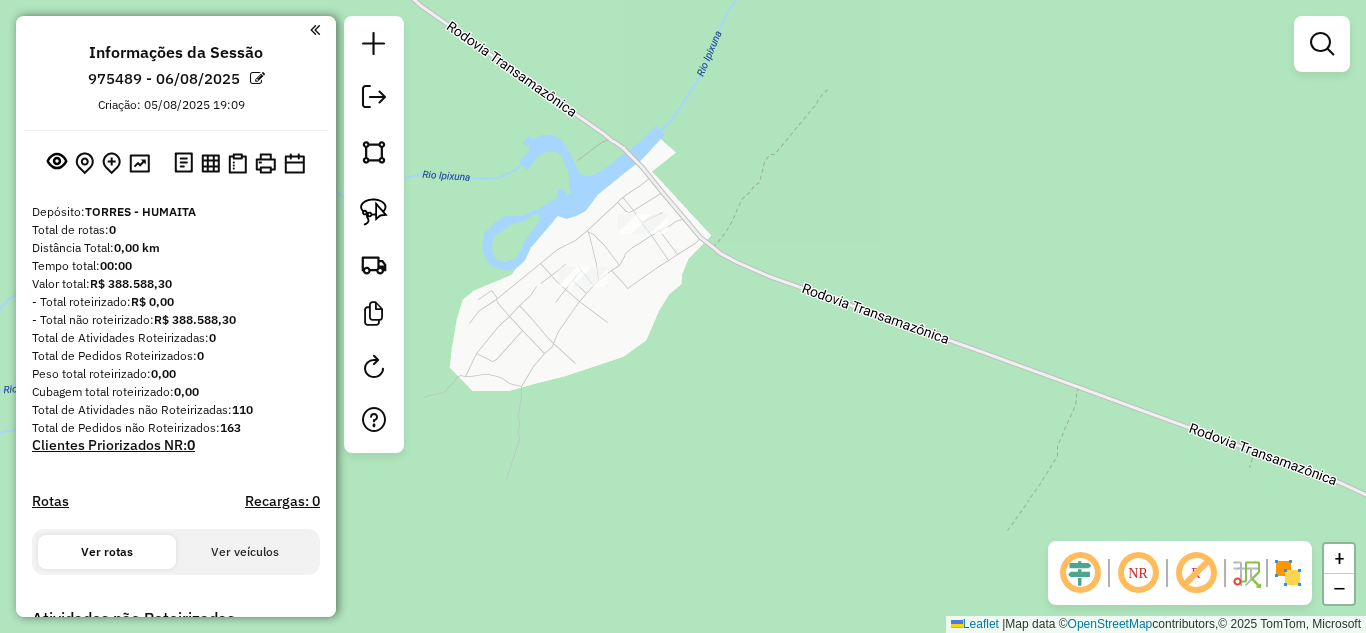 click on "Janela de atendimento Grade de atendimento Capacidade Transportadoras Veículos Cliente Pedidos  Rotas Selecione os dias de semana para filtrar as janelas de atendimento  Seg   Ter   Qua   Qui   Sex   Sáb   Dom  Informe o período da janela de atendimento: De: Até:  Filtrar exatamente a janela do cliente  Considerar janela de atendimento padrão  Selecione os dias de semana para filtrar as grades de atendimento  Seg   Ter   Qua   Qui   Sex   Sáb   Dom   Considerar clientes sem dia de atendimento cadastrado  Clientes fora do dia de atendimento selecionado Filtrar as atividades entre os valores definidos abaixo:  Peso mínimo:   Peso máximo:   Cubagem mínima:   Cubagem máxima:   De:   Até:  Filtrar as atividades entre o tempo de atendimento definido abaixo:  De:   Até:   Considerar capacidade total dos clientes não roteirizados Transportadora: Selecione um ou mais itens Tipo de veículo: Selecione um ou mais itens Veículo: Selecione um ou mais itens Motorista: Selecione um ou mais itens Nome: Rótulo:" 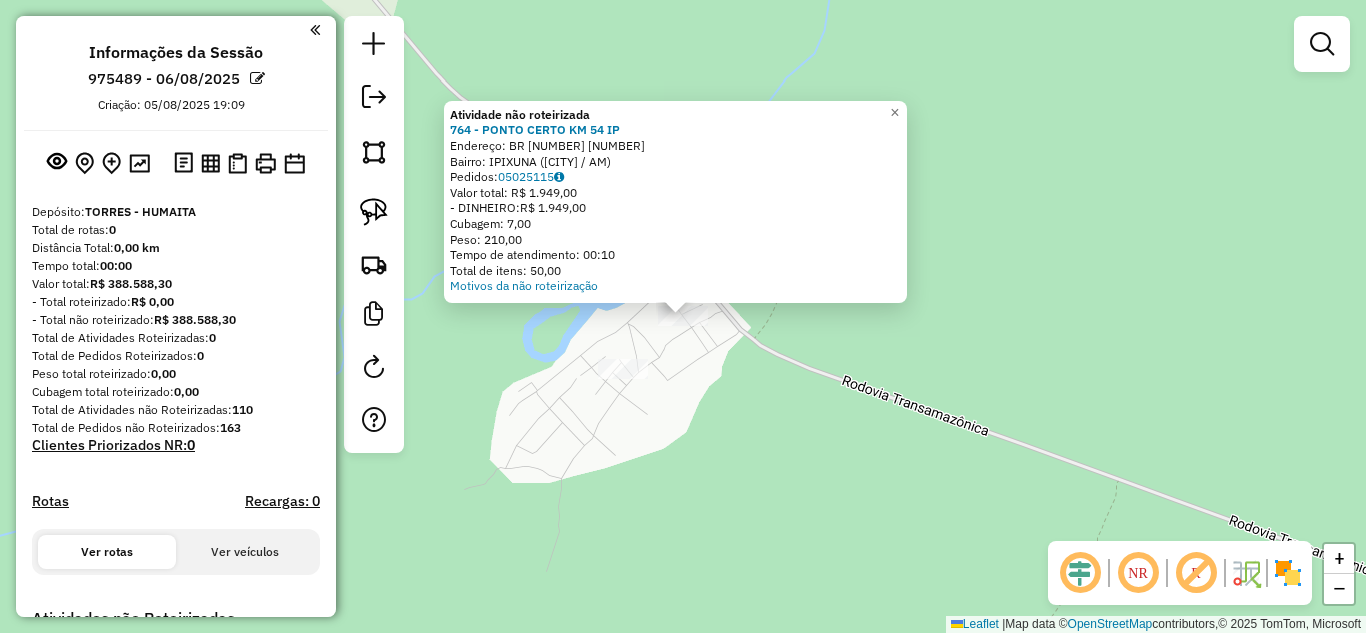 click on "Atividade não roteirizada 764 - PONTO CERTO KM 54 IP  Endereço:  BR 319 54   Bairro: [BAIRRO] ([CITY] / [STATE])   Pedidos:  [ORDER_ID]   Valor total: R$ 1.949,00   - DINHEIRO:  R$ 1.949,00   Cubagem: 7,00   Peso: 210,00   Tempo de atendimento: 00:10   Total de itens: 50,00  Motivos da não roteirização × Janela de atendimento Grade de atendimento Capacidade Transportadoras Veículos Cliente Pedidos  Rotas Selecione os dias de semana para filtrar as janelas de atendimento  Seg   Ter   Qua   Qui   Sex   Sáb   Dom  Informe o período da janela de atendimento: De: Até:  Filtrar exatamente a janela do cliente  Considerar janela de atendimento padrão  Selecione os dias de semana para filtrar as grades de atendimento  Seg   Ter   Qua   Qui   Sex   Sáb   Dom   Considerar clientes sem dia de atendimento cadastrado  Clientes fora do dia de atendimento selecionado Filtrar as atividades entre os valores definidos abaixo:  Peso mínimo:   Peso máximo:   Cubagem mínima:   Cubagem máxima:   De:   Até:   De:   Até:" 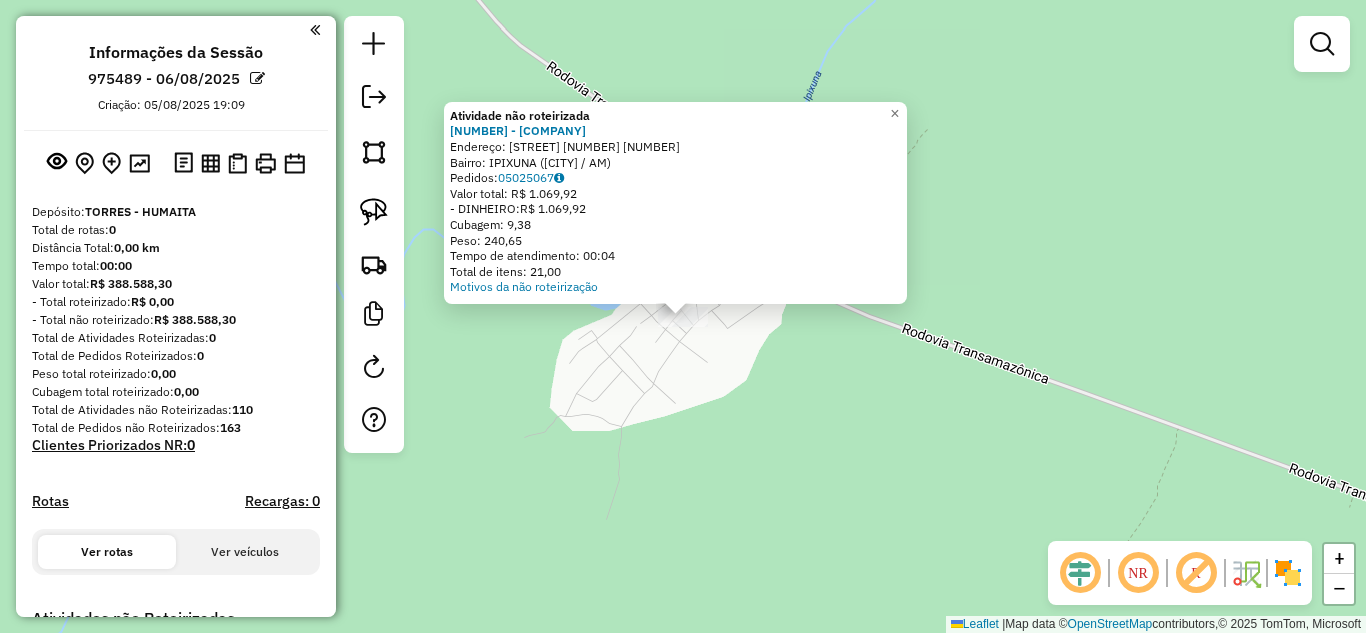 click on "Atividade não roteirizada [NUMBER] - [BUSINESS_NAME]  Endereço:  [STREET_NAME] [NUMBER]   Bairro: [NEIGHBORHOOD] ([NEIGHBORHOOD] / [STATE_ABBR])   Pedidos:  [ORDER_ID]   Valor total: [CURRENCY][PRICE]   - DINHEIRO:  [CURRENCY][PRICE]   Cubagem: [CUBAGE]   Peso: [WEIGHT]   Tempo de atendimento: [TIME]   Total de itens: [ITEMS]  Motivos da não roteirização × Janela de atendimento Grade de atendimento Capacidade Transportadoras Veículos Cliente Pedidos  Rotas Selecione os dias de semana para filtrar as janelas de atendimento  Seg   Ter   Qua   Qui   Sex   Sáb   Dom  Informe o período da janela de atendimento: De: Até:  Filtrar exatamente a janela do cliente  Considerar janela de atendimento padrão  Selecione os dias de semana para filtrar as grades de atendimento  Seg   Ter   Qua   Qui   Sex   Sáb   Dom   Considerar clientes sem dia de atendimento cadastrado  Clientes fora do dia de atendimento selecionado Filtrar as atividades entre os valores definidos abaixo:  Peso mínimo:   Peso máximo:   Cubagem mínima:   Cubagem máxima:   De:   Até:   De:   Até:" 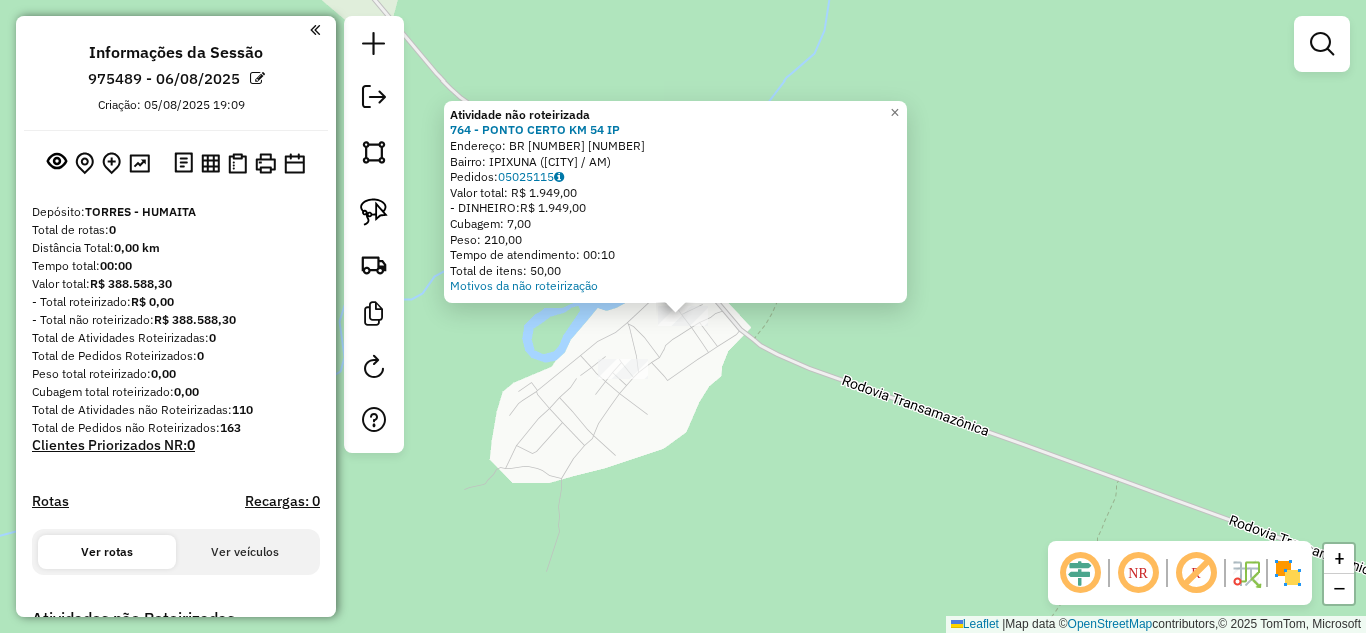 click on "Atividade não roteirizada 764 - PONTO CERTO KM 54 IP  Endereço:  BR 319 54   Bairro: [BAIRRO] ([CITY] / [STATE])   Pedidos:  [ORDER_ID]   Valor total: R$ 1.949,00   - DINHEIRO:  R$ 1.949,00   Cubagem: 7,00   Peso: 210,00   Tempo de atendimento: 00:10   Total de itens: 50,00  Motivos da não roteirização × Janela de atendimento Grade de atendimento Capacidade Transportadoras Veículos Cliente Pedidos  Rotas Selecione os dias de semana para filtrar as janelas de atendimento  Seg   Ter   Qua   Qui   Sex   Sáb   Dom  Informe o período da janela de atendimento: De: Até:  Filtrar exatamente a janela do cliente  Considerar janela de atendimento padrão  Selecione os dias de semana para filtrar as grades de atendimento  Seg   Ter   Qua   Qui   Sex   Sáb   Dom   Considerar clientes sem dia de atendimento cadastrado  Clientes fora do dia de atendimento selecionado Filtrar as atividades entre os valores definidos abaixo:  Peso mínimo:   Peso máximo:   Cubagem mínima:   Cubagem máxima:   De:   Até:   De:   Até:" 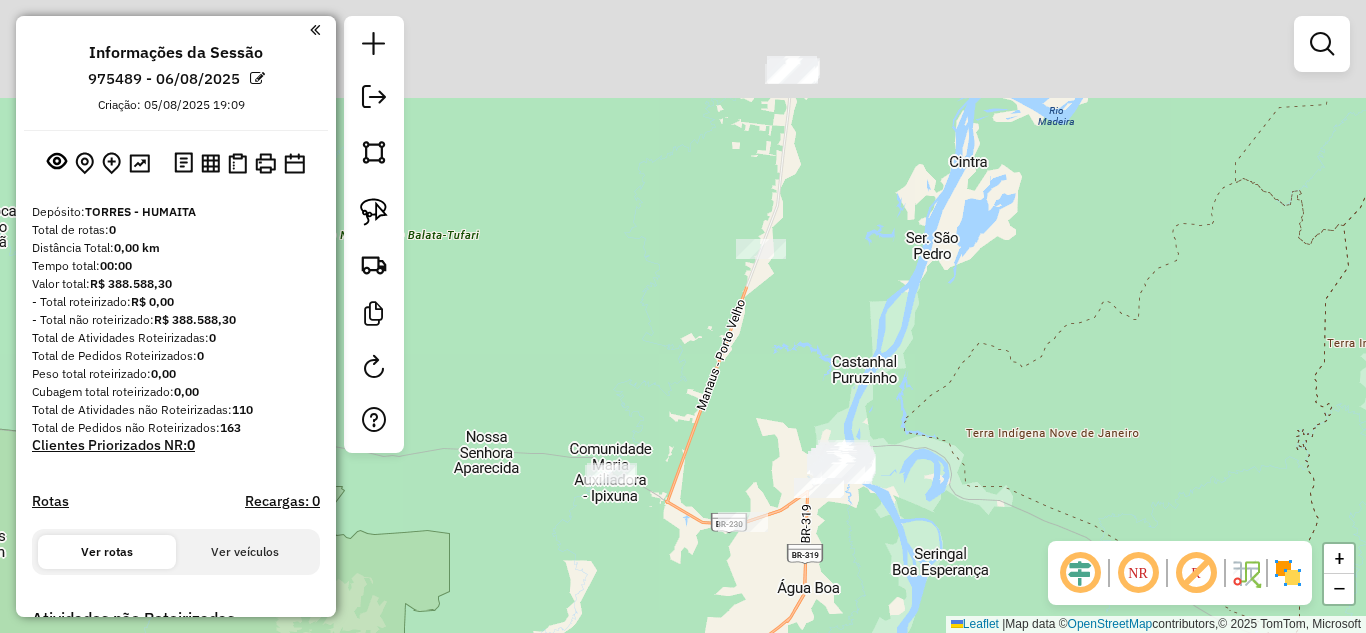drag, startPoint x: 786, startPoint y: 306, endPoint x: 669, endPoint y: 382, distance: 139.51703 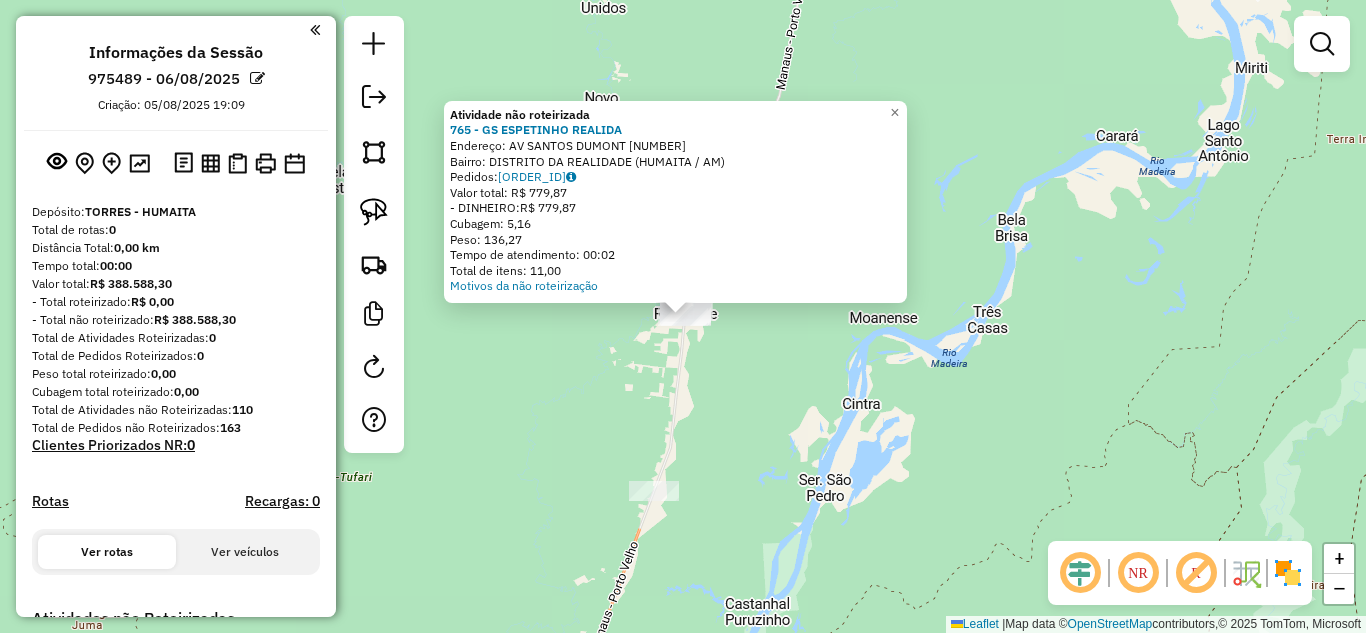click on "Atividade não roteirizada 765 - GS ESPETINHO REALIDA  Endereço:  AV SANTOS DUMONT [NUMBER]   Bairro: DISTRITO DA REALIDADE ([CITY] / AM)   Pedidos:  [ORDER_ID]   Valor total: R$ 779,87   - DINHEIRO:  R$ 779,87   Cubagem: 5,16   Peso: 136,27   Tempo de atendimento: 00:02   Total de itens: 11,00  Motivos da não roteirização × Janela de atendimento Grade de atendimento Capacidade Transportadoras Veículos Cliente Pedidos  Rotas Selecione os dias de semana para filtrar as janelas de atendimento  Seg   Ter   Qua   Qui   Sex   Sáb   Dom  Informe o período da janela de atendimento: De: Até:  Filtrar exatamente a janela do cliente  Considerar janela de atendimento padrão  Selecione os dias de semana para filtrar as grades de atendimento  Seg   Ter   Qua   Qui   Sex   Sáb   Dom   Considerar clientes sem dia de atendimento cadastrado  Clientes fora do dia de atendimento selecionado Filtrar as atividades entre os valores definidos abaixo:  Peso mínimo:   Peso máximo:   Cubagem mínima:   Cubagem máxima:   De:" 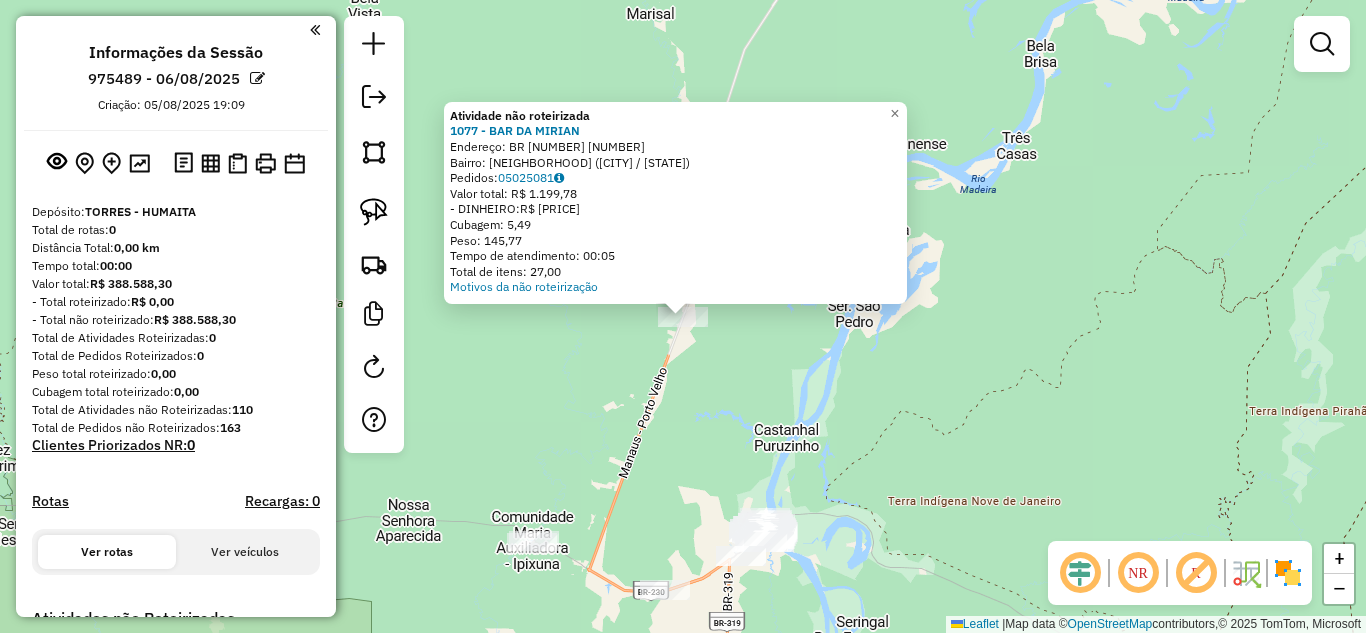 click on "Atividade não roteirizada [NUMBER] - [NAME]  Endereço:  BR 319 [NUMBER]   Bairro: [NAME] ([NAME] / [NAME])   Pedidos:  [ORDER_ID]   Valor total: R$ [PRICE]   - DINHEIRO:  R$ [PRICE]   Cubagem: [CUBAGE]   Peso: [WEIGHT]   Tempo de atendimento: [TIME]   Total de itens: [ITEMS]  Motivos da não roteirização × Janela de atendimento Grade de atendimento Capacidade Transportadoras Veículos Cliente Pedidos  Rotas Selecione os dias de semana para filtrar as janelas de atendimento  Seg   Ter   Qua   Qui   Sex   Sáb   Dom  Informe o período da janela de atendimento: De: Até:  Filtrar exatamente a janela do cliente  Considerar janela de atendimento padrão  Selecione os dias de semana para filtrar as grades de atendimento  Seg   Ter   Qua   Qui   Sex   Sáb   Dom   Considerar clientes sem dia de atendimento cadastrado  Clientes fora do dia de atendimento selecionado Filtrar as atividades entre os valores definidos abaixo:  Peso mínimo:   Peso máximo:   Cubagem mínima:   Cubagem máxima:   De:   Até:   De:   Até:  Nome:" 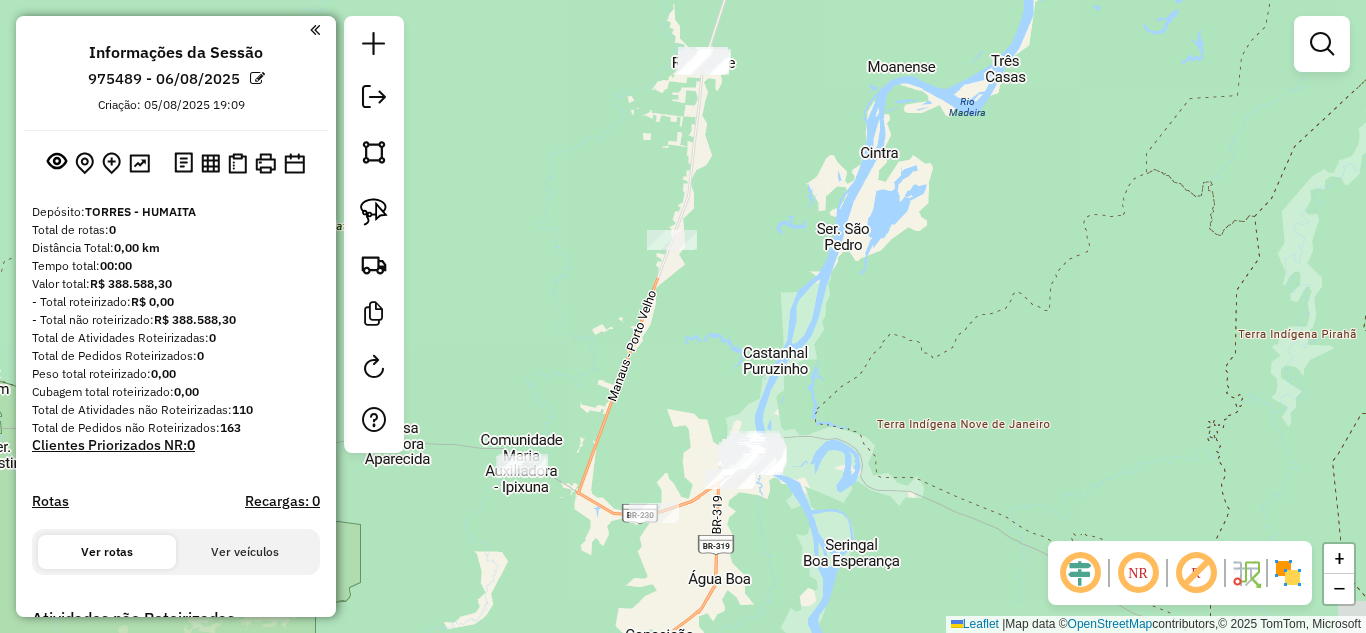 drag, startPoint x: 711, startPoint y: 457, endPoint x: 708, endPoint y: 374, distance: 83.0542 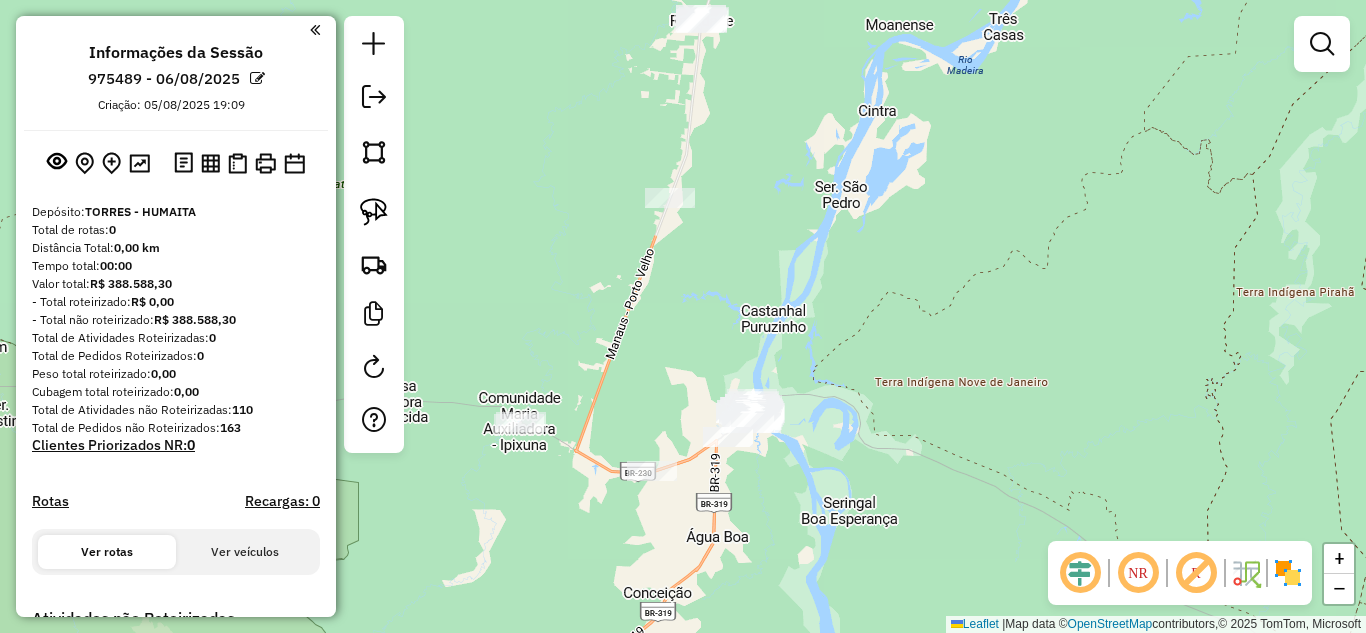 drag, startPoint x: 684, startPoint y: 427, endPoint x: 673, endPoint y: 391, distance: 37.64306 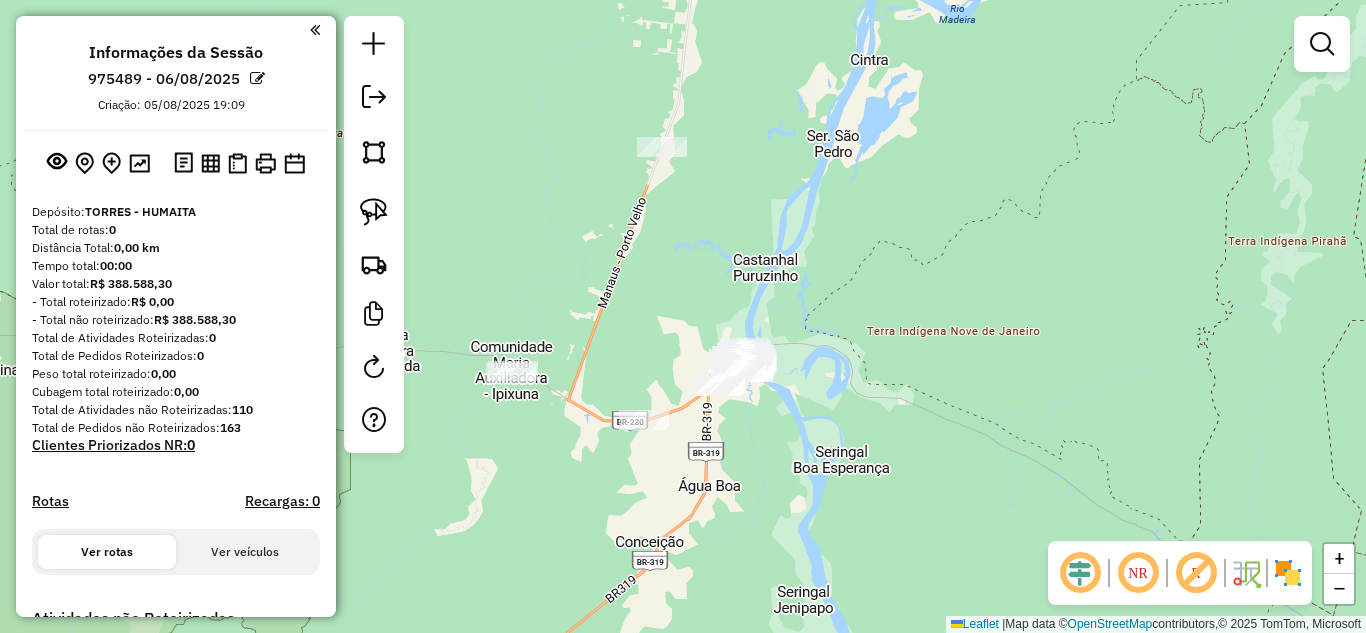 click 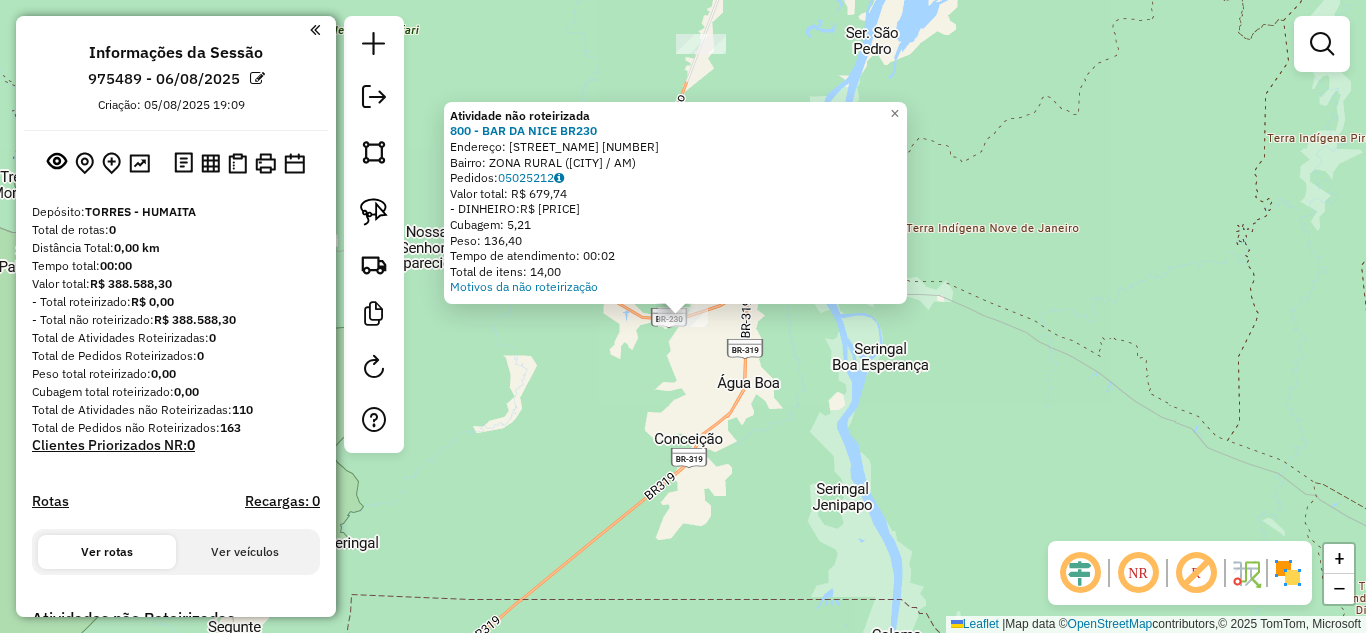 click on "Atividade não roteirizada [NUMBER] - [COMPANY]  BR[ROAD_NUMBER]  Endereço:  [STREET] [NUMBER]   Bairro: [NEIGHBORHOOD] ([CITY] / [STATE])   Pedidos:  [ORDER_ID]   Valor total: R$ [PRICE]   - [PAYMENT_METHOD]:  R$ [PRICE]   Cubagem: [CUBAGE]   Peso: [WEIGHT]   Tempo de atendimento: [TIME]   Total de itens: [ITEMS]  Motivos da não roteirização × Janela de atendimento Grade de atendimento Capacidade Transportadoras Veículos Cliente Pedidos  Rotas Selecione os dias de semana para filtrar as janelas de atendimento  Seg   Ter   Qua   Qui   Sex   Sáb   Dom  Informe o período da janela de atendimento: De: Até:  Filtrar exatamente a janela do cliente  Considerar janela de atendimento padrão  Selecione os dias de semana para filtrar as grades de atendimento  Seg   Ter   Qua   Qui   Sex   Sáb   Dom   Considerar clientes sem dia de atendimento cadastrado  Clientes fora do dia de atendimento selecionado Filtrar as atividades entre os valores definidos abaixo:  Peso mínimo:   Peso máximo:   Cubagem mínima:   Cubagem máxima:   De:   Até:   De:   Até:  De:" 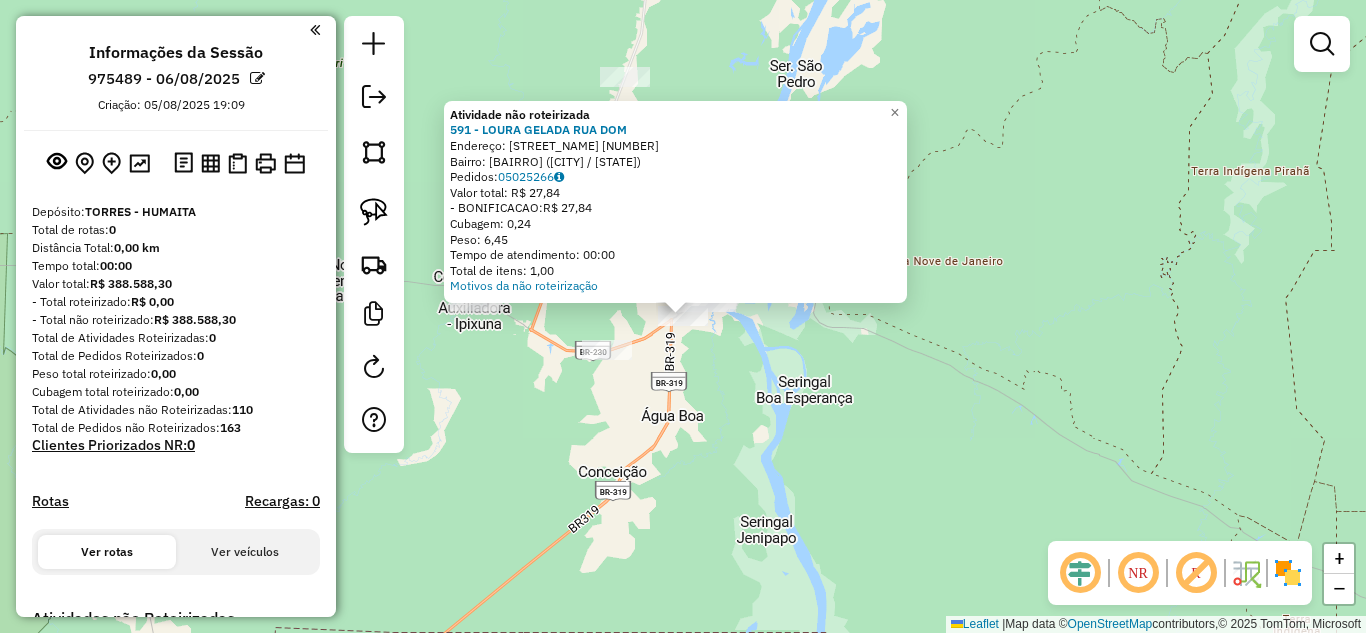 click on "Atividade não roteirizada 591 - LOURA GELADA RUA DOM  Endereço:  dom jose 2000   Bairro: [BAIRRO] ([CITY] / [STATE])   Pedidos:  [ORDER_ID]   Valor total: R$ 27,84   - BONIFICACAO:  R$ 27,84   Cubagem: 0,24   Peso: 6,45   Tempo de atendimento: 00:00   Total de itens: 1,00  Motivos da não roteirização × Janela de atendimento Grade de atendimento Capacidade Transportadoras Veículos Cliente Pedidos  Rotas Selecione os dias de semana para filtrar as janelas de atendimento  Seg   Ter   Qua   Qui   Sex   Sáb   Dom  Informe o período da janela de atendimento: De: Até:  Filtrar exatamente a janela do cliente  Considerar janela de atendimento padrão  Selecione os dias de semana para filtrar as grades de atendimento  Seg   Ter   Qua   Qui   Sex   Sáb   Dom   Considerar clientes sem dia de atendimento cadastrado  Clientes fora do dia de atendimento selecionado Filtrar as atividades entre os valores definidos abaixo:  Peso mínimo:   Peso máximo:   Cubagem mínima:   Cubagem máxima:   De:   Até:   De:   Até:" 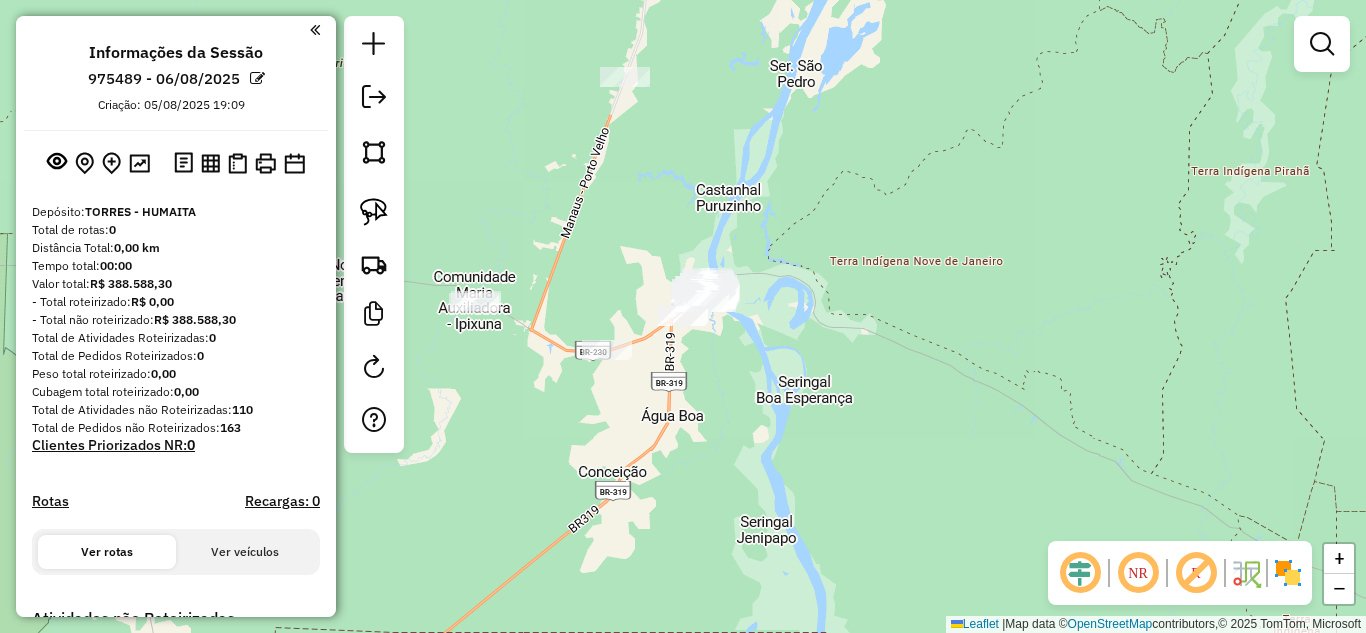click 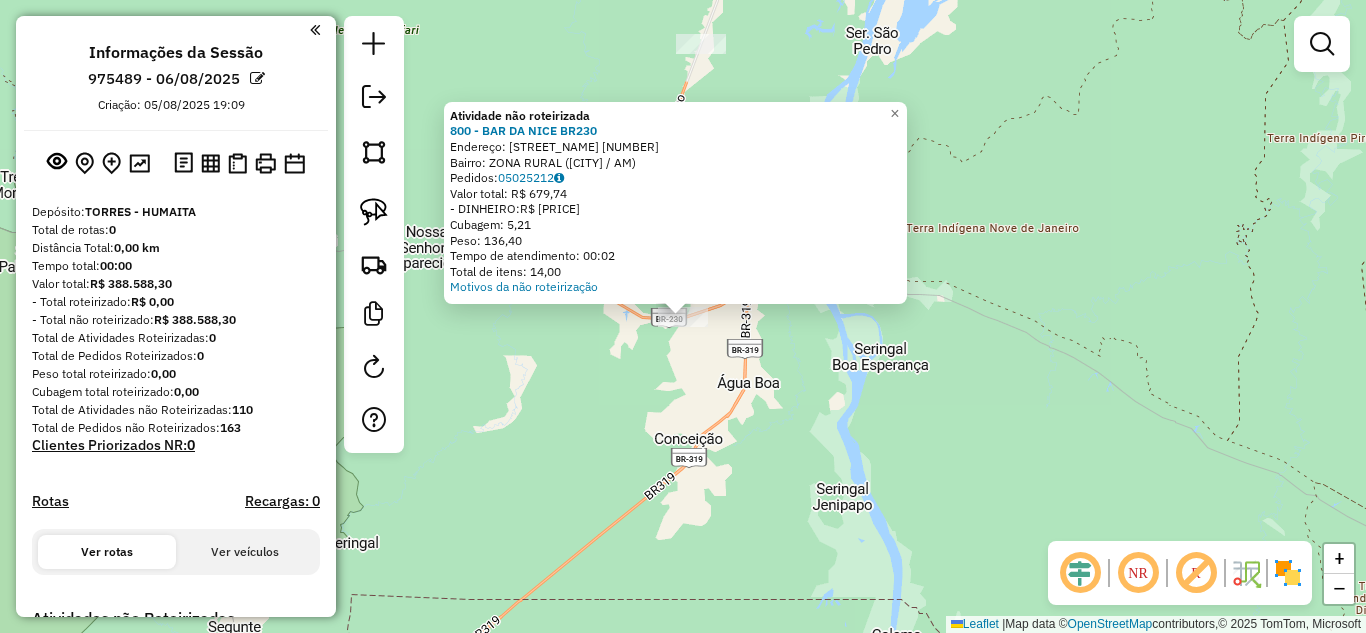 click on "Atividade não roteirizada [NUMBER] - [COMPANY]  BR[ROAD_NUMBER]  Endereço:  [STREET] [NUMBER]   Bairro: [NEIGHBORHOOD] ([CITY] / [STATE])   Pedidos:  [ORDER_ID]   Valor total: R$ [PRICE]   - [PAYMENT_METHOD]:  R$ [PRICE]   Cubagem: [CUBAGE]   Peso: [WEIGHT]   Tempo de atendimento: [TIME]   Total de itens: [ITEMS]  Motivos da não roteirização × Janela de atendimento Grade de atendimento Capacidade Transportadoras Veículos Cliente Pedidos  Rotas Selecione os dias de semana para filtrar as janelas de atendimento  Seg   Ter   Qua   Qui   Sex   Sáb   Dom  Informe o período da janela de atendimento: De: Até:  Filtrar exatamente a janela do cliente  Considerar janela de atendimento padrão  Selecione os dias de semana para filtrar as grades de atendimento  Seg   Ter   Qua   Qui   Sex   Sáb   Dom   Considerar clientes sem dia de atendimento cadastrado  Clientes fora do dia de atendimento selecionado Filtrar as atividades entre os valores definidos abaixo:  Peso mínimo:   Peso máximo:   Cubagem mínima:   Cubagem máxima:   De:   Até:   De:   Até:  De:" 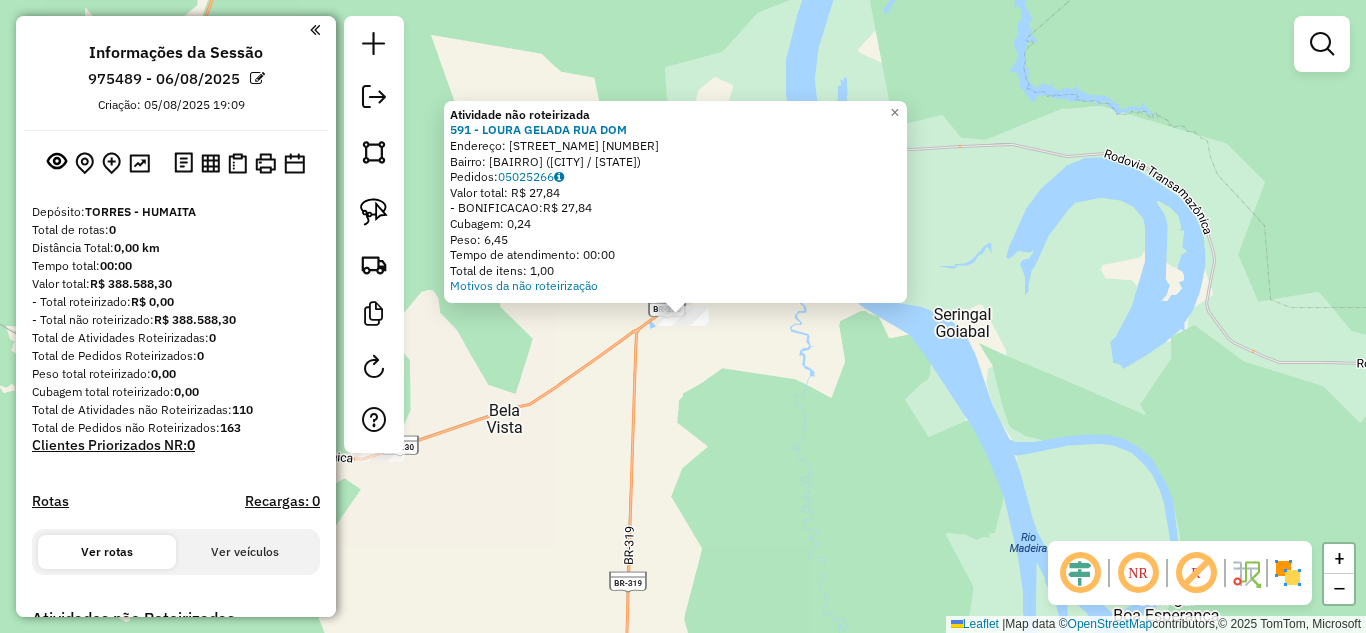click on "Atividade não roteirizada 591 - LOURA GELADA RUA DOM  Endereço:  dom jose 2000   Bairro: [BAIRRO] ([CITY] / [STATE])   Pedidos:  [ORDER_ID]   Valor total: R$ 27,84   - BONIFICACAO:  R$ 27,84   Cubagem: 0,24   Peso: 6,45   Tempo de atendimento: 00:00   Total de itens: 1,00  Motivos da não roteirização × Janela de atendimento Grade de atendimento Capacidade Transportadoras Veículos Cliente Pedidos  Rotas Selecione os dias de semana para filtrar as janelas de atendimento  Seg   Ter   Qua   Qui   Sex   Sáb   Dom  Informe o período da janela de atendimento: De: Até:  Filtrar exatamente a janela do cliente  Considerar janela de atendimento padrão  Selecione os dias de semana para filtrar as grades de atendimento  Seg   Ter   Qua   Qui   Sex   Sáb   Dom   Considerar clientes sem dia de atendimento cadastrado  Clientes fora do dia de atendimento selecionado Filtrar as atividades entre os valores definidos abaixo:  Peso mínimo:   Peso máximo:   Cubagem mínima:   Cubagem máxima:   De:   Até:   De:   Até:" 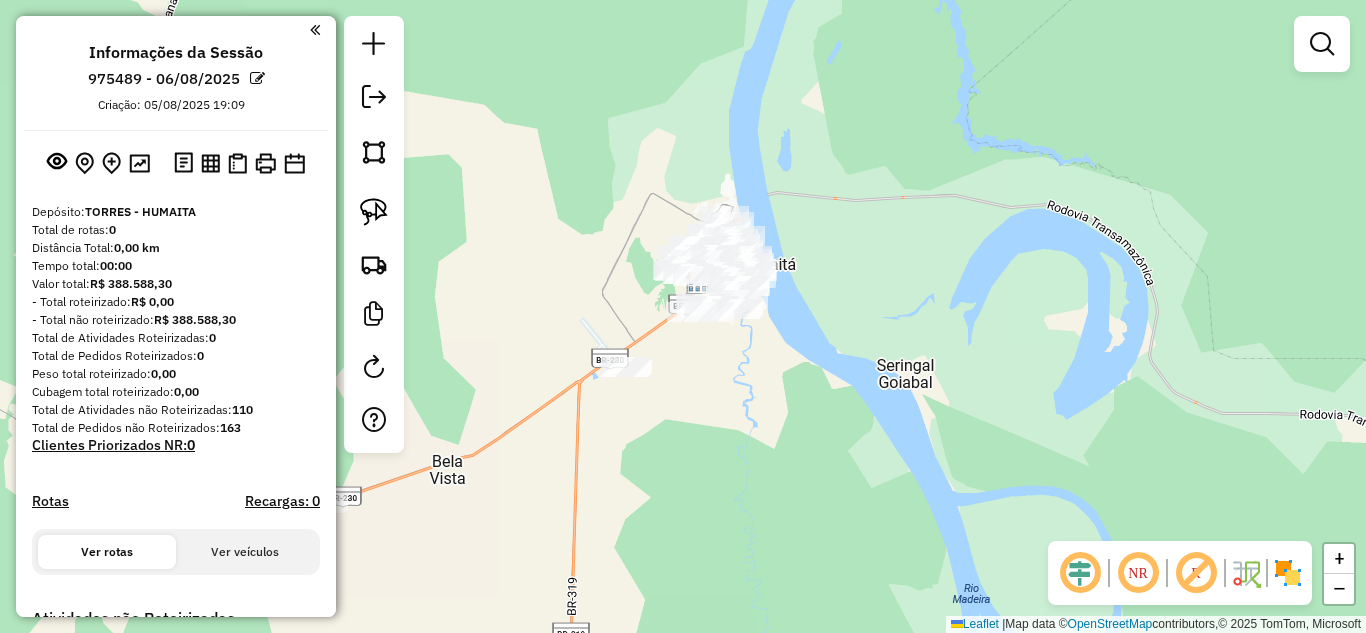 drag, startPoint x: 768, startPoint y: 292, endPoint x: 711, endPoint y: 343, distance: 76.48529 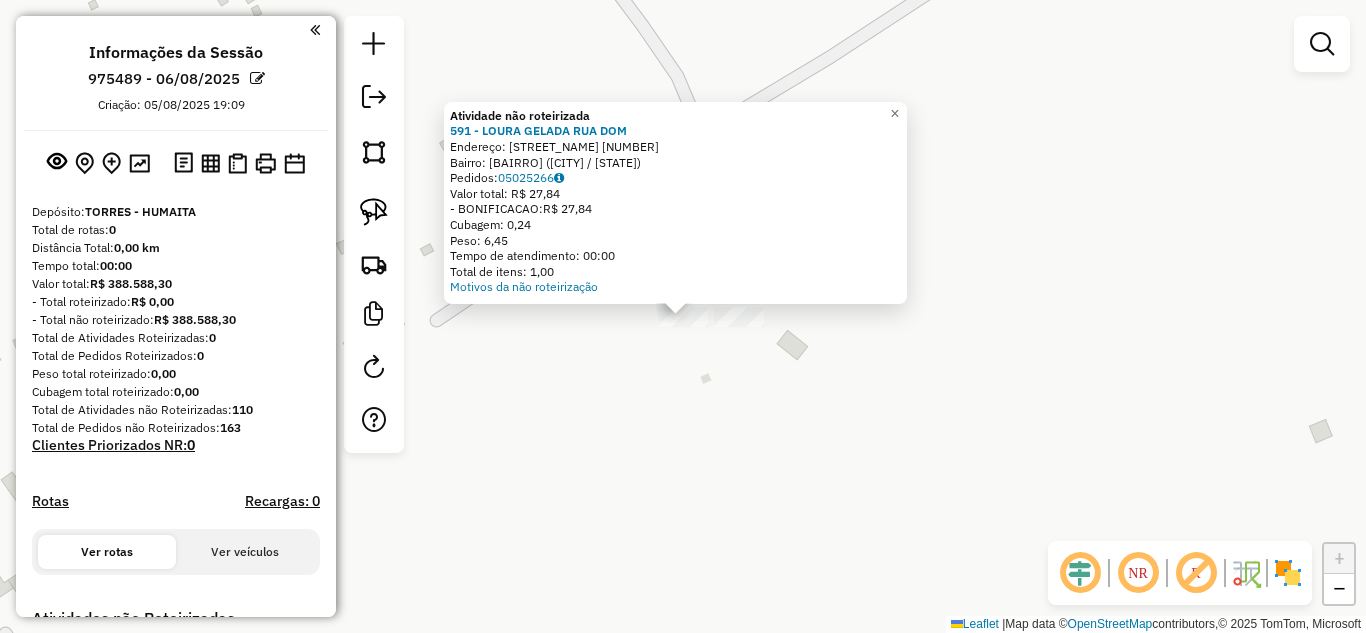 click on "Atividade não roteirizada 591 - LOURA GELADA RUA DOM  Endereço:  dom jose 2000   Bairro: [BAIRRO] ([CITY] / [STATE])   Pedidos:  [ORDER_ID]   Valor total: R$ 27,84   - BONIFICACAO:  R$ 27,84   Cubagem: 0,24   Peso: 6,45   Tempo de atendimento: 00:00   Total de itens: 1,00  Motivos da não roteirização × Janela de atendimento Grade de atendimento Capacidade Transportadoras Veículos Cliente Pedidos  Rotas Selecione os dias de semana para filtrar as janelas de atendimento  Seg   Ter   Qua   Qui   Sex   Sáb   Dom  Informe o período da janela de atendimento: De: Até:  Filtrar exatamente a janela do cliente  Considerar janela de atendimento padrão  Selecione os dias de semana para filtrar as grades de atendimento  Seg   Ter   Qua   Qui   Sex   Sáb   Dom   Considerar clientes sem dia de atendimento cadastrado  Clientes fora do dia de atendimento selecionado Filtrar as atividades entre os valores definidos abaixo:  Peso mínimo:   Peso máximo:   Cubagem mínima:   Cubagem máxima:   De:   Até:   De:   Até:" 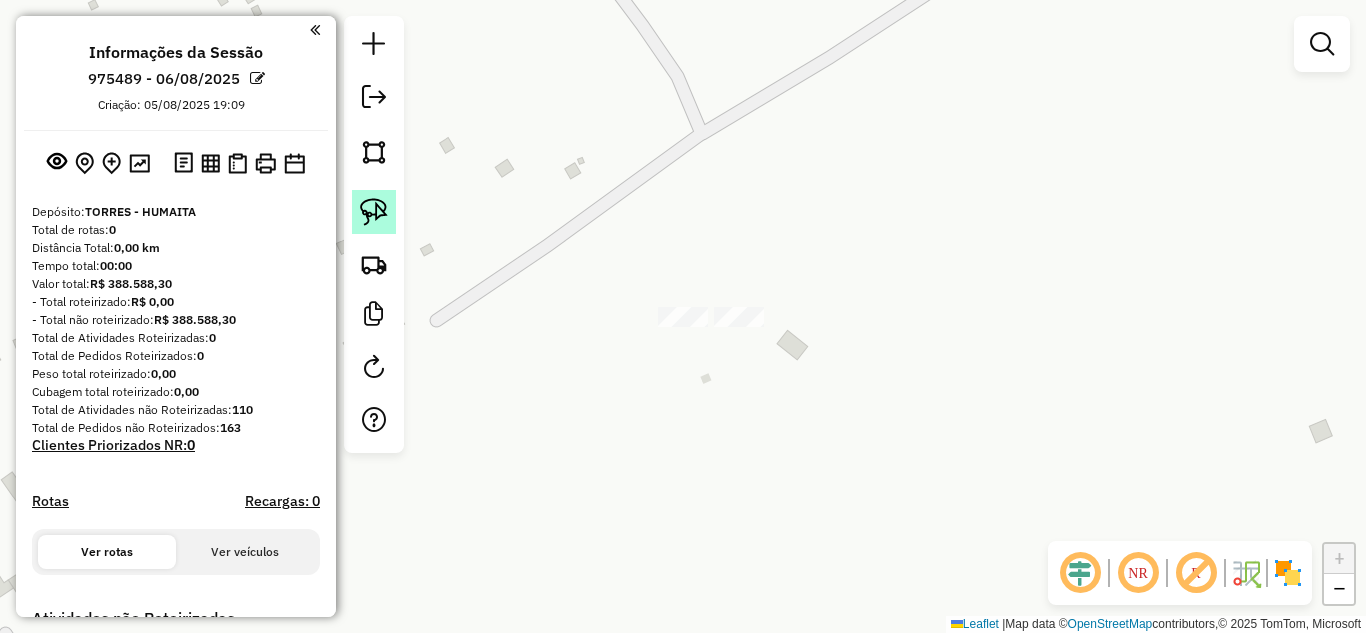 click 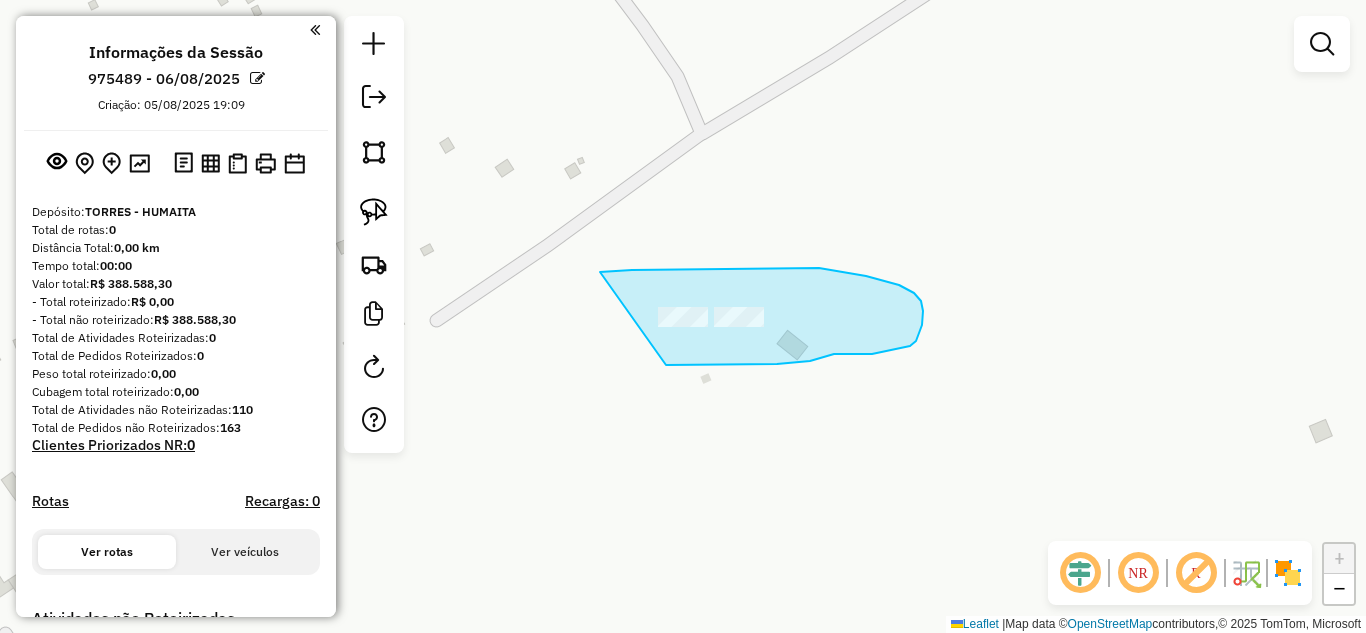 drag, startPoint x: 600, startPoint y: 272, endPoint x: 666, endPoint y: 365, distance: 114.03947 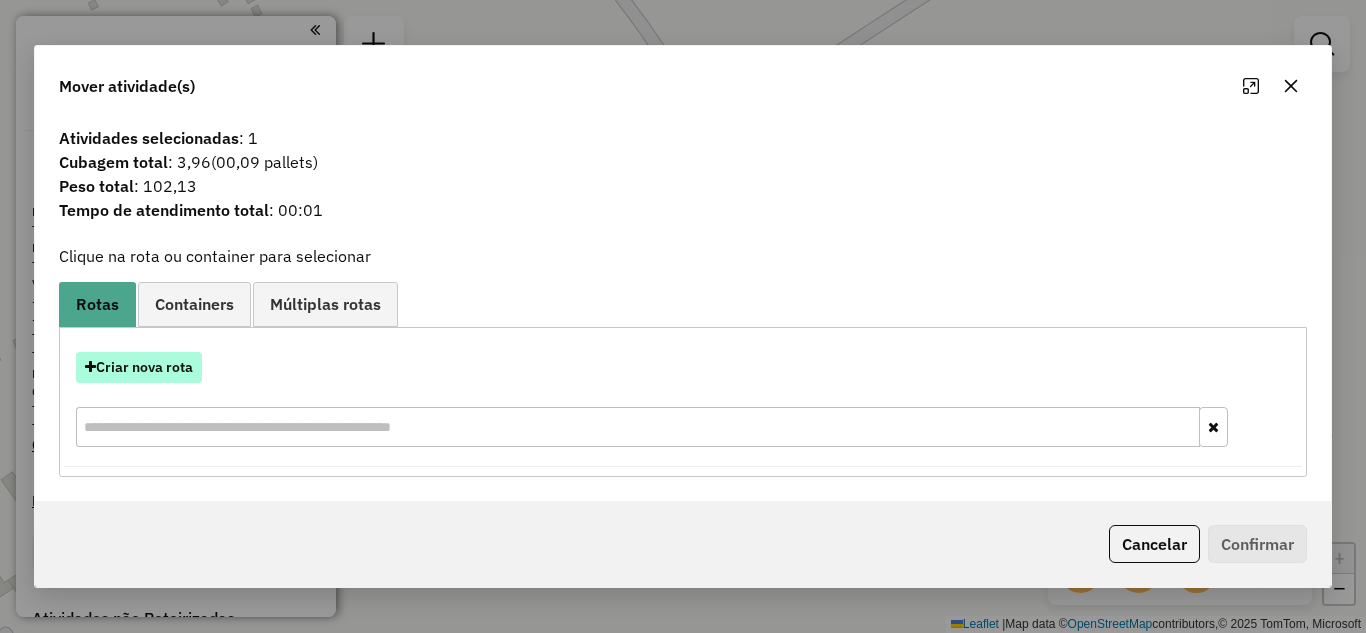 click on "Criar nova rota" at bounding box center [139, 367] 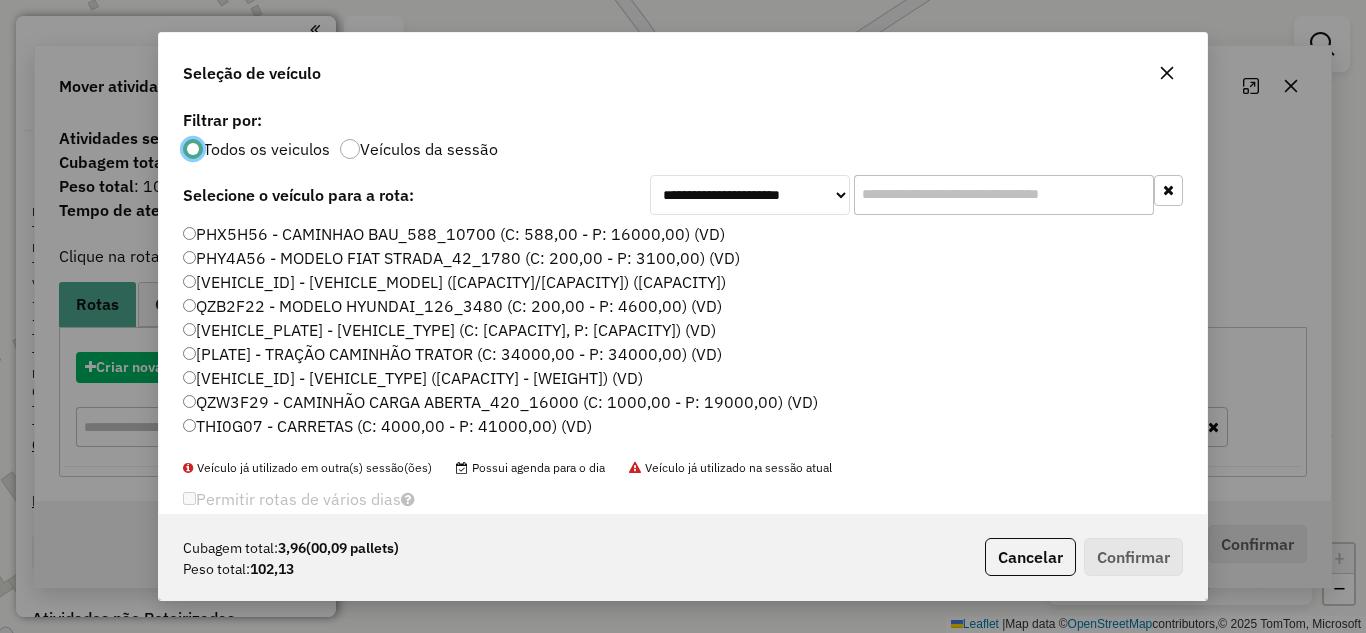 scroll, scrollTop: 11, scrollLeft: 6, axis: both 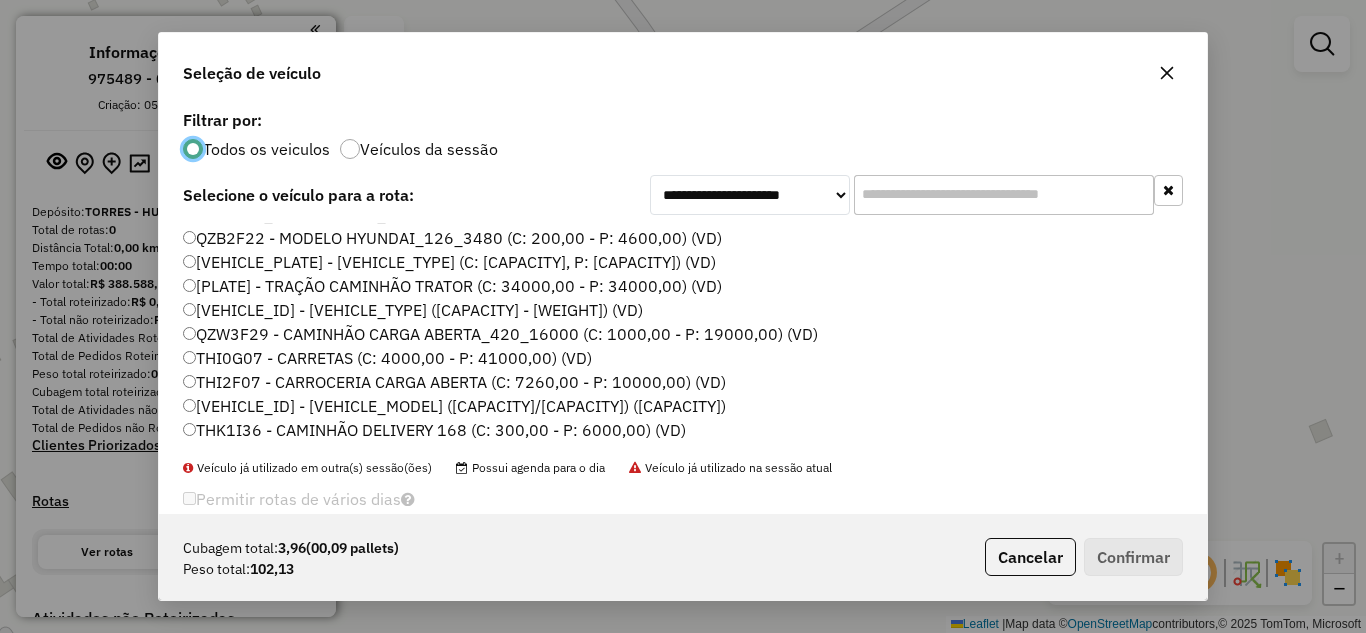click on "[VEHICLE_ID] - [VEHICLE_MODEL] ([CAPACITY]/[CAPACITY]) ([CAPACITY])" 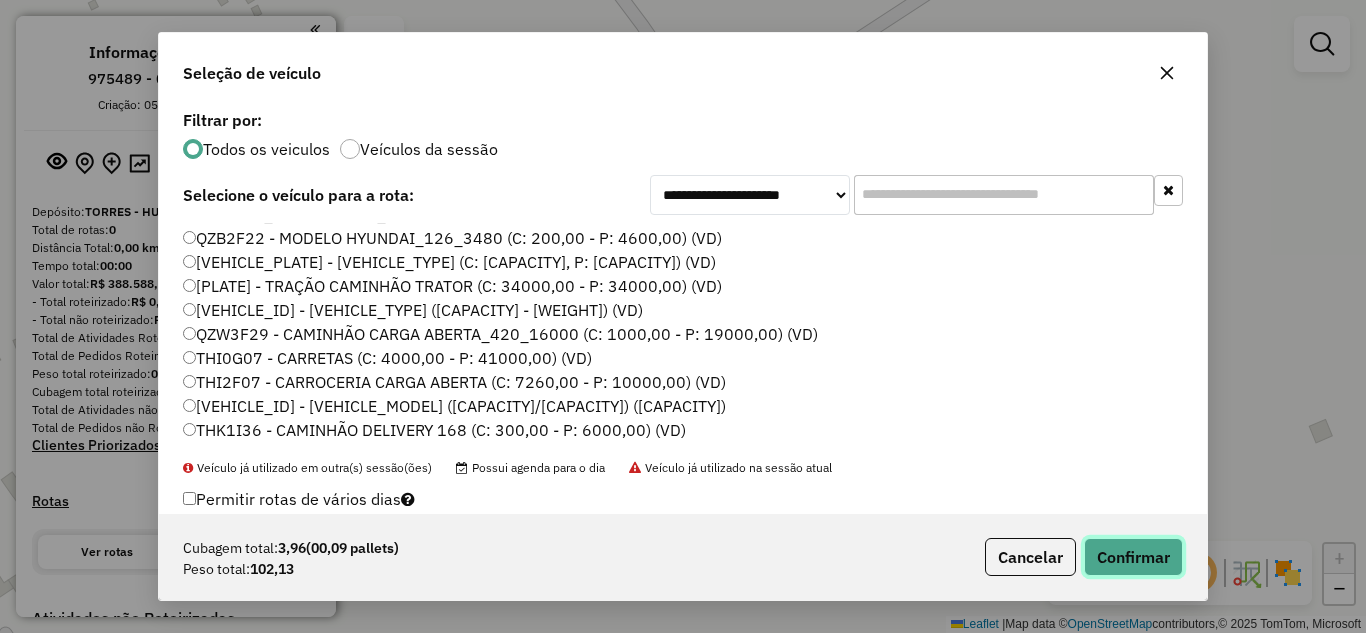 click on "Confirmar" 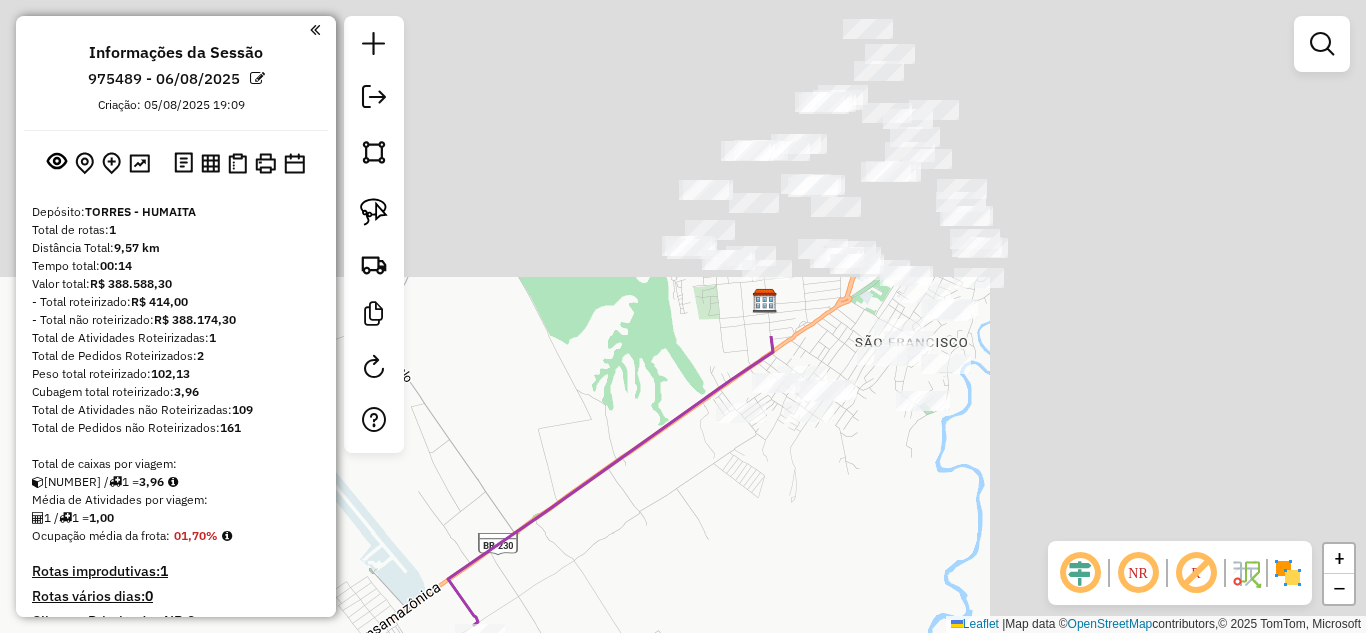 drag, startPoint x: 640, startPoint y: 680, endPoint x: 590, endPoint y: 680, distance: 50 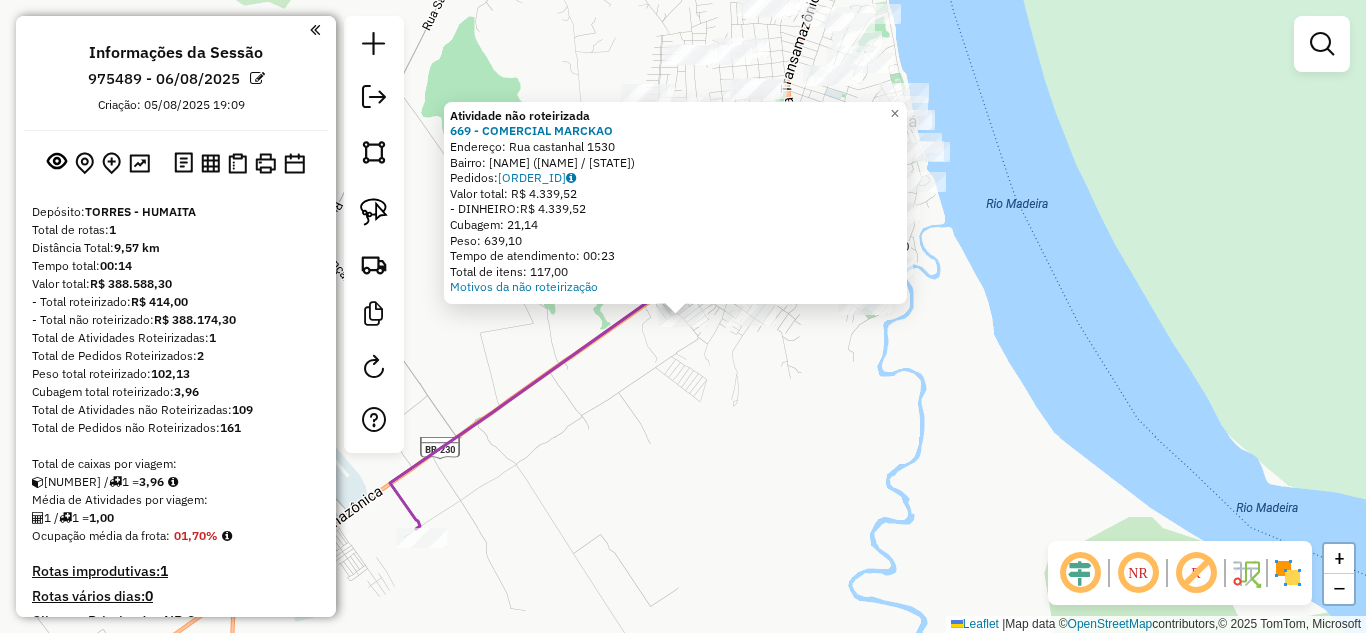 click on "Atividade não roteirizada [NUMBER] - [NAME]  Endereço:  Rua [NAME] [NUMBER]   Bairro: [NAME] ([NAME] / [STATE])   Pedidos:  [ORDER_ID]   Valor total: R$ [PRICE]   - DINHEIRO:  R$ [PRICE]   Cubagem: [NUMBER]   Peso: [NUMBER]   Tempo de atendimento: [TIME]   Total de itens: [NUMBER]  Motivos da não roteirização × Janela de atendimento Grade de atendimento Capacidade Transportadoras Veículos Cliente Pedidos  Rotas Selecione os dias de semana para filtrar as janelas de atendimento  Seg   Ter   Qua   Qui   Sex   Sáb   Dom  Informe o período da janela de atendimento: De: [TIME] Até: [TIME]  Filtrar exatamente a janela do cliente  Considerar janela de atendimento padrão  Selecione os dias de semana para filtrar as grades de atendimento  Seg   Ter   Qua   Qui   Sex   Sáb   Dom   Considerar clientes sem dia de atendimento cadastrado  Clientes fora do dia de atendimento selecionado Filtrar as atividades entre os valores definidos abaixo:  Peso mínimo: [NUMBER]  Peso máximo: [NUMBER]  Cubagem mínima: [NUMBER]  Cubagem máxima: [NUMBER]  De: [TIME]  De: [TIME]" 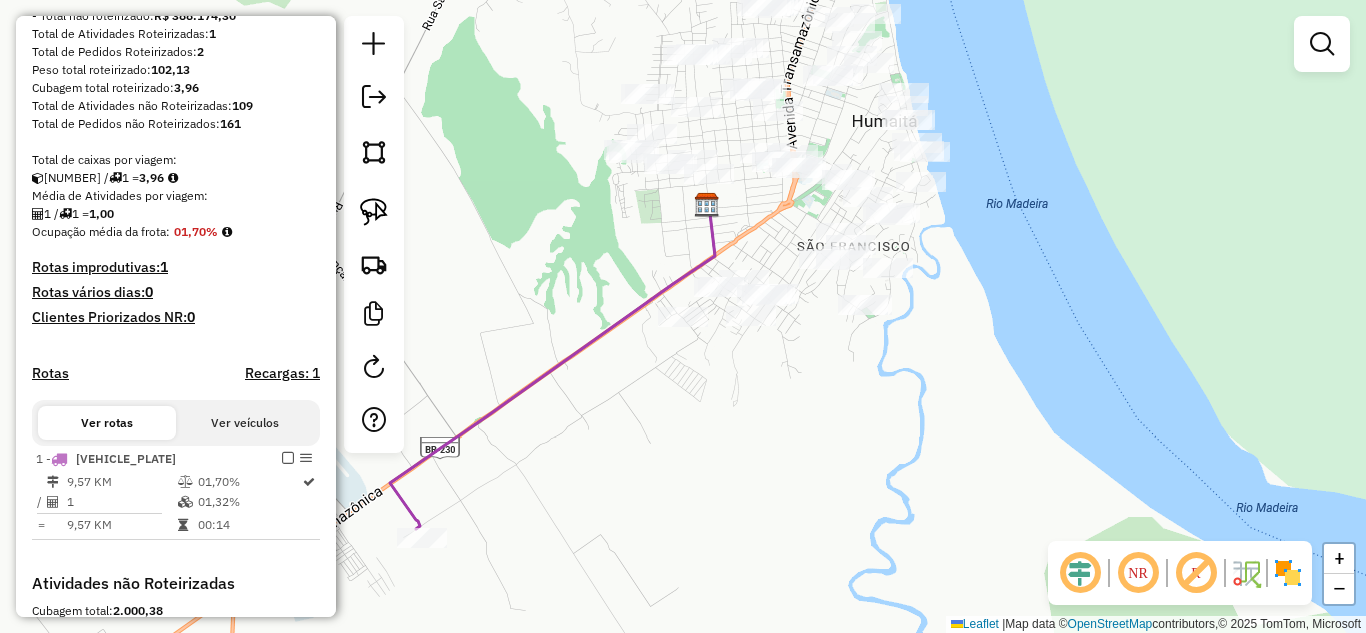 scroll, scrollTop: 500, scrollLeft: 0, axis: vertical 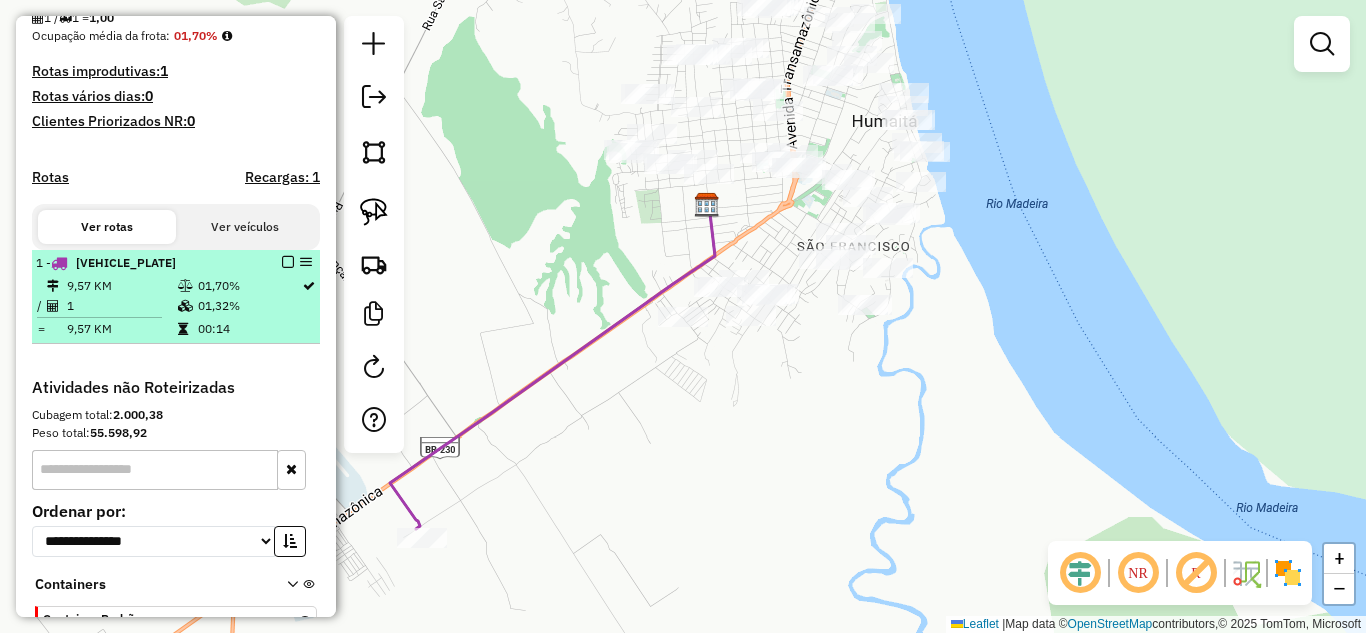 click at bounding box center [288, 262] 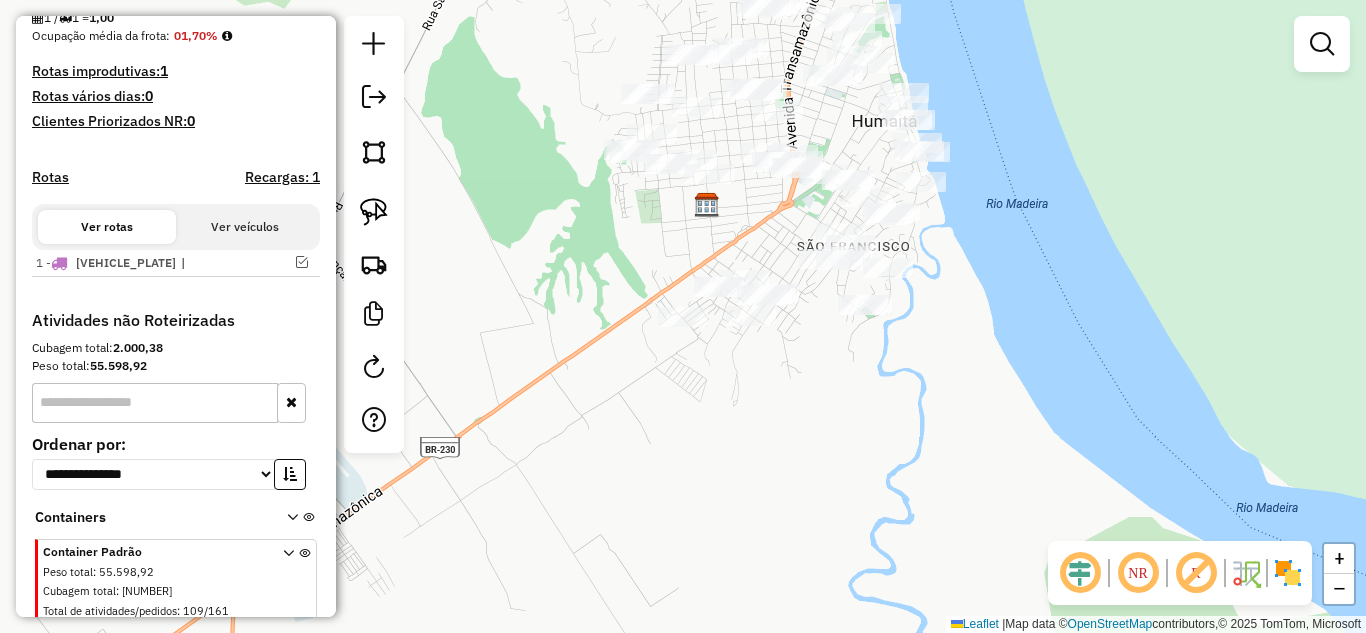 click on "Janela de atendimento Grade de atendimento Capacidade Transportadoras Veículos Cliente Pedidos  Rotas Selecione os dias de semana para filtrar as janelas de atendimento  Seg   Ter   Qua   Qui   Sex   Sáb   Dom  Informe o período da janela de atendimento: De: Até:  Filtrar exatamente a janela do cliente  Considerar janela de atendimento padrão  Selecione os dias de semana para filtrar as grades de atendimento  Seg   Ter   Qua   Qui   Sex   Sáb   Dom   Considerar clientes sem dia de atendimento cadastrado  Clientes fora do dia de atendimento selecionado Filtrar as atividades entre os valores definidos abaixo:  Peso mínimo:   Peso máximo:   Cubagem mínima:   Cubagem máxima:   De:   Até:  Filtrar as atividades entre o tempo de atendimento definido abaixo:  De:   Até:   Considerar capacidade total dos clientes não roteirizados Transportadora: Selecione um ou mais itens Tipo de veículo: Selecione um ou mais itens Veículo: Selecione um ou mais itens Motorista: Selecione um ou mais itens Nome: Rótulo:" 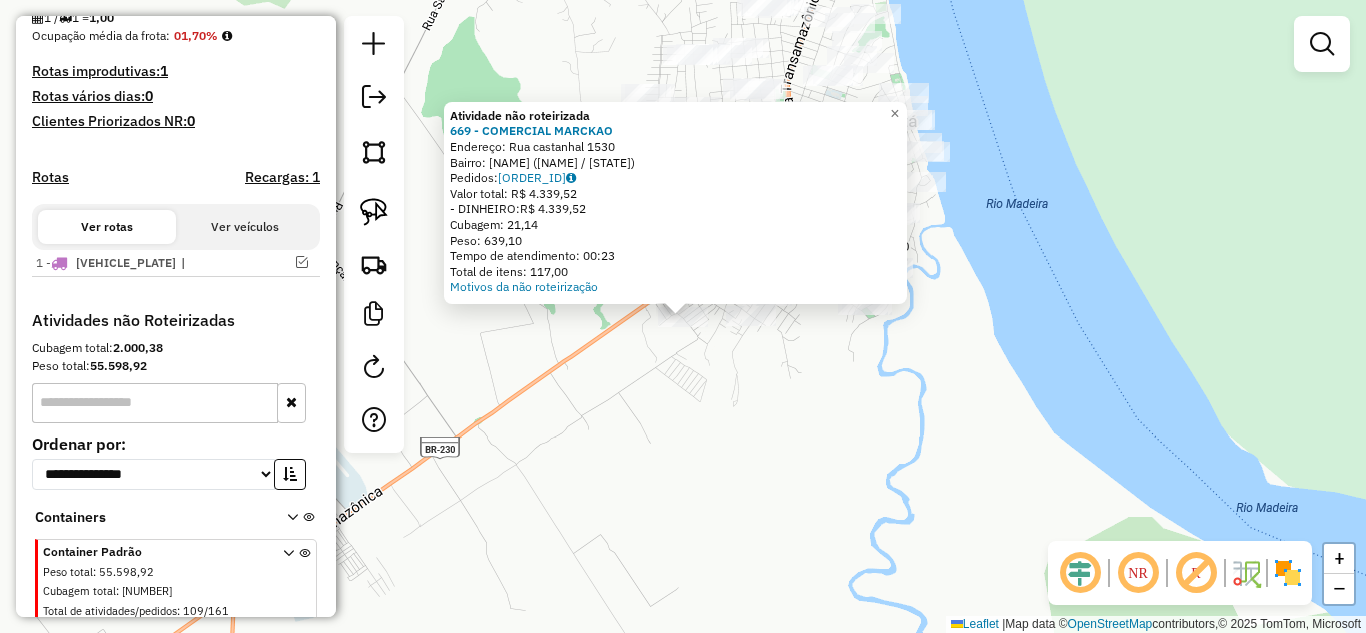click on "Atividade não roteirizada [NUMBER] - [NAME]  Endereço:  Rua [NAME] [NUMBER]   Bairro: [NAME] ([NAME] / [STATE])   Pedidos:  [ORDER_ID]   Valor total: R$ [PRICE]   - DINHEIRO:  R$ [PRICE]   Cubagem: [NUMBER]   Peso: [NUMBER]   Tempo de atendimento: [TIME]   Total de itens: [NUMBER]  Motivos da não roteirização × Janela de atendimento Grade de atendimento Capacidade Transportadoras Veículos Cliente Pedidos  Rotas Selecione os dias de semana para filtrar as janelas de atendimento  Seg   Ter   Qua   Qui   Sex   Sáb   Dom  Informe o período da janela de atendimento: De: [TIME] Até: [TIME]  Filtrar exatamente a janela do cliente  Considerar janela de atendimento padrão  Selecione os dias de semana para filtrar as grades de atendimento  Seg   Ter   Qua   Qui   Sex   Sáb   Dom   Considerar clientes sem dia de atendimento cadastrado  Clientes fora do dia de atendimento selecionado Filtrar as atividades entre os valores definidos abaixo:  Peso mínimo: [NUMBER]  Peso máximo: [NUMBER]  Cubagem mínima: [NUMBER]  Cubagem máxima: [NUMBER]  De: [TIME]  De: [TIME]" 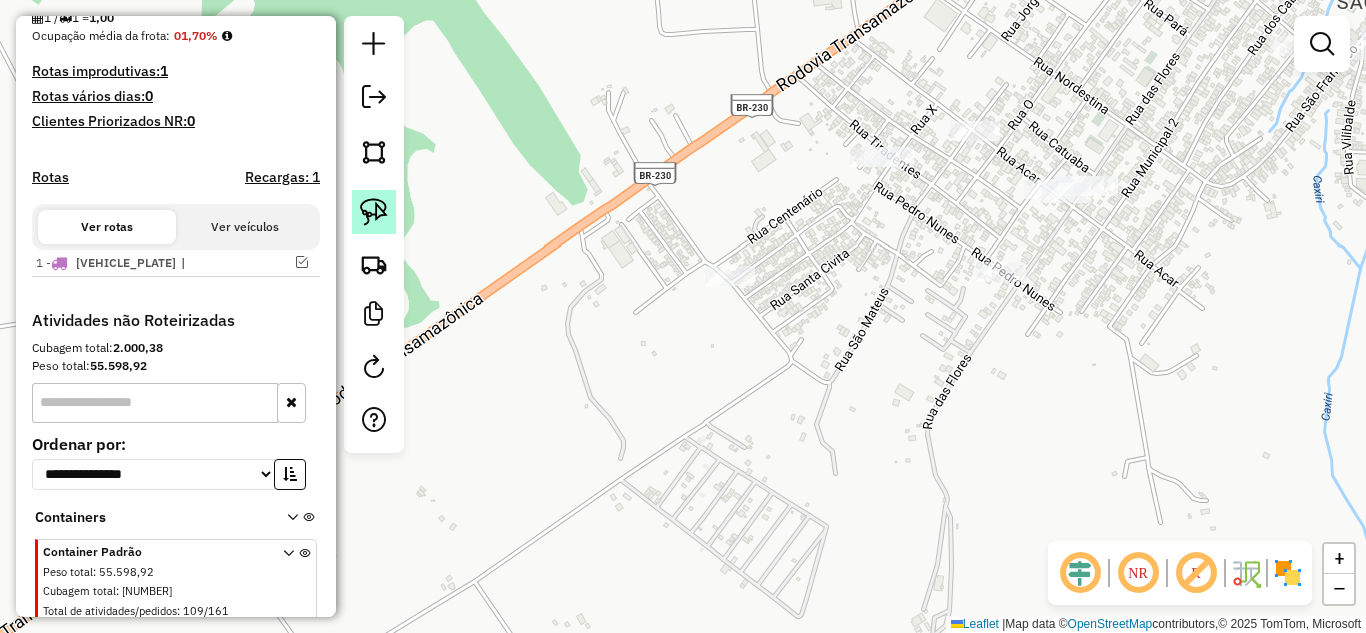 click 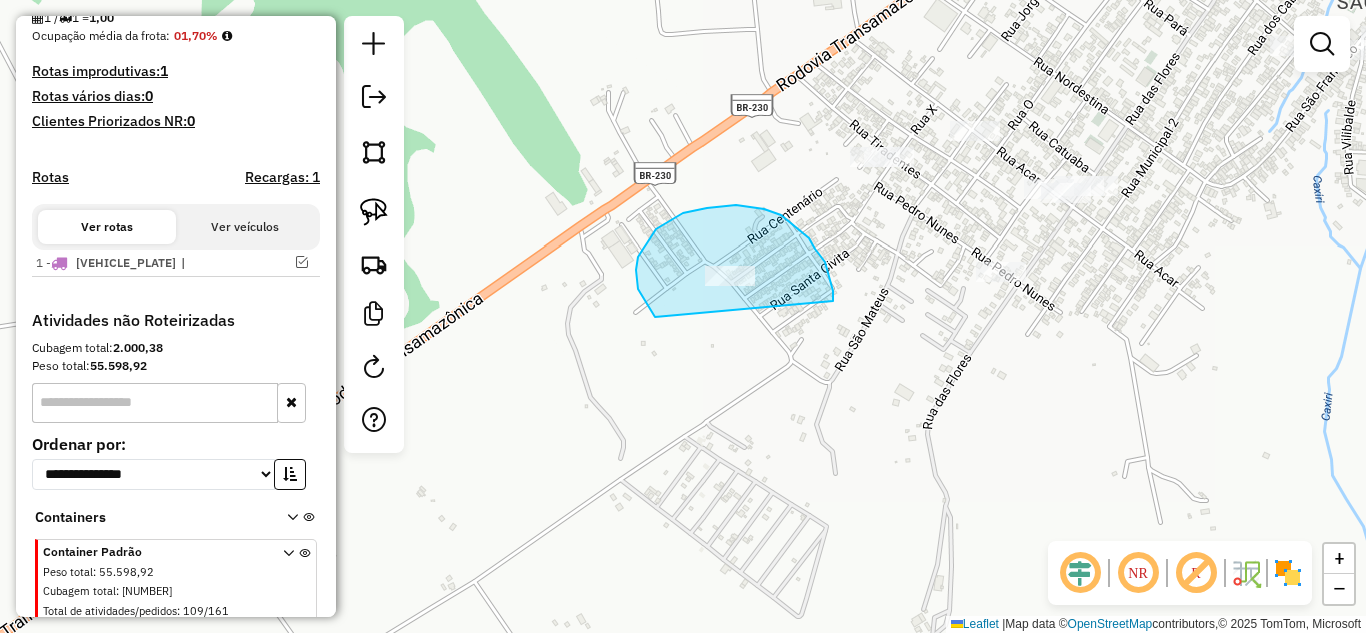 drag, startPoint x: 655, startPoint y: 317, endPoint x: 833, endPoint y: 301, distance: 178.71765 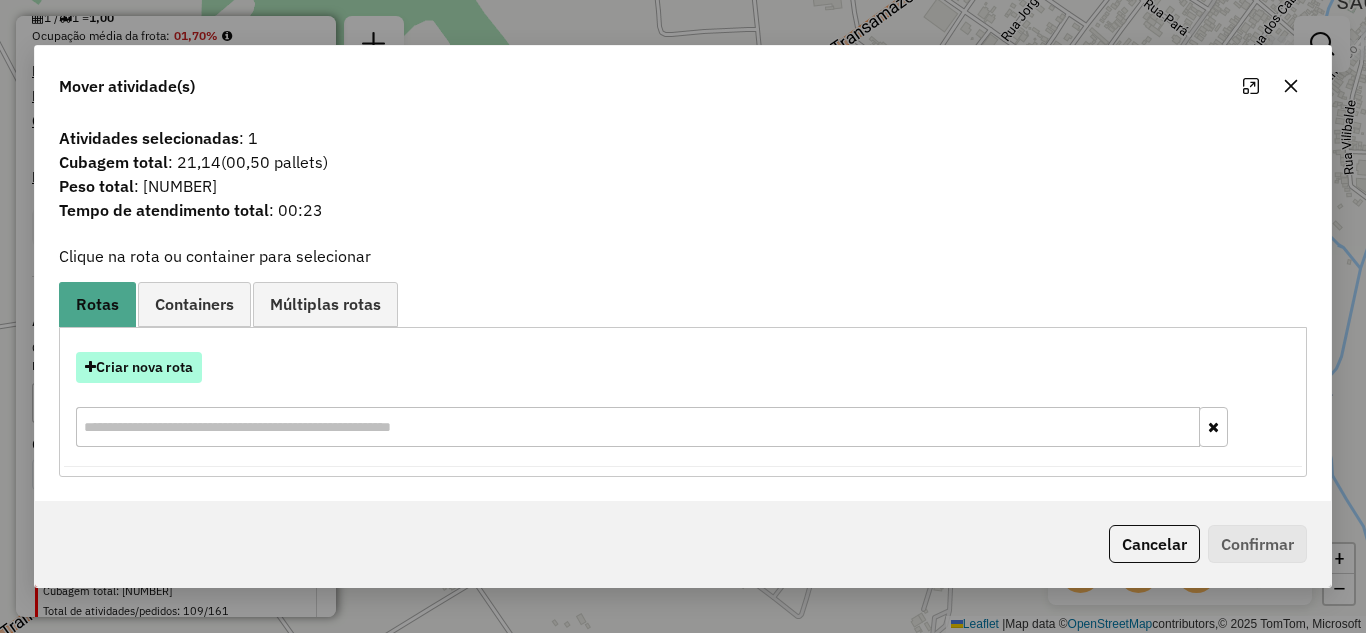 click on "Criar nova rota" at bounding box center (139, 367) 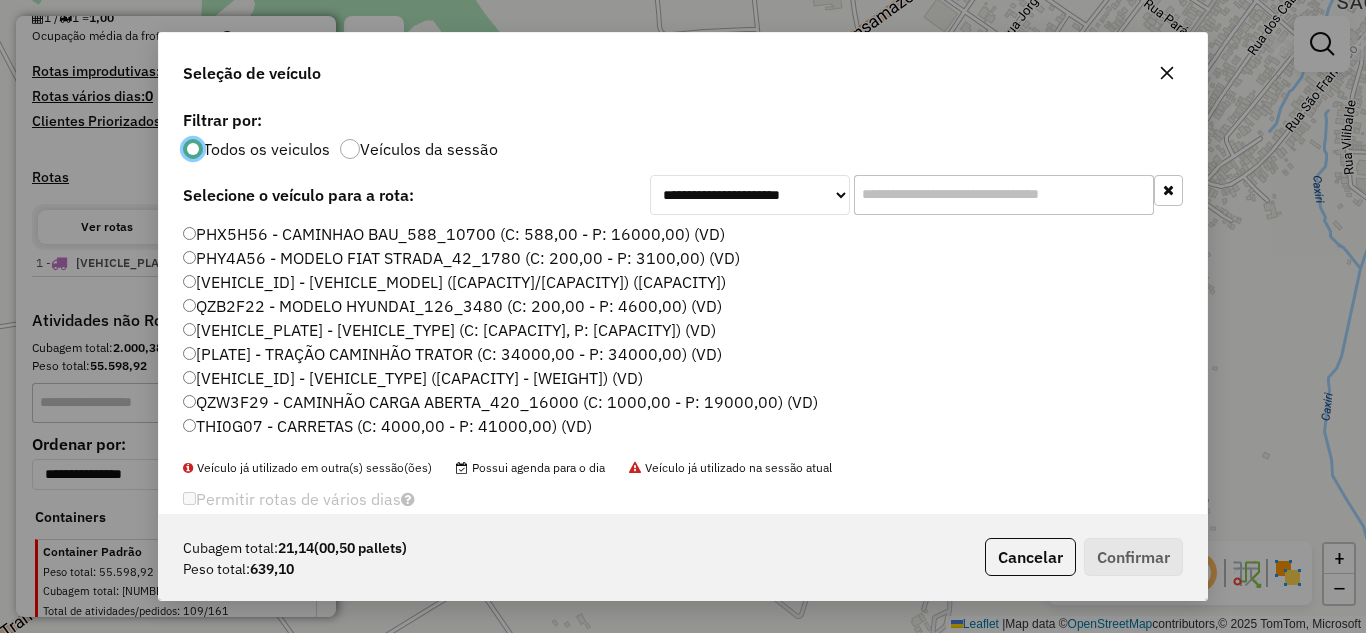 scroll, scrollTop: 11, scrollLeft: 6, axis: both 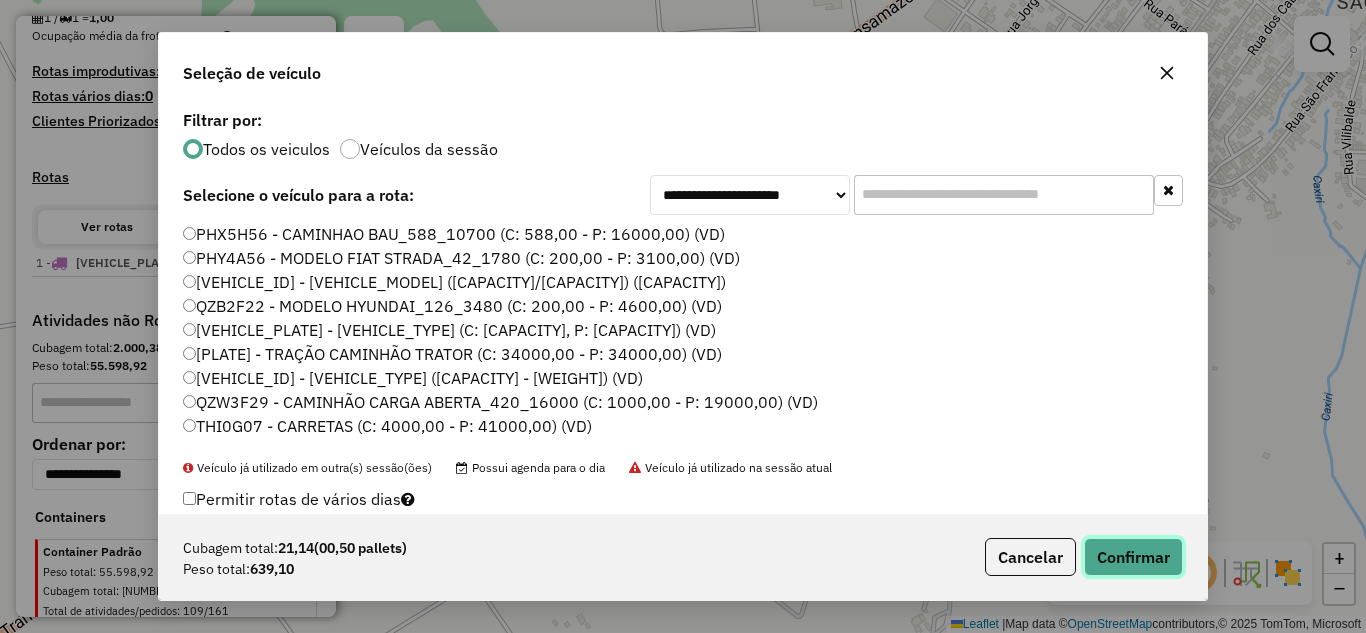 click on "Confirmar" 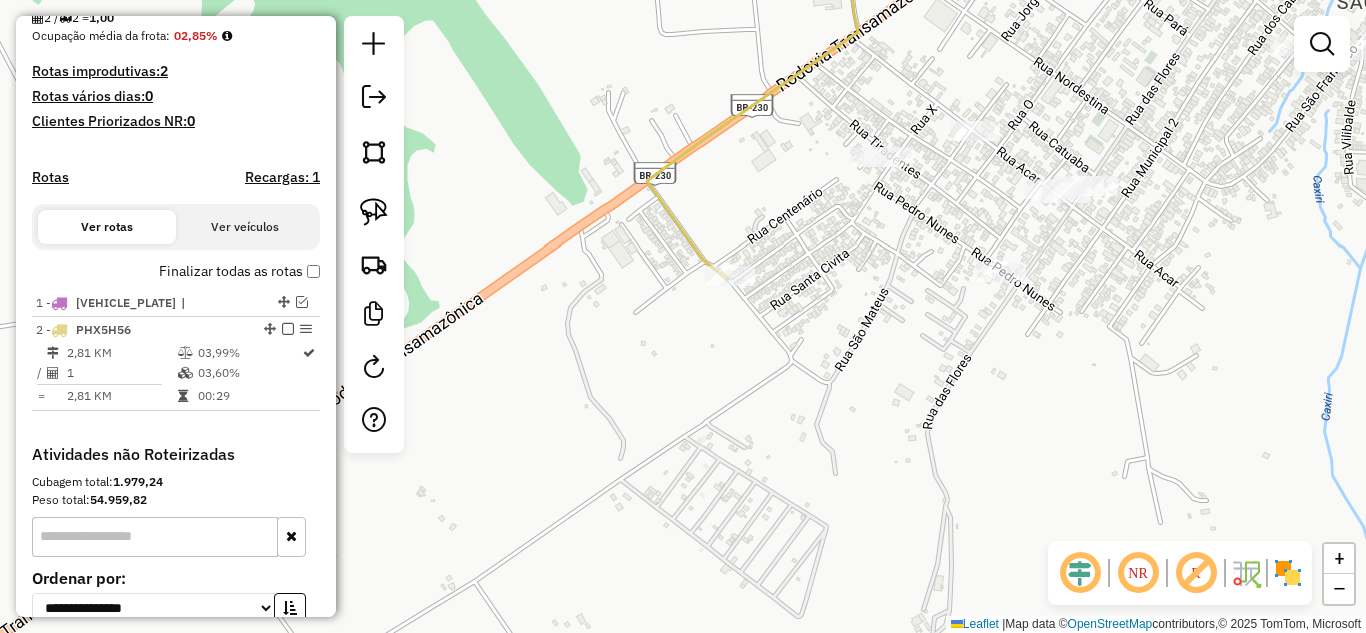 click on "Janela de atendimento Grade de atendimento Capacidade Transportadoras Veículos Cliente Pedidos  Rotas Selecione os dias de semana para filtrar as janelas de atendimento  Seg   Ter   Qua   Qui   Sex   Sáb   Dom  Informe o período da janela de atendimento: De: Até:  Filtrar exatamente a janela do cliente  Considerar janela de atendimento padrão  Selecione os dias de semana para filtrar as grades de atendimento  Seg   Ter   Qua   Qui   Sex   Sáb   Dom   Considerar clientes sem dia de atendimento cadastrado  Clientes fora do dia de atendimento selecionado Filtrar as atividades entre os valores definidos abaixo:  Peso mínimo:   Peso máximo:   Cubagem mínima:   Cubagem máxima:   De:   Até:  Filtrar as atividades entre o tempo de atendimento definido abaixo:  De:   Até:   Considerar capacidade total dos clientes não roteirizados Transportadora: Selecione um ou mais itens Tipo de veículo: Selecione um ou mais itens Veículo: Selecione um ou mais itens Motorista: Selecione um ou mais itens Nome: Rótulo:" 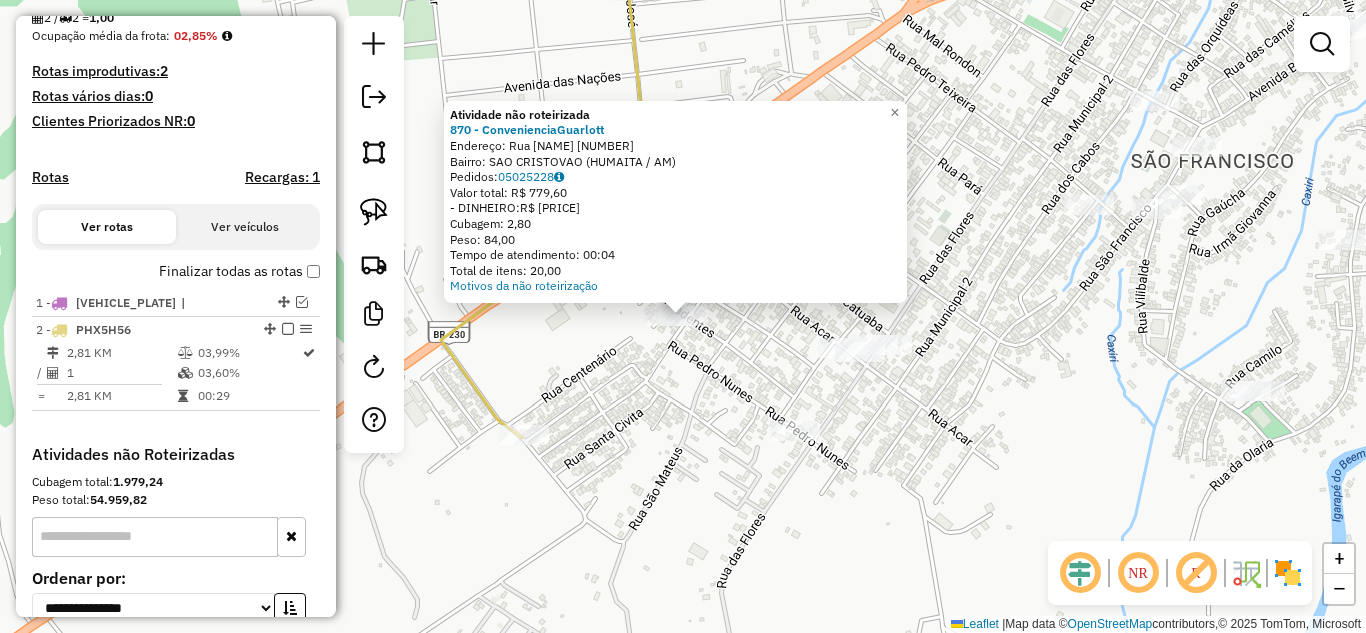 click on "Atividade não roteirizada 870 - ConvenienciaGuarlott Endereço: Rua X [NUMBER] Bairro: [BAIRRO] Pedidos: 05025228 Valor total: R$ 779,60 - DINHEIRO: R$ 779,60 Cubagem: 2,80 Peso: 84,00 Tempo de atendimento: 00:04 Total de itens: 20,00 Motivos da não roteirização × Janela de atendimento Grade de atendimento Capacidade Transportadoras Veículos Cliente Pedidos Rotas Selecione os dias de semana para filtrar as janelas de atendimento Seg Ter Qua Qui Sex Sáb Dom Informe o período da janela de atendimento: De: Até: Filtrar exatamente a janela do cliente Considerar janela de atendimento padrão Selecione os dias de semana para filtrar as grades de atendimento Seg Ter Qua Qui Sex Sáb Dom Considerar clientes sem dia de atendimento cadastrado Clientes fora do dia de atendimento selecionado Filtrar as atividades entre os valores definidos abaixo: Peso mínimo: Peso máximo: Cubagem mínima: Cubagem máxima: De: Até: De: Nome:" 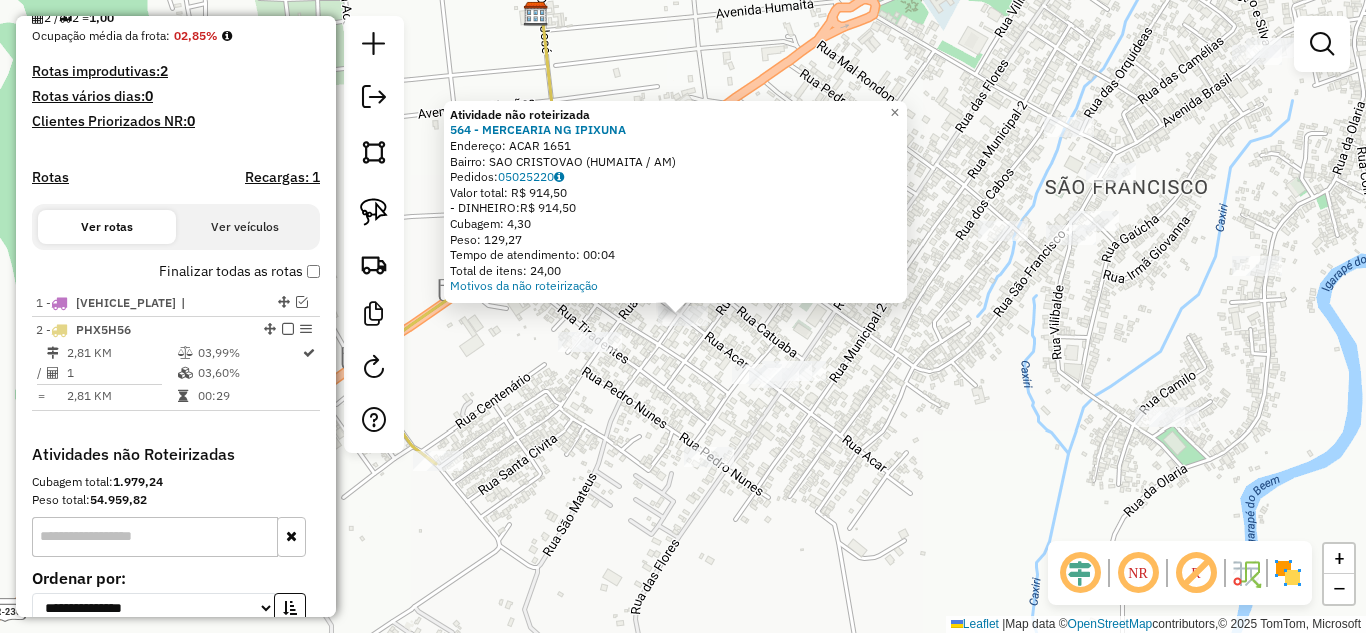 click on "Atividade não roteirizada 564 - MERCEARIA NG IPIXUNA  Endereço:  ACAR [NUMBER]   Bairro: SAO CRISTOVAO ([CITY] / AM)   Pedidos:  [ORDER_ID]   Valor total: R$ 914,50   - DINHEIRO:  R$ 914,50   Cubagem: 4,30   Peso: 129,27   Tempo de atendimento: 00:04   Total de itens: 24,00  Motivos da não roteirização × Janela de atendimento Grade de atendimento Capacidade Transportadoras Veículos Cliente Pedidos  Rotas Selecione os dias de semana para filtrar as janelas de atendimento  Seg   Ter   Qua   Qui   Sex   Sáb   Dom  Informe o período da janela de atendimento: De: Até:  Filtrar exatamente a janela do cliente  Considerar janela de atendimento padrão  Selecione os dias de semana para filtrar as grades de atendimento  Seg   Ter   Qua   Qui   Sex   Sáb   Dom   Considerar clientes sem dia de atendimento cadastrado  Clientes fora do dia de atendimento selecionado Filtrar as atividades entre os valores definidos abaixo:  Peso mínimo:   Peso máximo:   Cubagem mínima:   Cubagem máxima:   De:   Até:  De:   Até:  Nome:" 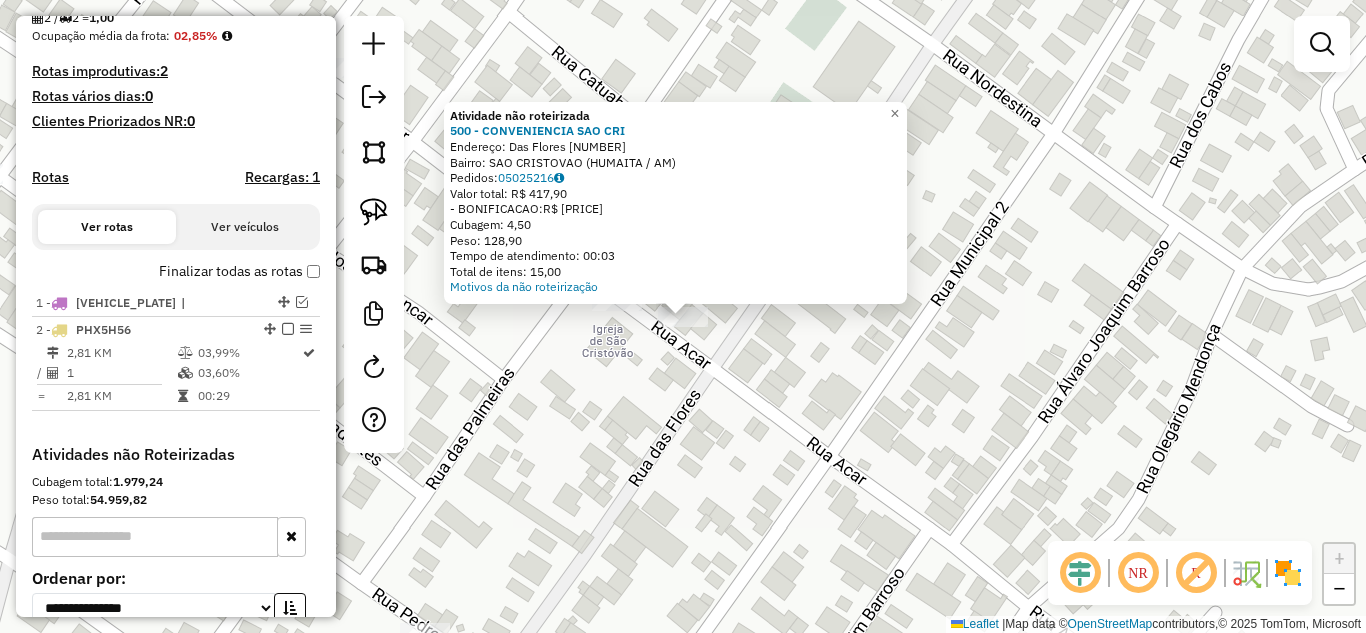 click on "Atividade não roteirizada 500 - CONVENIENCIA SAO CRI  Endereço:  [STREET_NAME] [NUMBER]   Bairro: [NEIGHBORHOOD] ([CITY] / AM)   Pedidos:  [ORDER_ID]   Valor total: R$ 417,90   - BONIFICACAO:  R$ 417,90   Cubagem: 4,50   Peso: 128,90   Tempo de atendimento: 00:03   Total de itens: 15,00  Motivos da não roteirização × Janela de atendimento Grade de atendimento Capacidade Transportadoras Veículos Cliente Pedidos  Rotas Selecione os dias de semana para filtrar as janelas de atendimento  Seg   Ter   Qua   Qui   Sex   Sáb   Dom  Informe o período da janela de atendimento: De: Até:  Filtrar exatamente a janela do cliente  Considerar janela de atendimento padrão  Selecione os dias de semana para filtrar as grades de atendimento  Seg   Ter   Qua   Qui   Sex   Sáb   Dom   Considerar clientes sem dia de atendimento cadastrado  Clientes fora do dia de atendimento selecionado Filtrar as atividades entre os valores definidos abaixo:  Peso mínimo:   Peso máximo:   Cubagem mínima:   Cubagem máxima:   De:   Até:  De:" 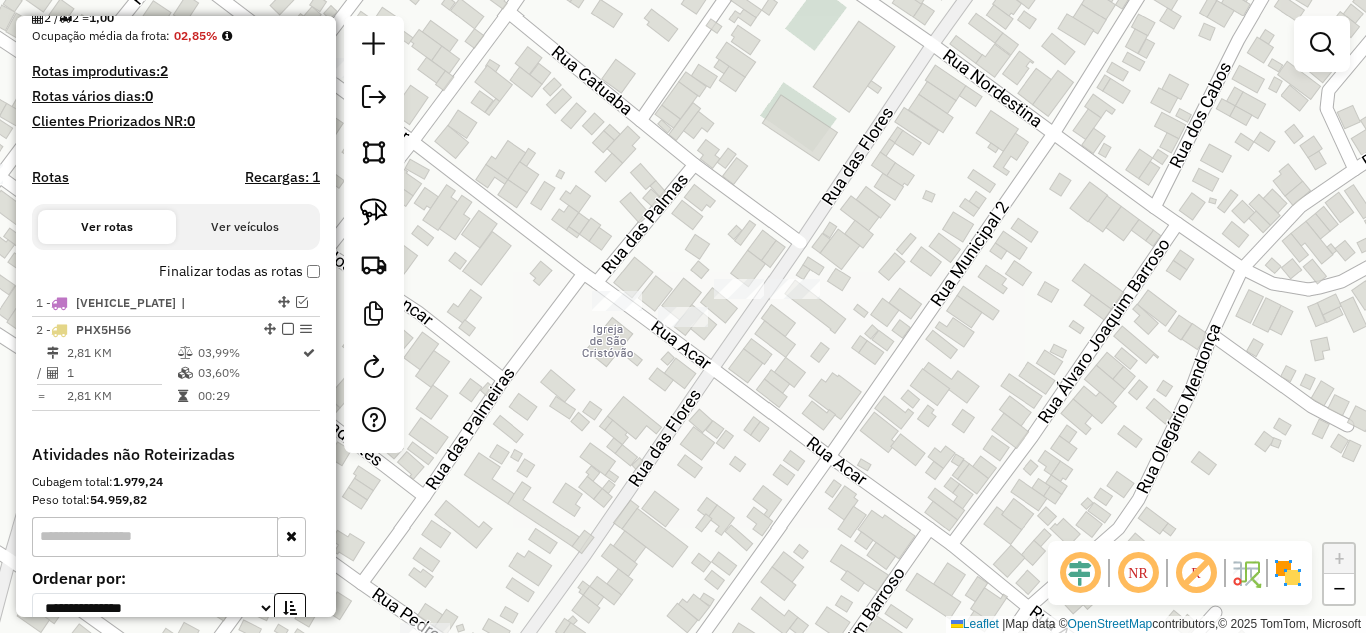 click 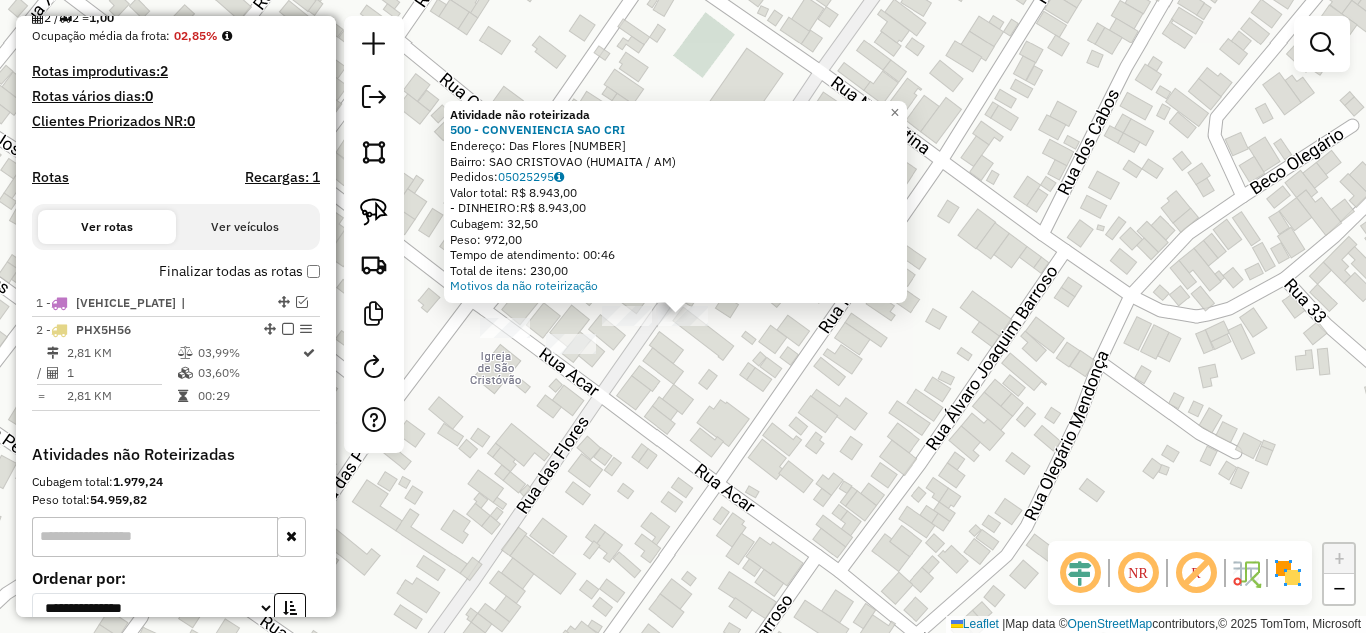 click on "Atividade não roteirizada [NUMBER] - [BUSINESS_NAME]  Endereço:  [STREET_NAME] [NUMBER]   Bairro: [NEIGHBORHOOD] ([NEIGHBORHOOD] / [STATE_ABBR])   Pedidos:  [ORDER_ID]   Valor total: [CURRENCY][PRICE]   - DINHEIRO:  [CURRENCY][PRICE]   Cubagem: [CUBAGE]   Peso: [WEIGHT]   Tempo de atendimento: [TIME]   Total de itens: [ITEMS]  Motivos da não roteirização × Janela de atendimento Grade de atendimento Capacidade Transportadoras Veículos Cliente Pedidos  Rotas Selecione os dias de semana para filtrar as janelas de atendimento  Seg   Ter   Qua   Qui   Sex   Sáb   Dom  Informe o período da janela de atendimento: De: Até:  Filtrar exatamente a janela do cliente  Considerar janela de atendimento padrão  Selecione os dias de semana para filtrar as grades de atendimento  Seg   Ter   Qua   Qui   Sex   Sáb   Dom   Considerar clientes sem dia de atendimento cadastrado  Clientes fora do dia de atendimento selecionado Filtrar as atividades entre os valores definidos abaixo:  Peso mínimo:   Peso máximo:   Cubagem mínima:   Cubagem máxima:   De:   Até:" 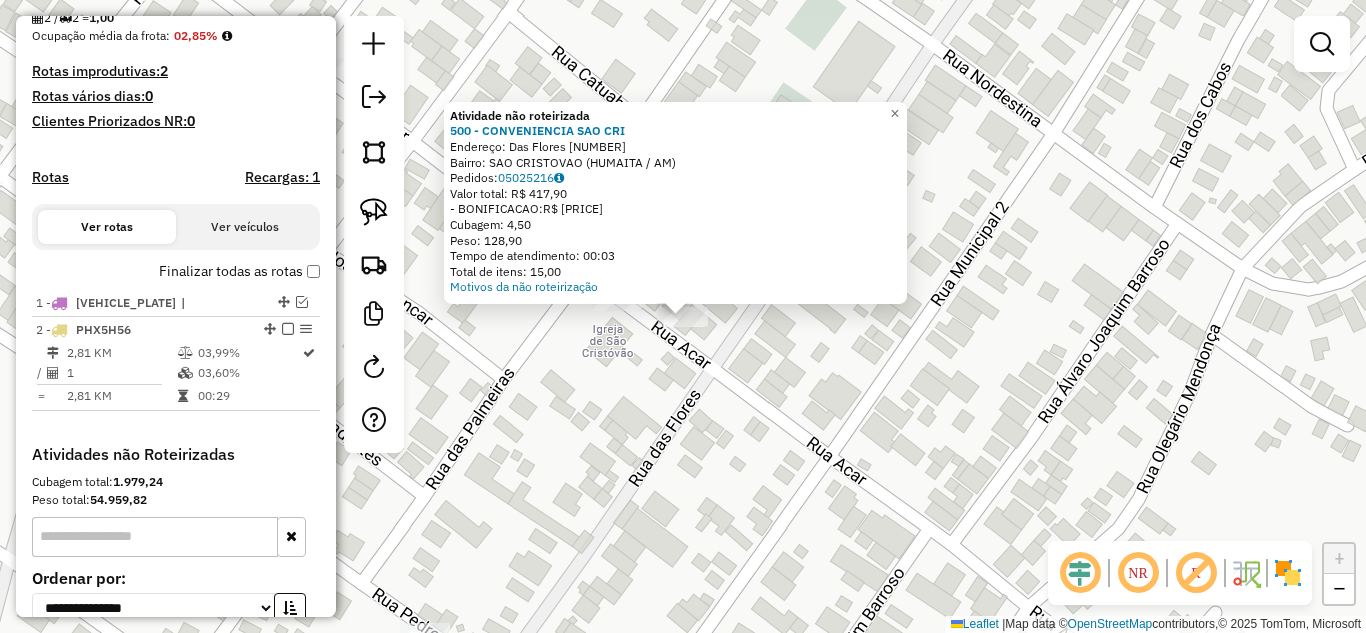 click 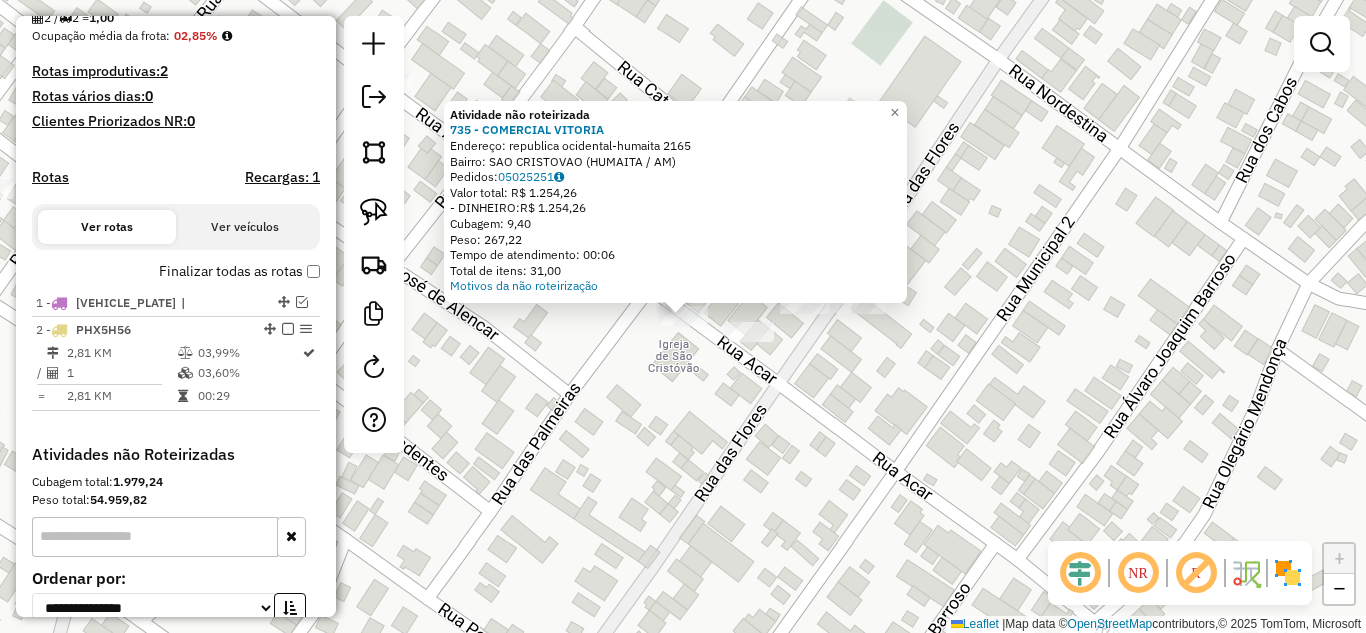 click on "Atividade não roteirizada 735 - COMERCIAL VITORIA  Endereço:  republica ocidental-humaita 2165   Bairro: [BAIRRO] ([CITY] / [STATE])   Pedidos:  [ORDER_ID]   Valor total: R$ 1.254,26   - DINHEIRO:  R$ 1.254,26   Cubagem: 9,40   Peso: 267,22   Tempo de atendimento: 00:06   Total de itens: 31,00  Motivos da não roteirização × Janela de atendimento Grade de atendimento Capacidade Transportadoras Veículos Cliente Pedidos  Rotas Selecione os dias de semana para filtrar as janelas de atendimento  Seg   Ter   Qua   Qui   Sex   Sáb   Dom  Informe o período da janela de atendimento: De: Até:  Filtrar exatamente a janela do cliente  Considerar janela de atendimento padrão  Selecione os dias de semana para filtrar as grades de atendimento  Seg   Ter   Qua   Qui   Sex   Sáb   Dom   Considerar clientes sem dia de atendimento cadastrado  Clientes fora do dia de atendimento selecionado Filtrar as atividades entre os valores definidos abaixo:  Peso mínimo:   Peso máximo:   Cubagem mínima:   Cubagem máxima:  +" 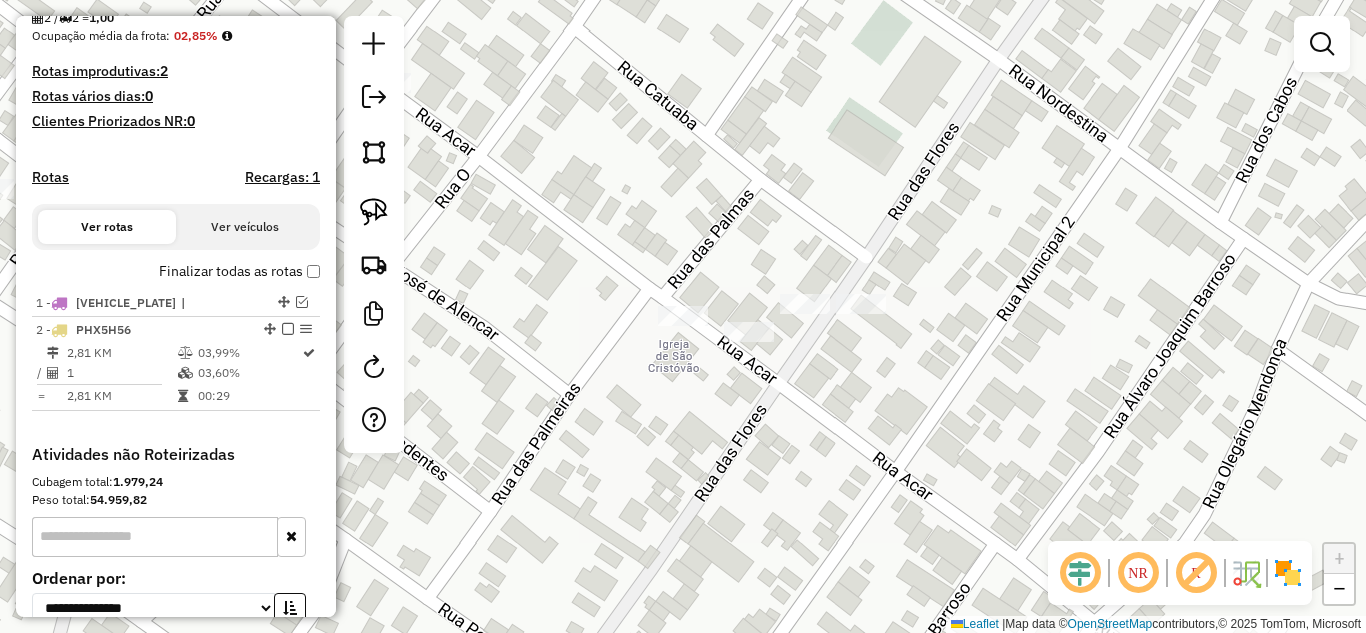 drag, startPoint x: 795, startPoint y: 408, endPoint x: 715, endPoint y: 436, distance: 84.758484 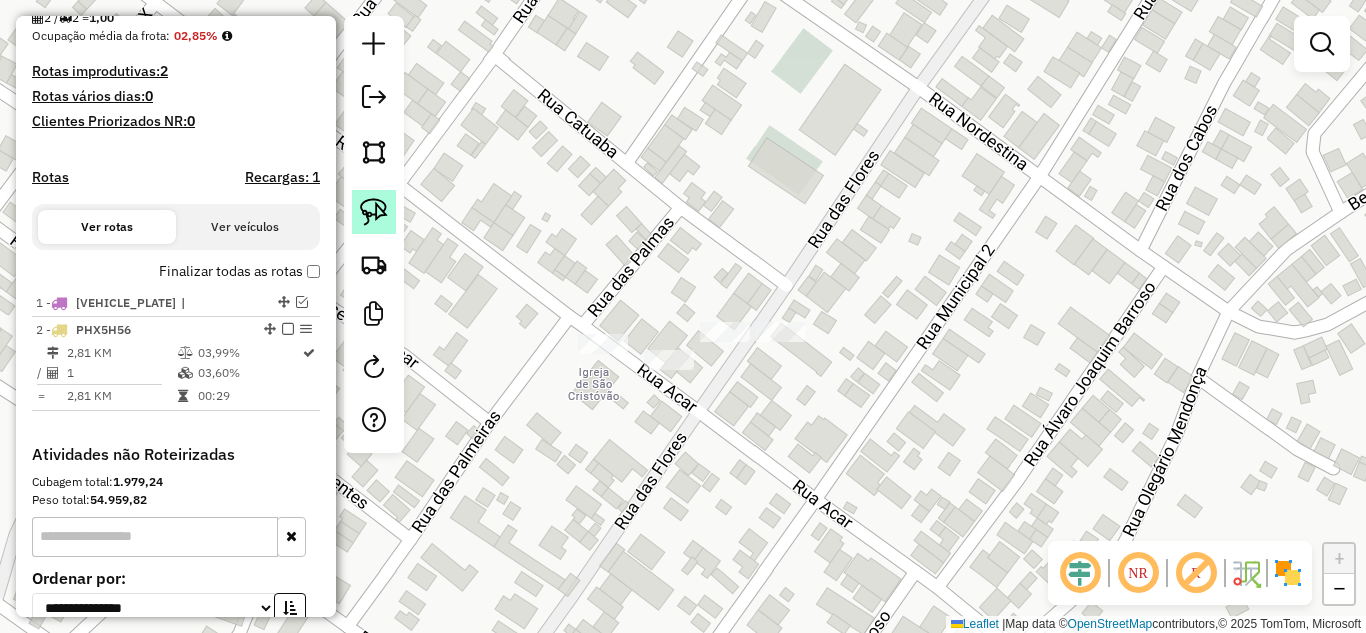 click 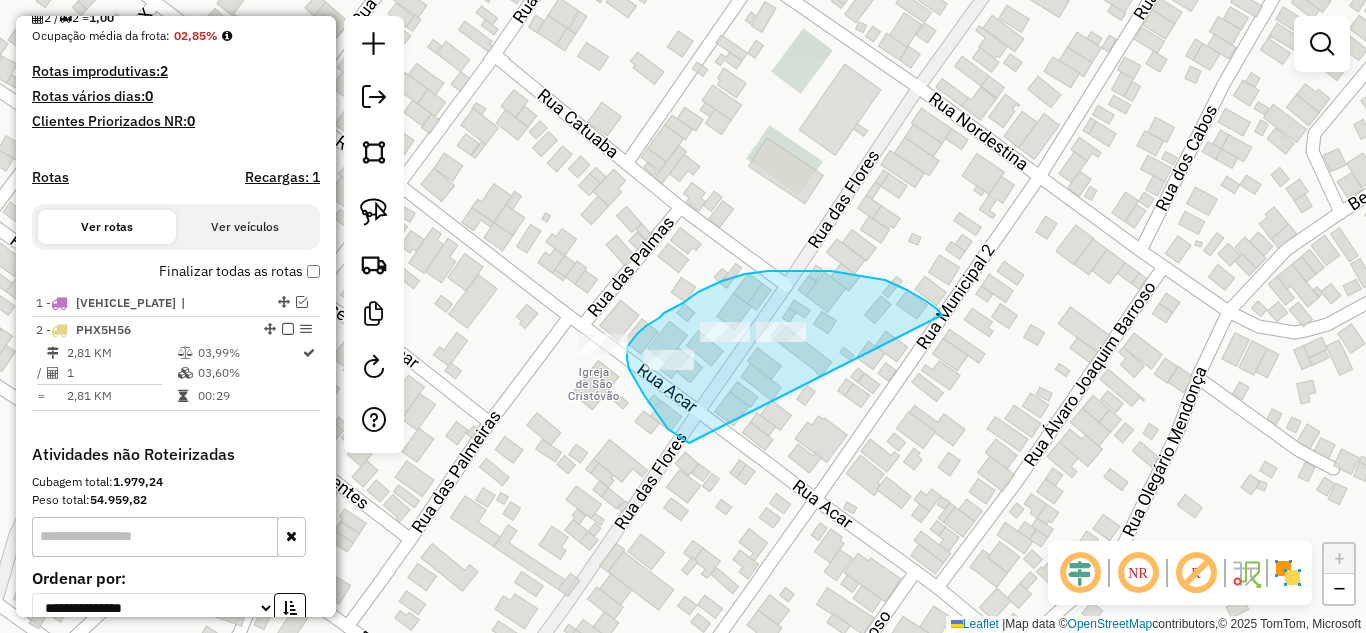 drag, startPoint x: 689, startPoint y: 443, endPoint x: 943, endPoint y: 320, distance: 282.21445 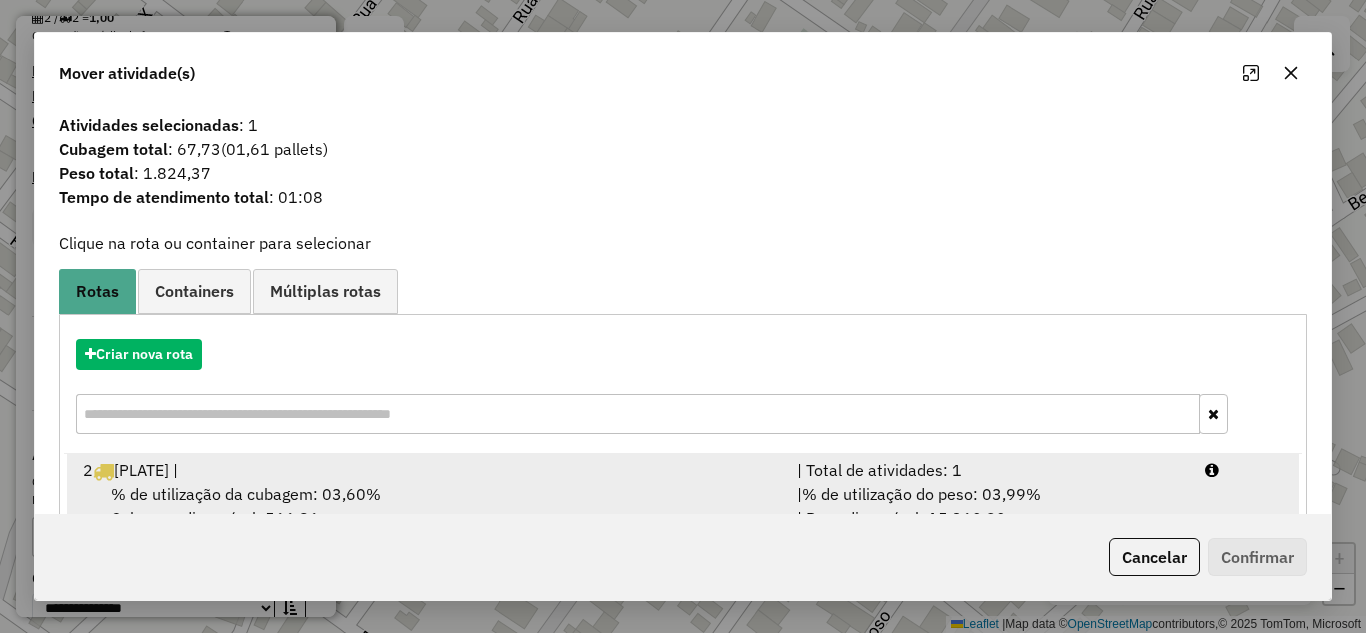 click on "% de utilização do peso: 03,99%" at bounding box center [921, 494] 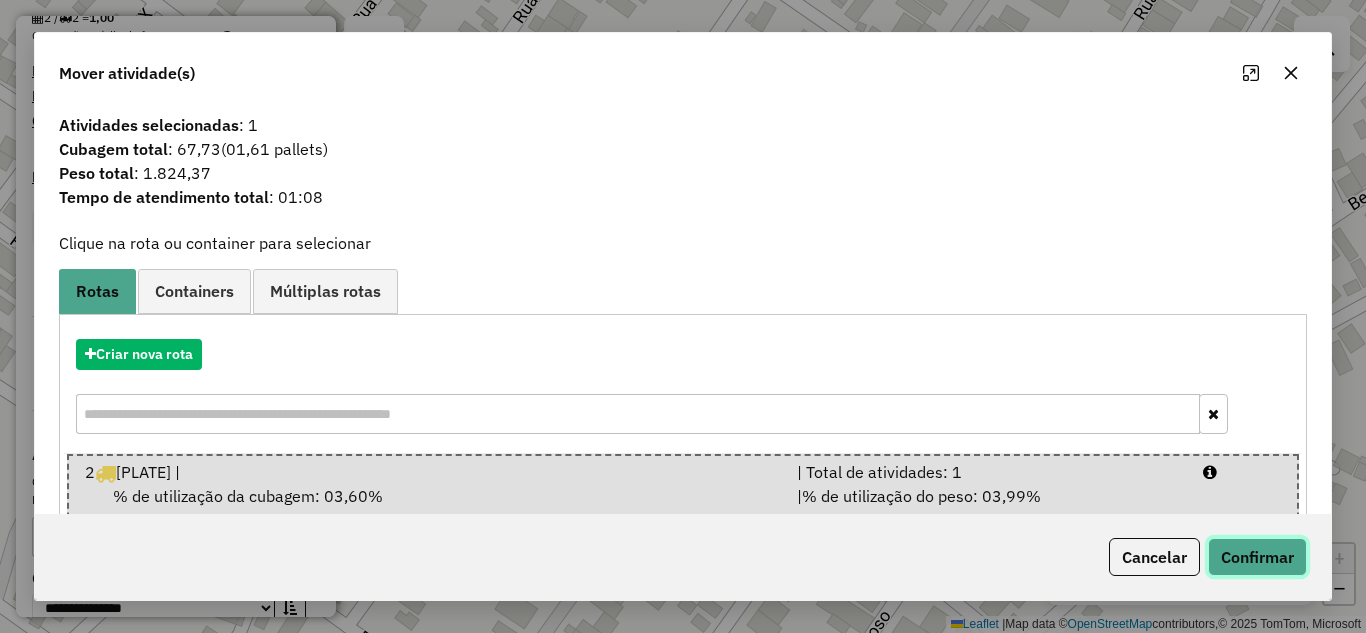 click on "Confirmar" 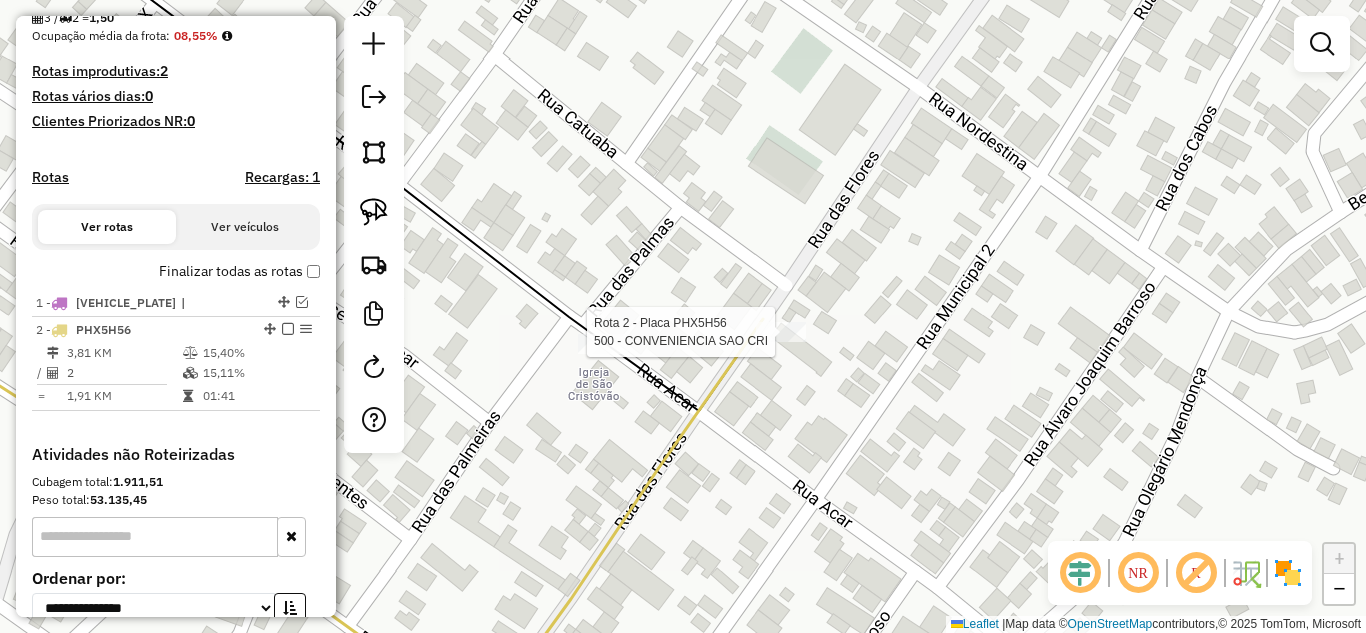 select on "**********" 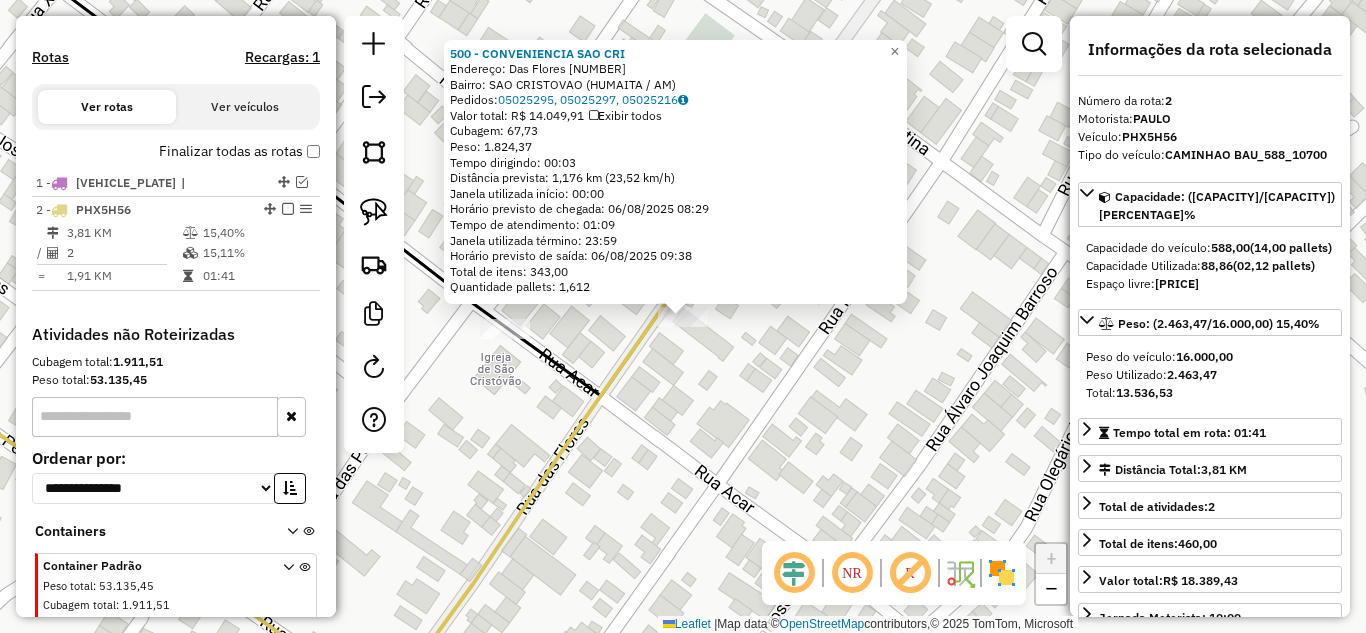 scroll, scrollTop: 688, scrollLeft: 0, axis: vertical 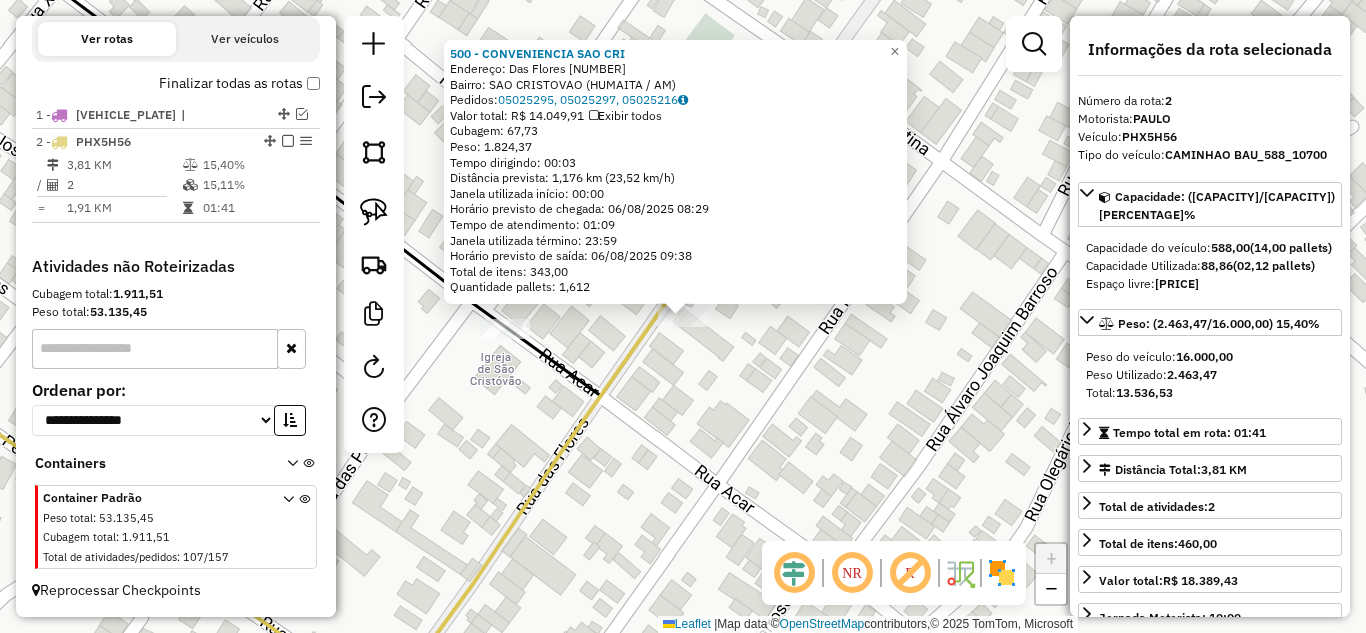 click on "[BUSINESS_NAME]  Endereço:  [STREET_NAME] [NUMBER]   Bairro: [NEIGHBORHOOD] ([NEIGHBORHOOD] / [STATE_ABBR])   Pedidos:  [ORDER_ID], [ORDER_ID], [ORDER_ID]   Valor total: [CURRENCY][PRICE]   Exibir todos   Cubagem: [CUBAGE]  Peso: [WEIGHT]  Tempo dirigindo: [TIME]   Distância prevista: [DISTANCE] km ([SPEED] km/h)   Janela utilizada início: [TIME]   Horário previsto de chegada: [DATE] [TIME]   Tempo de atendimento: [TIME]   Janela utilizada término: [TIME]   Horário previsto de saída: [DATE] [TIME]   Total de itens: [ITEMS]   Quantidade pallets: [PALLETS]  × Janela de atendimento Grade de atendimento Capacidade Transportadoras Veículos Cliente Pedidos  Rotas Selecione os dias de semana para filtrar as janelas de atendimento  Seg   Ter   Qua   Qui   Sex   Sáb   Dom  Informe o período da janela de atendimento: De: Até:  Filtrar exatamente a janela do cliente  Considerar janela de atendimento padrão  Selecione os dias de semana para filtrar as grades de atendimento  Seg   Ter   Qua   Qui   Sex   Sáb   Dom   Peso mínimo:   De:   Até:" 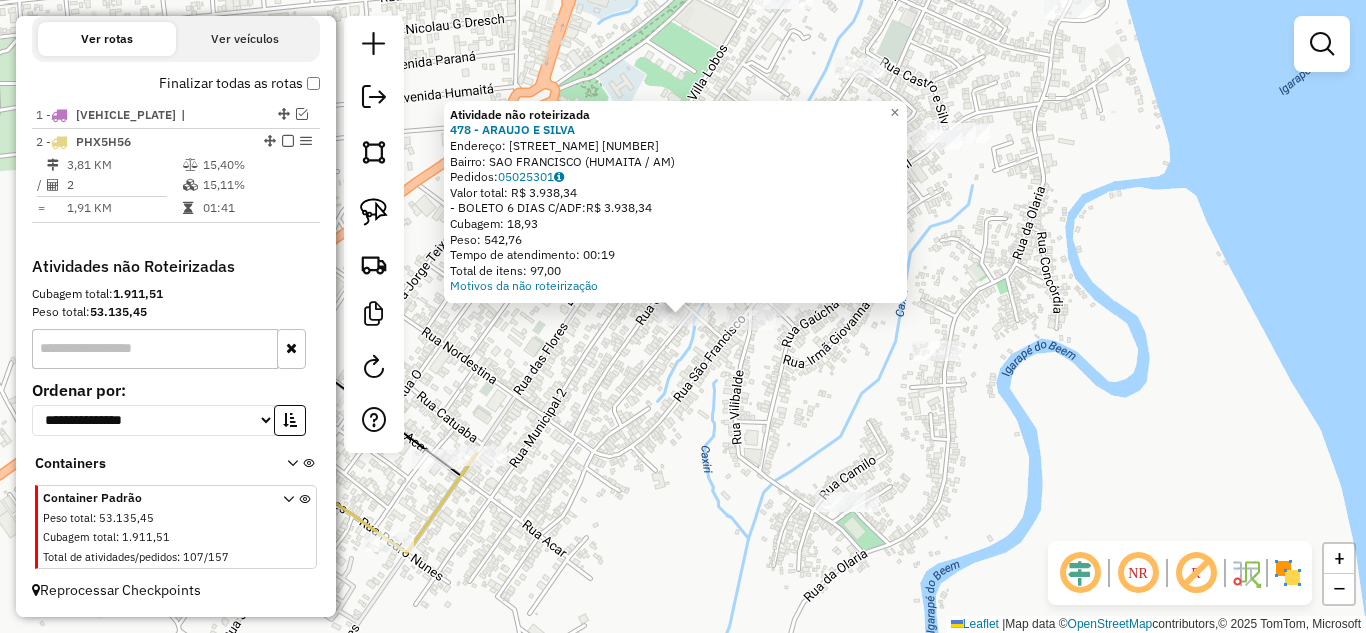 click on "Atividade não roteirizada [NUMBER] - [COMPANY]  Endereço:  [STREET] [NUMBER]   Bairro: [NEIGHBORHOOD] ([CITY] / [STATE])   Pedidos:  [ORDER_ID]   Valor total: R$ [PRICE]   - [PAYMENT_METHOD]:  R$ [PRICE]   Cubagem: [CUBAGE]   Peso: [WEIGHT]   Tempo de atendimento: [TIME]   Total de itens: [ITEMS]  Motivos da não roteirização × Janela de atendimento Grade de atendimento Capacidade Transportadoras Veículos Cliente Pedidos  Rotas Selecione os dias de semana para filtrar as janelas de atendimento  Seg   Ter   Qua   Qui   Sex   Sáb   Dom  Informe o período da janela de atendimento: De: Até:  Filtrar exatamente a janela do cliente  Considerar janela de atendimento padrão  Selecione os dias de semana para filtrar as grades de atendimento  Seg   Ter   Qua   Qui   Sex   Sáb   Dom   Considerar clientes sem dia de atendimento cadastrado  Clientes fora do dia de atendimento selecionado Filtrar as atividades entre os valores definidos abaixo:  Peso mínimo:   Peso máximo:   Cubagem mínima:   Cubagem máxima:   De:" 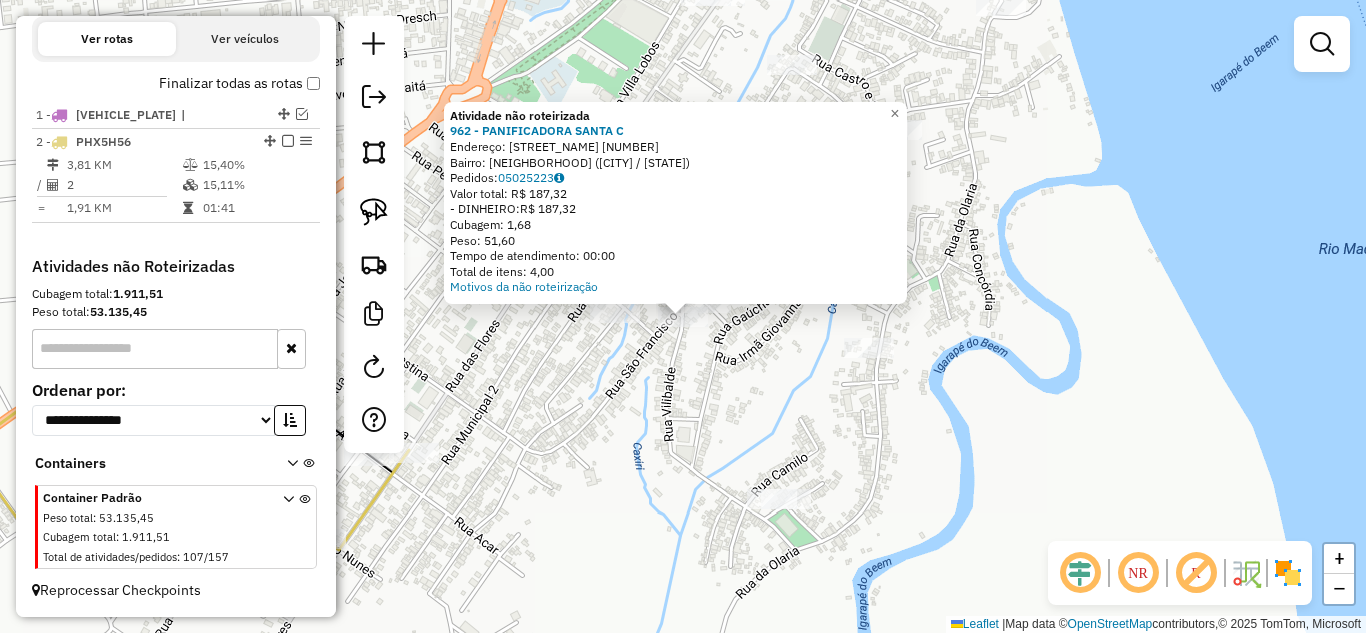 click on "Atividade não roteirizada 962 - PANIFICADORA SANTA C Endereço: Rua Vilibalde [NUMBER] Bairro: [BAIRRO] Pedidos: 05025223 Valor total: R$ 187,32 - DINHEIRO: R$ 187,32 Cubagem: 1,68 Peso: 51,60 Tempo de atendimento: 00:00 Total de itens: 4,00 Motivos da não roteirização × Janela de atendimento Grade de atendimento Capacidade Transportadoras Veículos Cliente Pedidos Rotas Selecione os dias de semana para filtrar as janelas de atendimento Seg Ter Qua Qui Sex Sáb Dom Informe o período da janela de atendimento: De: Até: Filtrar exatamente a janela do cliente Considerar janela de atendimento padrão Selecione os dias de semana para filtrar as grades de atendimento Seg Ter Qua Qui Sex Sáb Dom Considerar clientes sem dia de atendimento cadastrado Clientes fora do dia de atendimento selecionado Filtrar as atividades entre os valores definidos abaixo: Peso mínimo: Peso máximo: Cubagem mínima: Cubagem máxima: De: Até: De: Nome:" 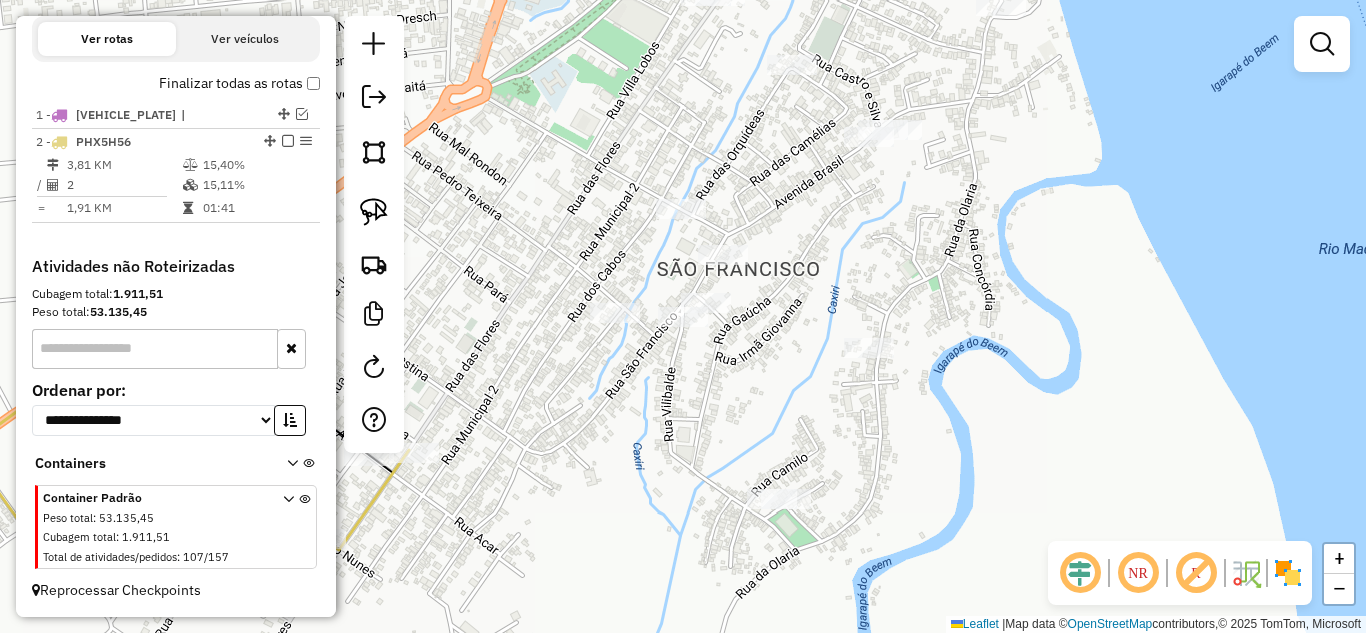 click on "Janela de atendimento Grade de atendimento Capacidade Transportadoras Veículos Cliente Pedidos  Rotas Selecione os dias de semana para filtrar as janelas de atendimento  Seg   Ter   Qua   Qui   Sex   Sáb   Dom  Informe o período da janela de atendimento: De: Até:  Filtrar exatamente a janela do cliente  Considerar janela de atendimento padrão  Selecione os dias de semana para filtrar as grades de atendimento  Seg   Ter   Qua   Qui   Sex   Sáb   Dom   Considerar clientes sem dia de atendimento cadastrado  Clientes fora do dia de atendimento selecionado Filtrar as atividades entre os valores definidos abaixo:  Peso mínimo:   Peso máximo:   Cubagem mínima:   Cubagem máxima:   De:   Até:  Filtrar as atividades entre o tempo de atendimento definido abaixo:  De:   Até:   Considerar capacidade total dos clientes não roteirizados Transportadora: Selecione um ou mais itens Tipo de veículo: Selecione um ou mais itens Veículo: Selecione um ou mais itens Motorista: Selecione um ou mais itens Nome: Rótulo:" 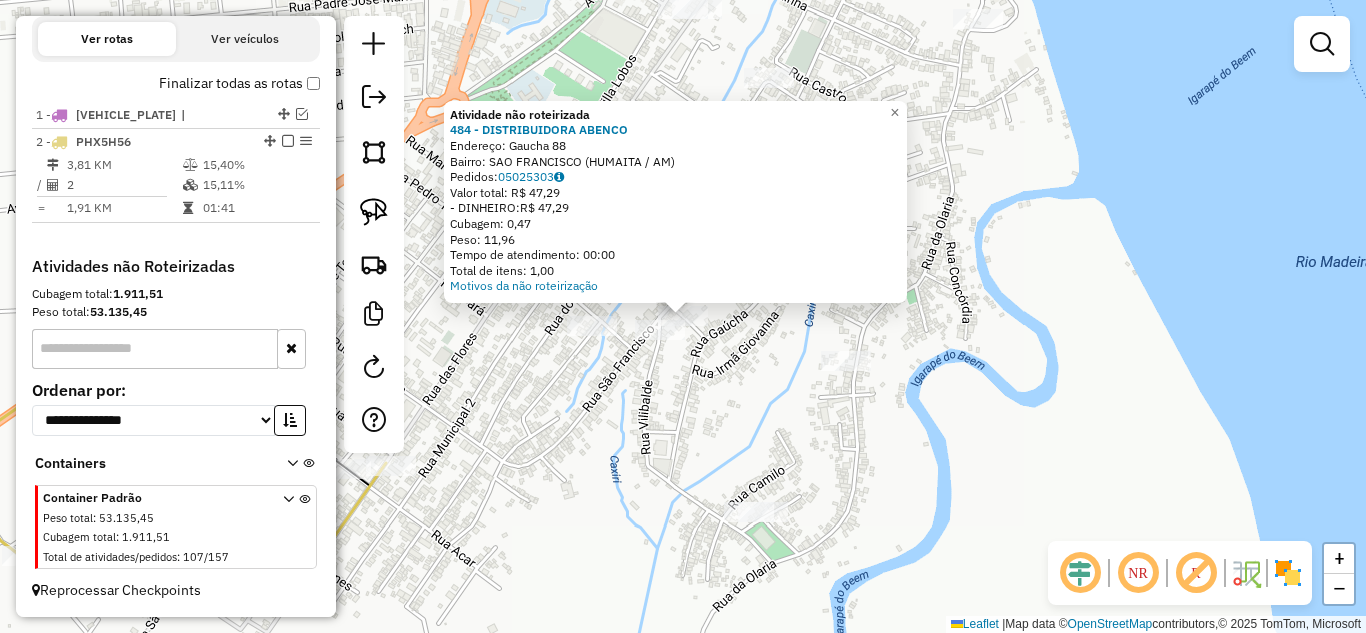 click on "Atividade não roteirizada 484 - DISTRIBUIDORA ABENCO Endereço: Gaucha [NUMBER] Bairro: [BAIRRO] Pedidos: 05025303 Valor total: R$ 47,29 - DINHEIRO: R$ 47,29 Cubagem: 0,47 Peso: 11,96 Tempo de atendimento: 00:00 Total de itens: 1,00 Motivos da não roteirização × Janela de atendimento Grade de atendimento Capacidade Transportadoras Veículos Cliente Pedidos Rotas Selecione os dias de semana para filtrar as janelas de atendimento Seg Ter Qua Qui Sex Sáb Dom Informe o período da janela de atendimento: De: Até: Filtrar exatamente a janela do cliente Considerar janela de atendimento padrão Selecione os dias de semana para filtrar as grades de atendimento Seg Ter Qua Qui Sex Sáb Dom Considerar clientes sem dia de atendimento cadastrado Clientes fora do dia de atendimento selecionado Filtrar as atividades entre os valores definidos abaixo: Peso mínimo: Peso máximo: Cubagem mínima: Cubagem máxima: De: Até: De: Até: +" 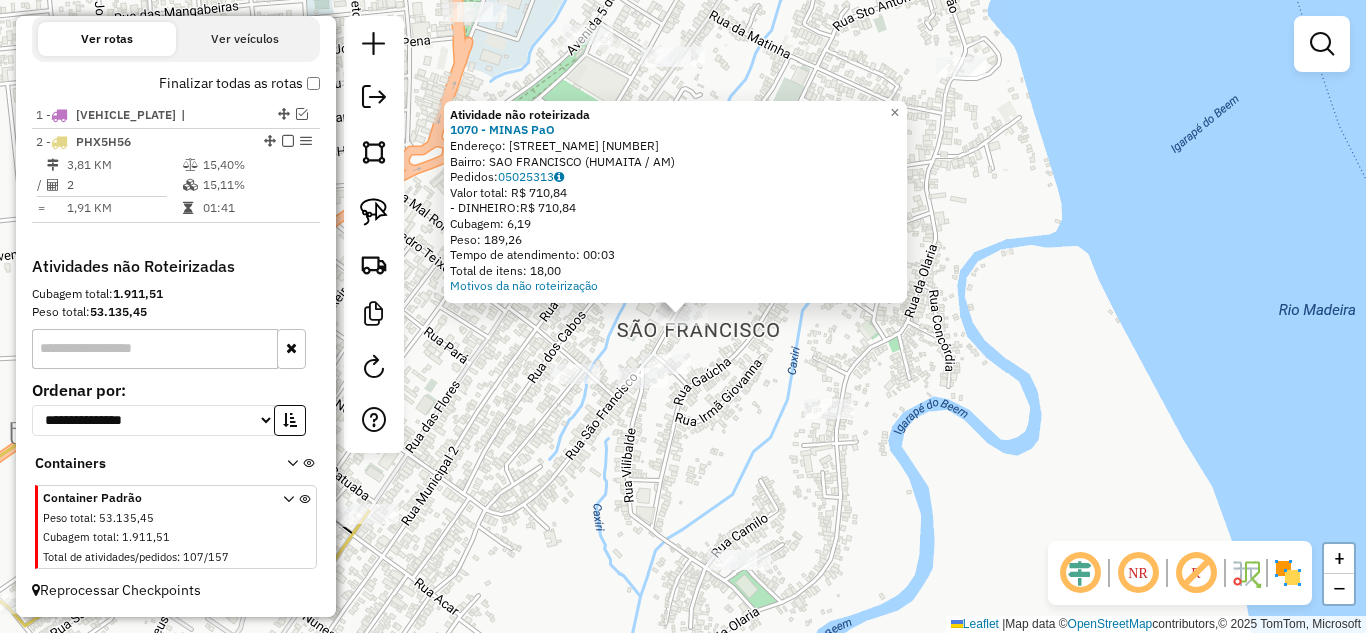 click on "Atividade não roteirizada 1070 - MINAS PaO Endereço: [NUMBER] [STREET] Bairro: [BAIRRO] Pedidos: 05025313 Valor total: R$ 710,84 - DINHEIRO: R$ 710,84 Cubagem: 6,19 Peso: 189,26 Tempo de atendimento: 00:03 Total de itens: 18,00 Motivos da não roteirização × Janela de atendimento Grade de atendimento Capacidade Transportadoras Veículos Cliente Pedidos Rotas Selecione os dias de semana para filtrar as janelas de atendimento Seg Ter Qua Qui Sex Sáb Dom Informe o período da janela de atendimento: De: Até: Filtrar exatamente a janela do cliente Considerar janela de atendimento padrão Selecione os dias de semana para filtrar as grades de atendimento Seg Ter Qua Qui Sex Sáb Dom Considerar clientes sem dia de atendimento cadastrado Clientes fora do dia de atendimento selecionado Filtrar as atividades entre os valores definidos abaixo: Peso mínimo: Peso máximo: Cubagem mínima: Cubagem máxima: De: Até: De:" 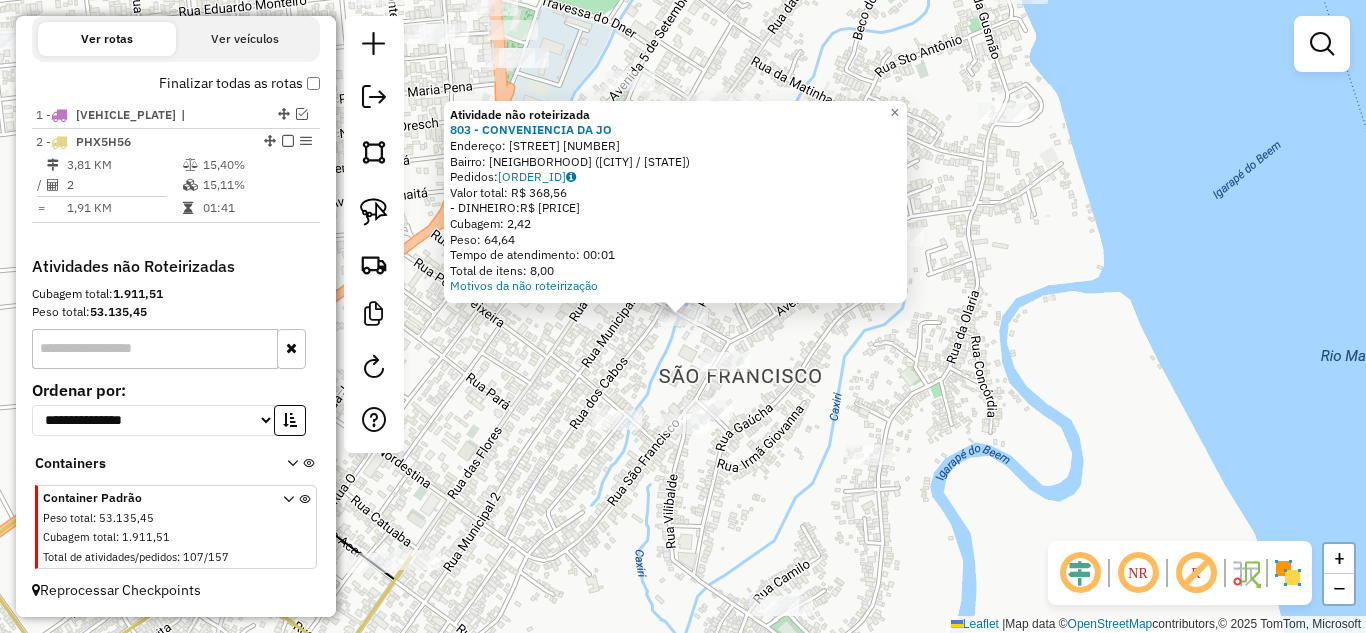click on "Atividade não roteirizada 803 - CONVENIENCIA DA JO Endereço: GETULIO VARGAS [NUMBER] Bairro: [BAIRRO] Pedidos: 05025227 Valor total: R$ 368,56 - DINHEIRO: R$ 368,56 Cubagem: 2,42 Peso: 64,64 Tempo de atendimento: 00:01 Total de itens: 8,00 Motivos da não roteirização × Janela de atendimento Grade de atendimento Capacidade Transportadoras Veículos Cliente Pedidos Rotas Selecione os dias de semana para filtrar as janelas de atendimento Seg Ter Qua Qui Sex Sáb Dom Informe o período da janela de atendimento: De: Até: Filtrar exatamente a janela do cliente Considerar janela de atendimento padrão Selecione os dias de semana para filtrar as grades de atendimento Seg Ter Qua Qui Sex Sáb Dom Considerar clientes sem dia de atendimento cadastrado Clientes fora do dia de atendimento selecionado Filtrar as atividades entre os valores definidos abaixo: Peso mínimo: Peso máximo: Cubagem mínima: Cubagem máxima: De: Até: De: Até:" 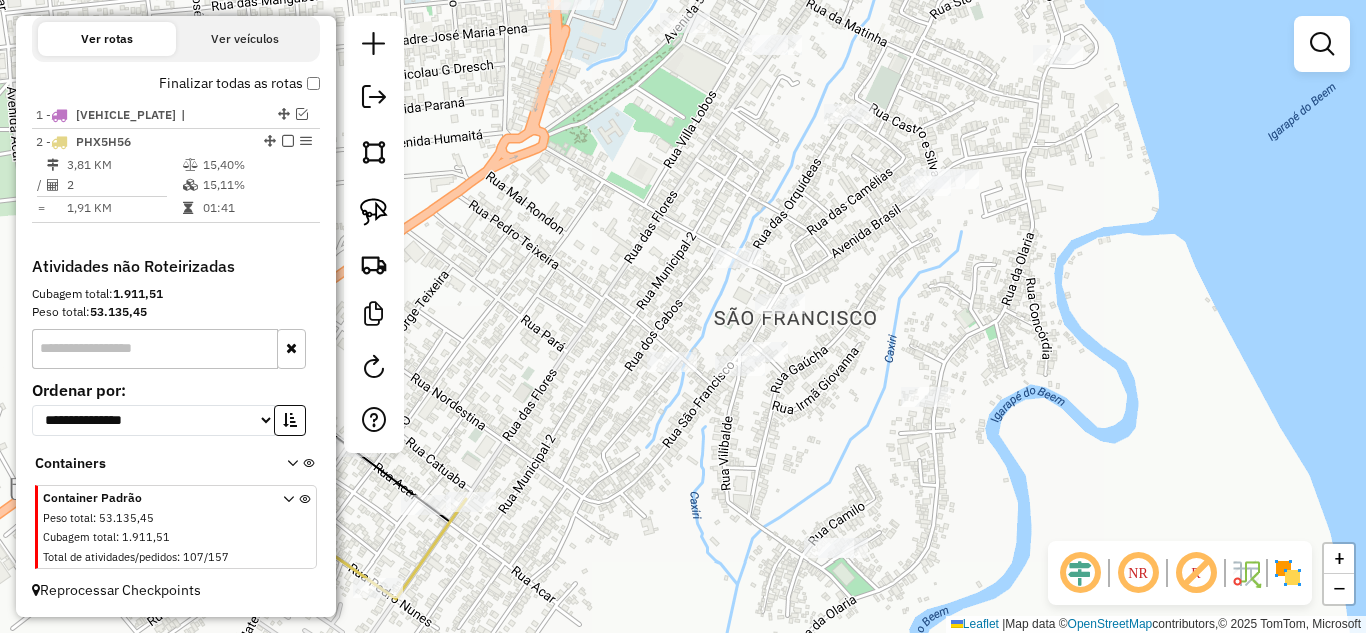drag, startPoint x: 580, startPoint y: 389, endPoint x: 650, endPoint y: 324, distance: 95.524864 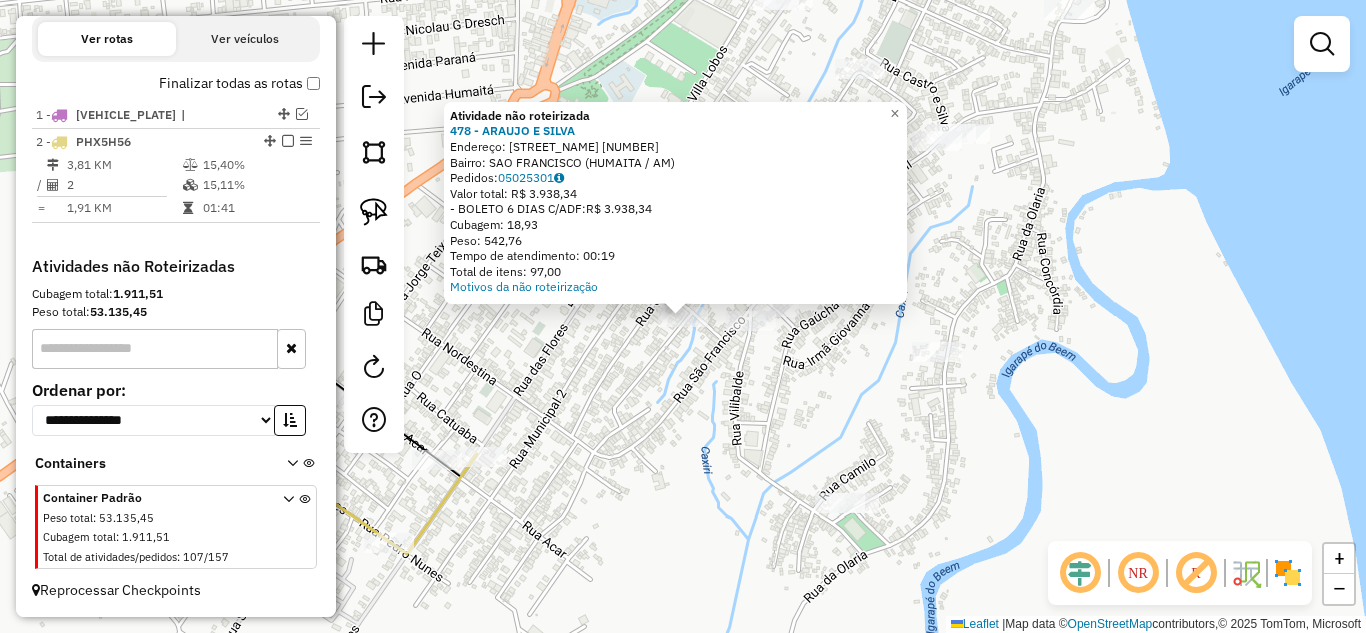 click on "Atividade não roteirizada [NUMBER] - [COMPANY]  Endereço:  [STREET] [NUMBER]   Bairro: [NEIGHBORHOOD] ([CITY] / [STATE])   Pedidos:  [ORDER_ID]   Valor total: R$ [PRICE]   - [PAYMENT_METHOD]:  R$ [PRICE]   Cubagem: [CUBAGE]   Peso: [WEIGHT]   Tempo de atendimento: [TIME]   Total de itens: [ITEMS]  Motivos da não roteirização × Janela de atendimento Grade de atendimento Capacidade Transportadoras Veículos Cliente Pedidos  Rotas Selecione os dias de semana para filtrar as janelas de atendimento  Seg   Ter   Qua   Qui   Sex   Sáb   Dom  Informe o período da janela de atendimento: De: Até:  Filtrar exatamente a janela do cliente  Considerar janela de atendimento padrão  Selecione os dias de semana para filtrar as grades de atendimento  Seg   Ter   Qua   Qui   Sex   Sáb   Dom   Considerar clientes sem dia de atendimento cadastrado  Clientes fora do dia de atendimento selecionado Filtrar as atividades entre os valores definidos abaixo:  Peso mínimo:   Peso máximo:   Cubagem mínima:   Cubagem máxima:   De:" 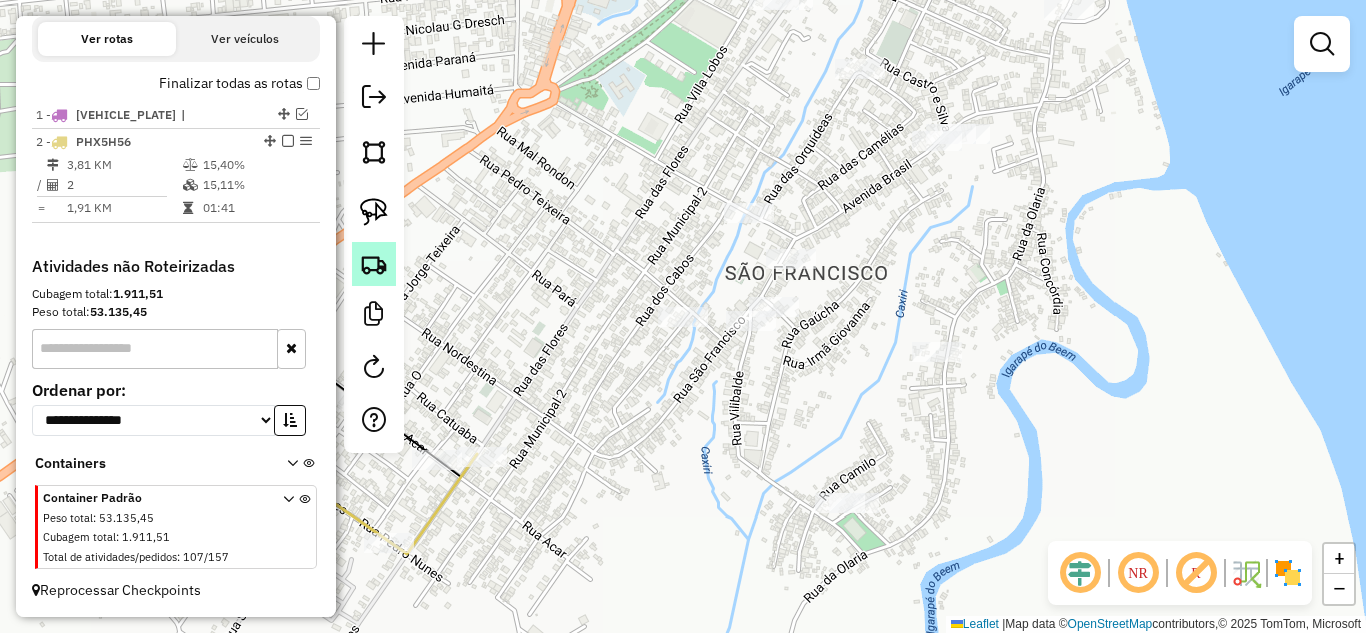 click 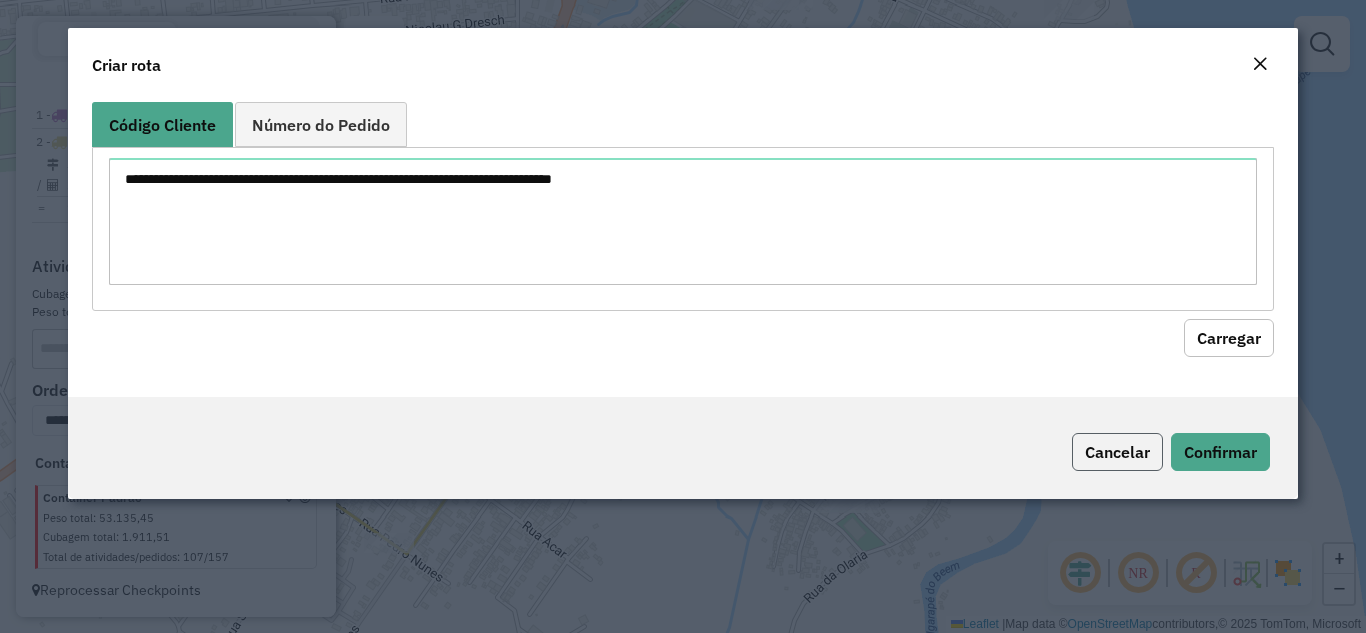click on "Cancelar" 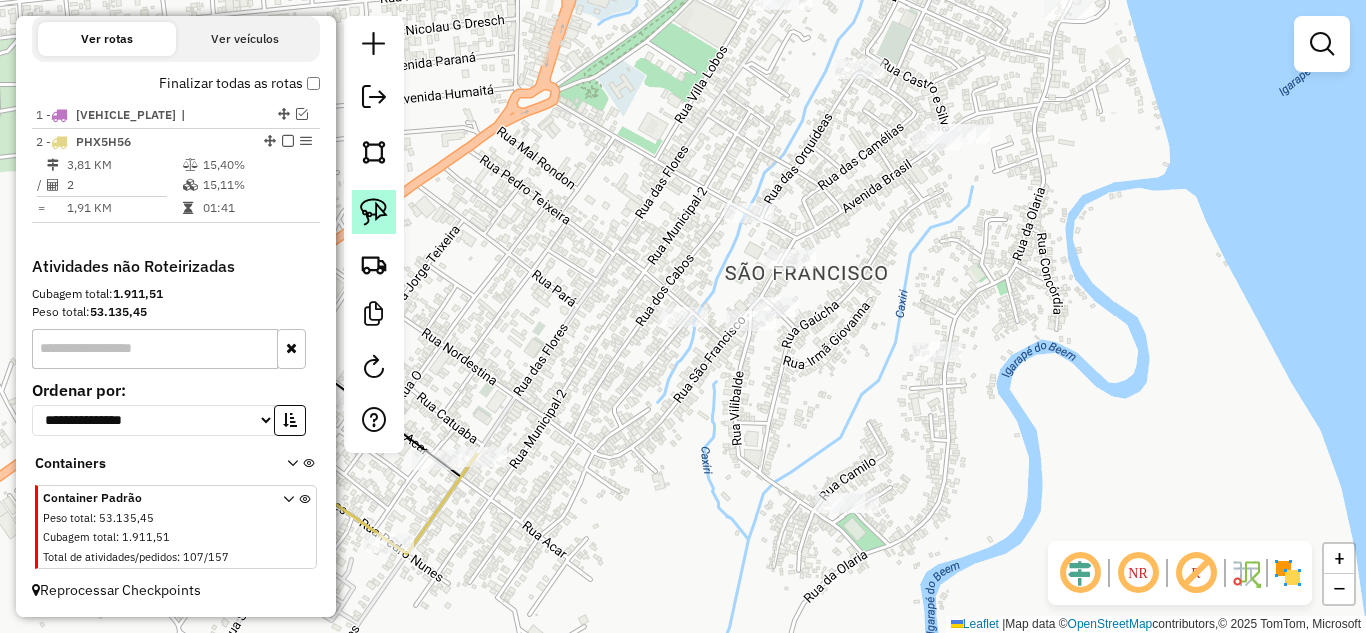 click 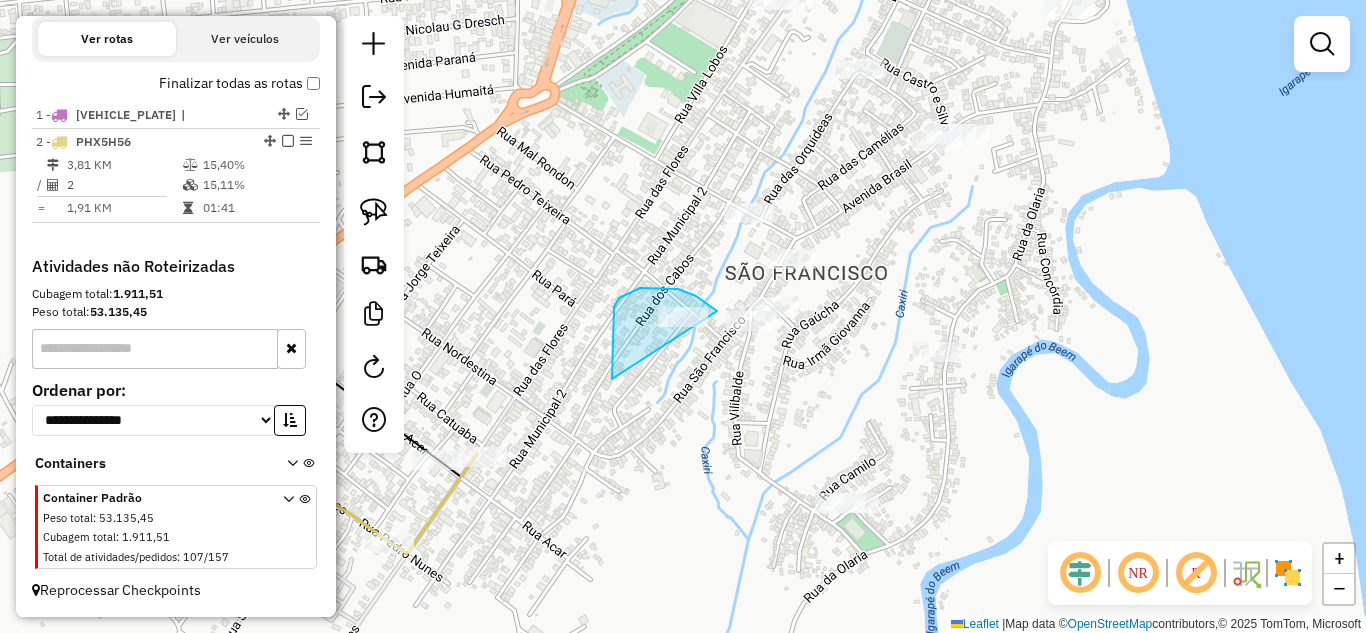 drag, startPoint x: 613, startPoint y: 376, endPoint x: 721, endPoint y: 343, distance: 112.929184 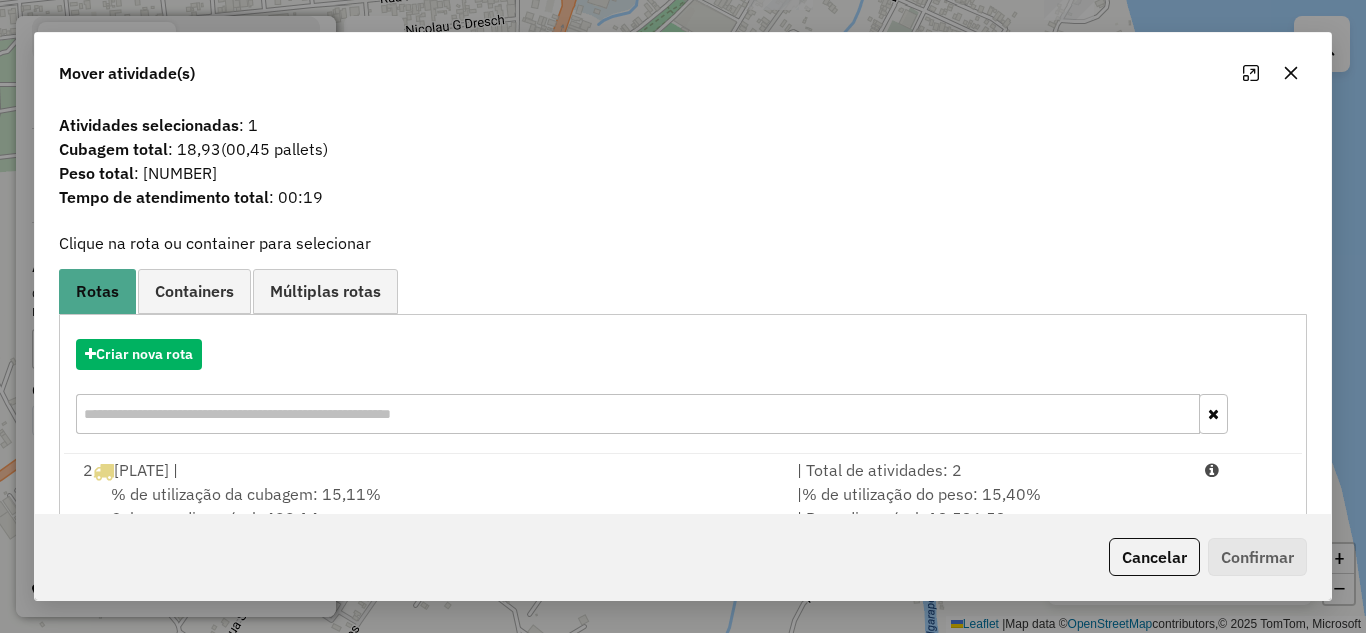 click on "| Total de atividades: 2" at bounding box center (989, 470) 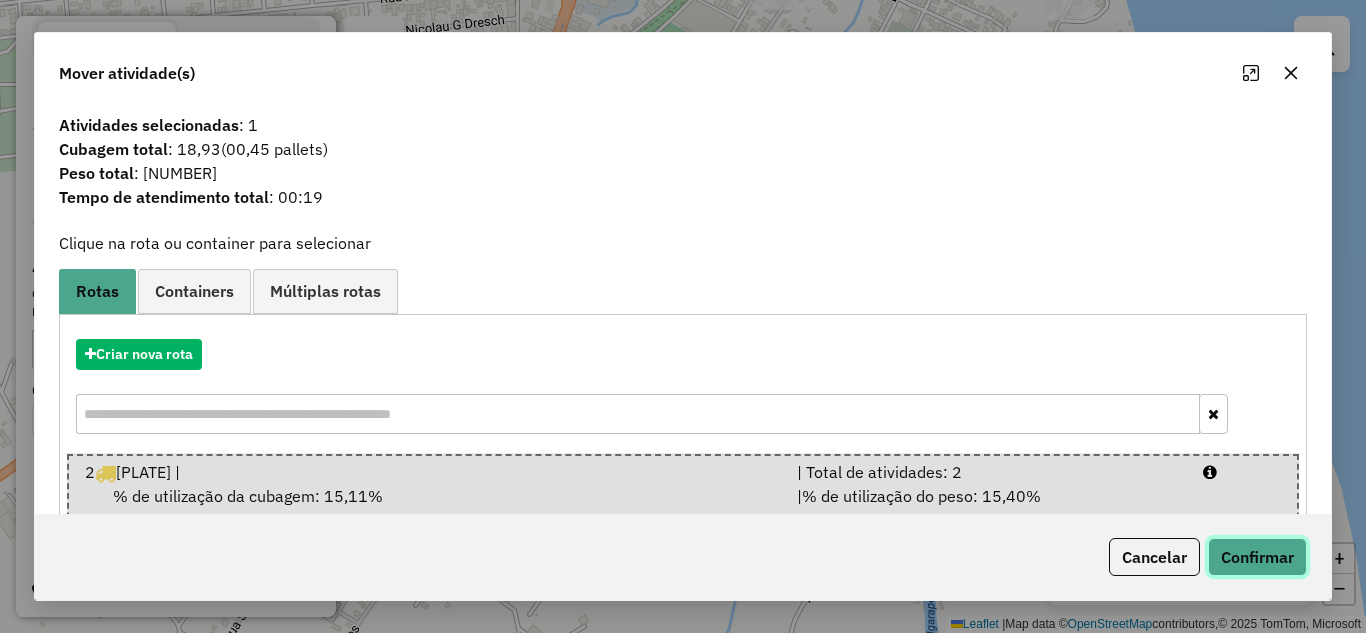 click on "Confirmar" 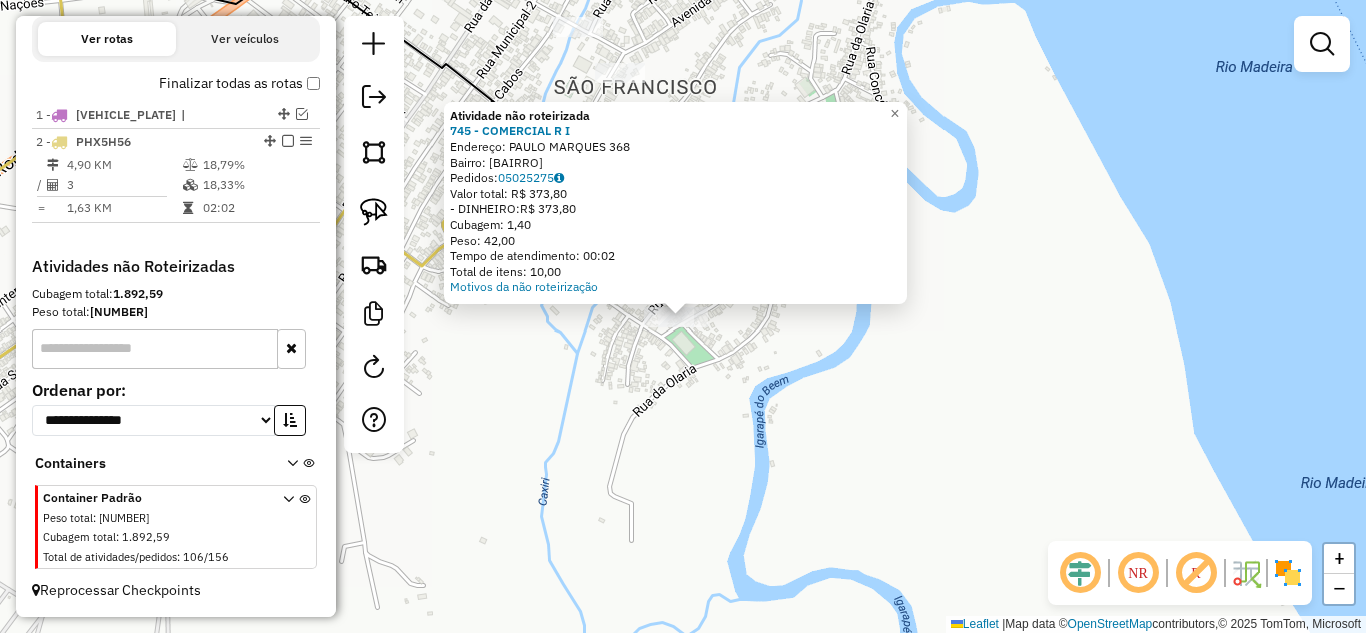 click on "Atividade não roteirizada [NUMBER] - [NAME]  Endereço:  PAULO MARQUES [NUMBER]   Bairro: [NAME] ([NAME] / [NAME])   Pedidos:  [ORDER_ID]   Valor total: R$ [PRICE]   - DINHEIRO:  R$ [PRICE]   Cubagem: [CUBAGE]   Peso: [WEIGHT]   Tempo de atendimento: [TIME]   Total de itens: [ITEMS]  Motivos da não roteirização × Janela de atendimento Grade de atendimento Capacidade Transportadoras Veículos Cliente Pedidos  Rotas Selecione os dias de semana para filtrar as janelas de atendimento  Seg   Ter   Qua   Qui   Sex   Sáb   Dom  Informe o período da janela de atendimento: De: Até:  Filtrar exatamente a janela do cliente  Considerar janela de atendimento padrão  Selecione os dias de semana para filtrar as grades de atendimento  Seg   Ter   Qua   Qui   Sex   Sáb   Dom   Considerar clientes sem dia de atendimento cadastrado  Clientes fora do dia de atendimento selecionado Filtrar as atividades entre os valores definidos abaixo:  Peso mínimo:   Peso máximo:   Cubagem mínima:   Cubagem máxima:   De:   Até:  De:" 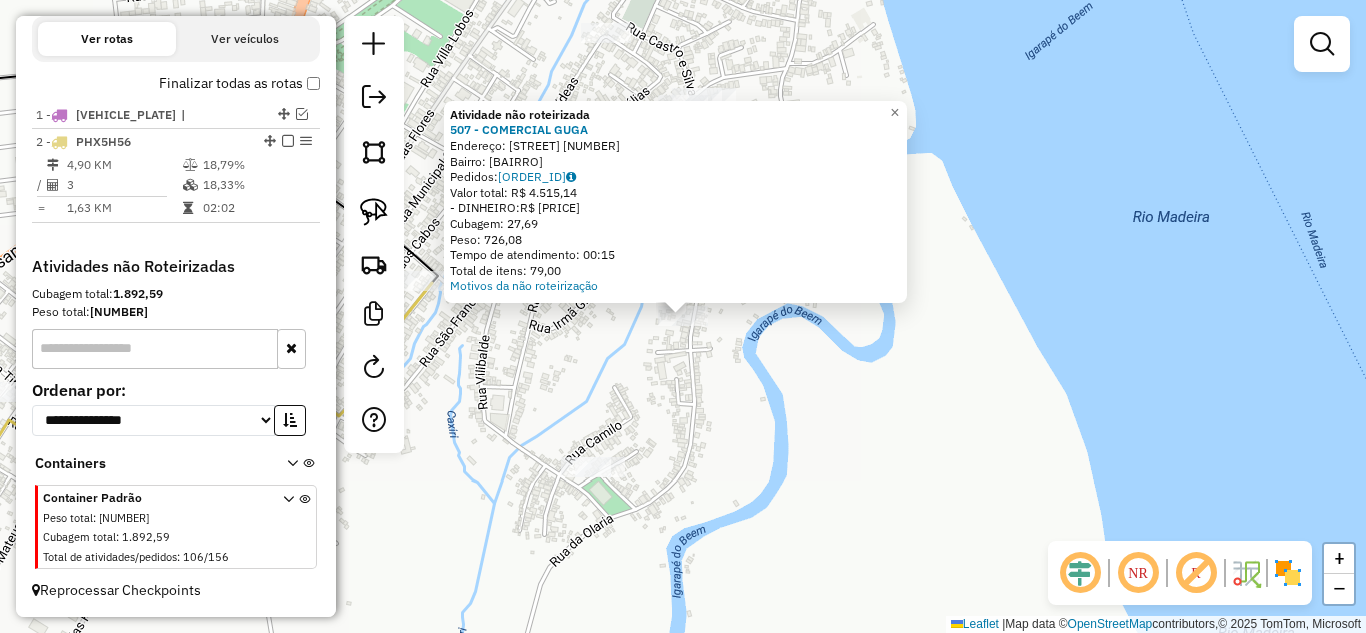 click on "Atividade não roteirizada 507 - COMERCIAL GUGA Endereço: BC POSTO DE SAUDE 355 Bairro: NOSSA SENHORA DO CARMO (HUMAITA / AM) Pedidos: 05025258 Valor total: R$ 4.515,14 - DINHEIRO: R$ 4.515,14 Cubagem: 27,69 Peso: 726,08 Tempo de atendimento: 00:15 Total de itens: 79,00 Motivos da não roteirização × Janela de atendimento Grade de atendimento Capacidade Transportadoras Veículos Cliente Pedidos Rotas Selecione os dias de semana para filtrar as janelas de atendimento Seg Ter Qua Qui Sex Sáb Dom Informe o período da janela de atendimento: De: Até: Filtrar exatamente a janela do cliente Considerar janela de atendimento padrão Selecione os dias de semana para filtrar as grades de atendimento Seg Ter Qua Qui Sex Sáb Dom Considerar clientes sem dia de atendimento cadastrado Clientes fora do dia de atendimento selecionado Filtrar as atividades entre os valores definidos abaixo: Peso mínimo: Peso máximo: Cubagem mínima: Cubagem máxima: De:" 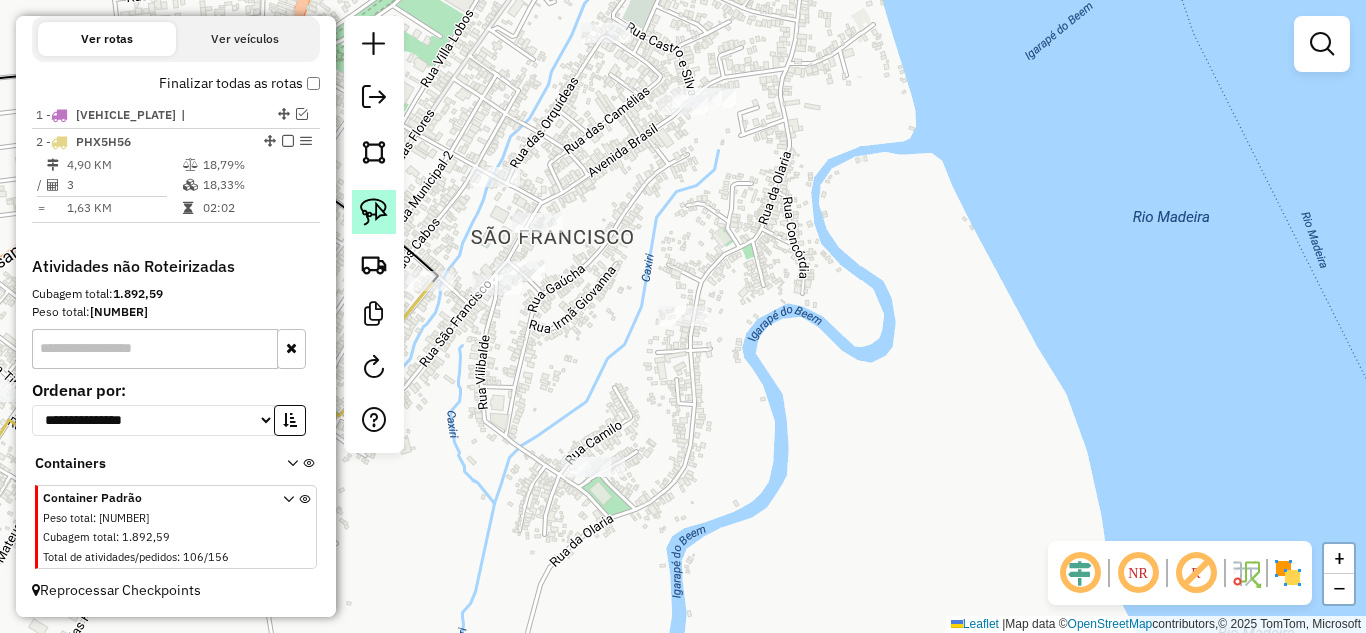 click 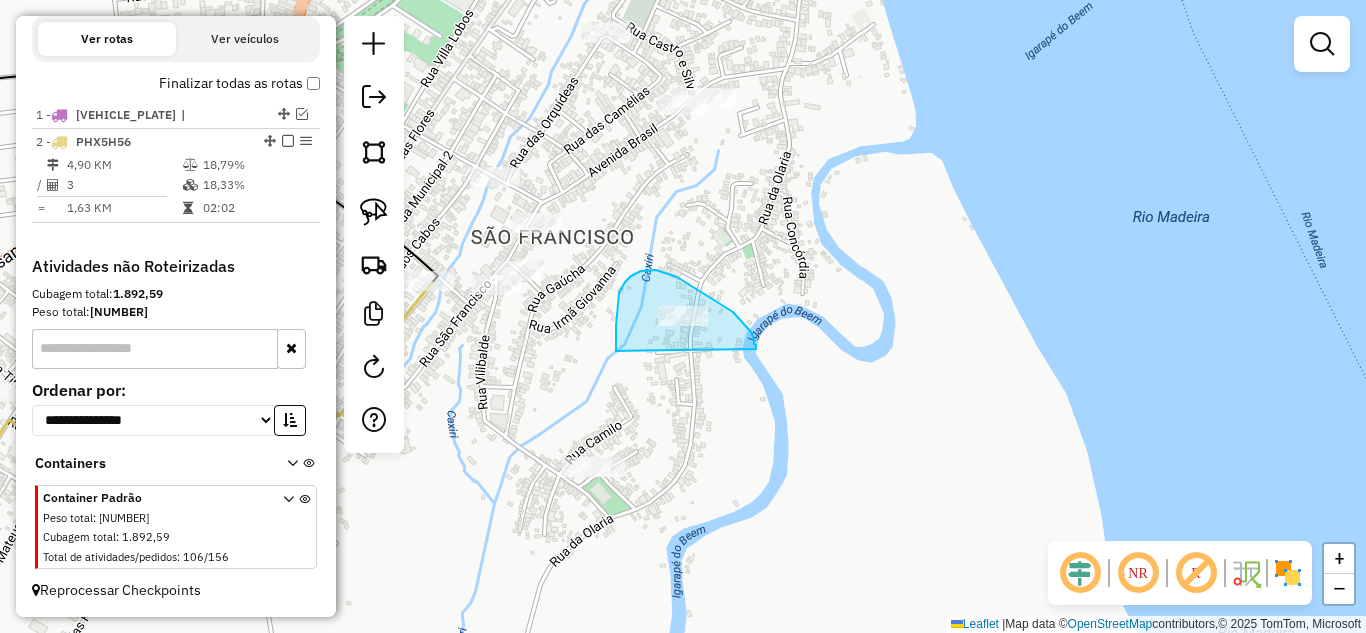 drag, startPoint x: 616, startPoint y: 326, endPoint x: 758, endPoint y: 341, distance: 142.79005 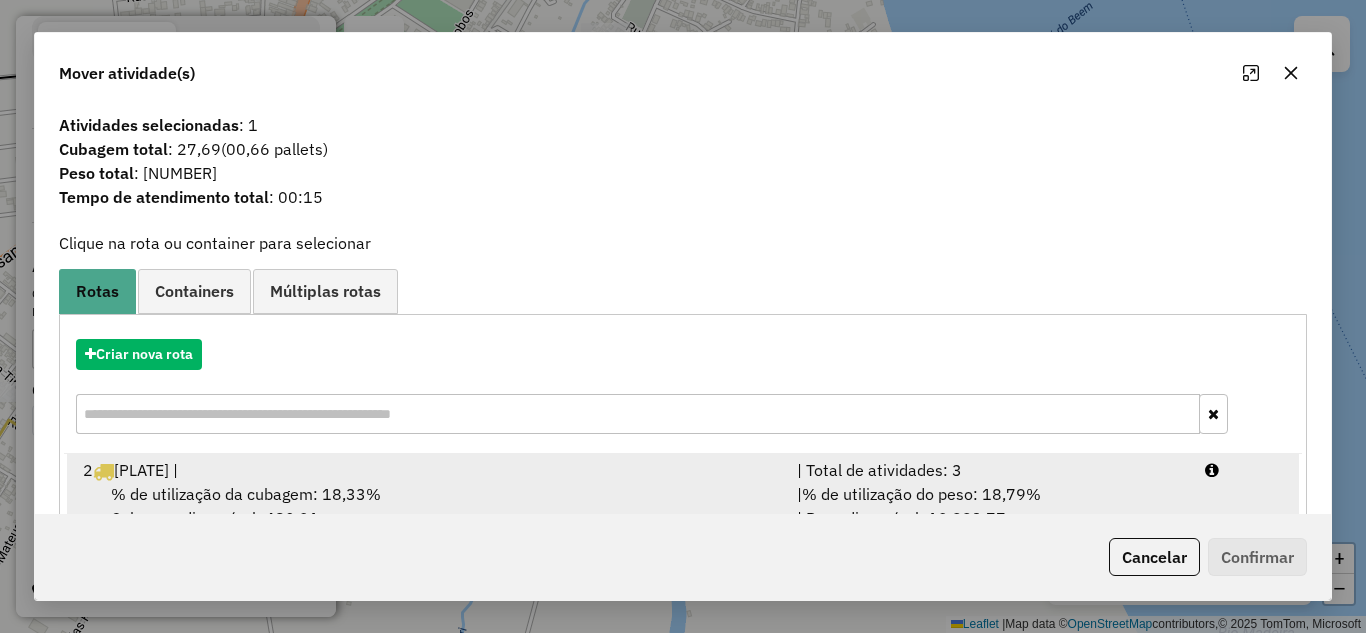 click on "|  % de utilização do peso: 18,79%  | Peso disponível: 12.993,77" at bounding box center [989, 506] 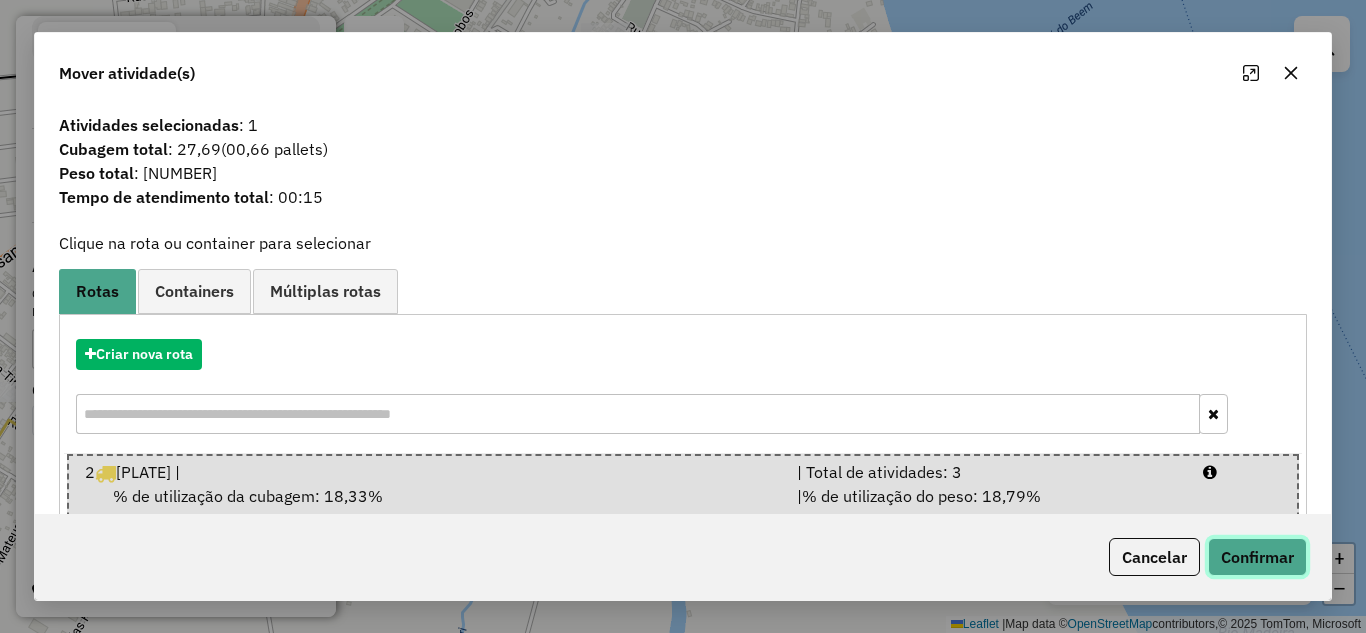 click on "Confirmar" 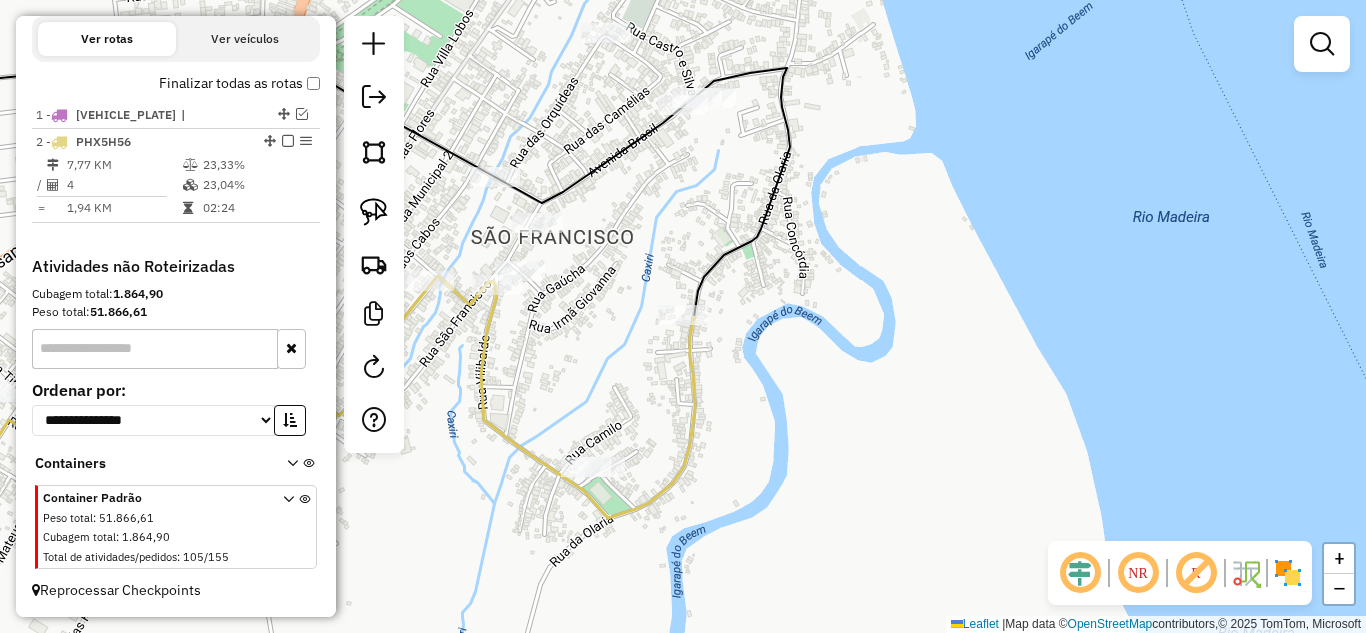 drag, startPoint x: 659, startPoint y: 216, endPoint x: 841, endPoint y: 353, distance: 227.80035 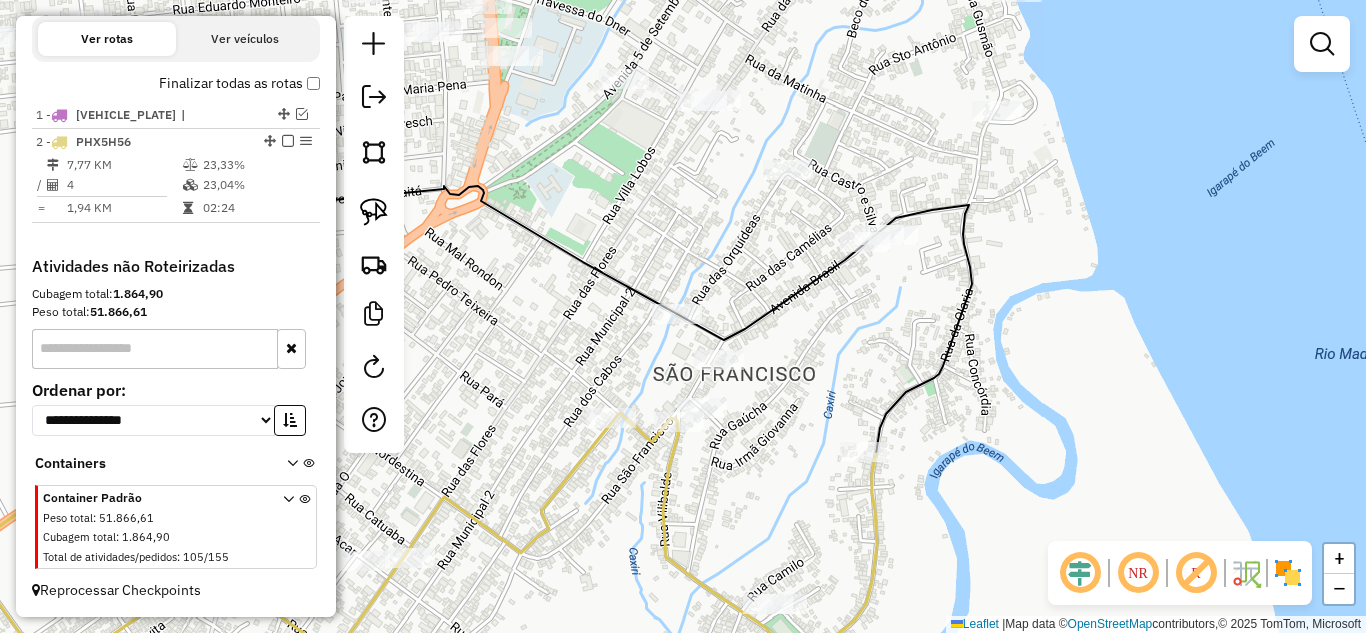 click 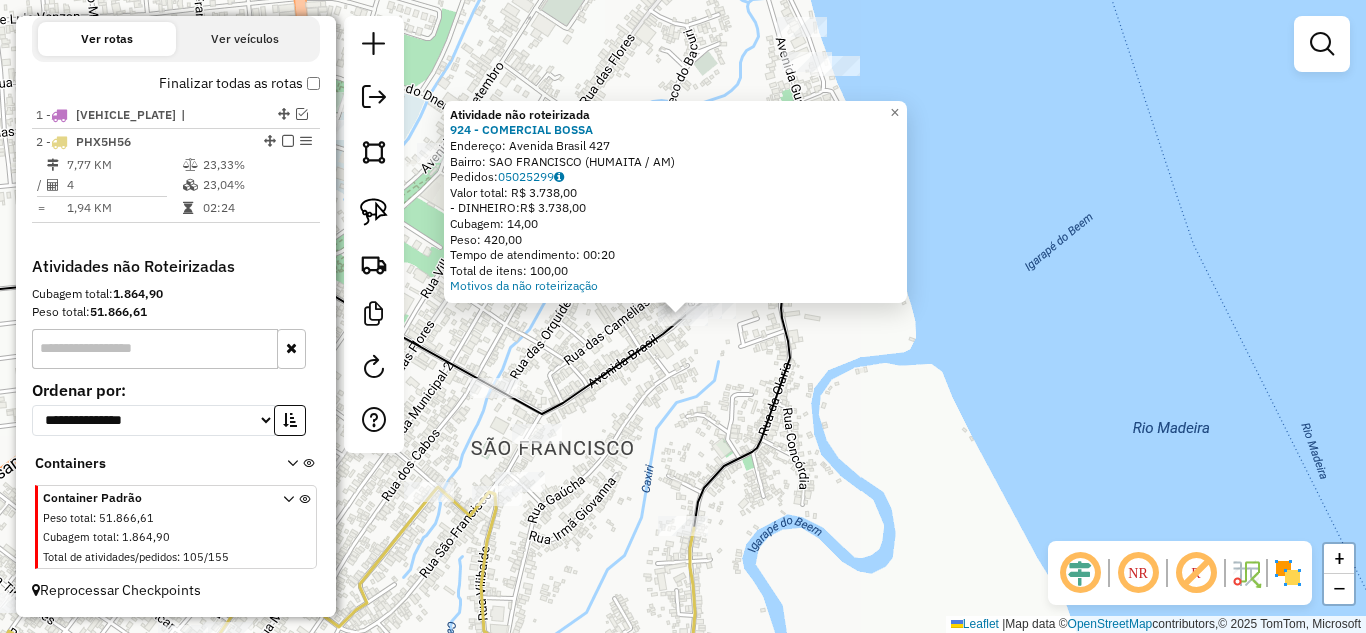 click on "Atividade não roteirizada 924 - COMERCIAL BOSSA  Endereço:  Avenida Brasil [NUMBER]   Bairro: SAO FRANCISCO ([CITY] / AM)   Pedidos:  [ORDER_ID]   Valor total: R$ 3.738,00   - DINHEIRO:  R$ 3.738,00   Cubagem: 14,00   Peso: 420,00   Tempo de atendimento: 00:20   Total de itens: 100,00  Motivos da não roteirização × Janela de atendimento Grade de atendimento Capacidade Transportadoras Veículos Cliente Pedidos  Rotas Selecione os dias de semana para filtrar as janelas de atendimento  Seg   Ter   Qua   Qui   Sex   Sáb   Dom  Informe o período da janela de atendimento: De: Até:  Filtrar exatamente a janela do cliente  Considerar janela de atendimento padrão  Selecione os dias de semana para filtrar as grades de atendimento  Seg   Ter   Qua   Qui   Sex   Sáb   Dom   Considerar clientes sem dia de atendimento cadastrado  Clientes fora do dia de atendimento selecionado Filtrar as atividades entre os valores definidos abaixo:  Peso mínimo:   Peso máximo:   Cubagem mínima:   Cubagem máxima:   De:   Até:  +" 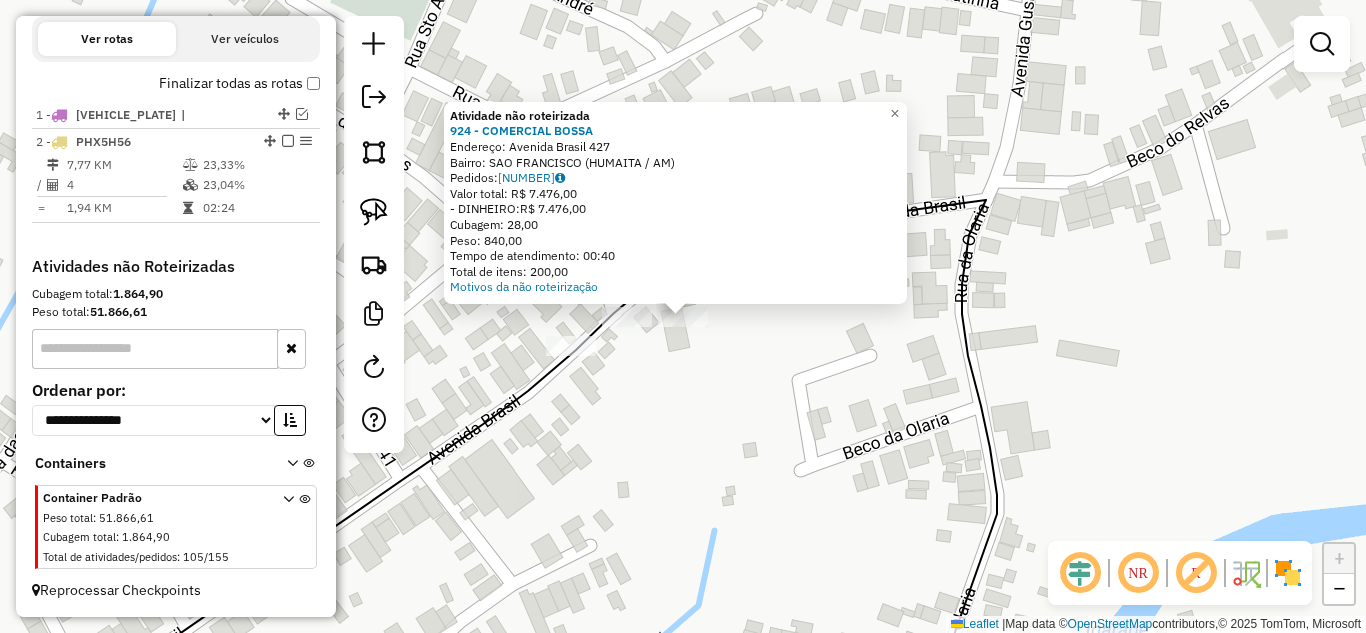 click on "Atividade não roteirizada 924 - COMERCIAL BOSSA  Endereço:  Avenida Brasil [NUMBER]   Bairro: SAO FRANCISCO ([CITY] / AM)   Pedidos:  [ORDER_ID]   Valor total: R$ 7.476,00   - DINHEIRO:  R$ 7.476,00   Cubagem: 28,00   Peso: 840,00   Tempo de atendimento: 00:40   Total de itens: 200,00  Motivos da não roteirização × Janela de atendimento Grade de atendimento Capacidade Transportadoras Veículos Cliente Pedidos  Rotas Selecione os dias de semana para filtrar as janelas de atendimento  Seg   Ter   Qua   Qui   Sex   Sáb   Dom  Informe o período da janela de atendimento: De: Até:  Filtrar exatamente a janela do cliente  Considerar janela de atendimento padrão  Selecione os dias de semana para filtrar as grades de atendimento  Seg   Ter   Qua   Qui   Sex   Sáb   Dom   Considerar clientes sem dia de atendimento cadastrado  Clientes fora do dia de atendimento selecionado Filtrar as atividades entre os valores definidos abaixo:  Peso mínimo:   Peso máximo:   Cubagem mínima:   Cubagem máxima:   De:   Até:  +" 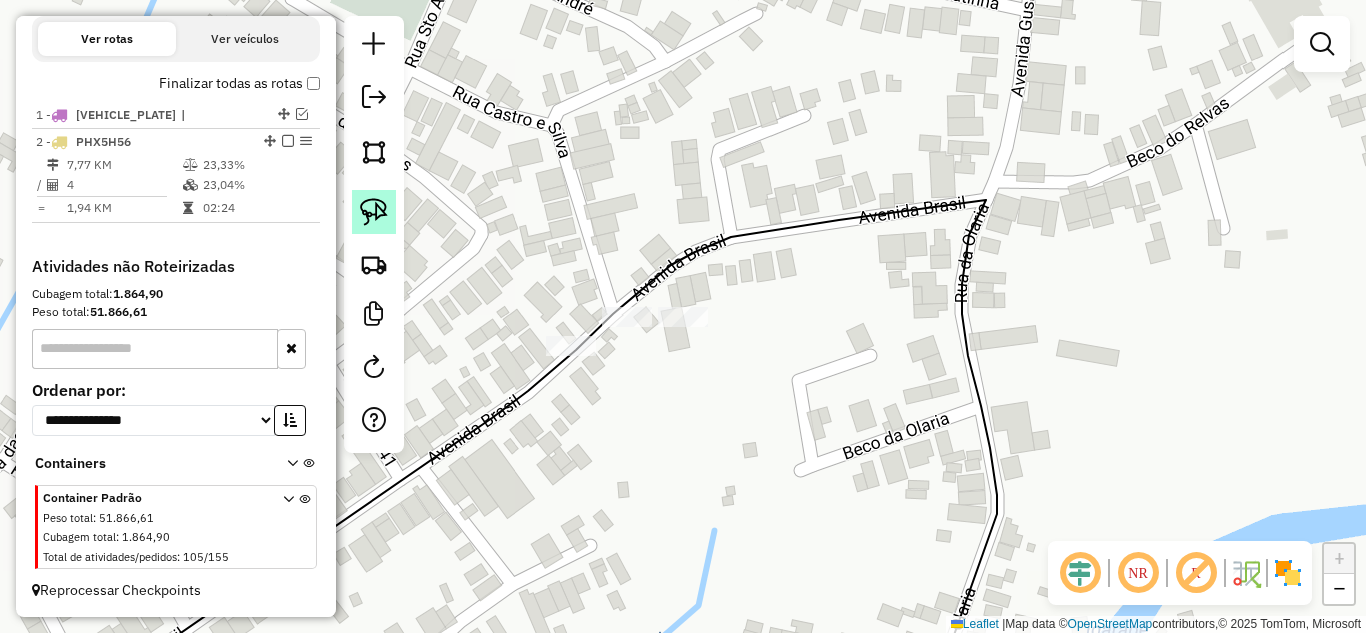 click 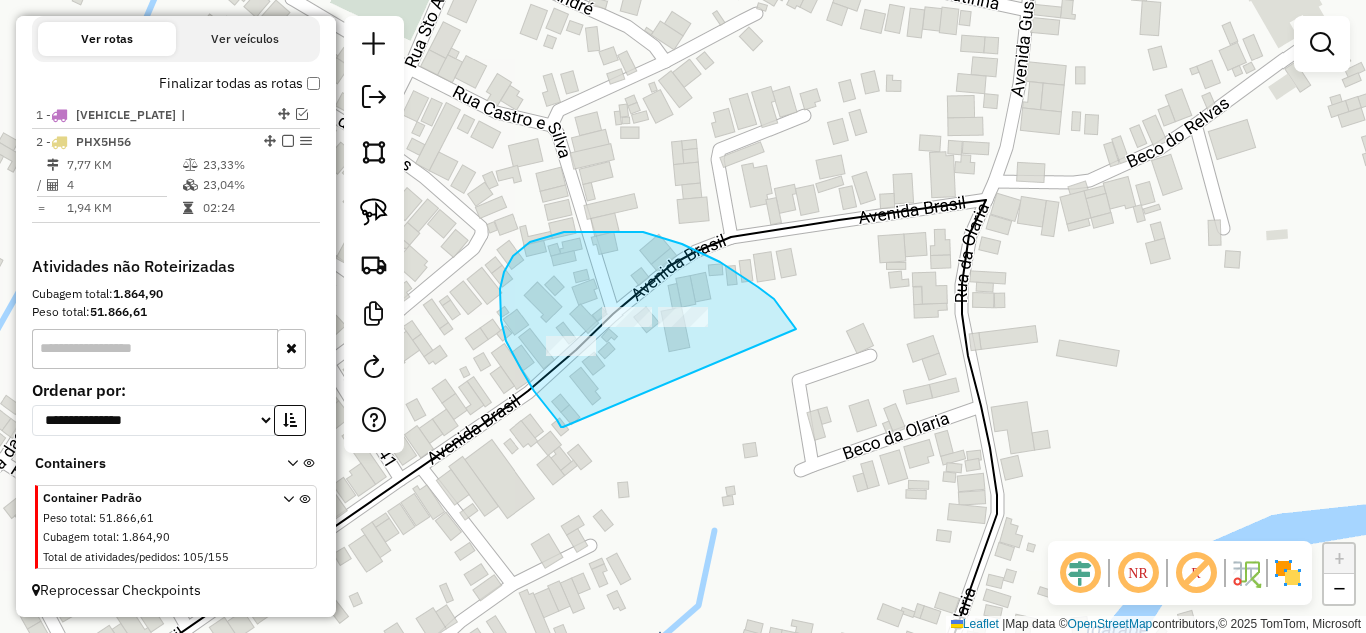 drag, startPoint x: 534, startPoint y: 391, endPoint x: 799, endPoint y: 331, distance: 271.70755 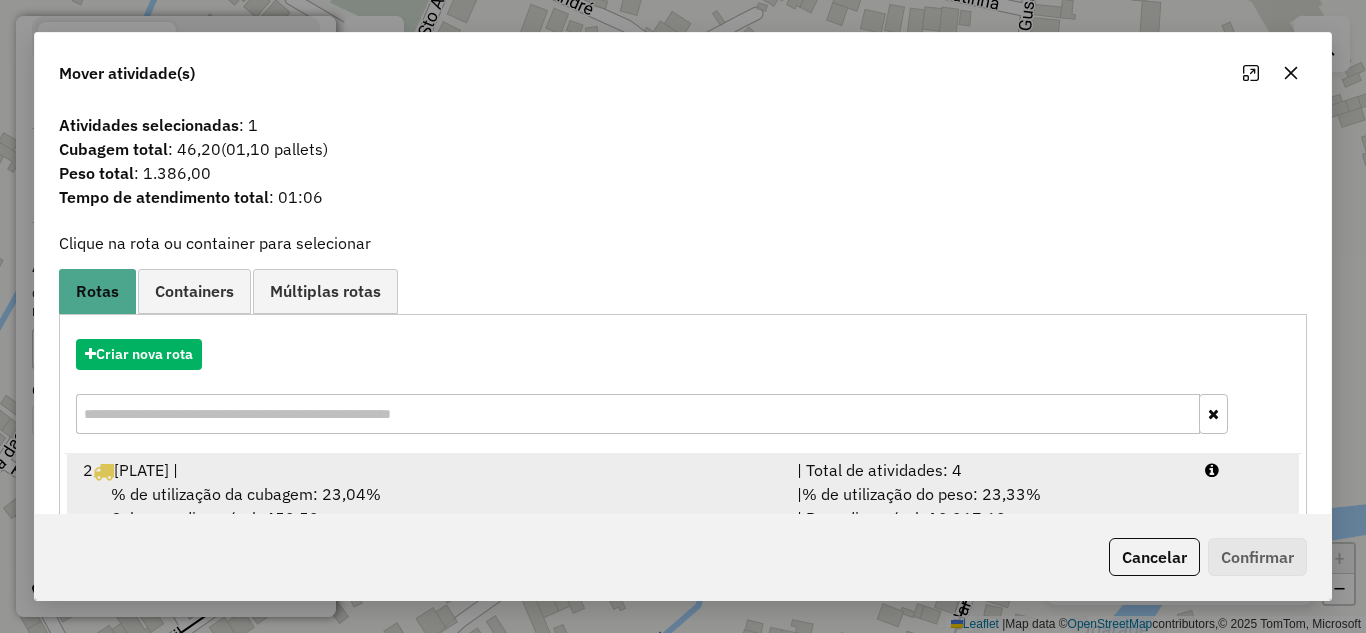click on "| Total de atividades: 4" at bounding box center [989, 470] 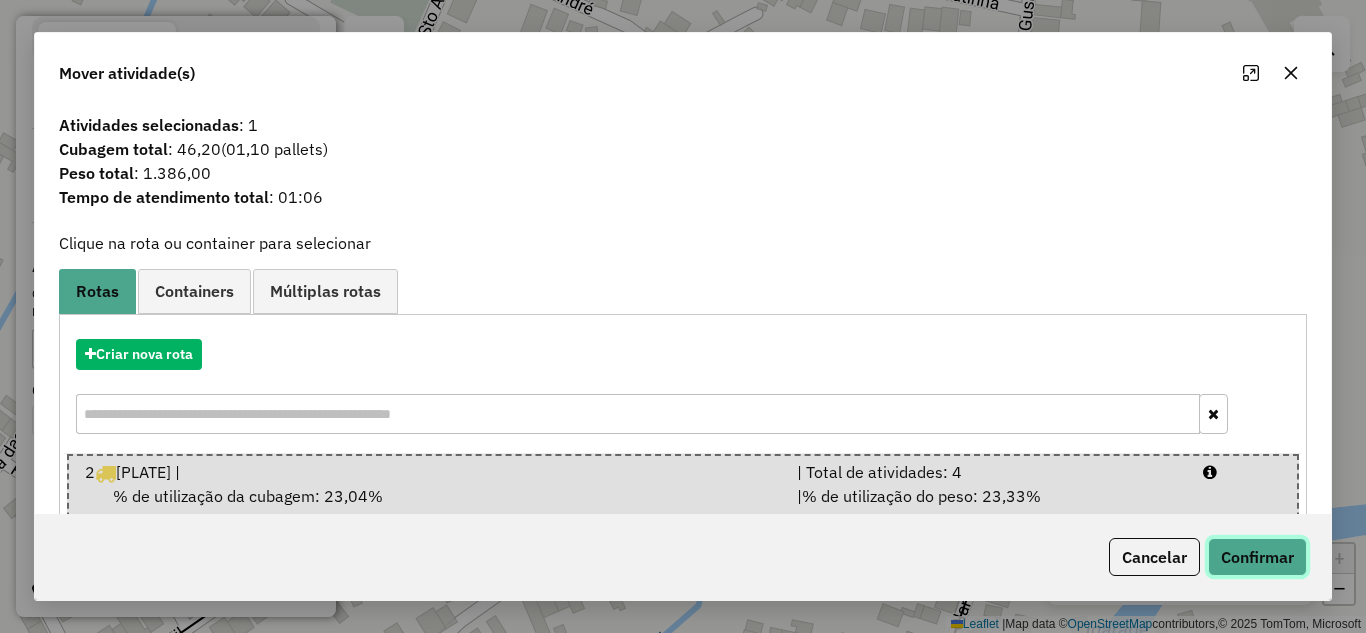 click on "Confirmar" 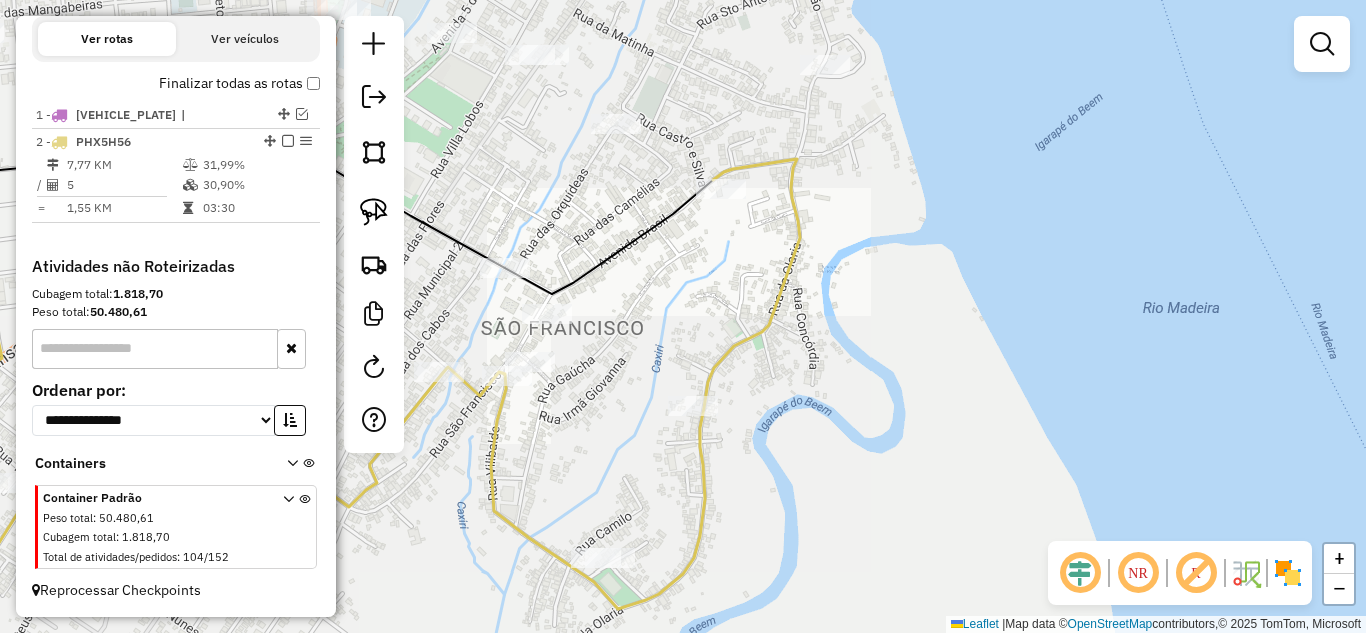 drag, startPoint x: 821, startPoint y: 149, endPoint x: 778, endPoint y: 359, distance: 214.35718 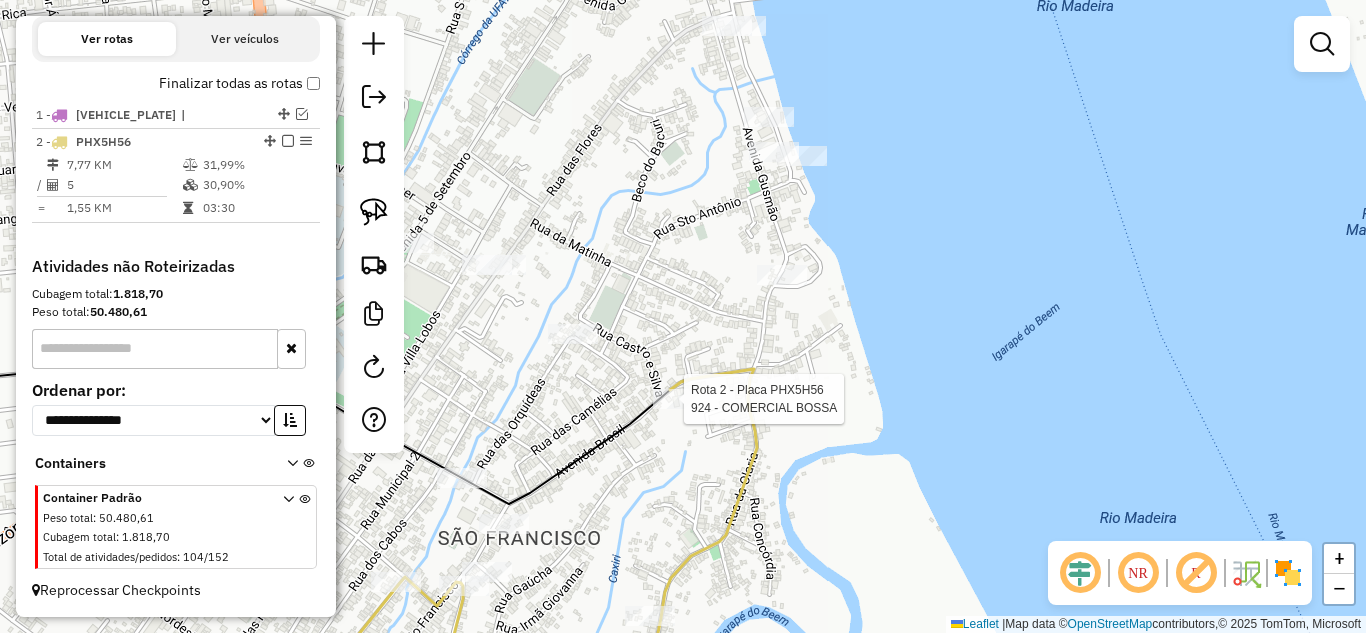 select on "**********" 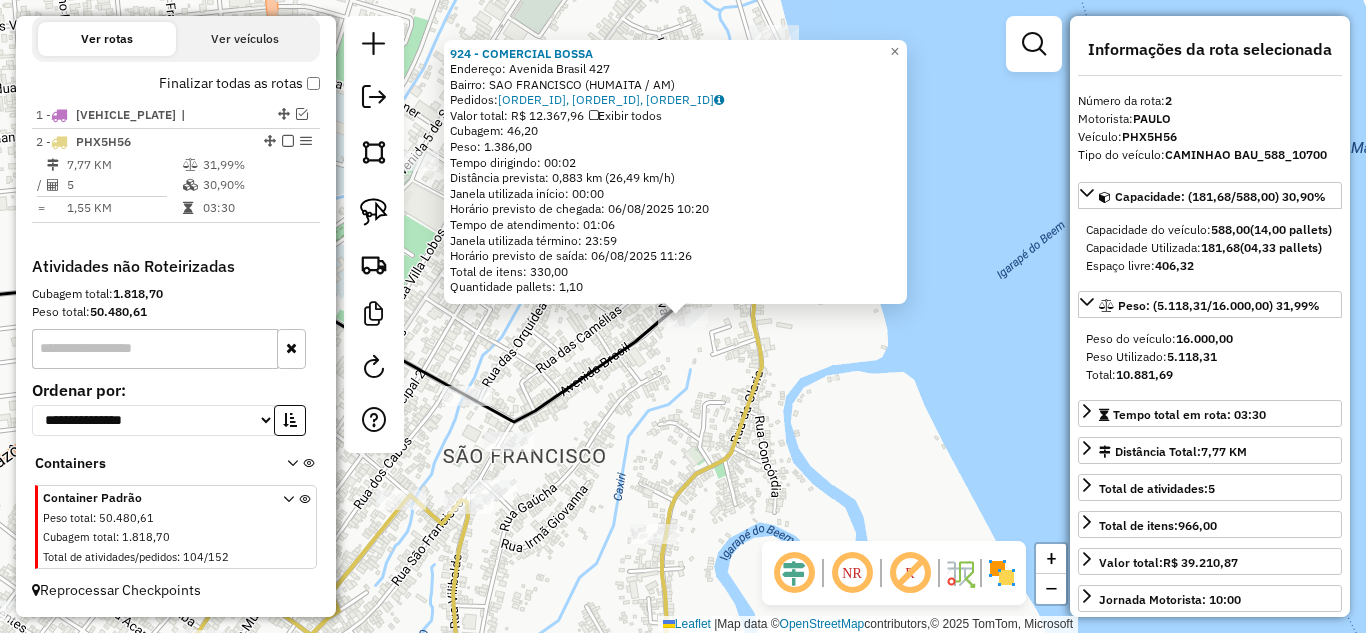 click on "[NUMBER] - COMERCIAL BOSSA Endereço: Avenida Brasil [NUMBER] Bairro: [BAIRRO] Pedidos: 05025221, 05025243, 05025299 Valor total: R$ 12.367,96 Exibir todos Cubagem: 46,20 Peso: 1.386,00 Tempo dirigindo: 00:02 Distância prevista: 0,883 km (26,49 km/h) Janela utilizada início: 00:00 Horário previsto de chegada: 06/08/2025 10:20 Tempo de atendimento: 01:06 Janela utilizada término: 23:59 Horário previsto de saída: 06/08/2025 11:26 Total de itens: 330,00 Quantidade pallets: 1,10 × Janela de atendimento Grade de atendimento Capacidade Transportadoras Veículos Cliente Pedidos Rotas Selecione os dias de semana para filtrar as janelas de atendimento Seg Ter Qua Qui Sex Sáb Dom Informe o período da janela de atendimento: De: Até: Filtrar exatamente a janela do cliente Considerar janela de atendimento padrão Selecione os dias de semana para filtrar as grades de atendimento Seg Ter Qua Qui Sex Sáb Dom Peso mínimo: Peso máximo: +" 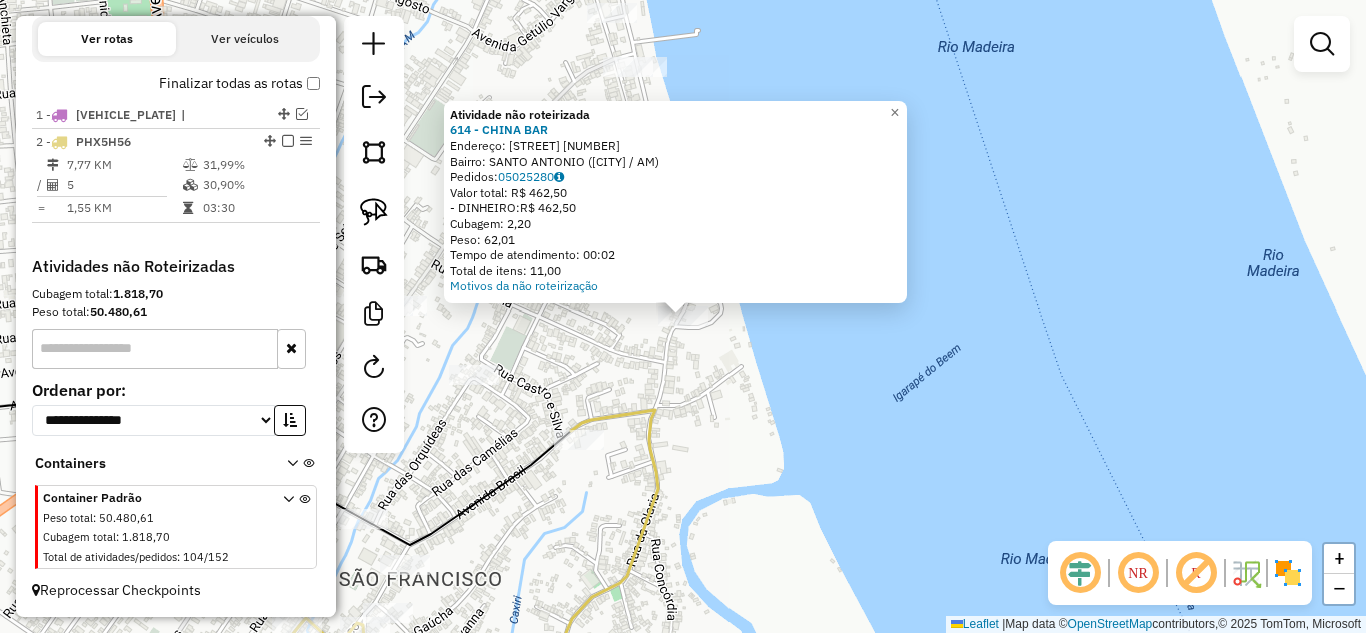 click on "Atividade não roteirizada [NUMBER] - [NAME]  Endereço:  avenida Gusmao [NUMBER]   Bairro: [NAME] ([NAME] / [NAME])   Pedidos:  [ORDER_ID]   Valor total: R$ [PRICE]   - DINHEIRO:  R$ [PRICE]   Cubagem: [CUBAGE]   Peso: [WEIGHT]   Tempo de atendimento: [TIME]   Total de itens: [ITEMS]  Motivos da não roteirização × Janela de atendimento Grade de atendimento Capacidade Transportadoras Veículos Cliente Pedidos  Rotas Selecione os dias de semana para filtrar as janelas de atendimento  Seg   Ter   Qua   Qui   Sex   Sáb   Dom  Informe o período da janela de atendimento: De: Até:  Filtrar exatamente a janela do cliente  Considerar janela de atendimento padrão  Selecione os dias de semana para filtrar as grades de atendimento  Seg   Ter   Qua   Qui   Sex   Sáb   Dom   Considerar clientes sem dia de atendimento cadastrado  Clientes fora do dia de atendimento selecionado Filtrar as atividades entre os valores definidos abaixo:  Peso mínimo:   Peso máximo:   Cubagem mínima:   Cubagem máxima:   De:   Até:   De:   Até:" 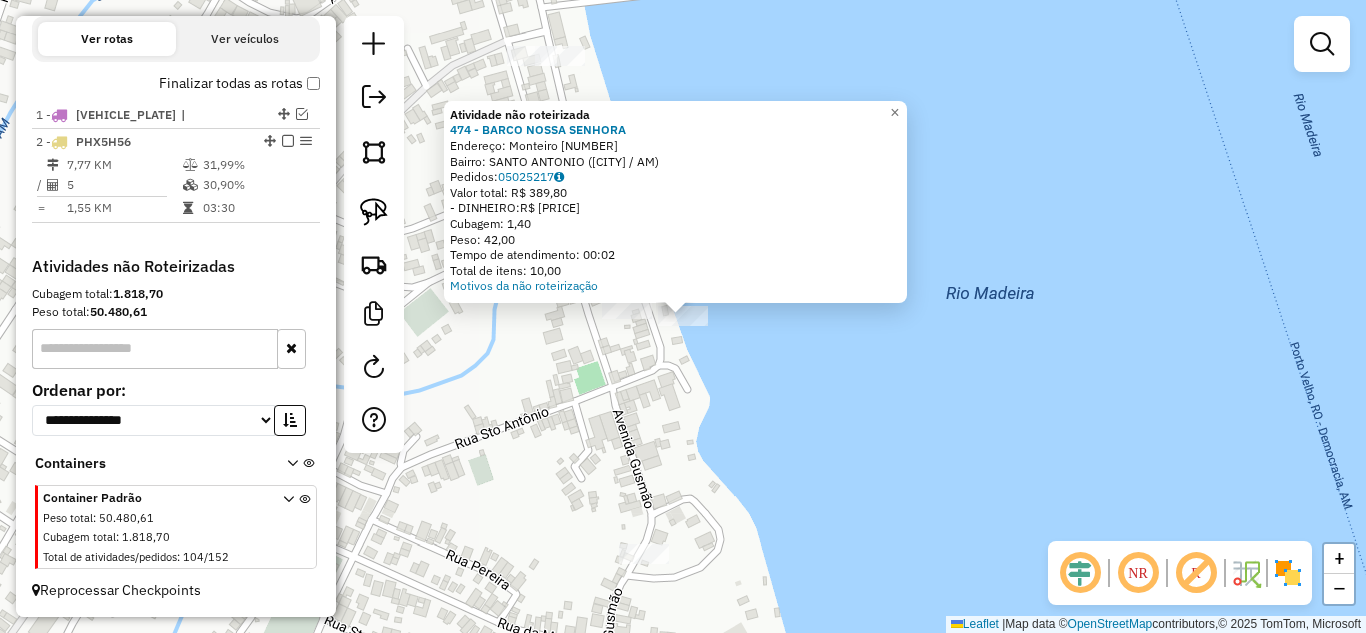 click on "Atividade não roteirizada [NUMBER] - [NAME]  Endereço:  Monteiro [NUMBER]   Bairro: [NAME] ([NAME] / [NAME])   Pedidos:  [ORDER_ID]   Valor total: R$ [PRICE]   - DINHEIRO:  R$ [PRICE]   Cubagem: [CUBAGE]   Peso: [WEIGHT]   Tempo de atendimento: [TIME]   Total de itens: [ITEMS]  Motivos da não roteirização × Janela de atendimento Grade de atendimento Capacidade Transportadoras Veículos Cliente Pedidos  Rotas Selecione os dias de semana para filtrar as janelas de atendimento  Seg   Ter   Qua   Qui   Sex   Sáb   Dom  Informe o período da janela de atendimento: De: Até:  Filtrar exatamente a janela do cliente  Considerar janela de atendimento padrão  Selecione os dias de semana para filtrar as grades de atendimento  Seg   Ter   Qua   Qui   Sex   Sáb   Dom   Considerar clientes sem dia de atendimento cadastrado  Clientes fora do dia de atendimento selecionado Filtrar as atividades entre os valores definidos abaixo:  Peso mínimo:   Peso máximo:   Cubagem mínima:   Cubagem máxima:   De:   Até:   De:  De:" 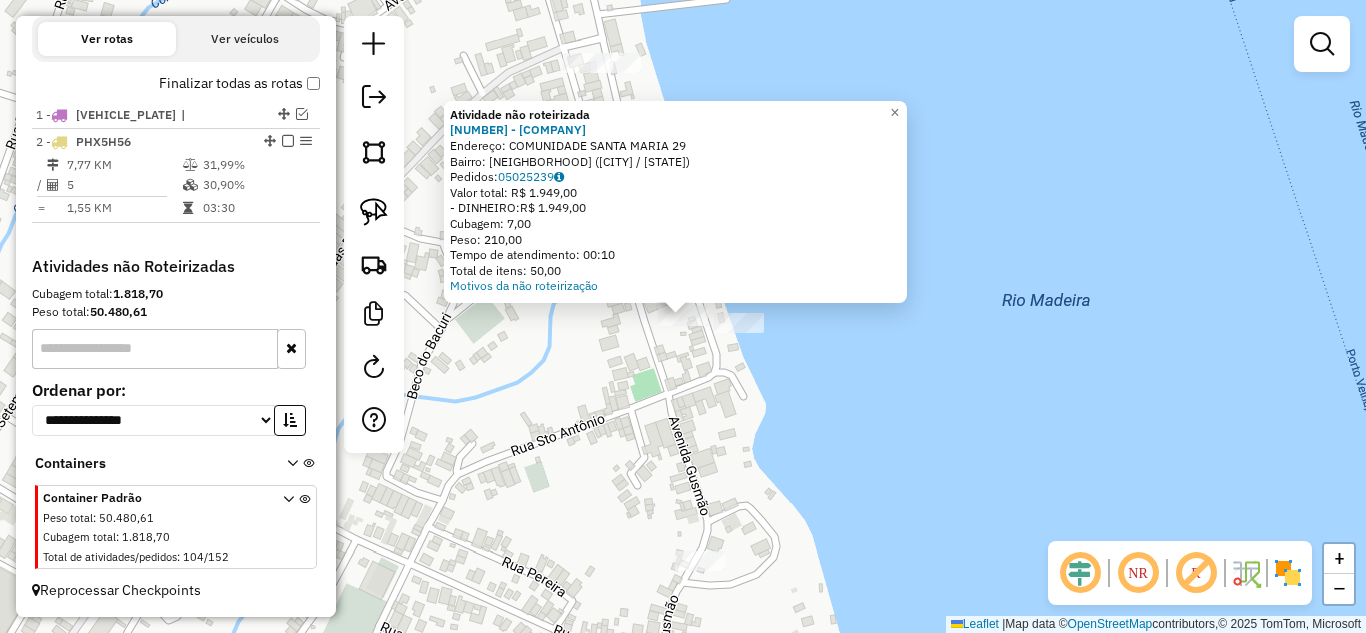 click on "Atividade não roteirizada 675 - COMUNIDADE SANTA MAR  Endereço:  [STREET_NAME] [NUMBER]   Bairro: [NEIGHBORHOOD] ([CITY] / AM)   Pedidos:  [ORDER_ID]   Valor total: R$ 1.949,00   - DINHEIRO:  R$ 1.949,00   Cubagem: 7,00   Peso: 210,00   Tempo de atendimento: 00:10   Total de itens: 50,00  Motivos da não roteirização × Janela de atendimento Grade de atendimento Capacidade Transportadoras Veículos Cliente Pedidos  Rotas Selecione os dias de semana para filtrar as janelas de atendimento  Seg   Ter   Qua   Qui   Sex   Sáb   Dom  Informe o período da janela de atendimento: De: Até:  Filtrar exatamente a janela do cliente  Considerar janela de atendimento padrão  Selecione os dias de semana para filtrar as grades de atendimento  Seg   Ter   Qua   Qui   Sex   Sáb   Dom   Considerar clientes sem dia de atendimento cadastrado  Clientes fora do dia de atendimento selecionado Filtrar as atividades entre os valores definidos abaixo:  Peso mínimo:   Peso máximo:   Cubagem mínima:   Cubagem máxima:   De:  De:" 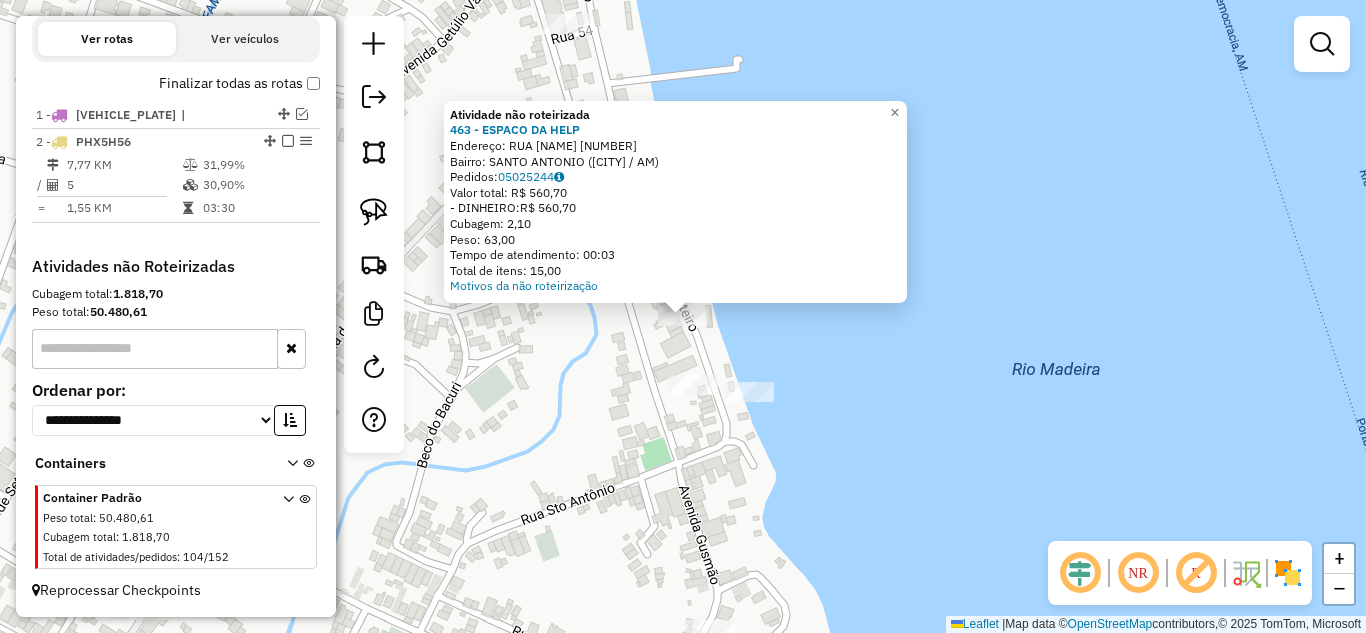 click on "Atividade não roteirizada 463 - ESPACO DA HELP  Endereço:  [STREET_NAME] [NUMBER]   Bairro: [NEIGHBORHOOD] ([CITY] / AM)   Pedidos:  [ORDER_ID]   Valor total: R$ 560,70   - DINHEIRO:  R$ 560,70   Cubagem: 2,10   Peso: 63,00   Tempo de atendimento: 00:03   Total de itens: 15,00  Motivos da não roteirização × Janela de atendimento Grade de atendimento Capacidade Transportadoras Veículos Cliente Pedidos  Rotas Selecione os dias de semana para filtrar as janelas de atendimento  Seg   Ter   Qua   Qui   Sex   Sáb   Dom  Informe o período da janela de atendimento: De: Até:  Filtrar exatamente a janela do cliente  Considerar janela de atendimento padrão  Selecione os dias de semana para filtrar as grades de atendimento  Seg   Ter   Qua   Qui   Sex   Sáb   Dom   Considerar clientes sem dia de atendimento cadastrado  Clientes fora do dia de atendimento selecionado Filtrar as atividades entre os valores definidos abaixo:  Peso mínimo:   Peso máximo:   Cubagem mínima:   Cubagem máxima:   De:   Até:   De:  [PERSON_NAME]" 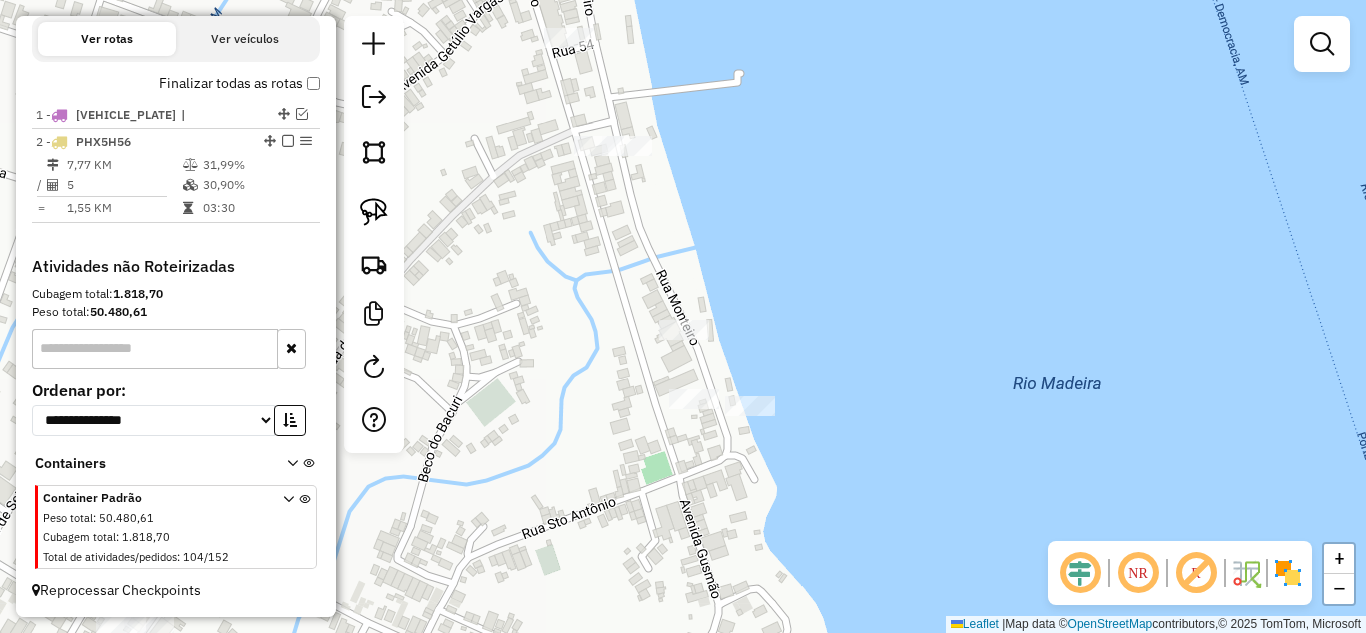 drag, startPoint x: 574, startPoint y: 258, endPoint x: 559, endPoint y: 382, distance: 124.90396 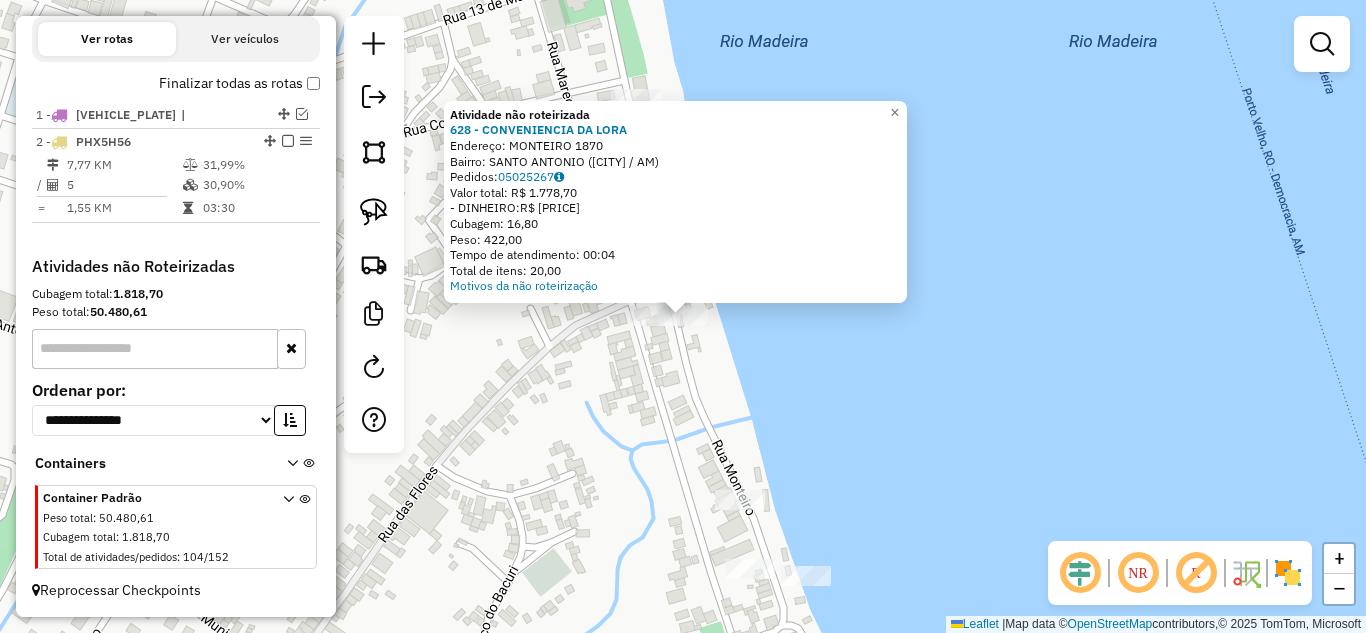 click on "Atividade não roteirizada 628 - CONVENIENCIA DA LORA  Endereço:  MONTEIRO [NUMBER]   Bairro: SANTO ANTONIO ([CITY] / AM)   Pedidos:  [ORDER_ID]   Valor total: R$ 1.778,70   - DINHEIRO:  R$ 1.778,70   Cubagem: 16,80   Peso: 422,00   Tempo de atendimento: 00:04   Total de itens: 20,00  Motivos da não roteirização × Janela de atendimento Grade de atendimento Capacidade Transportadoras Veículos Cliente Pedidos  Rotas Selecione os dias de semana para filtrar as janelas de atendimento  Seg   Ter   Qua   Qui   Sex   Sáb   Dom  Informe o período da janela de atendimento: De: Até:  Filtrar exatamente a janela do cliente  Considerar janela de atendimento padrão  Selecione os dias de semana para filtrar as grades de atendimento  Seg   Ter   Qua   Qui   Sex   Sáb   Dom   Considerar clientes sem dia de atendimento cadastrado  Clientes fora do dia de atendimento selecionado Filtrar as atividades entre os valores definidos abaixo:  Peso mínimo:   Peso máximo:   Cubagem mínima:   Cubagem máxima:   De:   Até:  De:" 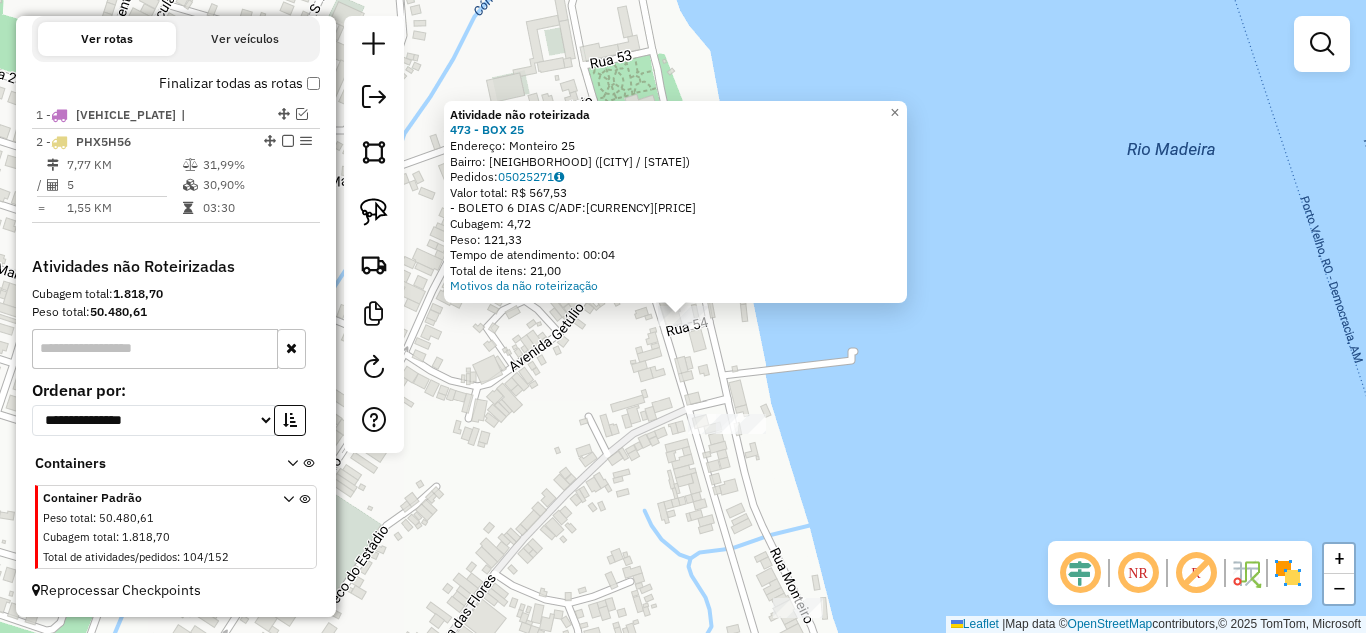 click on "Atividade não roteirizada [NUMBER] - [COMPANY]  Endereço:  [STREET] [NUMBER]   Bairro: [NEIGHBORHOOD] ([CITY] / [STATE])   Pedidos:  [ORDER_ID]   Valor total: R$ [PRICE]   - [PAYMENT_METHOD]:  R$ [PRICE]   Cubagem: [CUBAGE]   Peso: [WEIGHT]   Tempo de atendimento: [TIME]   Total de itens: [ITEMS]  Motivos da não roteirização × Janela de atendimento Grade de atendimento Capacidade Transportadoras Veículos Cliente Pedidos  Rotas Selecione os dias de semana para filtrar as janelas de atendimento  Seg   Ter   Qua   Qui   Sex   Sáb   Dom  Informe o período da janela de atendimento: De: Até:  Filtrar exatamente a janela do cliente  Considerar janela de atendimento padrão  Selecione os dias de semana para filtrar as grades de atendimento  Seg   Ter   Qua   Qui   Sex   Sáb   Dom   Considerar clientes sem dia de atendimento cadastrado  Clientes fora do dia de atendimento selecionado Filtrar as atividades entre os valores definidos abaixo:  Peso mínimo:   Peso máximo:   Cubagem mínima:   Cubagem máxima:   De:   Até:   De:   Até:  Nome:" 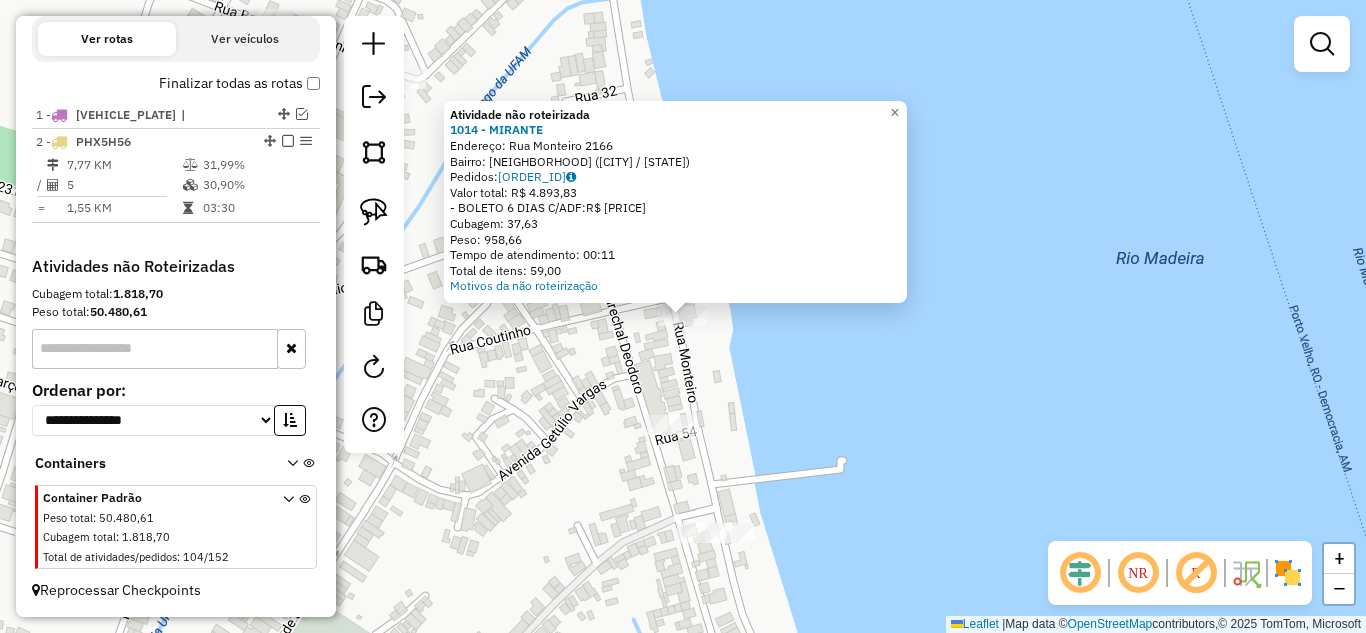 click on "Atividade não roteirizada 1014 - MIRANTE  Endereço:  Rua Monteiro 2166   Bairro: [BAIRRO] ([CITY] / [STATE])   Pedidos:  [ORDER_ID]   Valor total: R$ 4.893,83   - BOLETO 6 DIAS C/ADF:  R$ 4.893,83   Cubagem: 37,63   Peso: 958,66   Tempo de atendimento: 00:11   Total de itens: 59,00  Motivos da não roteirização × Janela de atendimento Grade de atendimento Capacidade Transportadoras Veículos Cliente Pedidos  Rotas Selecione os dias de semana para filtrar as janelas de atendimento  Seg   Ter   Qua   Qui   Sex   Sáb   Dom  Informe o período da janela de atendimento: De: Até:  Filtrar exatamente a janela do cliente  Considerar janela de atendimento padrão  Selecione os dias de semana para filtrar as grades de atendimento  Seg   Ter   Qua   Qui   Sex   Sáb   Dom   Considerar clientes sem dia de atendimento cadastrado  Clientes fora do dia de atendimento selecionado Filtrar as atividades entre os valores definidos abaixo:  Peso mínimo:   Peso máximo:   Cubagem mínima:   Cubagem máxima:   De:   Até:   De:  +" 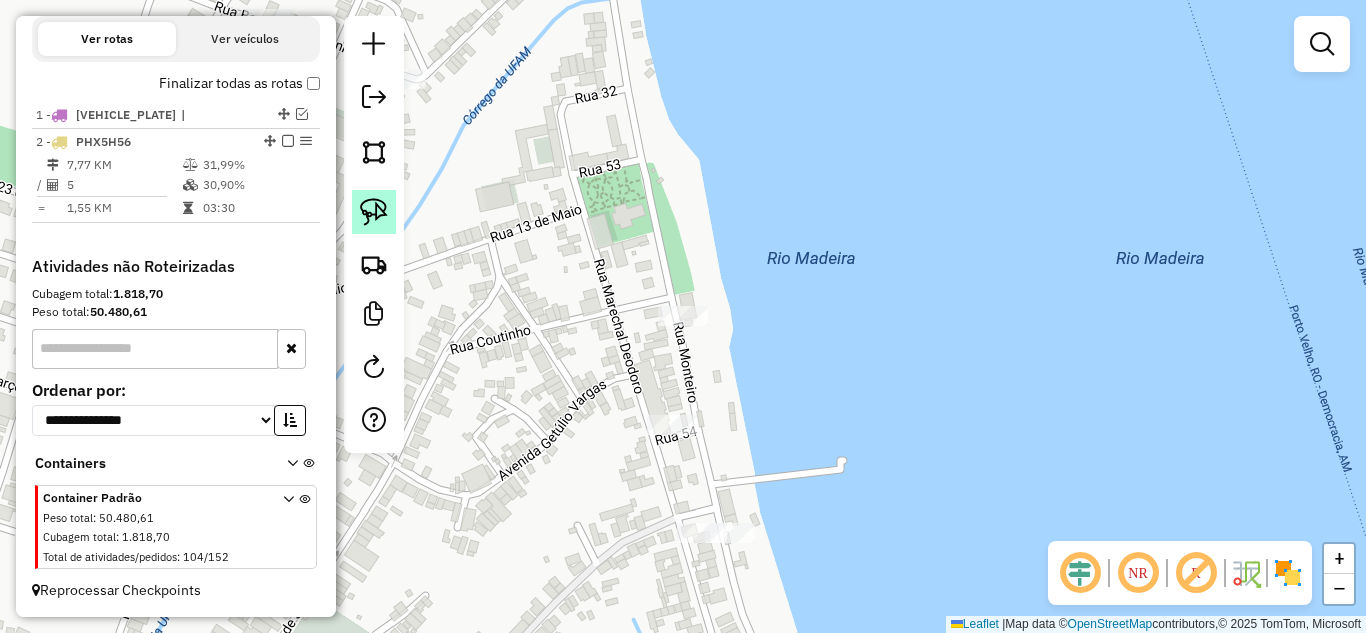 click 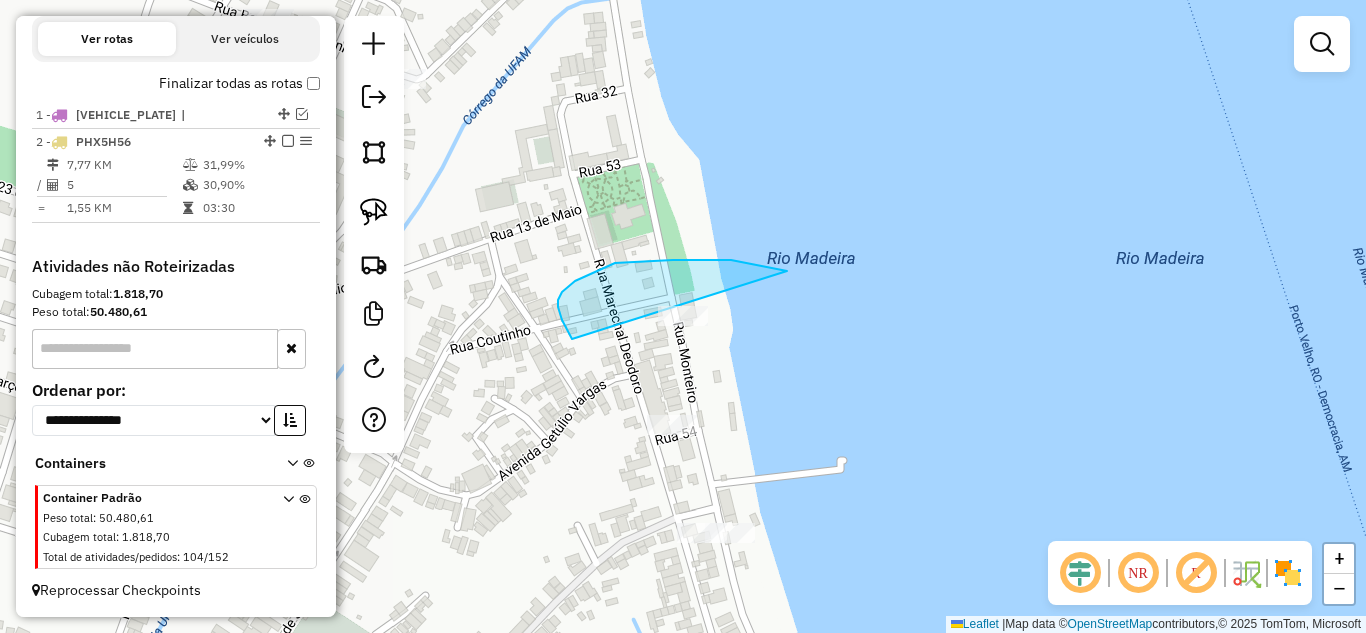 drag, startPoint x: 572, startPoint y: 339, endPoint x: 847, endPoint y: 345, distance: 275.06546 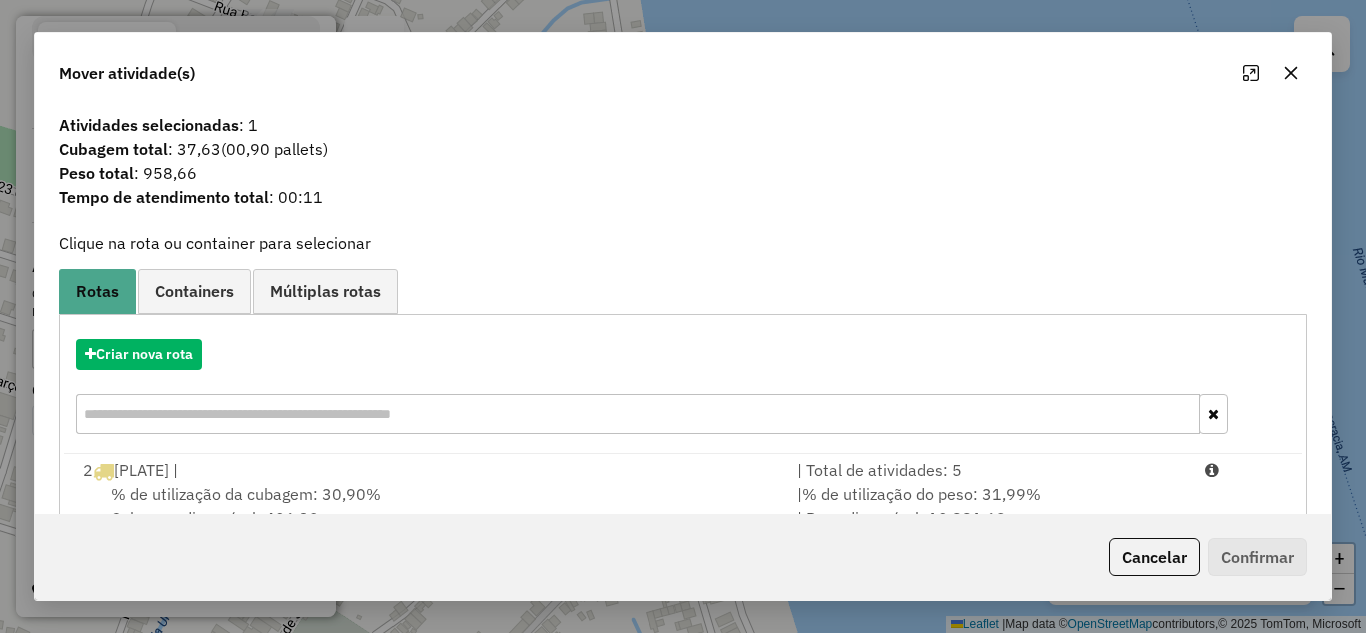click on "| Total de atividades: 5" at bounding box center (989, 470) 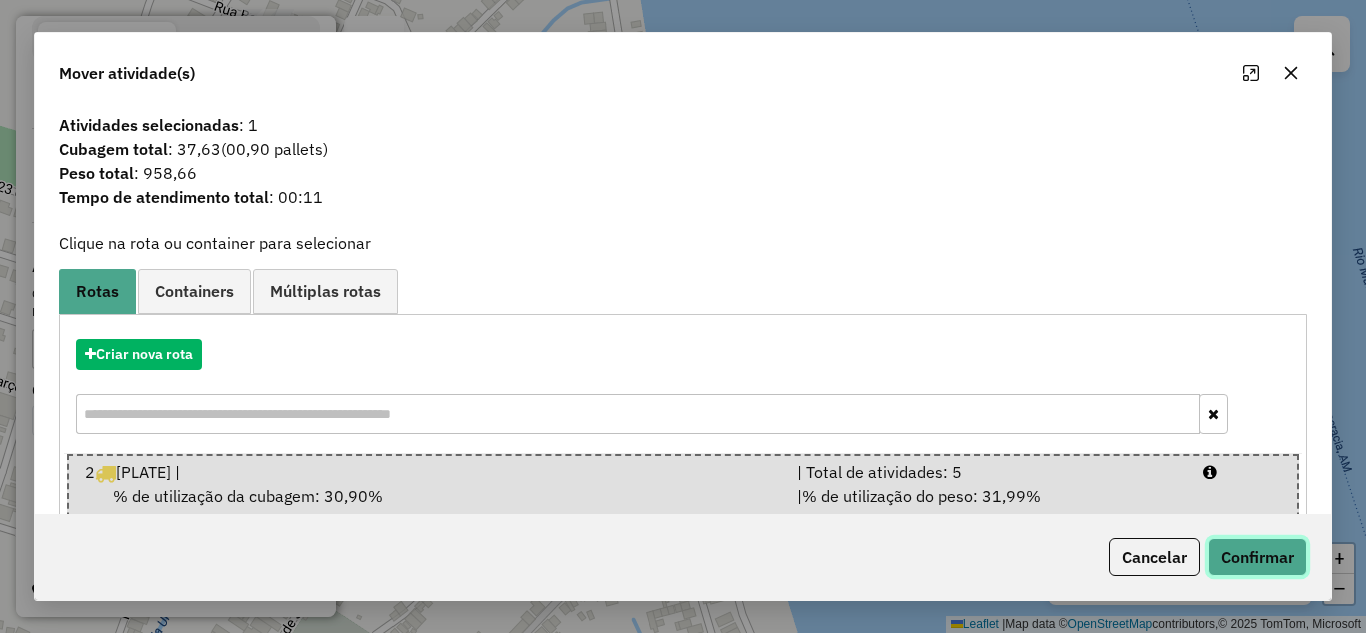 click on "Confirmar" 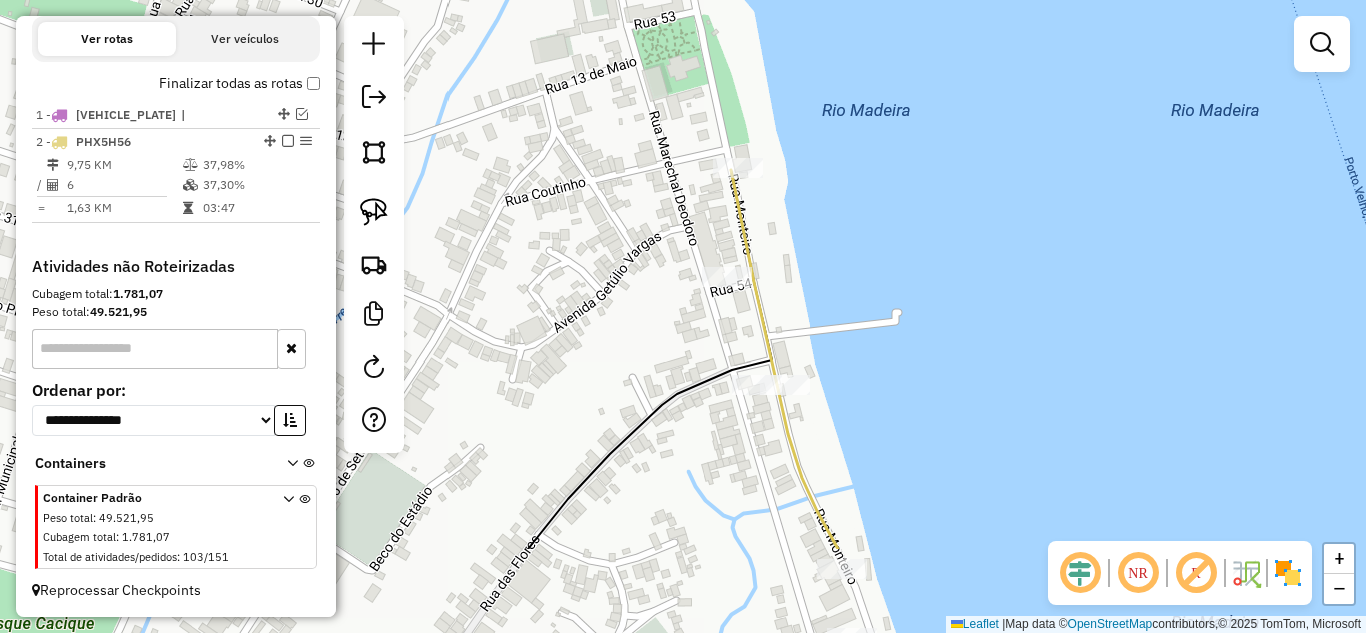 drag, startPoint x: 927, startPoint y: 413, endPoint x: 1007, endPoint y: 249, distance: 182.47191 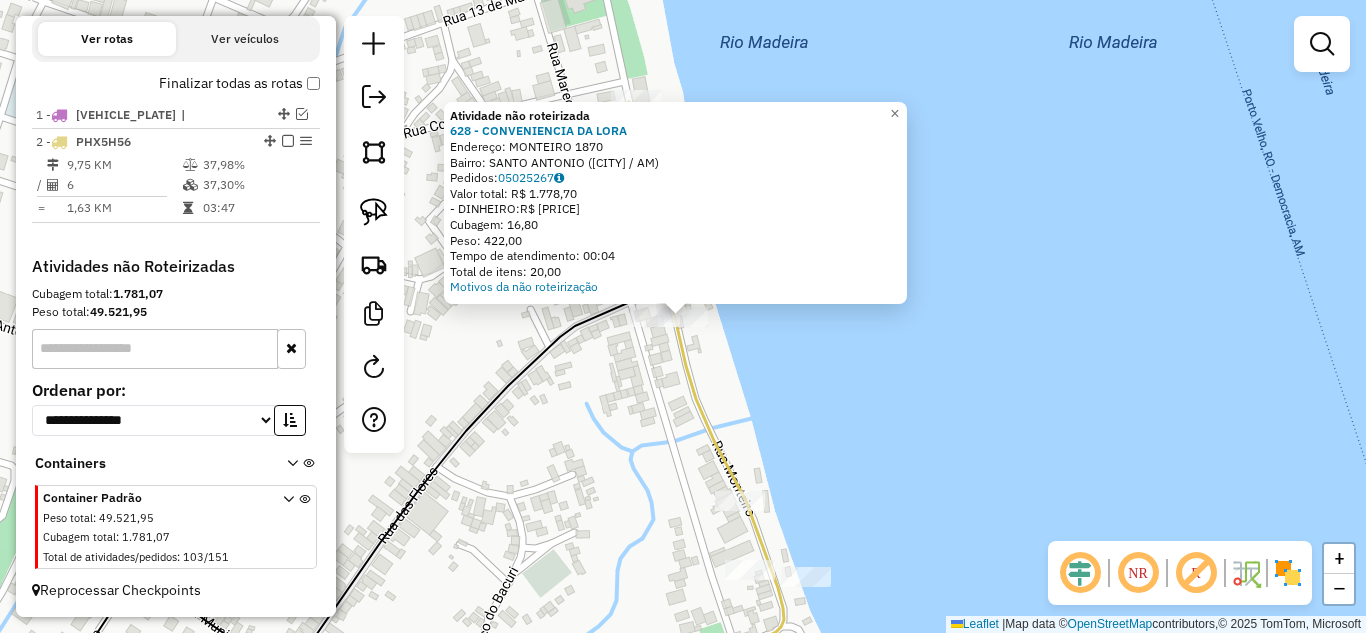 click on "Atividade não roteirizada 628 - CONVENIENCIA DA LORA  Endereço:  MONTEIRO [NUMBER]   Bairro: SANTO ANTONIO ([CITY] / AM)   Pedidos:  [ORDER_ID]   Valor total: R$ 1.778,70   - DINHEIRO:  R$ 1.778,70   Cubagem: 16,80   Peso: 422,00   Tempo de atendimento: 00:04   Total de itens: 20,00  Motivos da não roteirização × Janela de atendimento Grade de atendimento Capacidade Transportadoras Veículos Cliente Pedidos  Rotas Selecione os dias de semana para filtrar as janelas de atendimento  Seg   Ter   Qua   Qui   Sex   Sáb   Dom  Informe o período da janela de atendimento: De: Até:  Filtrar exatamente a janela do cliente  Considerar janela de atendimento padrão  Selecione os dias de semana para filtrar as grades de atendimento  Seg   Ter   Qua   Qui   Sex   Sáb   Dom   Considerar clientes sem dia de atendimento cadastrado  Clientes fora do dia de atendimento selecionado Filtrar as atividades entre os valores definidos abaixo:  Peso mínimo:   Peso máximo:   Cubagem mínima:   Cubagem máxima:   De:   Até:  De:" 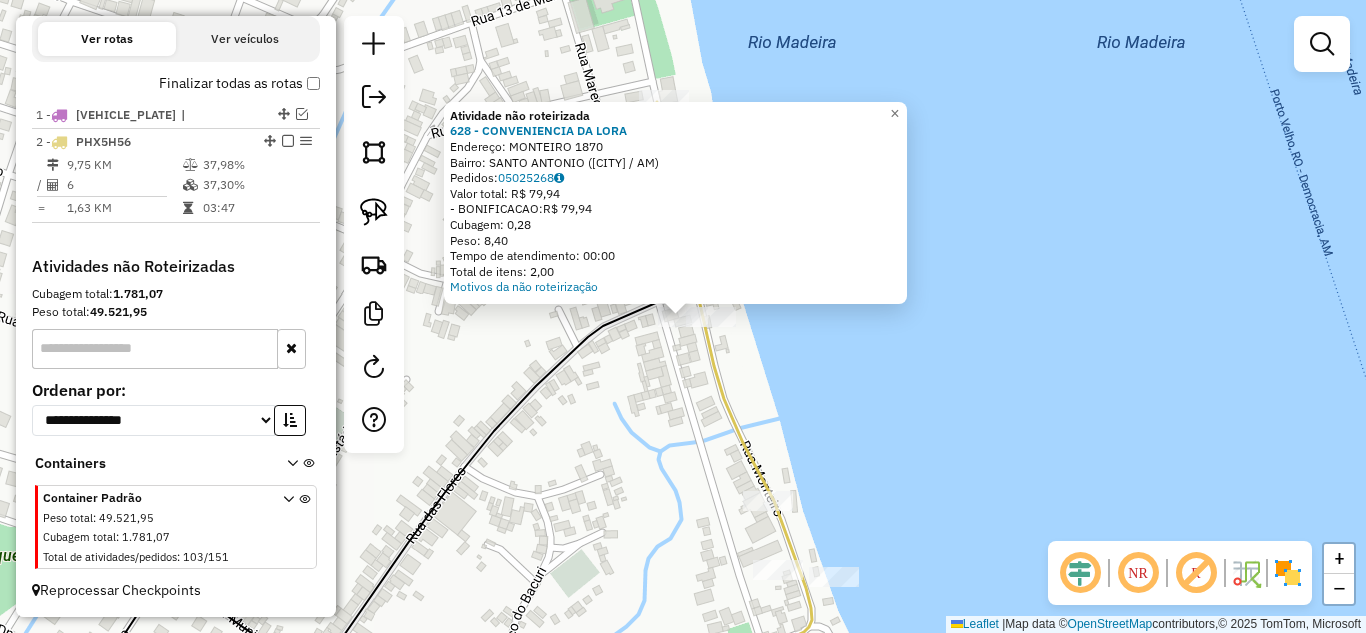 click on "Atividade não roteirizada [NUMBER] - [COMPANY]  Endereço:  [STREET] [NUMBER]   Bairro: [NEIGHBORHOOD] ([CITY] / [STATE])   Pedidos:  [ORDER_ID]   Valor total: R$ [PRICE]   - [PAYMENT_METHOD]:  R$ [PRICE]   Cubagem: [CUBAGE]   Peso: [WEIGHT]   Tempo de atendimento: [TIME]   Total de itens: [ITEMS]  Motivos da não roteirização × Janela de atendimento Grade de atendimento Capacidade Transportadoras Veículos Cliente Pedidos  Rotas Selecione os dias de semana para filtrar as janelas de atendimento  Seg   Ter   Qua   Qui   Sex   Sáb   Dom  Informe o período da janela de atendimento: De: Até:  Filtrar exatamente a janela do cliente  Considerar janela de atendimento padrão  Selecione os dias de semana para filtrar as grades de atendimento  Seg   Ter   Qua   Qui   Sex   Sáb   Dom   Considerar clientes sem dia de atendimento cadastrado  Clientes fora do dia de atendimento selecionado Filtrar as atividades entre os valores definidos abaixo:  Peso mínimo:   Peso máximo:   Cubagem mínima:   Cubagem máxima:   De:   Até:   De:  De:" 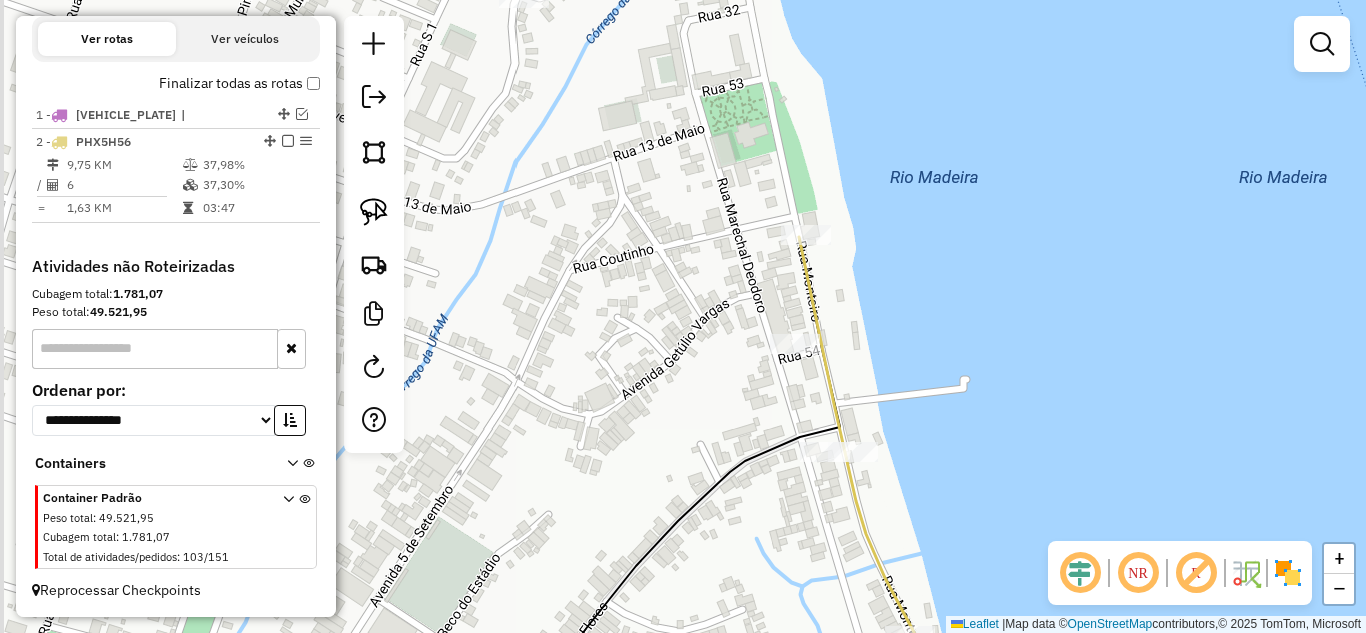 drag, startPoint x: 792, startPoint y: 535, endPoint x: 822, endPoint y: 541, distance: 30.594116 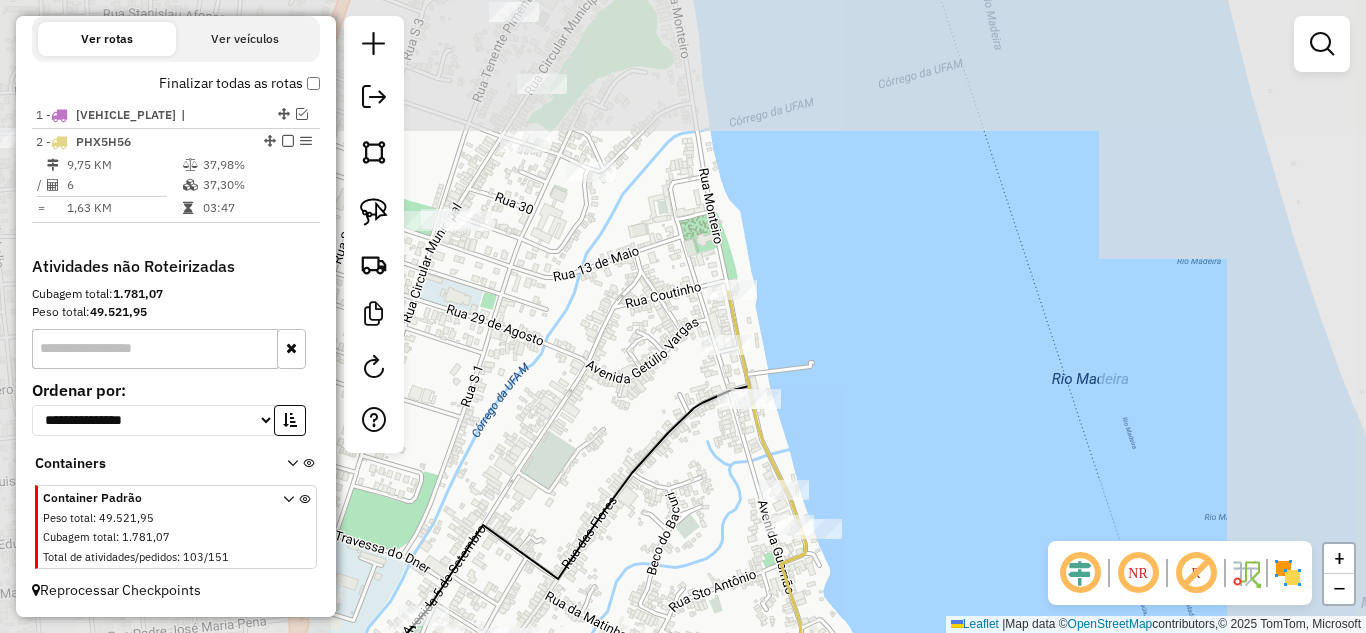 drag, startPoint x: 574, startPoint y: 274, endPoint x: 611, endPoint y: 391, distance: 122.711044 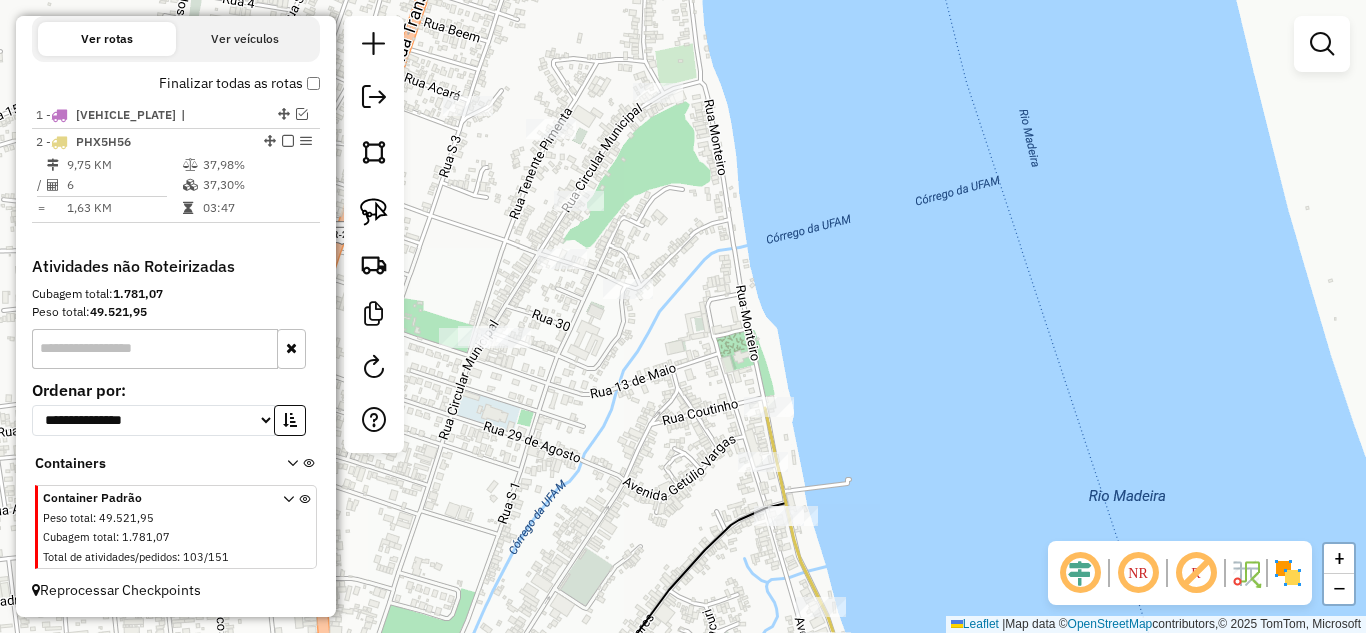 click on "Janela de atendimento Grade de atendimento Capacidade Transportadoras Veículos Cliente Pedidos  Rotas Selecione os dias de semana para filtrar as janelas de atendimento  Seg   Ter   Qua   Qui   Sex   Sáb   Dom  Informe o período da janela de atendimento: De: Até:  Filtrar exatamente a janela do cliente  Considerar janela de atendimento padrão  Selecione os dias de semana para filtrar as grades de atendimento  Seg   Ter   Qua   Qui   Sex   Sáb   Dom   Considerar clientes sem dia de atendimento cadastrado  Clientes fora do dia de atendimento selecionado Filtrar as atividades entre os valores definidos abaixo:  Peso mínimo:   Peso máximo:   Cubagem mínima:   Cubagem máxima:   De:   Até:  Filtrar as atividades entre o tempo de atendimento definido abaixo:  De:   Até:   Considerar capacidade total dos clientes não roteirizados Transportadora: Selecione um ou mais itens Tipo de veículo: Selecione um ou mais itens Veículo: Selecione um ou mais itens Motorista: Selecione um ou mais itens Nome: Rótulo:" 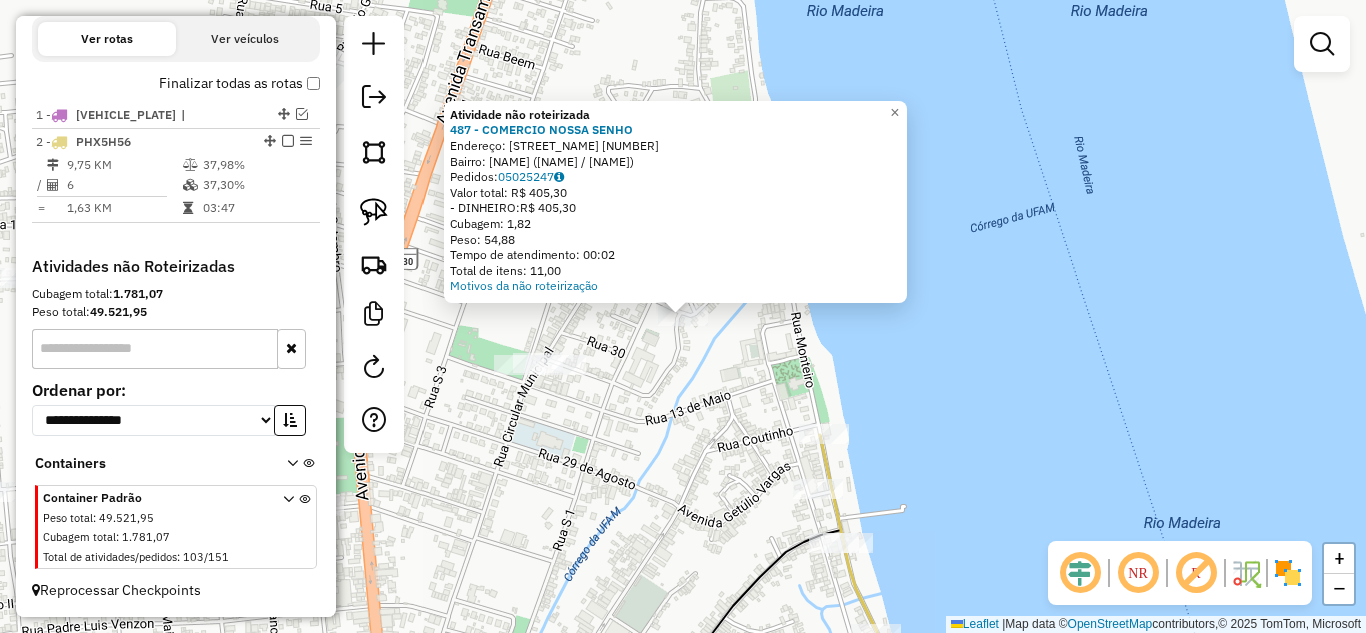 click on "Atividade não roteirizada [NUMBER] - [BUSINESS_NAME]  Endereço:  [STREET_NAME] [NUMBER]   Bairro: [NEIGHBORHOOD] ([NEIGHBORHOOD] / [STATE_ABBR])   Pedidos:  [ORDER_ID]   Valor total: [CURRENCY][PRICE]   - DINHEIRO:  [CURRENCY][PRICE]   Cubagem: [CUBAGE]   Peso: [WEIGHT]   Tempo de atendimento: [TIME]   Total de itens: [ITEMS]  Motivos da não roteirização × Janela de atendimento Grade de atendimento Capacidade Transportadoras Veículos Cliente Pedidos  Rotas Selecione os dias de semana para filtrar as janelas de atendimento  Seg   Ter   Qua   Qui   Sex   Sáb   Dom  Informe o período da janela de atendimento: De: Até:  Filtrar exatamente a janela do cliente  Considerar janela de atendimento padrão  Selecione os dias de semana para filtrar as grades de atendimento  Seg   Ter   Qua   Qui   Sex   Sáb   Dom   Considerar clientes sem dia de atendimento cadastrado  Clientes fora do dia de atendimento selecionado Filtrar as atividades entre os valores definidos abaixo:  Peso mínimo:   Peso máximo:   Cubagem mínima:   Cubagem máxima:   De:   Até:" 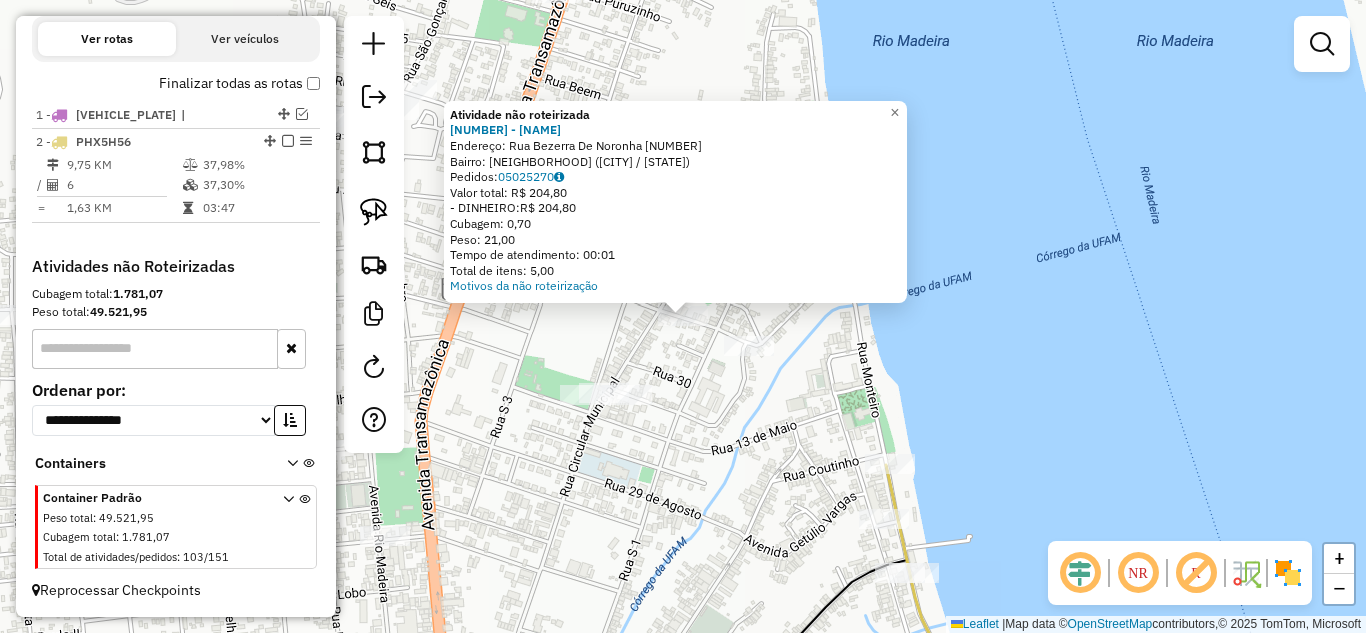 click on "Atividade não roteirizada 944 - ARENA M ANA MARIA  Endereço:  Rua Bezerra De Noronha 494   Bairro: [BAIRRO] ([CITY] / [STATE])   Pedidos:  [ORDER_ID]   Valor total: R$ 204,80   - DINHEIRO:  R$ 204,80   Cubagem: 0,70   Peso: 21,00   Tempo de atendimento: 00:01   Total de itens: 5,00  Motivos da não roteirização × Janela de atendimento Grade de atendimento Capacidade Transportadoras Veículos Cliente Pedidos  Rotas Selecione os dias de semana para filtrar as janelas de atendimento  Seg   Ter   Qua   Qui   Sex   Sáb   Dom  Informe o período da janela de atendimento: De: Até:  Filtrar exatamente a janela do cliente  Considerar janela de atendimento padrão  Selecione os dias de semana para filtrar as grades de atendimento  Seg   Ter   Qua   Qui   Sex   Sáb   Dom   Considerar clientes sem dia de atendimento cadastrado  Clientes fora do dia de atendimento selecionado Filtrar as atividades entre os valores definidos abaixo:  Peso mínimo:   Peso máximo:   Cubagem mínima:   Cubagem máxima:   De:   Até:  +" 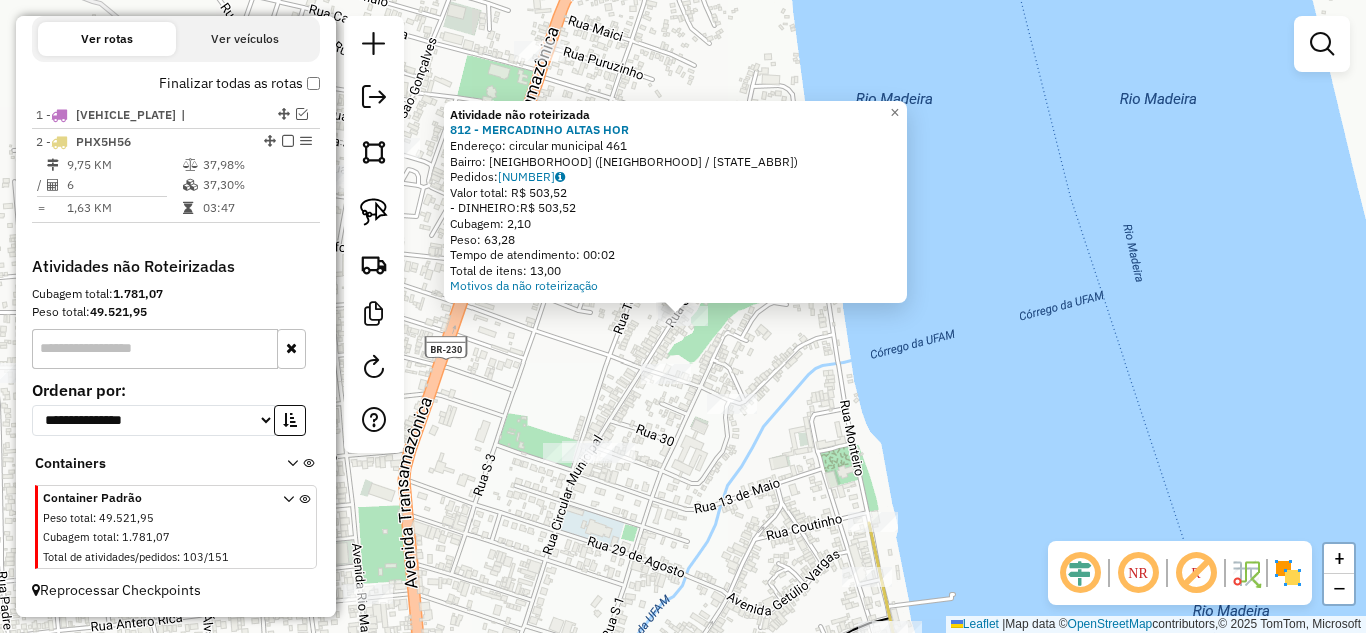 click on "Atividade não roteirizada 812 - MERCADINHO ALTAS HOR  Endereço:  circular municipal [NUMBER]   Bairro: DIVINO PLANTO ([CITY] / AM)   Pedidos:  [ORDER_ID]   Valor total: R$ 503,52   - DINHEIRO:  R$ 503,52   Cubagem: 2,10   Peso: 63,28   Tempo de atendimento: 00:02   Total de itens: 13,00  Motivos da não roteirização × Janela de atendimento Grade de atendimento Capacidade Transportadoras Veículos Cliente Pedidos  Rotas Selecione os dias de semana para filtrar as janelas de atendimento  Seg   Ter   Qua   Qui   Sex   Sáb   Dom  Informe o período da janela de atendimento: De: Até:  Filtrar exatamente a janela do cliente  Considerar janela de atendimento padrão  Selecione os dias de semana para filtrar as grades de atendimento  Seg   Ter   Qua   Qui   Sex   Sáb   Dom   Considerar clientes sem dia de atendimento cadastrado  Clientes fora do dia de atendimento selecionado Filtrar as atividades entre os valores definidos abaixo:  Peso mínimo:   Peso máximo:   Cubagem mínima:   Cubagem máxima:   De:   Até:" 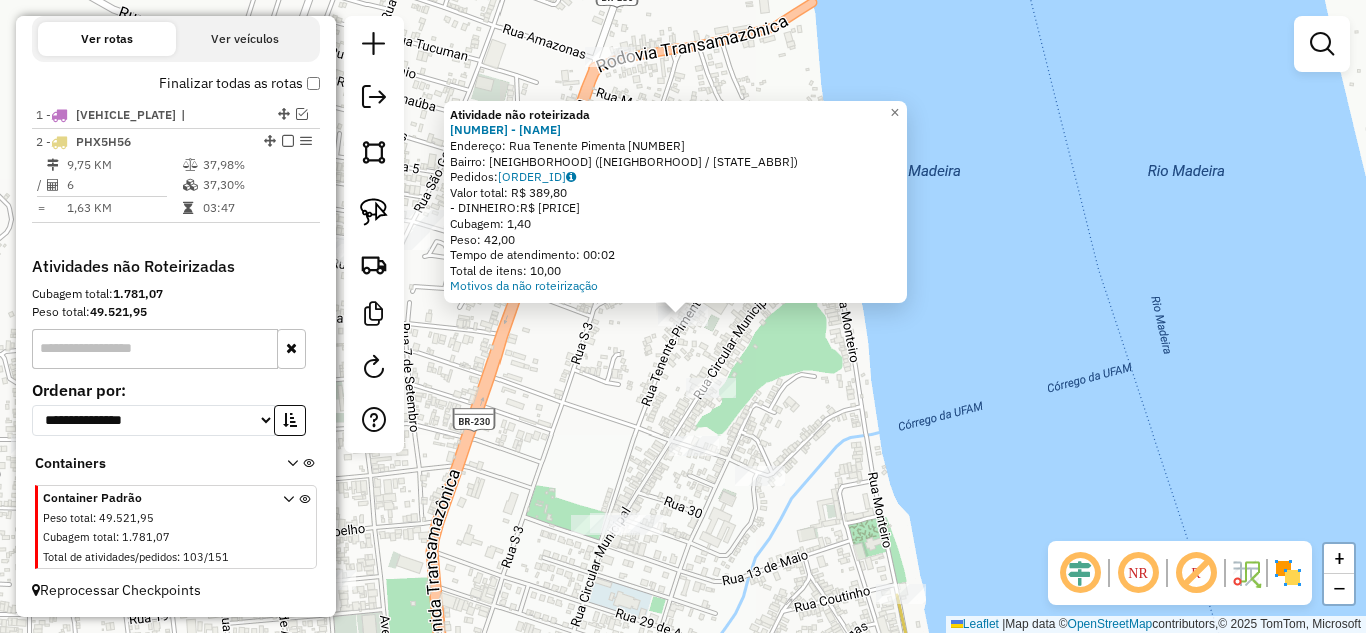 click on "Atividade não roteirizada [NUMBER] - [COMPANY]  Endereço:  [STREET] [NUMBER]   Bairro: [NEIGHBORHOOD] ([CITY] / [STATE])   Pedidos:  [ORDER_ID]   Valor total: R$ [PRICE]   - [PAYMENT_METHOD]:  R$ [PRICE]   Cubagem: [CUBAGE]   Peso: [WEIGHT]   Tempo de atendimento: [TIME]   Total de itens: [ITEMS]  Motivos da não roteirização × Janela de atendimento Grade de atendimento Capacidade Transportadoras Veículos Cliente Pedidos  Rotas Selecione os dias de semana para filtrar as janelas de atendimento  Seg   Ter   Qua   Qui   Sex   Sáb   Dom  Informe o período da janela de atendimento: De: Até:  Filtrar exatamente a janela do cliente  Considerar janela de atendimento padrão  Selecione os dias de semana para filtrar as grades de atendimento  Seg   Ter   Qua   Qui   Sex   Sáb   Dom   Considerar clientes sem dia de atendimento cadastrado  Clientes fora do dia de atendimento selecionado Filtrar as atividades entre os valores definidos abaixo:  Peso mínimo:   Peso máximo:   Cubagem mínima:   Cubagem máxima:   De:   Até:   De:" 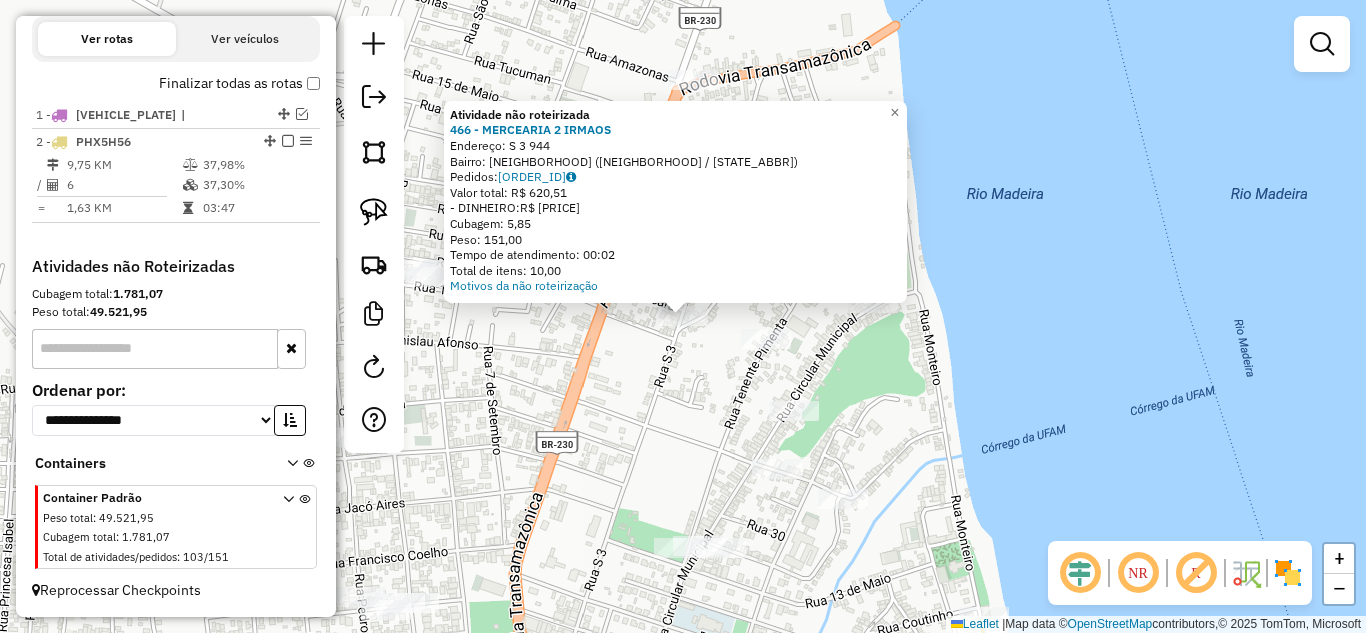 click on "Atividade não roteirizada [NUMBER] - [BUSINESS_NAME]  Endereço:  [STREET_NAME] [NUMBER]   Bairro: [NEIGHBORHOOD] ([NEIGHBORHOOD] / [STATE_ABBR])   Pedidos:  [ORDER_ID]   Valor total: [CURRENCY][PRICE]   - DINHEIRO:  [CURRENCY][PRICE]   Cubagem: [CUBAGE]   Peso: [WEIGHT]   Tempo de atendimento: [TIME]   Total de itens: [ITEMS]  Motivos da não roteirização × Janela de atendimento Grade de atendimento Capacidade Transportadoras Veículos Cliente Pedidos  Rotas Selecione os dias de semana para filtrar as janelas de atendimento  Seg   Ter   Qua   Qui   Sex   Sáb   Dom  Informe o período da janela de atendimento: De: Até:  Filtrar exatamente a janela do cliente  Considerar janela de atendimento padrão  Selecione os dias de semana para filtrar as grades de atendimento  Seg   Ter   Qua   Qui   Sex   Sáb   Dom   Considerar clientes sem dia de atendimento cadastrado  Clientes fora do dia de atendimento selecionado Filtrar as atividades entre os valores definidos abaixo:  Peso mínimo:   Peso máximo:   Cubagem mínima:   Cubagem máxima:   De:   Até:   De:  Nome:" 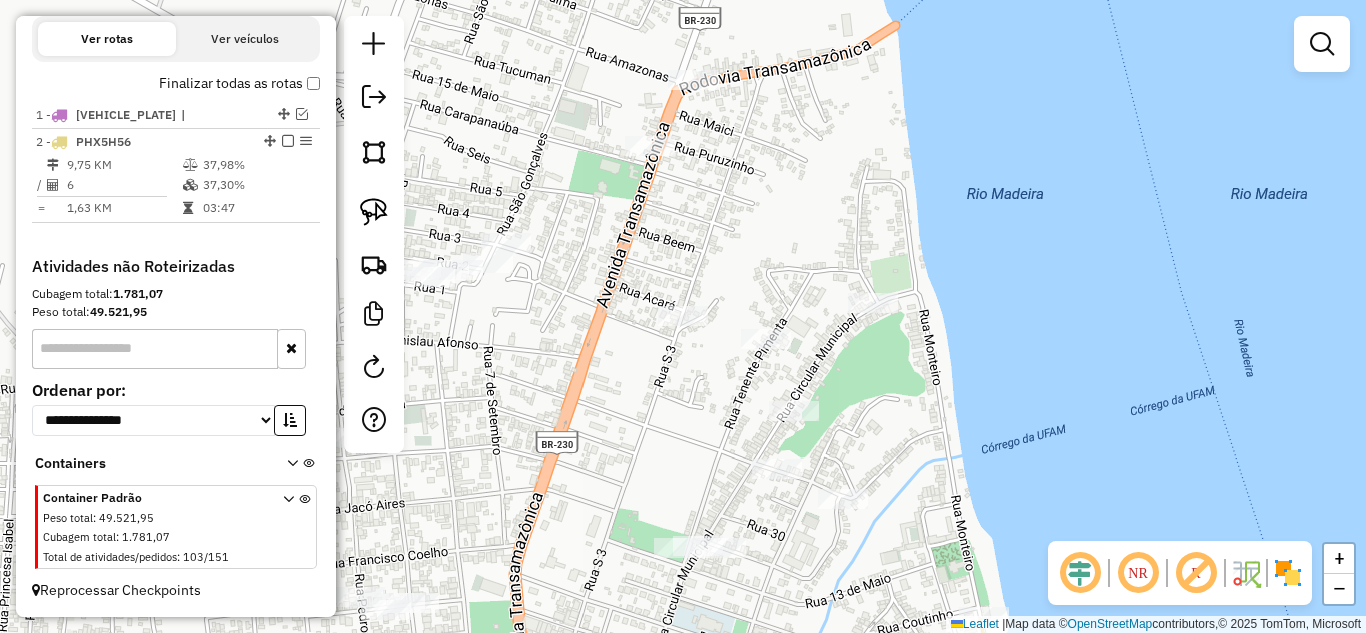 click on "Janela de atendimento Grade de atendimento Capacidade Transportadoras Veículos Cliente Pedidos  Rotas Selecione os dias de semana para filtrar as janelas de atendimento  Seg   Ter   Qua   Qui   Sex   Sáb   Dom  Informe o período da janela de atendimento: De: Até:  Filtrar exatamente a janela do cliente  Considerar janela de atendimento padrão  Selecione os dias de semana para filtrar as grades de atendimento  Seg   Ter   Qua   Qui   Sex   Sáb   Dom   Considerar clientes sem dia de atendimento cadastrado  Clientes fora do dia de atendimento selecionado Filtrar as atividades entre os valores definidos abaixo:  Peso mínimo:   Peso máximo:   Cubagem mínima:   Cubagem máxima:   De:   Até:  Filtrar as atividades entre o tempo de atendimento definido abaixo:  De:   Até:   Considerar capacidade total dos clientes não roteirizados Transportadora: Selecione um ou mais itens Tipo de veículo: Selecione um ou mais itens Veículo: Selecione um ou mais itens Motorista: Selecione um ou mais itens Nome: Rótulo:" 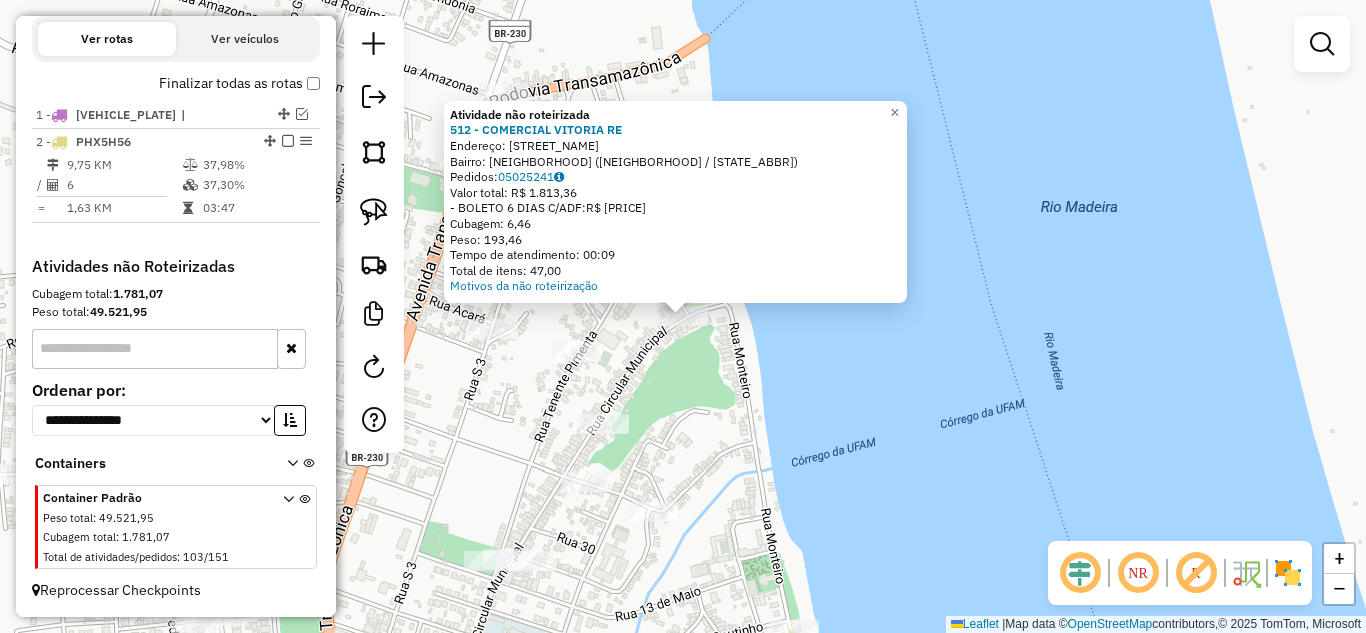 click on "Atividade não roteirizada 512 - COMERCIAL VITORIA RE  Endereço:  [STREET_NAME] [NUMBER]   Bairro: [NEIGHBORHOOD] ([CITY] / AM)   Pedidos:  [ORDER_ID]   Valor total: R$ 1.813,36   - BOLETO 6 DIAS C/ADF:  R$ 1.813,36   Cubagem: 6,46   Peso: 193,46   Tempo de atendimento: 00:09   Total de itens: 47,00  Motivos da não roteirização × Janela de atendimento Grade de atendimento Capacidade Transportadoras Veículos Cliente Pedidos  Rotas Selecione os dias de semana para filtrar as janelas de atendimento  Seg   Ter   Qua   Qui   Sex   Sáb   Dom  Informe o período da janela de atendimento: De: Até:  Filtrar exatamente a janela do cliente  Considerar janela de atendimento padrão  Selecione os dias de semana para filtrar as grades de atendimento  Seg   Ter   Qua   Qui   Sex   Sáb   Dom   Considerar clientes sem dia de atendimento cadastrado  Clientes fora do dia de atendimento selecionado Filtrar as atividades entre os valores definidos abaixo:  Peso mínimo:   Peso máximo:   Cubagem mínima:   Cubagem máxima:   De:  +" 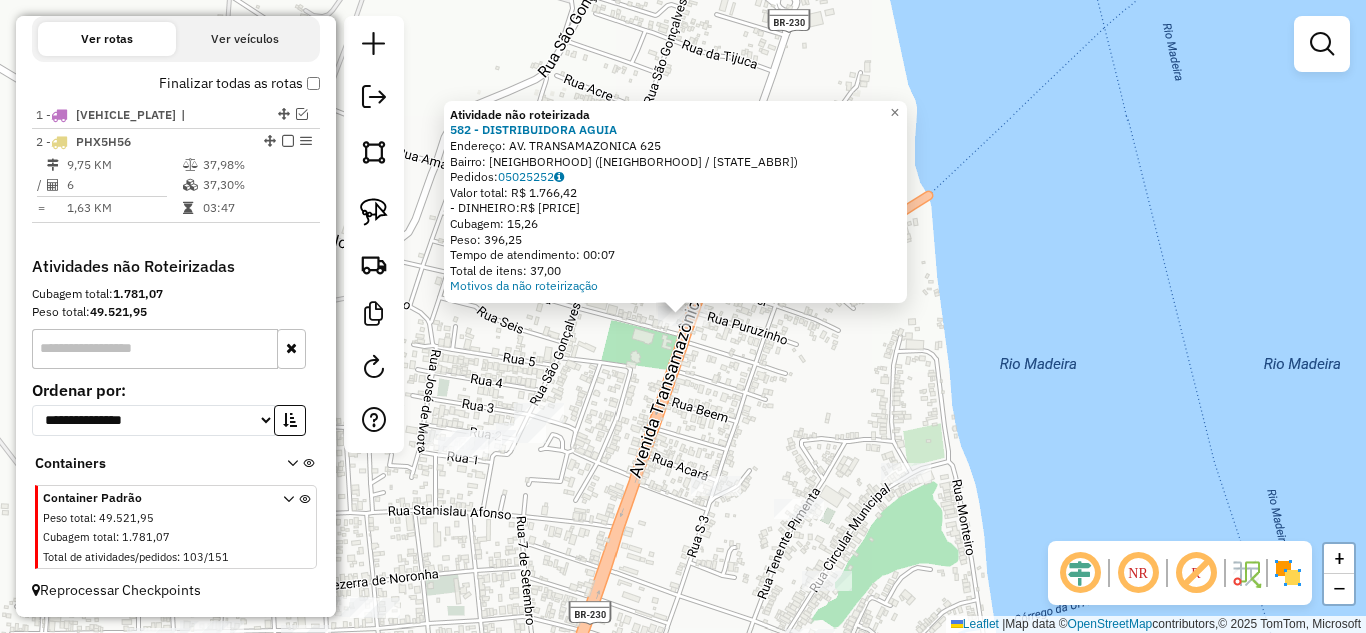 click on "Atividade não roteirizada [NUMBER] - [COMPANY]  Endereço:  [STREET] [NUMBER]   Bairro: [NEIGHBORHOOD] ([CITY] / [STATE])   Pedidos:  [ORDER_ID]   Valor total: R$ [PRICE]   - [PAYMENT_METHOD]:  R$ [PRICE]   Cubagem: [CUBAGE]   Peso: [WEIGHT]   Tempo de atendimento: [TIME]   Total de itens: [ITEMS]  Motivos da não roteirização × Janela de atendimento Grade de atendimento Capacidade Transportadoras Veículos Cliente Pedidos  Rotas Selecione os dias de semana para filtrar as janelas de atendimento  Seg   Ter   Qua   Qui   Sex   Sáb   Dom  Informe o período da janela de atendimento: De: Até:  Filtrar exatamente a janela do cliente  Considerar janela de atendimento padrão  Selecione os dias de semana para filtrar as grades de atendimento  Seg   Ter   Qua   Qui   Sex   Sáb   Dom   Considerar clientes sem dia de atendimento cadastrado  Clientes fora do dia de atendimento selecionado Filtrar as atividades entre os valores definidos abaixo:  Peso mínimo:   Peso máximo:   Cubagem mínima:   Cubagem máxima:  De:" 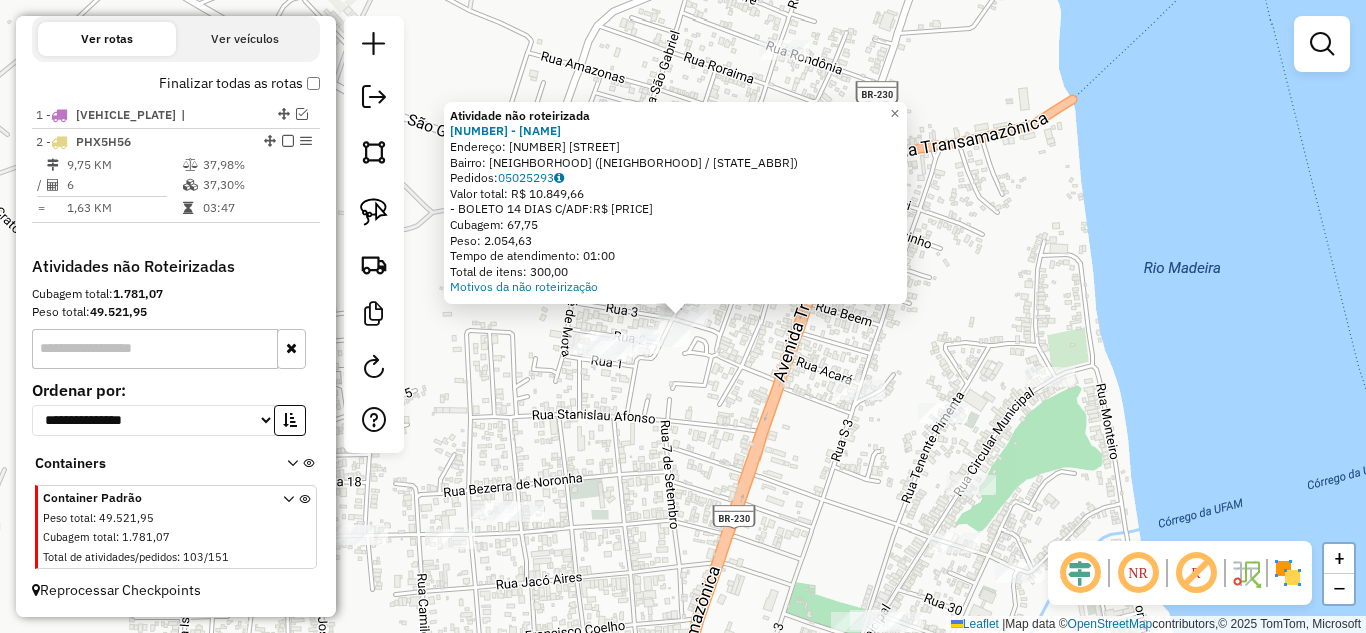 click on "Atividade não roteirizada 408 - ATACAREJO NAVECA Endereço: AC SAO GONCALVES [NUMBER] Bairro: [BAIRRO] Pedidos: 05025293 Valor total: R$ 10.849,66 - BOLETO 14 DIAS C/ADF: R$ 10.849,66 Cubagem: 67,75 Peso: 2.054,63 Tempo de atendimento: 01:00 Total de itens: 300,00 Motivos da não roteirização × Janela de atendimento Grade de atendimento Capacidade Transportadoras Veículos Cliente Pedidos Rotas Selecione os dias de semana para filtrar as janelas de atendimento Seg Ter Qua Qui Sex Sáb Dom Informe o período da janela de atendimento: De: Até: Filtrar exatamente a janela do cliente Considerar janela de atendimento padrão Selecione os dias de semana para filtrar as grades de atendimento Seg Ter Qua Qui Sex Sáb Dom Considerar clientes sem dia de atendimento cadastrado Clientes fora do dia de atendimento selecionado Filtrar as atividades entre os valores definidos abaixo: Peso mínimo: Peso máximo: Cubagem mínima: De: De:" 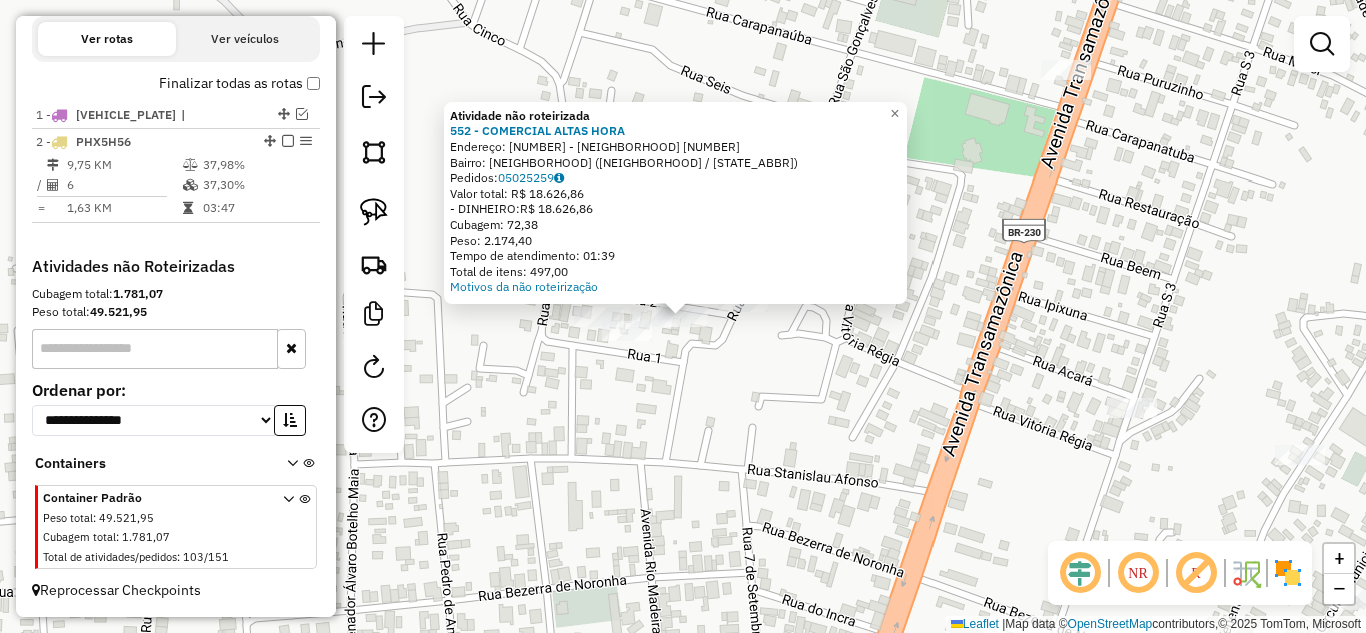 click on "Atividade não roteirizada 552 - COMERCIAL ALTAS HORA  Endereço:  02 - PQ DAS MANGABEIRAS [NUMBER]   Bairro: SAO DOMINGOS SAVIO ([CITY] / AM)   Pedidos:  [ORDER_ID]   Valor total: R$ 18.626,86   - DINHEIRO:  R$ 18.626,86   Cubagem: 72,38   Peso: 2.174,40   Tempo de atendimento: 01:39   Total de itens: 497,00  Motivos da não roteirização × Janela de atendimento Grade de atendimento Capacidade Transportadoras Veículos Cliente Pedidos  Rotas Selecione os dias de semana para filtrar as janelas de atendimento  Seg   Ter   Qua   Qui   Sex   Sáb   Dom  Informe o período da janela de atendimento: De: Até:  Filtrar exatamente a janela do cliente  Considerar janela de atendimento padrão  Selecione os dias de semana para filtrar as grades de atendimento  Seg   Ter   Qua   Qui   Sex   Sáb   Dom   Considerar clientes sem dia de atendimento cadastrado  Clientes fora do dia de atendimento selecionado Filtrar as atividades entre os valores definidos abaixo:  Peso mínimo:   Peso máximo:   Cubagem mínima:   De:   De:" 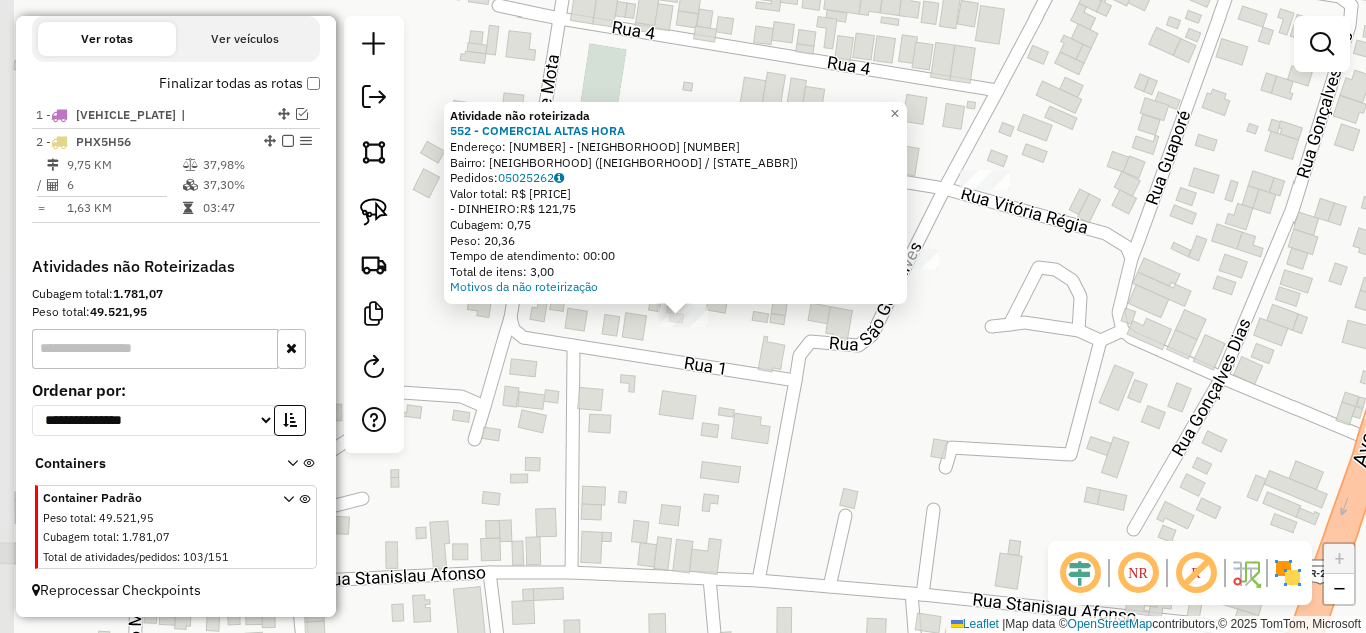 click on "Atividade não roteirizada [NUMBER] - [NAME]  Endereço:  [NUMBER] - [NAME] [NUMBER]   Bairro: [NAME] ([NAME] / [STATE])   Pedidos:  [ORDER_ID]   Valor total: R$ [PRICE]   - DINHEIRO:  R$ [PRICE]   Cubagem: [NUMBER]   Peso: [NUMBER]   Tempo de atendimento: [TIME]   Total de itens: [NUMBER]  Motivos da não roteirização × Janela de atendimento Grade de atendimento Capacidade Transportadoras Veículos Cliente Pedidos  Rotas Selecione os dias de semana para filtrar as janelas de atendimento  Seg   Ter   Qua   Qui   Sex   Sáb   Dom  Informe o período da janela de atendimento: De: [TIME] Até: [TIME]  Filtrar exatamente a janela do cliente  Considerar janela de atendimento padrão  Selecione os dias de semana para filtrar as grades de atendimento  Seg   Ter   Qua   Qui   Sex   Sáb   Dom   Considerar clientes sem dia de atendimento cadastrado  Clientes fora do dia de atendimento selecionado Filtrar as atividades entre os valores definidos abaixo:  Peso mínimo: [NUMBER]  Peso máximo: [NUMBER]  Cubagem mínima: [NUMBER]  Cubagem máxima: [NUMBER]  De: [TIME]" 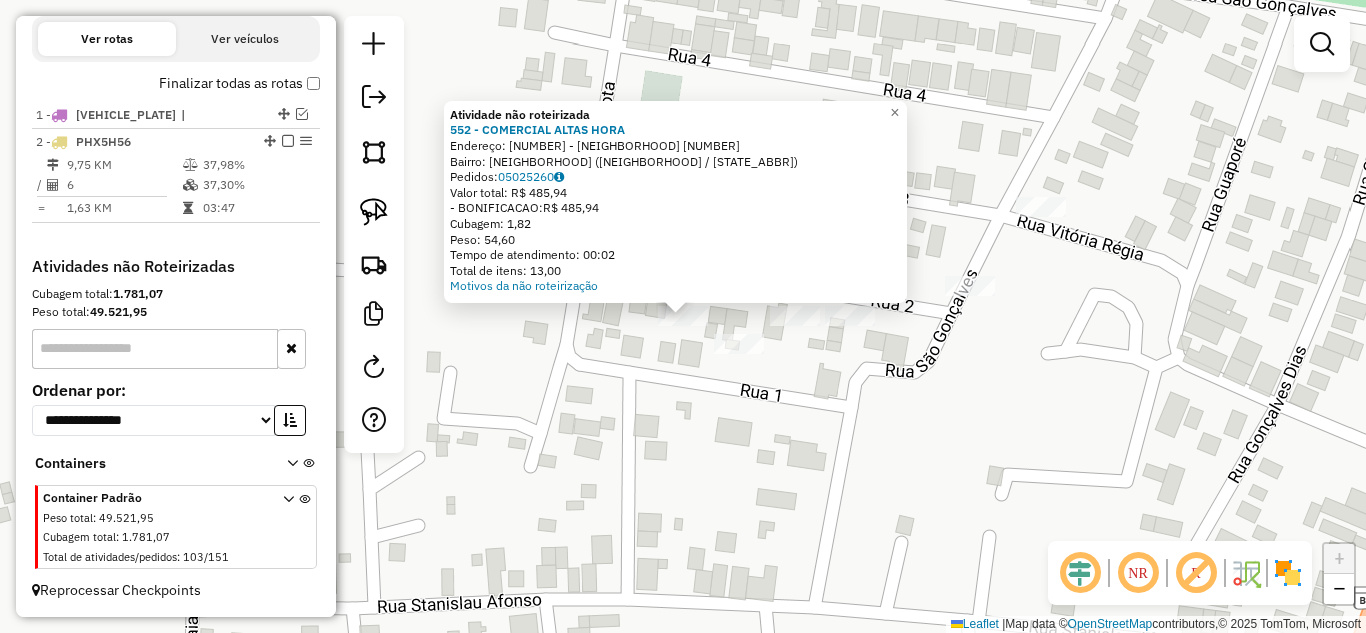 click on "Atividade não roteirizada [NUMBER] - [NAME]  Endereço:  [NUMBER] - PQ DAS MANGABEIRAS [NUMBER]   Bairro: [NAME] ([NAME] / [NAME])   Pedidos:  [ORDER_ID]   Valor total: R$ [PRICE]   - BONIFICACAO:  R$ [PRICE]   Cubagem: [CUBAGE]   Peso: [WEIGHT]   Tempo de atendimento: [TIME]   Total de itens: [ITEMS]  Motivos da não roteirização × Janela de atendimento Grade de atendimento Capacidade Transportadoras Veículos Cliente Pedidos  Rotas Selecione os dias de semana para filtrar as janelas de atendimento  Seg   Ter   Qua   Qui   Sex   Sáb   Dom  Informe o período da janela de atendimento: De: Até:  Filtrar exatamente a janela do cliente  Considerar janela de atendimento padrão  Selecione os dias de semana para filtrar as grades de atendimento  Seg   Ter   Qua   Qui   Sex   Sáb   Dom   Considerar clientes sem dia de atendimento cadastrado  Clientes fora do dia de atendimento selecionado Filtrar as atividades entre os valores definidos abaixo:  Peso mínimo:   Peso máximo:   Cubagem mínima:   Cubagem máxima:" 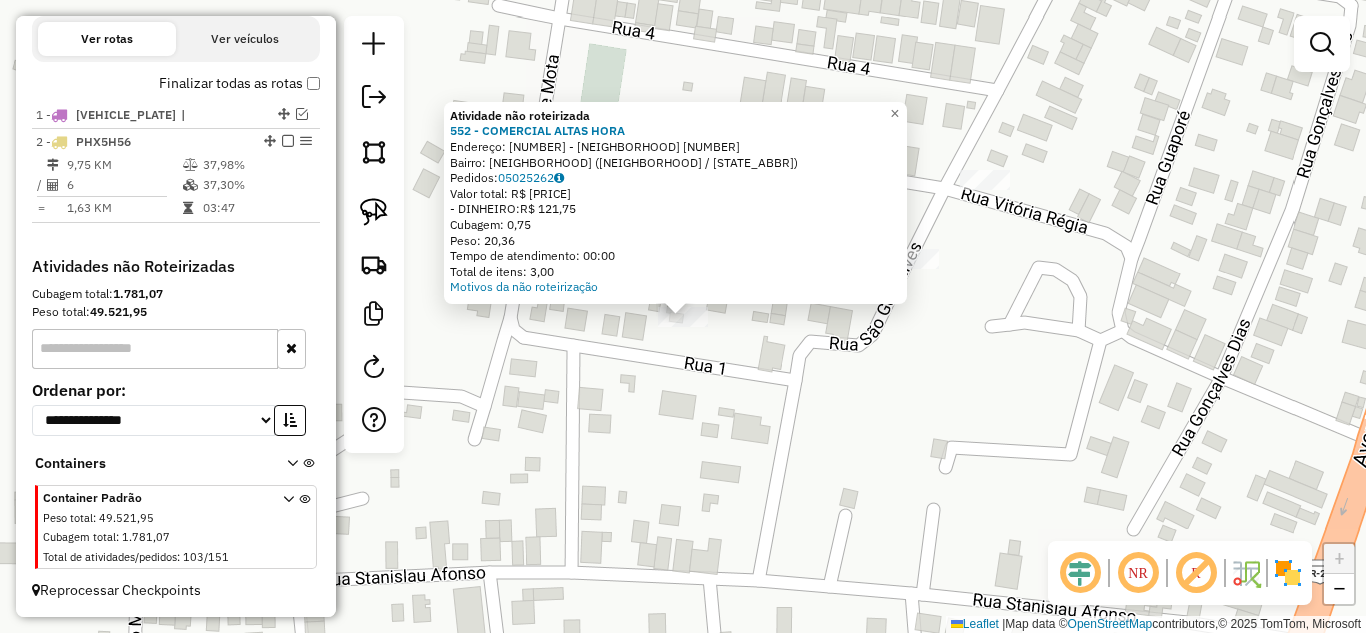 click on "Atividade não roteirizada [NUMBER] - [NAME]  Endereço:  [NUMBER] - [NAME] [NUMBER]   Bairro: [NAME] ([NAME] / [STATE])   Pedidos:  [ORDER_ID]   Valor total: R$ [PRICE]   - DINHEIRO:  R$ [PRICE]   Cubagem: [NUMBER]   Peso: [NUMBER]   Tempo de atendimento: [TIME]   Total de itens: [NUMBER]  Motivos da não roteirização × Janela de atendimento Grade de atendimento Capacidade Transportadoras Veículos Cliente Pedidos  Rotas Selecione os dias de semana para filtrar as janelas de atendimento  Seg   Ter   Qua   Qui   Sex   Sáb   Dom  Informe o período da janela de atendimento: De: [TIME] Até: [TIME]  Filtrar exatamente a janela do cliente  Considerar janela de atendimento padrão  Selecione os dias de semana para filtrar as grades de atendimento  Seg   Ter   Qua   Qui   Sex   Sáb   Dom   Considerar clientes sem dia de atendimento cadastrado  Clientes fora do dia de atendimento selecionado Filtrar as atividades entre os valores definidos abaixo:  Peso mínimo: [NUMBER]  Peso máximo: [NUMBER]  Cubagem mínima: [NUMBER]  Cubagem máxima: [NUMBER]  De: [TIME]" 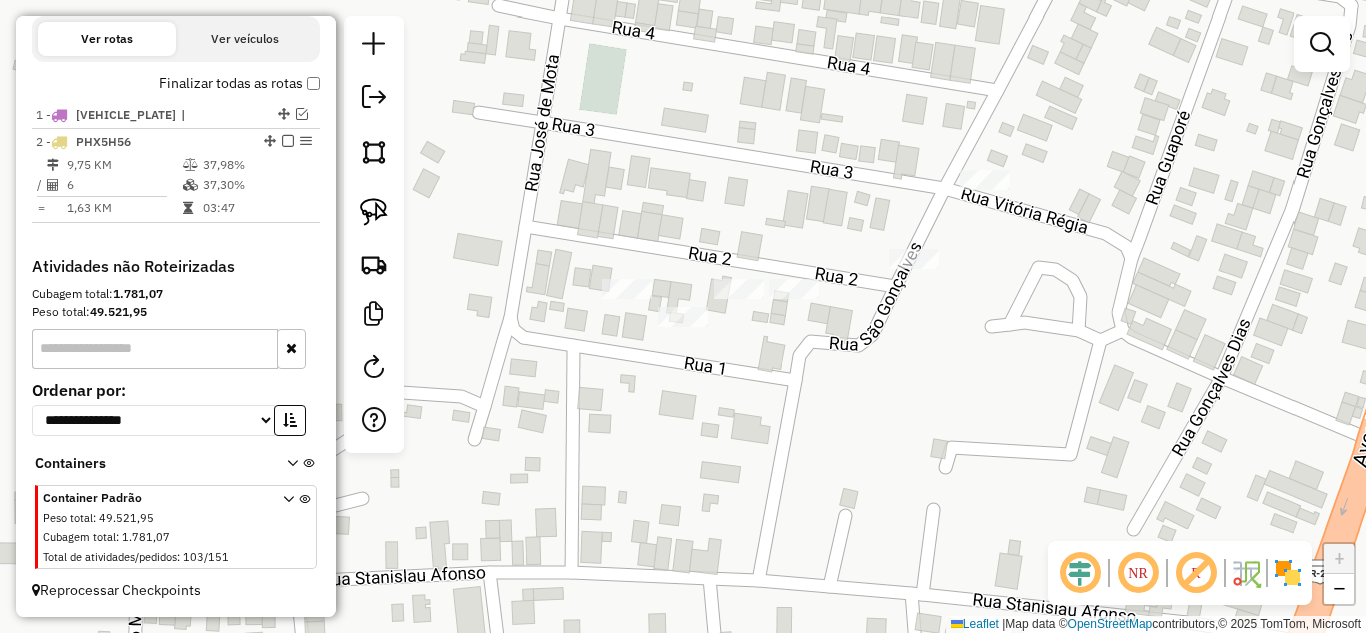 click 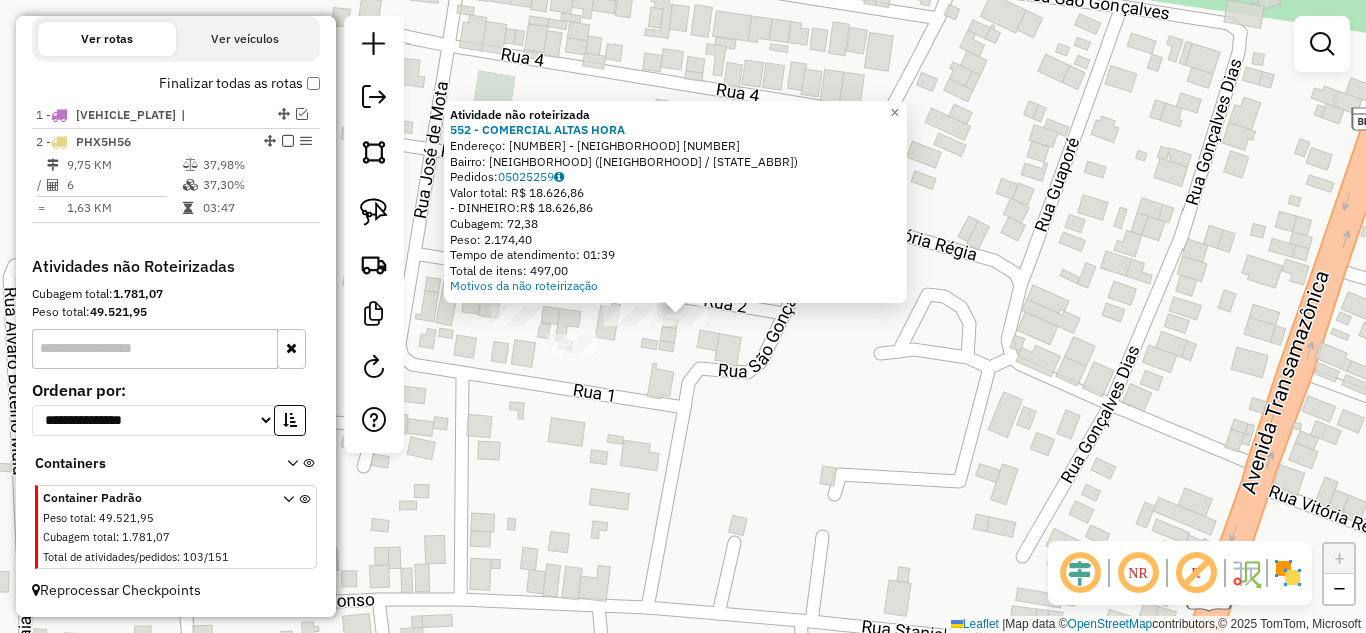 click on "Atividade não roteirizada 552 - COMERCIAL ALTAS HORA  Endereço:  02 - PQ DAS MANGABEIRAS [NUMBER]   Bairro: SAO DOMINGOS SAVIO ([CITY] / AM)   Pedidos:  [ORDER_ID]   Valor total: R$ 18.626,86   - DINHEIRO:  R$ 18.626,86   Cubagem: 72,38   Peso: 2.174,40   Tempo de atendimento: 01:39   Total de itens: 497,00  Motivos da não roteirização × Janela de atendimento Grade de atendimento Capacidade Transportadoras Veículos Cliente Pedidos  Rotas Selecione os dias de semana para filtrar as janelas de atendimento  Seg   Ter   Qua   Qui   Sex   Sáb   Dom  Informe o período da janela de atendimento: De: Até:  Filtrar exatamente a janela do cliente  Considerar janela de atendimento padrão  Selecione os dias de semana para filtrar as grades de atendimento  Seg   Ter   Qua   Qui   Sex   Sáb   Dom   Considerar clientes sem dia de atendimento cadastrado  Clientes fora do dia de atendimento selecionado Filtrar as atividades entre os valores definidos abaixo:  Peso mínimo:   Peso máximo:   Cubagem mínima:   De:   De:" 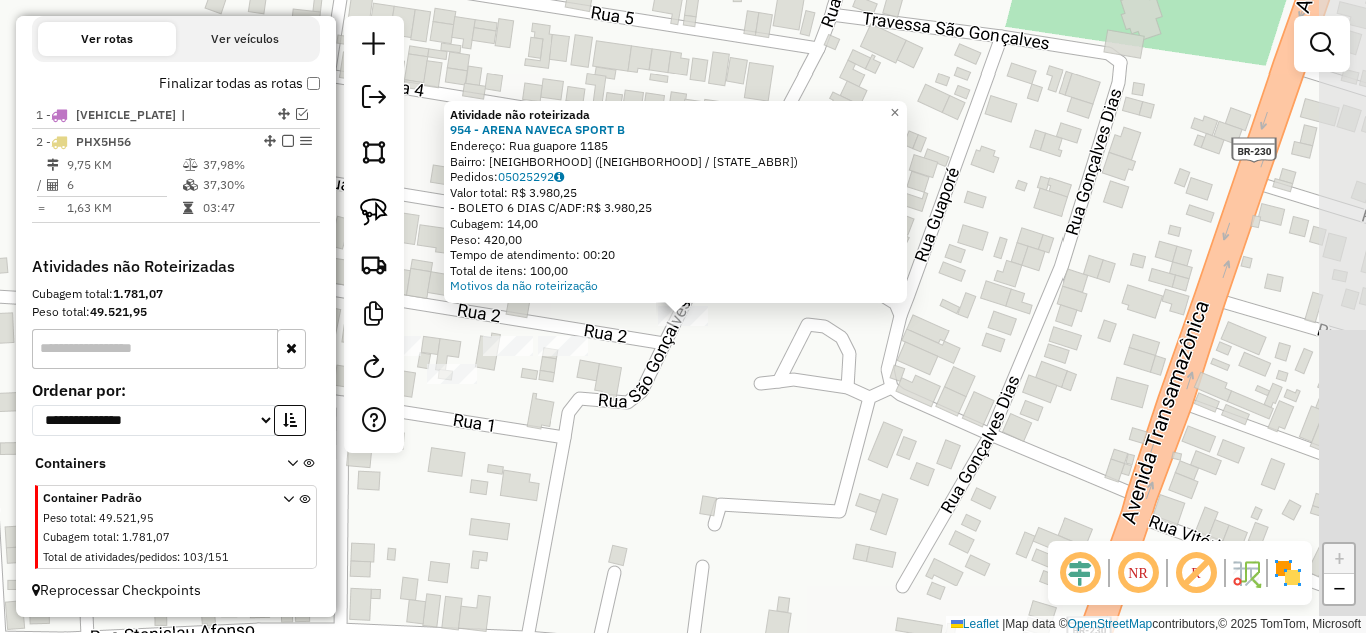 click on "Atividade não roteirizada 954 - ARENA NAVECA SPORT B  Endereço:  Rua guapore 1185   Bairro: [BAIRRO] ([CITY] / [STATE])   Pedidos:  [ORDER_ID]   Valor total: R$ 3.980,25   - BOLETO 6 DIAS C/ADF:  R$ 3.980,25   Cubagem: 14,00   Peso: 420,00   Tempo de atendimento: 00:20   Total de itens: 100,00  Motivos da não roteirização × Janela de atendimento Grade de atendimento Capacidade Transportadoras Veículos Cliente Pedidos  Rotas Selecione os dias de semana para filtrar as janelas de atendimento  Seg   Ter   Qua   Qui   Sex   Sáb   Dom  Informe o período da janela de atendimento: De: Até:  Filtrar exatamente a janela do cliente  Considerar janela de atendimento padrão  Selecione os dias de semana para filtrar as grades de atendimento  Seg   Ter   Qua   Qui   Sex   Sáb   Dom   Considerar clientes sem dia de atendimento cadastrado  Clientes fora do dia de atendimento selecionado Filtrar as atividades entre os valores definidos abaixo:  Peso mínimo:   Peso máximo:   Cubagem mínima:   De:   Até:  +" 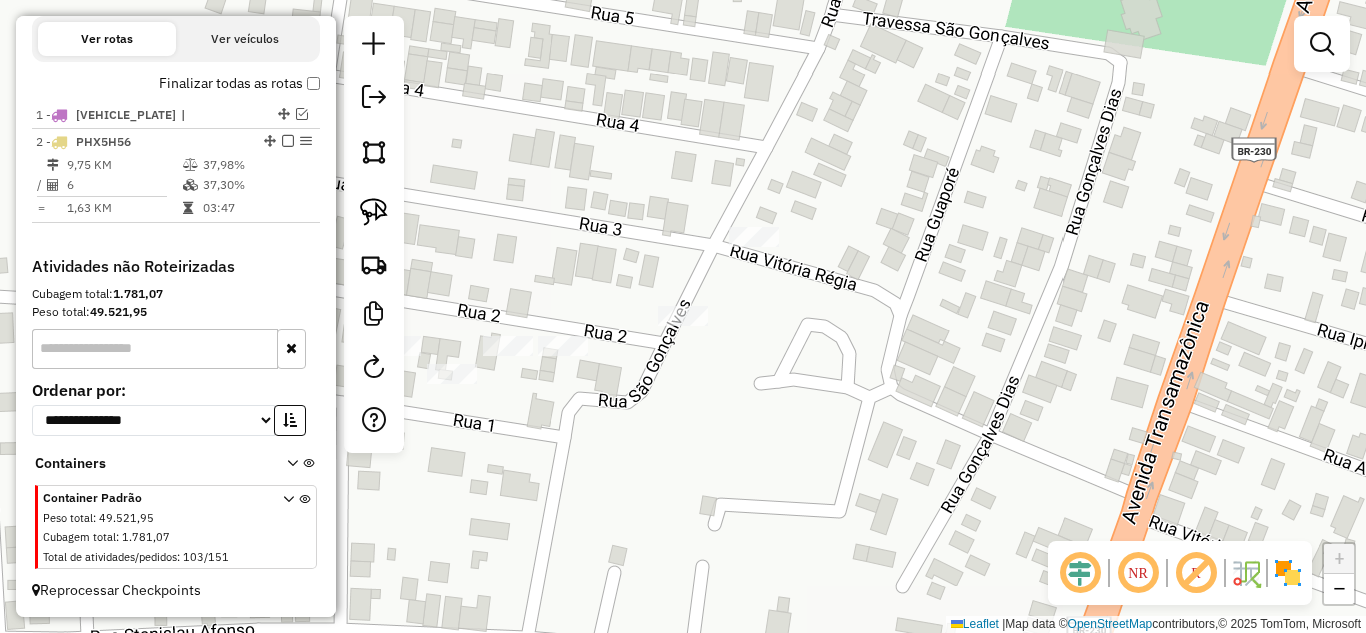 click on "Janela de atendimento Grade de atendimento Capacidade Transportadoras Veículos Cliente Pedidos  Rotas Selecione os dias de semana para filtrar as janelas de atendimento  Seg   Ter   Qua   Qui   Sex   Sáb   Dom  Informe o período da janela de atendimento: De: Até:  Filtrar exatamente a janela do cliente  Considerar janela de atendimento padrão  Selecione os dias de semana para filtrar as grades de atendimento  Seg   Ter   Qua   Qui   Sex   Sáb   Dom   Considerar clientes sem dia de atendimento cadastrado  Clientes fora do dia de atendimento selecionado Filtrar as atividades entre os valores definidos abaixo:  Peso mínimo:   Peso máximo:   Cubagem mínima:   Cubagem máxima:   De:   Até:  Filtrar as atividades entre o tempo de atendimento definido abaixo:  De:   Até:   Considerar capacidade total dos clientes não roteirizados Transportadora: Selecione um ou mais itens Tipo de veículo: Selecione um ou mais itens Veículo: Selecione um ou mais itens Motorista: Selecione um ou mais itens Nome: Rótulo:" 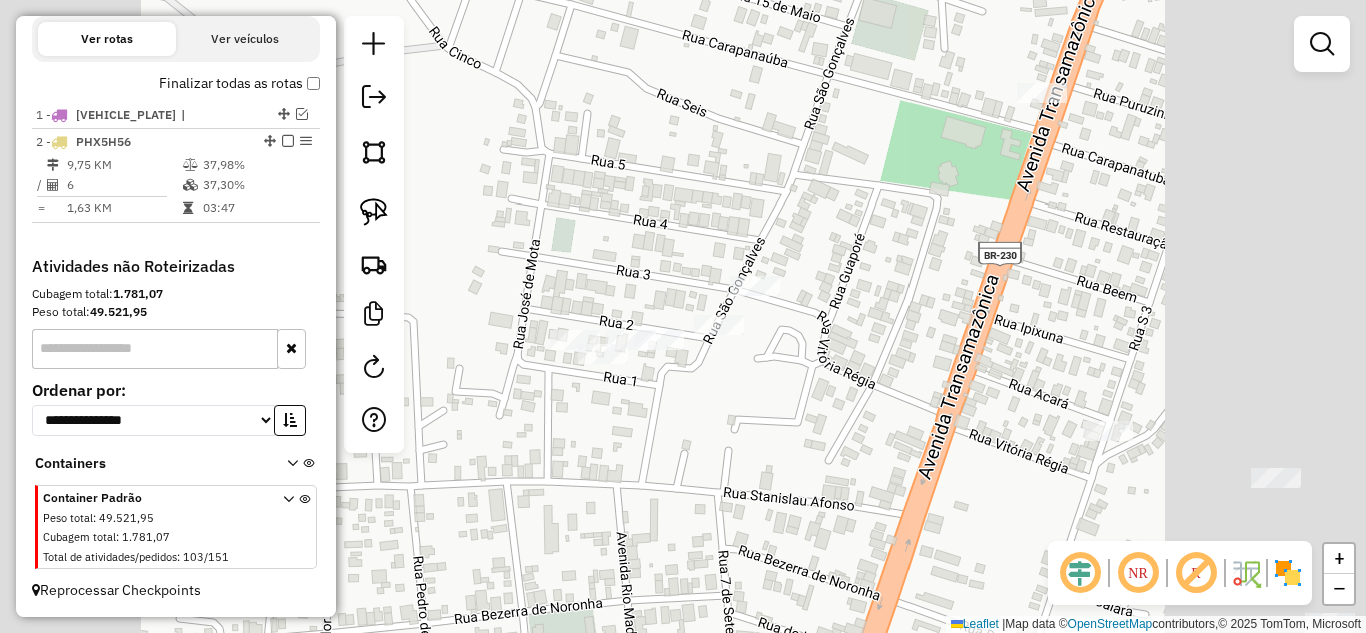drag, startPoint x: 741, startPoint y: 380, endPoint x: 779, endPoint y: 382, distance: 38.052597 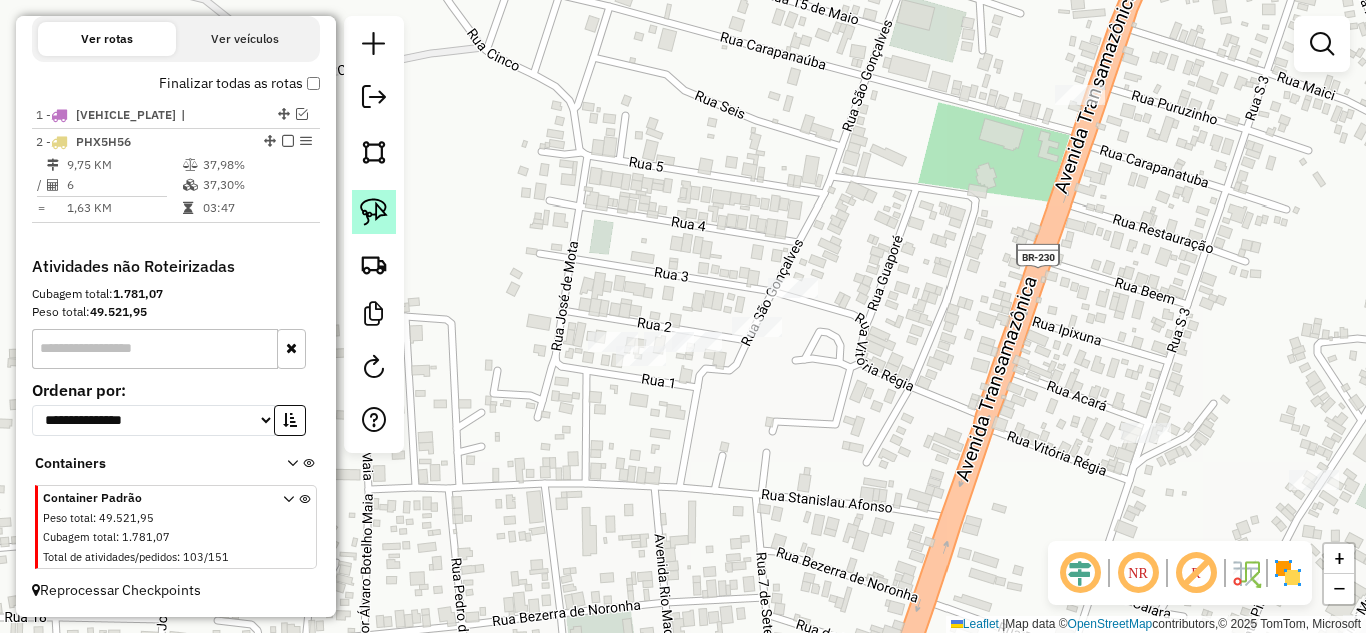 click 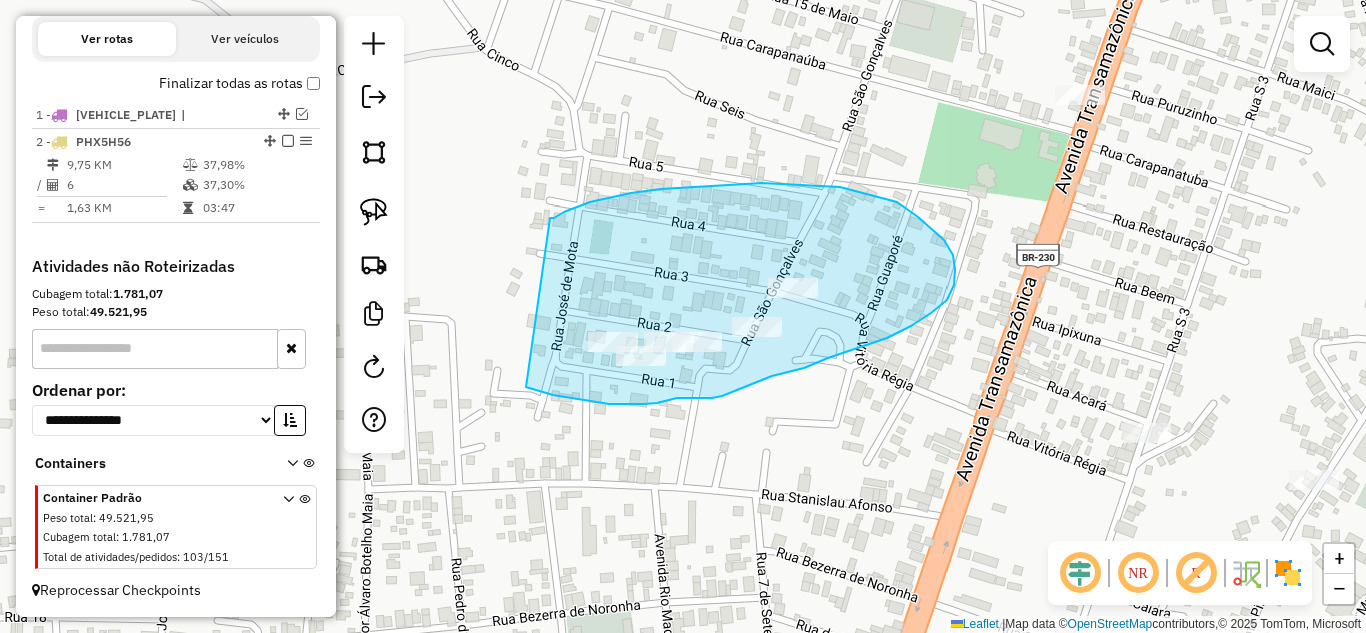 drag, startPoint x: 712, startPoint y: 186, endPoint x: 526, endPoint y: 387, distance: 273.8558 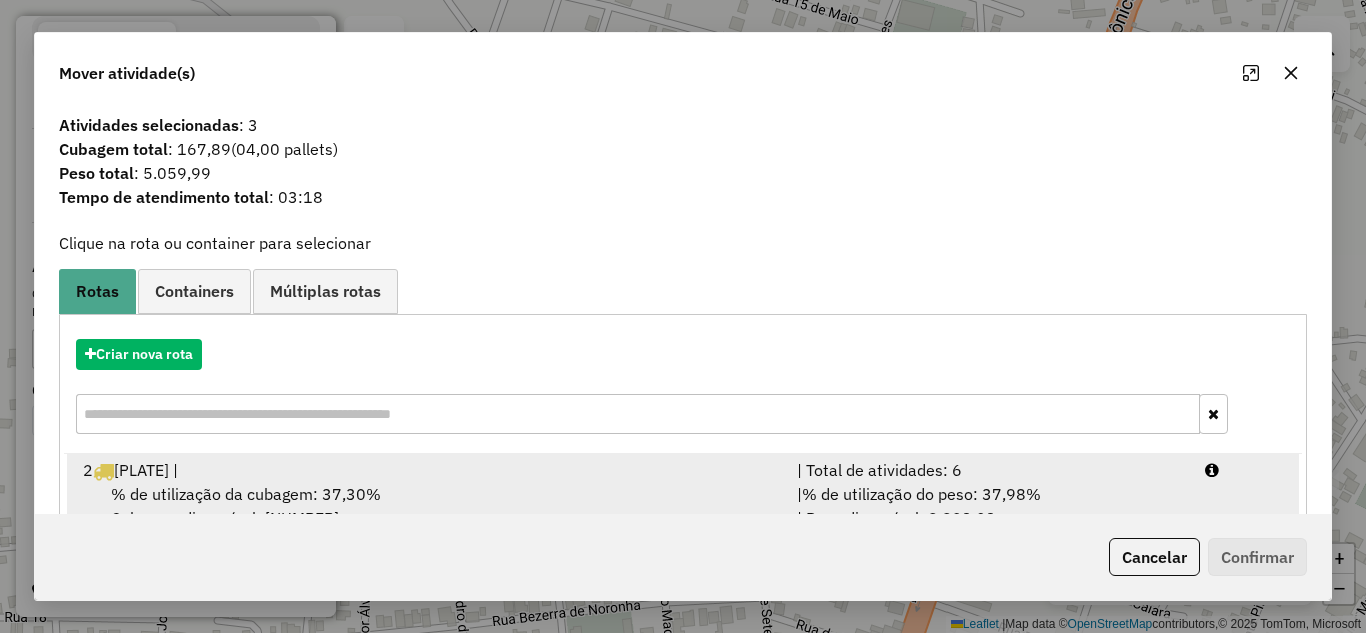 click on "[NUMBER] [VEHICLE_PLATE] |" at bounding box center [428, 470] 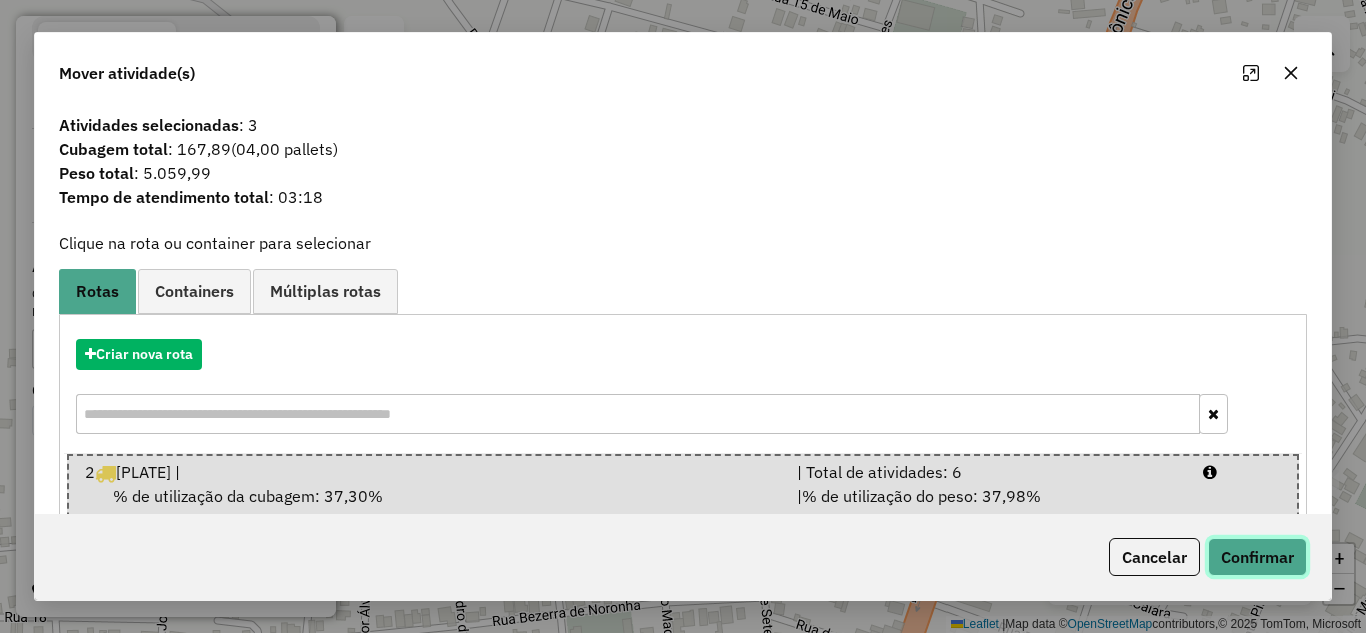 click on "Confirmar" 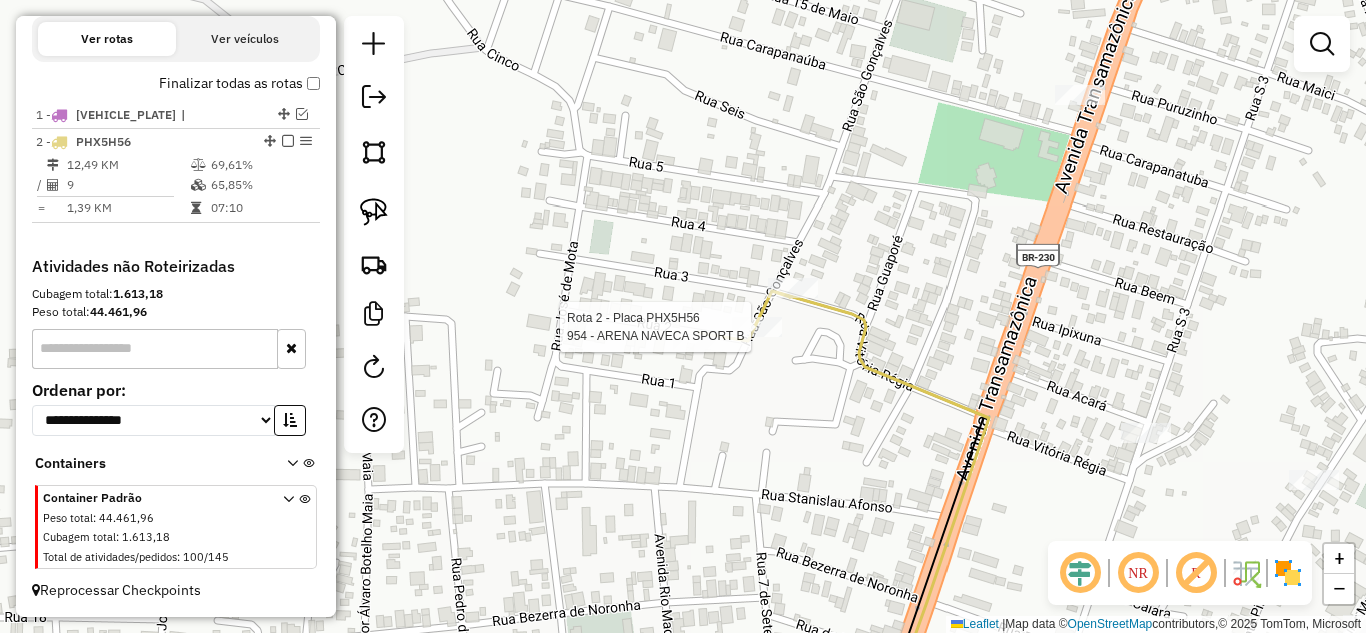 click 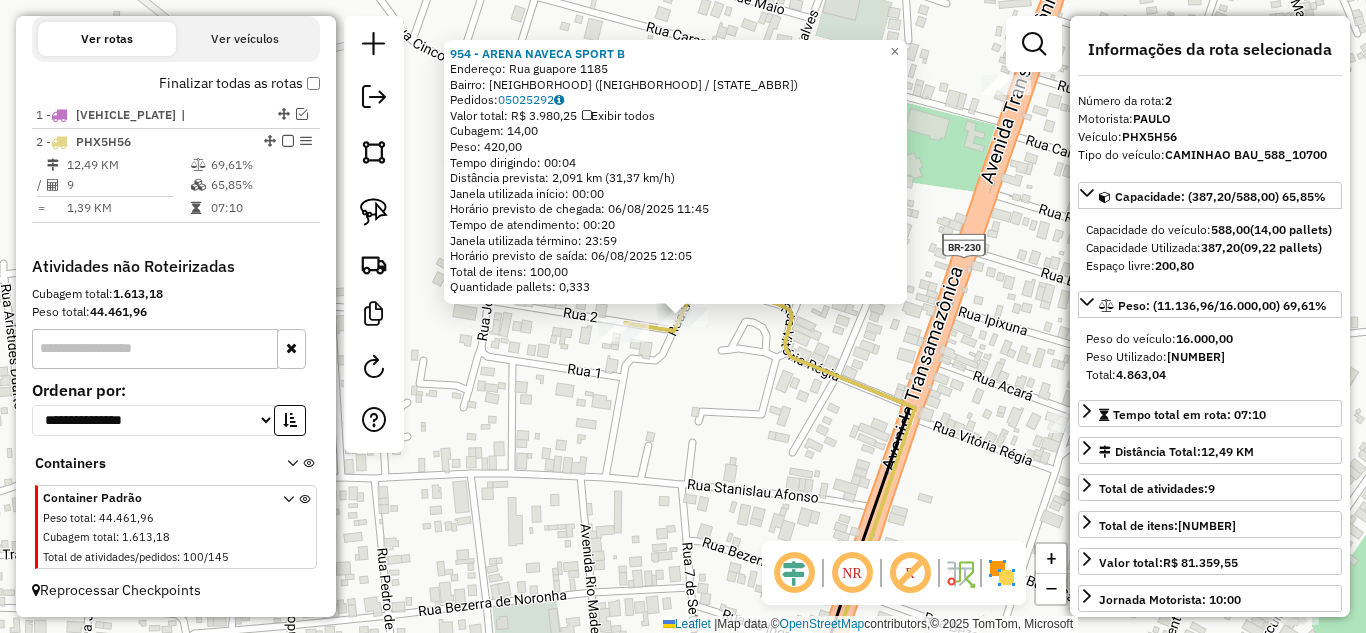 click on "[NUMBER] - [NAME]  Endereço:  Rua [NAME] [NUMBER]   Bairro: [NAME] ([NAME] / [STATE])   Pedidos:  [ORDER_ID]   Valor total: R$ [PRICE]   Exibir todos   Cubagem: [NUMBER]  Peso: [NUMBER]  Tempo dirigindo: [TIME]   Distância prevista: [DISTANCE] ([SPEED])   Janela utilizada início: [TIME]   Horário previsto de chegada: [DATE] [TIME]   Tempo de atendimento: [TIME]   Janela utilizada término: [TIME]   Horário previsto de saída: [DATE] [TIME]   Total de itens: [NUMBER]   Quantidade pallets: [NUMBER]  × Janela de atendimento Grade de atendimento Capacidade Transportadoras Veículos Cliente Pedidos  Rotas Selecione os dias de semana para filtrar as janelas de atendimento  Seg   Ter   Qua   Qui   Sex   Sáb   Dom  Informe o período da janela de atendimento: De: [TIME] Até: [TIME]  Filtrar exatamente a janela do cliente  Considerar janela de atendimento padrão  Selecione os dias de semana para filtrar as grades de atendimento  Seg   Ter   Qua   Qui   Sex   Sáb   Dom   Peso mínimo: [NUMBER]  Peso máximo: [NUMBER]  De: [TIME]  Até: [TIME]  +" 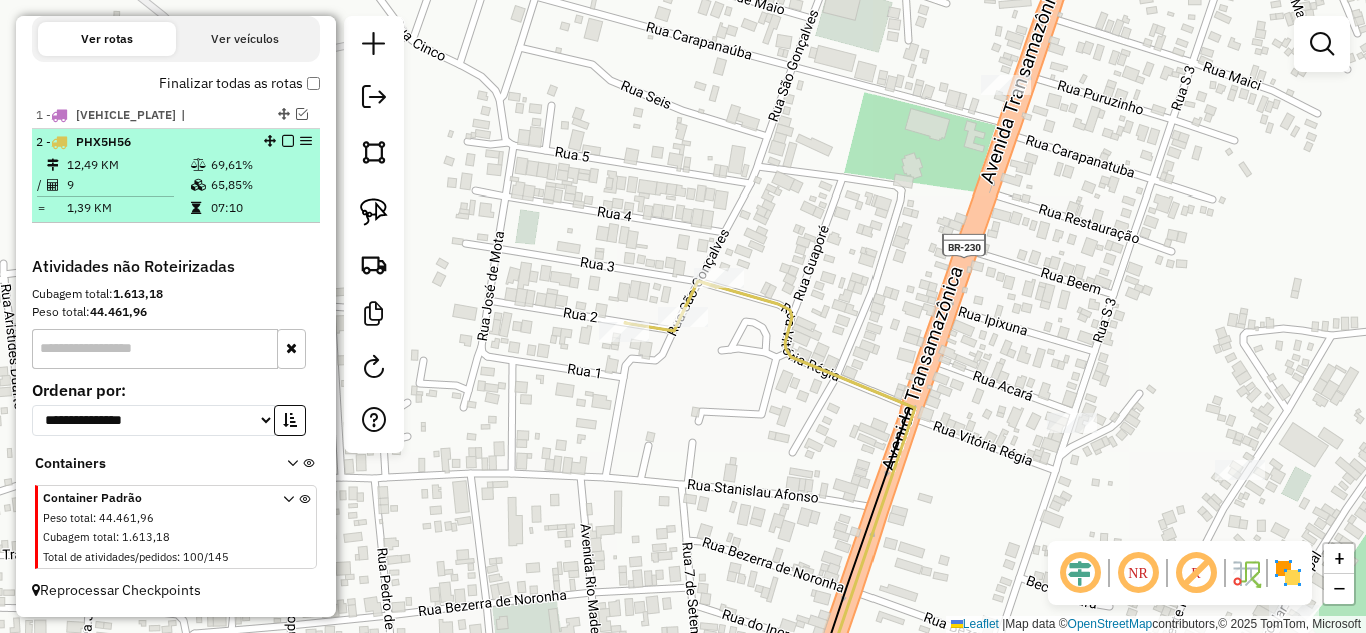 click at bounding box center (288, 141) 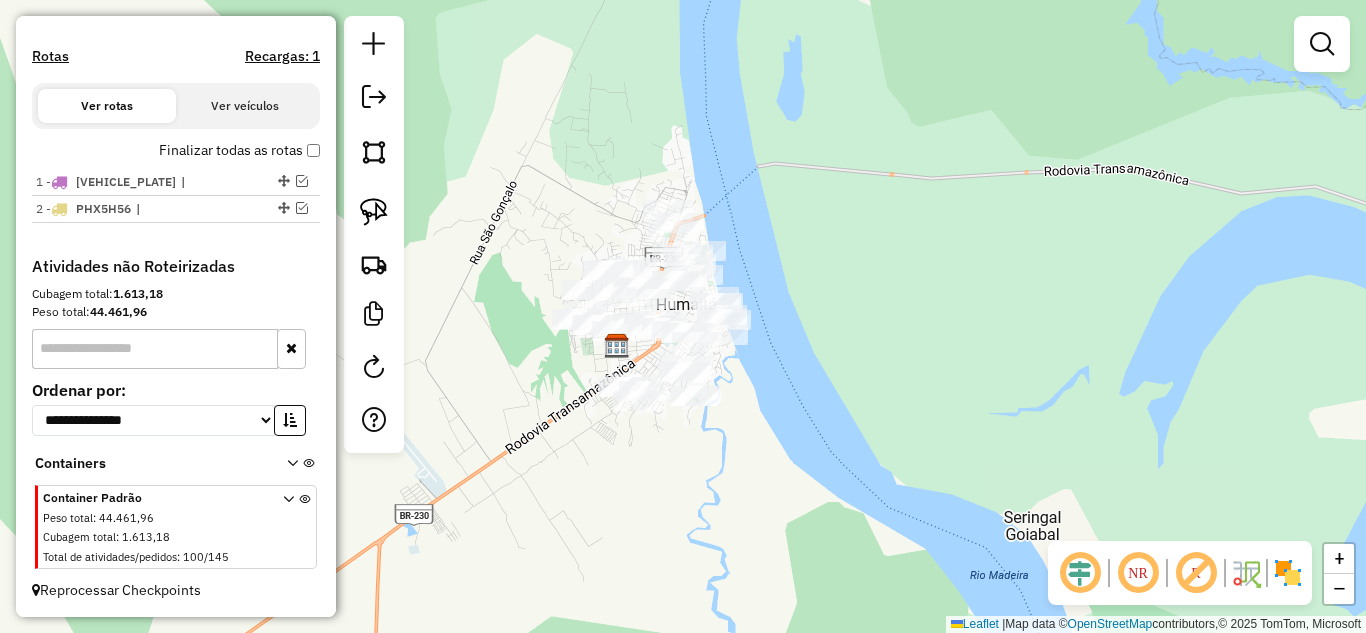 drag, startPoint x: 582, startPoint y: 422, endPoint x: 582, endPoint y: 303, distance: 119 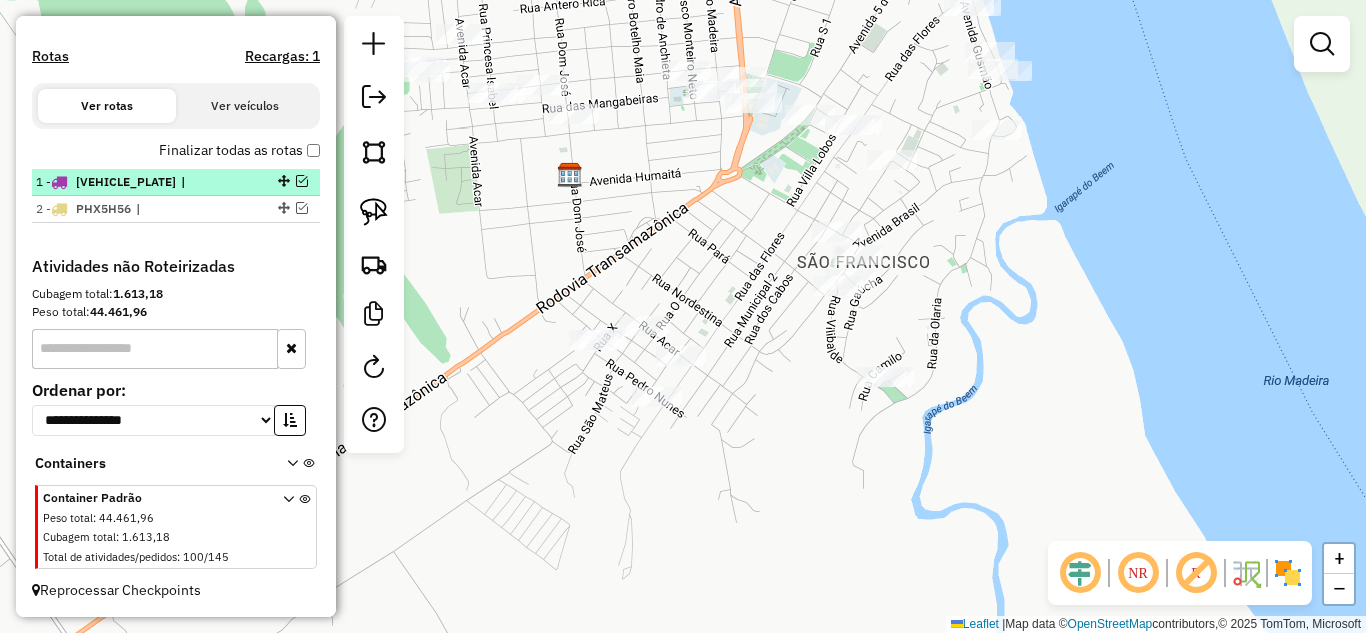click at bounding box center (302, 181) 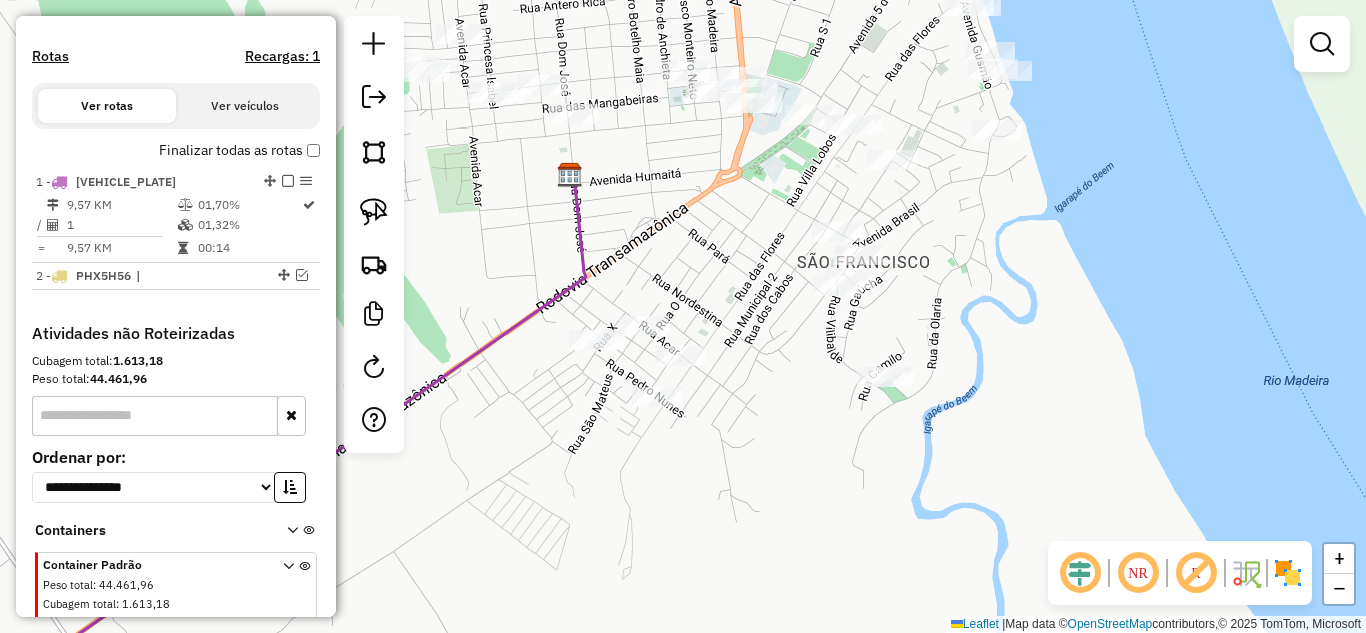 scroll, scrollTop: 688, scrollLeft: 0, axis: vertical 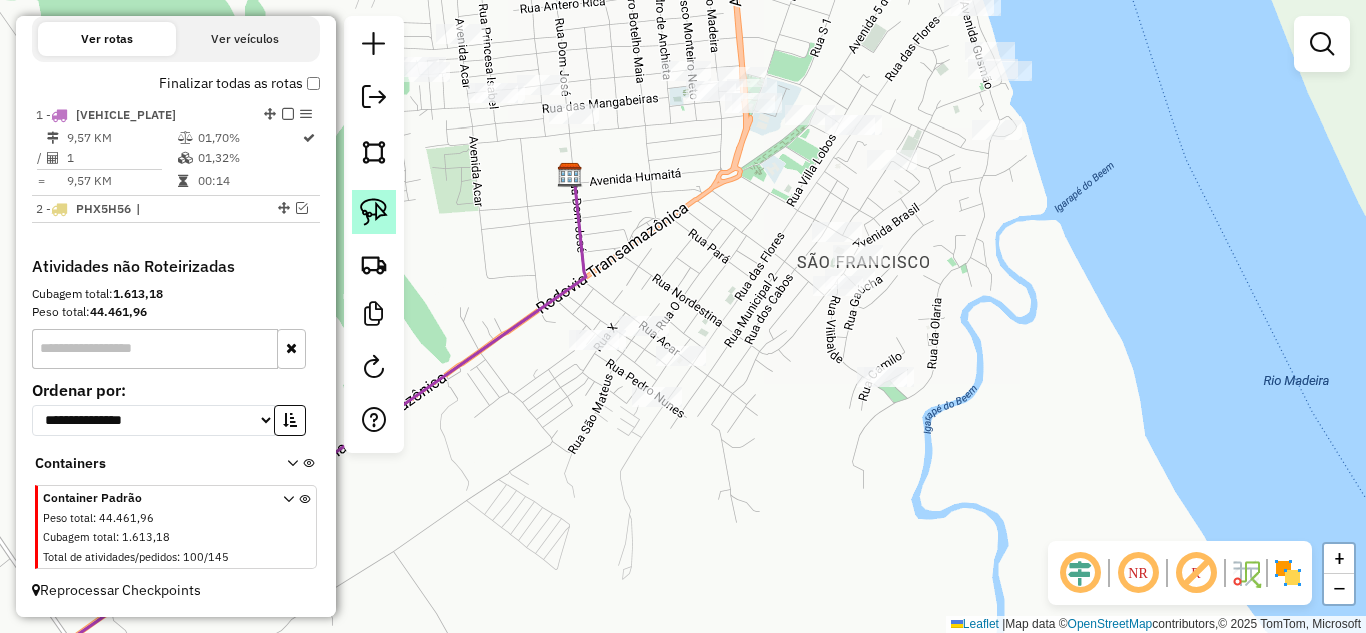 click 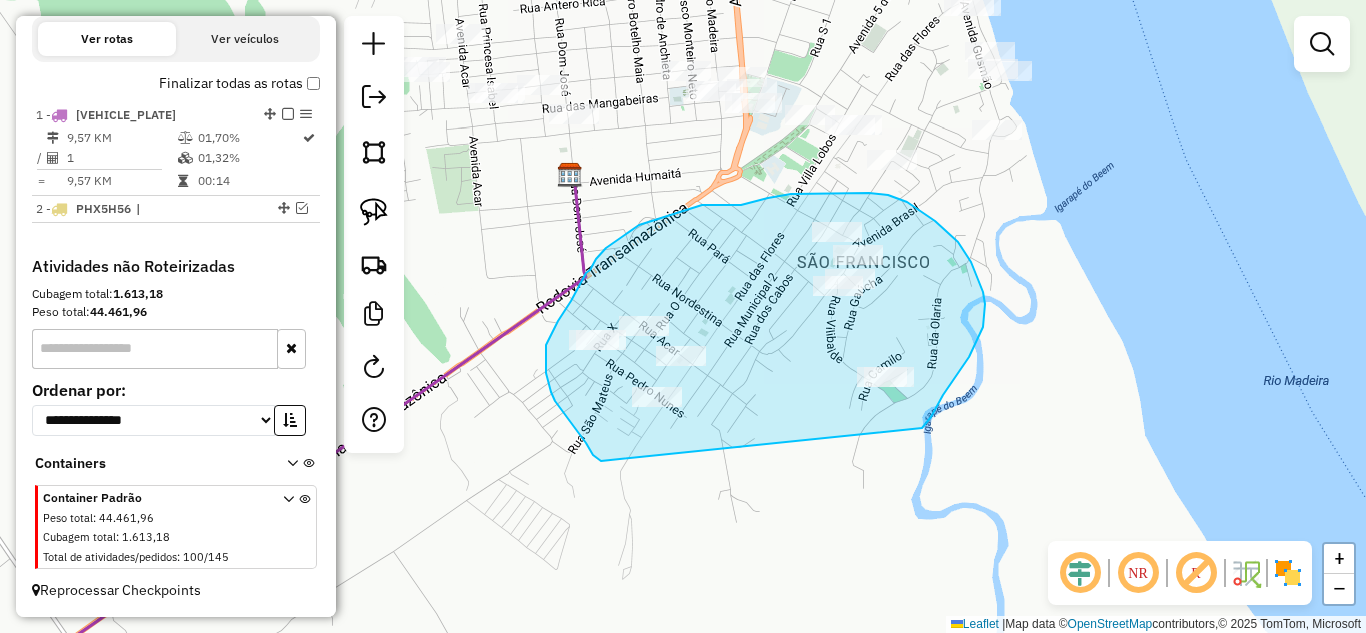 drag, startPoint x: 555, startPoint y: 401, endPoint x: 922, endPoint y: 428, distance: 367.99185 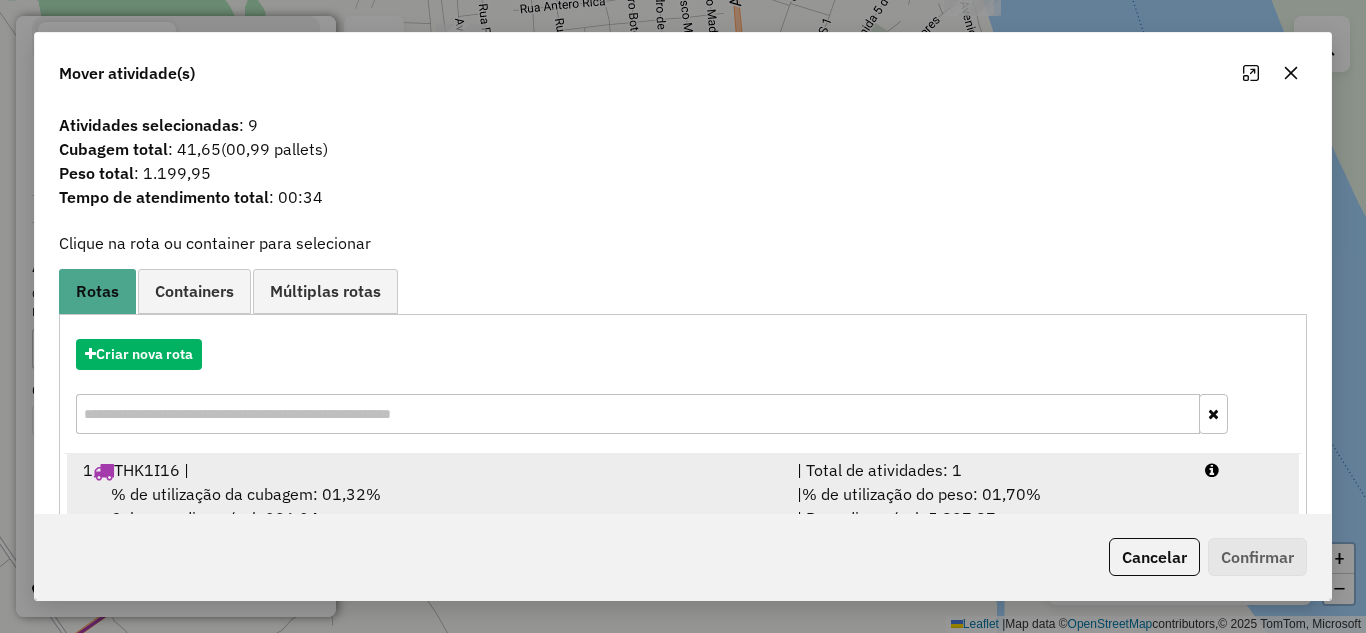 click on "| Total de atividades: 1" at bounding box center [989, 470] 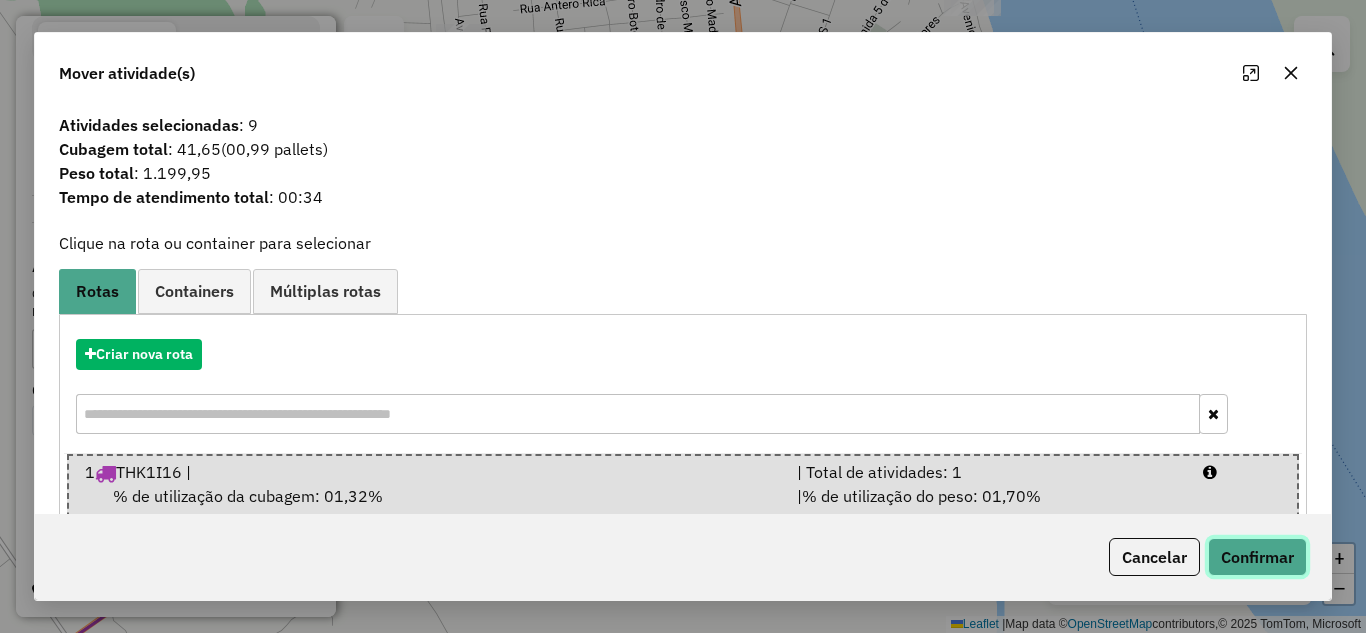 click on "Confirmar" 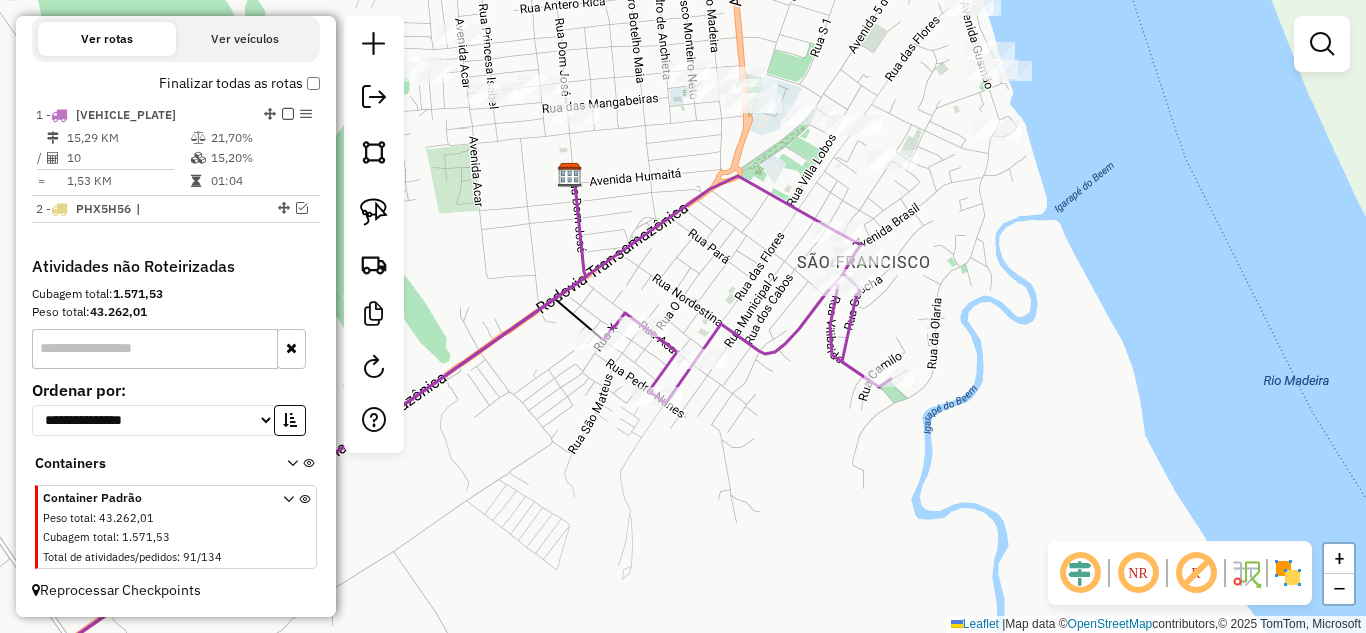 click on "Rota [NUMBER] - Placa [VEHICLE_PLATE]  [NUMBER] - [BUSINESS_NAME] Janela de atendimento Grade de atendimento Capacidade Transportadoras Veículos Cliente Pedidos  Rotas Selecione os dias de semana para filtrar as janelas de atendimento  Seg   Ter   Qua   Qui   Sex   Sáb   Dom  Informe o período da janela de atendimento: De: Até:  Filtrar exatamente a janela do cliente  Considerar janela de atendimento padrão  Selecione os dias de semana para filtrar as grades de atendimento  Seg   Ter   Qua   Qui   Sex   Sáb   Dom   Considerar clientes sem dia de atendimento cadastrado  Clientes fora do dia de atendimento selecionado Filtrar as atividades entre os valores definidos abaixo:  Peso mínimo:   Peso máximo:   Cubagem mínima:   Cubagem máxima:   De:   Até:  Filtrar as atividades entre o tempo de atendimento definido abaixo:  De:   Até:   Considerar capacidade total dos clientes não roteirizados Transportadora: Selecione um ou mais itens Tipo de veículo: Selecione um ou mais itens Veículo: Selecione um ou mais itens +" 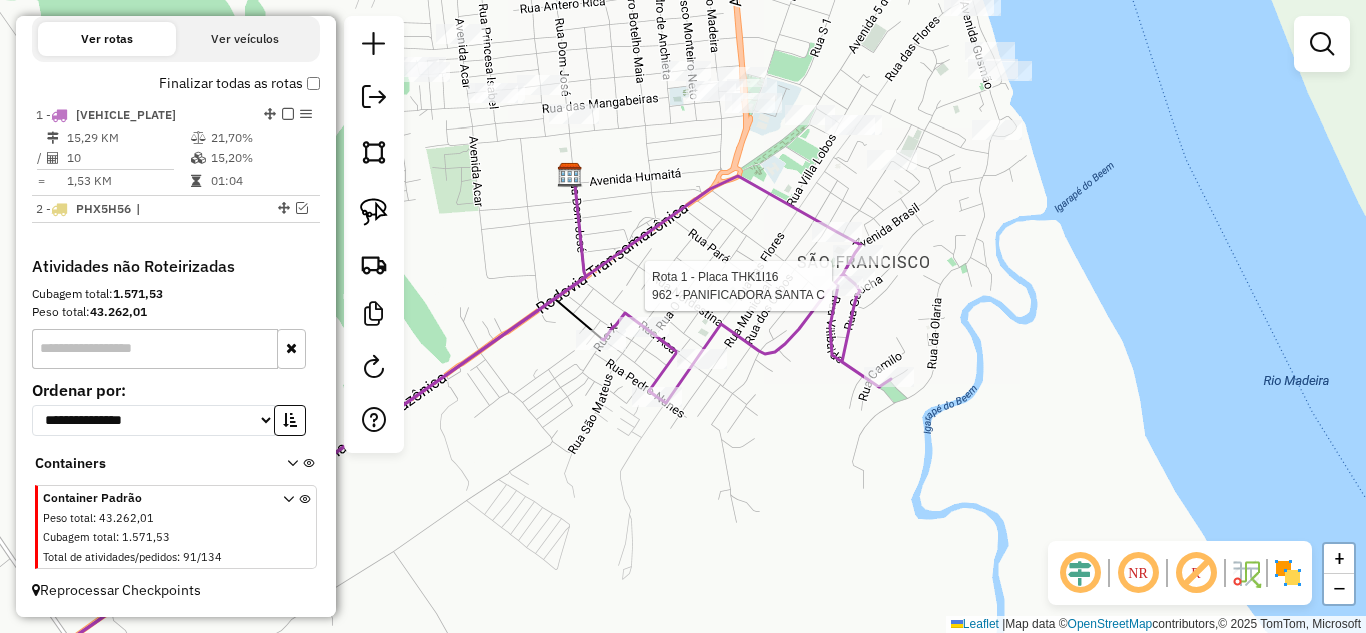 select on "**********" 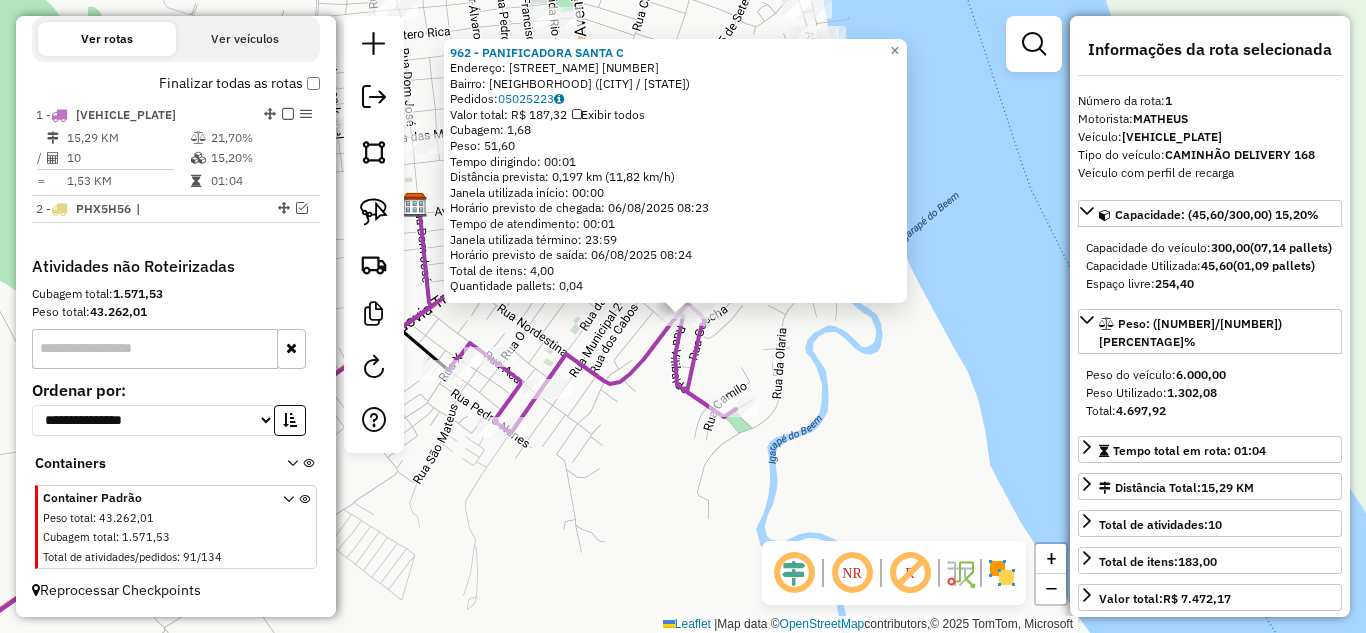 click on "[NUMBER] - [NAME]  Endereço:  Rua Vilibalde [NUMBER]   Bairro: [NAME] ([NAME] / [NAME])   Pedidos:  [ORDER_ID]   Valor total: R$ [PRICE]   Exibir todos   Cubagem: [CUBAGE]  Peso: [WEIGHT]  Tempo dirigindo: [TIME]   Distância prevista: [DISTANCE] km ([SPEED] km/h)   Janela utilizada início: [TIME]   Horário previsto de chegada: [DATE] [TIME]   Tempo de atendimento: [TIME]   Janela utilizada término: [TIME]   Horário previsto de saída: [DATE] [TIME]   Total de itens: [ITEMS]  Quantidade pallets: [PALLETS]  × Janela de atendimento Grade de atendimento Capacidade Transportadoras Veículos Cliente Pedidos  Rotas Selecione os dias de semana para filtrar as janelas de atendimento  Seg   Ter   Qua   Qui   Sex   Sáb   Dom  Informe o período da janela de atendimento: De: Até:  Filtrar exatamente a janela do cliente  Considerar janela de atendimento padrão  Selecione os dias de semana para filtrar as grades de atendimento  Seg   Ter   Qua   Qui   Sex   Sáb   Dom   Considerar clientes sem dia de atendimento cadastrado  De:  De:" 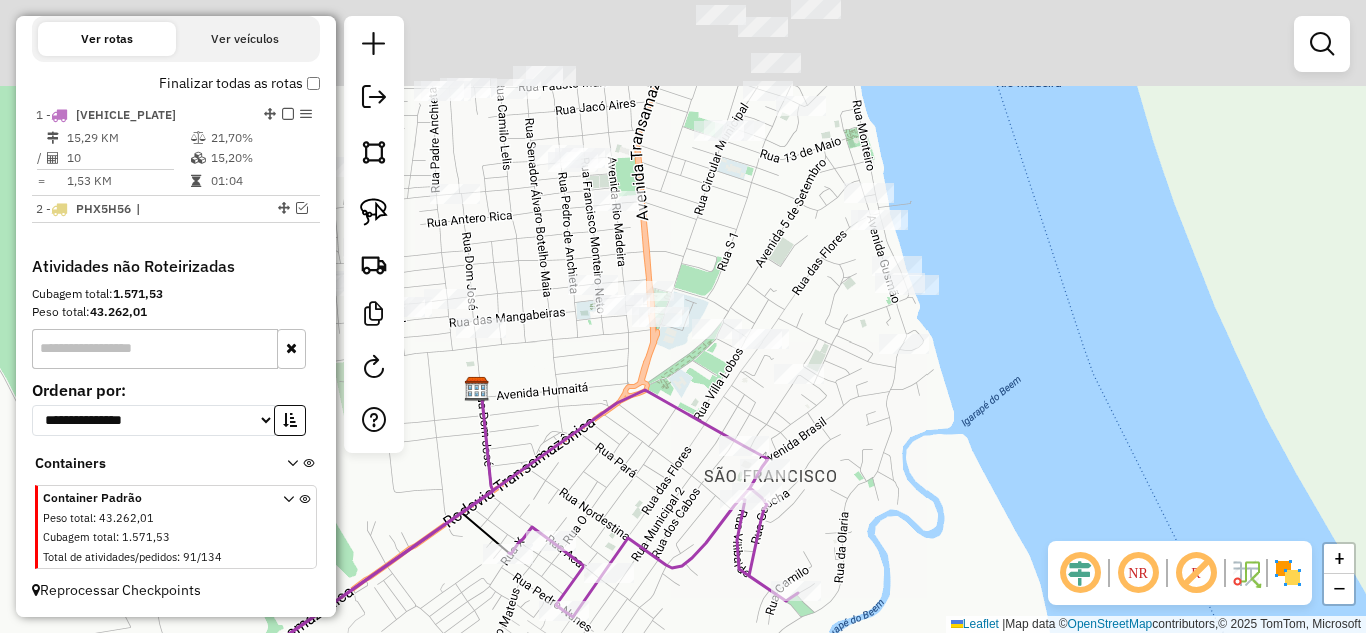 drag, startPoint x: 878, startPoint y: 459, endPoint x: 867, endPoint y: 476, distance: 20.248457 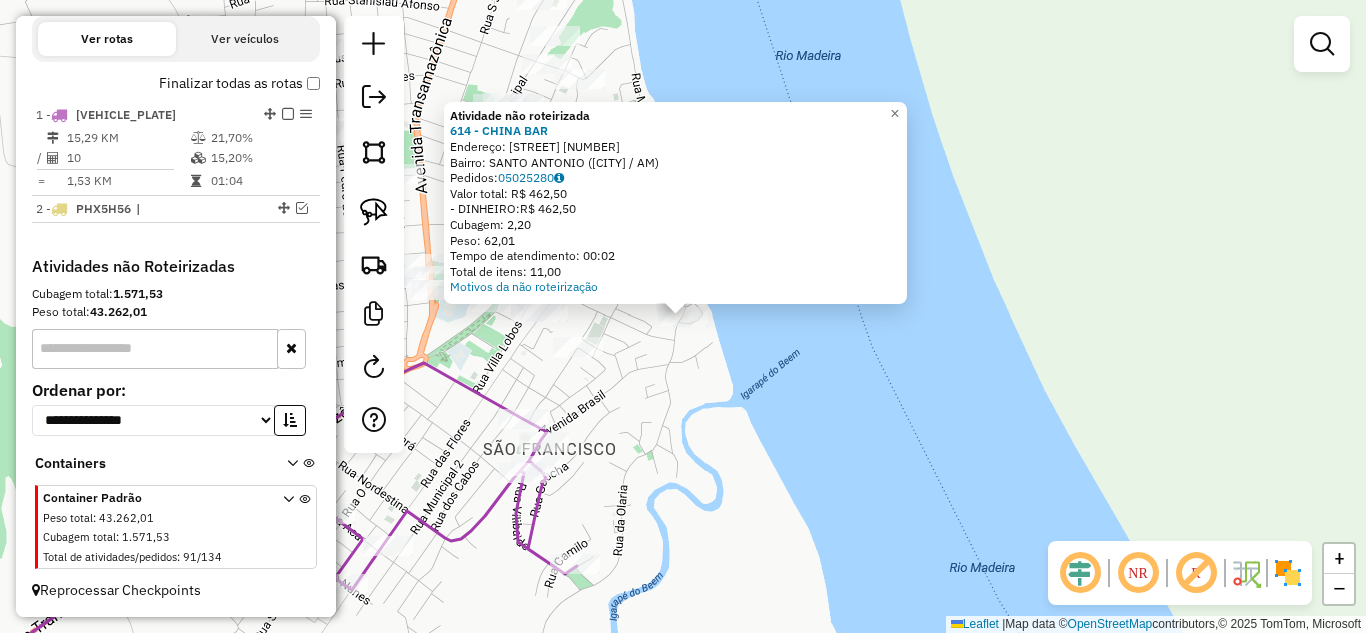 click on "Atividade não roteirizada [NUMBER] - [NAME]  Endereço:  avenida Gusmao [NUMBER]   Bairro: [NAME] ([NAME] / [NAME])   Pedidos:  [ORDER_ID]   Valor total: R$ [PRICE]   - DINHEIRO:  R$ [PRICE]   Cubagem: [CUBAGE]   Peso: [WEIGHT]   Tempo de atendimento: [TIME]   Total de itens: [ITEMS]  Motivos da não roteirização × Janela de atendimento Grade de atendimento Capacidade Transportadoras Veículos Cliente Pedidos  Rotas Selecione os dias de semana para filtrar as janelas de atendimento  Seg   Ter   Qua   Qui   Sex   Sáb   Dom  Informe o período da janela de atendimento: De: Até:  Filtrar exatamente a janela do cliente  Considerar janela de atendimento padrão  Selecione os dias de semana para filtrar as grades de atendimento  Seg   Ter   Qua   Qui   Sex   Sáb   Dom   Considerar clientes sem dia de atendimento cadastrado  Clientes fora do dia de atendimento selecionado Filtrar as atividades entre os valores definidos abaixo:  Peso mínimo:   Peso máximo:   Cubagem mínima:   Cubagem máxima:   De:   Até:   De:   Até:" 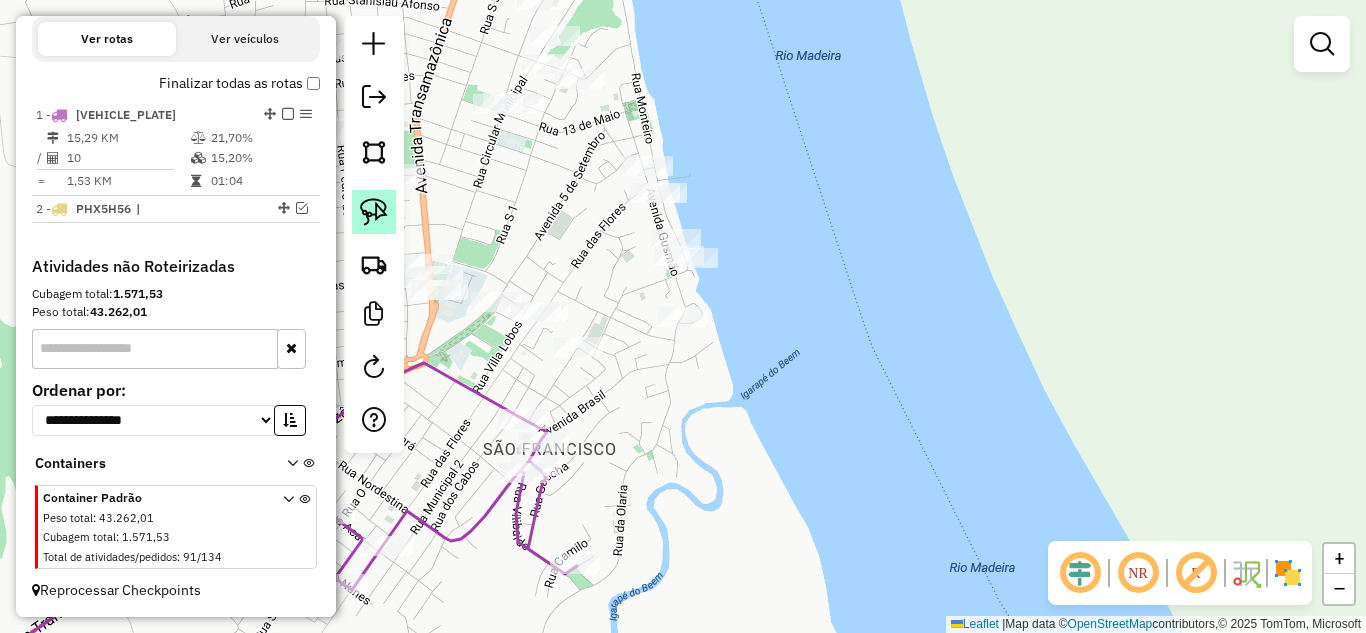 click 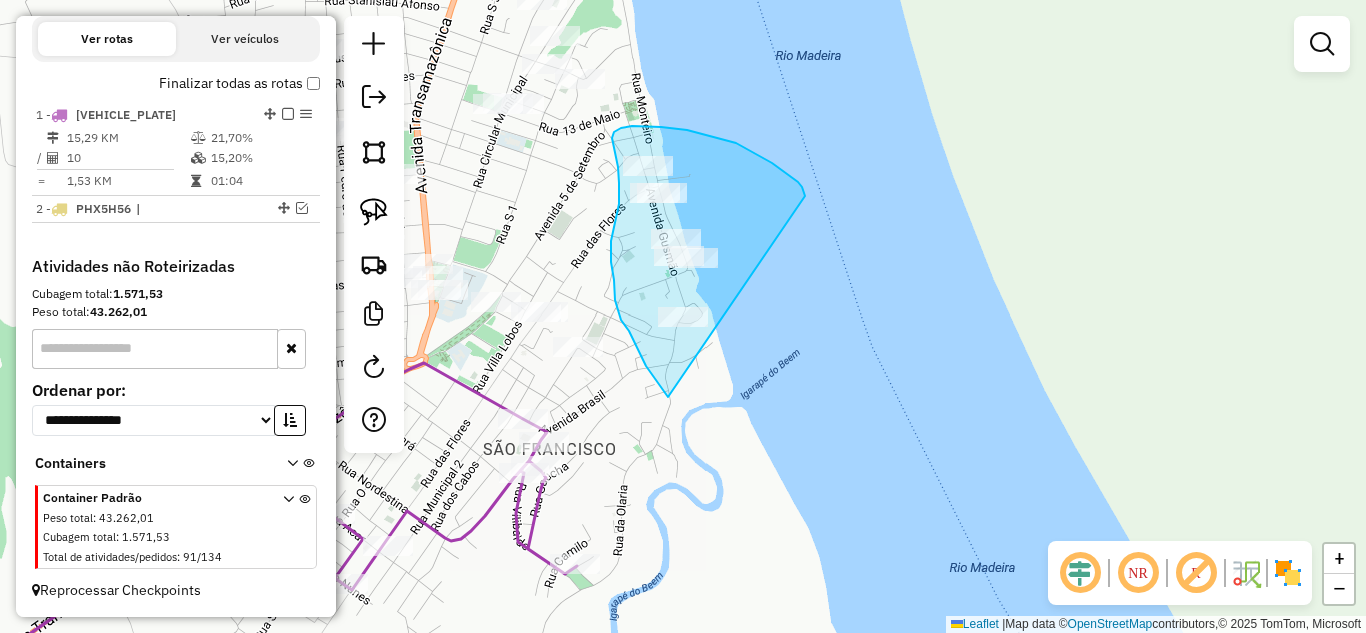 drag, startPoint x: 668, startPoint y: 397, endPoint x: 812, endPoint y: 202, distance: 242.40668 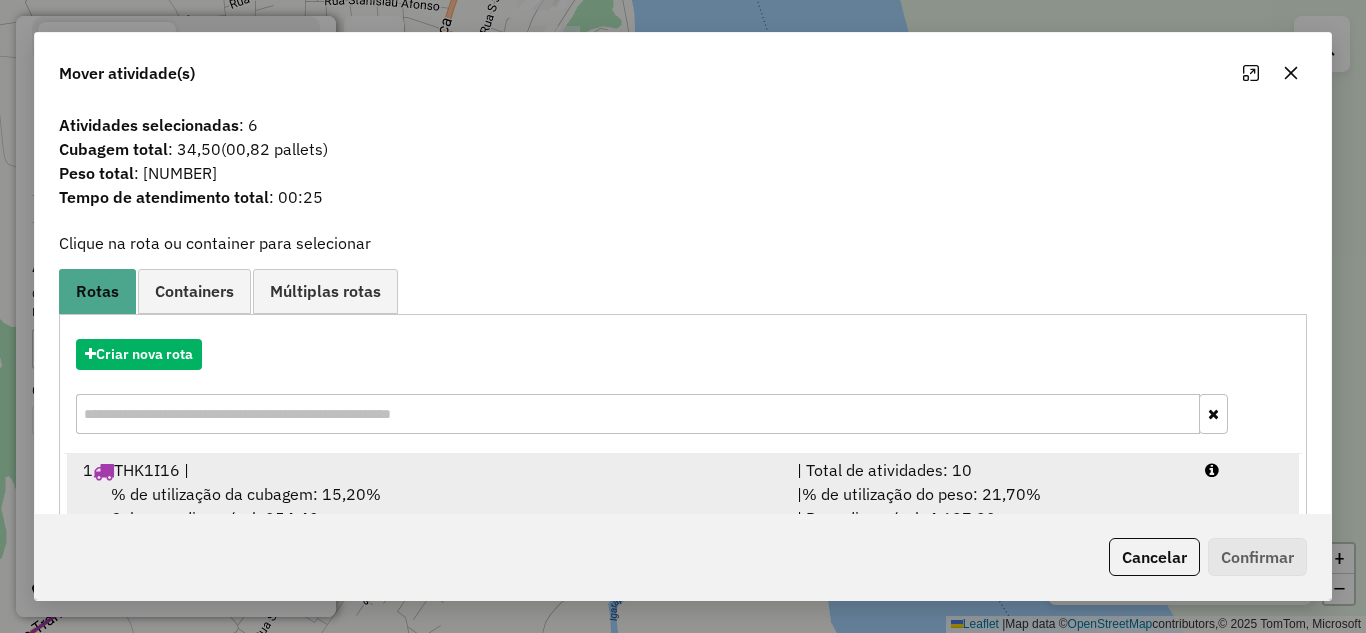 click on "| Total de atividades: 10" at bounding box center (989, 470) 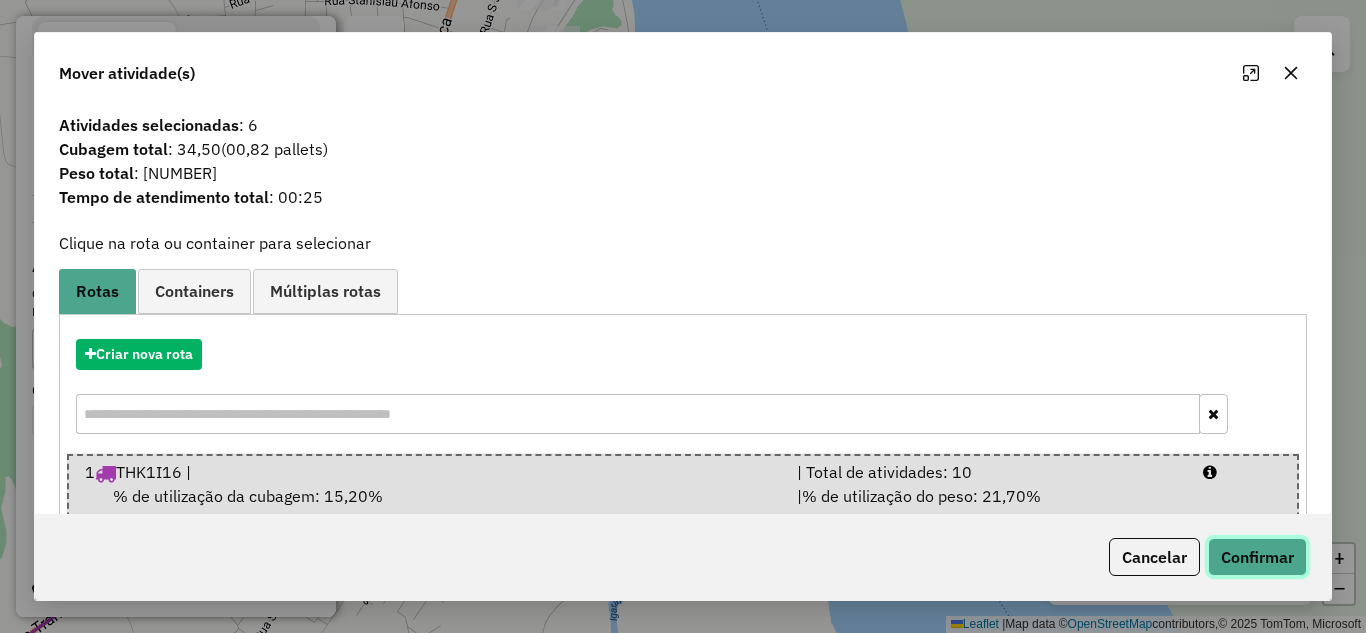 click on "Confirmar" 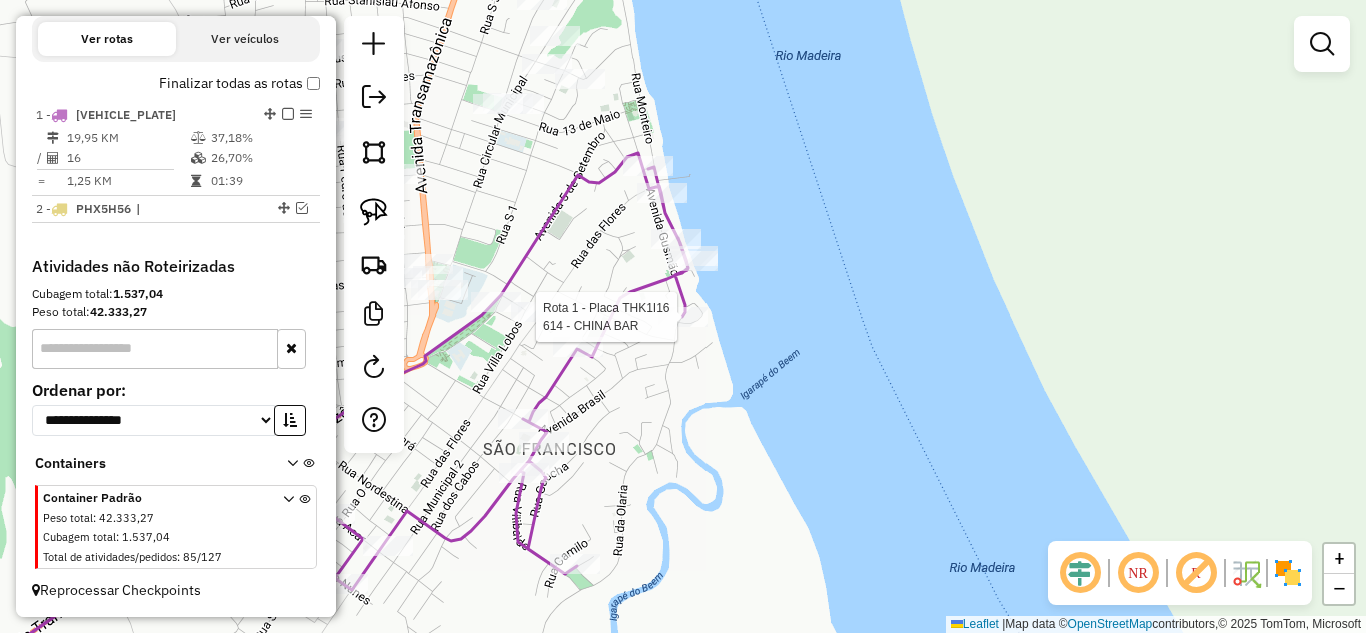 select on "**********" 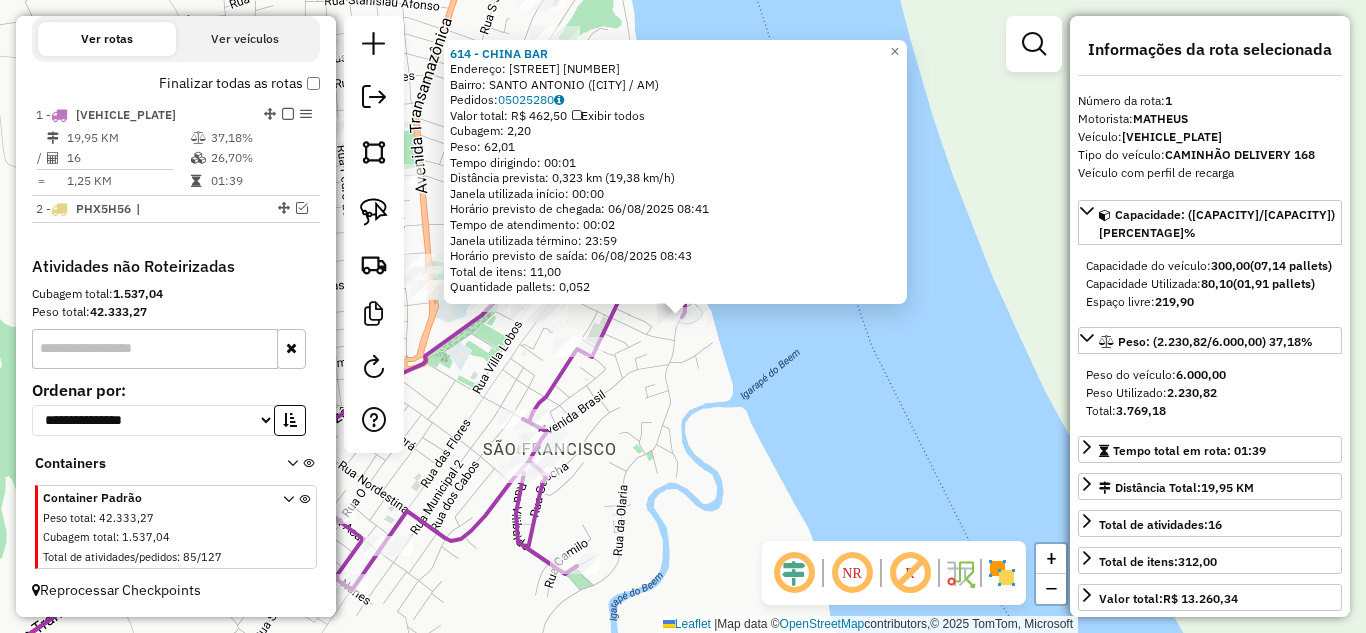 click on "Rota 1 - Placa [PLATE]  614 - CHINA BAR 614 - CHINA BAR  Endereço:  avenida Gusmao 1310   Bairro: [BAIRRO] ([CITY] / [STATE])   Pedidos:  [ORDER_ID]   Valor total: R$ 462,50   Exibir todos   Cubagem: 2,20  Peso: 62,01  Tempo dirigindo: 00:01   Distância prevista: 0,323 km (19,38 km/h)   Janela utilizada início: 00:00   Horário previsto de chegada: 06/08/2025 08:41   Tempo de atendimento: 00:02   Janela utilizada término: 23:59   Horário previsto de saída: 06/08/2025 08:43   Total de itens: 11,00   Quantidade pallets: 0,052  × Janela de atendimento Grade de atendimento Capacidade Transportadoras Veículos Cliente Pedidos  Rotas Selecione os dias de semana para filtrar as janelas de atendimento  Seg   Ter   Qua   Qui   Sex   Sáb   Dom  Informe o período da janela de atendimento: De: Até:  Filtrar exatamente a janela do cliente  Considerar janela de atendimento padrão  Selecione os dias de semana para filtrar as grades de atendimento  Seg   Ter   Qua   Qui   Sex   Sáb   Dom   Peso mínimo:   De:  De:" 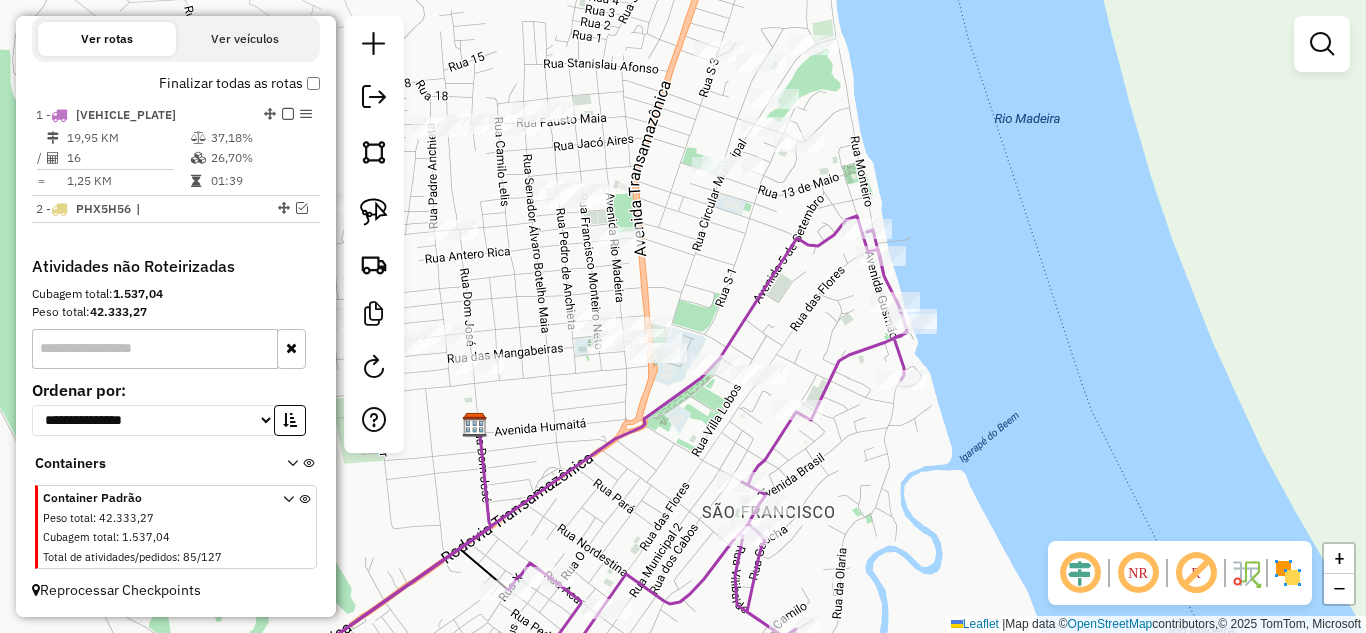 drag, startPoint x: 703, startPoint y: 439, endPoint x: 915, endPoint y: 498, distance: 220.05681 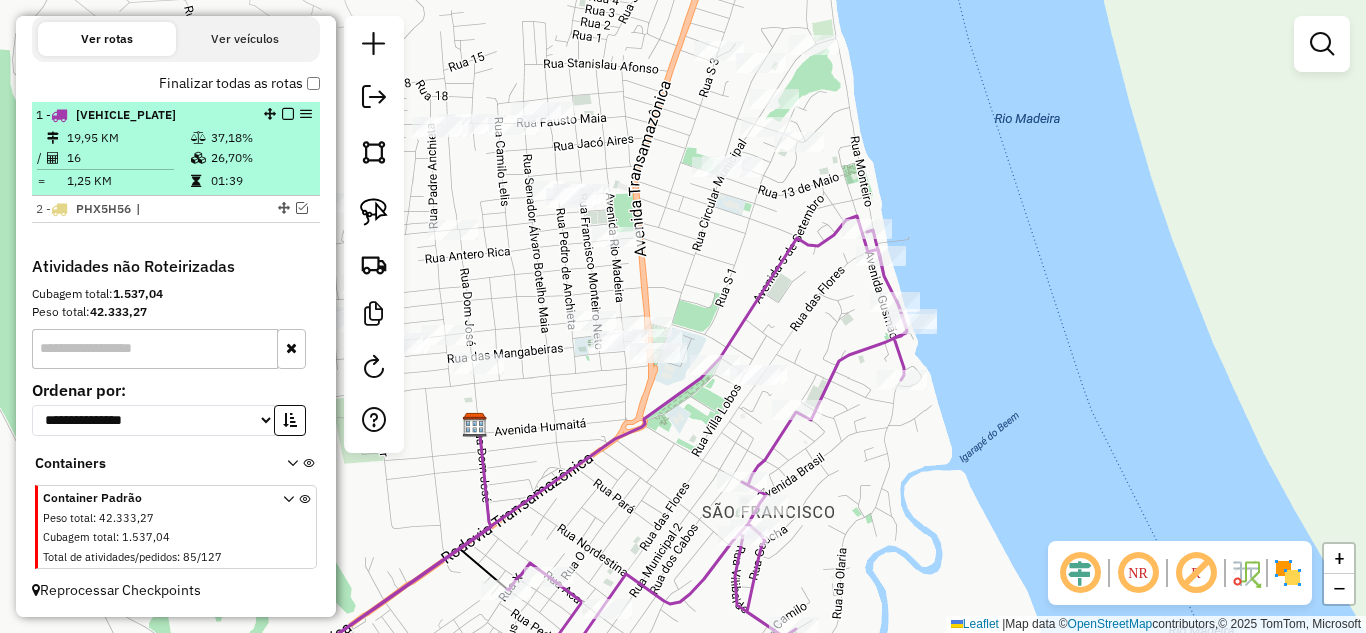 click at bounding box center (288, 114) 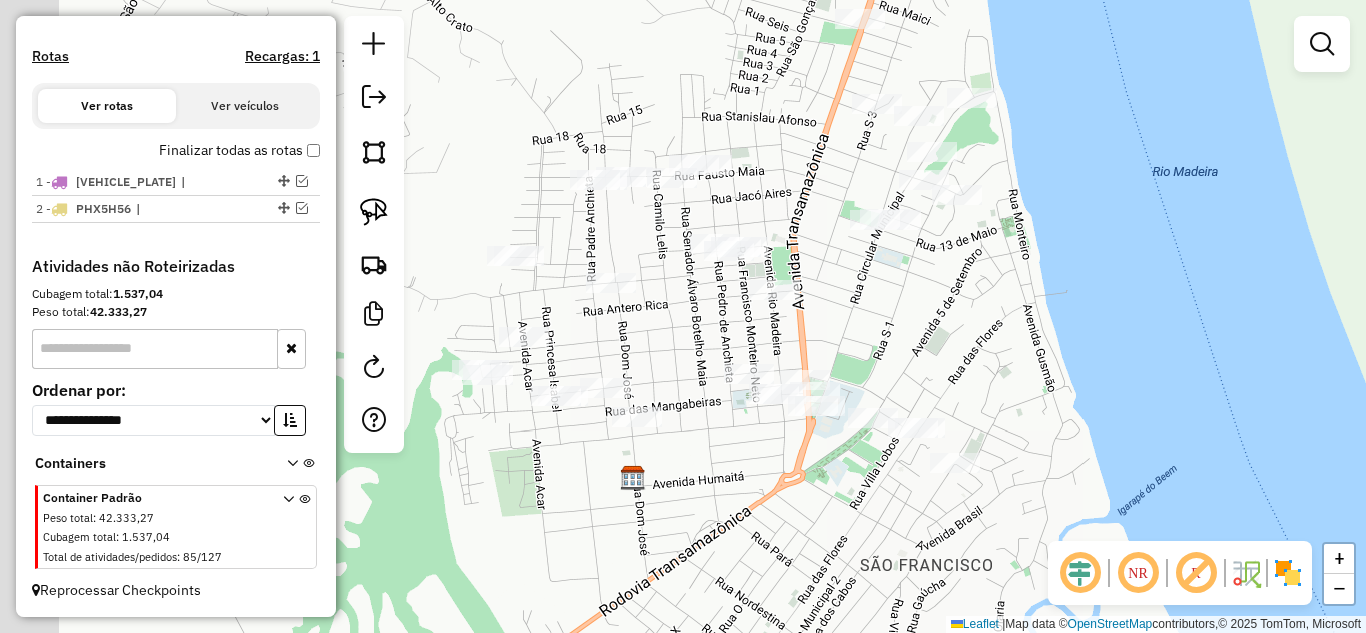 drag, startPoint x: 504, startPoint y: 316, endPoint x: 744, endPoint y: 393, distance: 252.04959 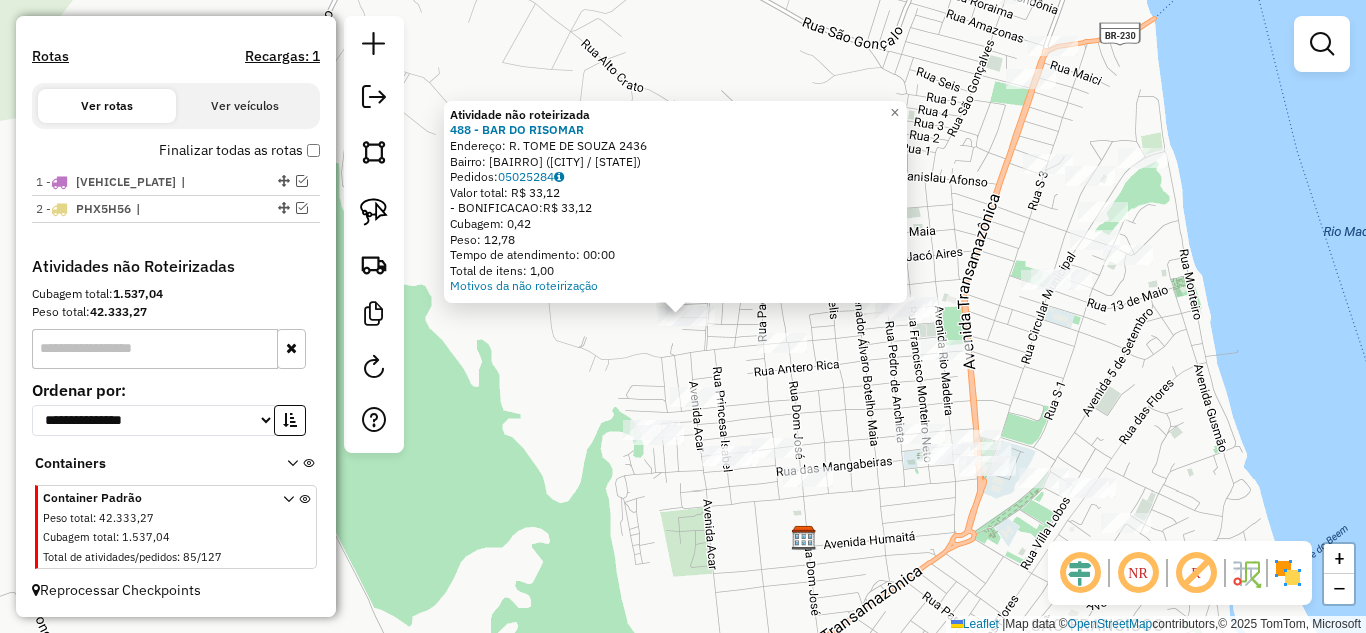 click 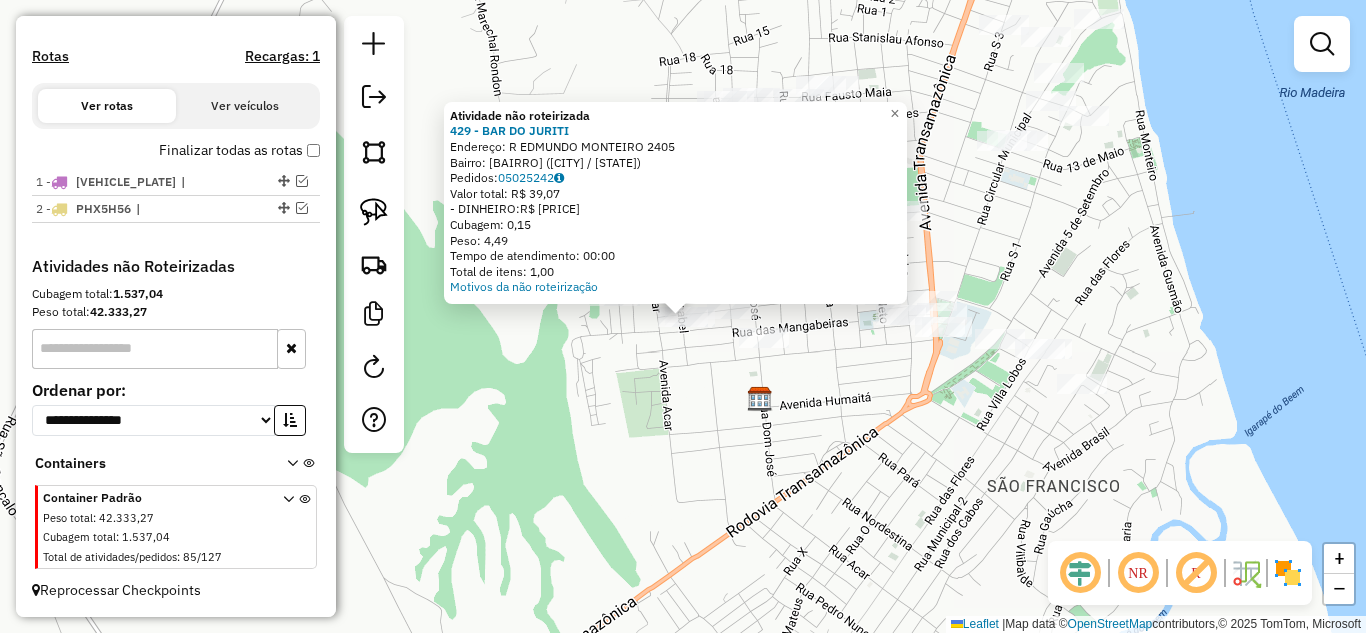 click on "Atividade não roteirizada [NUMBER] - [NAME]  Endereço:  [STREET] [NAME] [NUMBER]   Bairro: [NAME] ([NAME] / [STATE])   Pedidos:  [ORDER_ID]   Valor total: R$ [PRICE]   - DINHEIRO:  R$ [PRICE]   Cubagem: [NUMBER]   Peso: [NUMBER]   Tempo de atendimento: [TIME]   Total de itens: [NUMBER]  Motivos da não roteirização × Janela de atendimento Grade de atendimento Capacidade Transportadoras Veículos Cliente Pedidos  Rotas Selecione os dias de semana para filtrar as janelas de atendimento  Seg   Ter   Qua   Qui   Sex   Sáb   Dom  Informe o período da janela de atendimento: De: [TIME] Até: [TIME]  Filtrar exatamente a janela do cliente  Considerar janela de atendimento padrão  Selecione os dias de semana para filtrar as grades de atendimento  Seg   Ter   Qua   Qui   Sex   Sáb   Dom   Considerar clientes sem dia de atendimento cadastrado  Clientes fora do dia de atendimento selecionado Filtrar as atividades entre os valores definidos abaixo:  Peso mínimo: [NUMBER]  Peso máximo: [NUMBER]  Cubagem mínima: [NUMBER]  Cubagem máxima: [NUMBER]  De: [TIME]  Até: [TIME]  De: [TIME]  De: [TIME]" 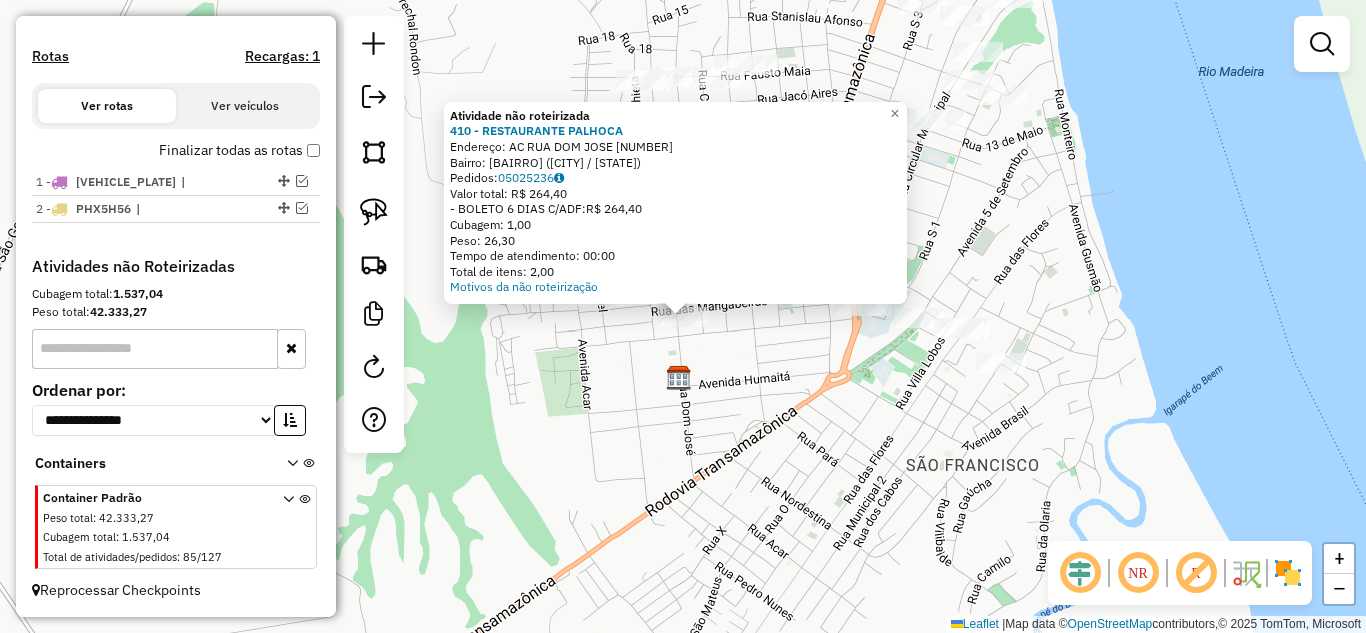 click on "Atividade não roteirizada 410 - RESTAURANTE PALHOCA  Endereço:  AC RUA DOM JOSE [NUMBER]   Bairro: SAO SEBASTIAO ([CITY] / AM)   Pedidos:  [ORDER_ID]   Valor total: R$ 264,40   - BOLETO 6 DIAS C/ADF:  R$ 264,40   Cubagem: 1,00   Peso: 26,30   Tempo de atendimento: 00:00   Total de itens: 2,00  Motivos da não roteirização × Janela de atendimento Grade de atendimento Capacidade Transportadoras Veículos Cliente Pedidos  Rotas Selecione os dias de semana para filtrar as janelas de atendimento  Seg   Ter   Qua   Qui   Sex   Sáb   Dom  Informe o período da janela de atendimento: De: Até:  Filtrar exatamente a janela do cliente  Considerar janela de atendimento padrão  Selecione os dias de semana para filtrar as grades de atendimento  Seg   Ter   Qua   Qui   Sex   Sáb   Dom   Considerar clientes sem dia de atendimento cadastrado  Clientes fora do dia de atendimento selecionado Filtrar as atividades entre os valores definidos abaixo:  Peso mínimo:   Peso máximo:   Cubagem mínima:   Cubagem máxima:   De:  +" 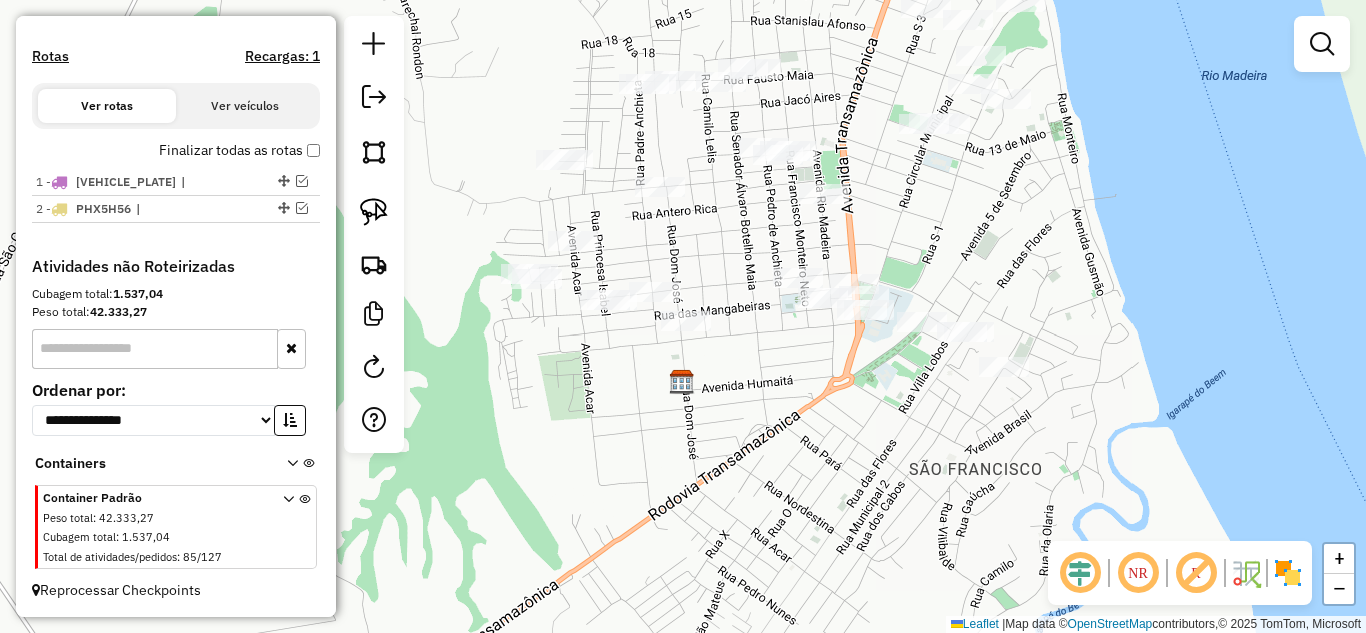 drag, startPoint x: 519, startPoint y: 379, endPoint x: 574, endPoint y: 442, distance: 83.630135 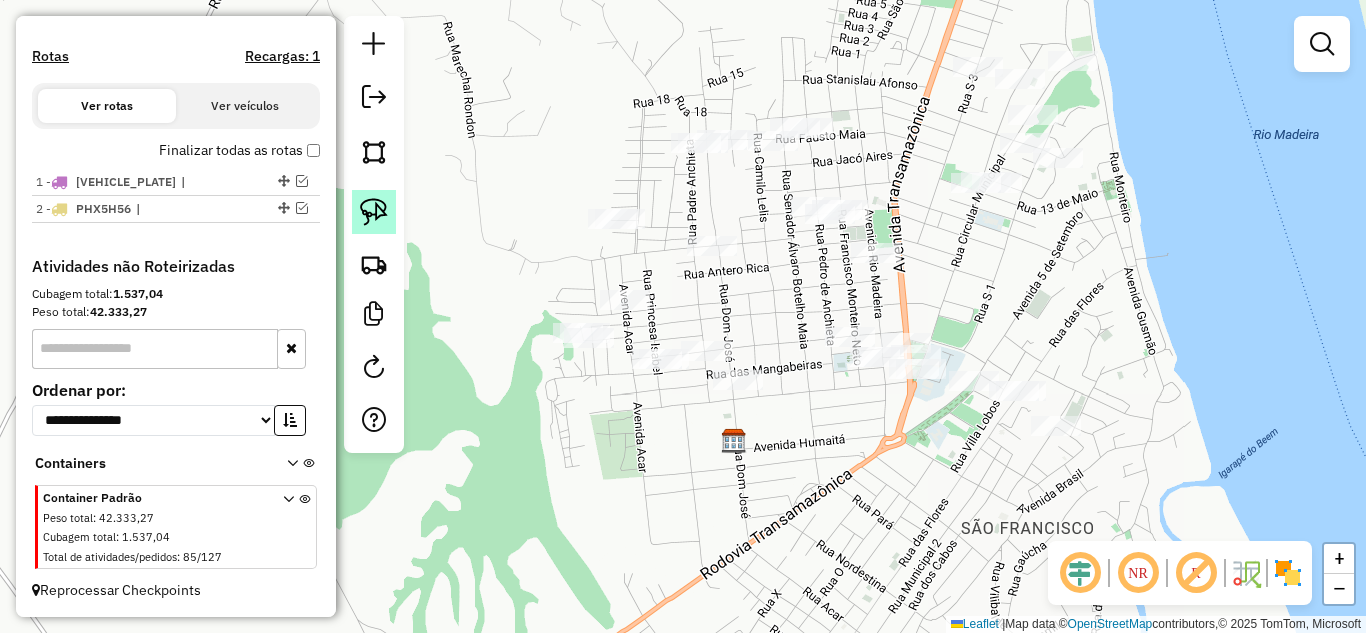 click 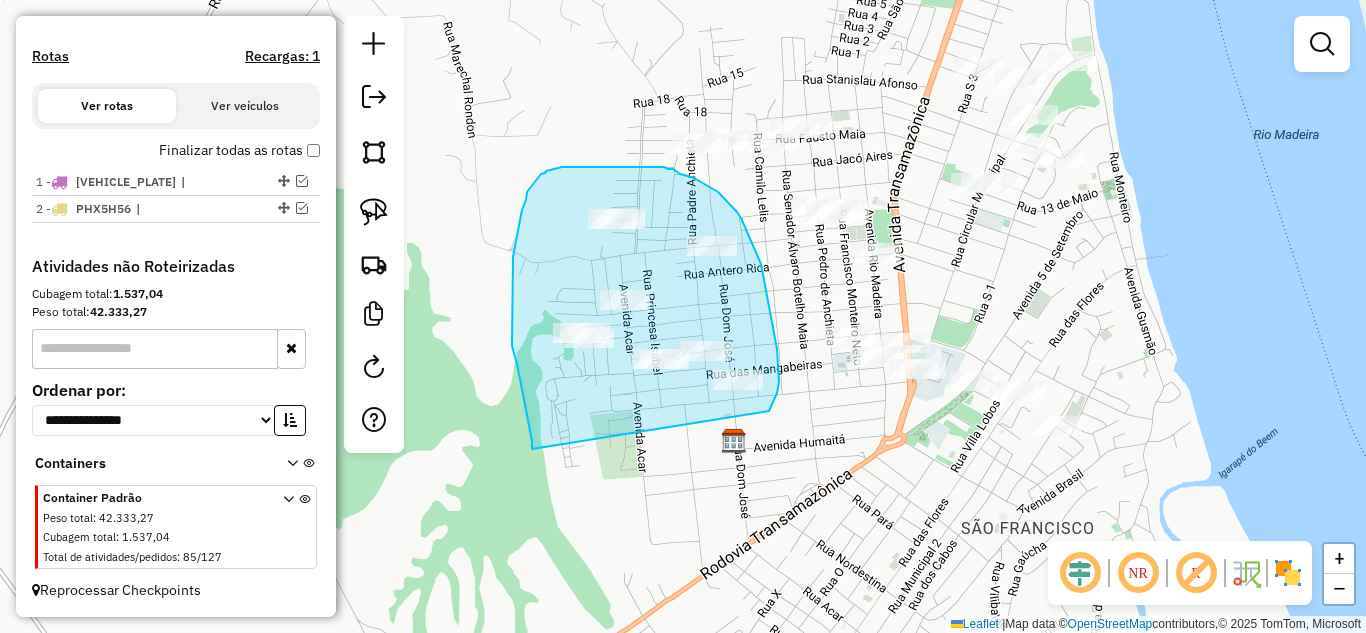 drag, startPoint x: 522, startPoint y: 393, endPoint x: 753, endPoint y: 411, distance: 231.70024 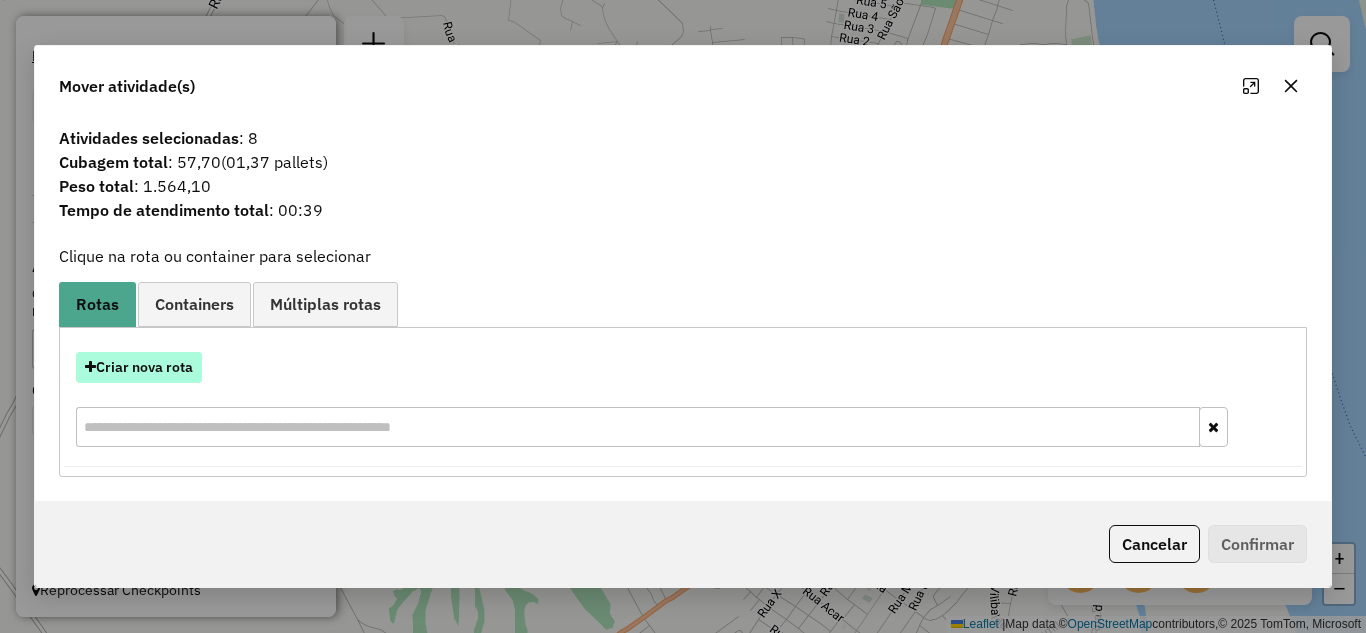 click on "Criar nova rota" at bounding box center [139, 367] 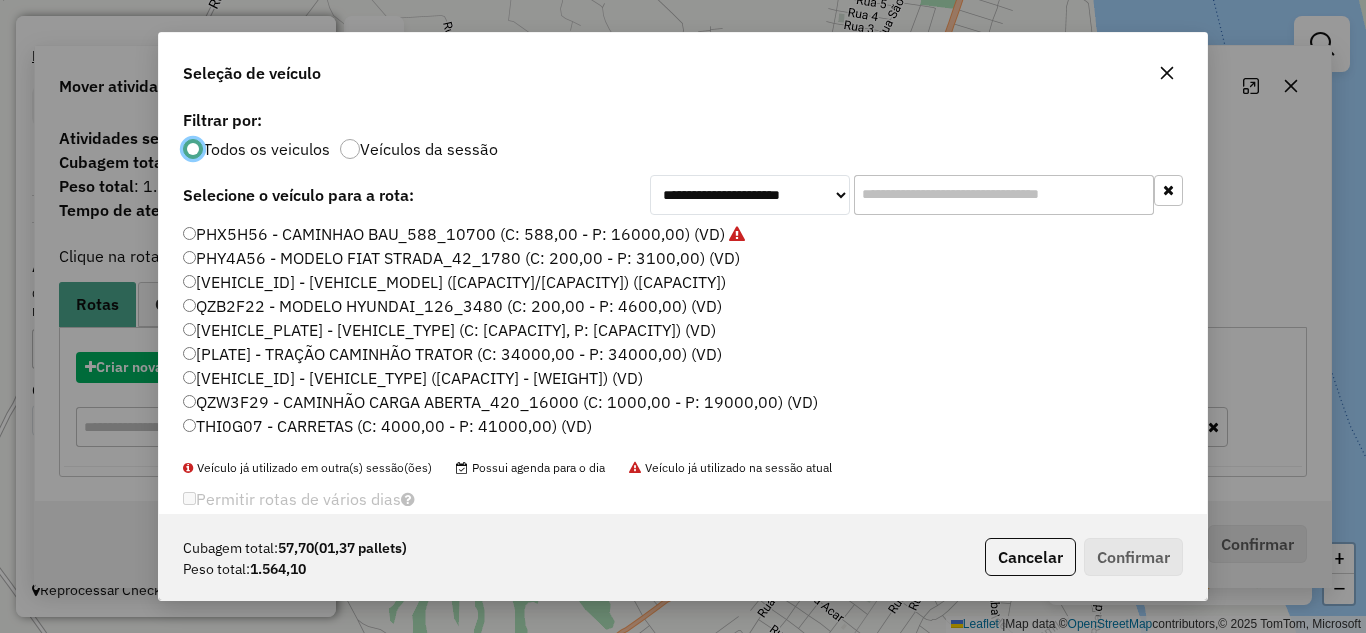 scroll, scrollTop: 11, scrollLeft: 6, axis: both 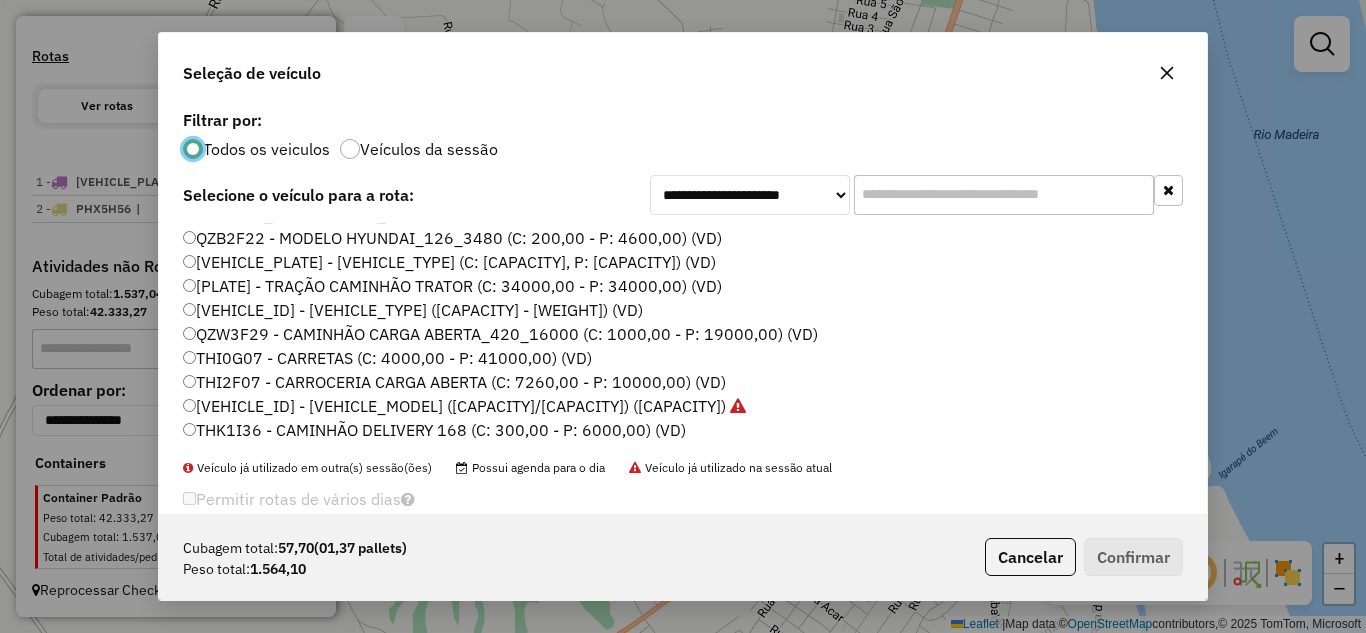 click on "THK1I36 - CAMINHÃO DELIVERY 168 (C: 300,00 - P: 6000,00) (VD)" 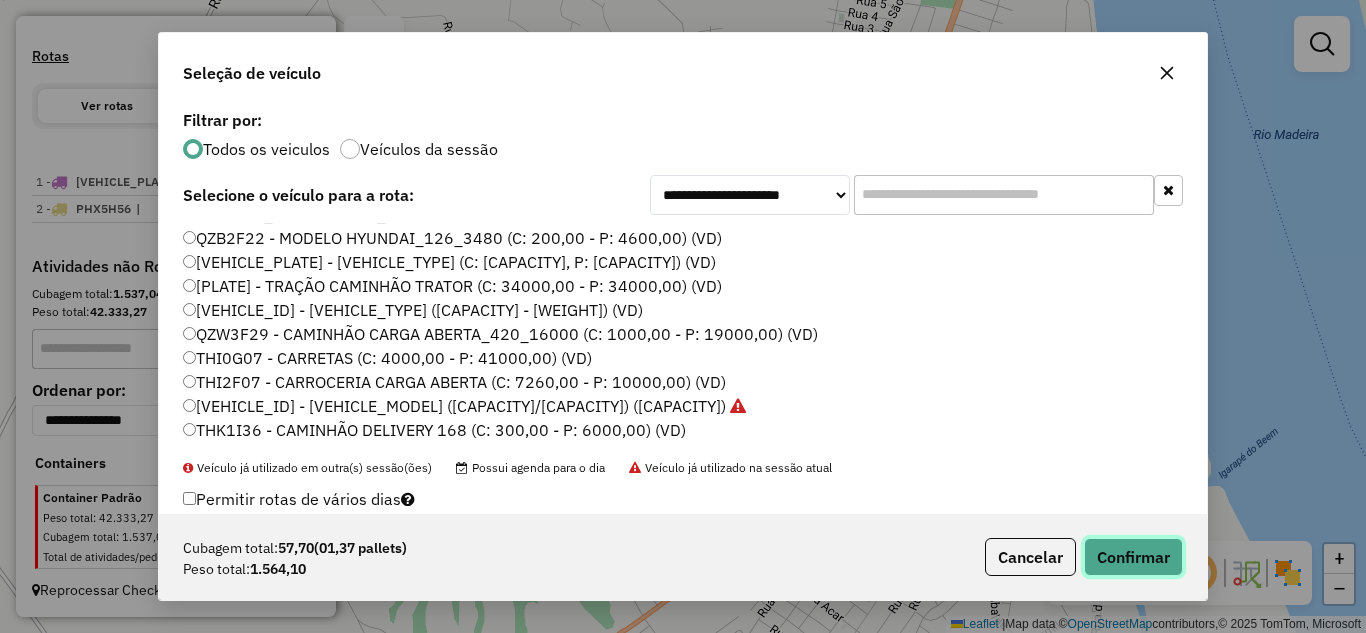 click on "Confirmar" 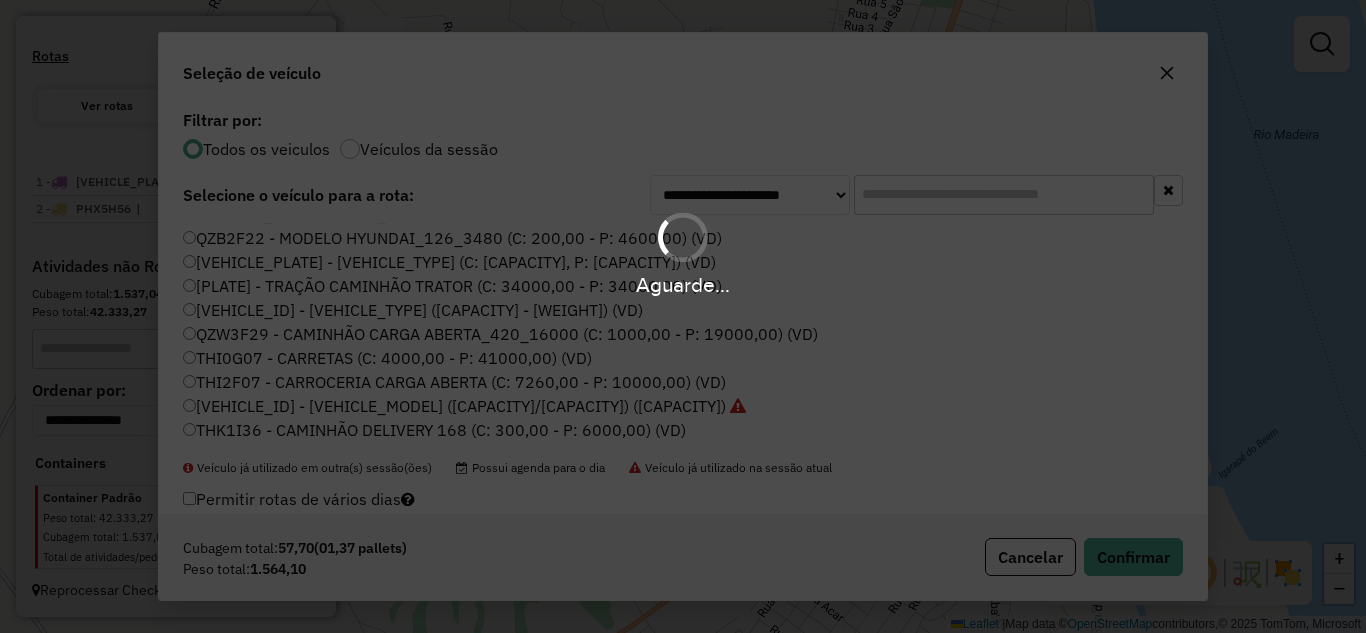 scroll, scrollTop: 688, scrollLeft: 0, axis: vertical 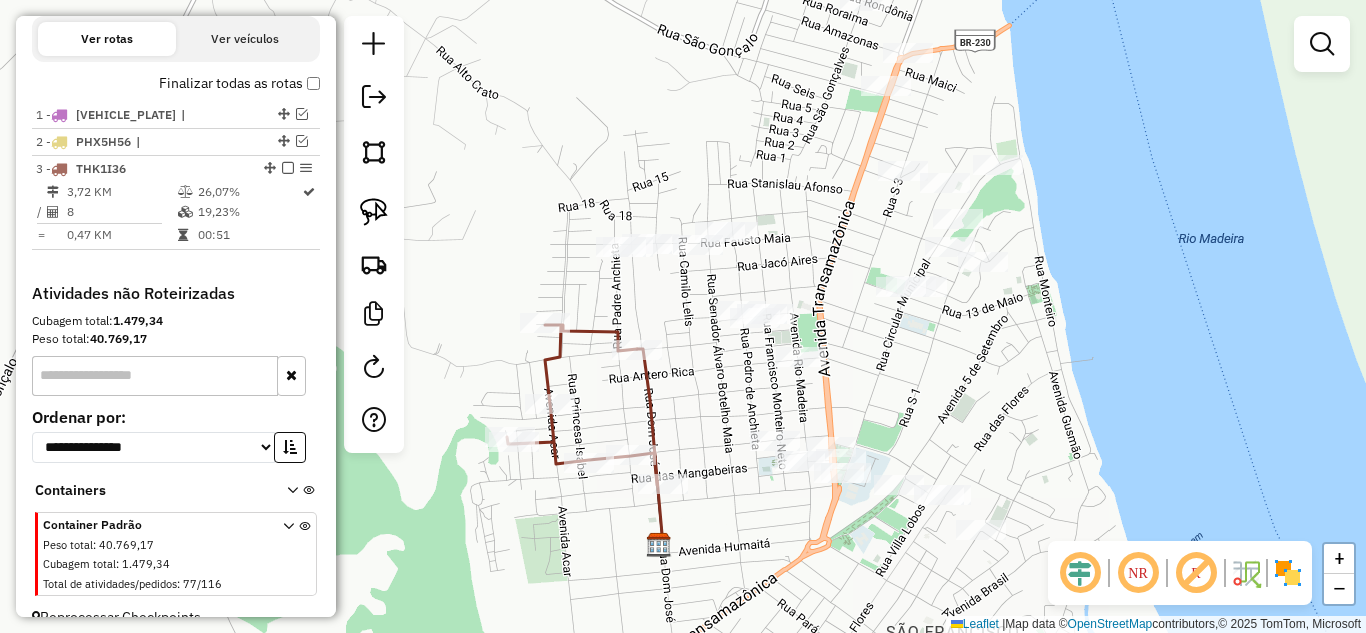 drag, startPoint x: 695, startPoint y: 172, endPoint x: 620, endPoint y: 263, distance: 117.923706 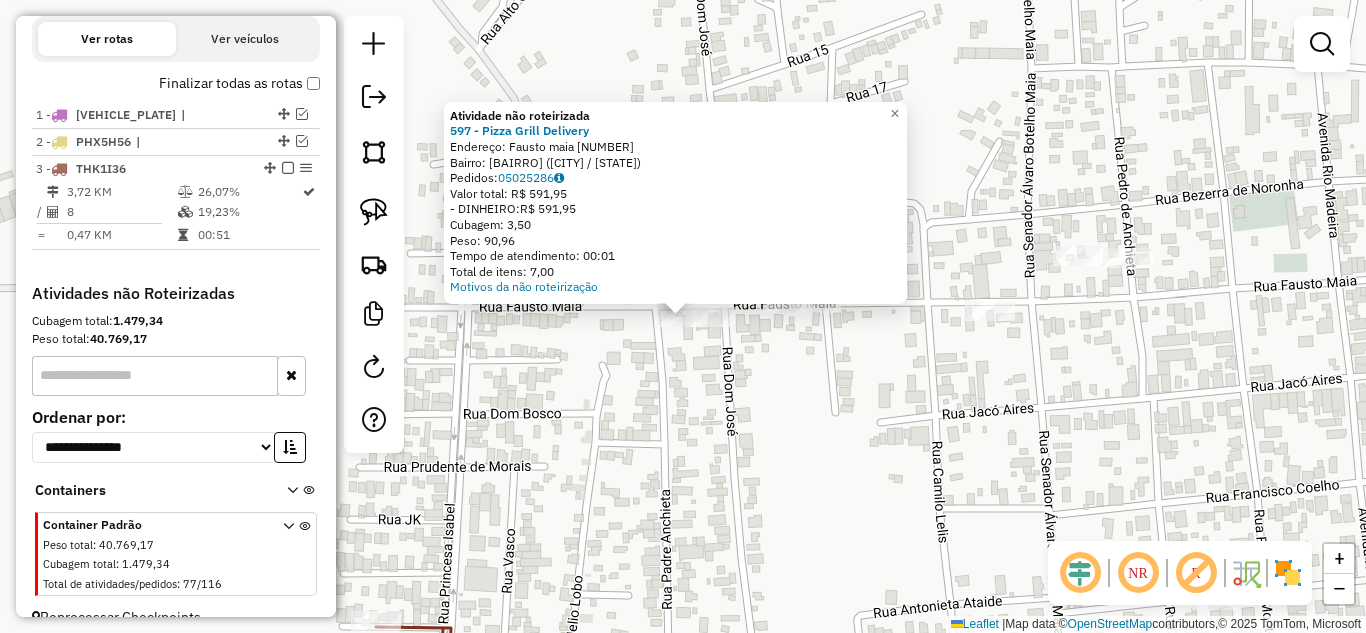 click on "Atividade não roteirizada 597 - Pizza Grill Delivery  Endereço:  [STREET_NAME] [NUMBER]   Bairro: [NEIGHBORHOOD] ([CITY] / AM)   Pedidos:  [ORDER_ID]   Valor total: R$ 591,95   - DINHEIRO:  R$ 591,95   Cubagem: 3,50   Peso: 90,96   Tempo de atendimento: 00:01   Total de itens: 7,00  Motivos da não roteirização × Janela de atendimento Grade de atendimento Capacidade Transportadoras Veículos Cliente Pedidos  Rotas Selecione os dias de semana para filtrar as janelas de atendimento  Seg   Ter   Qua   Qui   Sex   Sáb   Dom  Informe o período da janela de atendimento: De: Até:  Filtrar exatamente a janela do cliente  Considerar janela de atendimento padrão  Selecione os dias de semana para filtrar as grades de atendimento  Seg   Ter   Qua   Qui   Sex   Sáb   Dom   Considerar clientes sem dia de atendimento cadastrado  Clientes fora do dia de atendimento selecionado Filtrar as atividades entre os valores definidos abaixo:  Peso mínimo:   Peso máximo:   Cubagem mínima:   Cubagem máxima:   De:   Até:   De:" 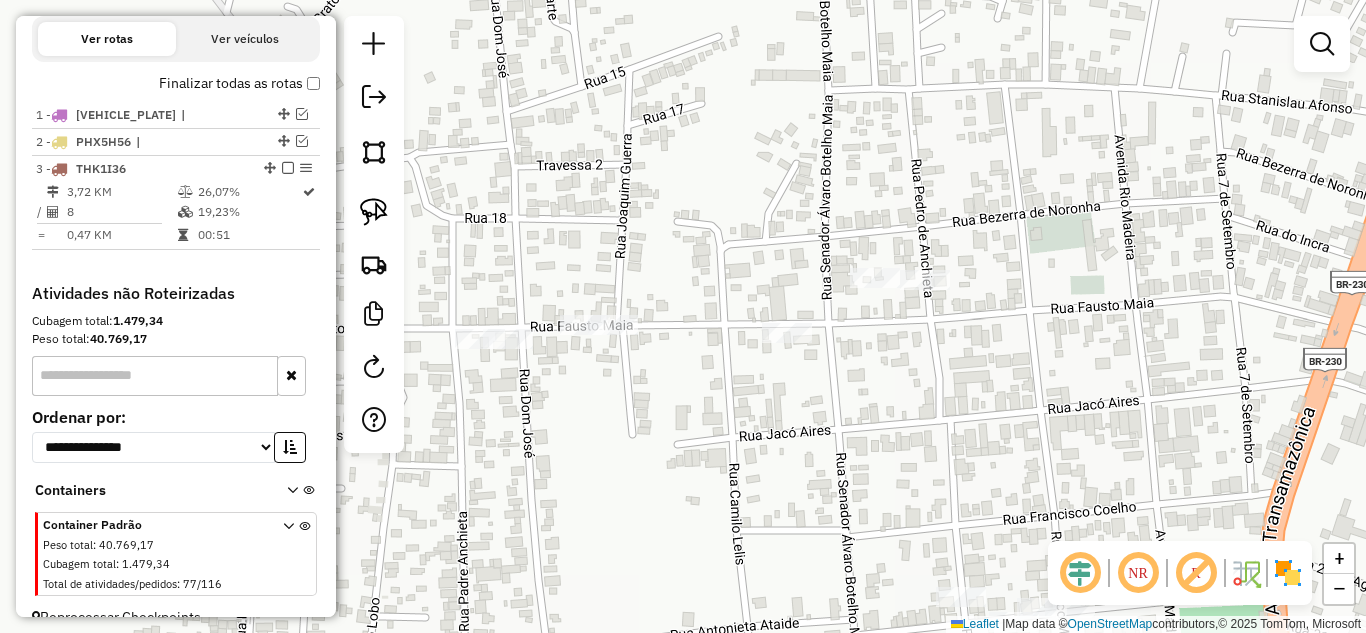 drag, startPoint x: 718, startPoint y: 426, endPoint x: 694, endPoint y: 429, distance: 24.186773 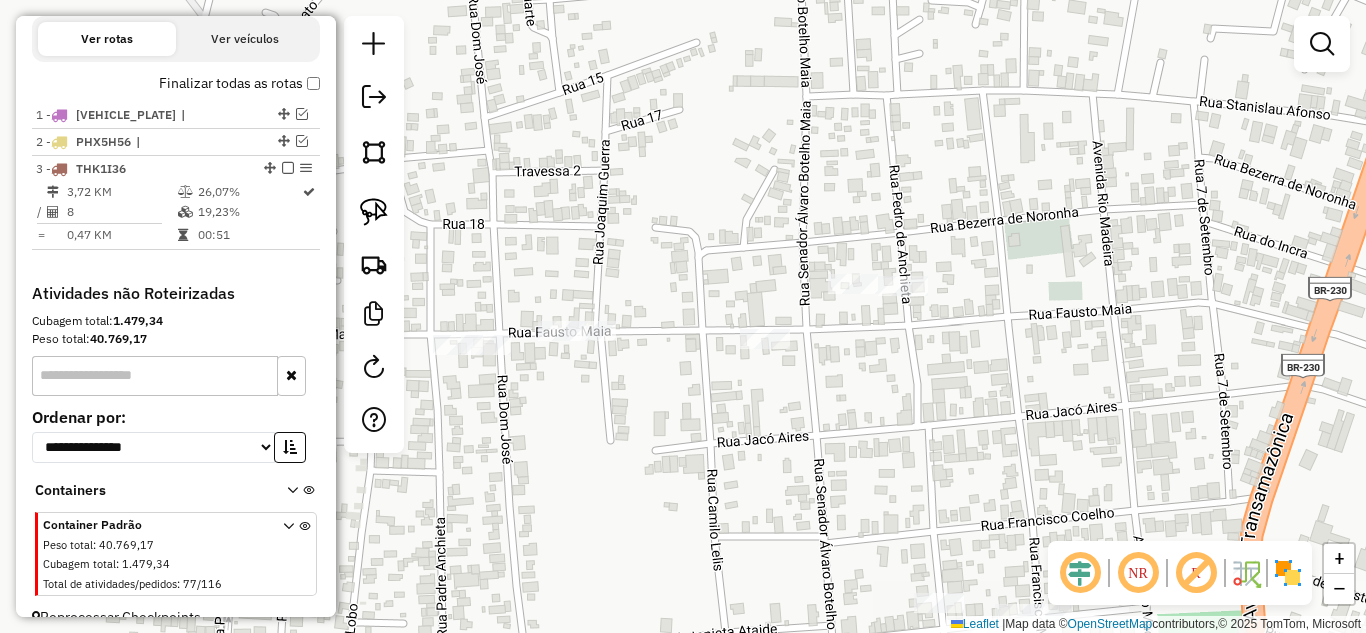 click 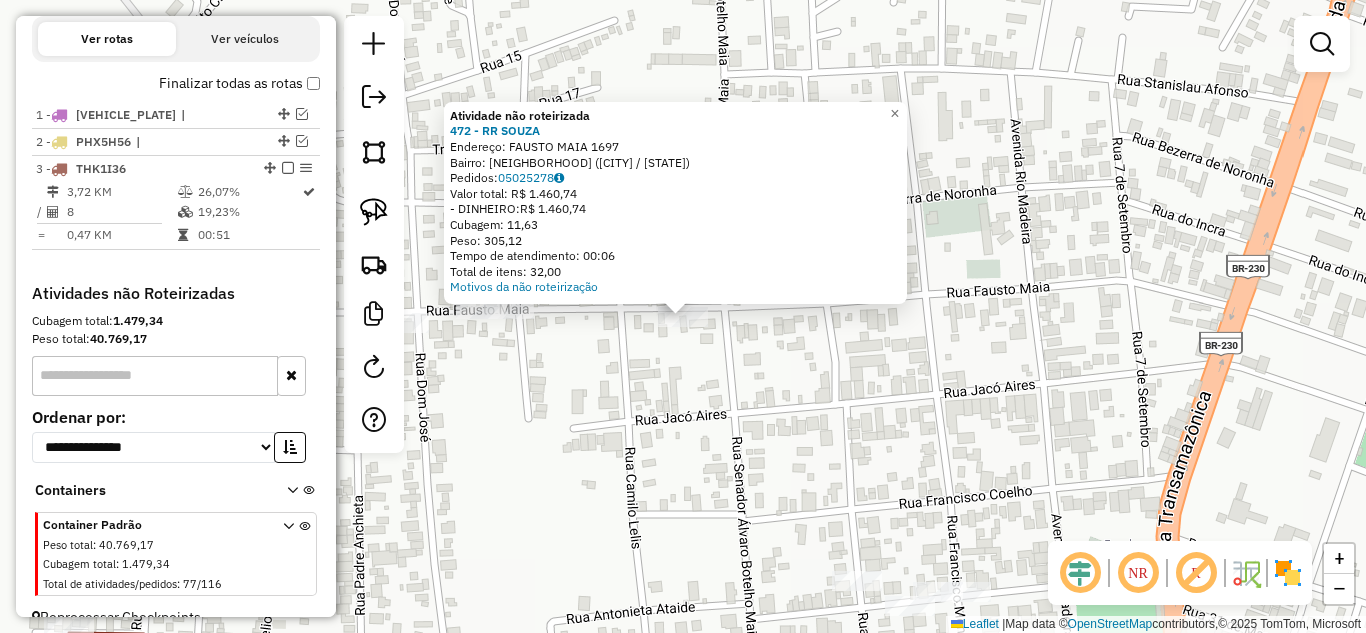 click on "Atividade não roteirizada 472 - RR SOUZA  Endereço:  FAUSTO MAIA [NUMBER]   Bairro: NOVA HUMAITA ([CITY] / AM)   Pedidos:  [ORDER_ID]   Valor total: R$ 1.460,74   - DINHEIRO:  R$ 1.460,74   Cubagem: 11,63   Peso: 305,12   Tempo de atendimento: 00:06   Total de itens: 32,00  Motivos da não roteirização × Janela de atendimento Grade de atendimento Capacidade Transportadoras Veículos Cliente Pedidos  Rotas Selecione os dias de semana para filtrar as janelas de atendimento  Seg   Ter   Qua   Qui   Sex   Sáb   Dom  Informe o período da janela de atendimento: De: Até:  Filtrar exatamente a janela do cliente  Considerar janela de atendimento padrão  Selecione os dias de semana para filtrar as grades de atendimento  Seg   Ter   Qua   Qui   Sex   Sáb   Dom   Considerar clientes sem dia de atendimento cadastrado  Clientes fora do dia de atendimento selecionado Filtrar as atividades entre os valores definidos abaixo:  Peso mínimo:   Peso máximo:   Cubagem mínima:   Cubagem máxima:   De:   Até:   De:   Até:" 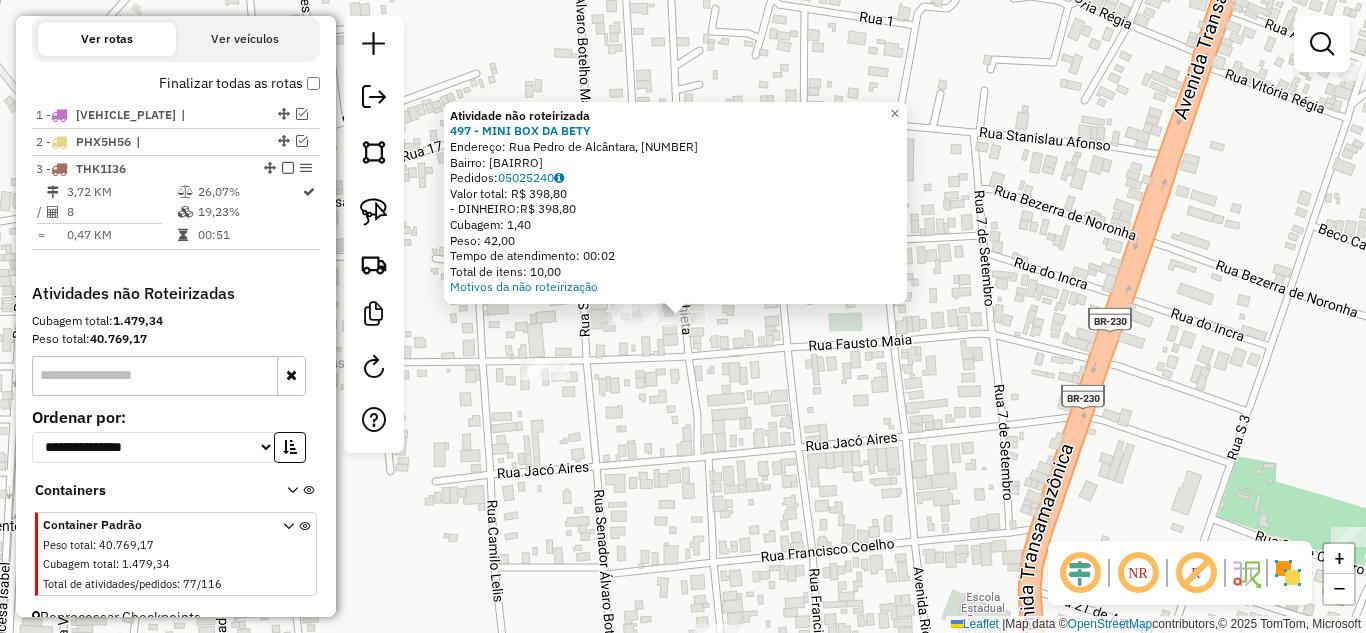 click on "Atividade não roteirizada [NUMBER] - [NAME]  Endereço: Rua [NAME], [NUMBER]   Bairro: [NAME] ([NAME] / [STATE])   Pedidos:  [ORDER_ID]   Valor total: R$ [PRICE]   - DINHEIRO:  R$ [PRICE]   Cubagem: [NUMBER]   Peso: [NUMBER]   Tempo de atendimento: [TIME]   Total de itens: [NUMBER]  Motivos da não roteirização × Janela de atendimento Grade de atendimento Capacidade Transportadoras Veículos Cliente Pedidos  Rotas Selecione os dias de semana para filtrar as janelas de atendimento  Seg   Ter   Qua   Qui   Sex   Sáb   Dom  Informe o período da janela de atendimento: De: [TIME] Até: [TIME]  Filtrar exatamente a janela do cliente  Considerar janela de atendimento padrão  Selecione os dias de semana para filtrar as grades de atendimento  Seg   Ter   Qua   Qui   Sex   Sáb   Dom   Considerar clientes sem dia de atendimento cadastrado  Clientes fora do dia de atendimento selecionado Filtrar as atividades entre os valores definidos abaixo:  Peso mínimo: [NUMBER]  Peso máximo: [NUMBER]  Cubagem mínima: [NUMBER]  Cubagem máxima: [NUMBER]  De: [TIME]  De: [TIME]" 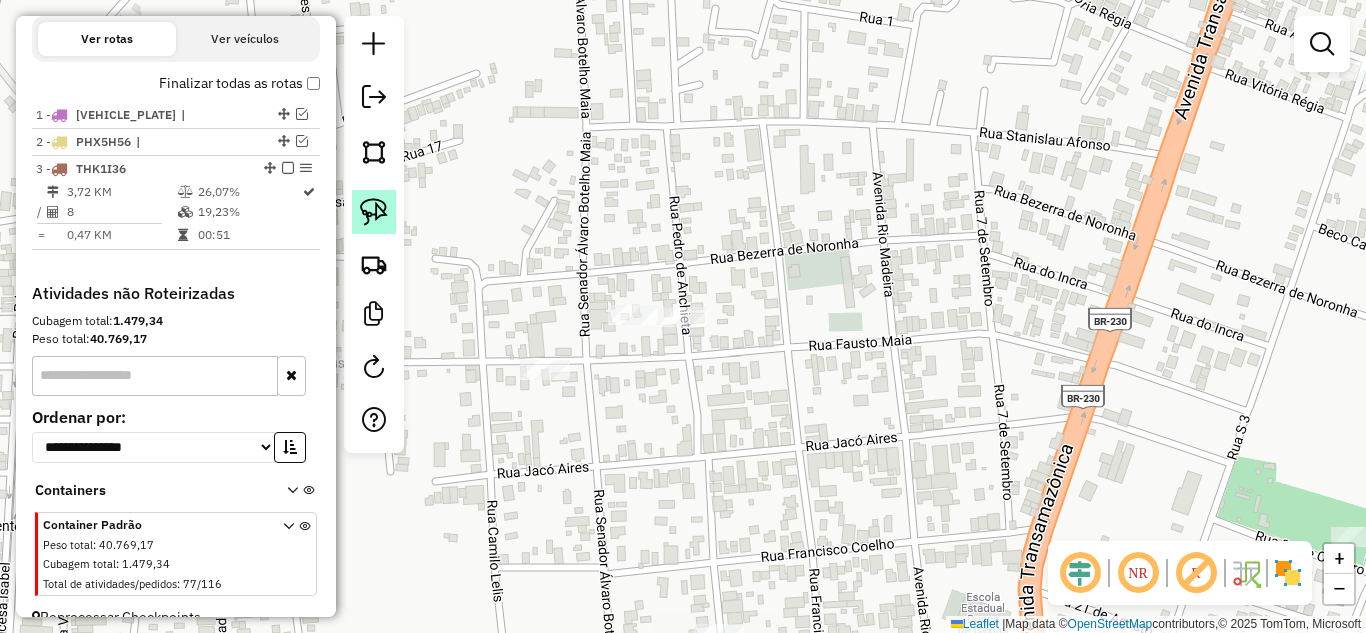click 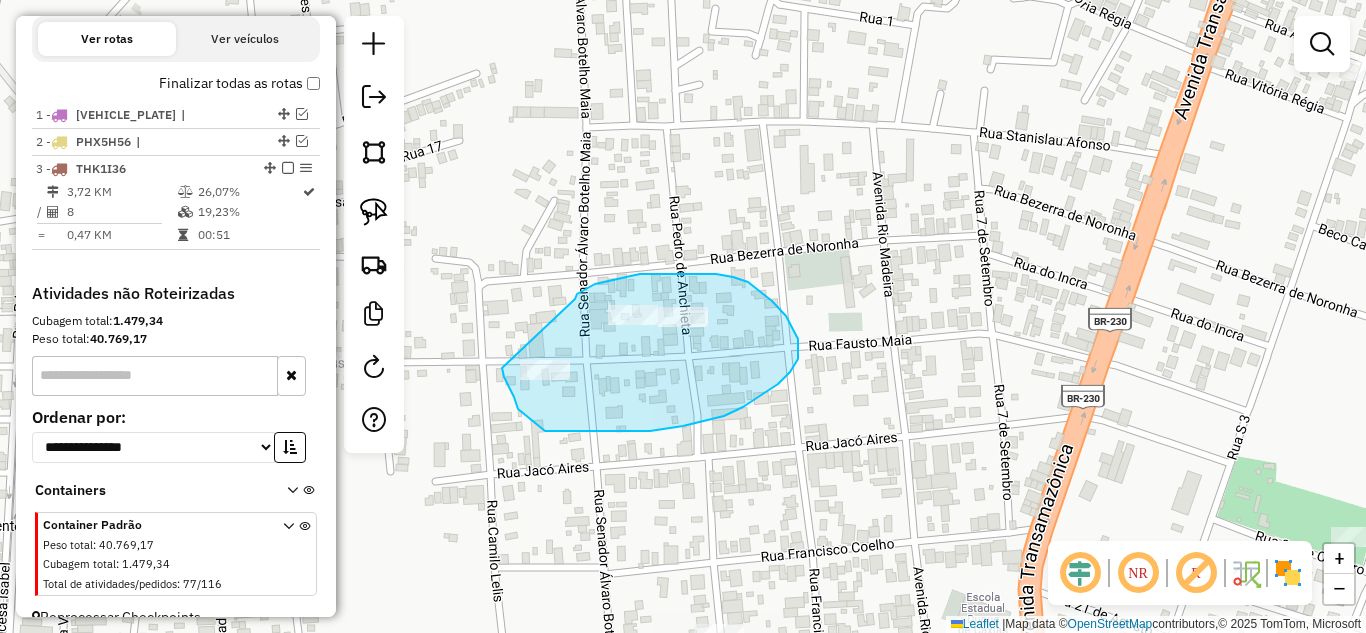 drag, startPoint x: 575, startPoint y: 299, endPoint x: 503, endPoint y: 362, distance: 95.67131 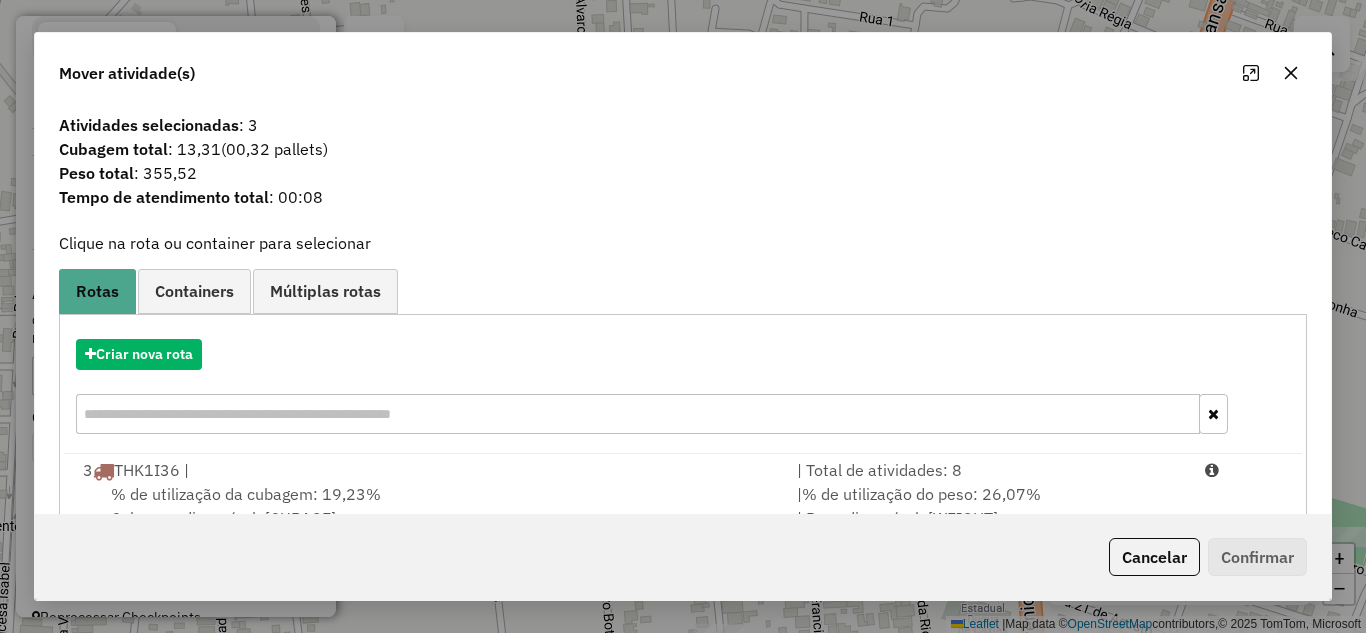 click on "|  % de utilização do peso: [PERCENTAGE]%  | Peso disponível: [WEIGHT]" at bounding box center (989, 506) 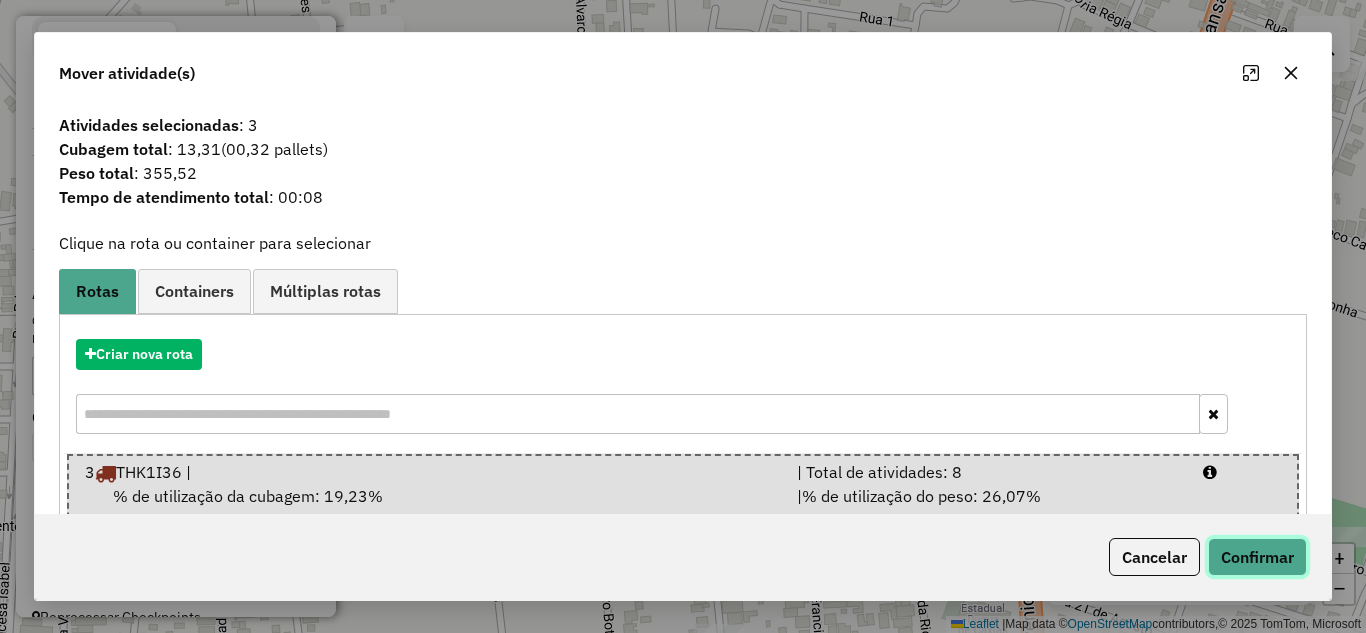 drag, startPoint x: 1232, startPoint y: 543, endPoint x: 1214, endPoint y: 537, distance: 18.973665 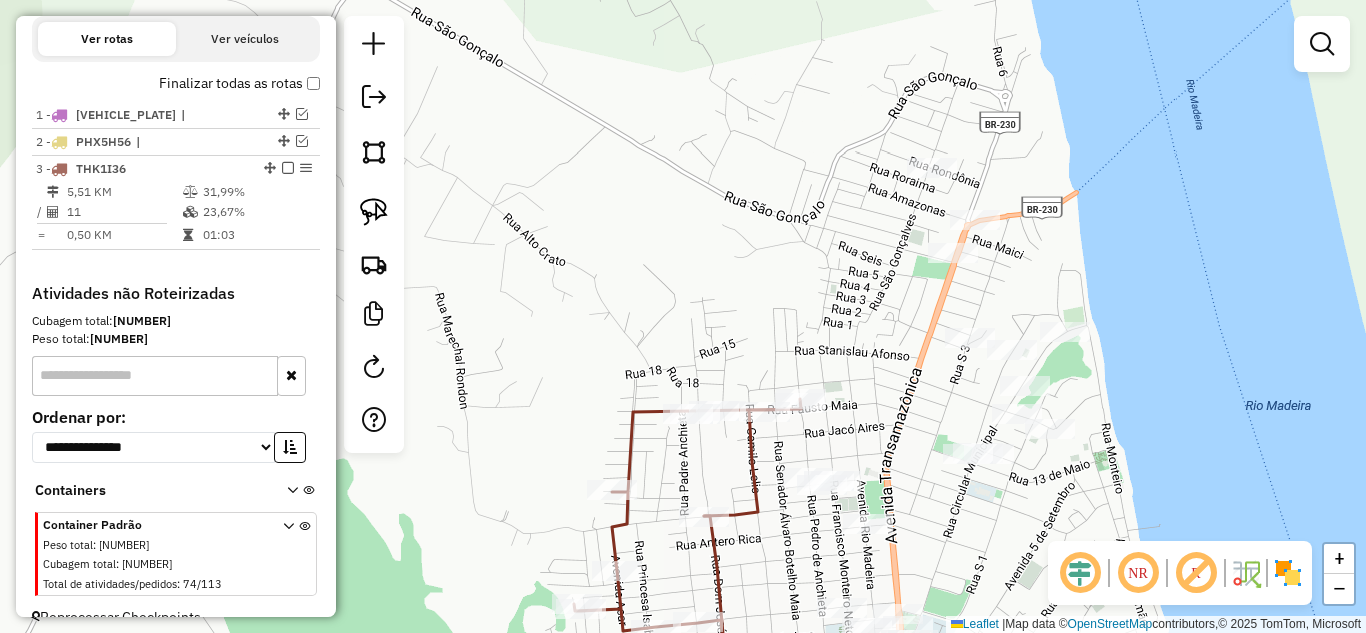 drag, startPoint x: 918, startPoint y: 392, endPoint x: 821, endPoint y: 423, distance: 101.8332 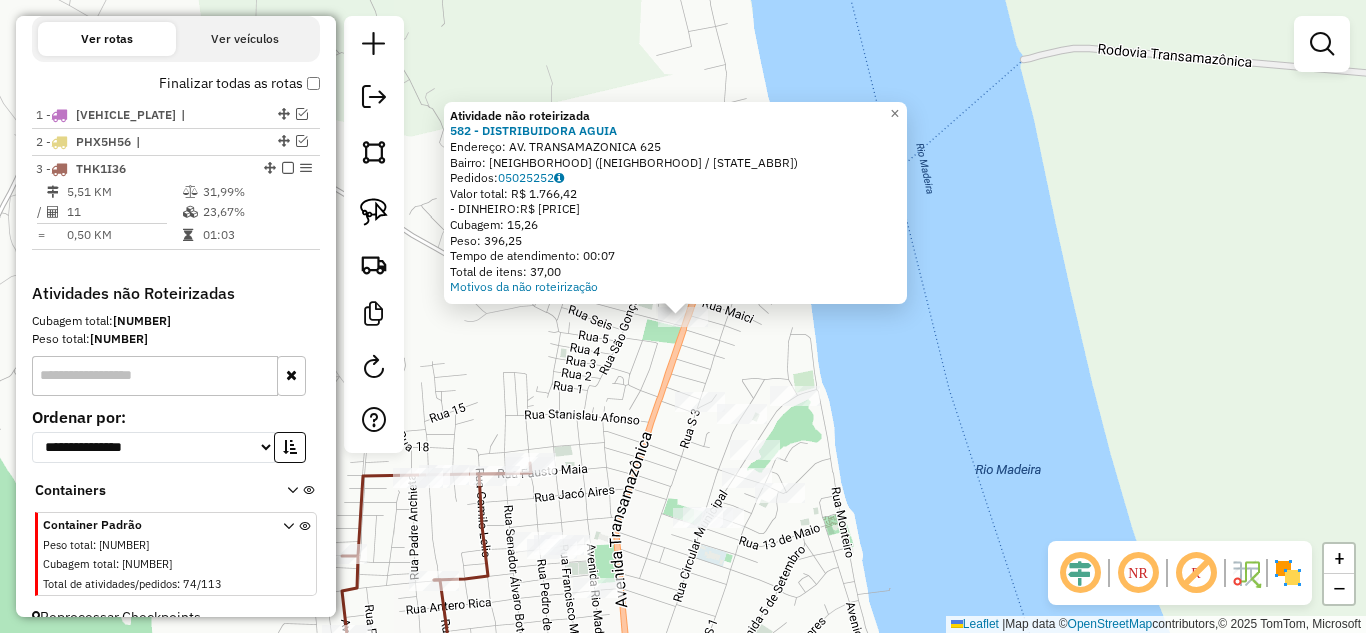 click on "Atividade não roteirizada [NUMBER] - [COMPANY]  Endereço:  [STREET] [NUMBER]   Bairro: [NEIGHBORHOOD] ([CITY] / [STATE])   Pedidos:  [ORDER_ID]   Valor total: R$ [PRICE]   - [PAYMENT_METHOD]:  R$ [PRICE]   Cubagem: [CUBAGE]   Peso: [WEIGHT]   Tempo de atendimento: [TIME]   Total de itens: [ITEMS]  Motivos da não roteirização × Janela de atendimento Grade de atendimento Capacidade Transportadoras Veículos Cliente Pedidos  Rotas Selecione os dias de semana para filtrar as janelas de atendimento  Seg   Ter   Qua   Qui   Sex   Sáb   Dom  Informe o período da janela de atendimento: De: Até:  Filtrar exatamente a janela do cliente  Considerar janela de atendimento padrão  Selecione os dias de semana para filtrar as grades de atendimento  Seg   Ter   Qua   Qui   Sex   Sáb   Dom   Considerar clientes sem dia de atendimento cadastrado  Clientes fora do dia de atendimento selecionado Filtrar as atividades entre os valores definidos abaixo:  Peso mínimo:   Peso máximo:   Cubagem mínima:   Cubagem máxima:  De:" 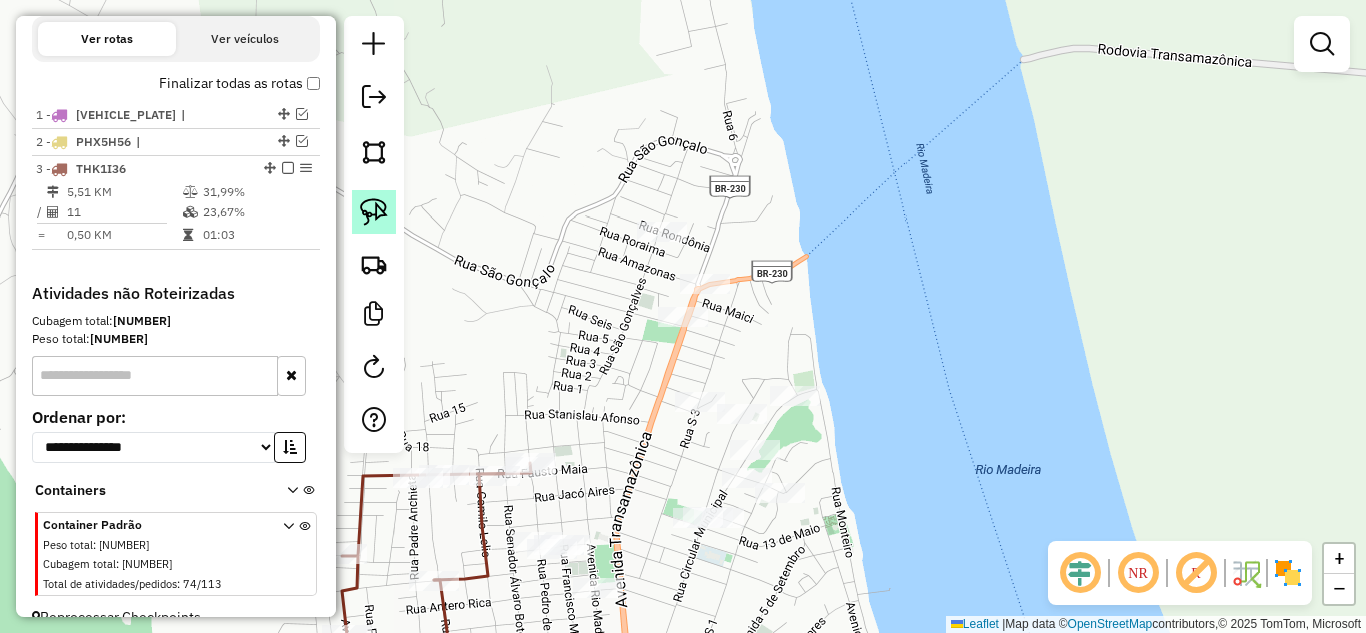 click 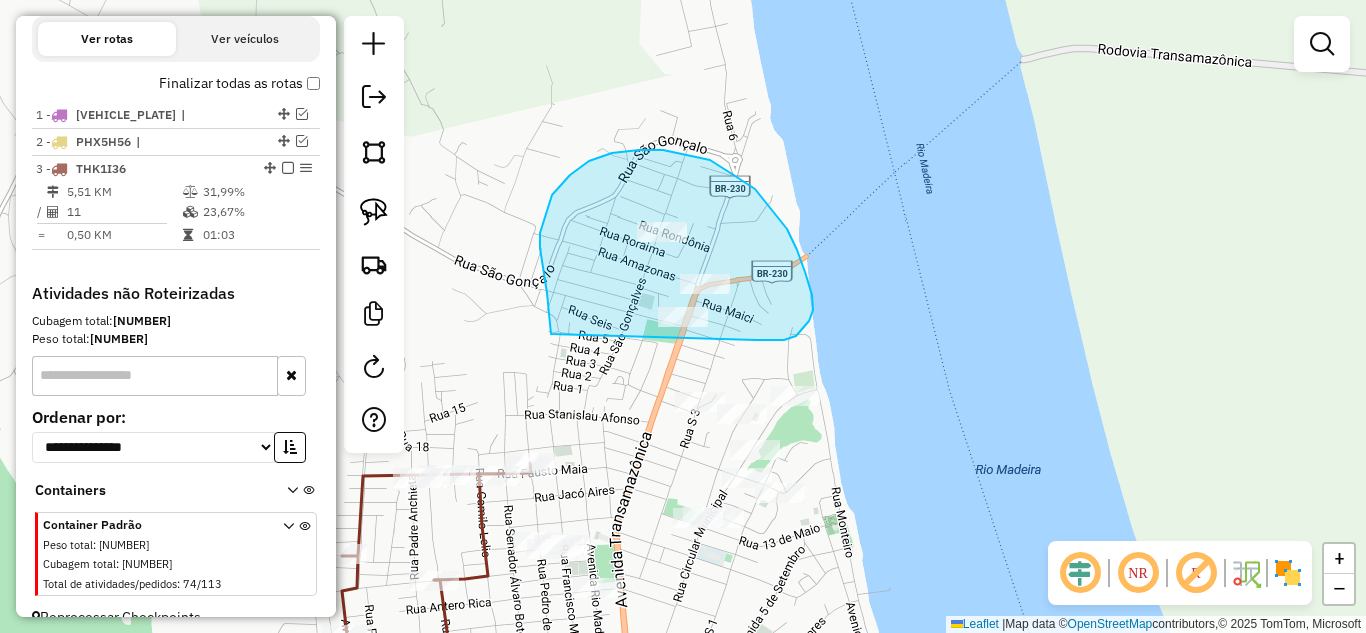 drag, startPoint x: 551, startPoint y: 334, endPoint x: 756, endPoint y: 340, distance: 205.08778 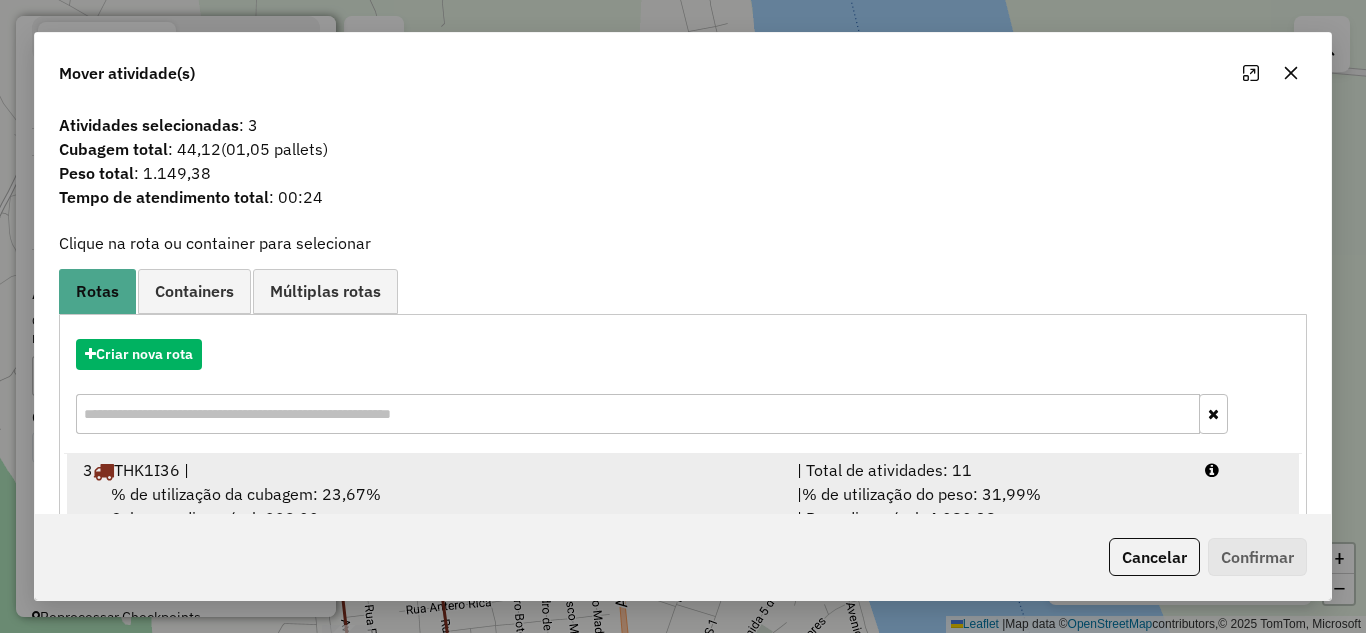 click on "| Total de atividades: 11" at bounding box center [989, 470] 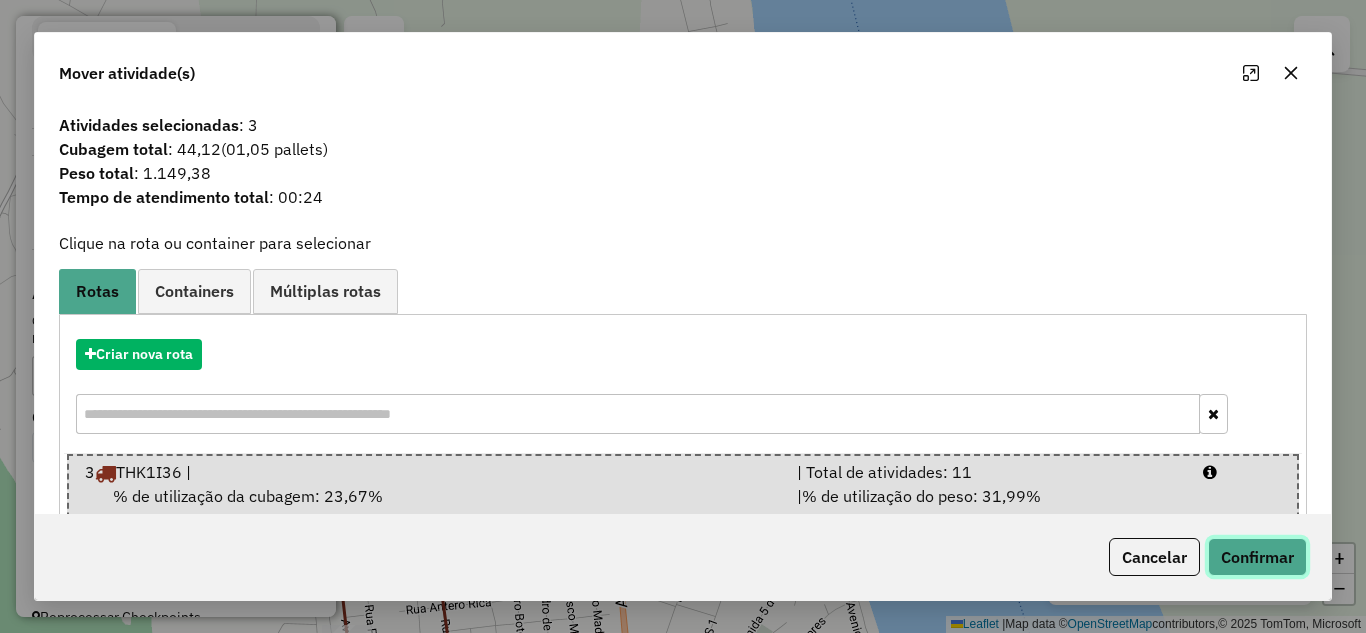 click on "Confirmar" 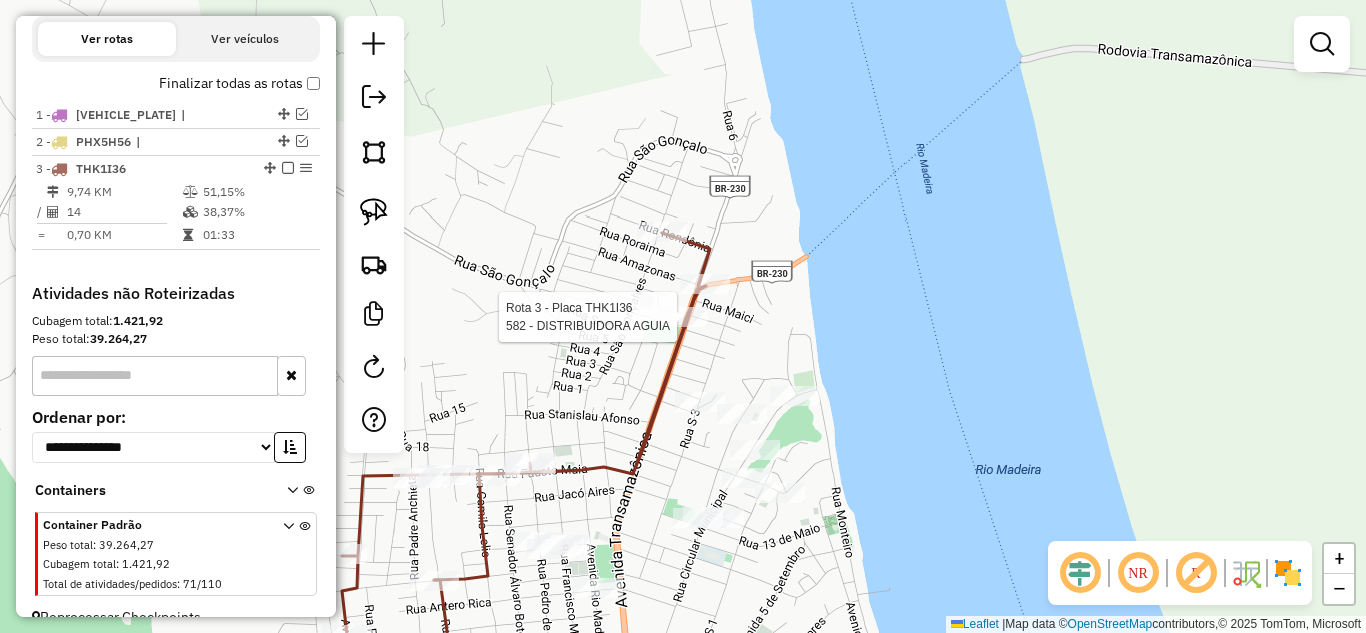 select on "**********" 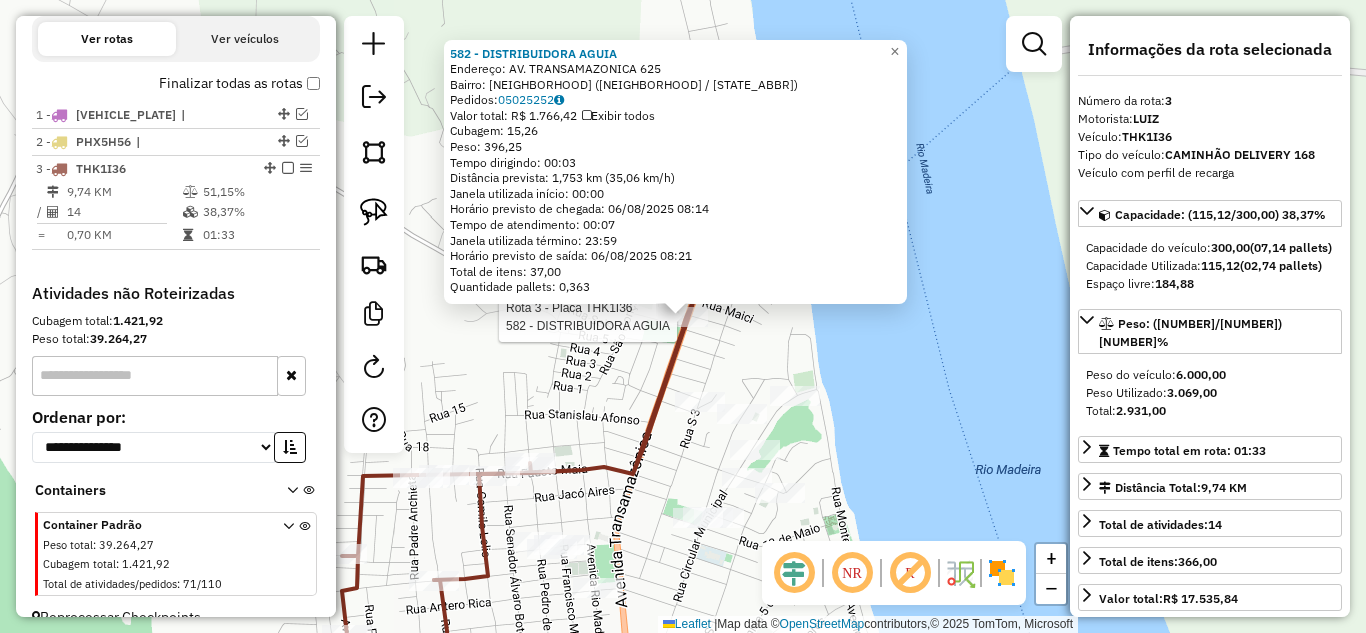 scroll, scrollTop: 715, scrollLeft: 0, axis: vertical 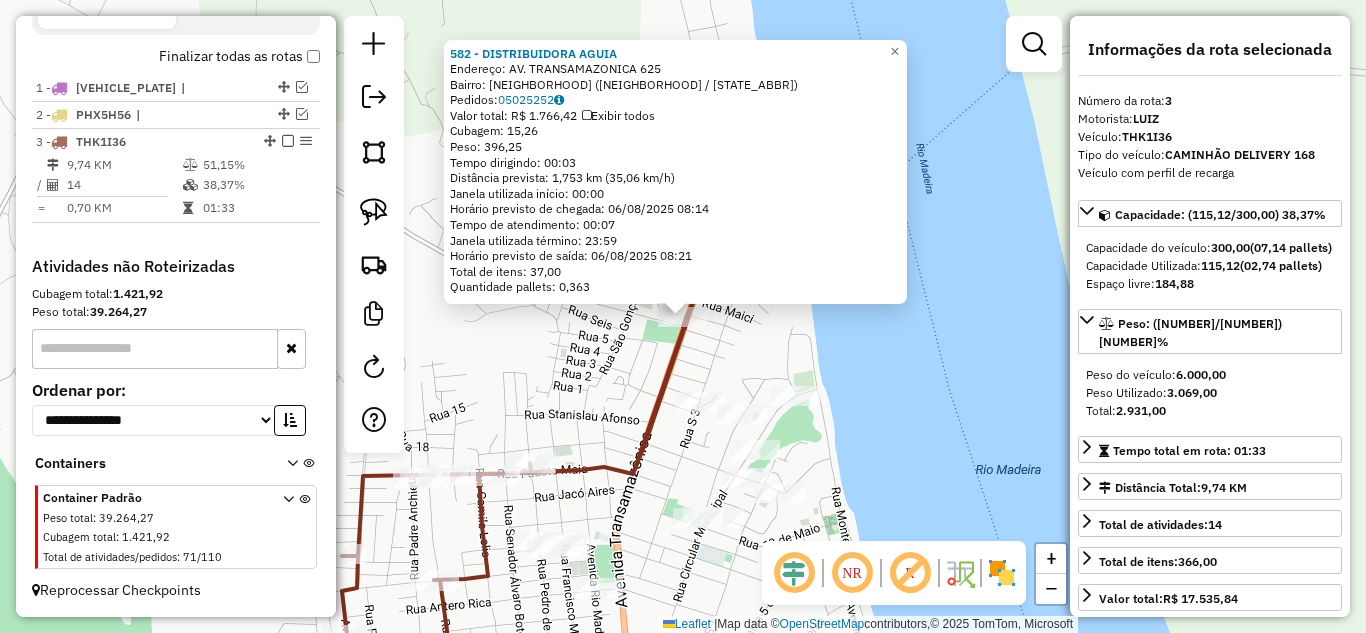 click on "[NUMBER] - [NAME]  Endereço:  AV. TRANSAMAZONICA [NUMBER]   Bairro: [NAME] ([NAME] / [NAME])   Pedidos:  [ORDER_ID]   Valor total: R$ [PRICE]   Exibir todos   Cubagem: [CUBAGE]  Peso: [WEIGHT]  Tempo dirigindo: [TIME]   Distância prevista: [DISTANCE] km ([SPEED] km/h)   Janela utilizada início: [TIME]   Horário previsto de chegada: [DATE] [TIME]   Tempo de atendimento: [TIME]   Janela utilizada término: [TIME]   Horário previsto de saída: [DATE] [TIME]   Total de itens: [ITEMS]  Quantidade pallets: [PALLETS]  × Janela de atendimento Grade de atendimento Capacidade Transportadoras Veículos Cliente Pedidos  Rotas Selecione os dias de semana para filtrar as janelas de atendimento  Seg   Ter   Qua   Qui   Sex   Sáb   Dom  Informe o período da janela de atendimento: De: Até:  Filtrar exatamente a janela do cliente  Considerar janela de atendimento padrão  Selecione os dias de semana para filtrar as grades de atendimento  Seg   Ter   Qua   Qui   Sex   Sáb   Dom   Peso mínimo:   Peso máximo:   De:   De:" 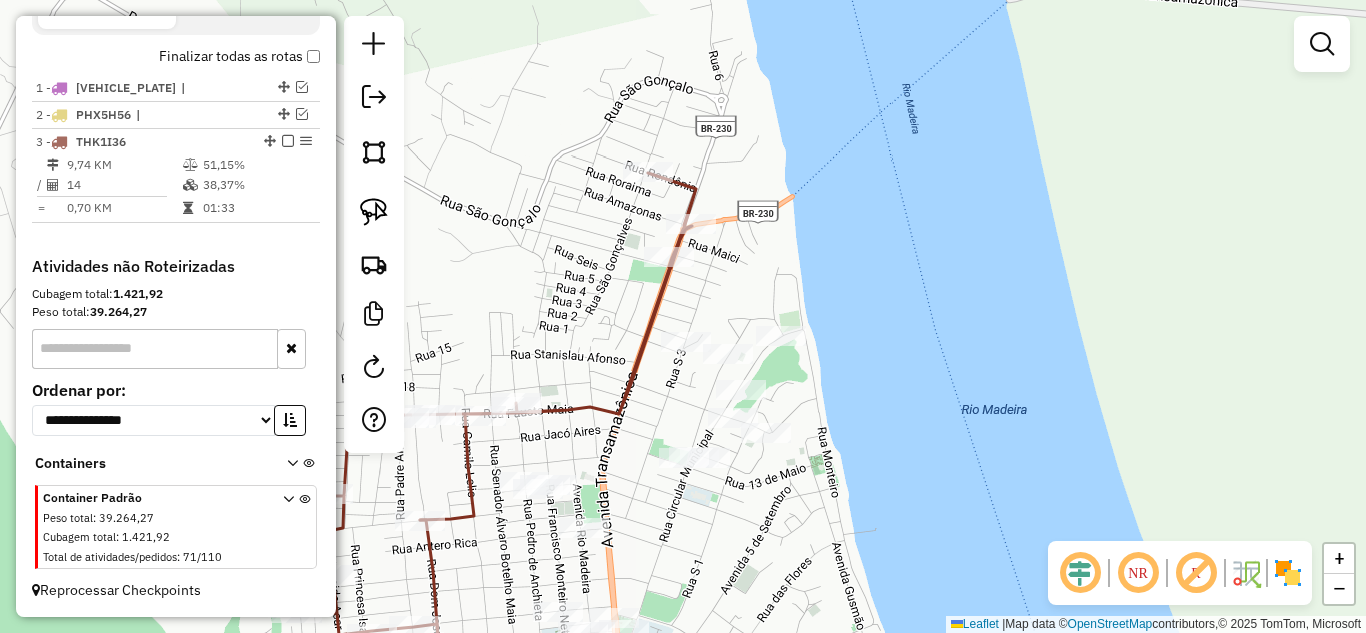drag, startPoint x: 531, startPoint y: 308, endPoint x: 521, endPoint y: 294, distance: 17.20465 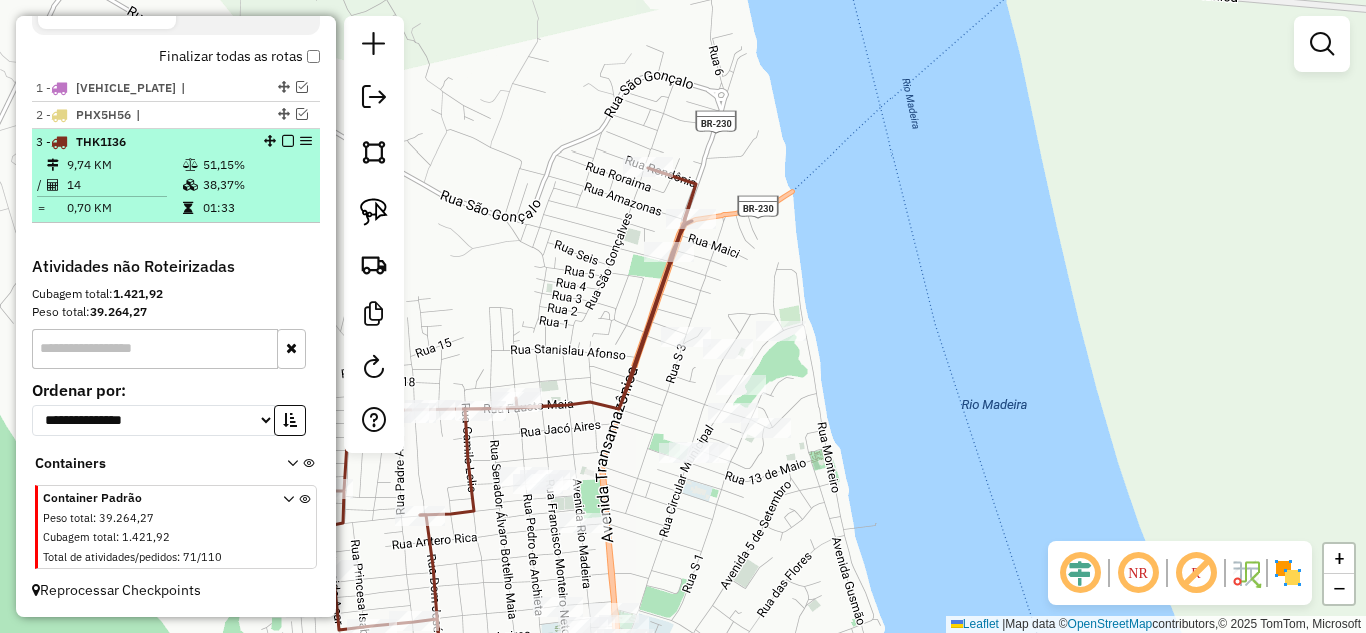 click at bounding box center (288, 141) 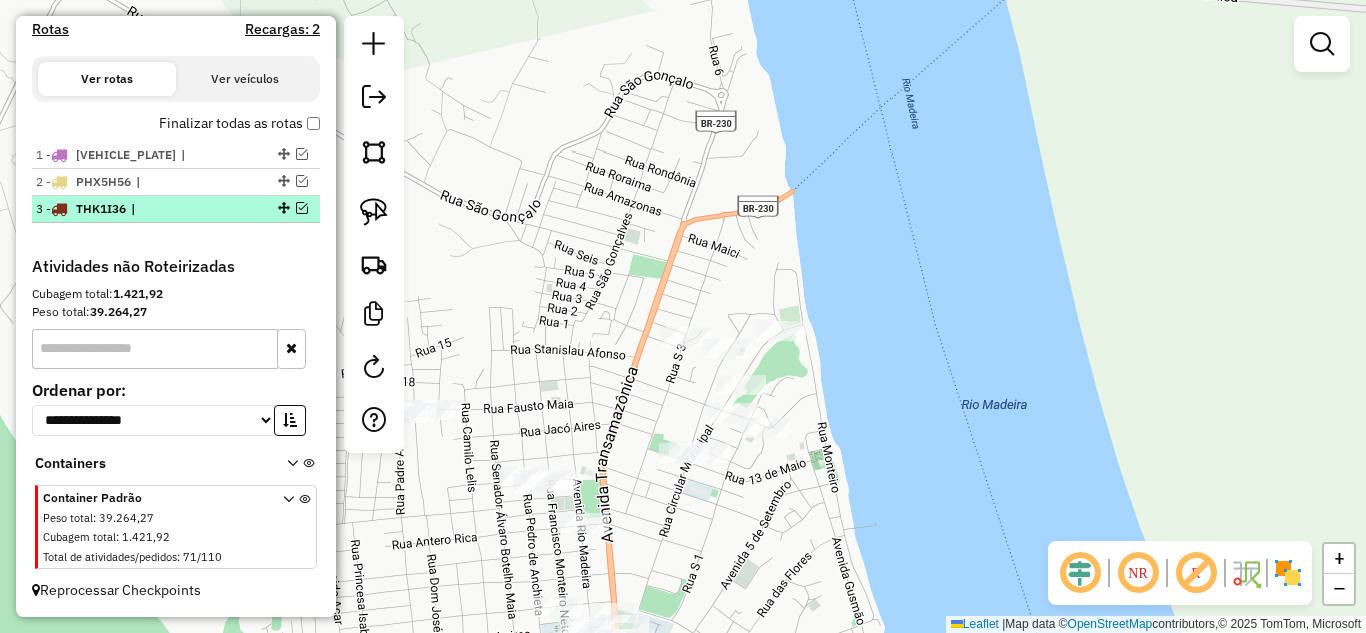 scroll, scrollTop: 648, scrollLeft: 0, axis: vertical 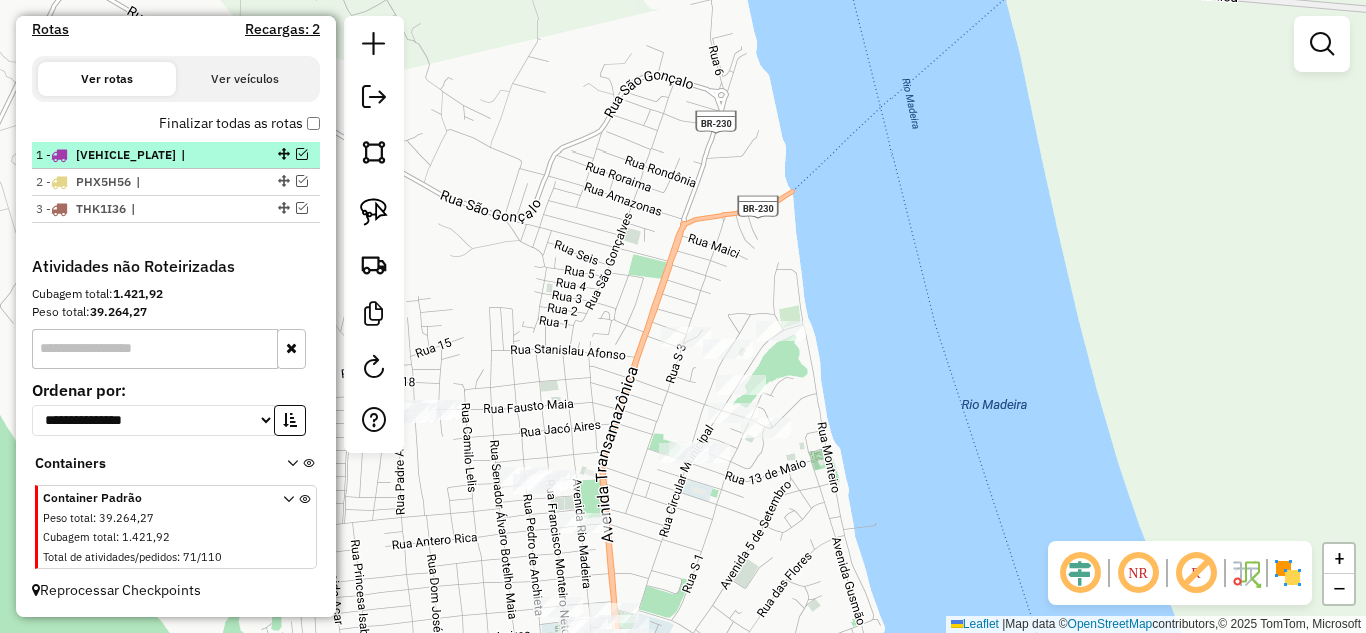 click on "[NUMBER] -      [PLATE]   |" at bounding box center (176, 155) 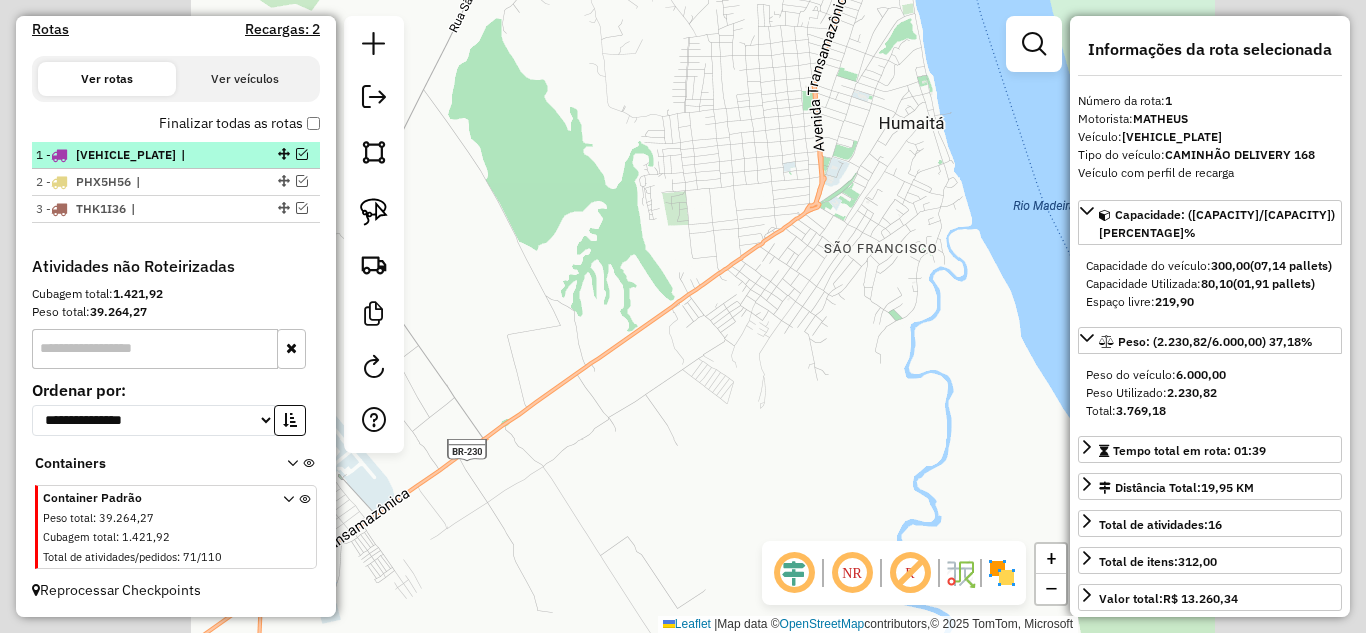 click at bounding box center (302, 154) 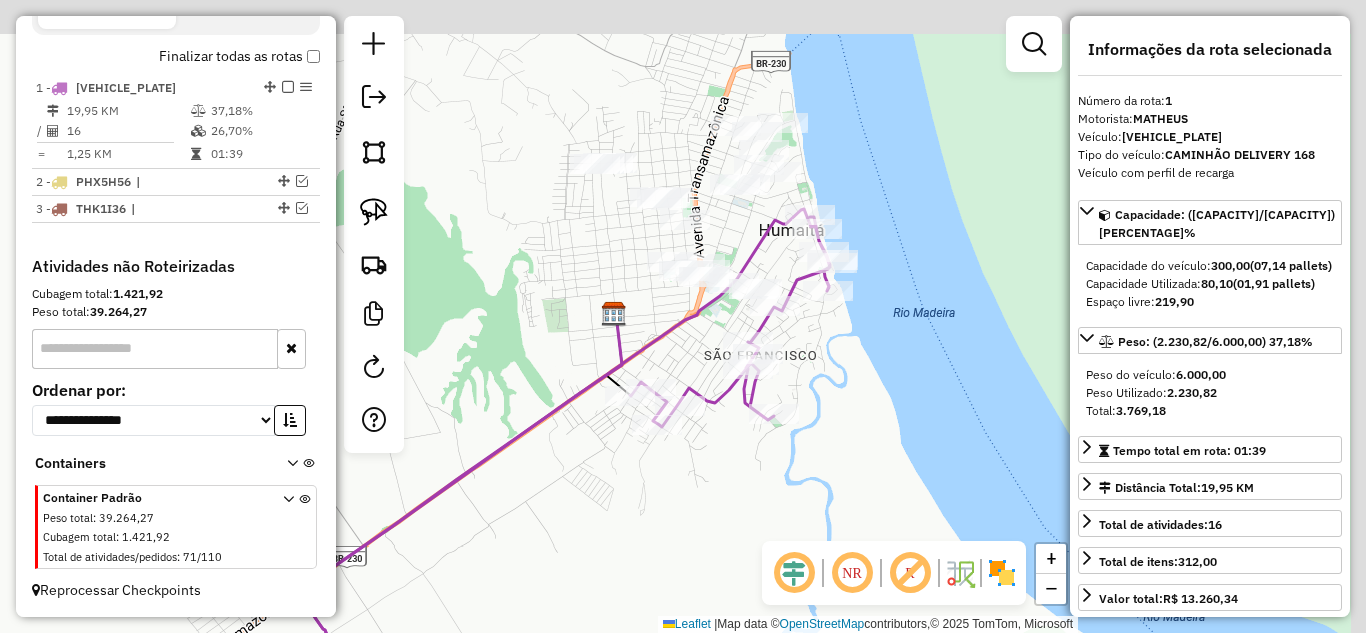 drag, startPoint x: 556, startPoint y: 275, endPoint x: 498, endPoint y: 315, distance: 70.45566 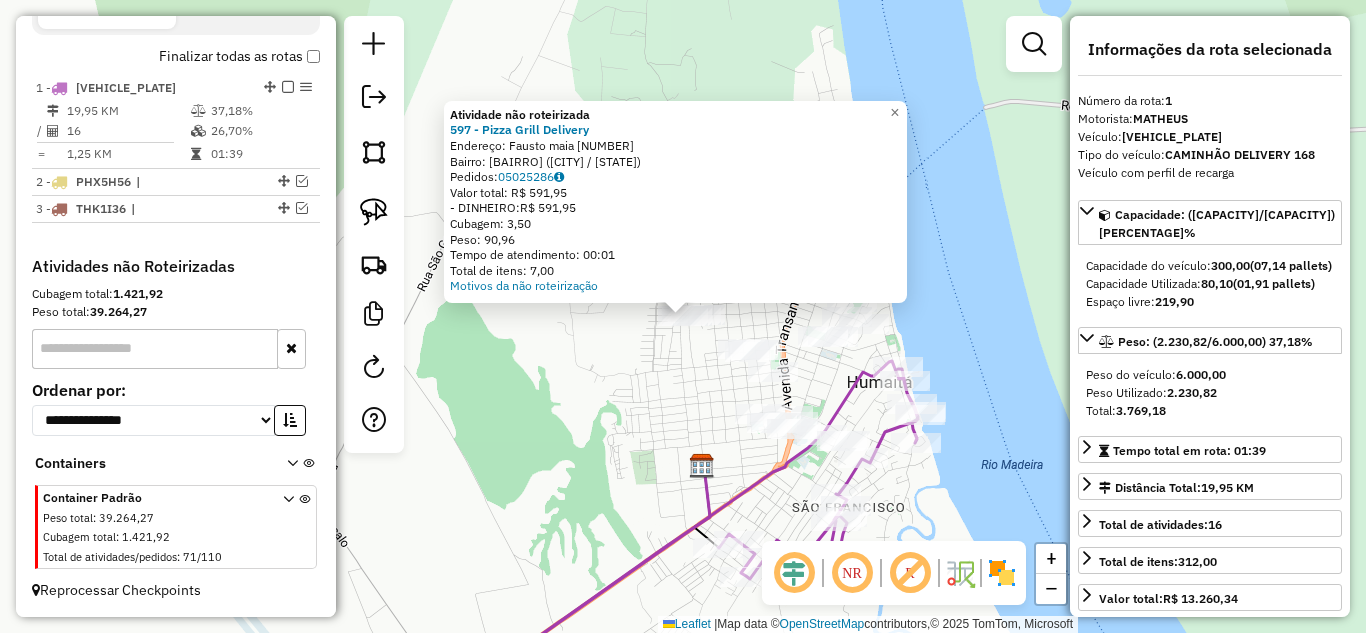 click on "Atividade não roteirizada 597 - Pizza Grill Delivery  Endereço:  [STREET_NAME] [NUMBER]   Bairro: [NEIGHBORHOOD] ([CITY] / AM)   Pedidos:  [ORDER_ID]   Valor total: R$ 591,95   - DINHEIRO:  R$ 591,95   Cubagem: 3,50   Peso: 90,96   Tempo de atendimento: 00:01   Total de itens: 7,00  Motivos da não roteirização × Janela de atendimento Grade de atendimento Capacidade Transportadoras Veículos Cliente Pedidos  Rotas Selecione os dias de semana para filtrar as janelas de atendimento  Seg   Ter   Qua   Qui   Sex   Sáb   Dom  Informe o período da janela de atendimento: De: Até:  Filtrar exatamente a janela do cliente  Considerar janela de atendimento padrão  Selecione os dias de semana para filtrar as grades de atendimento  Seg   Ter   Qua   Qui   Sex   Sáb   Dom   Considerar clientes sem dia de atendimento cadastrado  Clientes fora do dia de atendimento selecionado Filtrar as atividades entre os valores definidos abaixo:  Peso mínimo:   Peso máximo:   Cubagem mínima:   Cubagem máxima:   De:   Até:   De:" 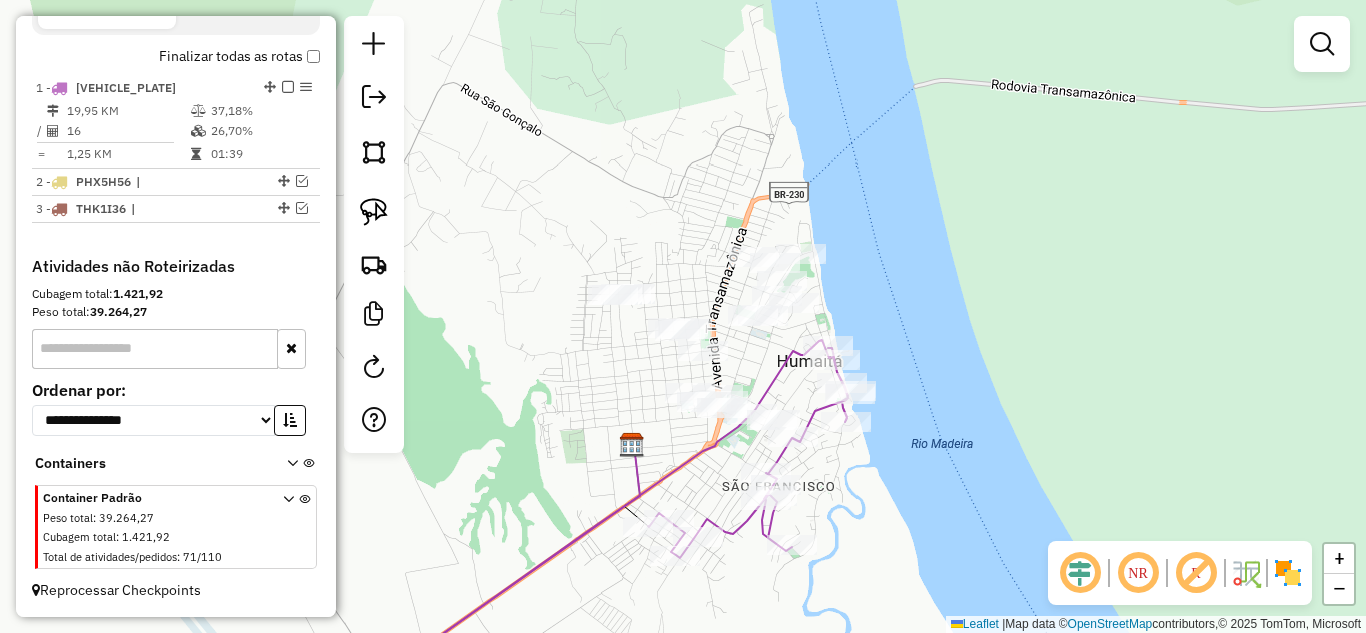 drag, startPoint x: 750, startPoint y: 276, endPoint x: 696, endPoint y: 260, distance: 56.32051 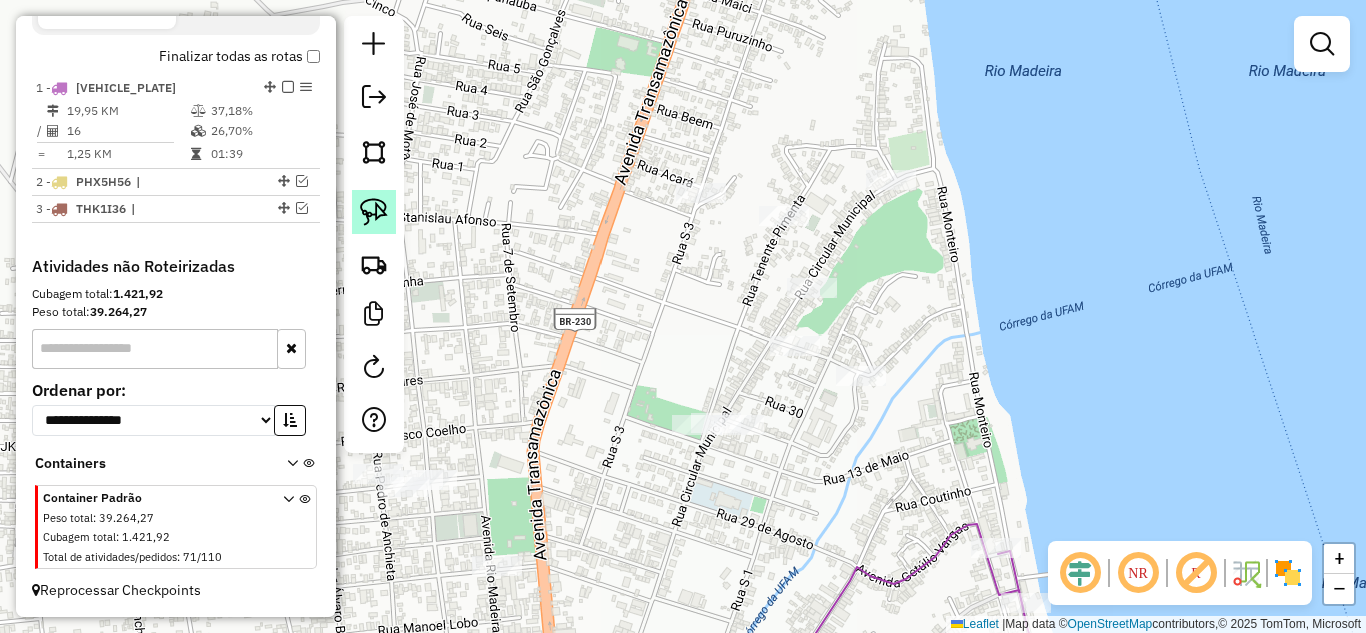 click 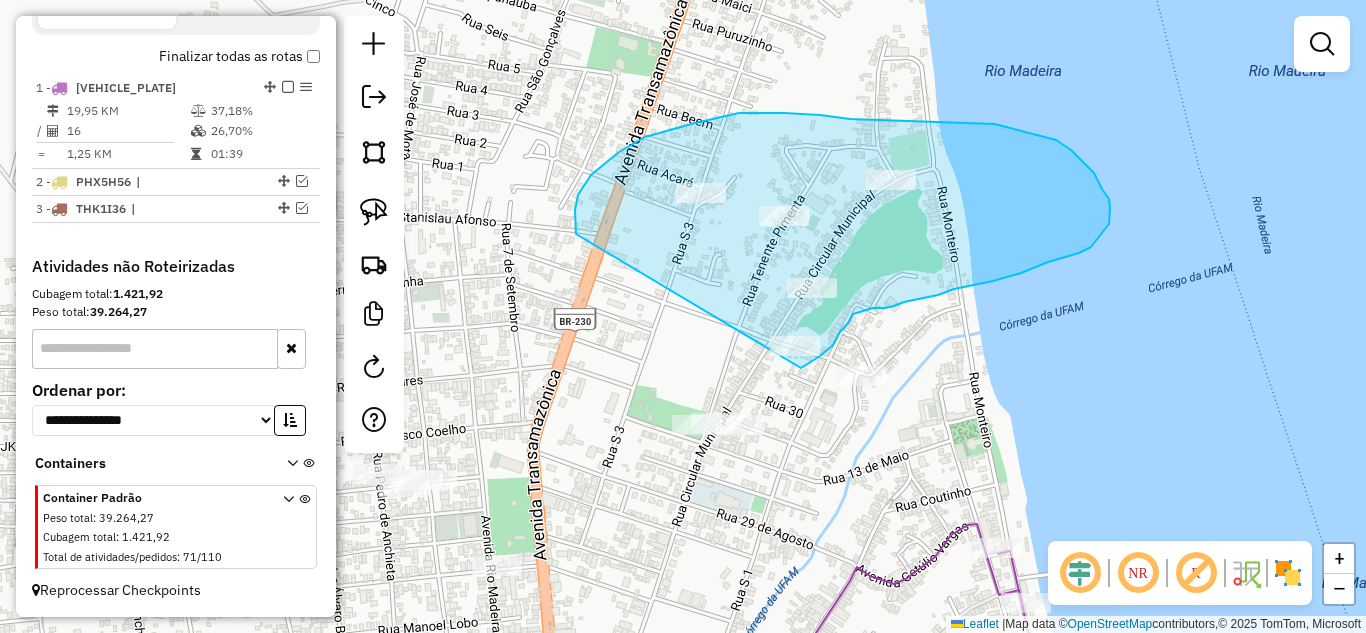 drag, startPoint x: 576, startPoint y: 234, endPoint x: 786, endPoint y: 374, distance: 252.3886 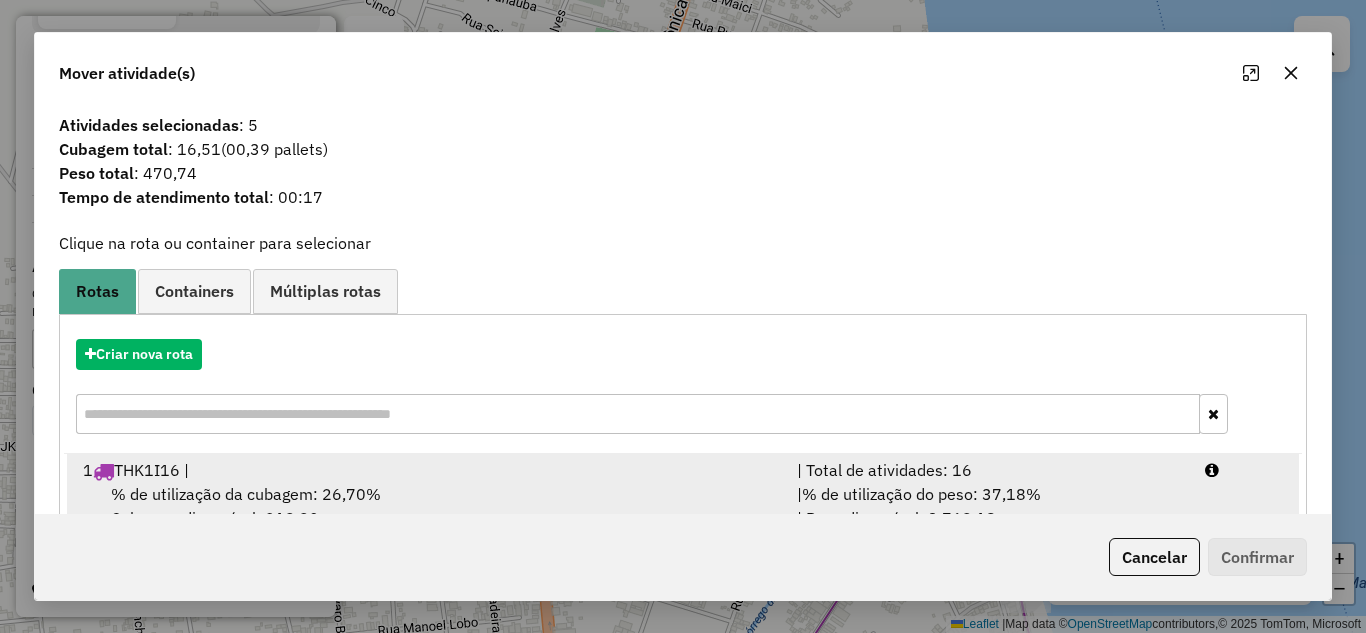 click on "| Total de atividades: 16" at bounding box center (989, 470) 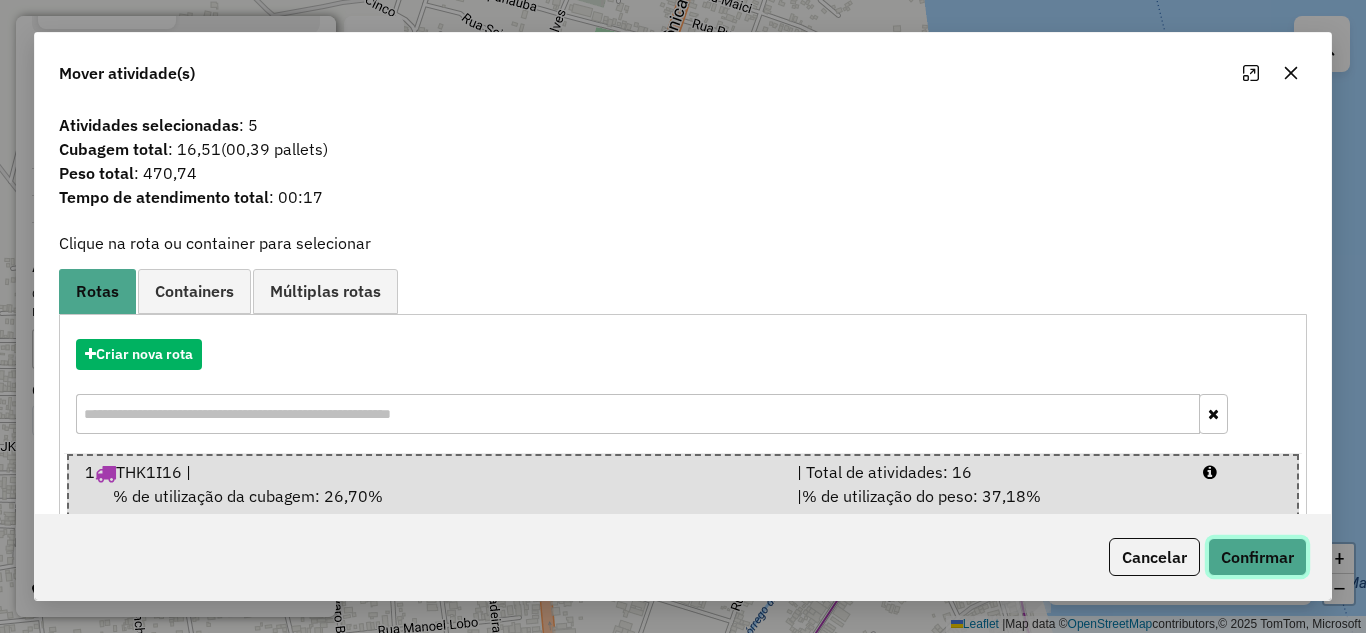 click on "Confirmar" 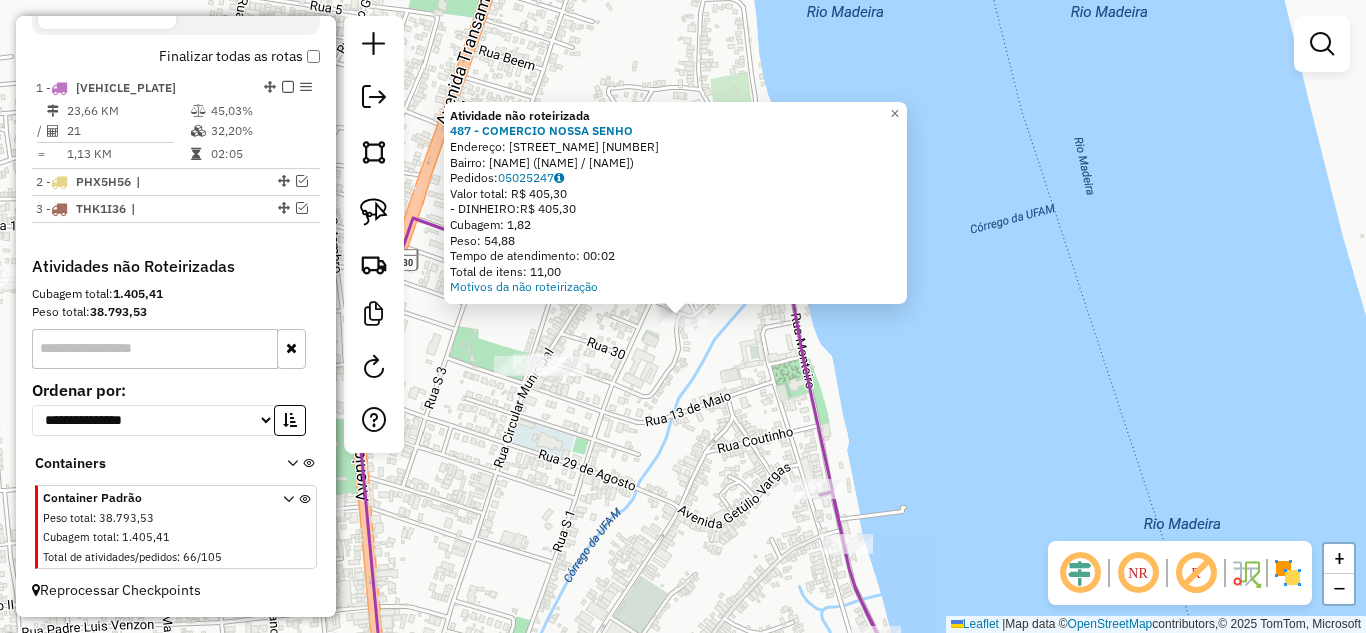 click on "Atividade não roteirizada [NUMBER] - [BUSINESS_NAME]  Endereço:  [STREET_NAME] [NUMBER]   Bairro: [NEIGHBORHOOD] ([NEIGHBORHOOD] / [STATE_ABBR])   Pedidos:  [ORDER_ID]   Valor total: [CURRENCY][PRICE]   - DINHEIRO:  [CURRENCY][PRICE]   Cubagem: [CUBAGE]   Peso: [WEIGHT]   Tempo de atendimento: [TIME]   Total de itens: [ITEMS]  Motivos da não roteirização × Janela de atendimento Grade de atendimento Capacidade Transportadoras Veículos Cliente Pedidos  Rotas Selecione os dias de semana para filtrar as janelas de atendimento  Seg   Ter   Qua   Qui   Sex   Sáb   Dom  Informe o período da janela de atendimento: De: Até:  Filtrar exatamente a janela do cliente  Considerar janela de atendimento padrão  Selecione os dias de semana para filtrar as grades de atendimento  Seg   Ter   Qua   Qui   Sex   Sáb   Dom   Considerar clientes sem dia de atendimento cadastrado  Clientes fora do dia de atendimento selecionado Filtrar as atividades entre os valores definidos abaixo:  Peso mínimo:   Peso máximo:   Cubagem mínima:   Cubagem máxima:   De:   Até:" 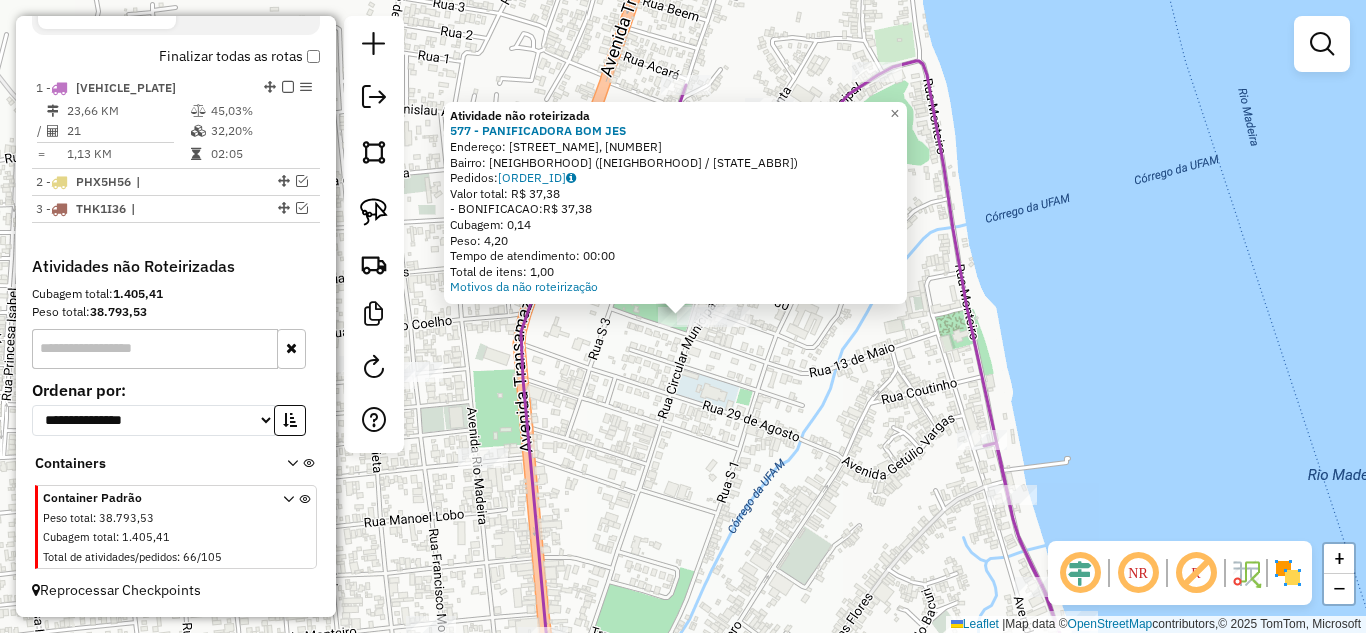 click on "Atividade não roteirizada 577 - PANIFICADORA BOM JES Endereço: Rua 19 de Novembro, [NUMBER] Bairro: [BAIRRO] Pedidos: 05025246 Valor total: R$ 37,38 - BONIFICACAO: R$ 37,38 Cubagem: 0,14 Peso: 4,20 Tempo de atendimento: 00:00 Total de itens: 1,00 Motivos da não roteirização × Janela de atendimento Grade de atendimento Capacidade Transportadoras Veículos Cliente Pedidos Rotas Selecione os dias de semana para filtrar as janelas de atendimento Seg Ter Qua Qui Sex Sáb Dom Informe o período da janela de atendimento: De: Até: Filtrar exatamente a janela do cliente Considerar janela de atendimento padrão Selecione os dias de semana para filtrar as grades de atendimento Seg Ter Qua Qui Sex Sáb Dom Considerar clientes sem dia de atendimento cadastrado Clientes fora do dia de atendimento selecionado Filtrar as atividades entre os valores definidos abaixo: Peso mínimo: Peso máximo: Cubagem mínima: Cubagem máxima: De: De:" 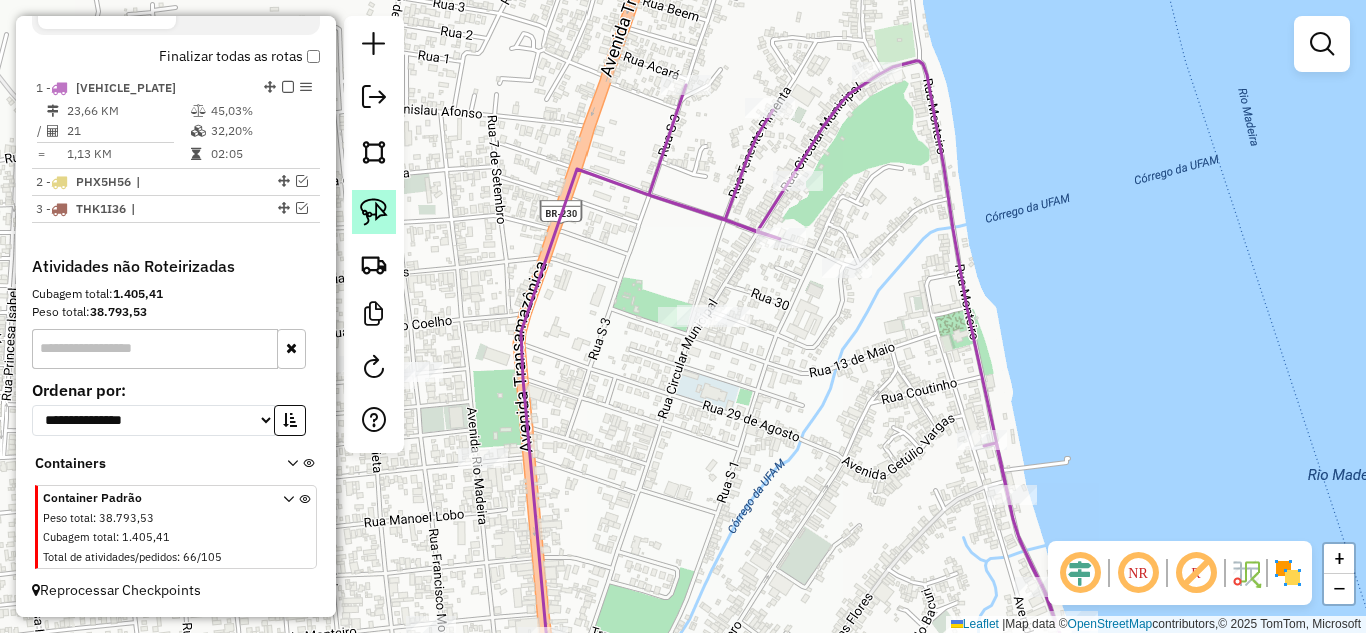 click 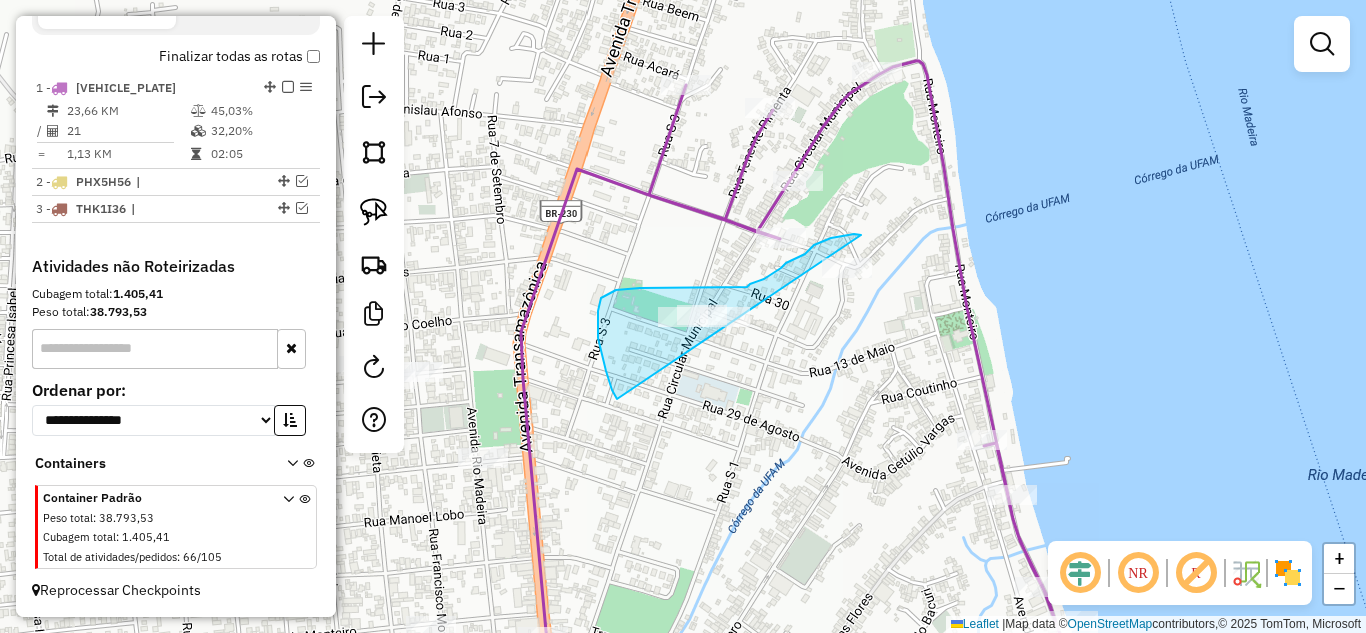 drag, startPoint x: 617, startPoint y: 399, endPoint x: 915, endPoint y: 295, distance: 315.62637 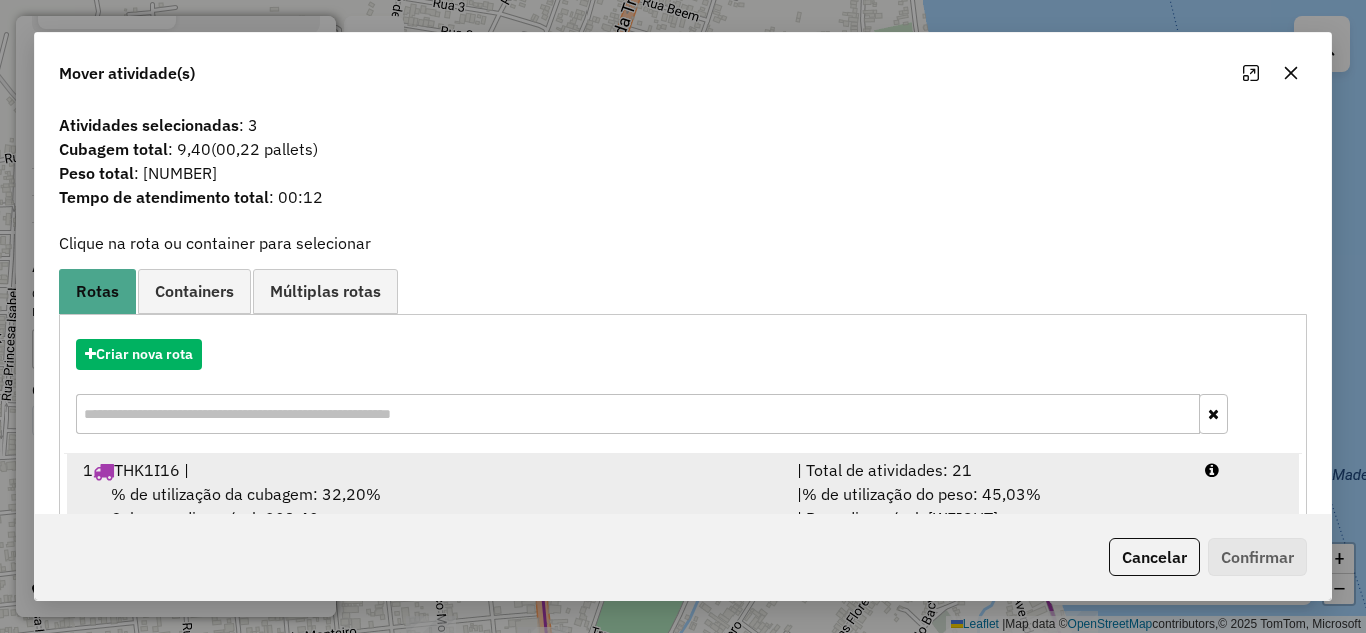 click on "| Total de atividades: 21" at bounding box center [989, 470] 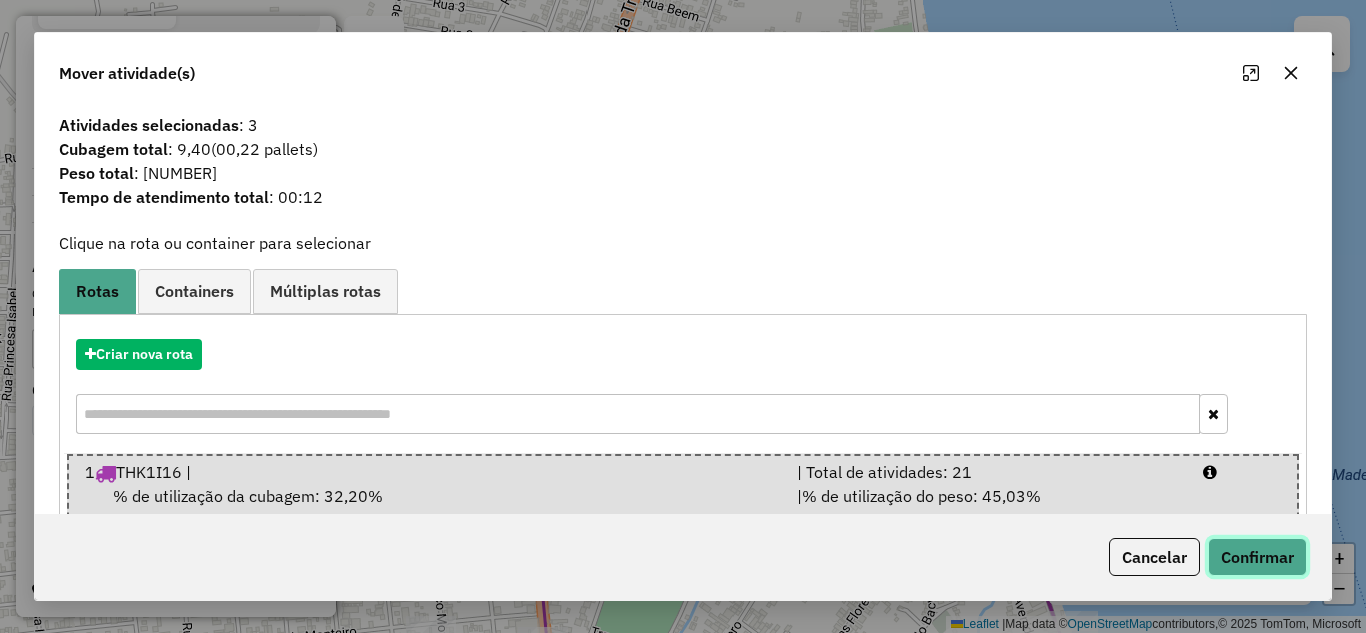 click on "Confirmar" 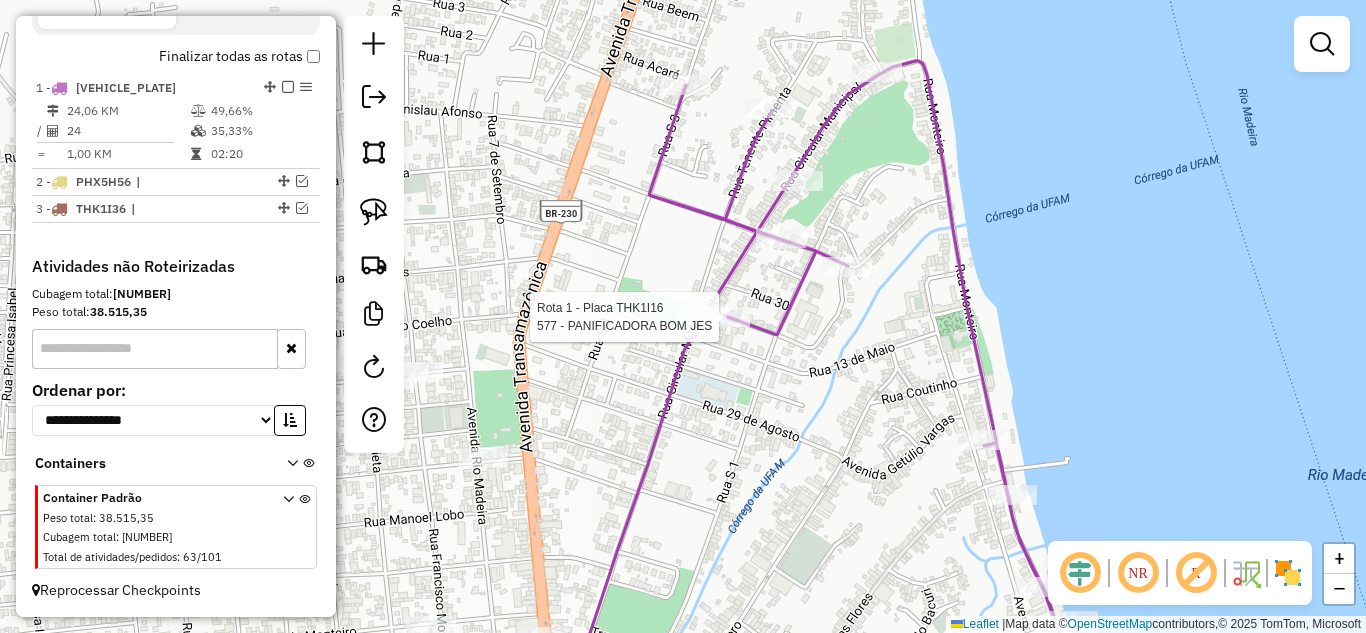 select on "**********" 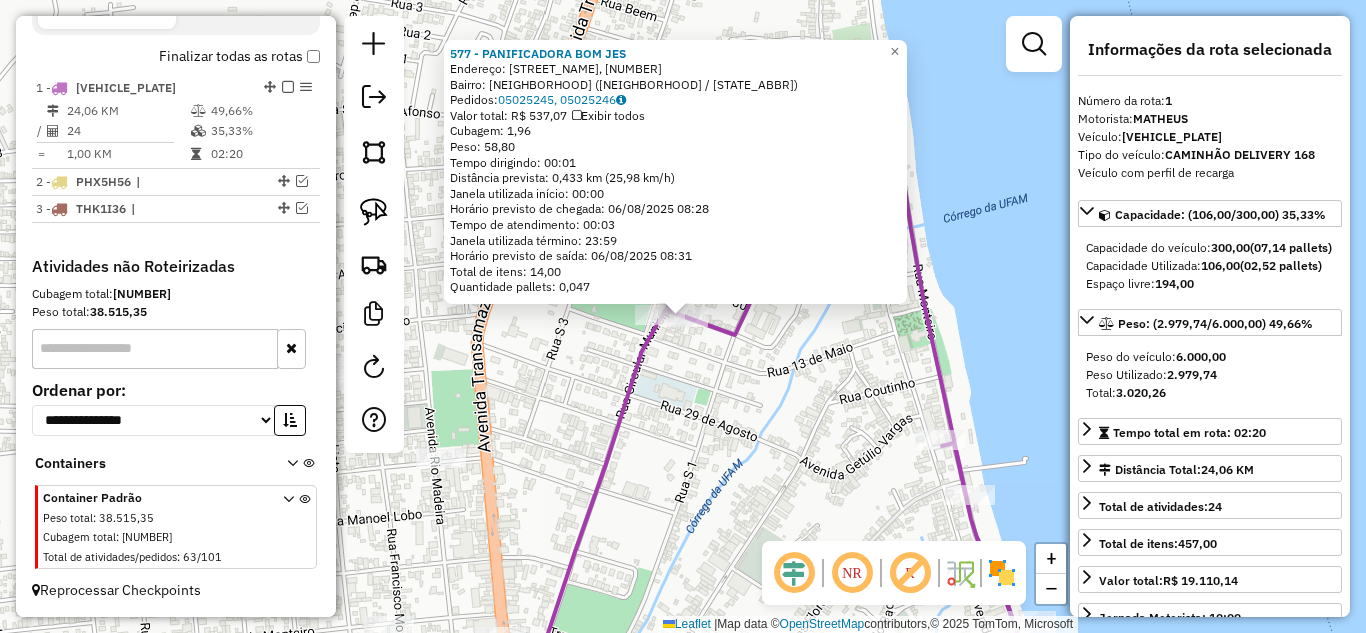 click on "[BUSINESS_NAME]  Endereço: [STREET_NAME], [NUMBER]   Bairro: [NEIGHBORHOOD] ([NEIGHBORHOOD] / [STATE_ABBR])   Pedidos:  [ORDER_ID], [ORDER_ID]   Valor total: [CURRENCY][PRICE]   Exibir todos   Cubagem: [CUBAGE]  Peso: [WEIGHT]  Tempo dirigindo: [TIME]   Distância prevista: [DISTANCE] km ([SPEED] km/h)   Janela utilizada início: [TIME]   Horário previsto de chegada: [DATE] [TIME]   Tempo de atendimento: [TIME]   Janela utilizada término: [TIME]   Horário previsto de saída: [DATE] [TIME]   Total de itens: [ITEMS]   Quantidade pallets: [PALLETS]  × Janela de atendimento Grade de atendimento Capacidade Transportadoras Veículos Cliente Pedidos  Rotas Selecione os dias de semana para filtrar as janelas de atendimento  Seg   Ter   Qua   Qui   Sex   Sáb   Dom  Informe o período da janela de atendimento: De: Até:  Filtrar exatamente a janela do cliente  Considerar janela de atendimento padrão  Selecione os dias de semana para filtrar as grades de atendimento  Seg   Ter   Qua   Qui   Sex   Sáb   Dom   Peso mínimo:   Peso máximo:   De:" 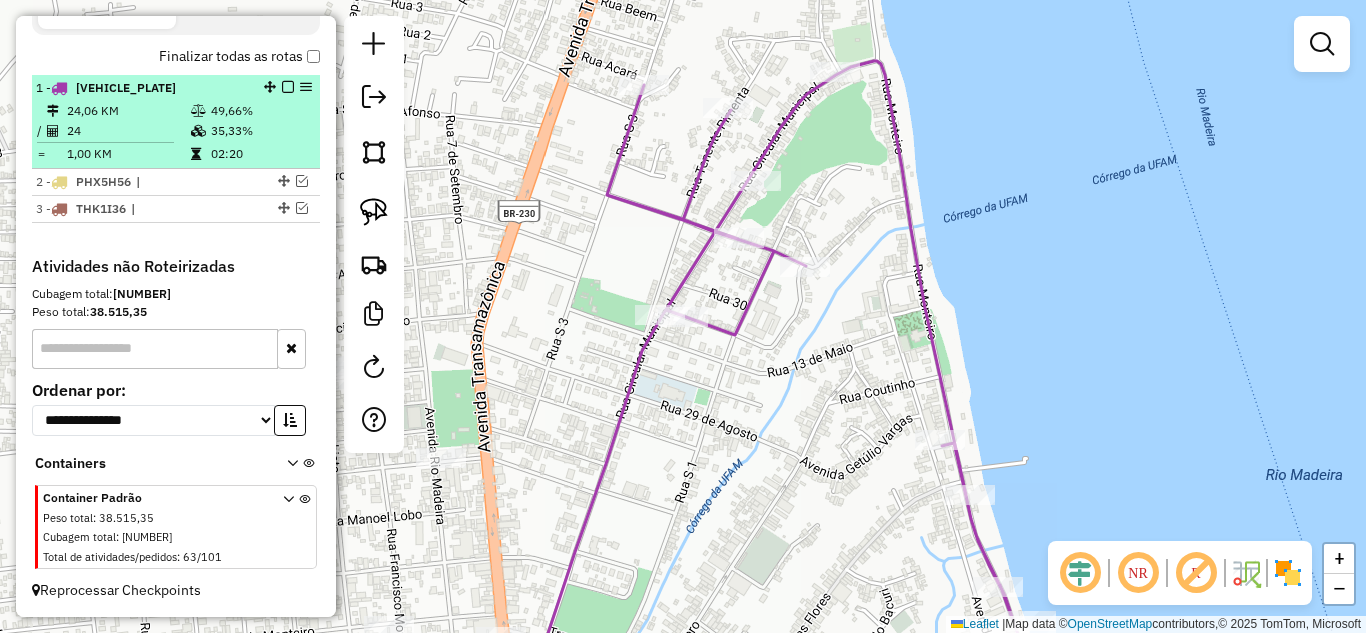 click at bounding box center (288, 87) 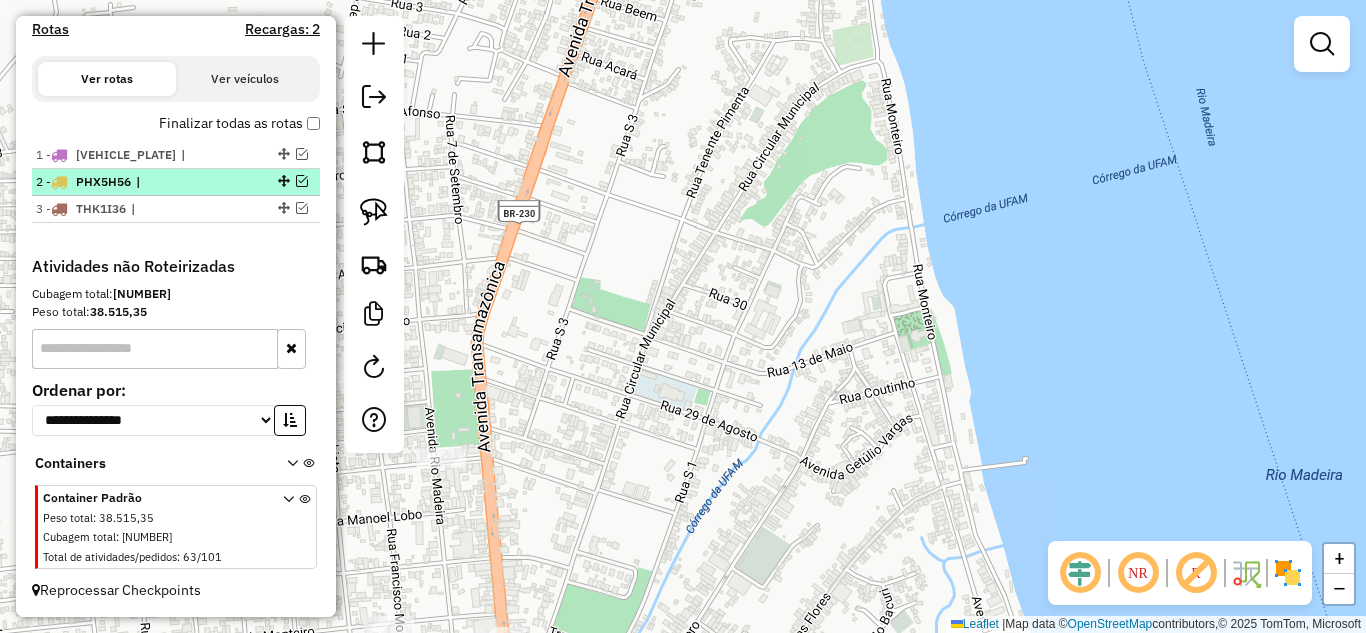 scroll, scrollTop: 648, scrollLeft: 0, axis: vertical 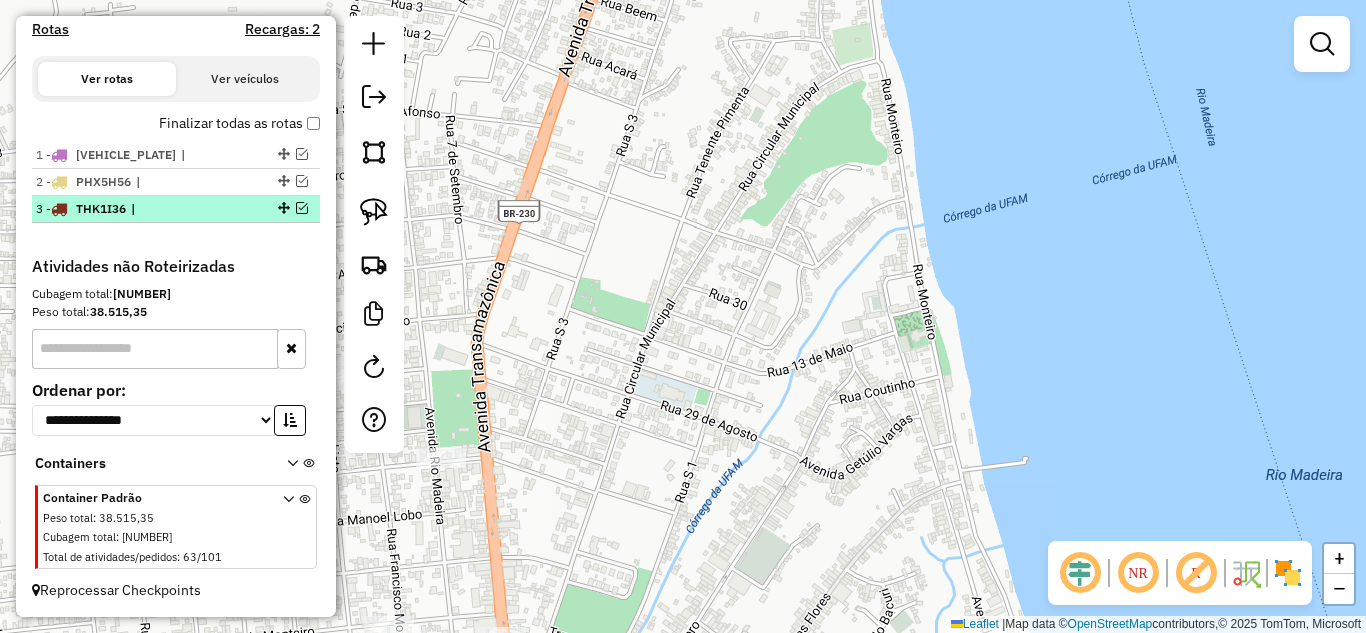click at bounding box center [302, 208] 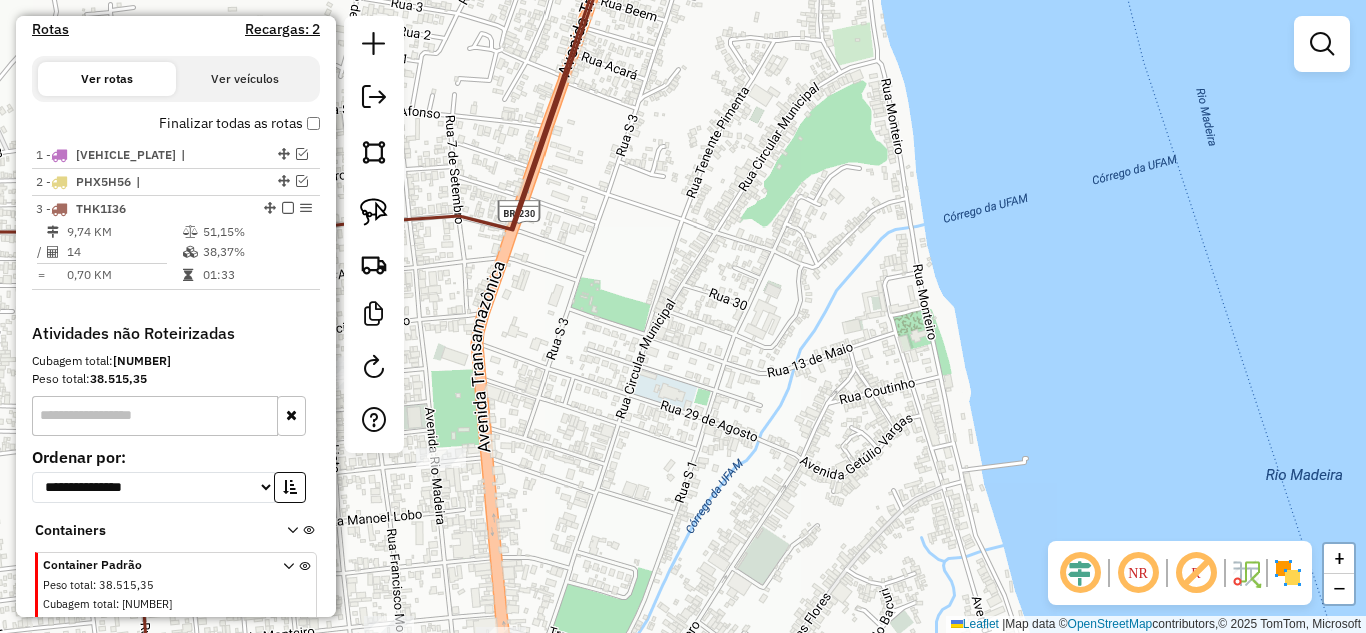 scroll, scrollTop: 715, scrollLeft: 0, axis: vertical 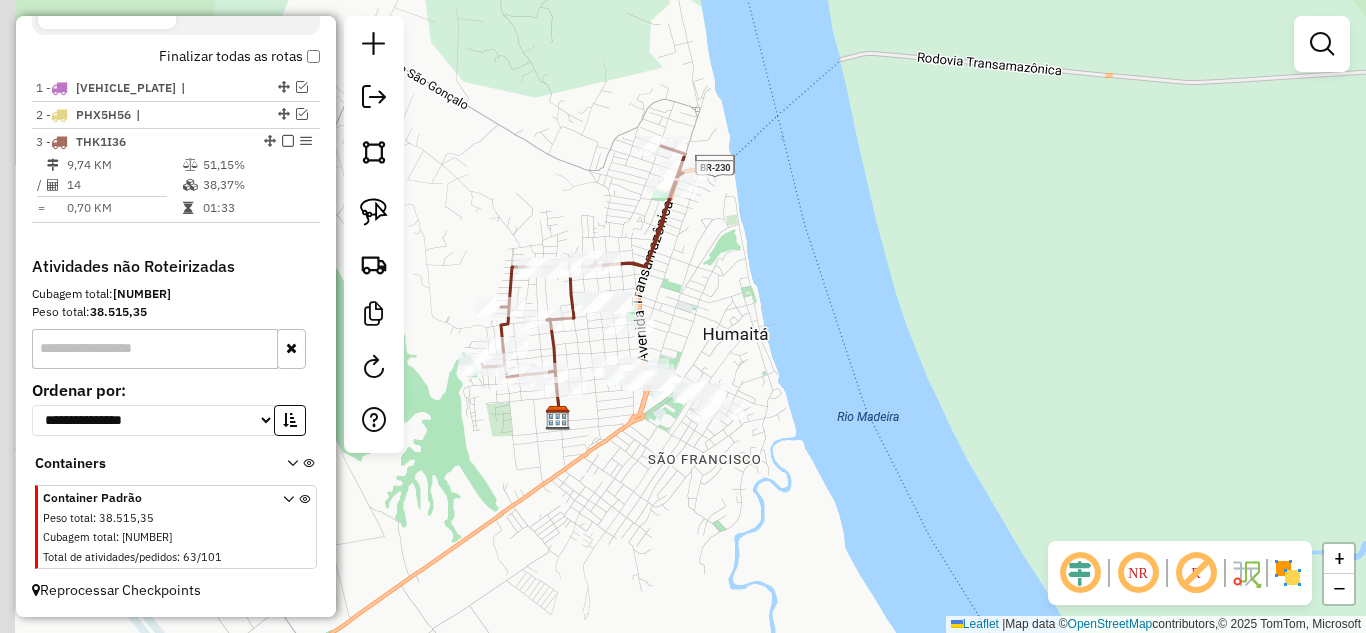 drag, startPoint x: 728, startPoint y: 395, endPoint x: 751, endPoint y: 388, distance: 24.04163 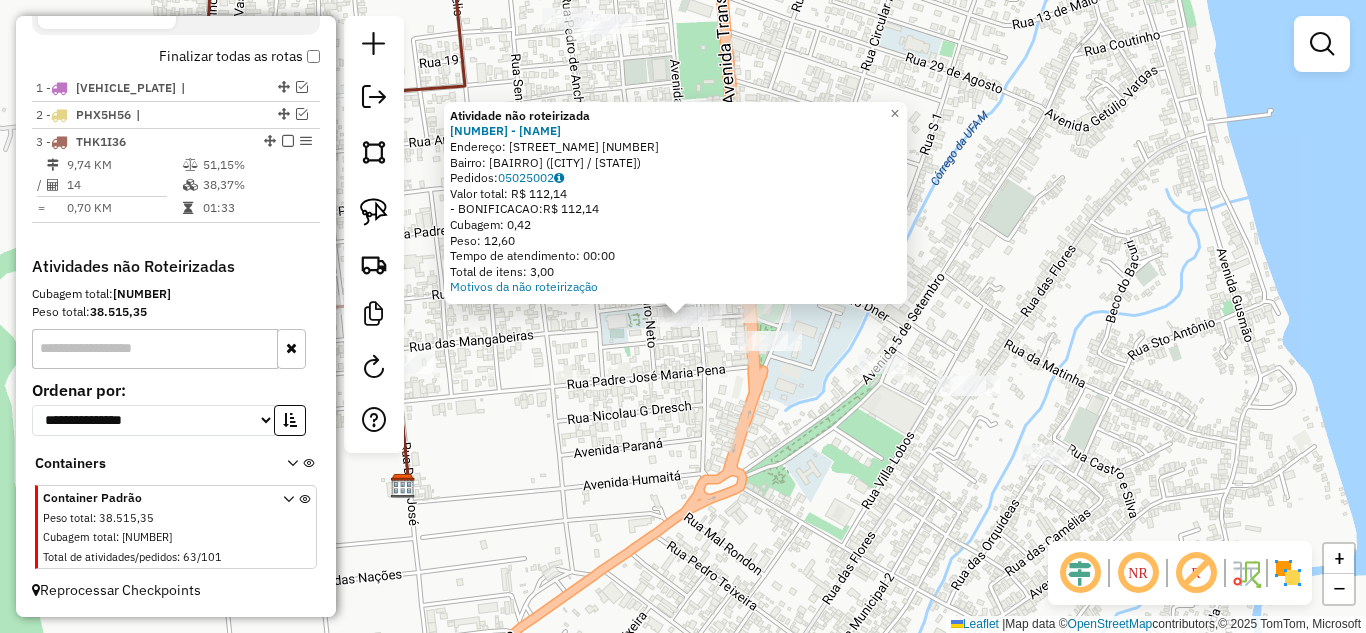 click on "Atividade não roteirizada [NUMBER] - [COMPANY]  Endereço:  [STREET] [NUMBER]   Bairro: [NEIGHBORHOOD] ([CITY] / [STATE])   Pedidos:  [ORDER_ID]   Valor total: R$ [PRICE]   - [PAYMENT_METHOD]:  R$ [PRICE]   Cubagem: [CUBAGE]   Peso: [WEIGHT]   Tempo de atendimento: [TIME]   Total de itens: [ITEMS]  Motivos da não roteirização × Janela de atendimento Grade de atendimento Capacidade Transportadoras Veículos Cliente Pedidos  Rotas Selecione os dias de semana para filtrar as janelas de atendimento  Seg   Ter   Qua   Qui   Sex   Sáb   Dom  Informe o período da janela de atendimento: De: Até:  Filtrar exatamente a janela do cliente  Considerar janela de atendimento padrão  Selecione os dias de semana para filtrar as grades de atendimento  Seg   Ter   Qua   Qui   Sex   Sáb   Dom   Considerar clientes sem dia de atendimento cadastrado  Clientes fora do dia de atendimento selecionado Filtrar as atividades entre os valores definidos abaixo:  Peso mínimo:   Peso máximo:   Cubagem mínima:   Cubagem máxima:   De:   Até:   De:  De:" 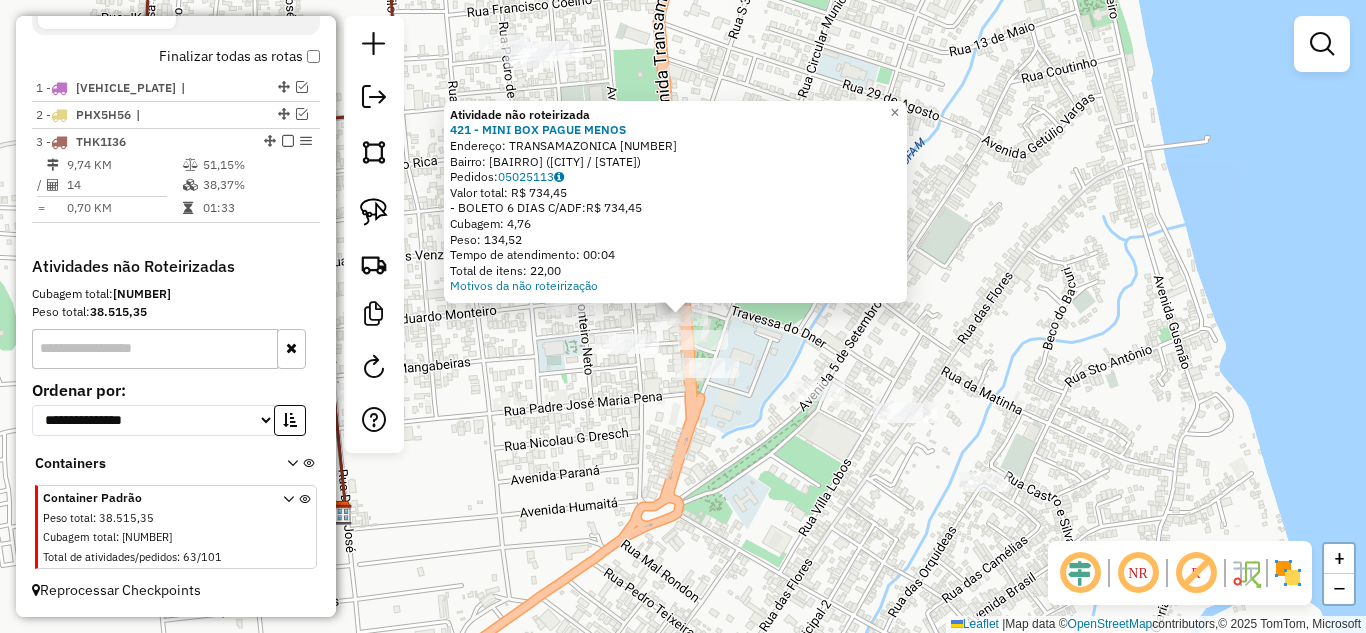 click on "Atividade não roteirizada [NUMBER] - [NAME]  Endereço:  TRANSAMAZONICA [NUMBER]   Bairro: [NAME] ([NAME] / [NAME])   Pedidos:  [ORDER_ID]   Valor total: R$ [PRICE]   - BOLETO 6 DIAS C/ADF:  R$ [PRICE]   Cubagem: [CUBAGE]   Peso: [WEIGHT]   Tempo de atendimento: [TIME]   Total de itens: [ITEMS]  Motivos da não roteirização × Janela de atendimento Grade de atendimento Capacidade Transportadoras Veículos Cliente Pedidos  Rotas Selecione os dias de semana para filtrar as janelas de atendimento  Seg   Ter   Qua   Qui   Sex   Sáb   Dom  Informe o período da janela de atendimento: De: Até:  Filtrar exatamente a janela do cliente  Considerar janela de atendimento padrão  Selecione os dias de semana para filtrar as grades de atendimento  Seg   Ter   Qua   Qui   Sex   Sáb   Dom   Considerar clientes sem dia de atendimento cadastrado  Clientes fora do dia de atendimento selecionado Filtrar as atividades entre os valores definidos abaixo:  Peso mínimo:   Peso máximo:   Cubagem mínima:   Cubagem máxima:   De:  De:" 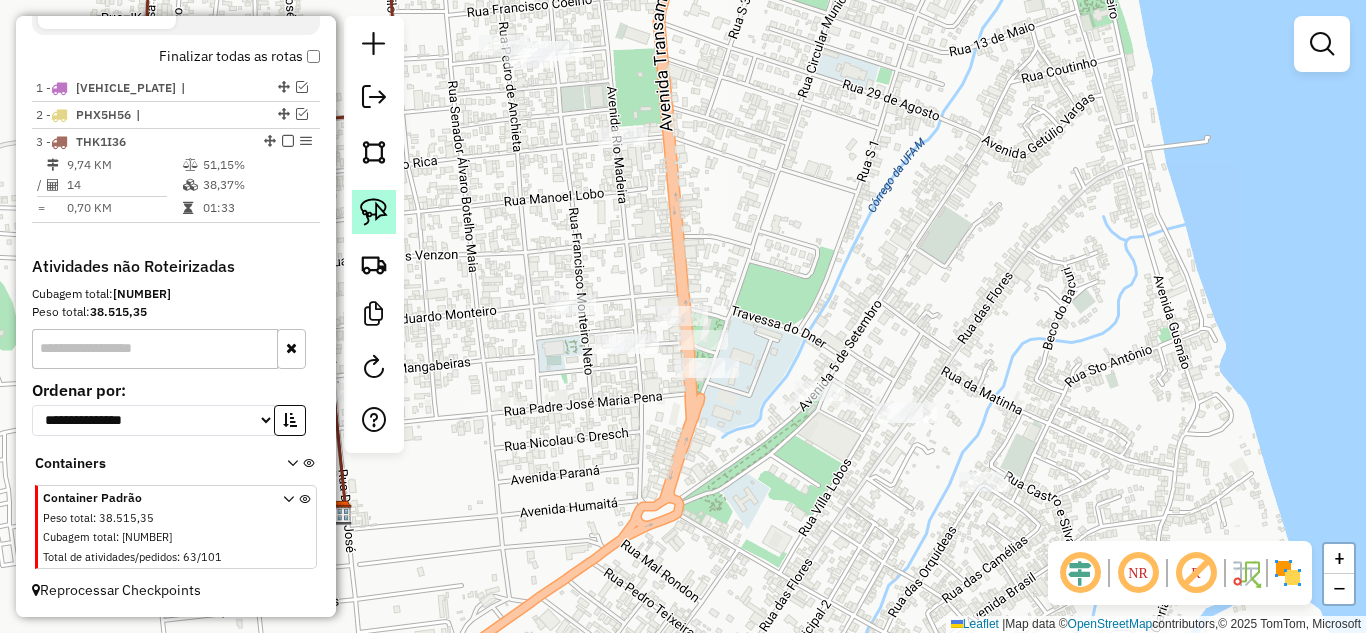 click 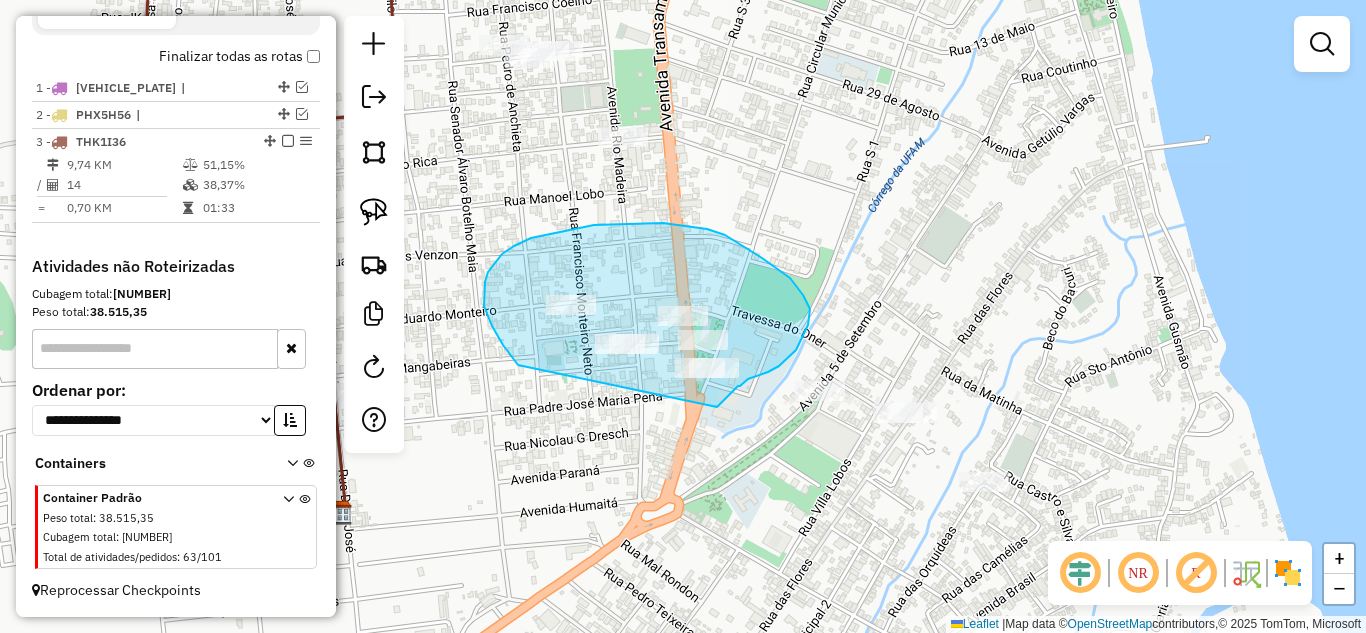 drag, startPoint x: 503, startPoint y: 345, endPoint x: 717, endPoint y: 407, distance: 222.80035 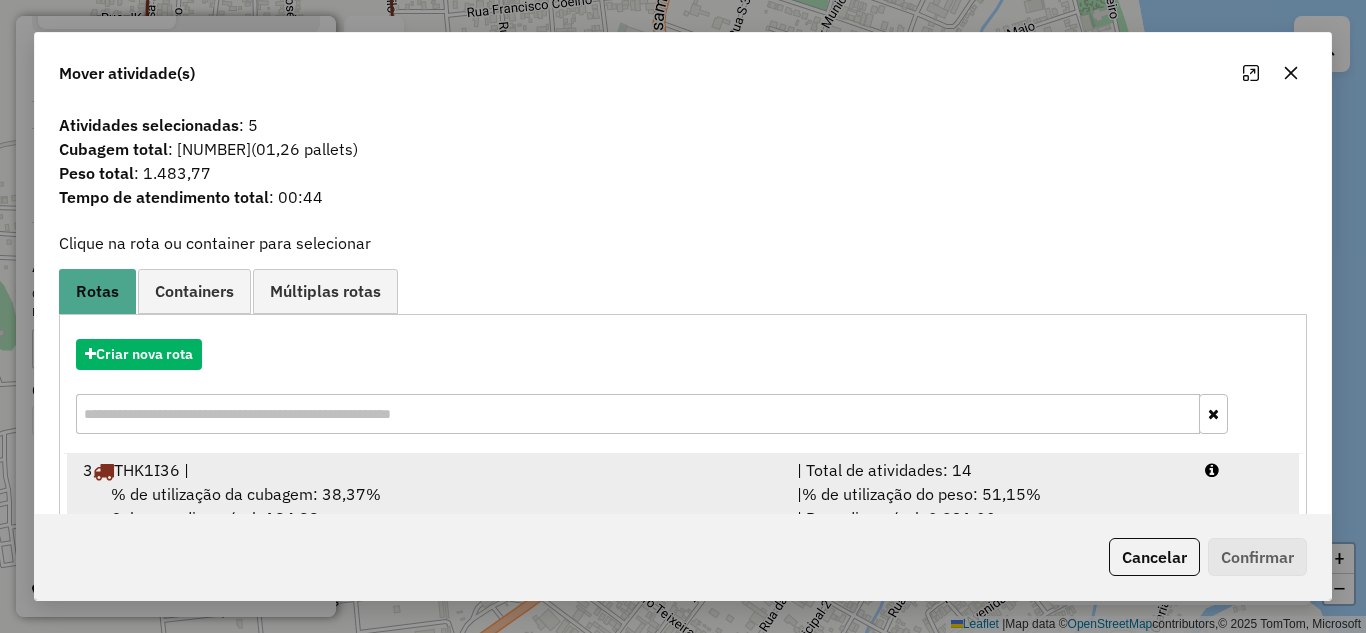click on "| Total de atividades: 14" at bounding box center [989, 470] 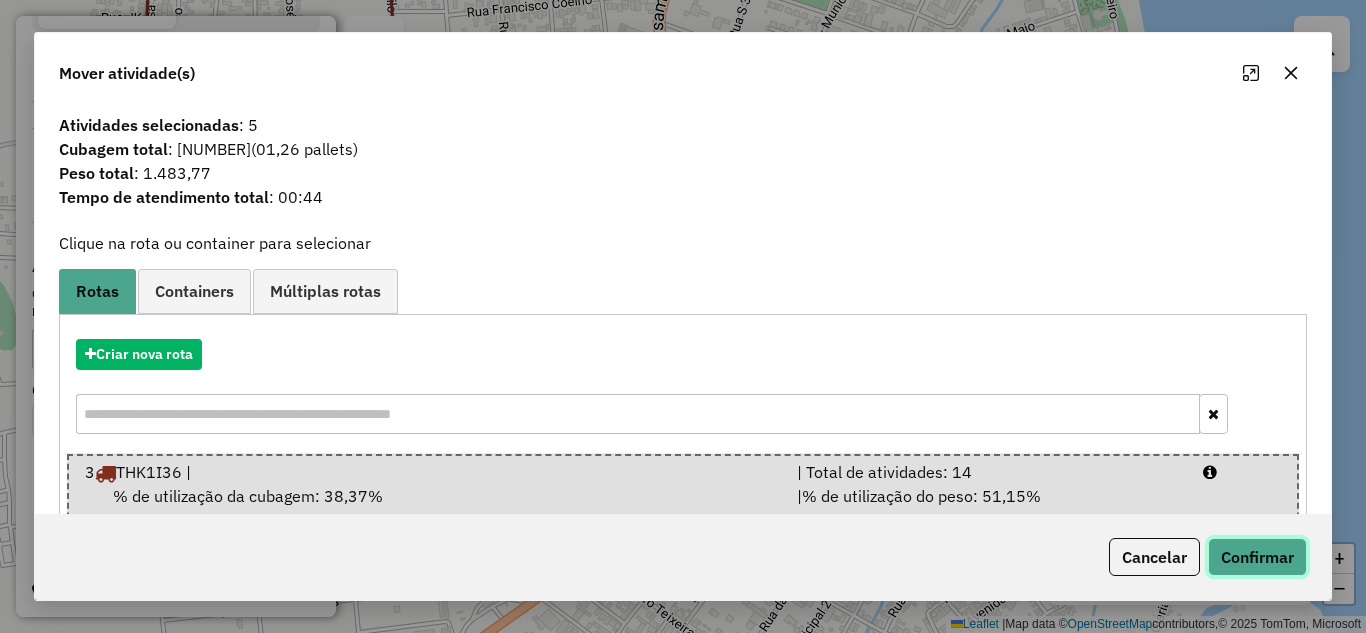 click on "Confirmar" 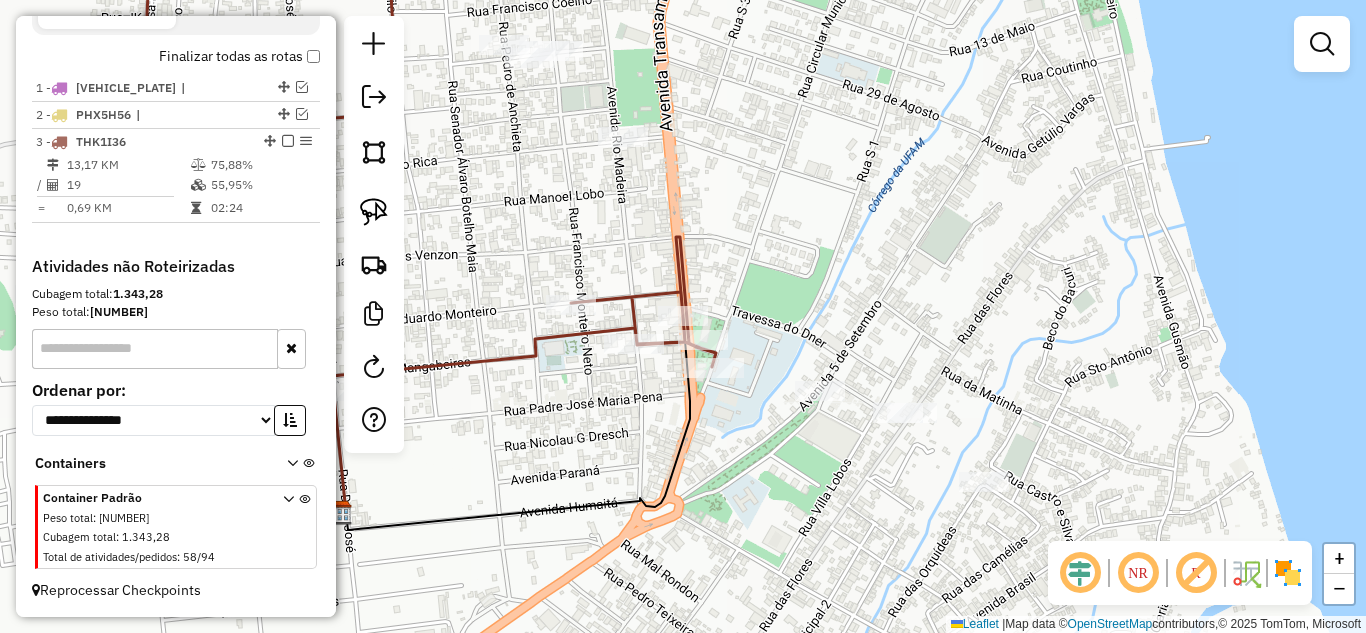 click on "Janela de atendimento Grade de atendimento Capacidade Transportadoras Veículos Cliente Pedidos  Rotas Selecione os dias de semana para filtrar as janelas de atendimento  Seg   Ter   Qua   Qui   Sex   Sáb   Dom  Informe o período da janela de atendimento: De: Até:  Filtrar exatamente a janela do cliente  Considerar janela de atendimento padrão  Selecione os dias de semana para filtrar as grades de atendimento  Seg   Ter   Qua   Qui   Sex   Sáb   Dom   Considerar clientes sem dia de atendimento cadastrado  Clientes fora do dia de atendimento selecionado Filtrar as atividades entre os valores definidos abaixo:  Peso mínimo:   Peso máximo:   Cubagem mínima:   Cubagem máxima:   De:   Até:  Filtrar as atividades entre o tempo de atendimento definido abaixo:  De:   Até:   Considerar capacidade total dos clientes não roteirizados Transportadora: Selecione um ou mais itens Tipo de veículo: Selecione um ou mais itens Veículo: Selecione um ou mais itens Motorista: Selecione um ou mais itens Nome: Rótulo:" 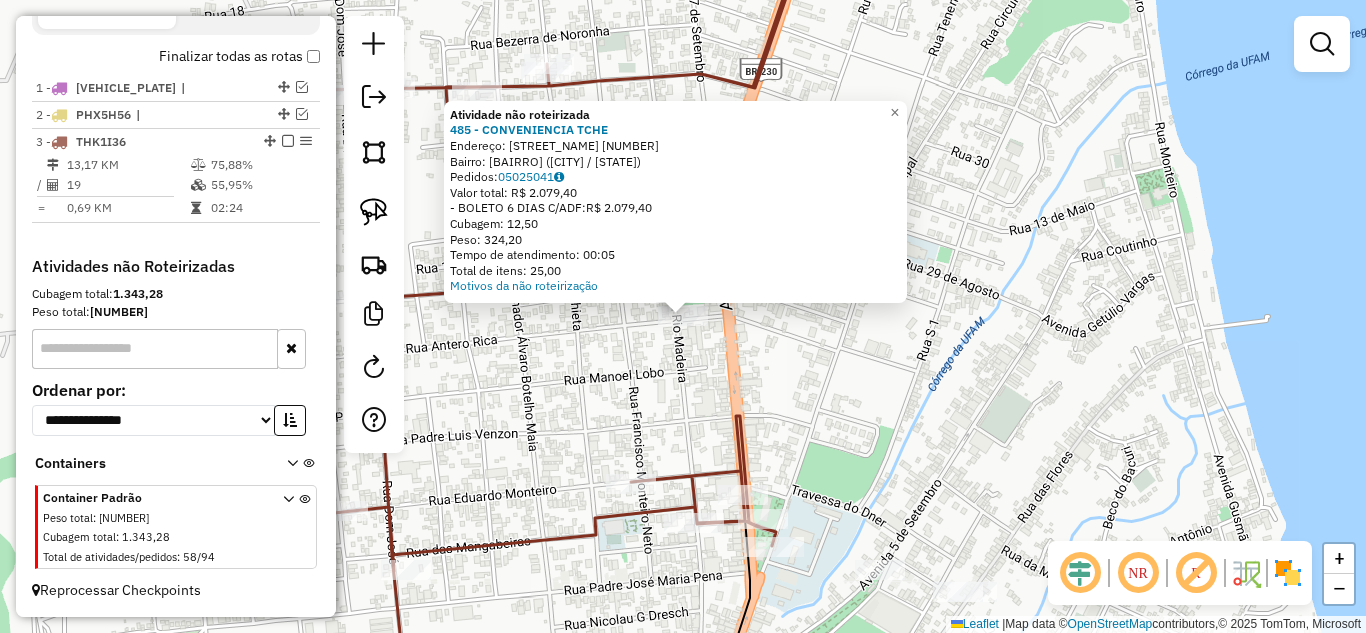 click on "Atividade não roteirizada 485 - CONVENIENCIA TCHE  Endereço:  [STREET_NAME] [NUMBER]   Bairro: [NEIGHBORHOOD] ([CITY] / AM)   Pedidos:  [ORDER_ID]   Valor total: R$ 2.079,40   - BOLETO 6 DIAS C/ADF:  R$ 2.079,40   Cubagem: 12,50   Peso: 324,20   Tempo de atendimento: 00:05   Total de itens: 25,00  Motivos da não roteirização × Janela de atendimento Grade de atendimento Capacidade Transportadoras Veículos Cliente Pedidos  Rotas Selecione os dias de semana para filtrar as janelas de atendimento  Seg   Ter   Qua   Qui   Sex   Sáb   Dom  Informe o período da janela de atendimento: De: Até:  Filtrar exatamente a janela do cliente  Considerar janela de atendimento padrão  Selecione os dias de semana para filtrar as grades de atendimento  Seg   Ter   Qua   Qui   Sex   Sáb   Dom   Considerar clientes sem dia de atendimento cadastrado  Clientes fora do dia de atendimento selecionado Filtrar as atividades entre os valores definidos abaixo:  Peso mínimo:   Peso máximo:   Cubagem mínima:   Cubagem máxima:   De:  De:" 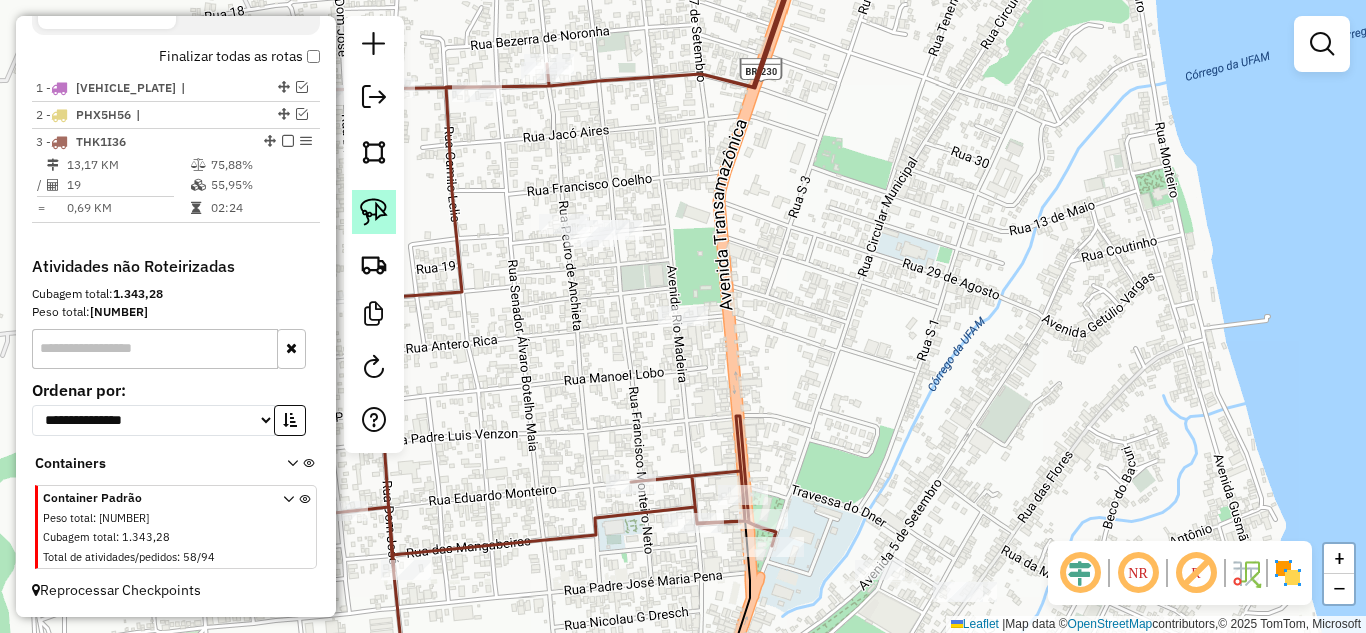 click 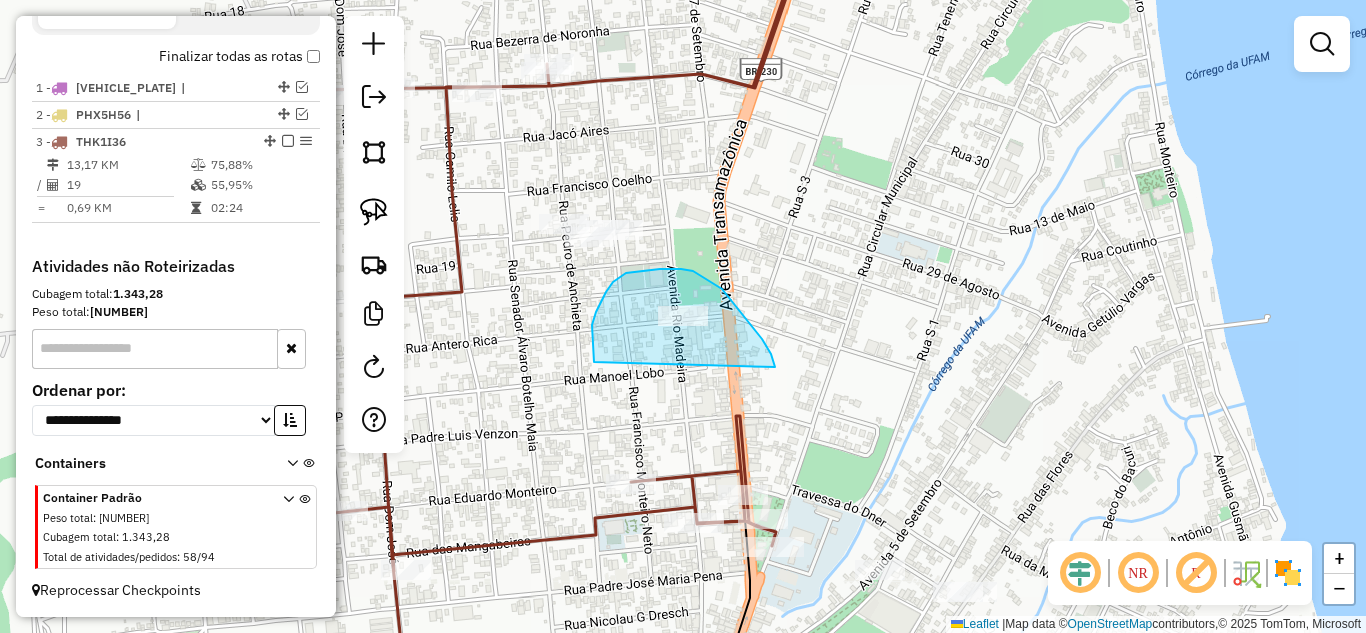 drag, startPoint x: 594, startPoint y: 362, endPoint x: 776, endPoint y: 360, distance: 182.01099 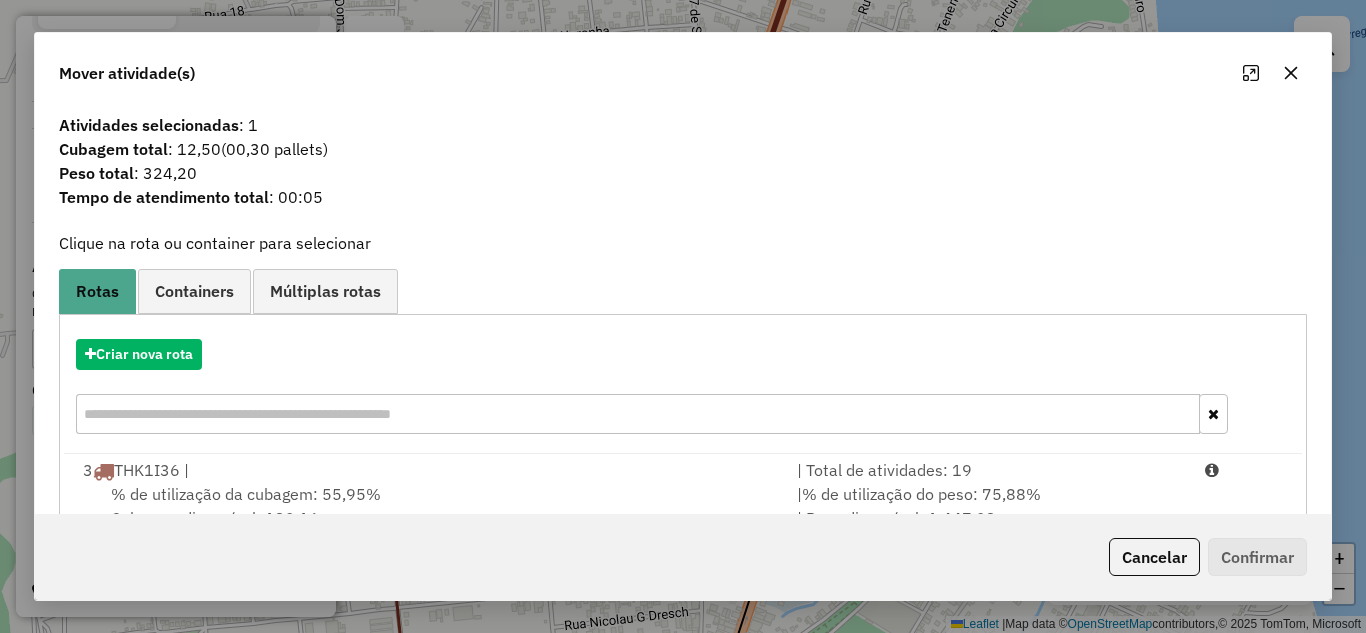 click on "% de utilização do peso: 75,88%" at bounding box center [921, 494] 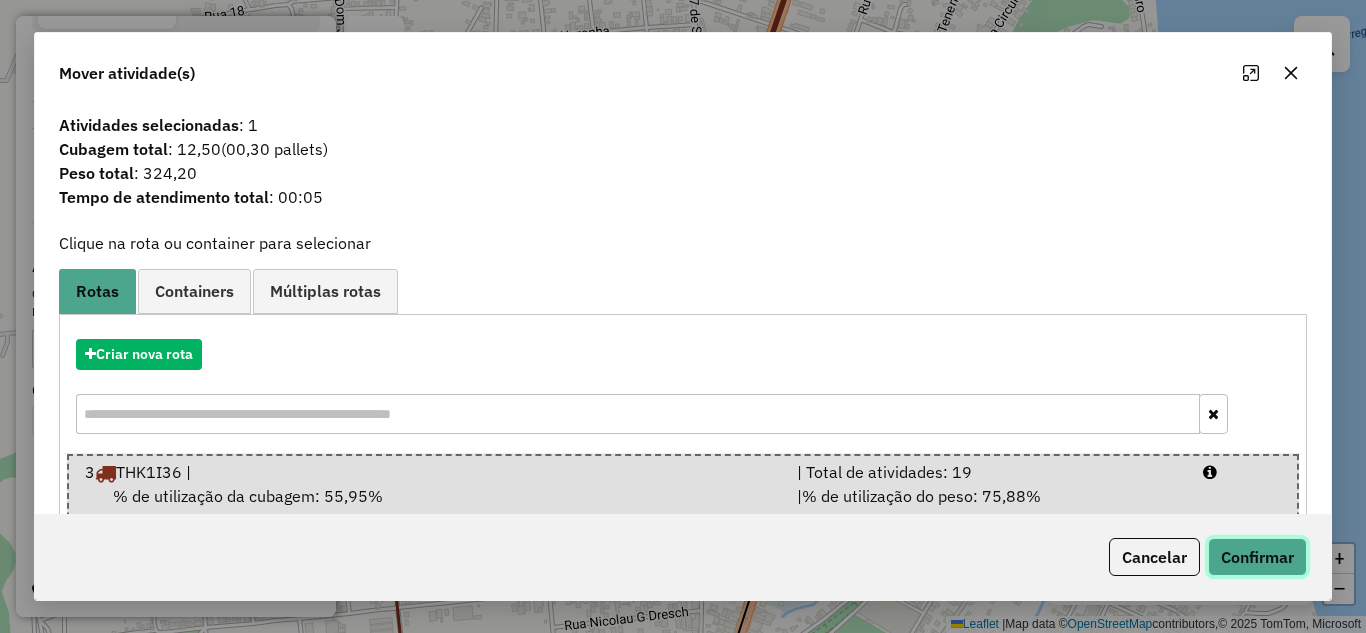 click on "Confirmar" 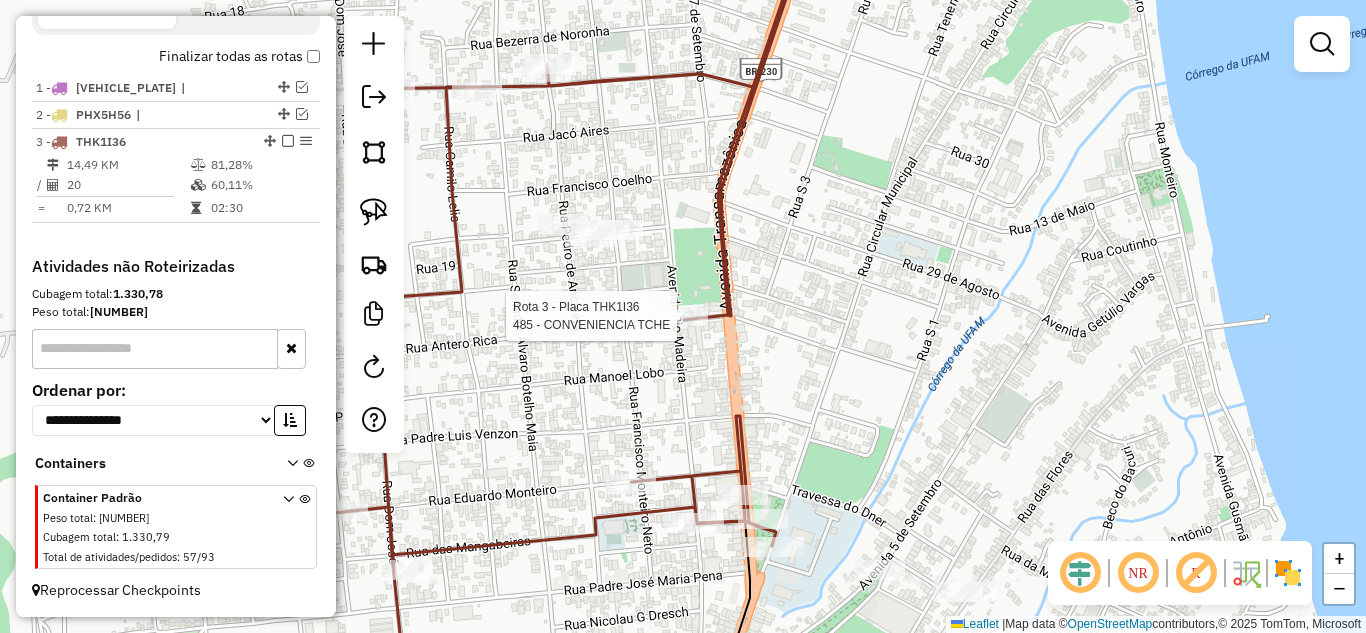 select on "**********" 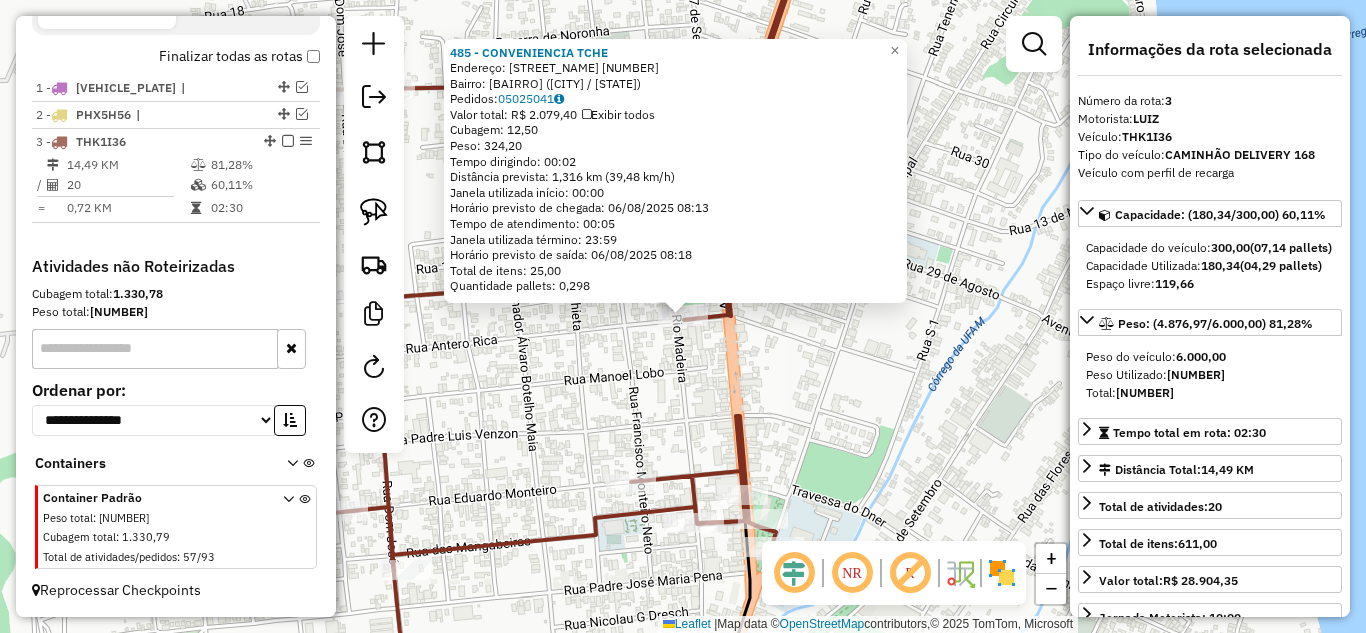 click on "Rota 3 - Placa THK1I36  485 - CONVENIENCIA TCHE 485 - CONVENIENCIA TCHE  Endereço:  [STREET_NAME] [NUMBER]   Bairro: [NEIGHBORHOOD] ([DISTRICT] / [STATE])   Pedidos:  [ORDER_NUMBER]   Valor total: R$ 2.079,40   Exibir todos   Cubagem: 12,50  Peso: 324,20  Tempo dirigindo: 00:02   Distância prevista: 1,316 km (39,48 km/h)   Janela utilizada início: 00:00   Horário previsto de chegada: [DATE] [TIME]   Tempo de atendimento: 00:05   Janela utilizada término: 23:59   Horário previsto de saída: [DATE] [TIME]   Total de itens: 25,00   Quantidade pallets: 0,298  × Janela de atendimento Grade de atendimento Capacidade Transportadoras Veículos Cliente Pedidos  Rotas Selecione os dias de semana para filtrar as janelas de atendimento  Seg   Ter   Qua   Qui   Sex   Sáb   Dom  Informe o período da janela de atendimento: De: Até:  Filtrar exatamente a janela do cliente  Considerar janela de atendimento padrão  Selecione os dias de semana para filtrar as grades de atendimento  Seg   Ter   Qua   Qui   Sex   Sáb   Dom   De:   De:" 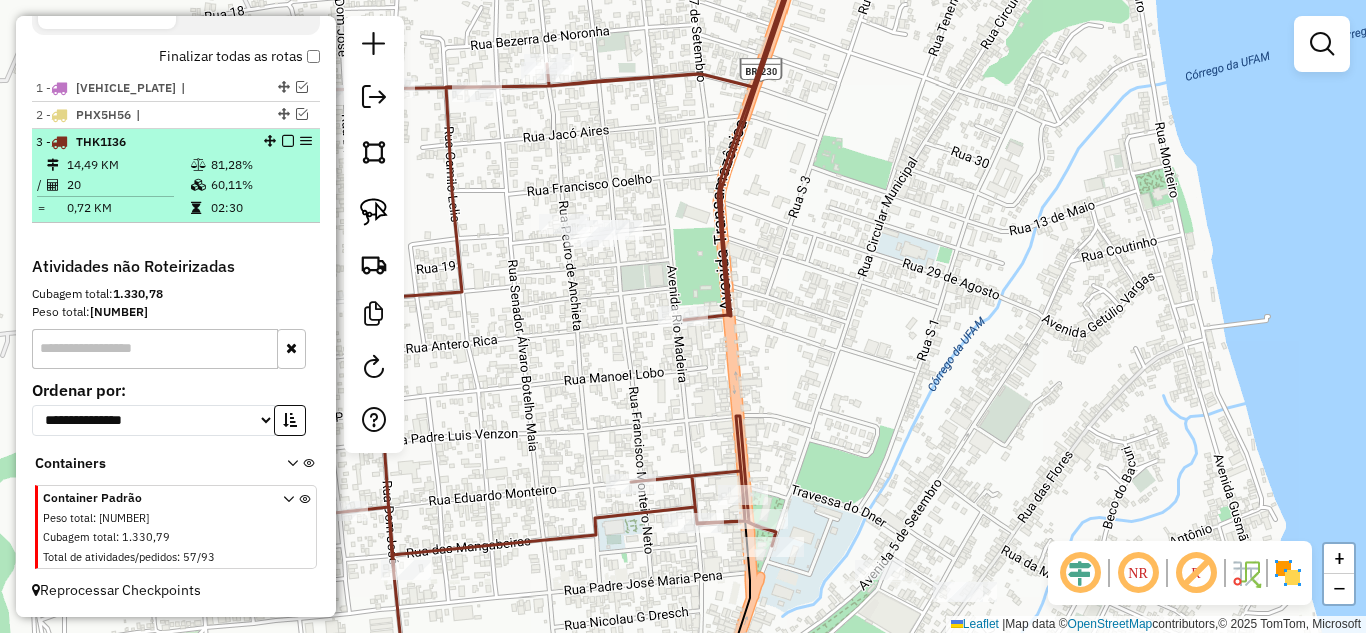 click at bounding box center [288, 141] 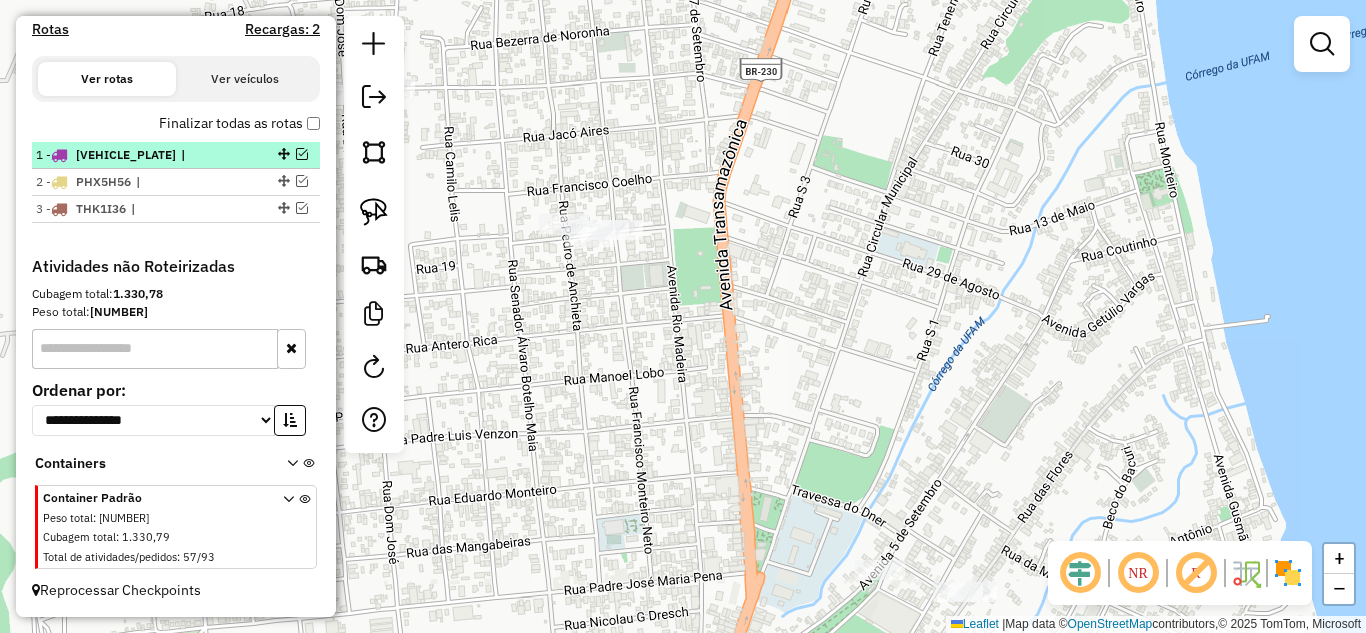 click at bounding box center [302, 154] 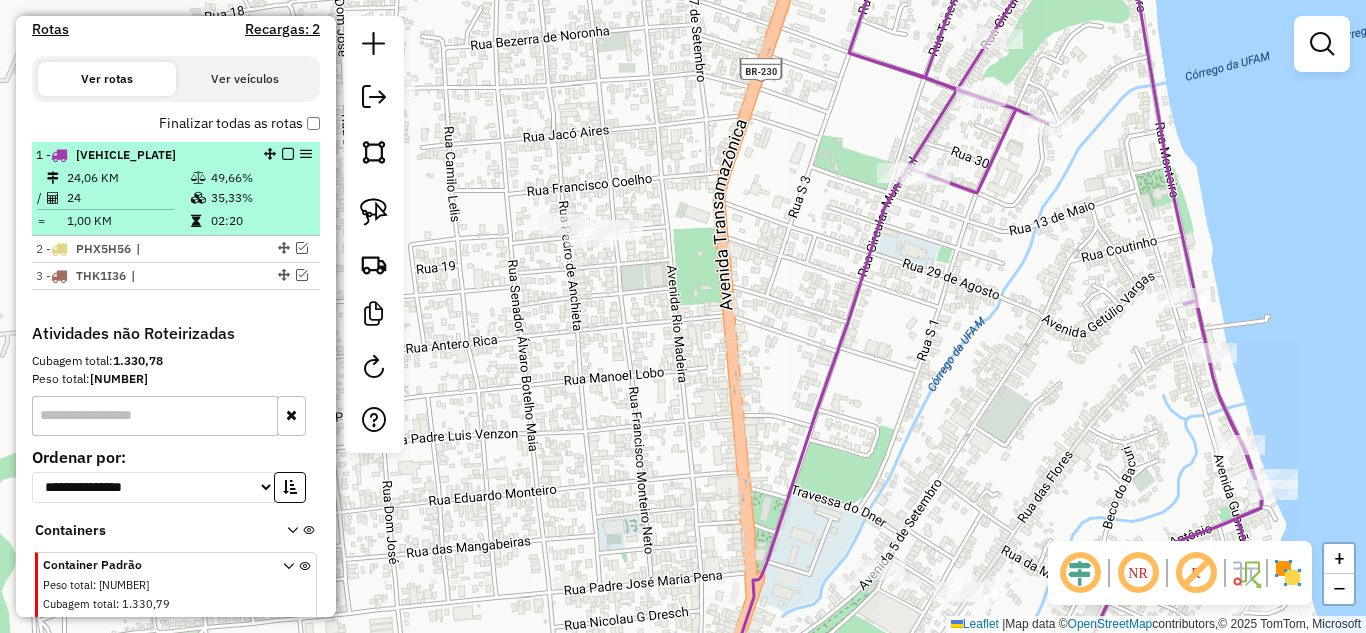 scroll, scrollTop: 715, scrollLeft: 0, axis: vertical 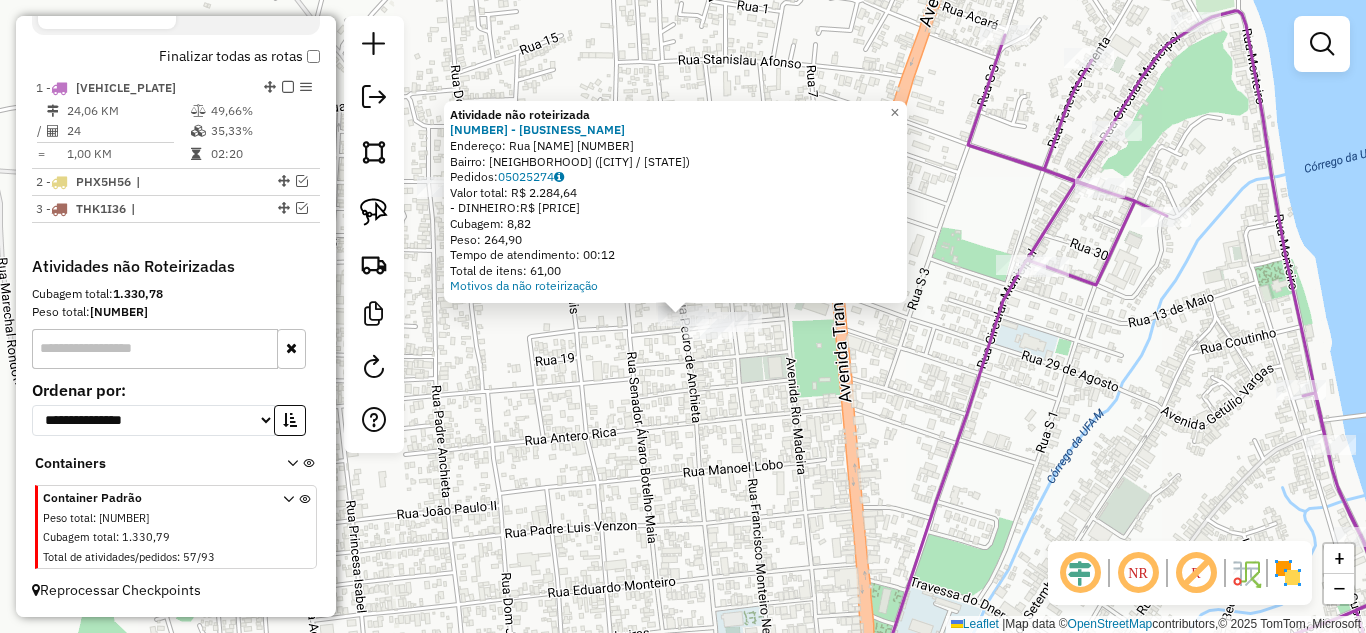 click on "Atividade não roteirizada [NUMBER] - [NAME]  Endereço:  Rua [NAME] [NUMBER]   Bairro: [NAME] ([NAME] / [STATE])   Pedidos:  [ORDER_ID]   Valor total: R$ [PRICE]   - DINHEIRO:  R$ [PRICE]   Cubagem: [NUMBER]   Peso: [NUMBER]   Tempo de atendimento: [TIME]   Total de itens: [NUMBER]  Motivos da não roteirização × Janela de atendimento Grade de atendimento Capacidade Transportadoras Veículos Cliente Pedidos  Rotas Selecione os dias de semana para filtrar as janelas de atendimento  Seg   Ter   Qua   Qui   Sex   Sáb   Dom  Informe o período da janela de atendimento: De: [TIME] Até: [TIME]  Filtrar exatamente a janela do cliente  Considerar janela de atendimento padrão  Selecione os dias de semana para filtrar as grades de atendimento  Seg   Ter   Qua   Qui   Sex   Sáb   Dom   Considerar clientes sem dia de atendimento cadastrado  Clientes fora do dia de atendimento selecionado Filtrar as atividades entre os valores definidos abaixo:  Peso mínimo: [NUMBER]  Peso máximo: [NUMBER]  Cubagem mínima: [NUMBER]  Cubagem máxima: [NUMBER]  De: [TIME]  De: [TIME]" 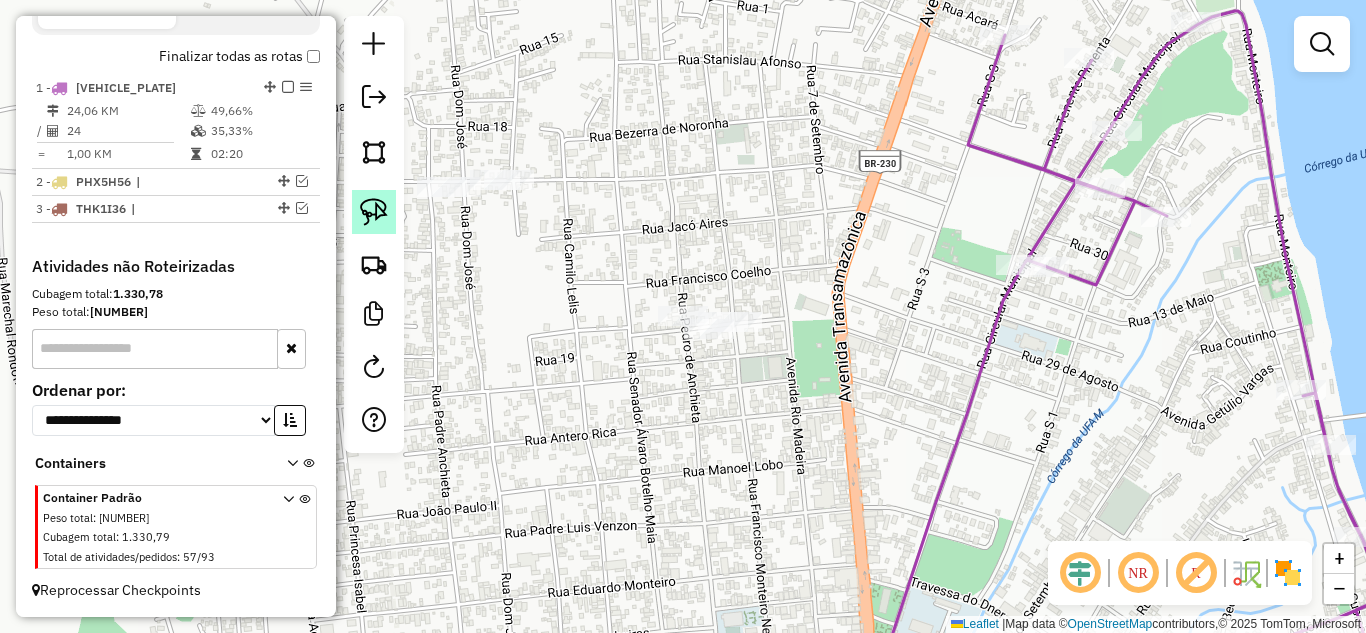 click 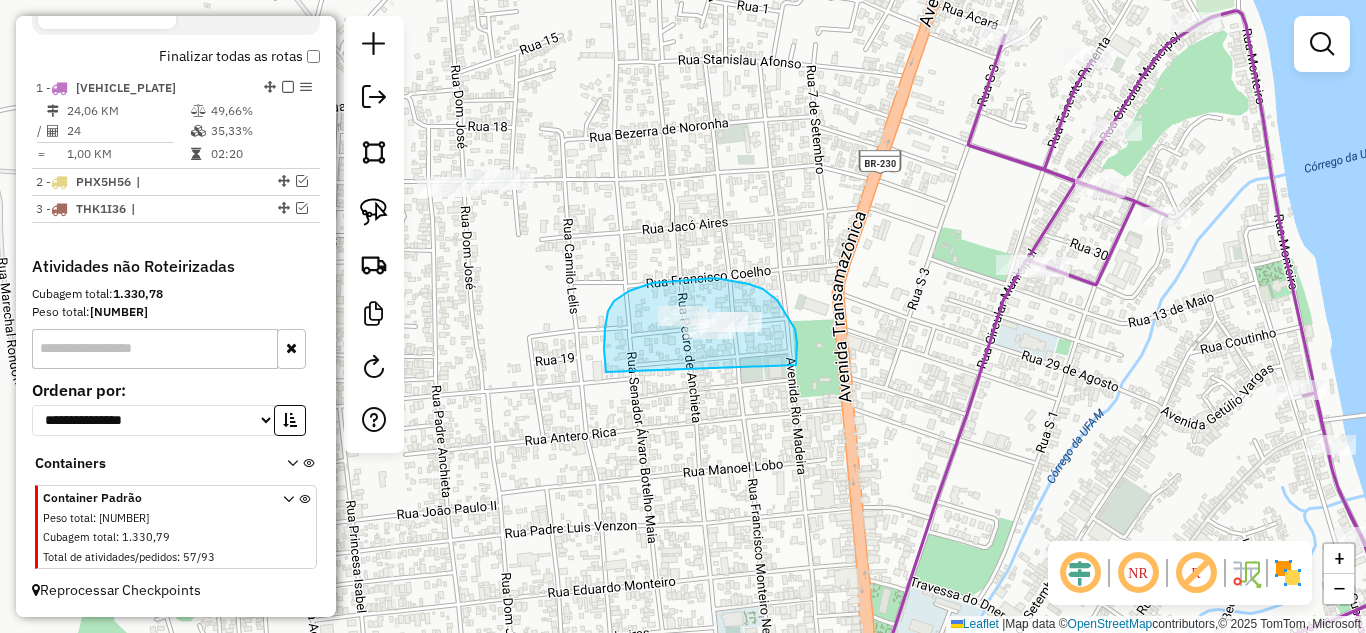 drag, startPoint x: 606, startPoint y: 372, endPoint x: 792, endPoint y: 376, distance: 186.043 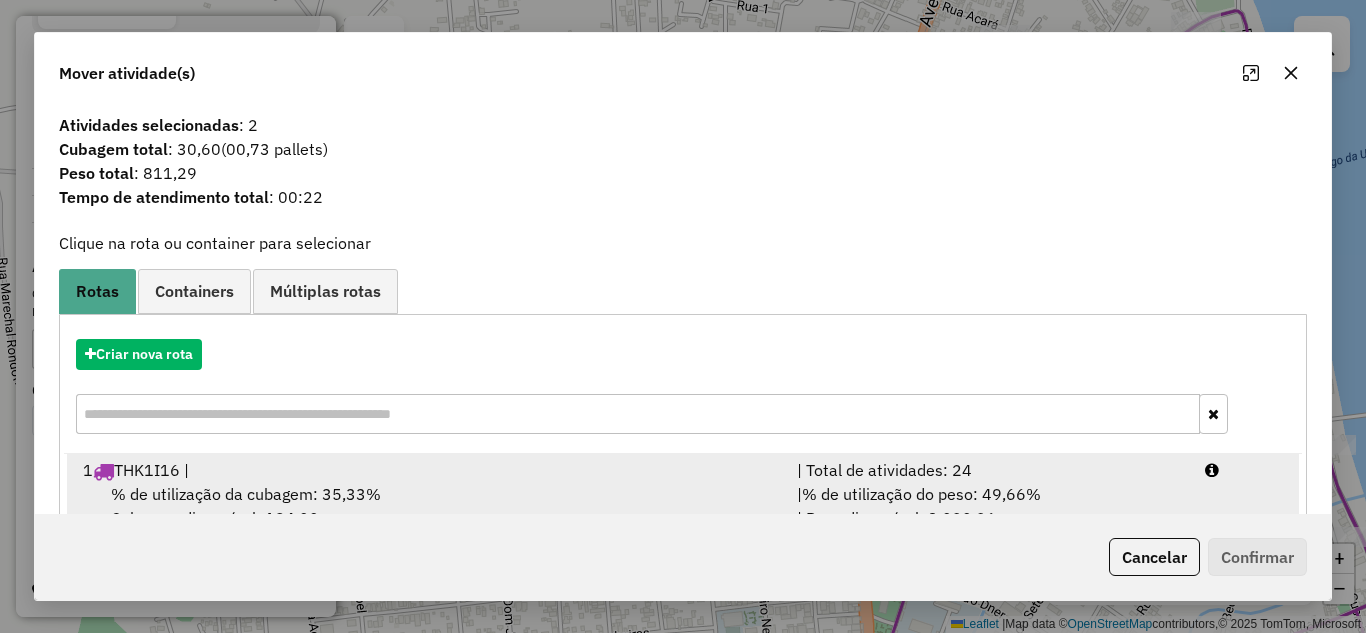 click on "| Total de atividades: 24" at bounding box center (989, 470) 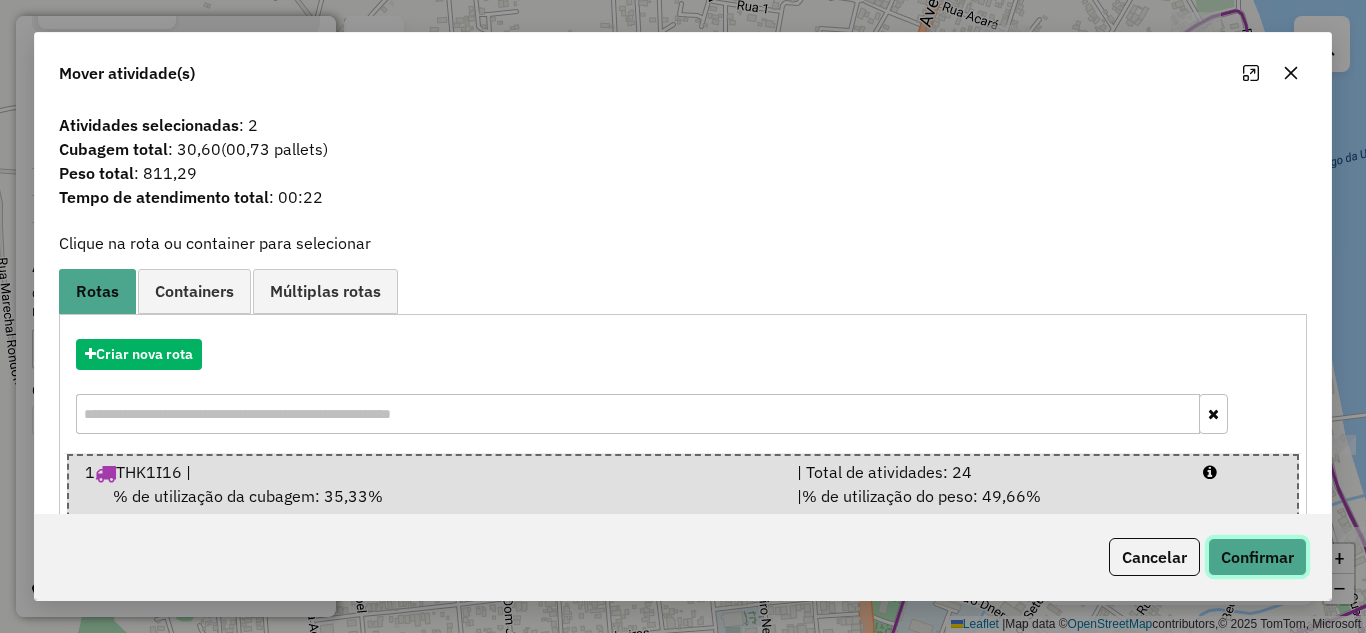 click on "Confirmar" 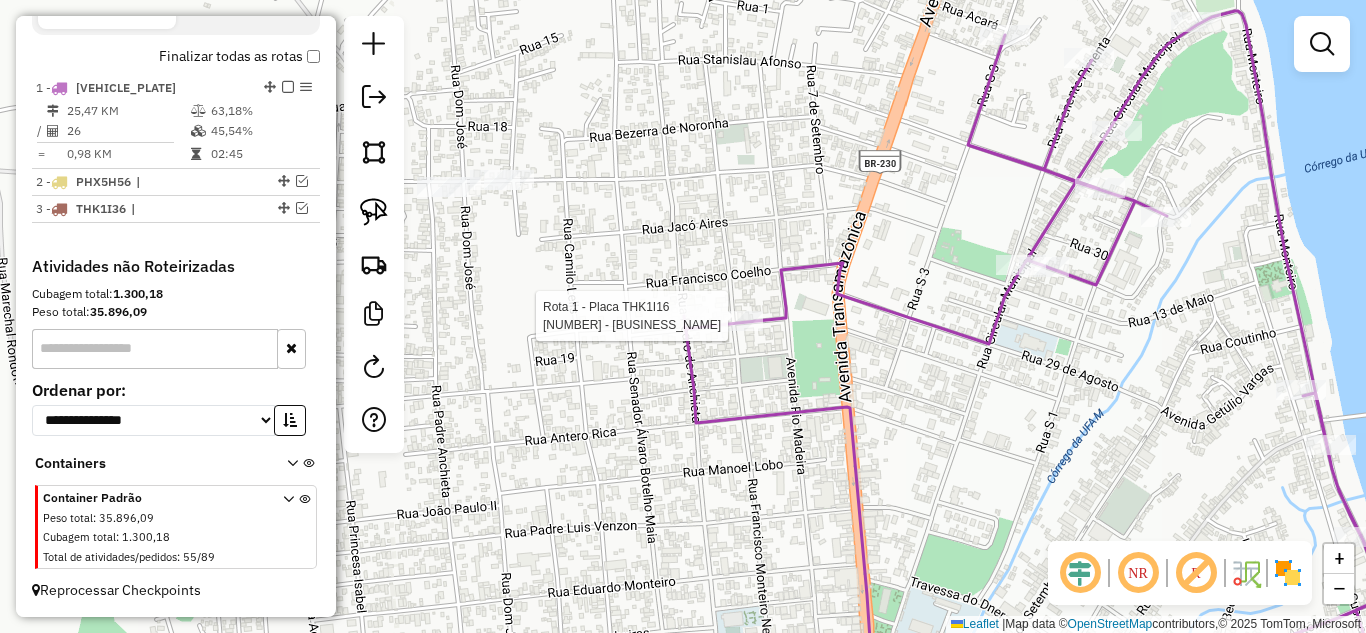 select on "**********" 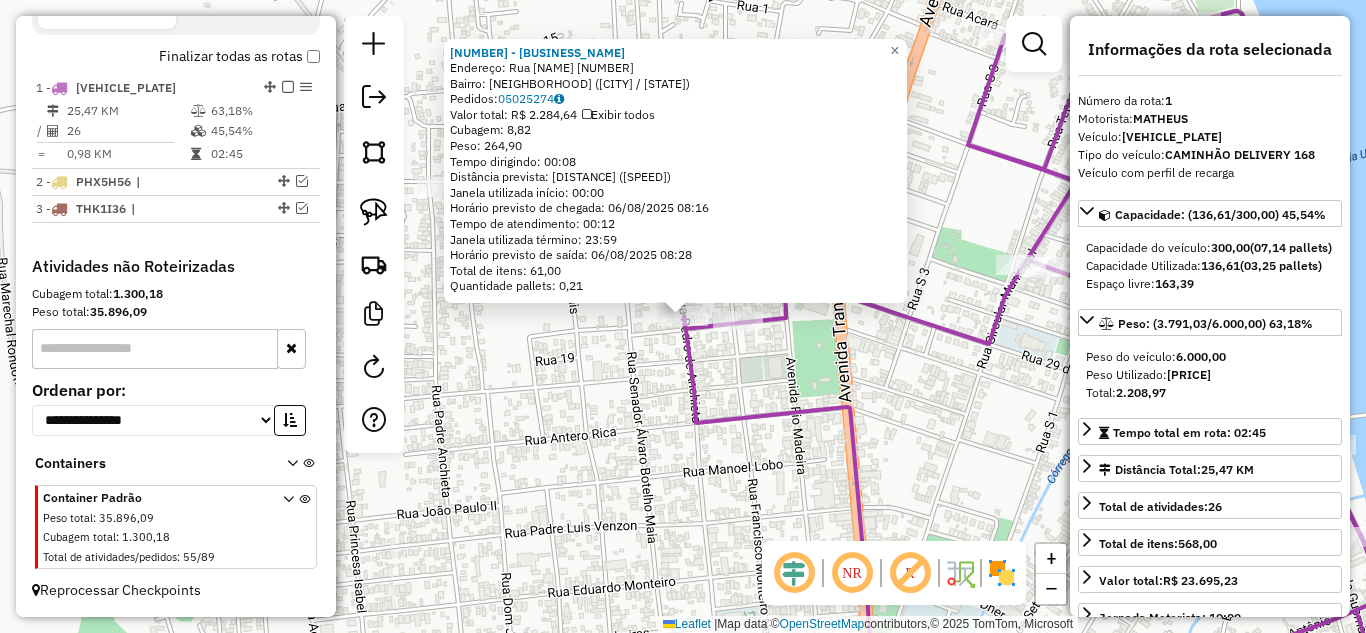 click on "Rota 1 - Placa [PLATE]  [NUMBER] - DIST. XIMENES [NUMBER] - DIST. XIMENES  Endereço:  Rua [NAME] [NUMBER]   Bairro: [NAME] ([NAME] / [STATE])   Pedidos:  [ORDER_ID]   Valor total: R$ [PRICE]   Exibir todos   Cubagem: [NUMBER]  Peso: [NUMBER]  Tempo dirigindo: [TIME]   Distância prevista: [DISTANCE] ([SPEED])   Janela utilizada início: [TIME]   Horário previsto de chegada: [DATE] [TIME]   Tempo de atendimento: [TIME]   Janela utilizada término: [TIME]   Horário previsto de saída: [DATE] [TIME]   Total de itens: [NUMBER]   Quantidade pallets: [NUMBER]  × Janela de atendimento Grade de atendimento Capacidade Transportadoras Veículos Cliente Pedidos  Rotas Selecione os dias de semana para filtrar as janelas de atendimento  Seg   Ter   Qua   Qui   Sex   Sáb   Dom  Informe o período da janela de atendimento: De: [TIME] Até: [TIME]  Filtrar exatamente a janela do cliente  Considerar janela de atendimento padrão  Selecione os dias de semana para filtrar as grades de atendimento  Seg   Ter   Qua   Qui   Sex   Sáb   Dom   De: [TIME]  +" 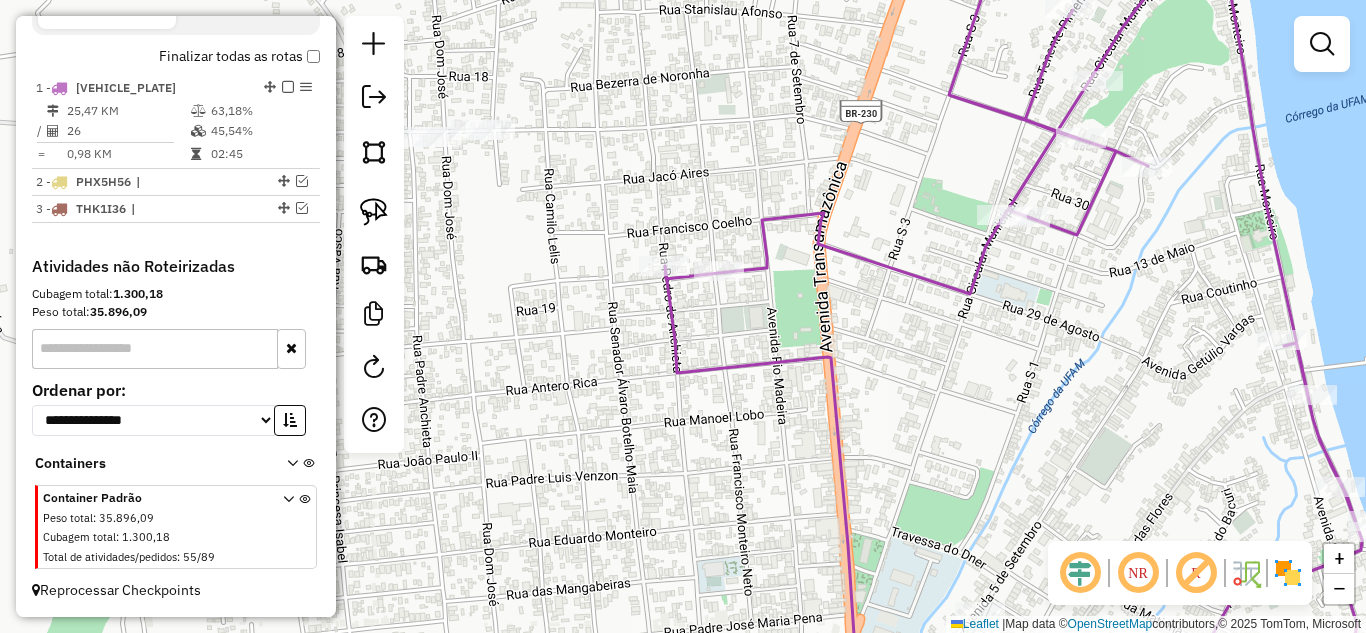 drag, startPoint x: 622, startPoint y: 387, endPoint x: 608, endPoint y: 240, distance: 147.66516 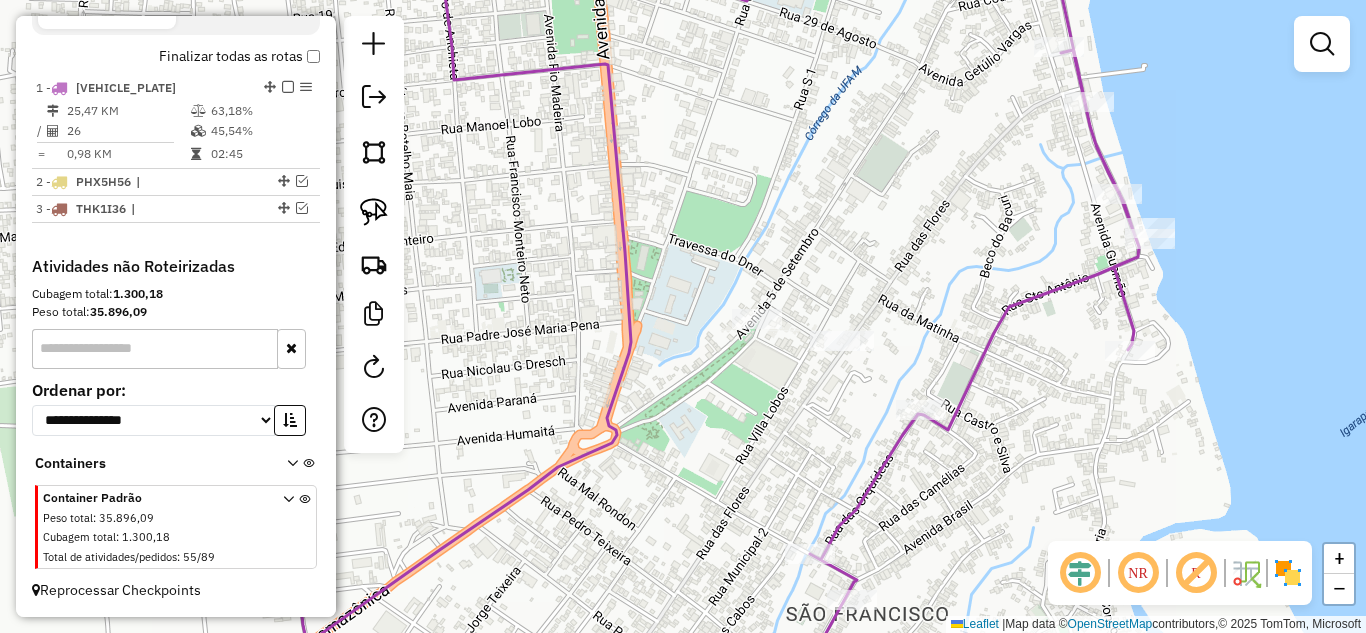 click 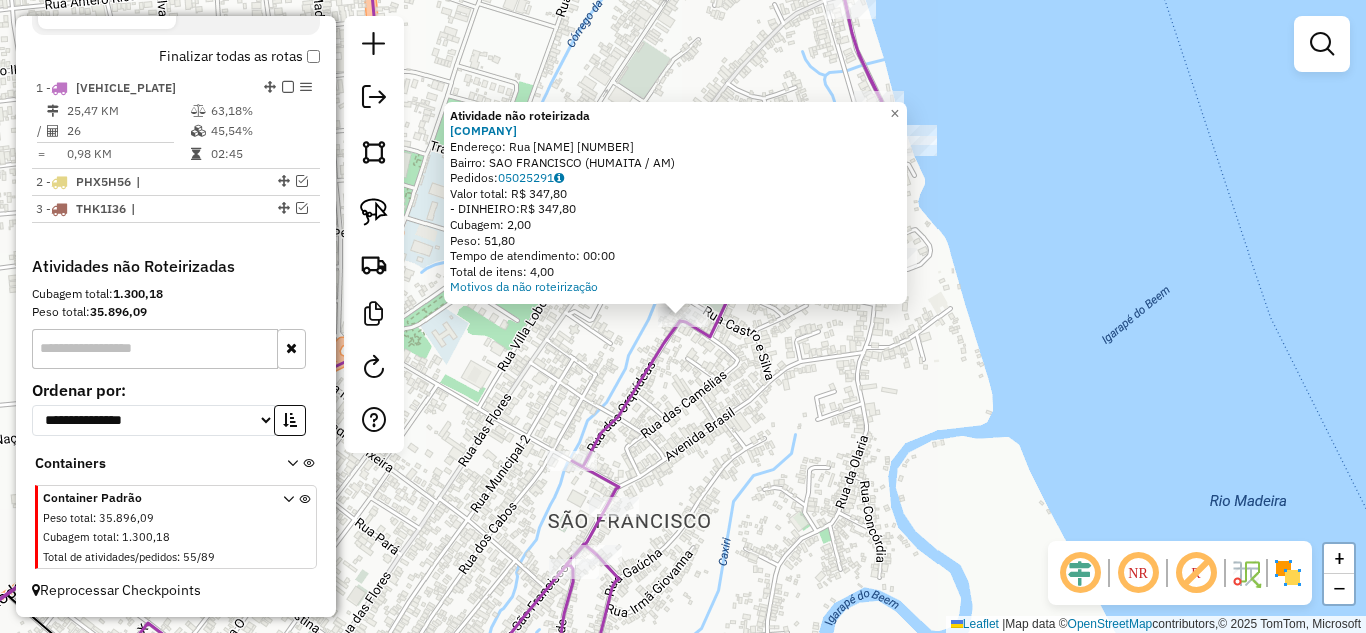 click on "Atividade não roteirizada [NUMBER] - [BUSINESS_NAME]  Endereço:  [STREET_NAME] [NUMBER]   Bairro: [NEIGHBORHOOD] ([NEIGHBORHOOD] / [STATE_ABBR])   Pedidos:  [ORDER_ID]   Valor total: [CURRENCY][PRICE]   - DINHEIRO:  [CURRENCY][PRICE]   Cubagem: [CUBAGE]   Peso: [WEIGHT]   Tempo de atendimento: [TIME]   Total de itens: [ITEMS]  Motivos da não roteirização × Janela de atendimento Grade de atendimento Capacidade Transportadoras Veículos Cliente Pedidos  Rotas Selecione os dias de semana para filtrar as janelas de atendimento  Seg   Ter   Qua   Qui   Sex   Sáb   Dom  Informe o período da janela de atendimento: De: Até:  Filtrar exatamente a janela do cliente  Considerar janela de atendimento padrão  Selecione os dias de semana para filtrar as grades de atendimento  Seg   Ter   Qua   Qui   Sex   Sáb   Dom   Considerar clientes sem dia de atendimento cadastrado  Clientes fora do dia de atendimento selecionado Filtrar as atividades entre os valores definidos abaixo:  Peso mínimo:   Peso máximo:   Cubagem mínima:   Cubagem máxima:   De:   Até:   De:  Nome:" 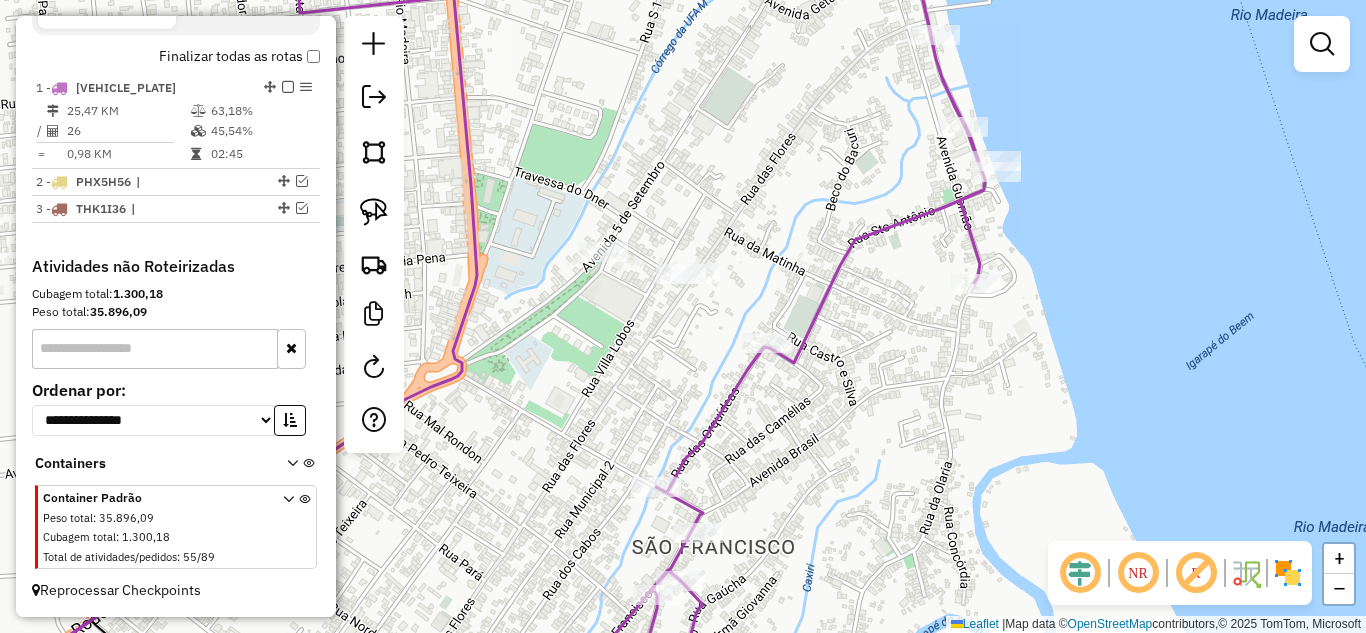 drag, startPoint x: 783, startPoint y: 412, endPoint x: 884, endPoint y: 442, distance: 105.36128 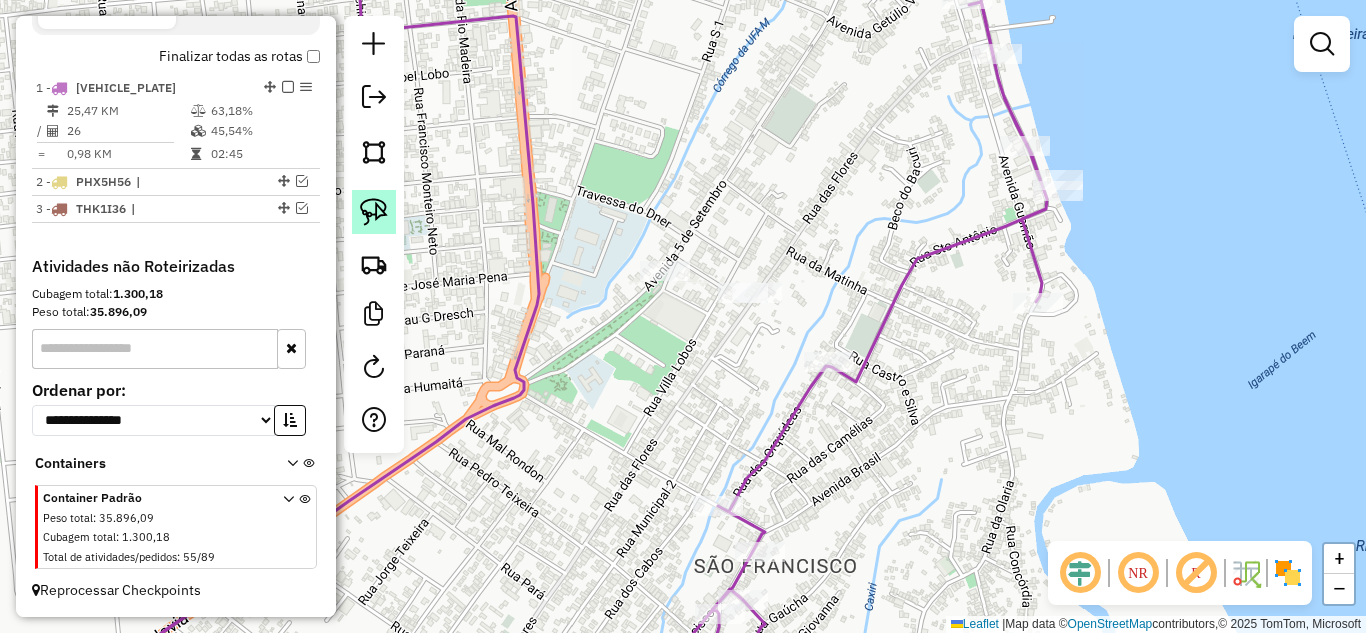 click 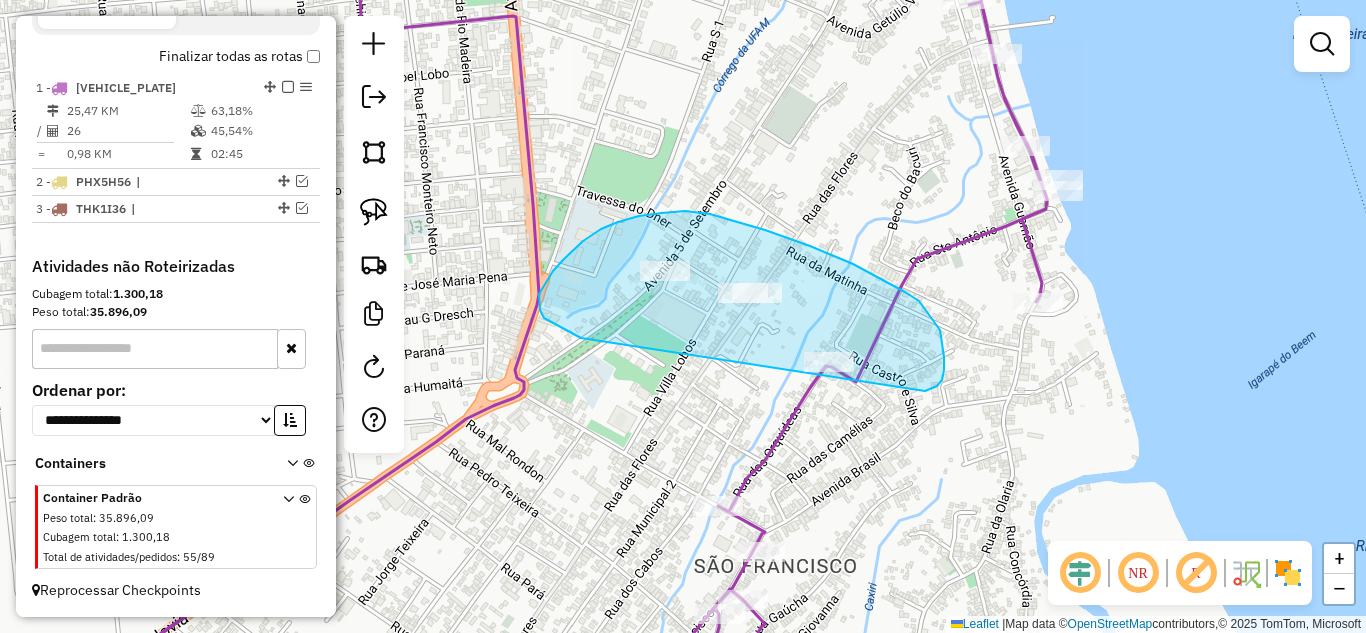 drag, startPoint x: 563, startPoint y: 328, endPoint x: 853, endPoint y: 392, distance: 296.97812 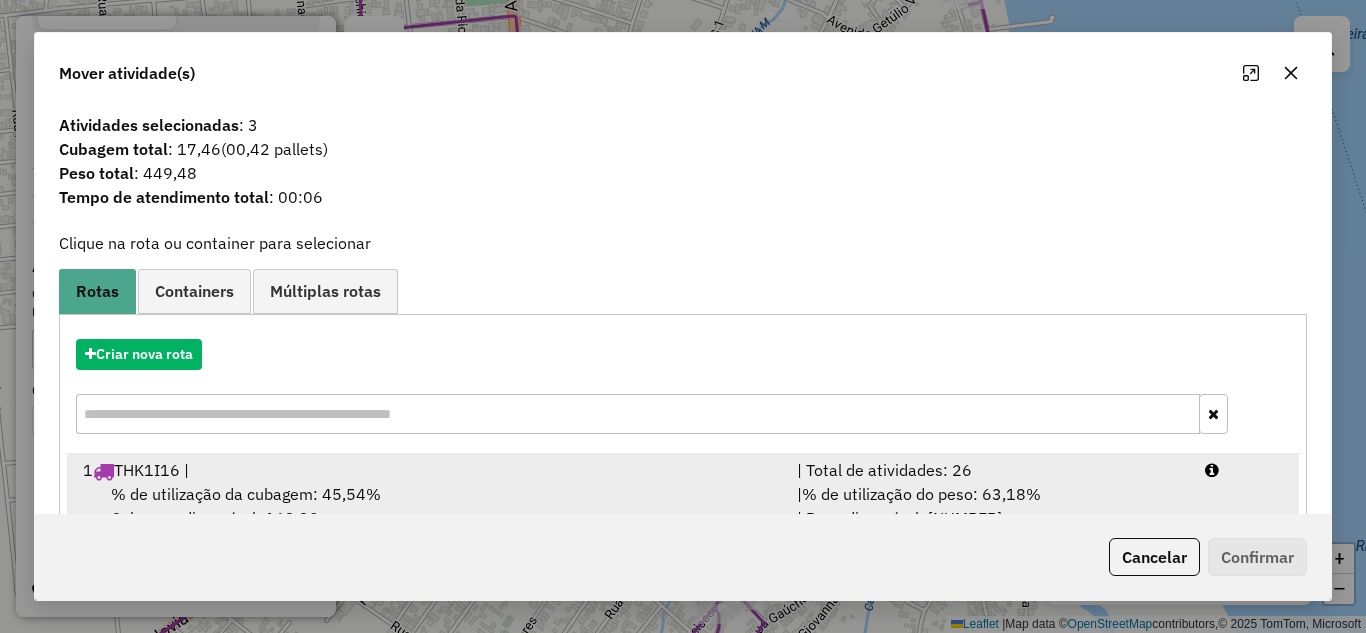 click on "% de utilização do peso: 63,18%" at bounding box center [921, 494] 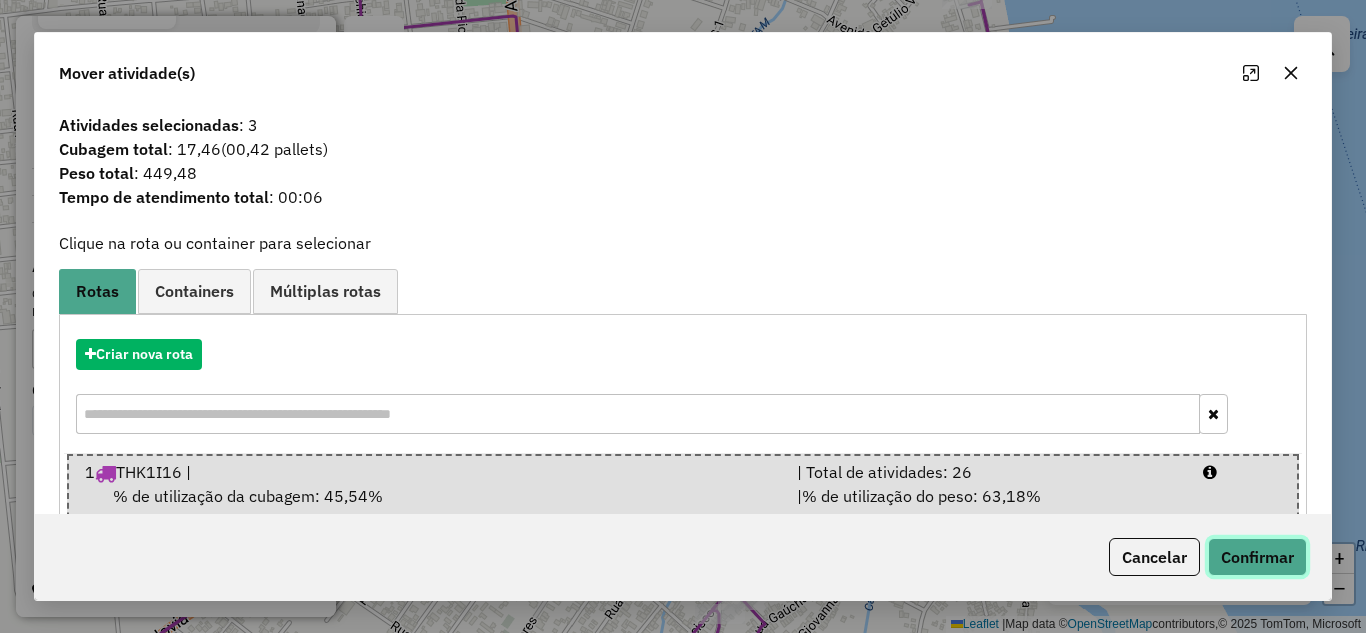 click on "Confirmar" 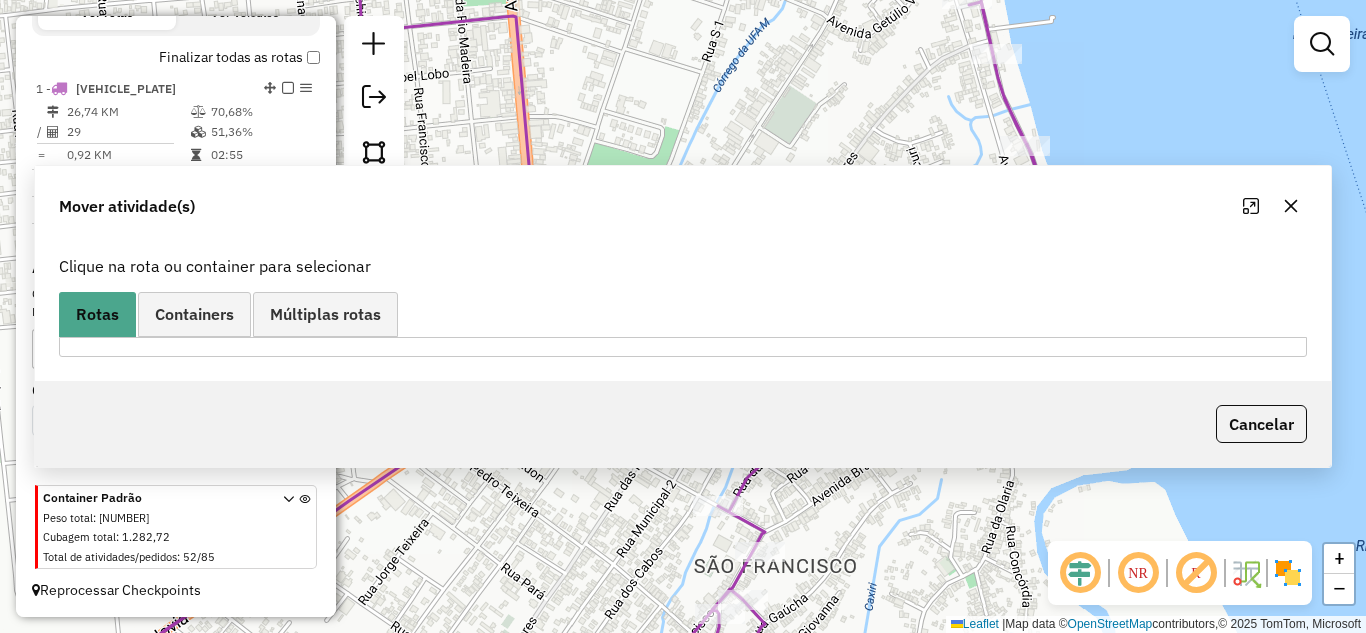 scroll, scrollTop: 690, scrollLeft: 0, axis: vertical 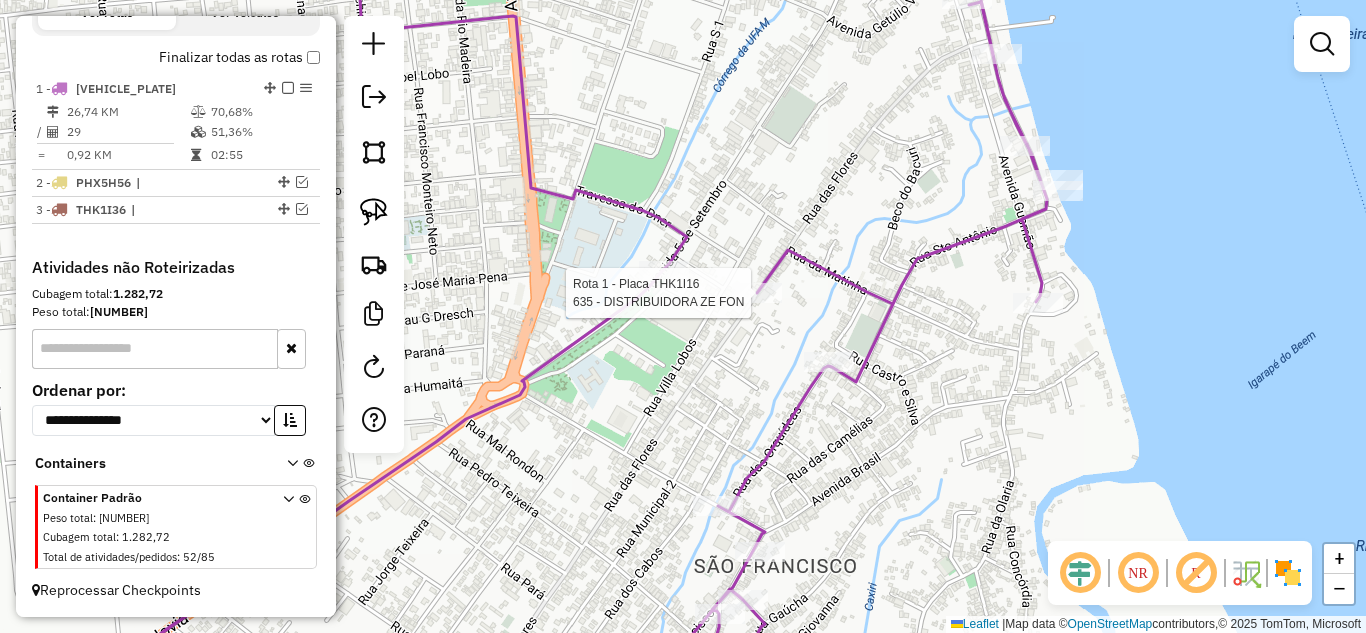 select on "**********" 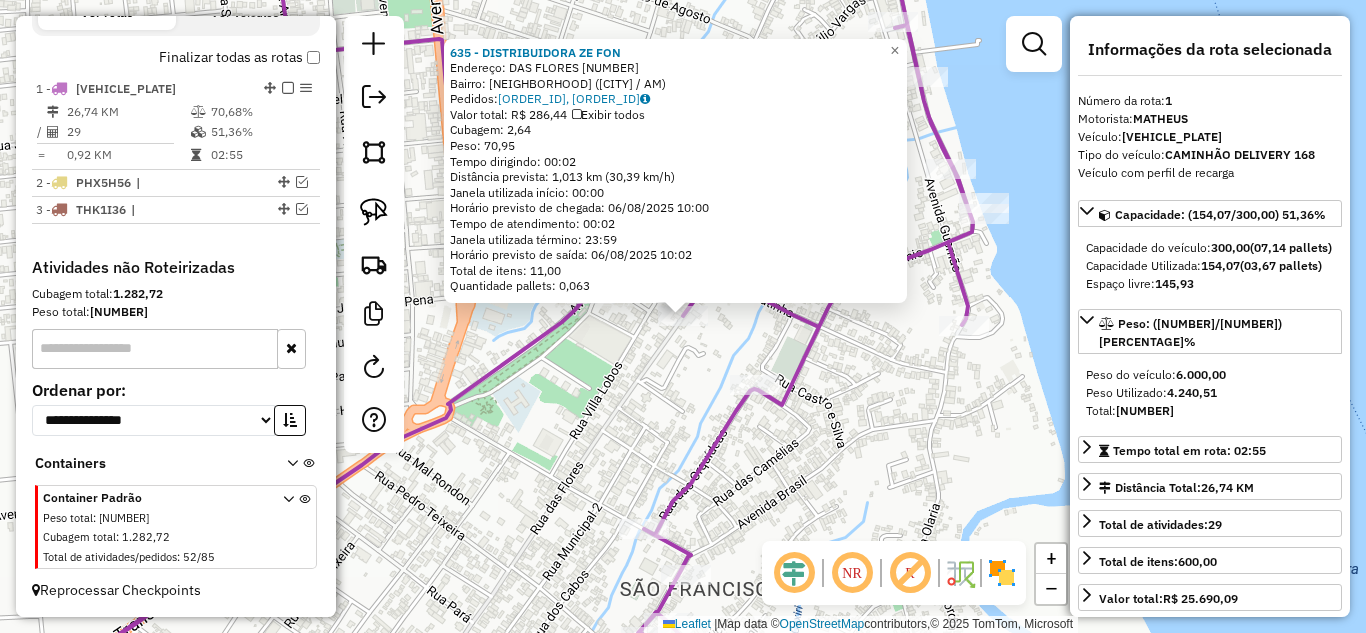 click on "635 - DISTRIBUIDORA ZE FON  Endereço:  [STREET_NAME] [NUMBER]   Bairro: [NEIGHBORHOOD] ([CITY] / AM)   Pedidos:  [ORDER_ID], [ORDER_ID]   Valor total: R$ 286,44   Exibir todos   Cubagem: 2,64  Peso: 70,95  Tempo dirigindo: 00:02   Distância prevista: 1,013 km (30,39 km/h)   Janela utilizada início: 00:00   Horário previsto de chegada: [DATE] [TIME]   Tempo de atendimento: 00:02   Janela utilizada término: 23:59   Horário previsto de saída: [DATE] [TIME]   Total de itens: 11,00   Quantidade pallets: 0,063  × Janela de atendimento Grade de atendimento Capacidade Transportadoras Veículos Cliente Pedidos  Rotas Selecione os dias de semana para filtrar as janelas de atendimento  Seg   Ter   Qua   Qui   Sex   Sáb   Dom  Informe o período da janela de atendimento: De: Até:  Filtrar exatamente a janela do cliente  Considerar janela de atendimento padrão  Selecione os dias de semana para filtrar as grades de atendimento  Seg   Ter   Qua   Qui   Sex   Sáb   Dom   Considerar clientes sem dia de atendimento cadastrado" 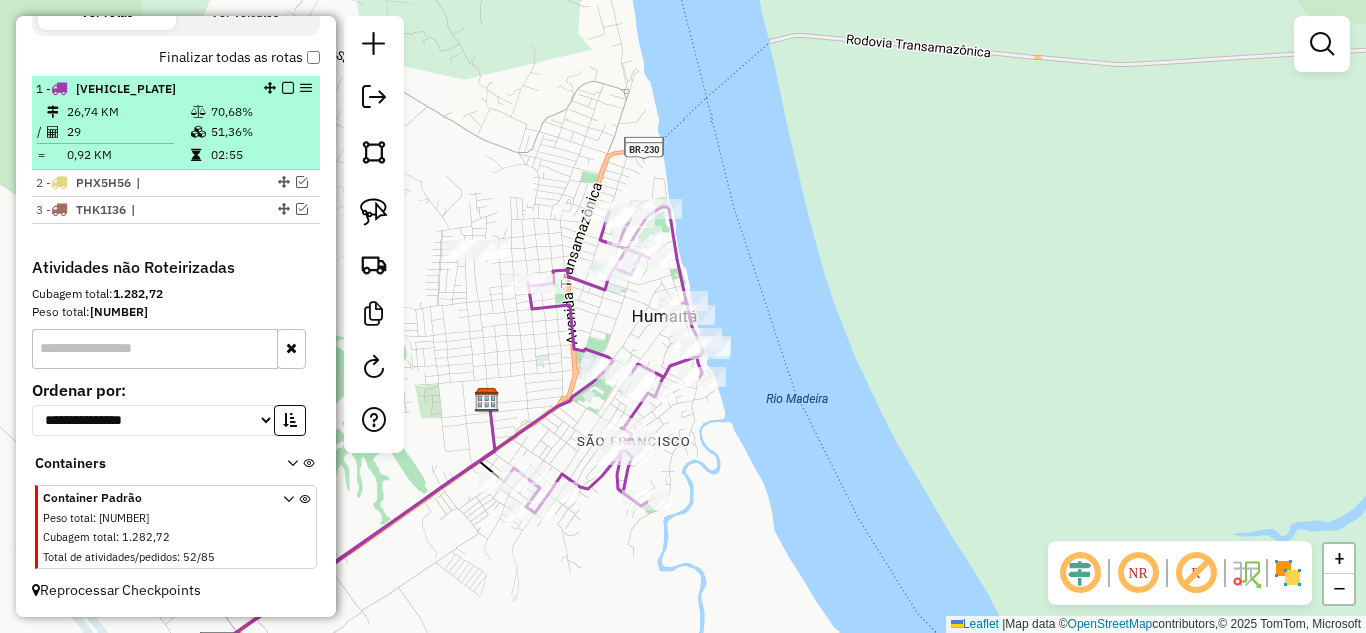 click at bounding box center [288, 88] 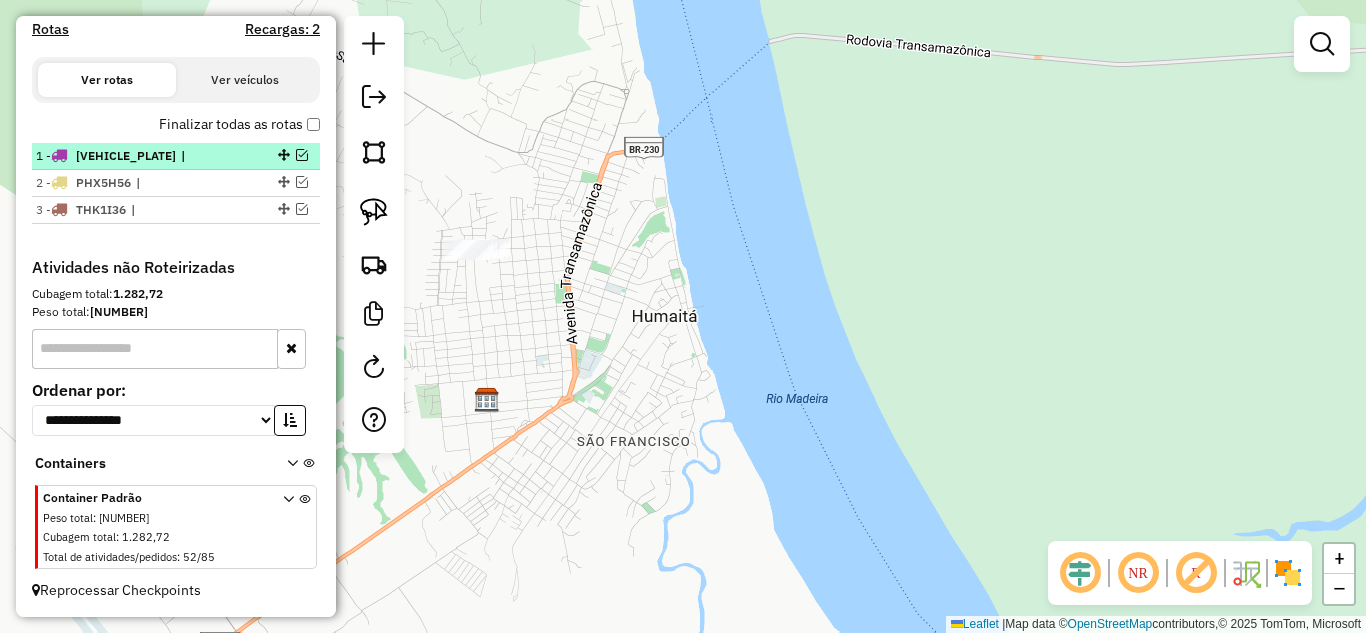 scroll, scrollTop: 623, scrollLeft: 0, axis: vertical 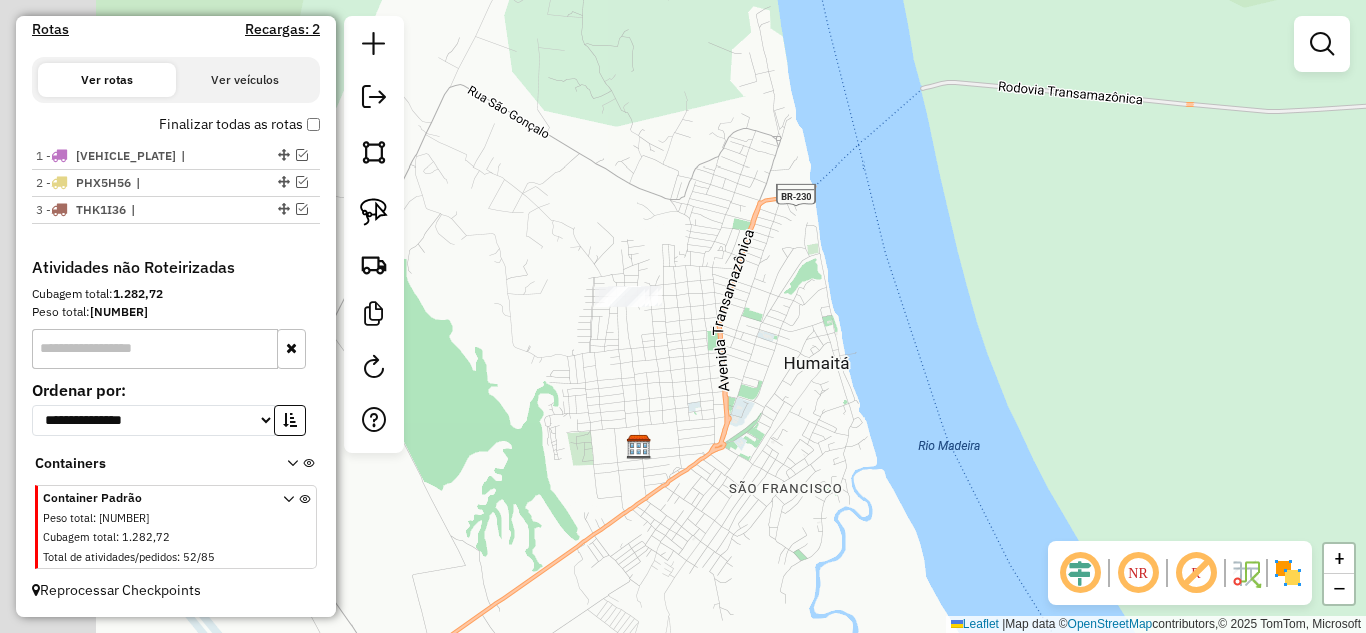 drag, startPoint x: 599, startPoint y: 328, endPoint x: 633, endPoint y: 335, distance: 34.713108 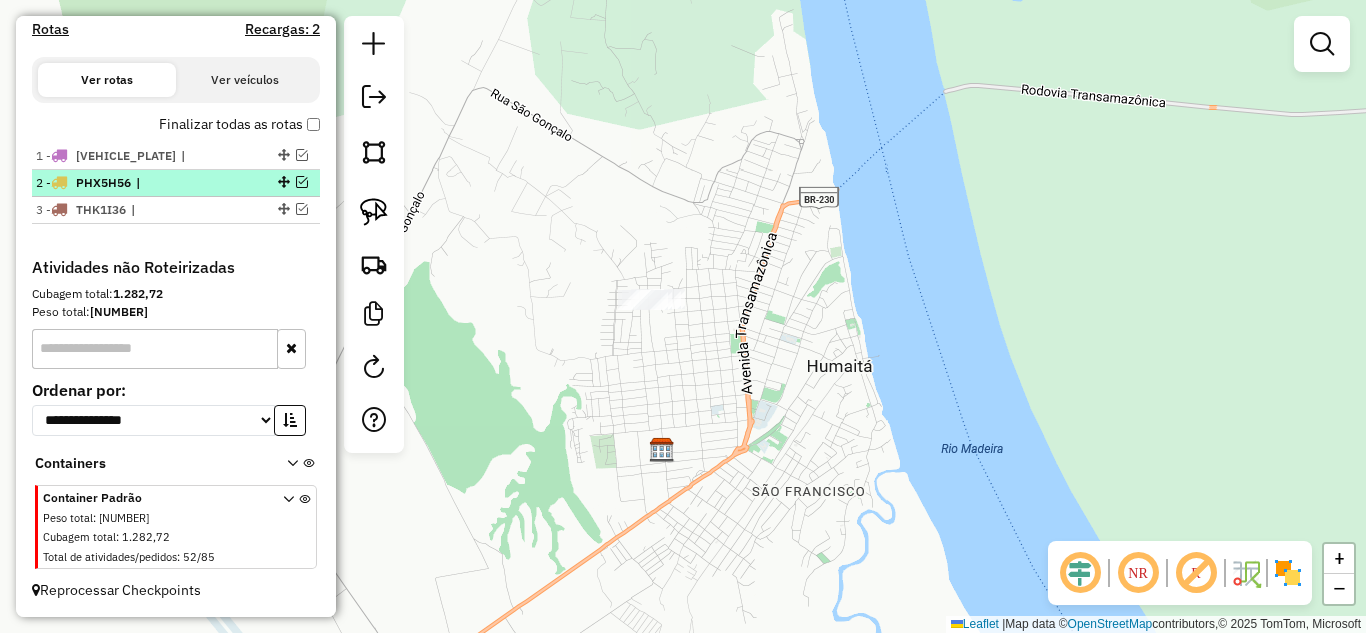 click at bounding box center (302, 182) 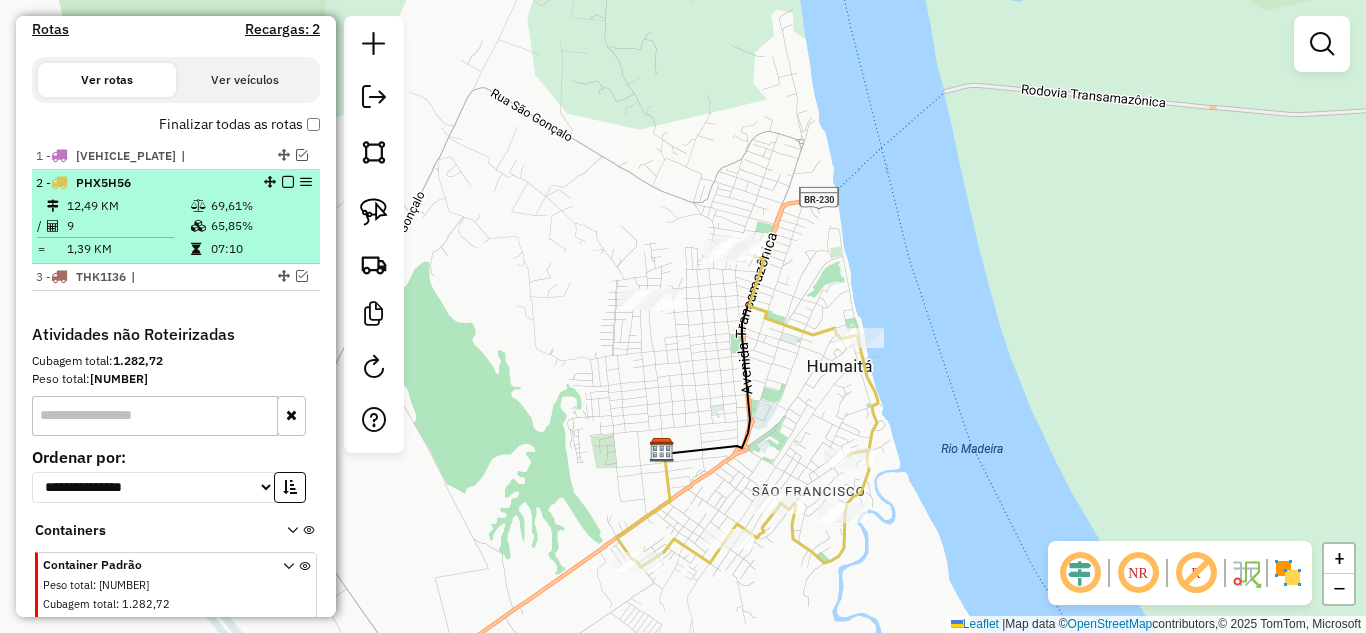 scroll, scrollTop: 690, scrollLeft: 0, axis: vertical 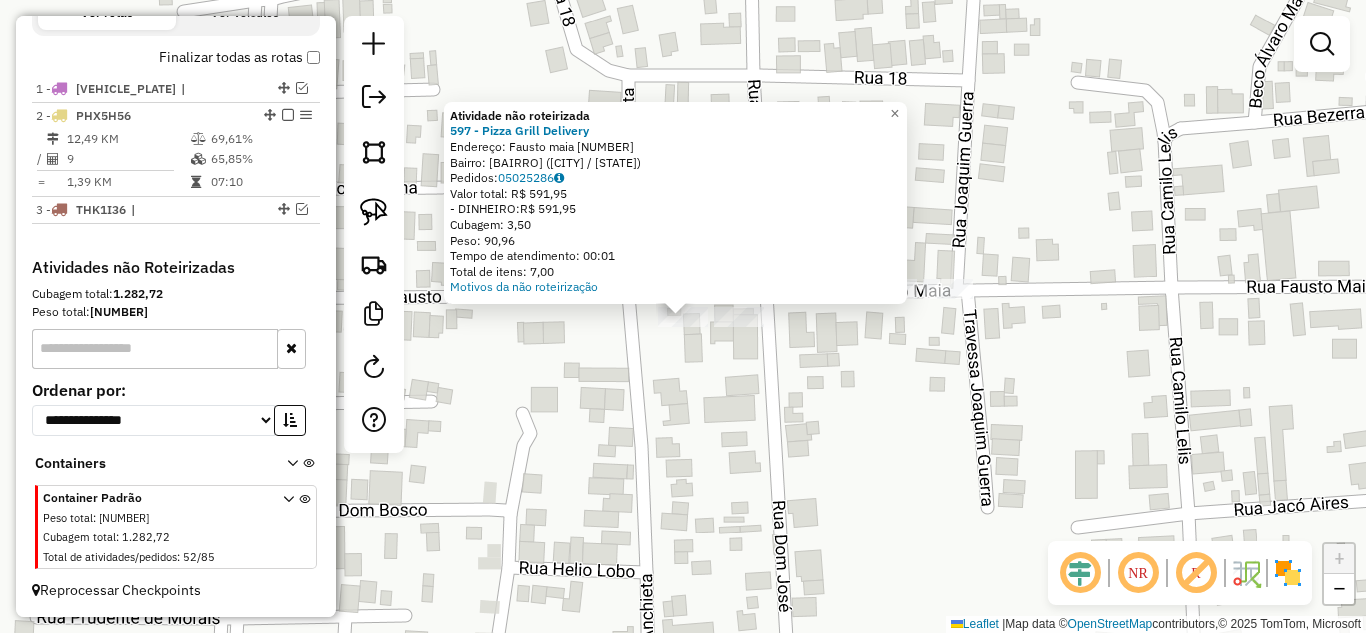 click on "Atividade não roteirizada 597 - Pizza Grill Delivery  Endereço:  [STREET_NAME] [NUMBER]   Bairro: [NEIGHBORHOOD] ([CITY] / AM)   Pedidos:  [ORDER_ID]   Valor total: R$ 591,95   - DINHEIRO:  R$ 591,95   Cubagem: 3,50   Peso: 90,96   Tempo de atendimento: 00:01   Total de itens: 7,00  Motivos da não roteirização × Janela de atendimento Grade de atendimento Capacidade Transportadoras Veículos Cliente Pedidos  Rotas Selecione os dias de semana para filtrar as janelas de atendimento  Seg   Ter   Qua   Qui   Sex   Sáb   Dom  Informe o período da janela de atendimento: De: Até:  Filtrar exatamente a janela do cliente  Considerar janela de atendimento padrão  Selecione os dias de semana para filtrar as grades de atendimento  Seg   Ter   Qua   Qui   Sex   Sáb   Dom   Considerar clientes sem dia de atendimento cadastrado  Clientes fora do dia de atendimento selecionado Filtrar as atividades entre os valores definidos abaixo:  Peso mínimo:   Peso máximo:   Cubagem mínima:   Cubagem máxima:   De:   Até:   De:" 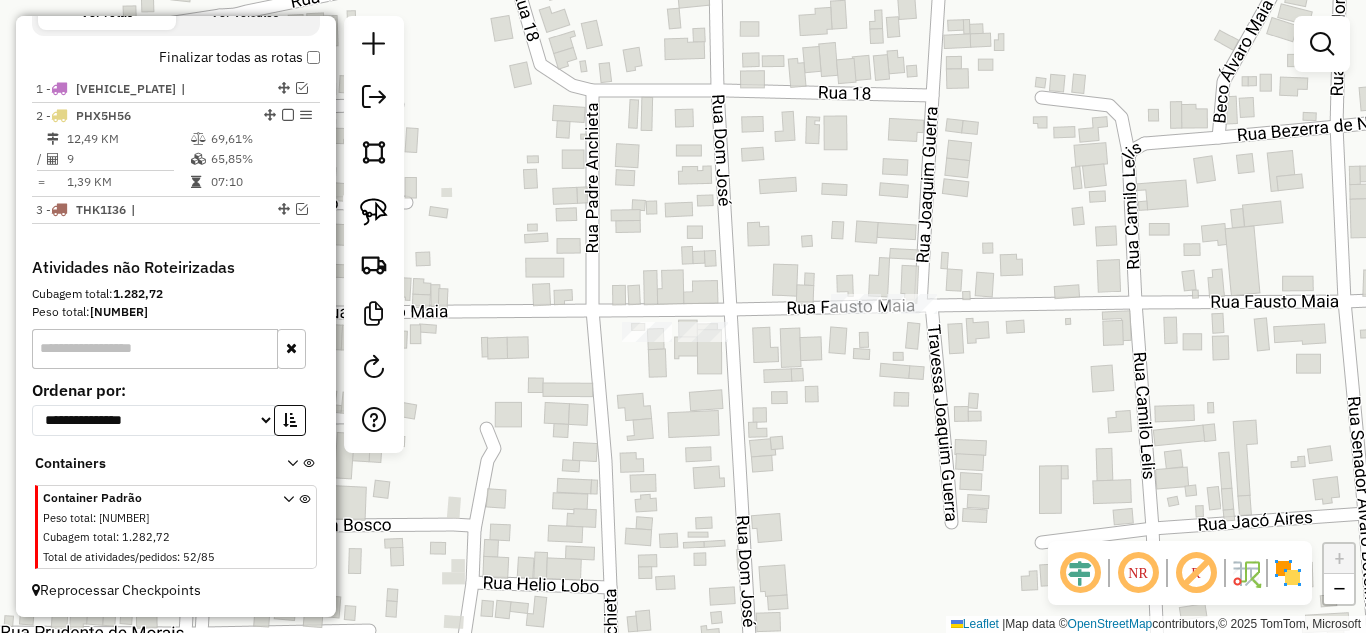 drag, startPoint x: 934, startPoint y: 424, endPoint x: 923, endPoint y: 425, distance: 11.045361 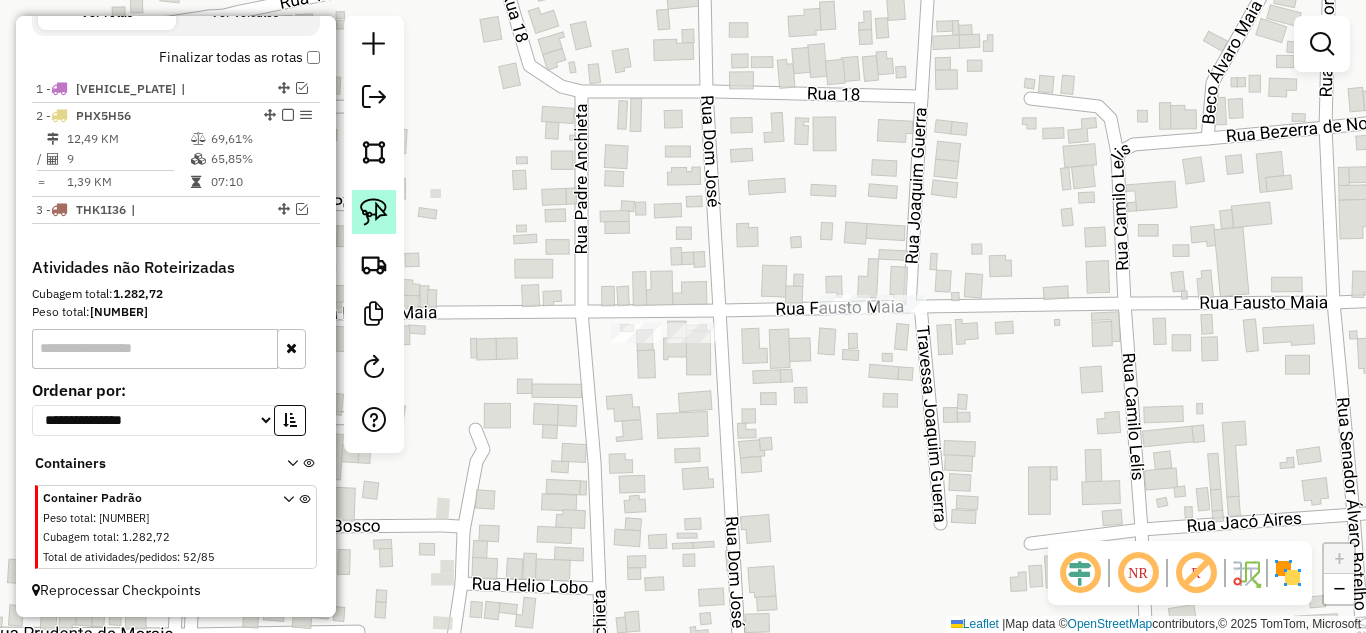 click 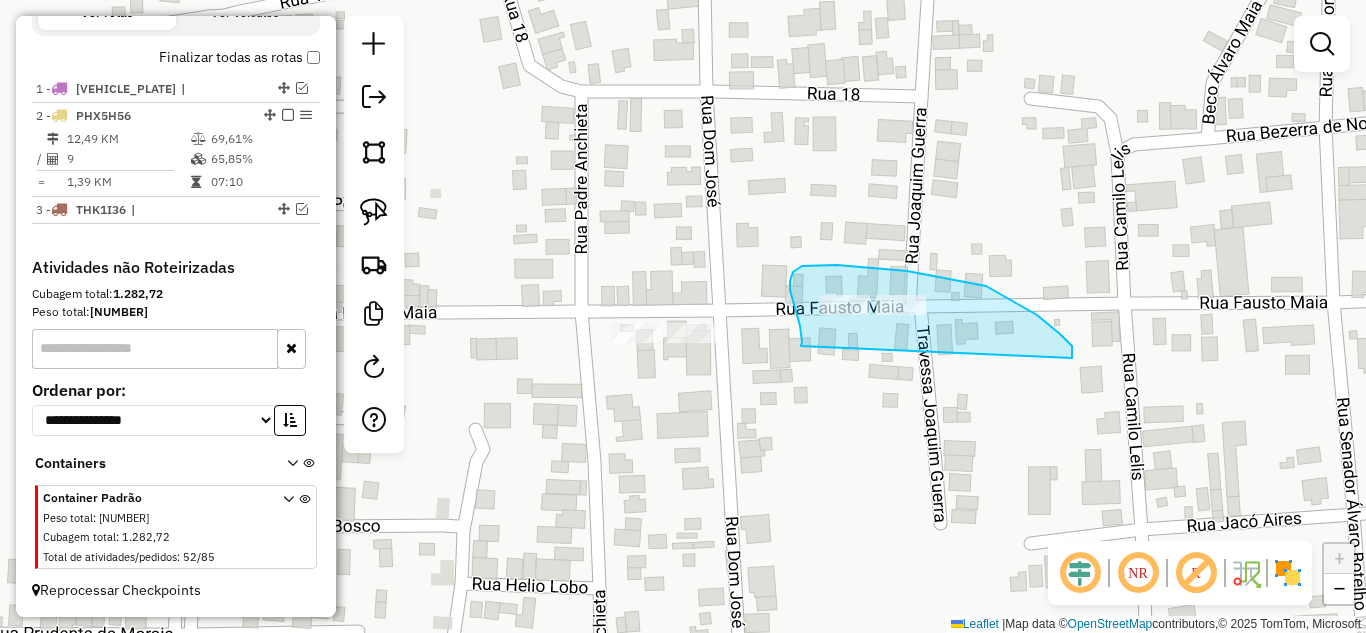 drag, startPoint x: 793, startPoint y: 300, endPoint x: 1072, endPoint y: 358, distance: 284.9649 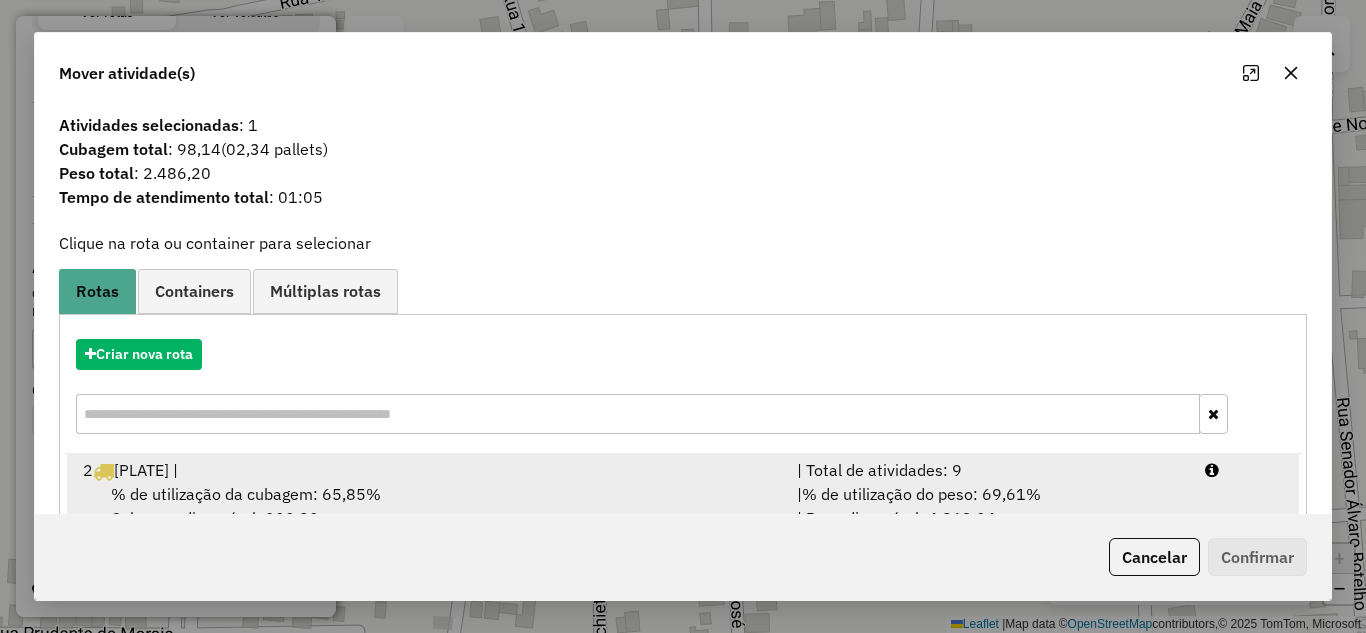 click on "| Total de atividades: 9" at bounding box center [989, 470] 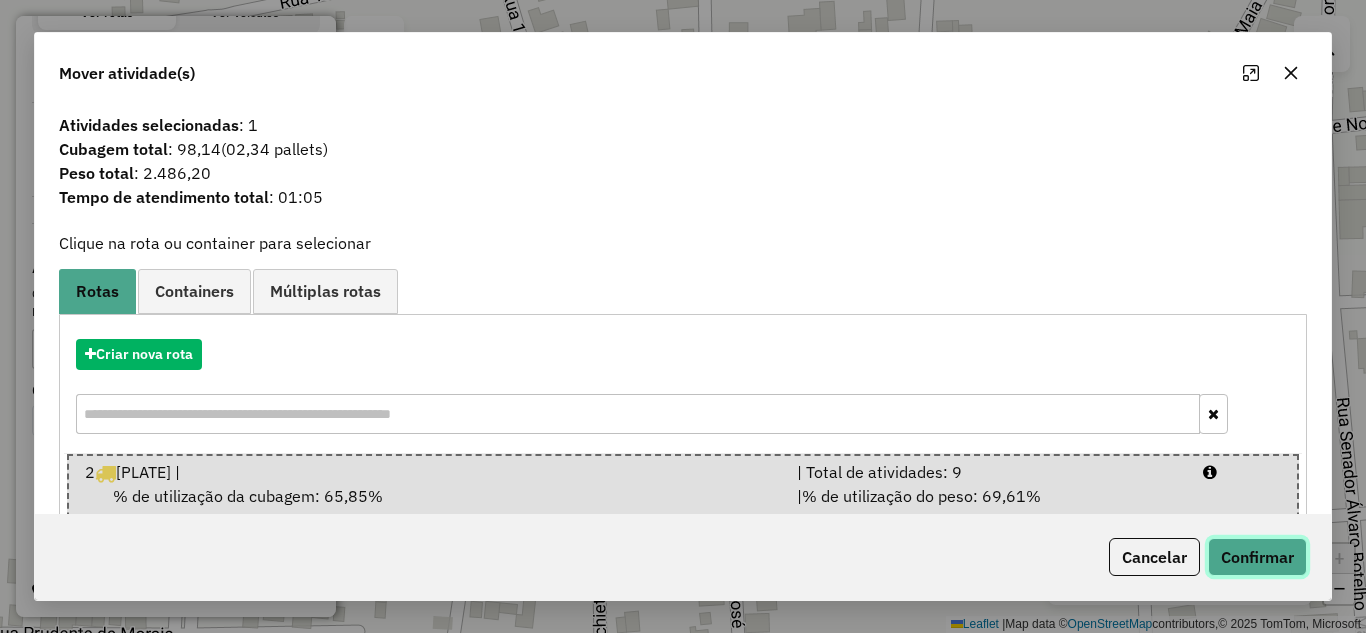 click on "Confirmar" 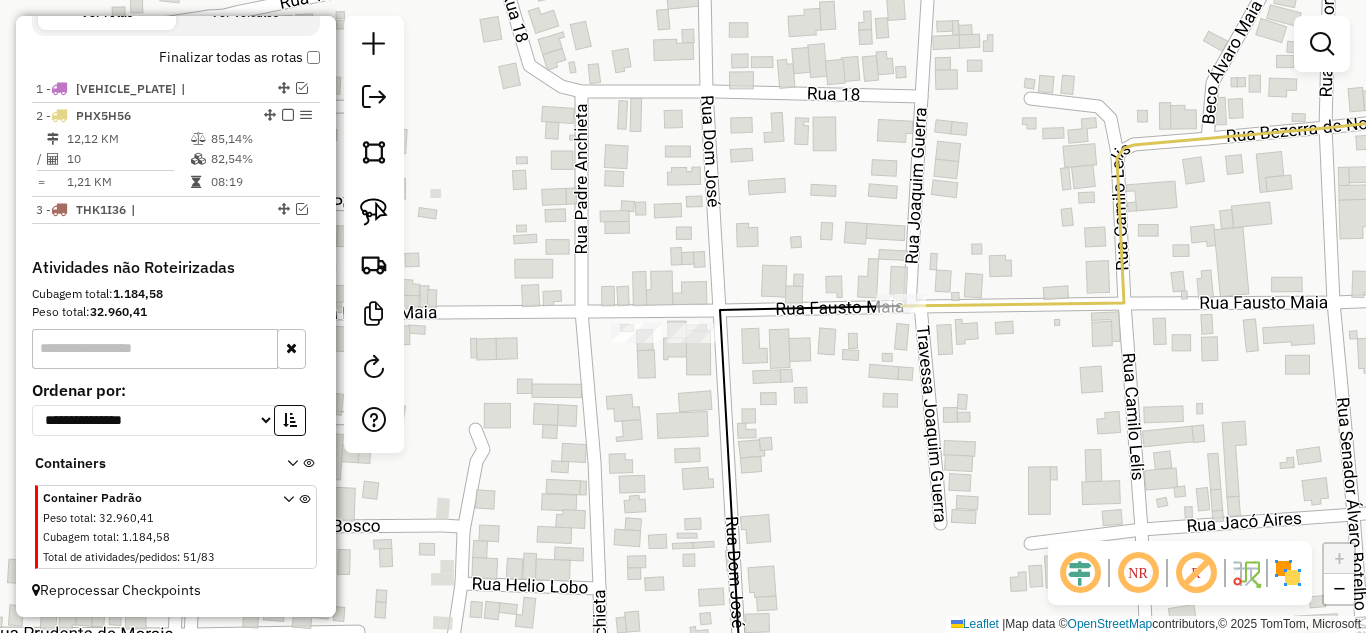 click on "Rota [NUMBER] - Placa [PLATE]  [NUMBER] - [NAME] Janela de atendimento Grade de atendimento Capacidade Transportadoras Veículos Cliente Pedidos  Rotas Selecione os dias de semana para filtrar as janelas de atendimento  Seg   Ter   Qua   Qui   Sex   Sáb   Dom  Informe o período da janela de atendimento: De: Até:  Filtrar exatamente a janela do cliente  Considerar janela de atendimento padrão  Selecione os dias de semana para filtrar as grades de atendimento  Seg   Ter   Qua   Qui   Sex   Sáb   Dom   Considerar clientes sem dia de atendimento cadastrado  Clientes fora do dia de atendimento selecionado Filtrar as atividades entre os valores definidos abaixo:  Peso mínimo:   Peso máximo:   Cubagem mínima:   Cubagem máxima:   De:   Até:  Filtrar as atividades entre o tempo de atendimento definido abaixo:  De:   Até:   Considerar capacidade total dos clientes não roteirizados Transportadora: Selecione um ou mais itens Tipo de veículo: Selecione um ou mais itens Veículo: Selecione um ou mais itens +" 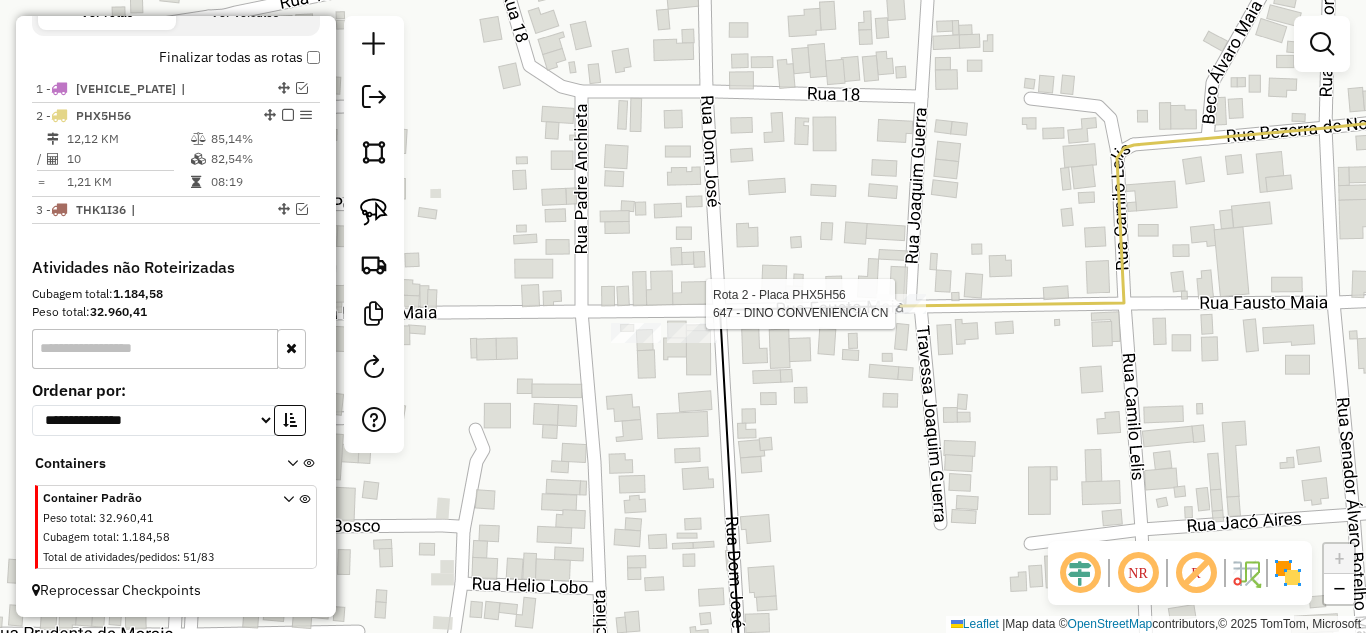 select on "**********" 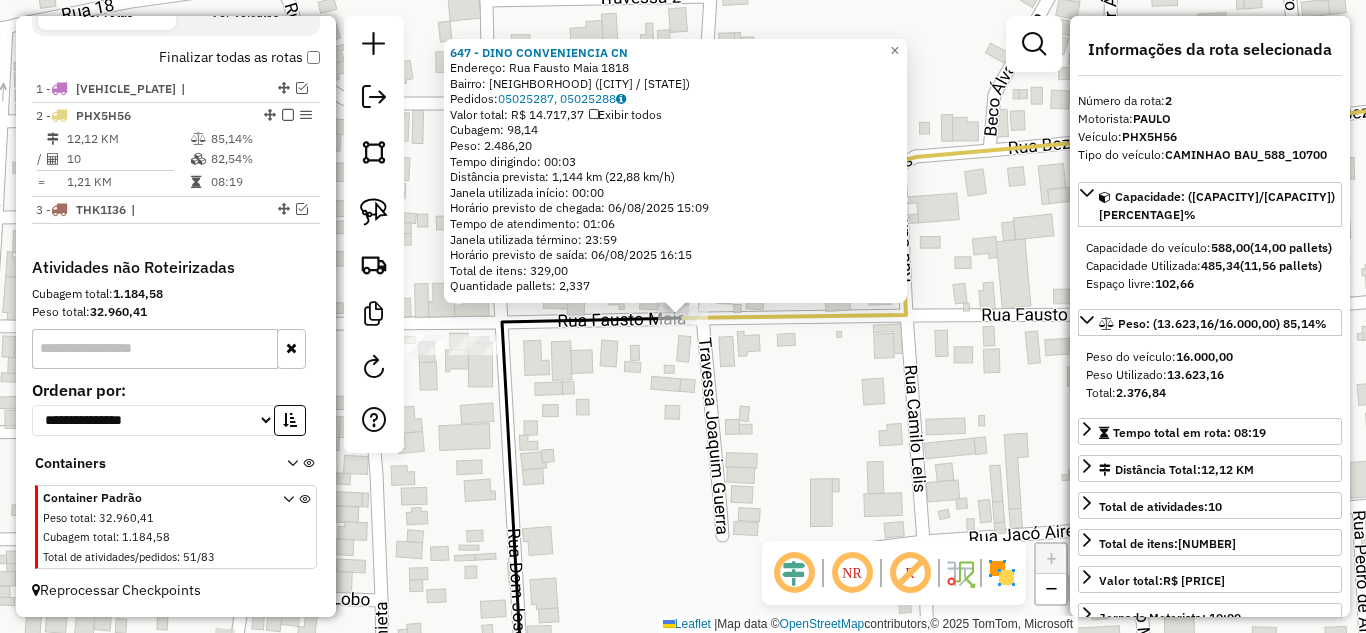 click on "647 - DINO CONVENIENCIA CN  Endereço:  [STREET_NAME] [NUMBER]   Bairro: [NEIGHBORHOOD] ([CITY] / AM)   Pedidos:  [ORDER_ID], [ORDER_ID]   Valor total: R$ 14.717,37   Exibir todos   Cubagem: 98,14  Peso: 2.486,20  Tempo dirigindo: 00:03   Distância prevista: 1,144 km (22,88 km/h)   Janela utilizada início: 00:00   Horário previsto de chegada: [DATE] [TIME]   Tempo de atendimento: 01:06   Janela utilizada término: 23:59   Horário previsto de saída: [DATE] [TIME]   Total de itens: 329,00   Quantidade pallets: 2,337  × Janela de atendimento Grade de atendimento Capacidade Transportadoras Veículos Cliente Pedidos  Rotas Selecione os dias de semana para filtrar as janelas de atendimento  Seg   Ter   Qua   Qui   Sex   Sáb   Dom  Informe o período da janela de atendimento: De: Até:  Filtrar exatamente a janela do cliente  Considerar janela de atendimento padrão  Selecione os dias de semana para filtrar as grades de atendimento  Seg   Ter   Qua   Qui   Sex   Sáb   Dom   Peso mínimo:   Peso máximo:   De:  De:" 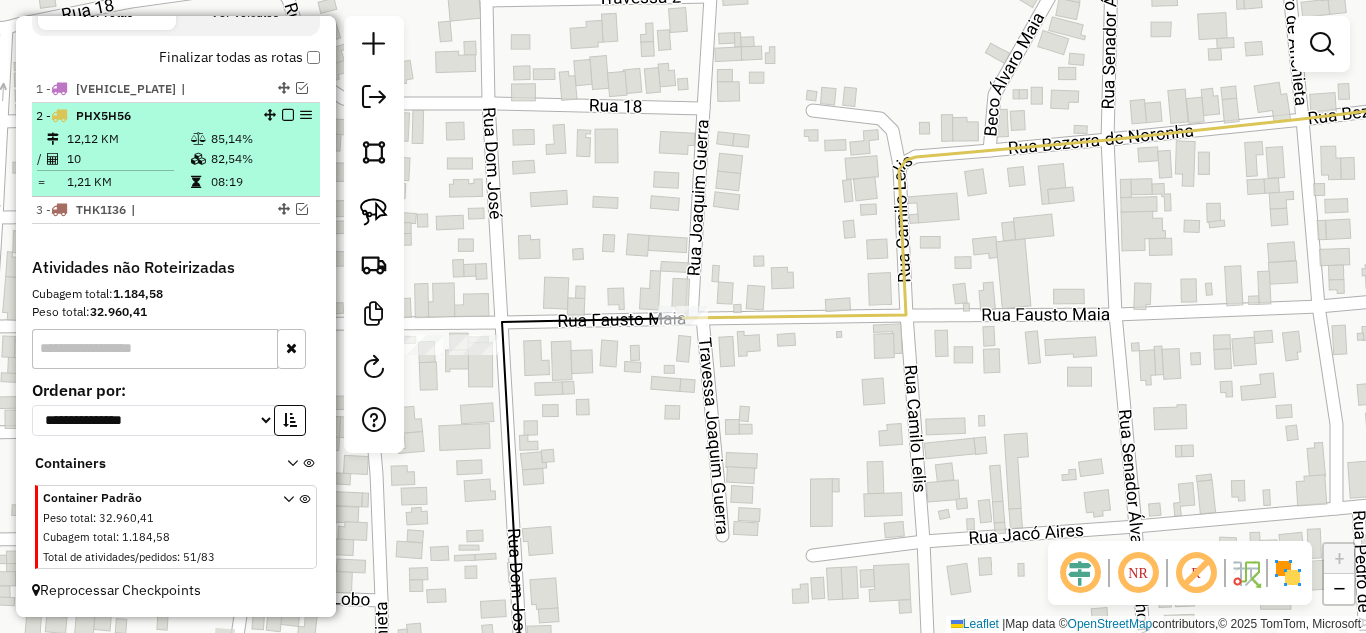 click at bounding box center [288, 115] 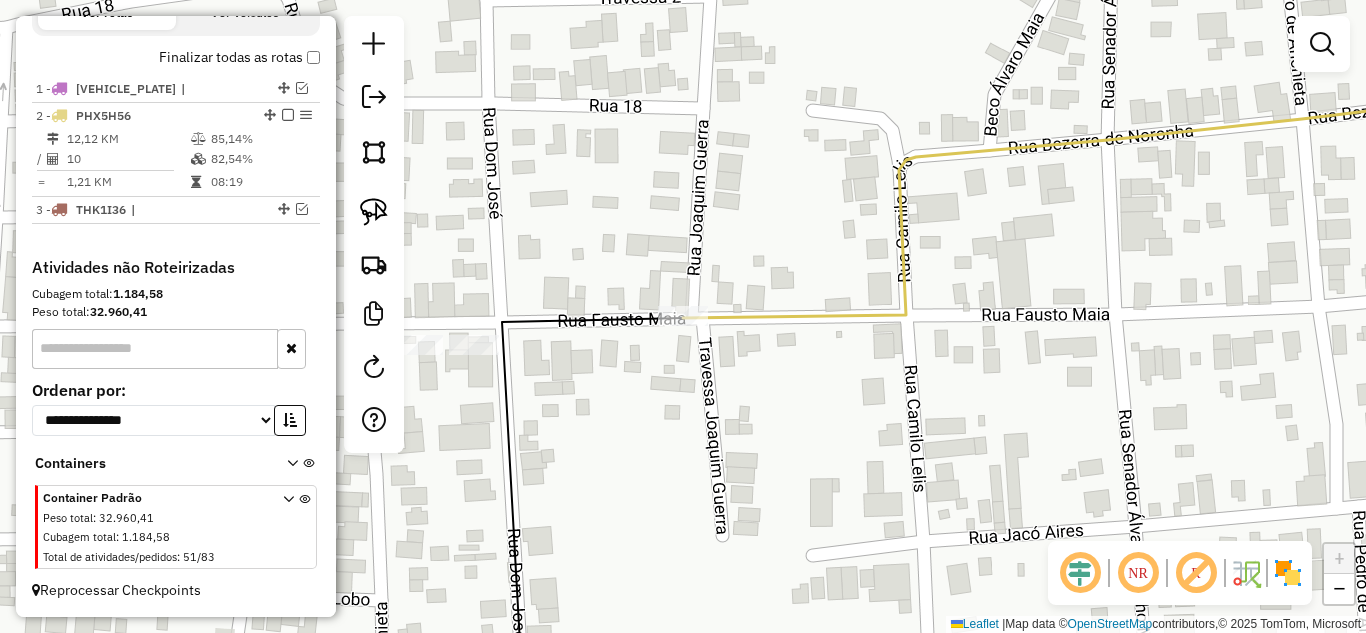 scroll, scrollTop: 623, scrollLeft: 0, axis: vertical 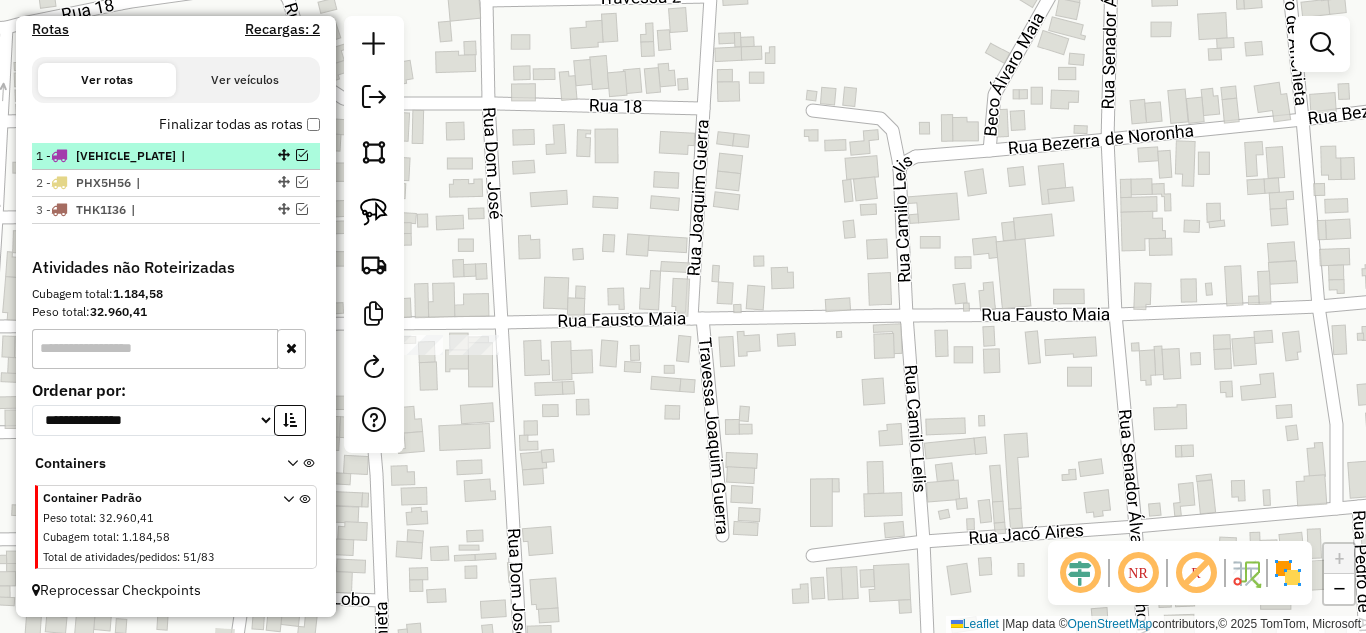 click at bounding box center (302, 155) 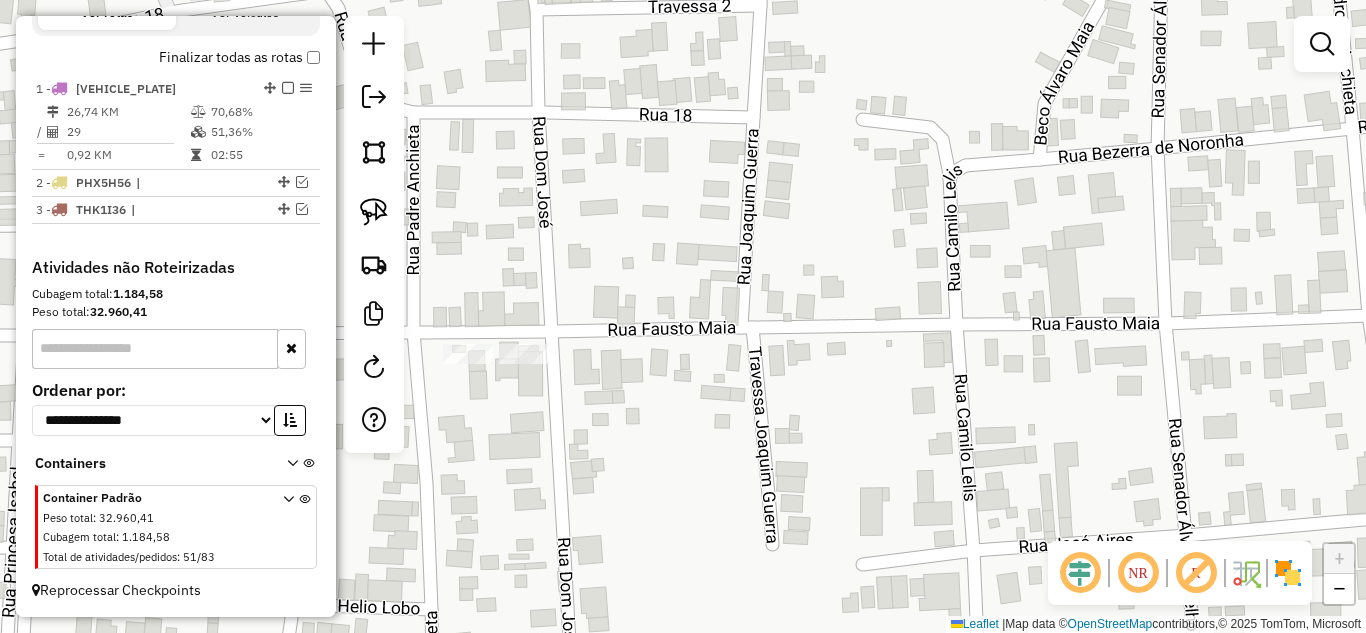 drag, startPoint x: 593, startPoint y: 251, endPoint x: 733, endPoint y: 253, distance: 140.01428 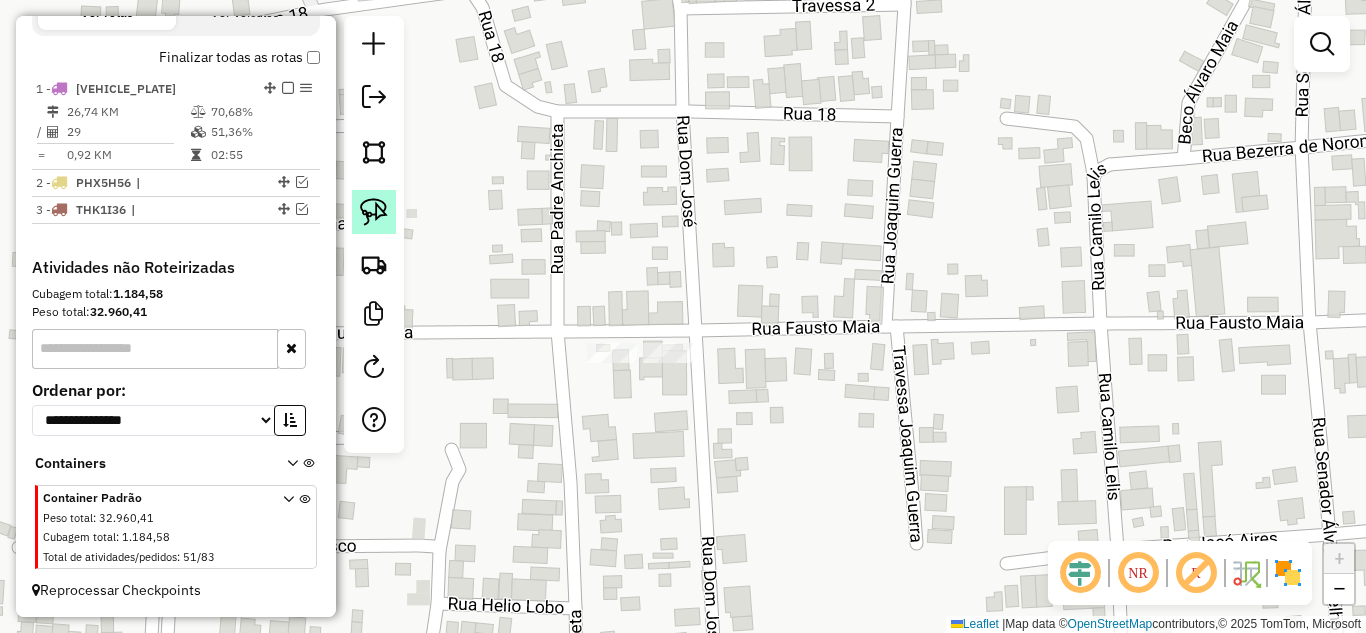 drag, startPoint x: 356, startPoint y: 209, endPoint x: 392, endPoint y: 216, distance: 36.67424 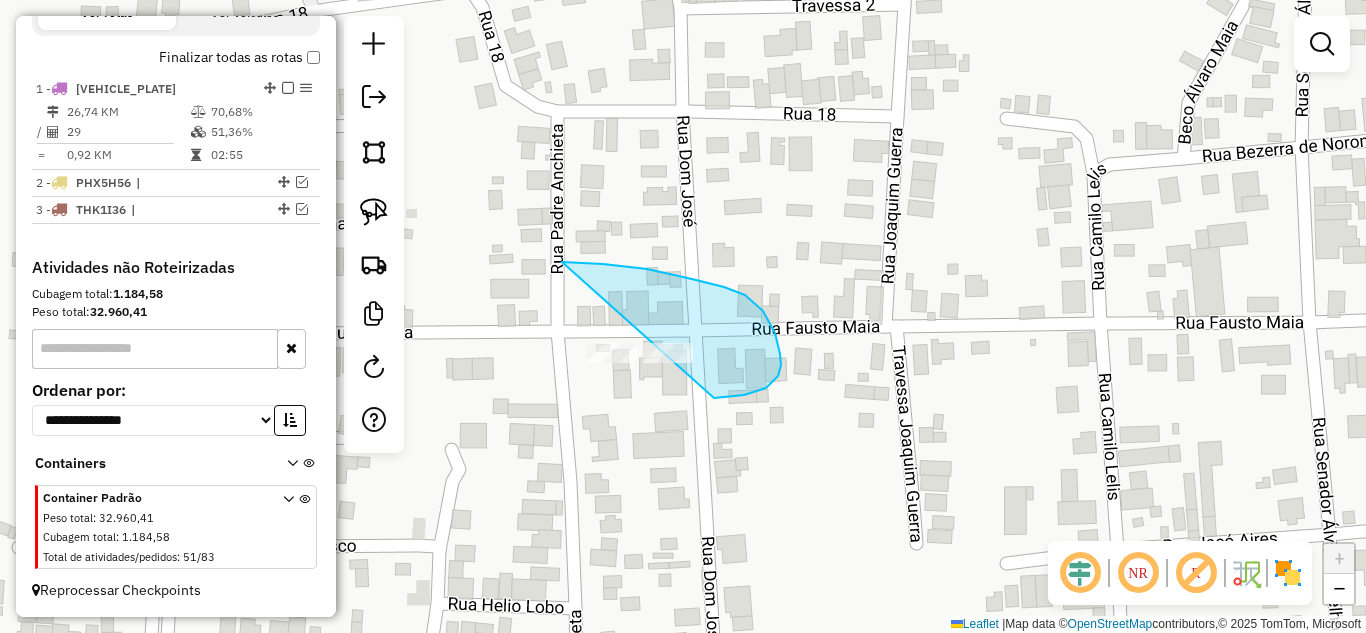 drag, startPoint x: 574, startPoint y: 262, endPoint x: 539, endPoint y: 394, distance: 136.56134 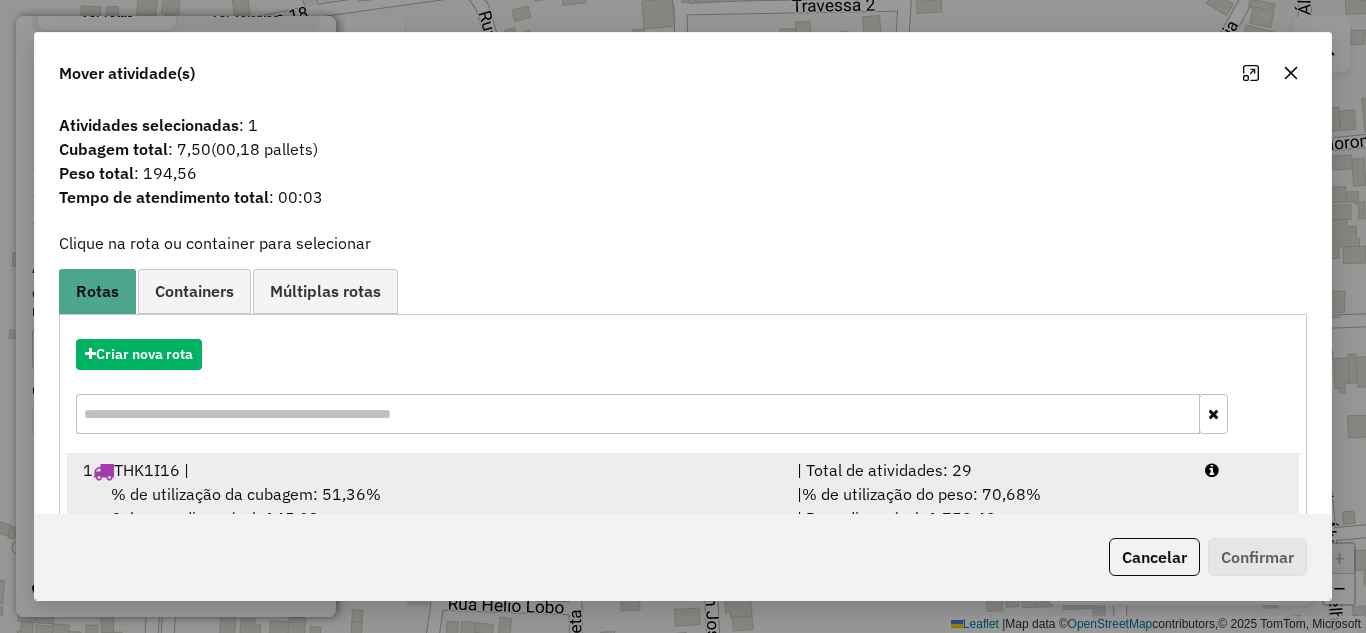 click on "| Total de atividades: 29" at bounding box center [989, 470] 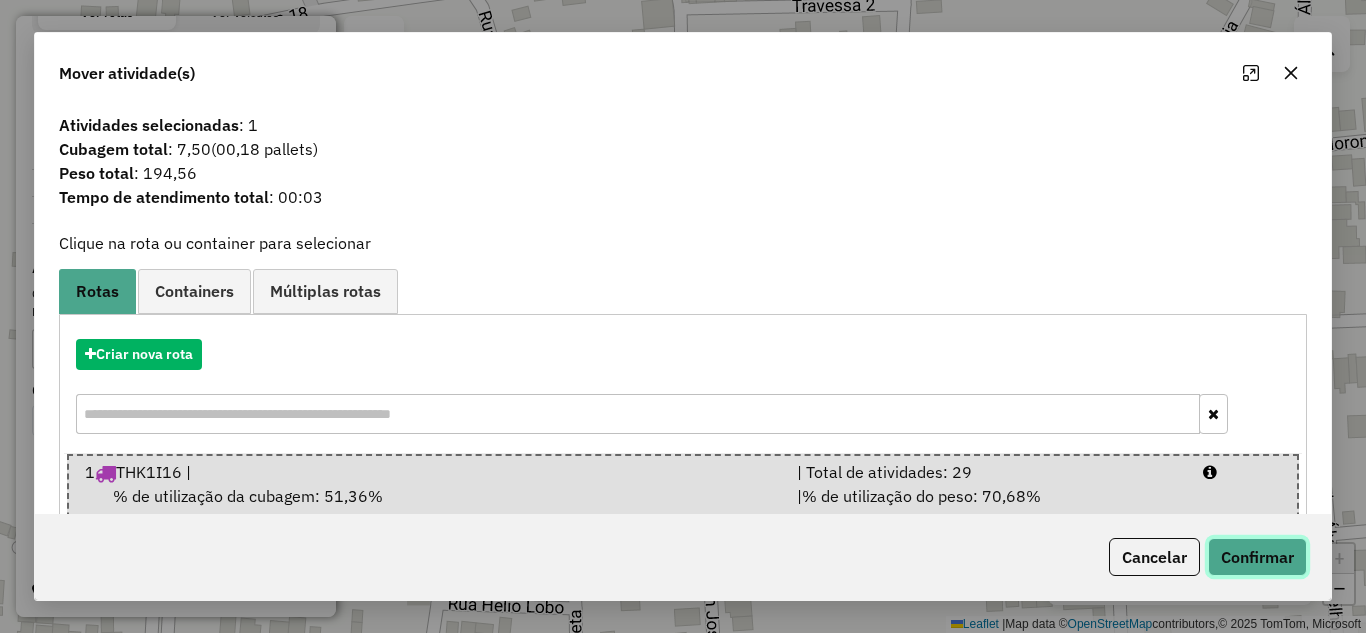 click on "Confirmar" 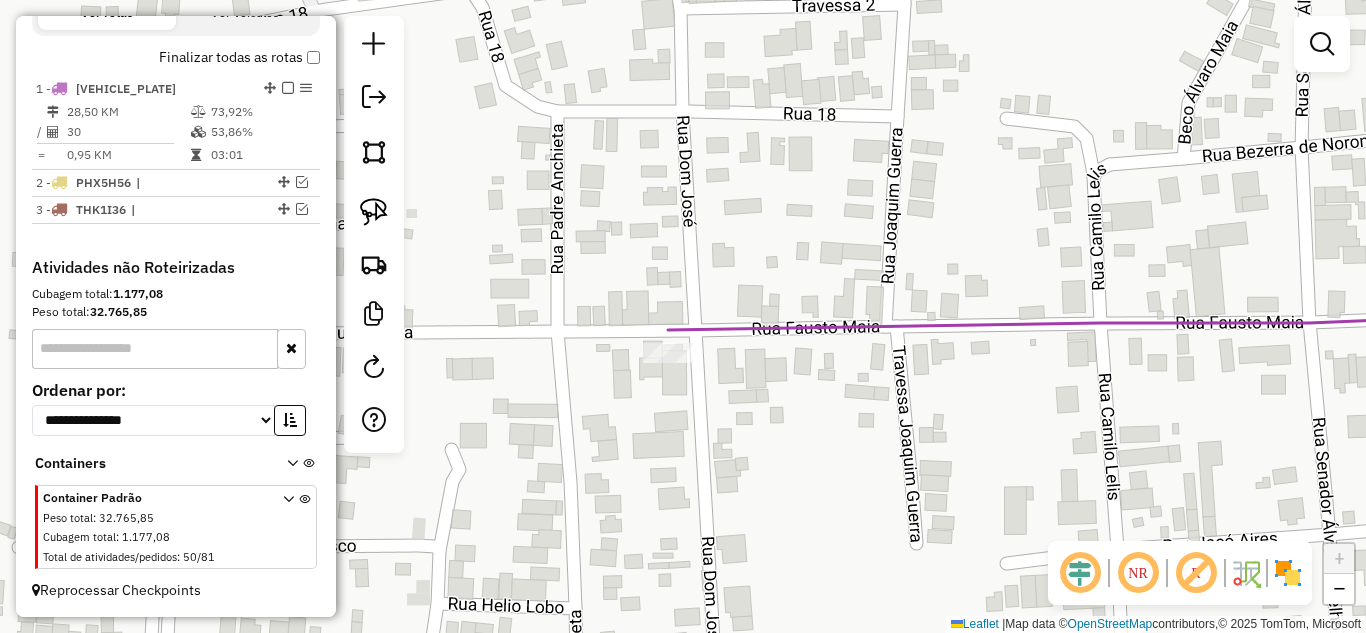 select on "**********" 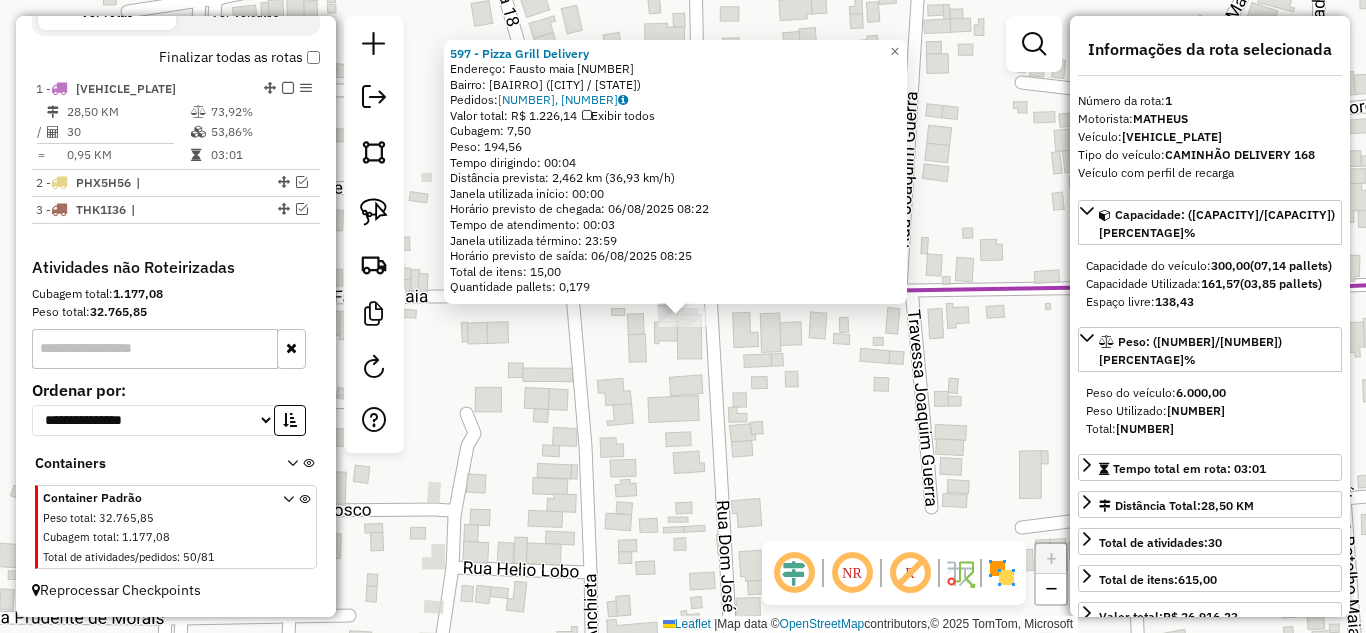 click on "[NAME]  Endereço:  [STREET] [NUMBER]   Bairro: [NAME] ([NAME] / [STATE])   Pedidos:  [ORDER_ID], [ORDER_ID]   Valor total: R$ [PRICE]   Exibir todos   Cubagem: [NUMBER]  Peso: [NUMBER]  Tempo dirigindo: [TIME]   Distância prevista: [DISTANCE] ([SPEED])   Janela utilizada início: [TIME]   Horário previsto de chegada: [DATE] [TIME]   Tempo de atendimento: [TIME]   Janela utilizada término: [TIME]   Horário previsto de saída: [DATE] [TIME]   Total de itens: [NUMBER]   Quantidade pallets: [NUMBER]  × Janela de atendimento Grade de atendimento Capacidade Transportadoras Veículos Cliente Pedidos  Rotas Selecione os dias de semana para filtrar as janelas de atendimento  Seg   Ter   Qua   Qui   Sex   Sáb   Dom  Informe o período da janela de atendimento: De: [TIME] Até: [TIME]  Filtrar exatamente a janela do cliente  Considerar janela de atendimento padrão  Selecione os dias de semana para filtrar as grades de atendimento  Seg   Ter   Qua   Qui   Sex   Sáb   Dom   Peso mínimo: [NUMBER]  Peso máximo: [NUMBER]  De: [TIME]  De: [TIME]" 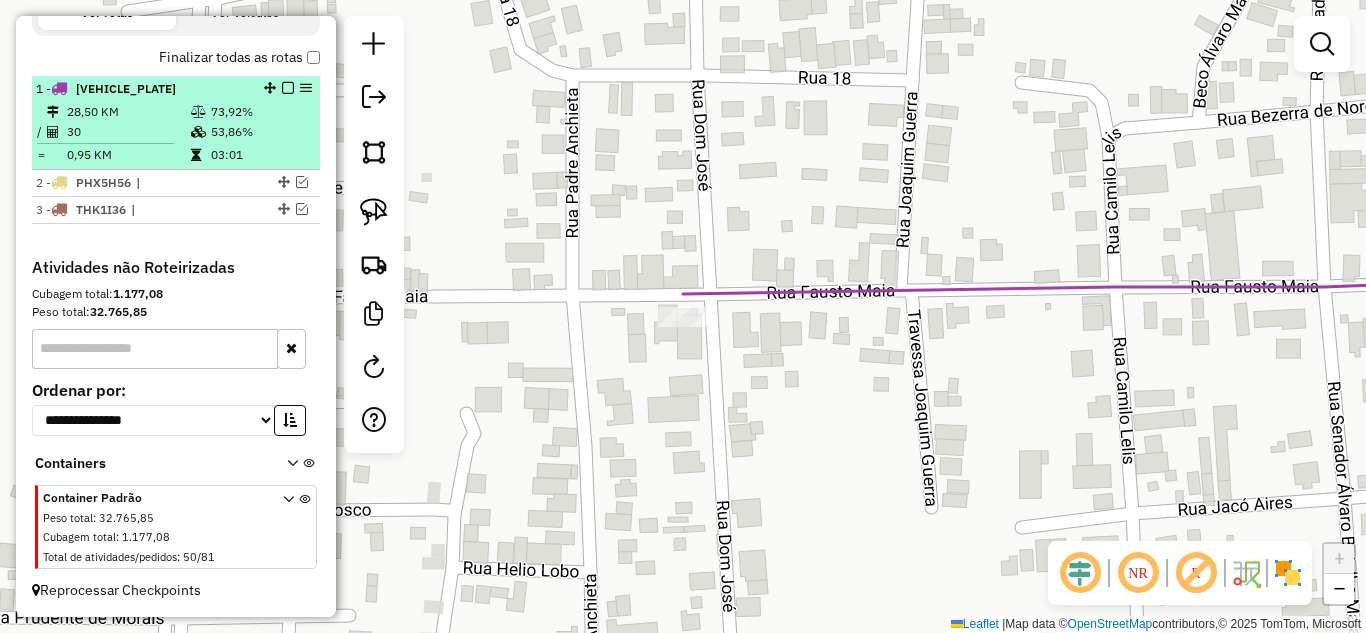 click at bounding box center (288, 88) 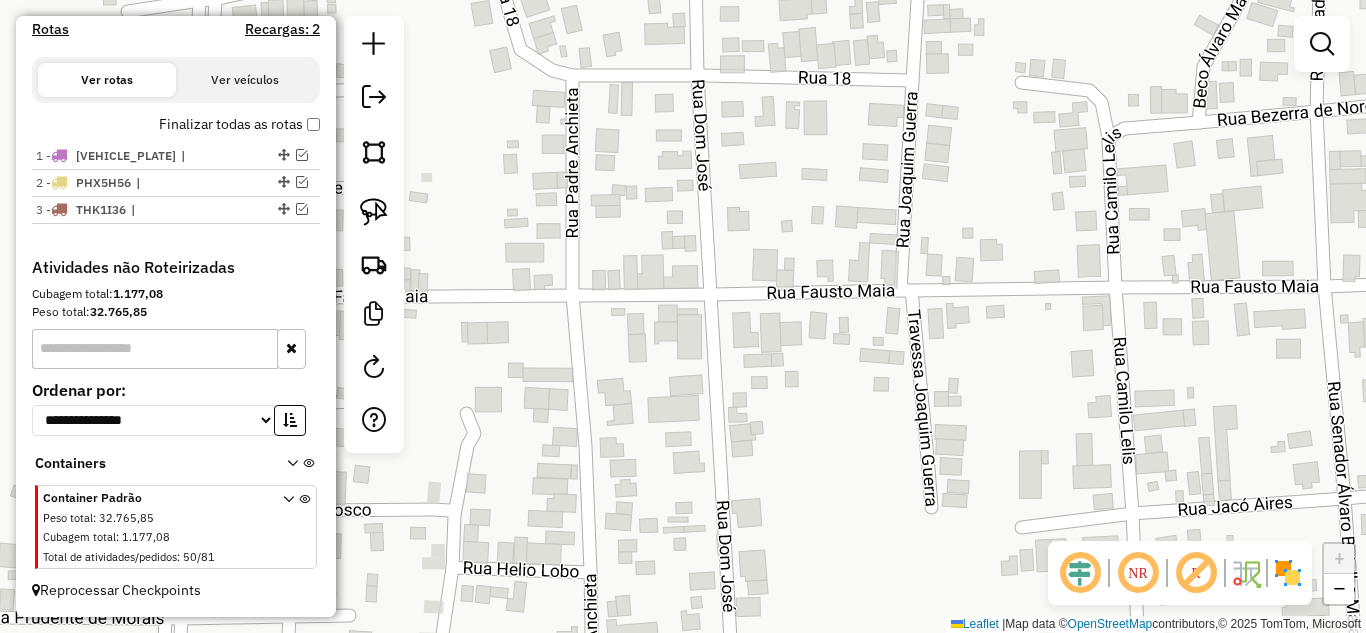 scroll, scrollTop: 623, scrollLeft: 0, axis: vertical 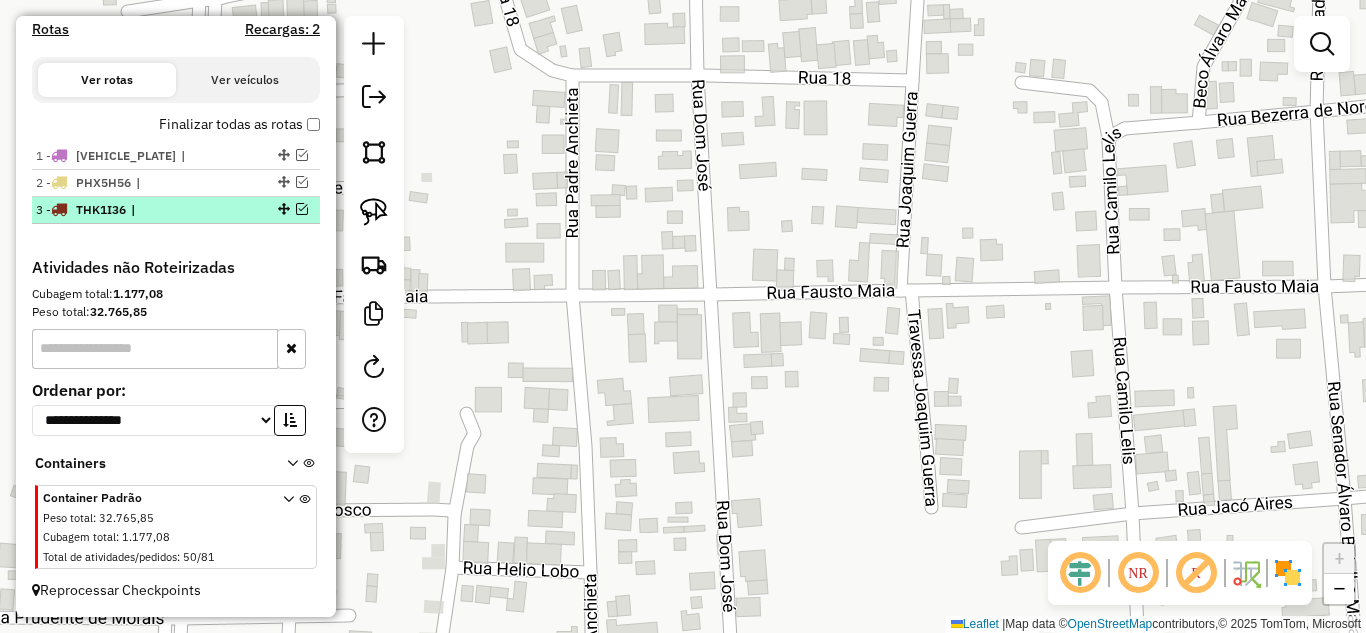 click at bounding box center [302, 209] 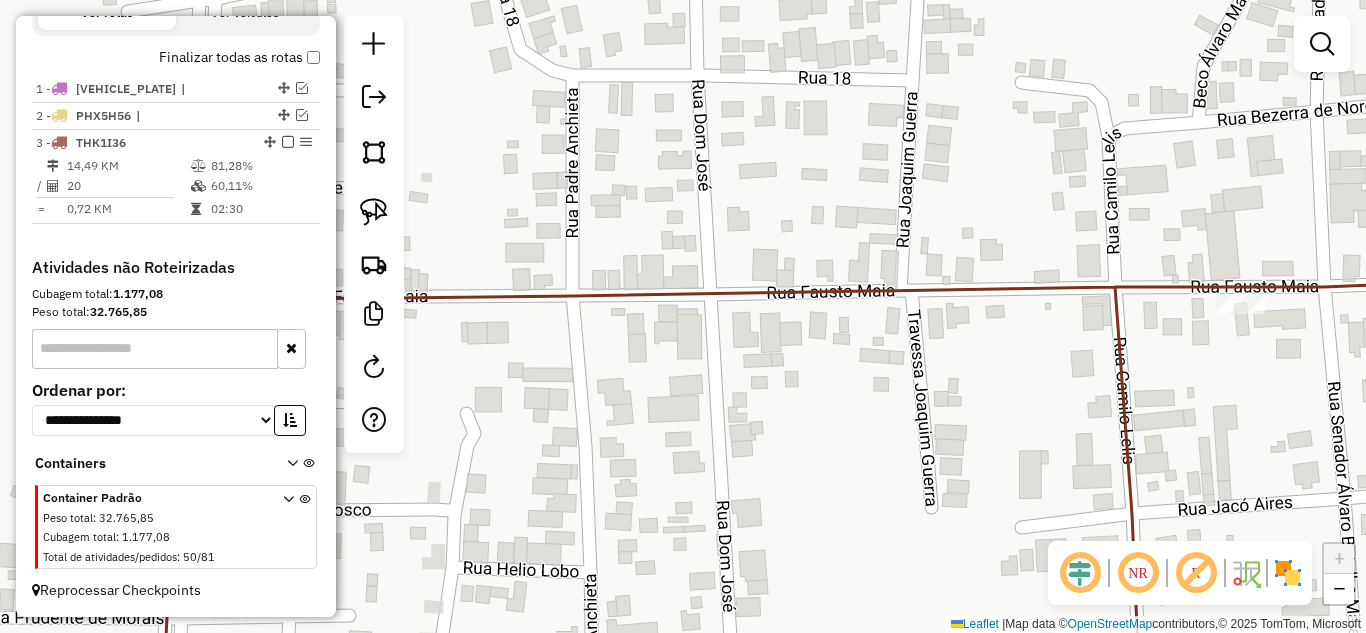click on "Janela de atendimento Grade de atendimento Capacidade Transportadoras Veículos Cliente Pedidos  Rotas Selecione os dias de semana para filtrar as janelas de atendimento  Seg   Ter   Qua   Qui   Sex   Sáb   Dom  Informe o período da janela de atendimento: De: Até:  Filtrar exatamente a janela do cliente  Considerar janela de atendimento padrão  Selecione os dias de semana para filtrar as grades de atendimento  Seg   Ter   Qua   Qui   Sex   Sáb   Dom   Considerar clientes sem dia de atendimento cadastrado  Clientes fora do dia de atendimento selecionado Filtrar as atividades entre os valores definidos abaixo:  Peso mínimo:   Peso máximo:   Cubagem mínima:   Cubagem máxima:   De:   Até:  Filtrar as atividades entre o tempo de atendimento definido abaixo:  De:   Até:   Considerar capacidade total dos clientes não roteirizados Transportadora: Selecione um ou mais itens Tipo de veículo: Selecione um ou mais itens Veículo: Selecione um ou mais itens Motorista: Selecione um ou mais itens Nome: Rótulo:" 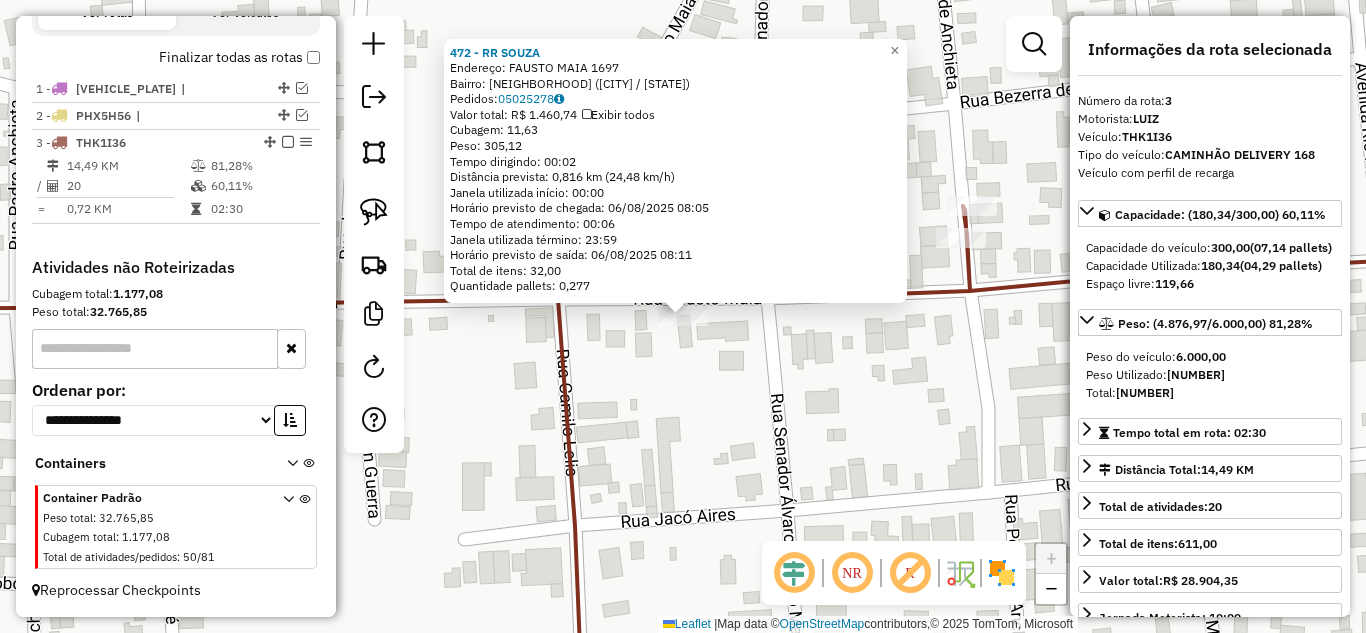 click on "[NUMBER] - [NAME]  Endereço:  [STREET] [NUMBER]   Bairro: [NAME] ([NAME] / [STATE])   Pedidos:  [ORDER_ID]   Valor total: R$ [PRICE]   Exibir todos   Cubagem: [NUMBER]  Peso: [NUMBER]  Tempo dirigindo: [TIME]   Distância prevista: [DISTANCE] ([SPEED])   Janela utilizada início: [TIME]   Horário previsto de chegada: [DATE] [TIME]   Tempo de atendimento: [TIME]   Janela utilizada término: [TIME]   Horário previsto de saída: [DATE] [TIME]   Total de itens: [NUMBER]   Quantidade pallets: [NUMBER]  × Janela de atendimento Grade de atendimento Capacidade Transportadoras Veículos Cliente Pedidos  Rotas Selecione os dias de semana para filtrar as janelas de atendimento  Seg   Ter   Qua   Qui   Sex   Sáb   Dom  Informe o período da janela de atendimento: De: [TIME] Até: [TIME]  Filtrar exatamente a janela do cliente  Considerar janela de atendimento padrão  Selecione os dias de semana para filtrar as grades de atendimento  Seg   Ter   Qua   Qui   Sex   Sáb   Dom   Considerar clientes sem dia de atendimento cadastrado  De: [TIME]  De: [TIME]" 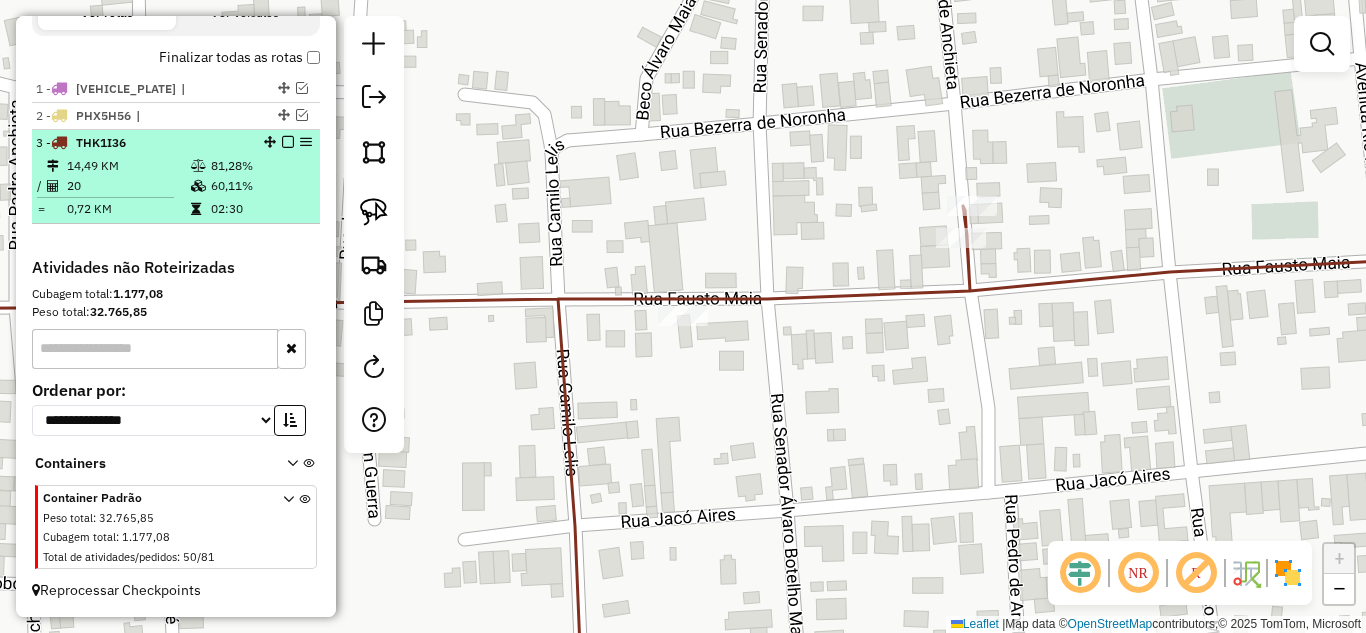 click at bounding box center (288, 142) 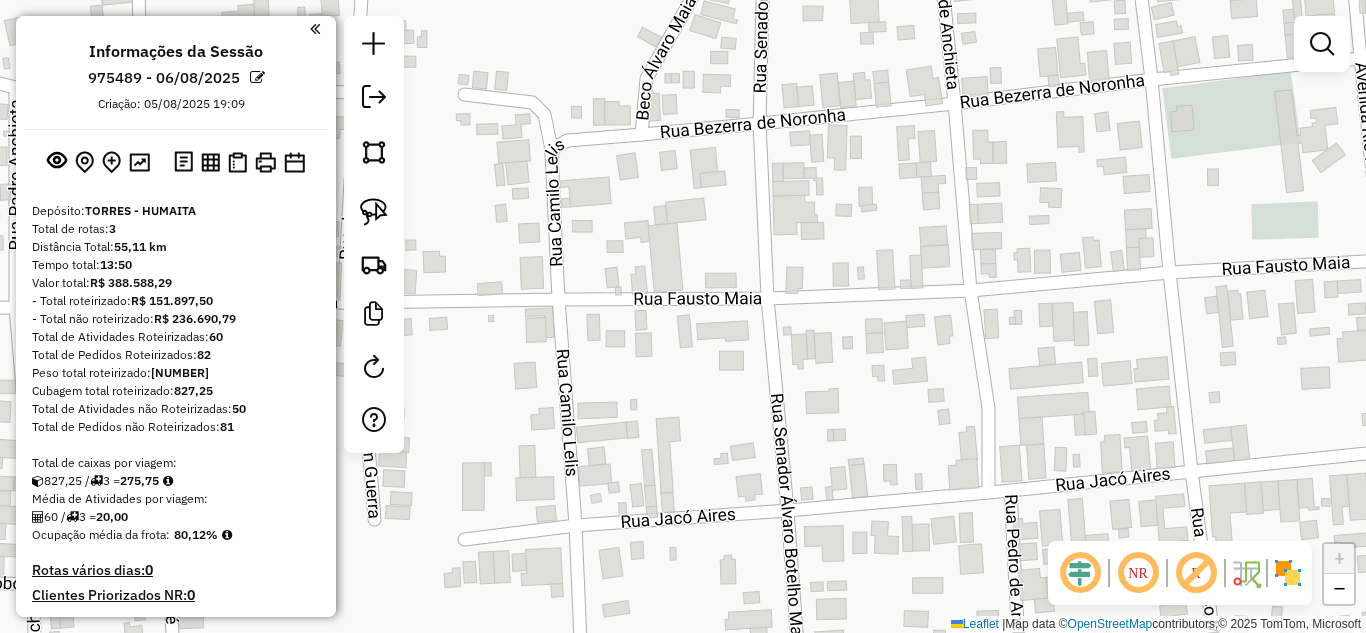 scroll, scrollTop: 0, scrollLeft: 0, axis: both 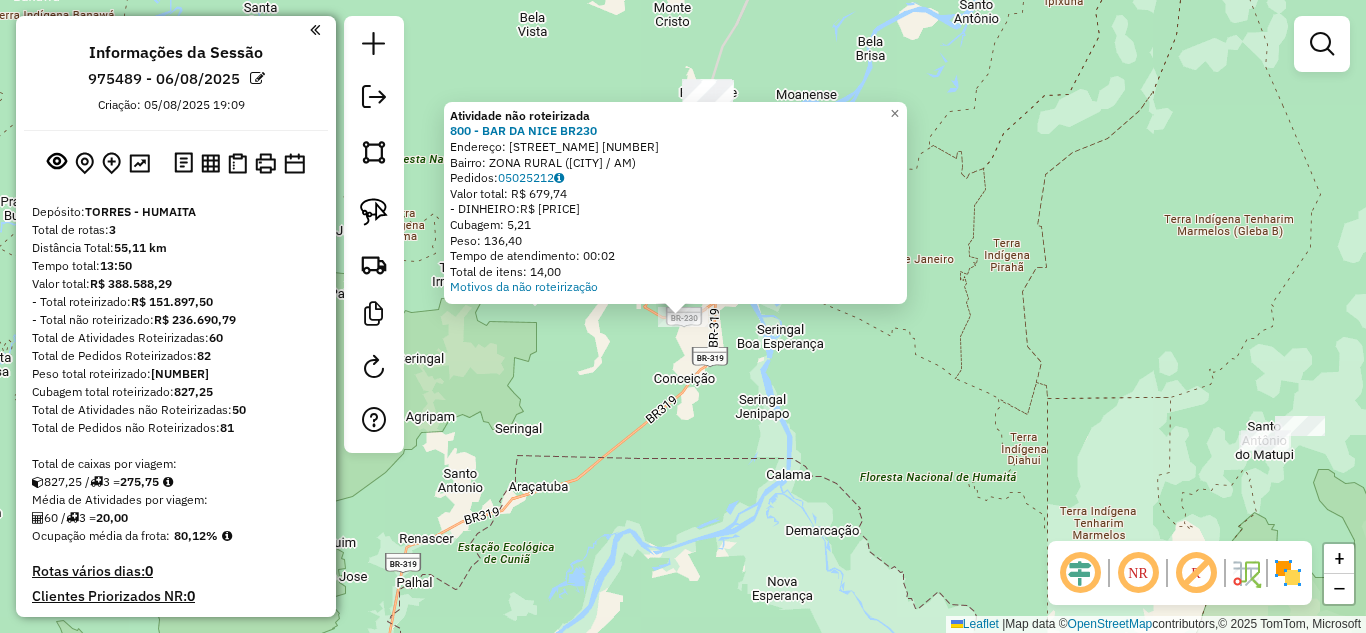 click on "Atividade não roteirizada [NUMBER] - [COMPANY]  BR[ROAD_NUMBER]  Endereço:  [STREET] [NUMBER]   Bairro: [NEIGHBORHOOD] ([CITY] / [STATE])   Pedidos:  [ORDER_ID]   Valor total: R$ [PRICE]   - [PAYMENT_METHOD]:  R$ [PRICE]   Cubagem: [CUBAGE]   Peso: [WEIGHT]   Tempo de atendimento: [TIME]   Total de itens: [ITEMS]  Motivos da não roteirização × Janela de atendimento Grade de atendimento Capacidade Transportadoras Veículos Cliente Pedidos  Rotas Selecione os dias de semana para filtrar as janelas de atendimento  Seg   Ter   Qua   Qui   Sex   Sáb   Dom  Informe o período da janela de atendimento: De: Até:  Filtrar exatamente a janela do cliente  Considerar janela de atendimento padrão  Selecione os dias de semana para filtrar as grades de atendimento  Seg   Ter   Qua   Qui   Sex   Sáb   Dom   Considerar clientes sem dia de atendimento cadastrado  Clientes fora do dia de atendimento selecionado Filtrar as atividades entre os valores definidos abaixo:  Peso mínimo:   Peso máximo:   Cubagem mínima:   Cubagem máxima:   De:   Até:   De:   Até:  De:" 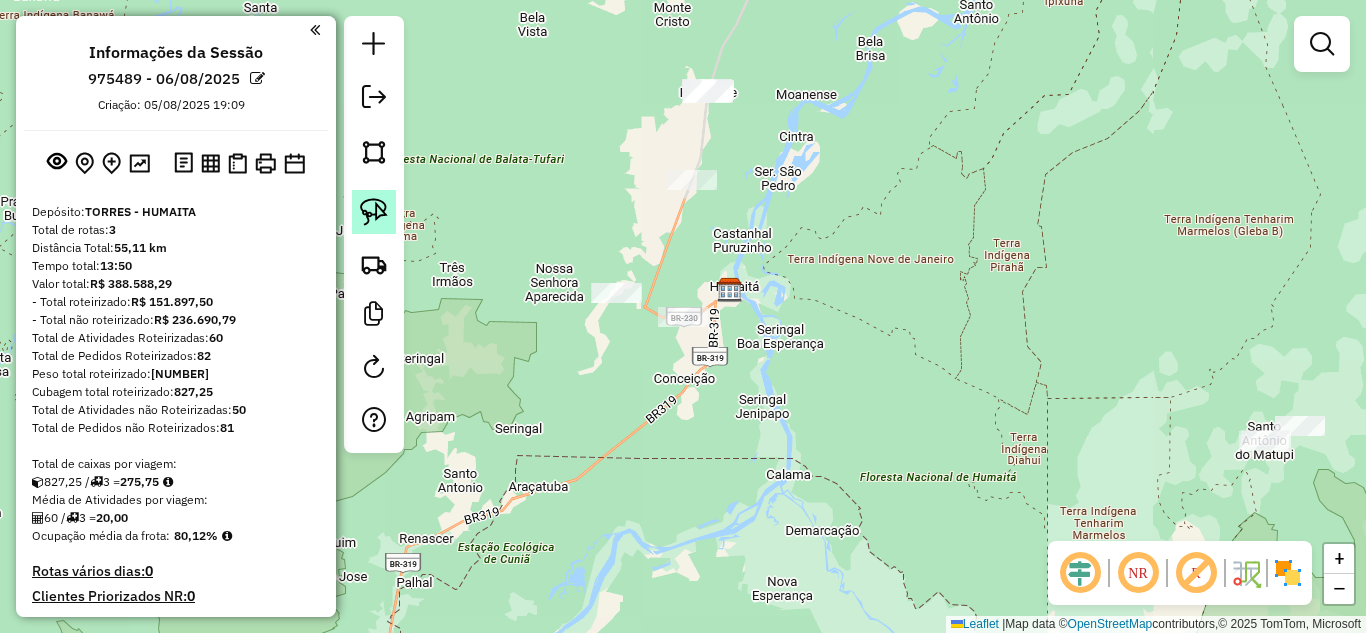click 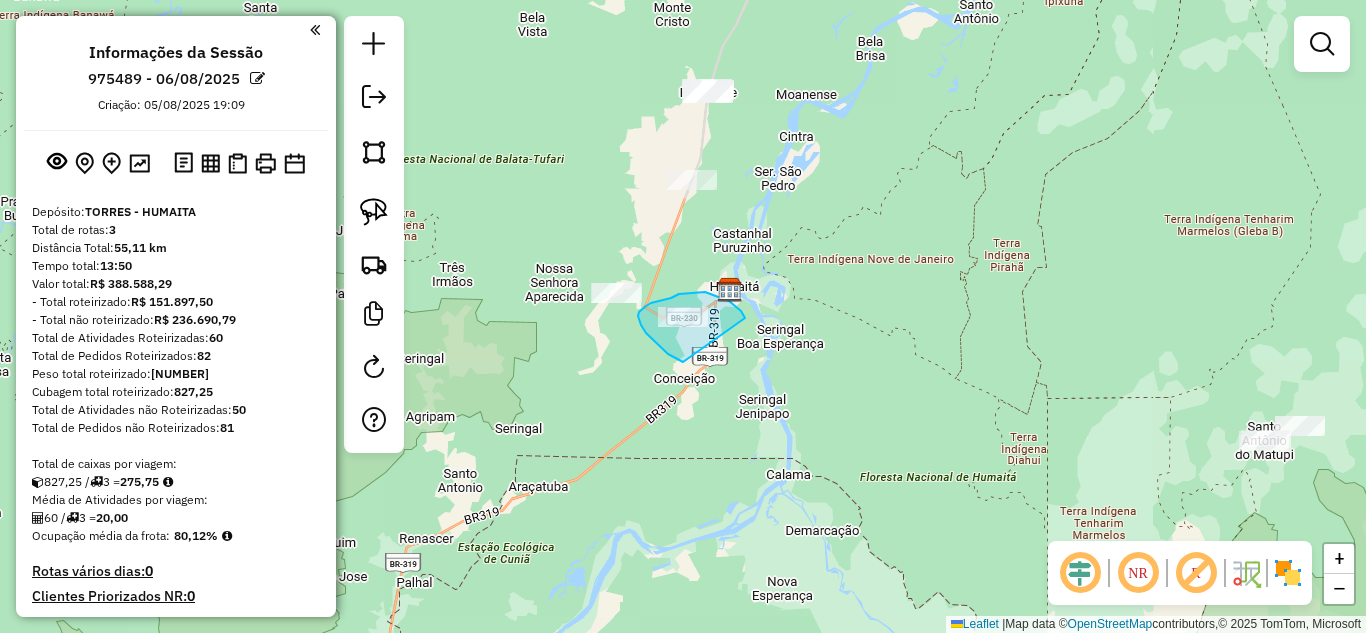 drag, startPoint x: 653, startPoint y: 340, endPoint x: 745, endPoint y: 318, distance: 94.59387 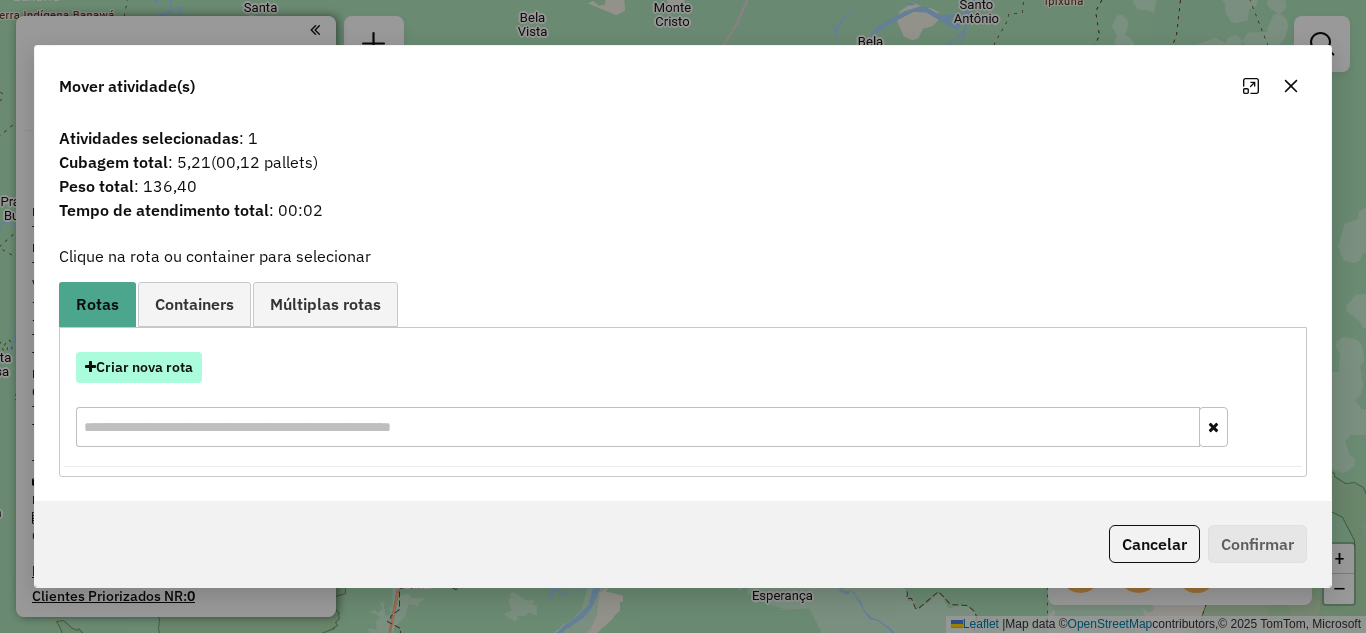 click on "Criar nova rota" at bounding box center [139, 367] 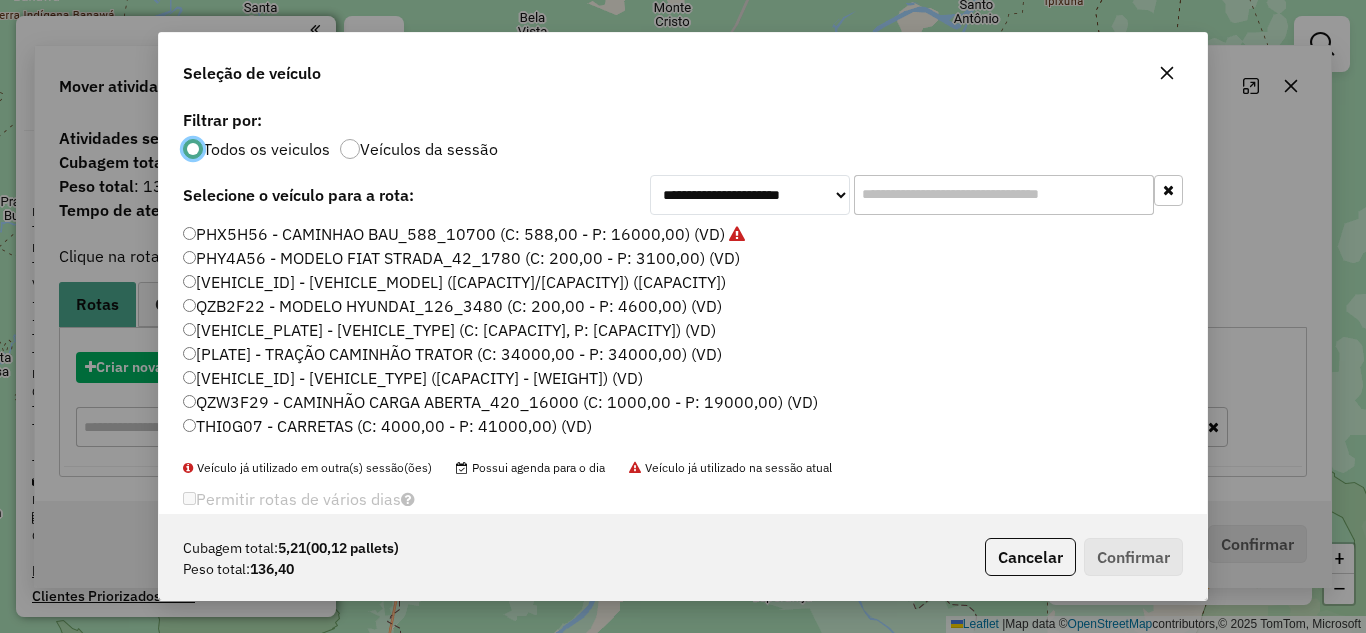 scroll, scrollTop: 11, scrollLeft: 6, axis: both 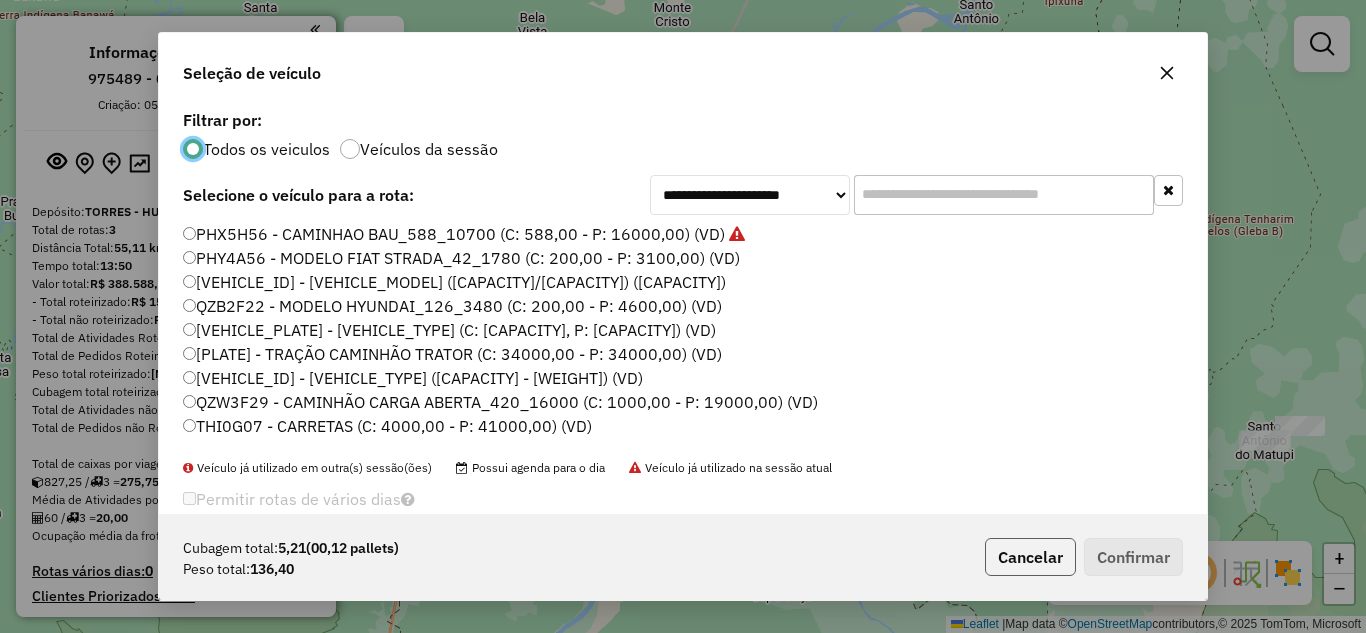 click on "Cancelar" 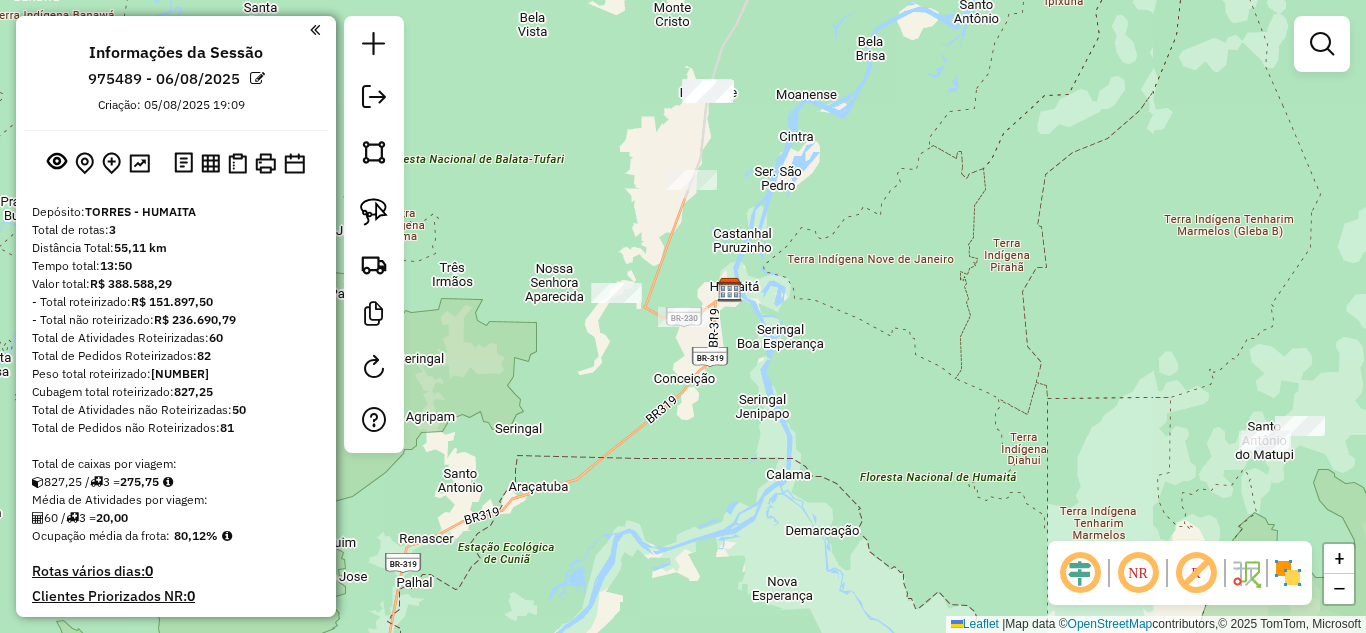 click 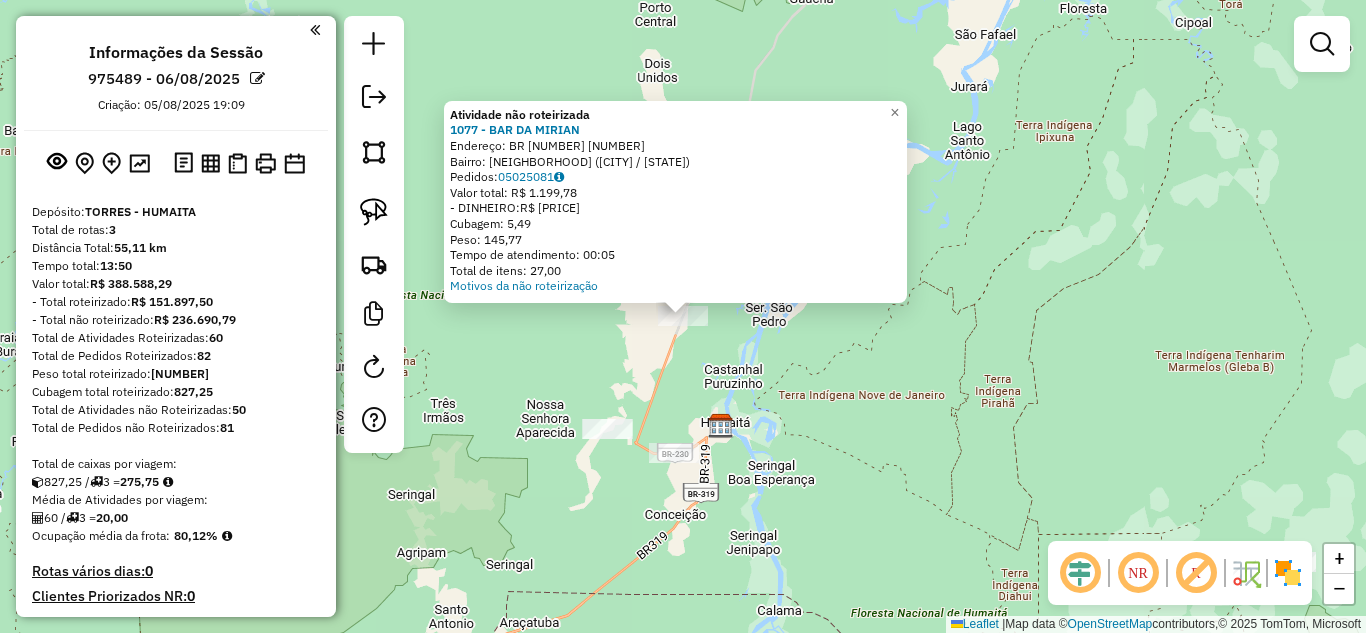 click on "Atividade não roteirizada [NUMBER] - [NAME]  Endereço:  BR 319 [NUMBER]   Bairro: [NAME] ([NAME] / [NAME])   Pedidos:  [ORDER_ID]   Valor total: R$ [PRICE]   - DINHEIRO:  R$ [PRICE]   Cubagem: [CUBAGE]   Peso: [WEIGHT]   Tempo de atendimento: [TIME]   Total de itens: [ITEMS]  Motivos da não roteirização × Janela de atendimento Grade de atendimento Capacidade Transportadoras Veículos Cliente Pedidos  Rotas Selecione os dias de semana para filtrar as janelas de atendimento  Seg   Ter   Qua   Qui   Sex   Sáb   Dom  Informe o período da janela de atendimento: De: Até:  Filtrar exatamente a janela do cliente  Considerar janela de atendimento padrão  Selecione os dias de semana para filtrar as grades de atendimento  Seg   Ter   Qua   Qui   Sex   Sáb   Dom   Considerar clientes sem dia de atendimento cadastrado  Clientes fora do dia de atendimento selecionado Filtrar as atividades entre os valores definidos abaixo:  Peso mínimo:   Peso máximo:   Cubagem mínima:   Cubagem máxima:   De:   Até:   De:   Até:  Nome:" 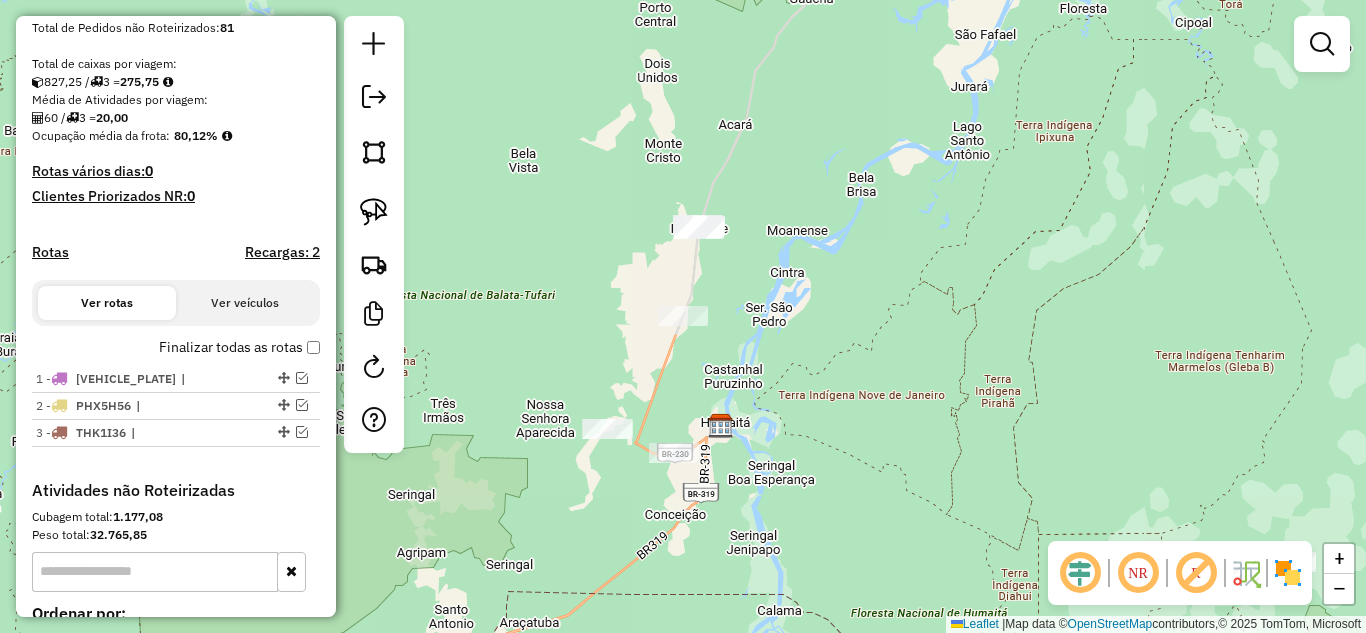 scroll, scrollTop: 500, scrollLeft: 0, axis: vertical 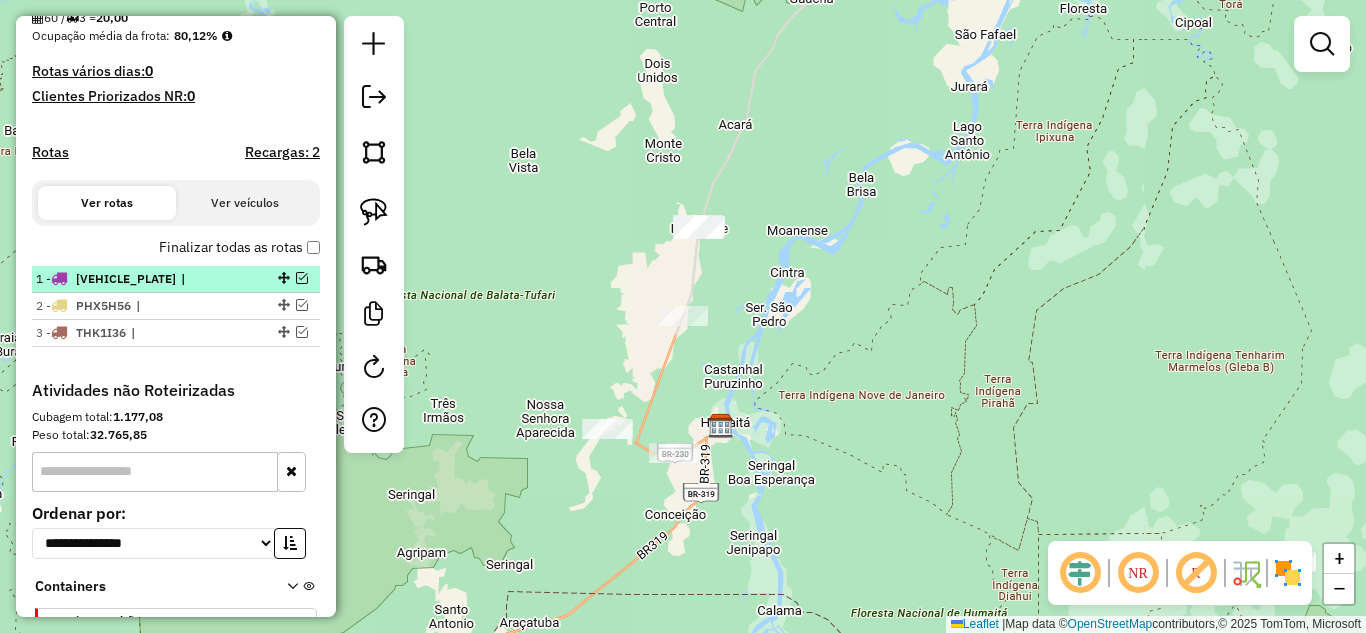 click at bounding box center (302, 278) 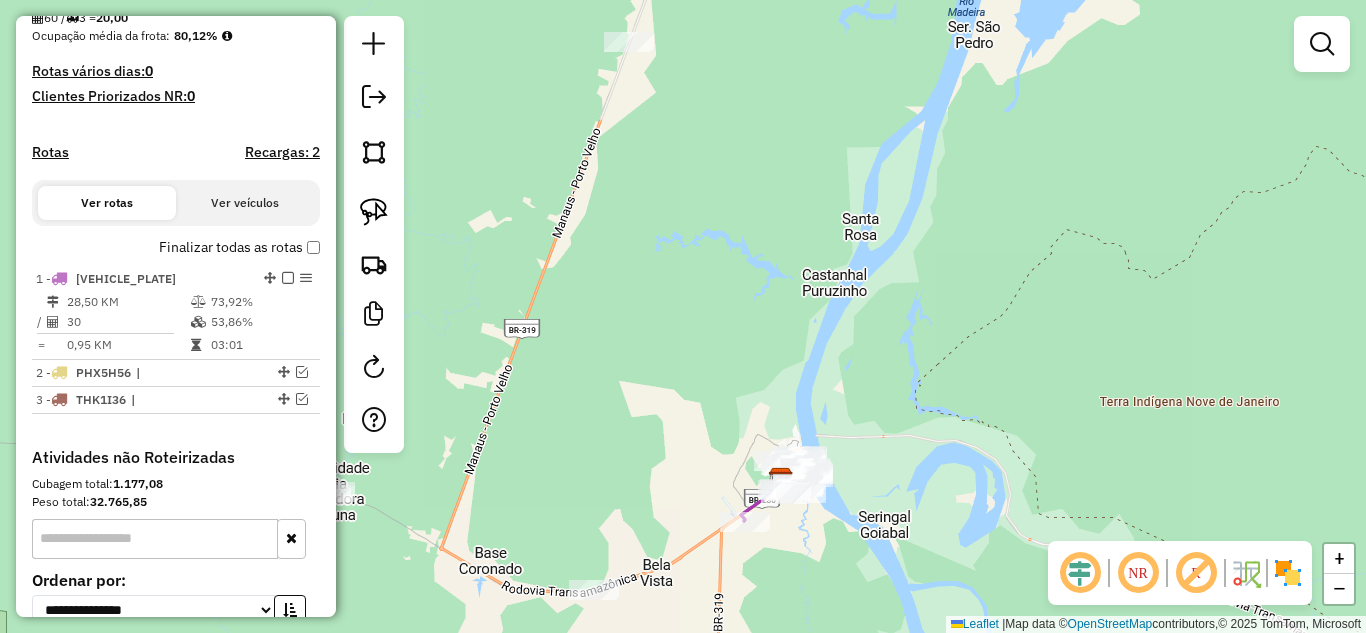 drag, startPoint x: 813, startPoint y: 440, endPoint x: 775, endPoint y: 331, distance: 115.43397 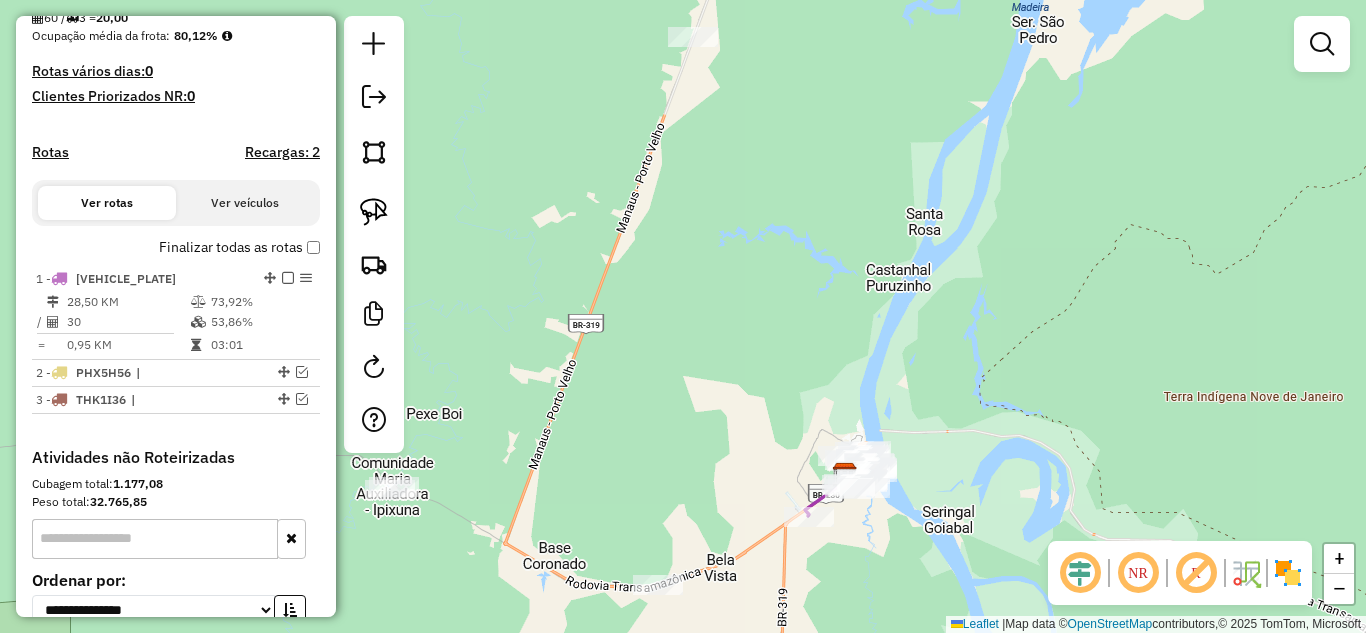 drag, startPoint x: 772, startPoint y: 411, endPoint x: 821, endPoint y: 472, distance: 78.24321 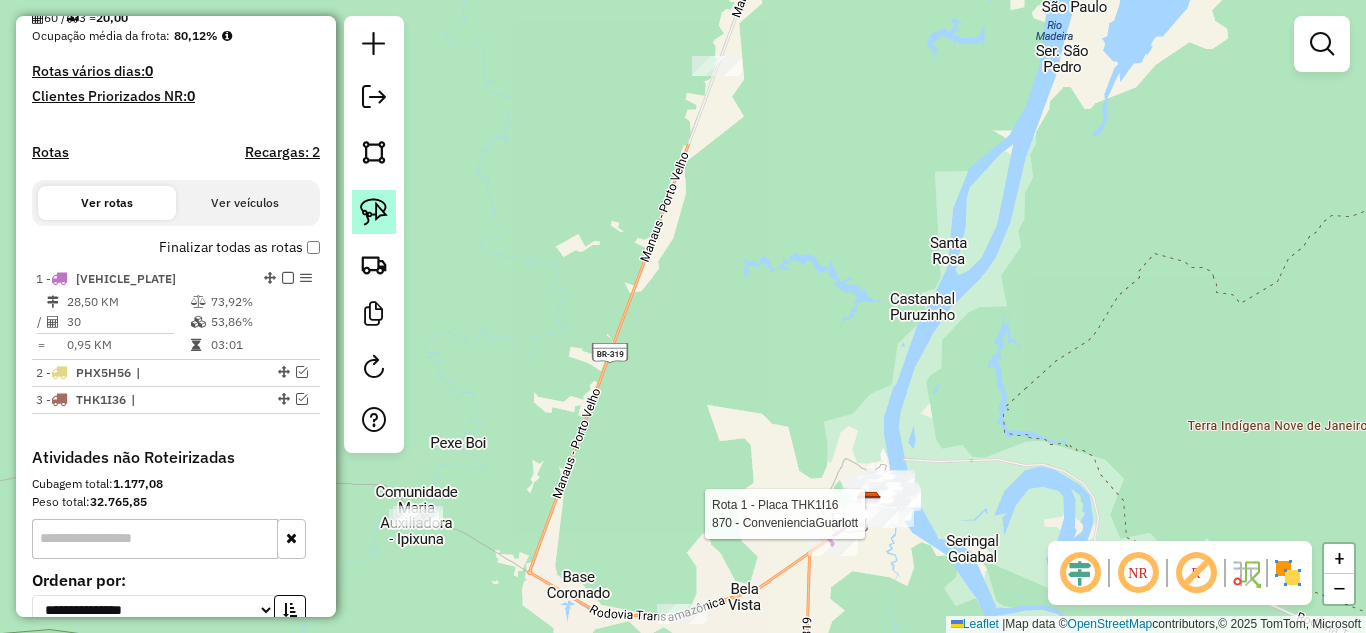 click 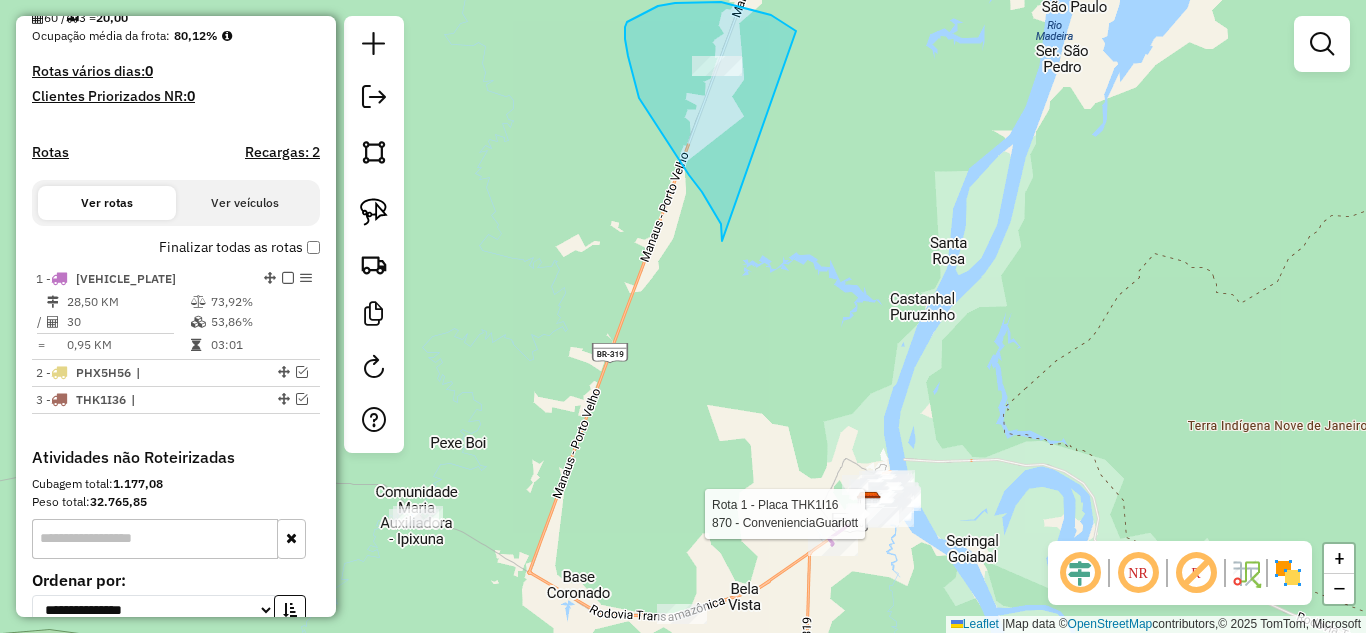 drag, startPoint x: 712, startPoint y: 209, endPoint x: 796, endPoint y: 31, distance: 196.8248 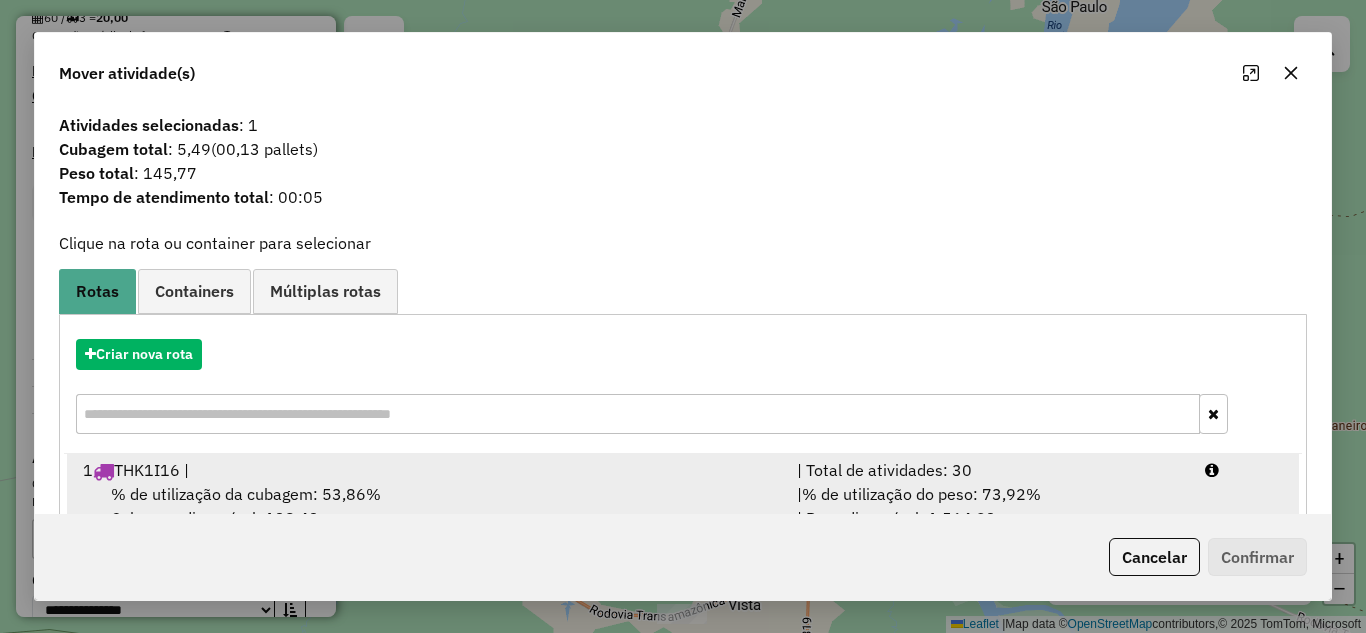 click on "| Total de atividades: 30" at bounding box center [989, 470] 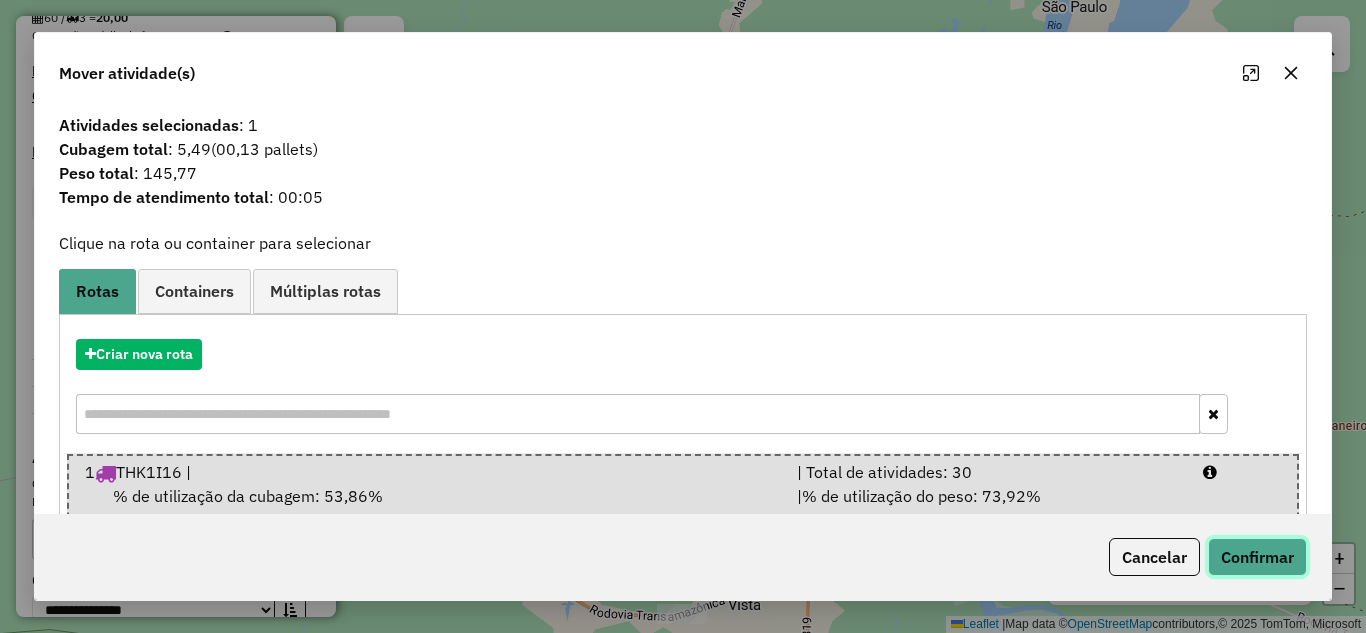 click on "Confirmar" 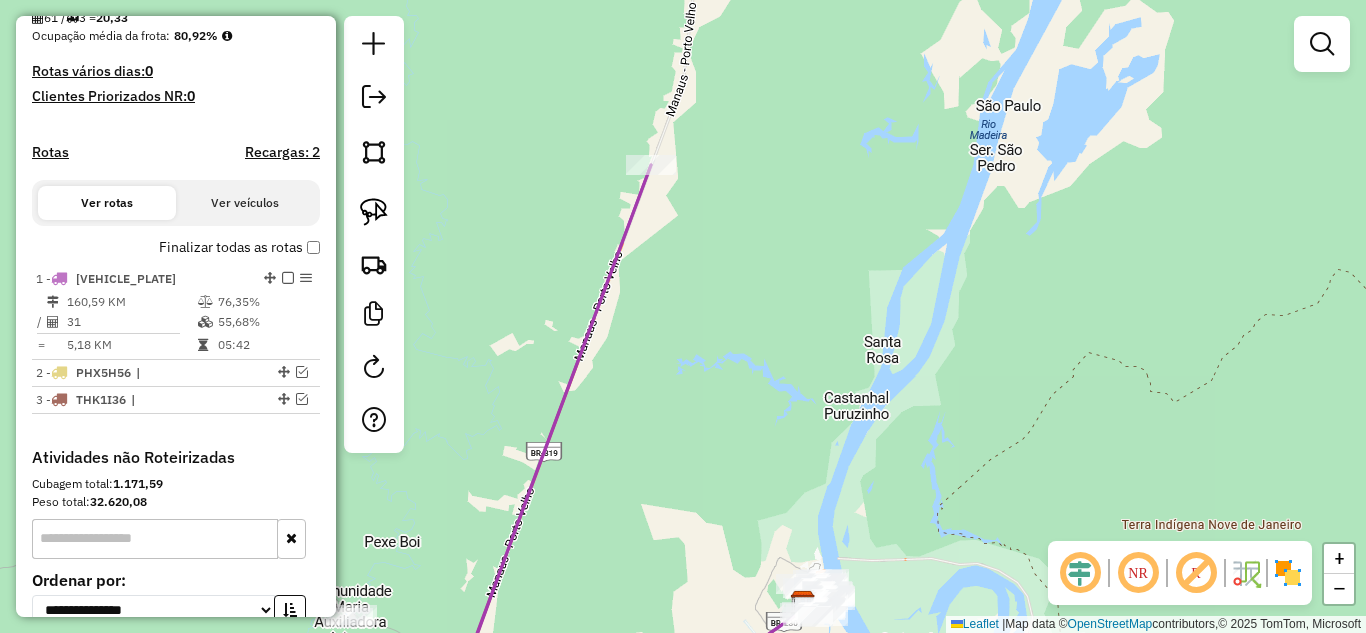 drag, startPoint x: 721, startPoint y: 253, endPoint x: 706, endPoint y: 286, distance: 36.249138 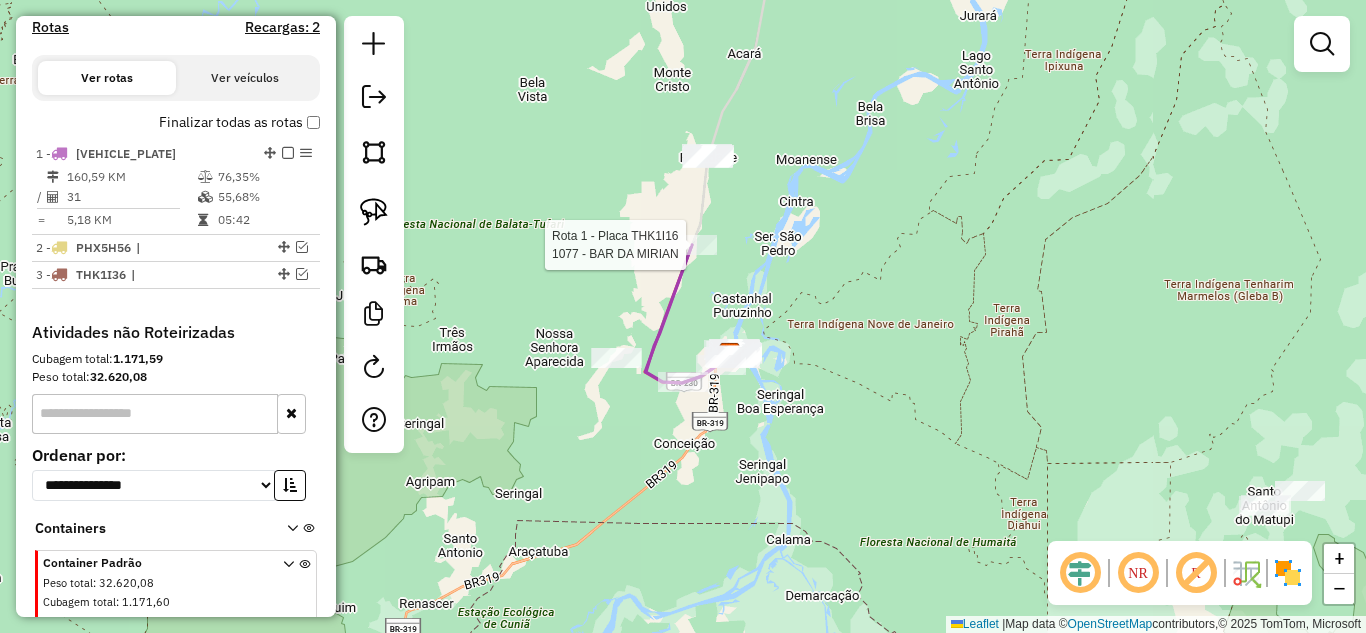 select on "**********" 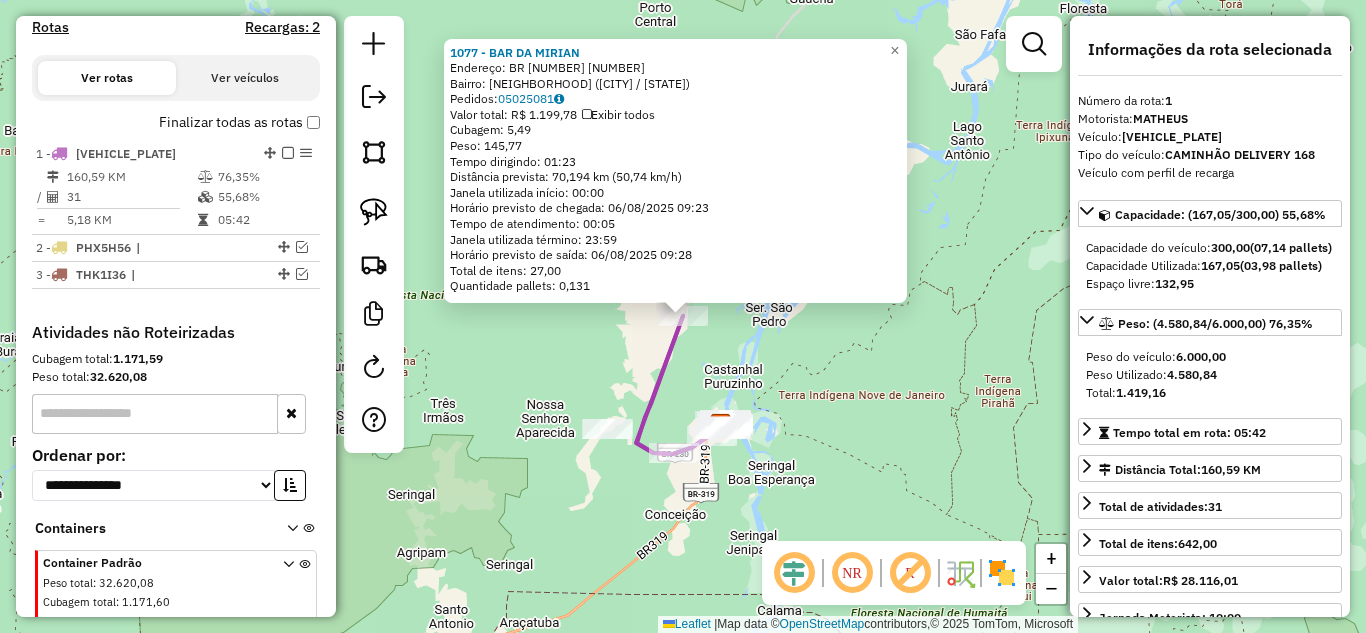 scroll, scrollTop: 690, scrollLeft: 0, axis: vertical 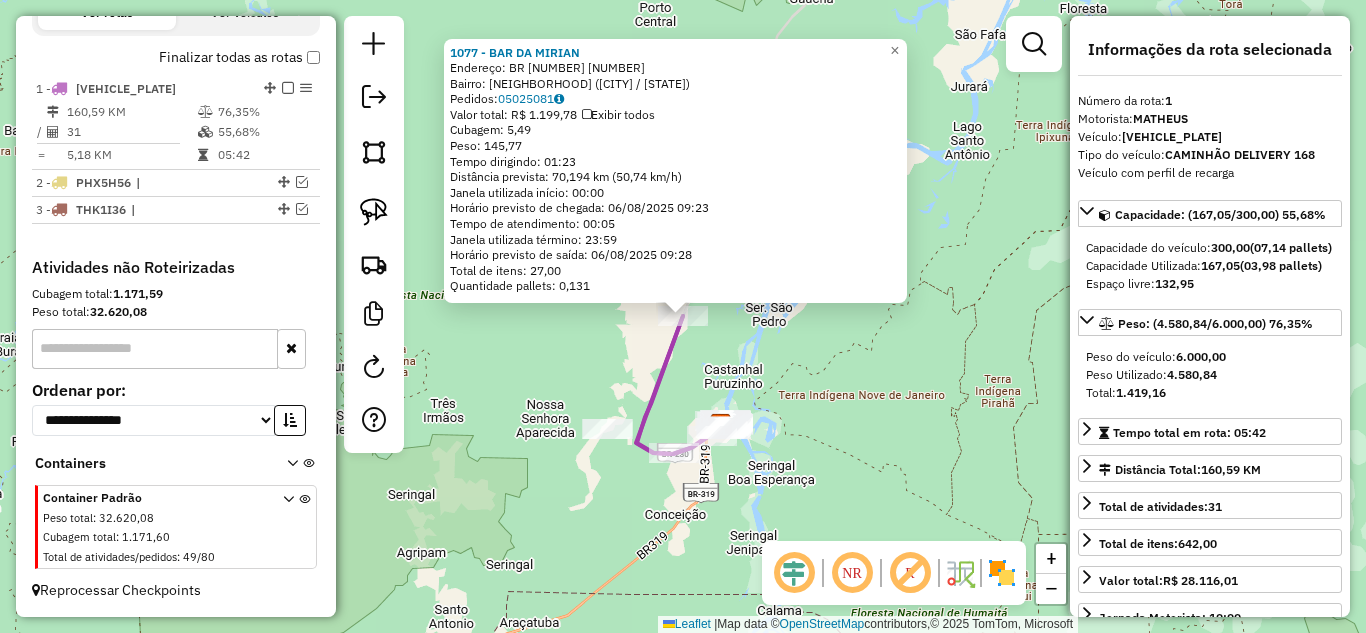 click on "[NUMBER] - [BUSINESS_NAME]  Endereço:  [STREET_NAME] [NUMBER]   Bairro: [NEIGHBORHOOD] ([CITY] / AM)   Pedidos:  [ORDER_ID]   Valor total: R$ 1.199,78   Exibir todos   Cubagem: 5,49  Peso: 145,77  Tempo dirigindo: 01:23   Distância prevista: 70,194 km (50,74 km/h)   Janela utilizada início: 00:00   Horário previsto de chegada: [DATE] [TIME]   Tempo de atendimento: 00:05   Janela utilizada término: 23:59   Horário previsto de saída: [DATE] [TIME]   Total de itens: 27,00   Quantidade pallets: 0,131  × Janela de atendimento Grade de atendimento Capacidade Transportadoras Veículos Cliente Pedidos  Rotas Selecione os dias de semana para filtrar as janelas de atendimento  Seg   Ter   Qua   Qui   Sex   Sáb   Dom  Informe o período da janela de atendimento: De: Até:  Filtrar exatamente a janela do cliente  Considerar janela de atendimento padrão  Selecione os dias de semana para filtrar as grades de atendimento  Seg   Ter   Qua   Qui   Sex   Sáb   Dom   Considerar clientes sem dia de atendimento cadastrado  Peso mínimo:  +" 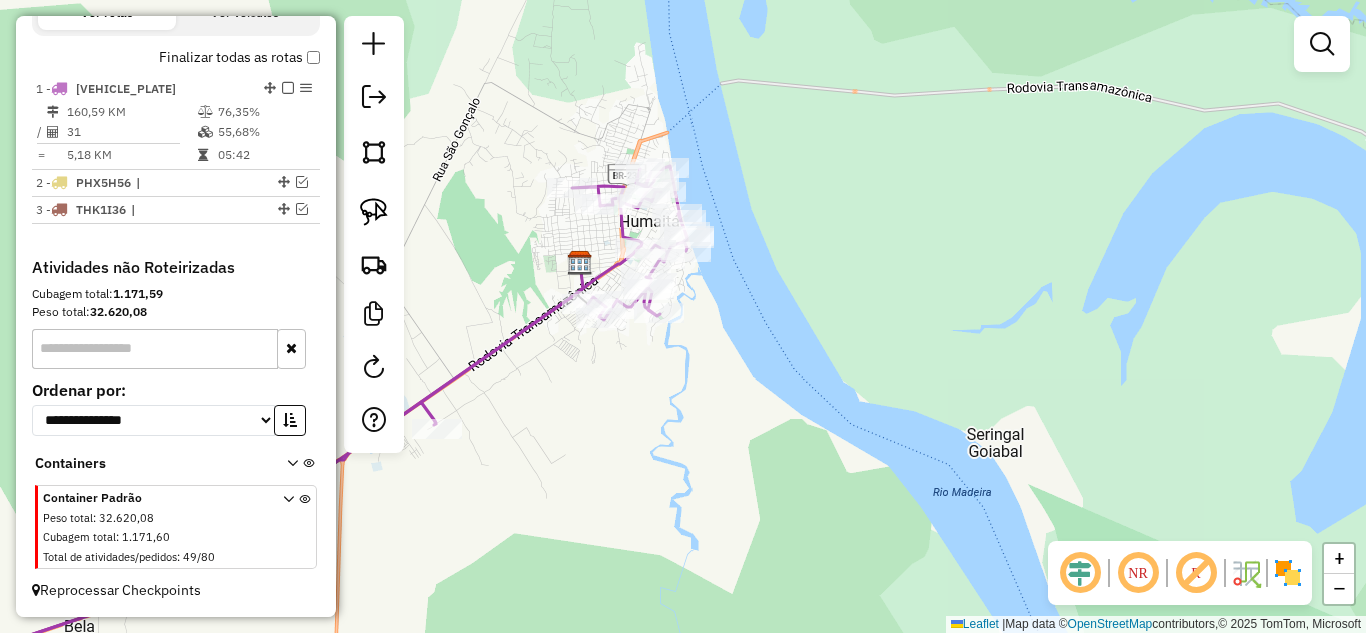 drag, startPoint x: 626, startPoint y: 358, endPoint x: 692, endPoint y: 393, distance: 74.70609 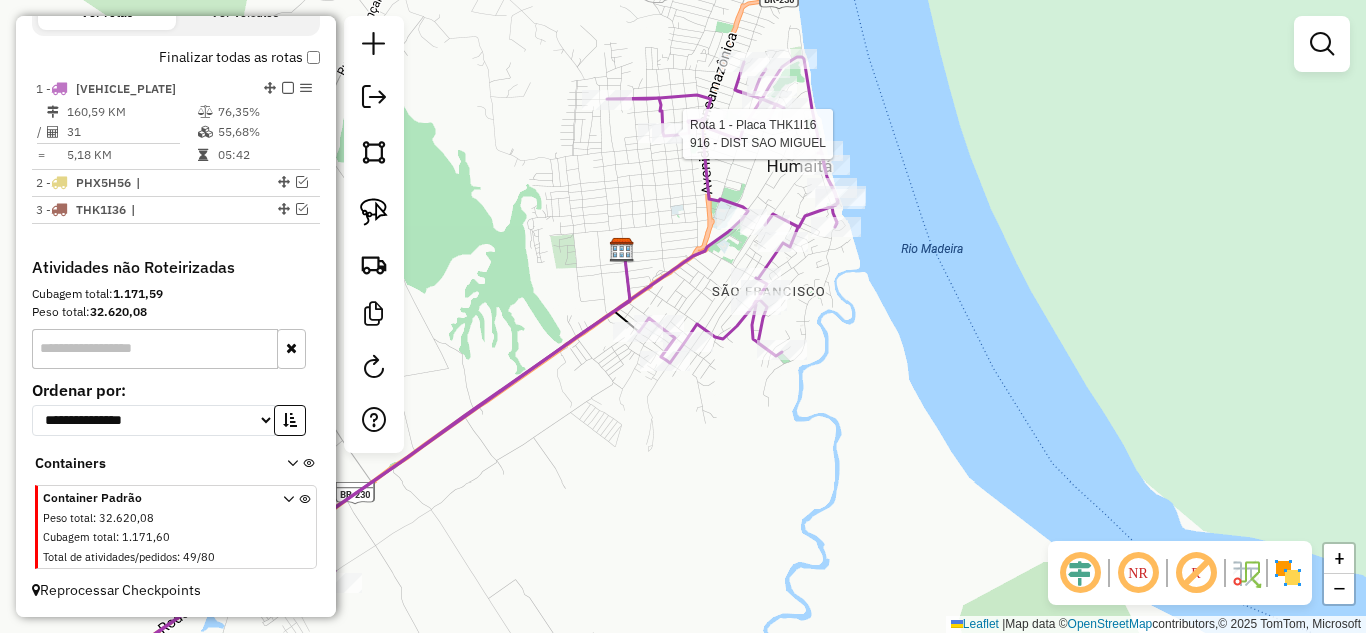 select on "**********" 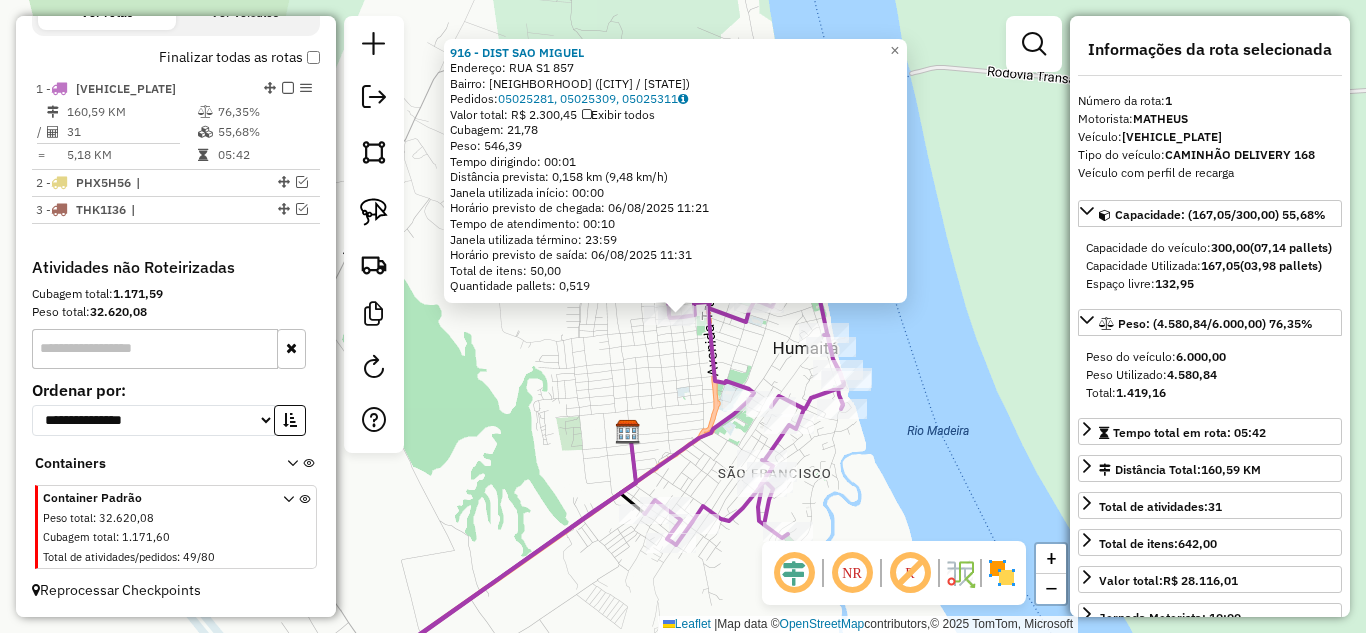 click on "[NUMBER] - [NAME]  Endereço:  RUA S1 [NUMBER]   Bairro: [NAME] ([NAME] / [NAME])   Pedidos:  [ORDER_ID], [ORDER_ID], [ORDER_ID]   Valor total: R$ [PRICE]   Exibir todos   Cubagem: [CUBAGE]  Peso: [WEIGHT]  Tempo dirigindo: [TIME]   Distância prevista: [DISTANCE] km ([SPEED] km/h)   Janela utilizada início: [TIME]   Horário previsto de chegada: [DATE] [TIME]   Tempo de atendimento: [TIME]   Janela utilizada término: [TIME]   Horário previsto de saída: [DATE] [TIME]   Total de itens: [ITEMS]  Quantidade pallets: [PALLETS]  × Janela de atendimento Grade de atendimento Capacidade Transportadoras Veículos Cliente Pedidos  Rotas Selecione os dias de semana para filtrar as janelas de atendimento  Seg   Ter   Qua   Qui   Sex   Sáb   Dom  Informe o período da janela de atendimento: De: Até:  Filtrar exatamente a janela do cliente  Considerar janela de atendimento padrão  Selecione os dias de semana para filtrar as grades de atendimento  Seg   Ter   Qua   Qui   Sex   Sáb   Dom   Clientes fora do dia de atendimento selecionado De:" 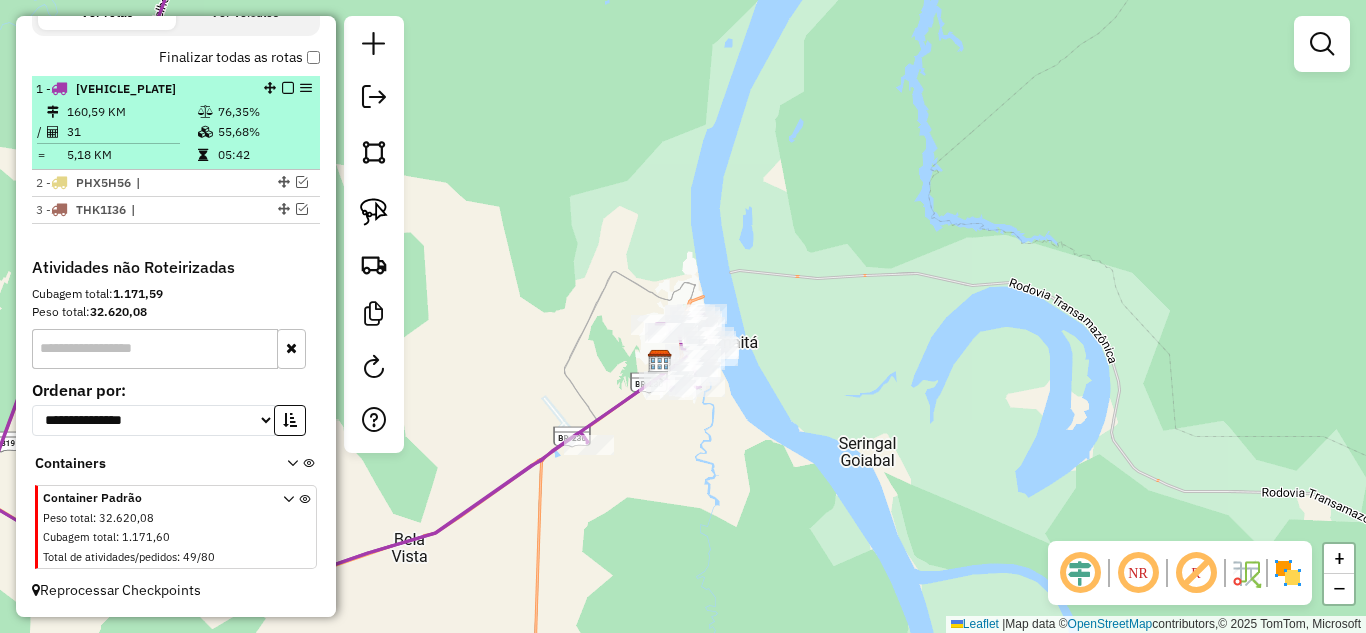 click at bounding box center (288, 88) 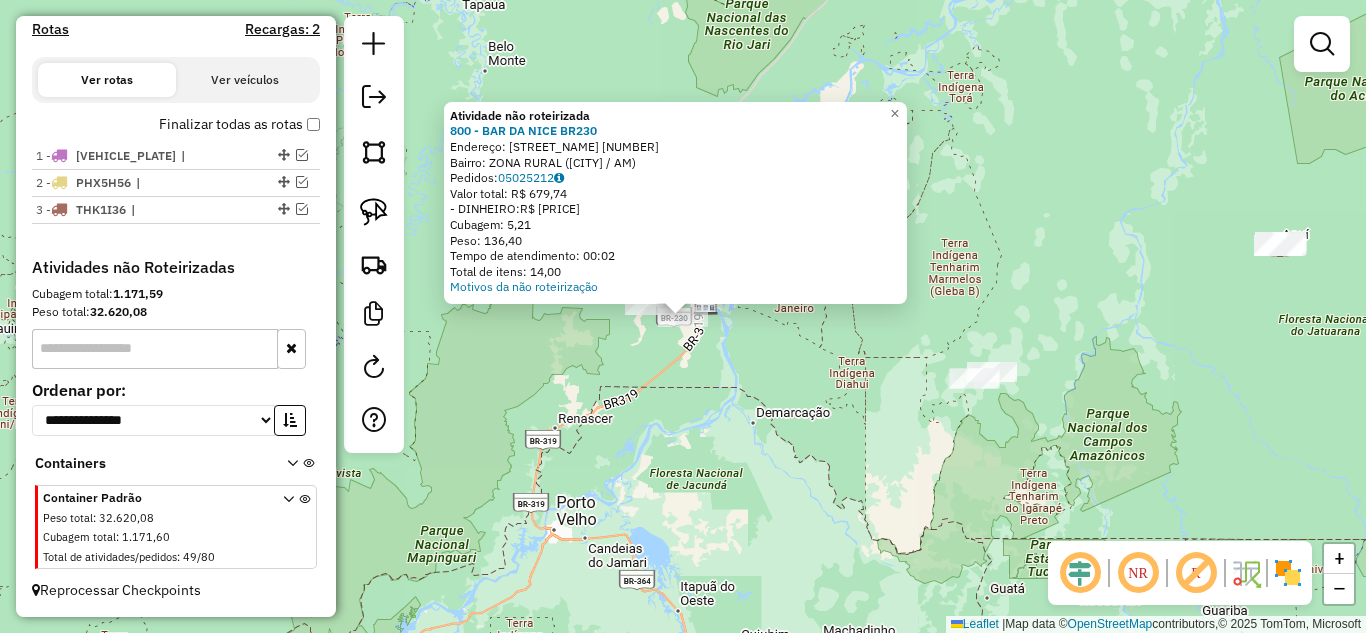 click on "Atividade não roteirizada [NUMBER] - [COMPANY]  BR[ROAD_NUMBER]  Endereço:  [STREET] [NUMBER]   Bairro: [NEIGHBORHOOD] ([CITY] / [STATE])   Pedidos:  [ORDER_ID]   Valor total: R$ [PRICE]   - [PAYMENT_METHOD]:  R$ [PRICE]   Cubagem: [CUBAGE]   Peso: [WEIGHT]   Tempo de atendimento: [TIME]   Total de itens: [ITEMS]  Motivos da não roteirização × Janela de atendimento Grade de atendimento Capacidade Transportadoras Veículos Cliente Pedidos  Rotas Selecione os dias de semana para filtrar as janelas de atendimento  Seg   Ter   Qua   Qui   Sex   Sáb   Dom  Informe o período da janela de atendimento: De: Até:  Filtrar exatamente a janela do cliente  Considerar janela de atendimento padrão  Selecione os dias de semana para filtrar as grades de atendimento  Seg   Ter   Qua   Qui   Sex   Sáb   Dom   Considerar clientes sem dia de atendimento cadastrado  Clientes fora do dia de atendimento selecionado Filtrar as atividades entre os valores definidos abaixo:  Peso mínimo:   Peso máximo:   Cubagem mínima:   Cubagem máxima:   De:   Até:   De:   Até:  De:" 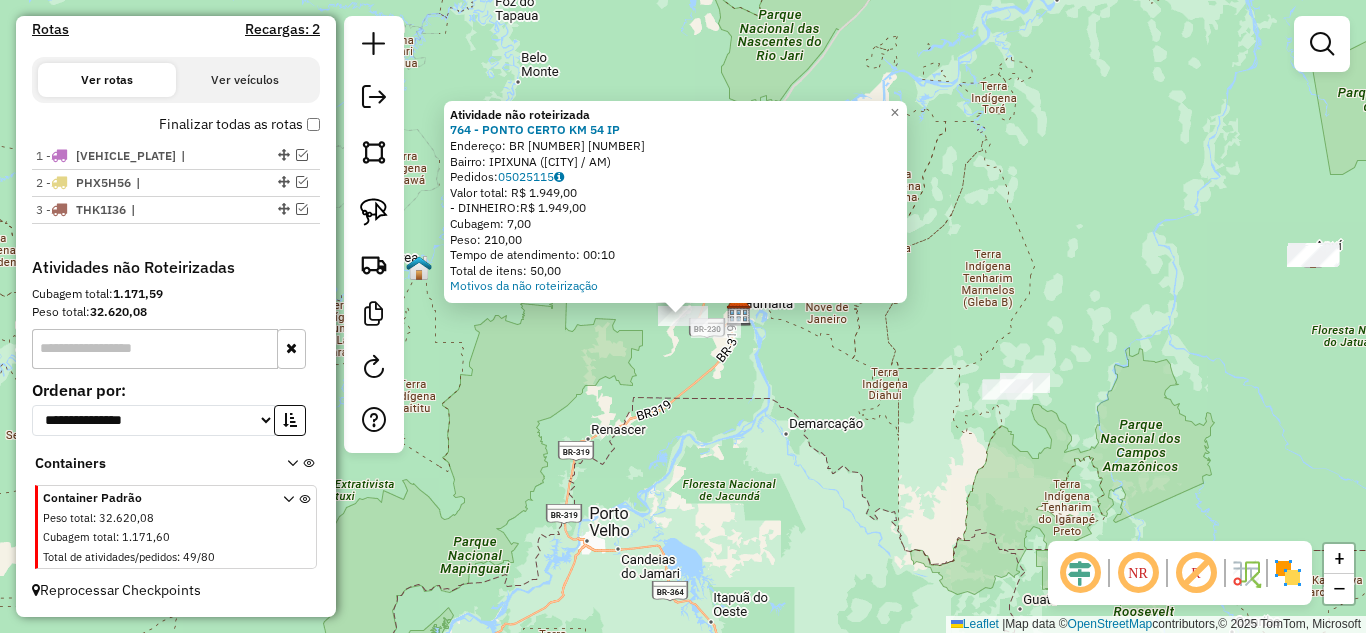 click on "Atividade não roteirizada 764 - PONTO CERTO KM 54 IP  Endereço:  BR 319 54   Bairro: [BAIRRO] ([CITY] / [STATE])   Pedidos:  [ORDER_ID]   Valor total: R$ 1.949,00   - DINHEIRO:  R$ 1.949,00   Cubagem: 7,00   Peso: 210,00   Tempo de atendimento: 00:10   Total de itens: 50,00  Motivos da não roteirização × Janela de atendimento Grade de atendimento Capacidade Transportadoras Veículos Cliente Pedidos  Rotas Selecione os dias de semana para filtrar as janelas de atendimento  Seg   Ter   Qua   Qui   Sex   Sáb   Dom  Informe o período da janela de atendimento: De: Até:  Filtrar exatamente a janela do cliente  Considerar janela de atendimento padrão  Selecione os dias de semana para filtrar as grades de atendimento  Seg   Ter   Qua   Qui   Sex   Sáb   Dom   Considerar clientes sem dia de atendimento cadastrado  Clientes fora do dia de atendimento selecionado Filtrar as atividades entre os valores definidos abaixo:  Peso mínimo:   Peso máximo:   Cubagem mínima:   Cubagem máxima:   De:   Até:   De:   Até:" 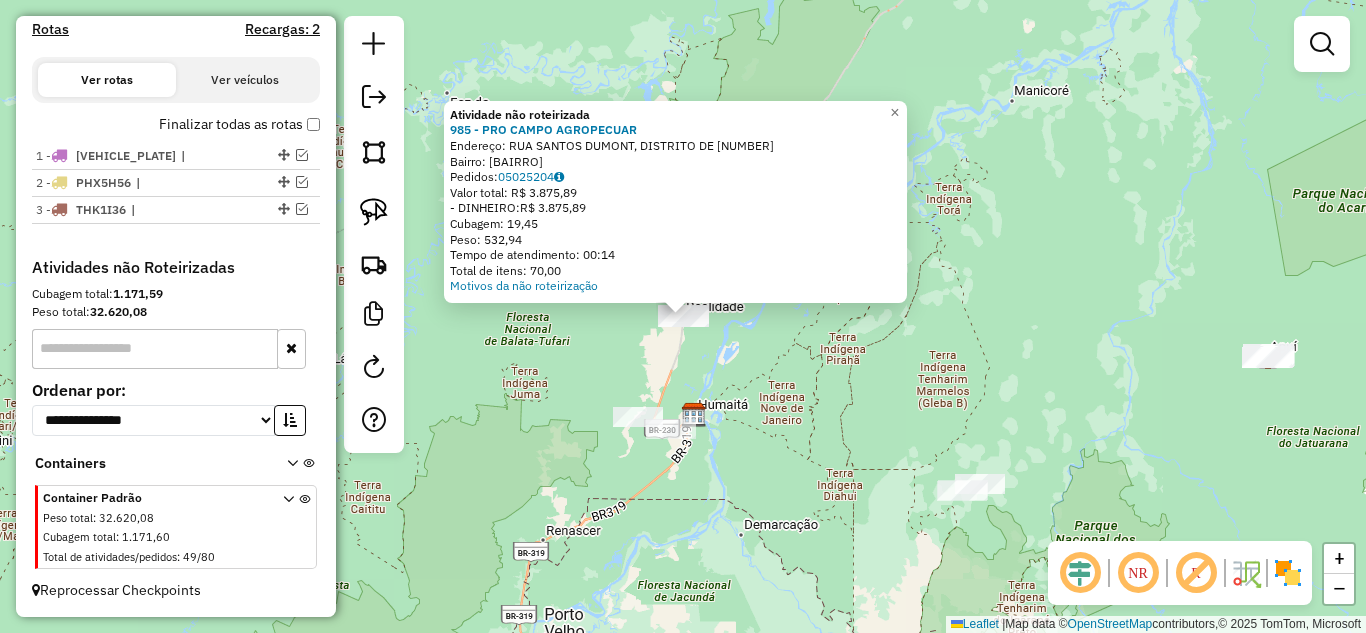 click on "Atividade não roteirizada [NUMBER] - [BUSINESS_NAME]  Endereço:  [STREET_NAME], [NEIGHBORHOOD] [NUMBER]   Bairro: [NEIGHBORHOOD] ([NEIGHBORHOOD] / [STATE_ABBR])   Pedidos:  [ORDER_ID]   Valor total: [CURRENCY][PRICE]   - DINHEIRO:  [CURRENCY][PRICE]   Cubagem: [CUBAGE]   Peso: [WEIGHT]   Tempo de atendimento: [TIME]   Total de itens: [ITEMS]  Motivos da não roteirização × Janela de atendimento Grade de atendimento Capacidade Transportadoras Veículos Cliente Pedidos  Rotas Selecione os dias de semana para filtrar as janelas de atendimento  Seg   Ter   Qua   Qui   Sex   Sáb   Dom  Informe o período da janela de atendimento: De: Até:  Filtrar exatamente a janela do cliente  Considerar janela de atendimento padrão  Selecione os dias de semana para filtrar as grades de atendimento  Seg   Ter   Qua   Qui   Sex   Sáb   Dom   Considerar clientes sem dia de atendimento cadastrado  Clientes fora do dia de atendimento selecionado Filtrar as atividades entre os valores definidos abaixo:  Peso mínimo:   Peso máximo:   Cubagem mínima:   Cubagem máxima:" 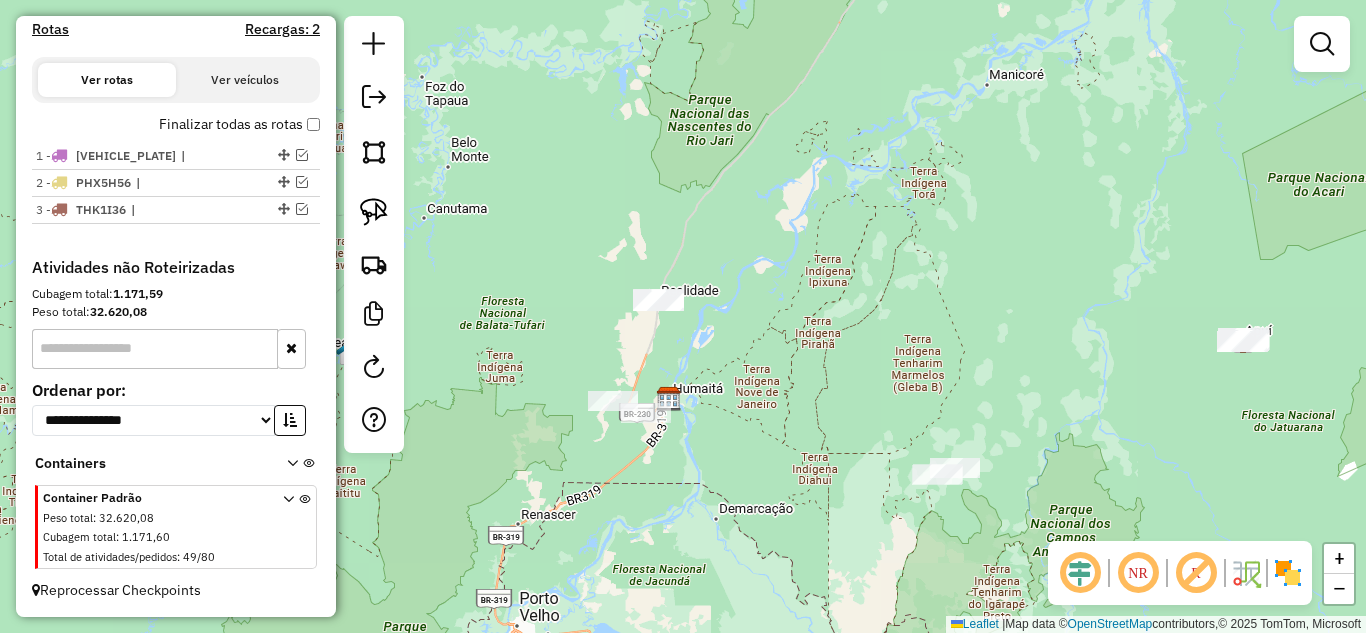 drag, startPoint x: 777, startPoint y: 422, endPoint x: 667, endPoint y: 349, distance: 132.01894 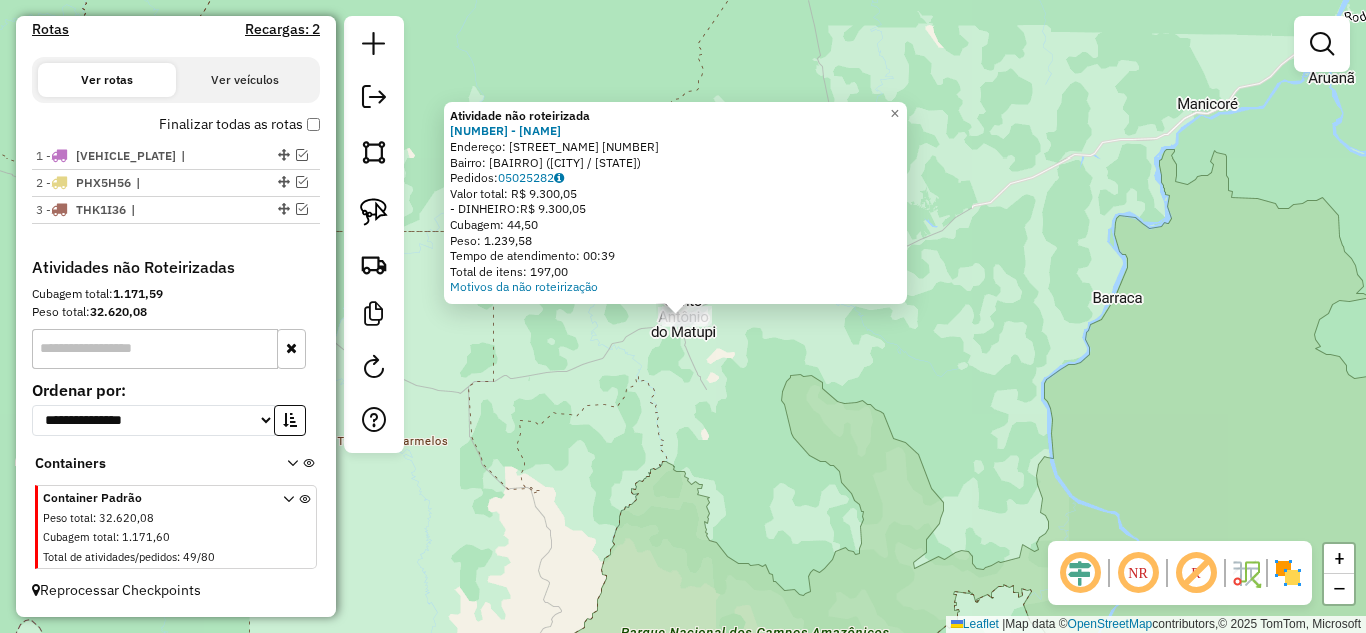 click on "Atividade não roteirizada [NUMBER] - [COMPANY]  Endereço:  [STREET] [NUMBER]   Bairro: [NEIGHBORHOOD] ([CITY] / [STATE])   Pedidos:  [ORDER_ID]   Valor total: R$ [PRICE]   - [PAYMENT_METHOD]:  R$ [PRICE]   Cubagem: [CUBAGE]   Peso: [WEIGHT]   Tempo de atendimento: [TIME]   Total de itens: [ITEMS]  Motivos da não roteirização × Janela de atendimento Grade de atendimento Capacidade Transportadoras Veículos Cliente Pedidos  Rotas Selecione os dias de semana para filtrar as janelas de atendimento  Seg   Ter   Qua   Qui   Sex   Sáb   Dom  Informe o período da janela de atendimento: De: Até:  Filtrar exatamente a janela do cliente  Considerar janela de atendimento padrão  Selecione os dias de semana para filtrar as grades de atendimento  Seg   Ter   Qua   Qui   Sex   Sáb   Dom   Considerar clientes sem dia de atendimento cadastrado  Clientes fora do dia de atendimento selecionado Filtrar as atividades entre os valores definidos abaixo:  Peso mínimo:   Peso máximo:   Cubagem mínima:   De:  +" 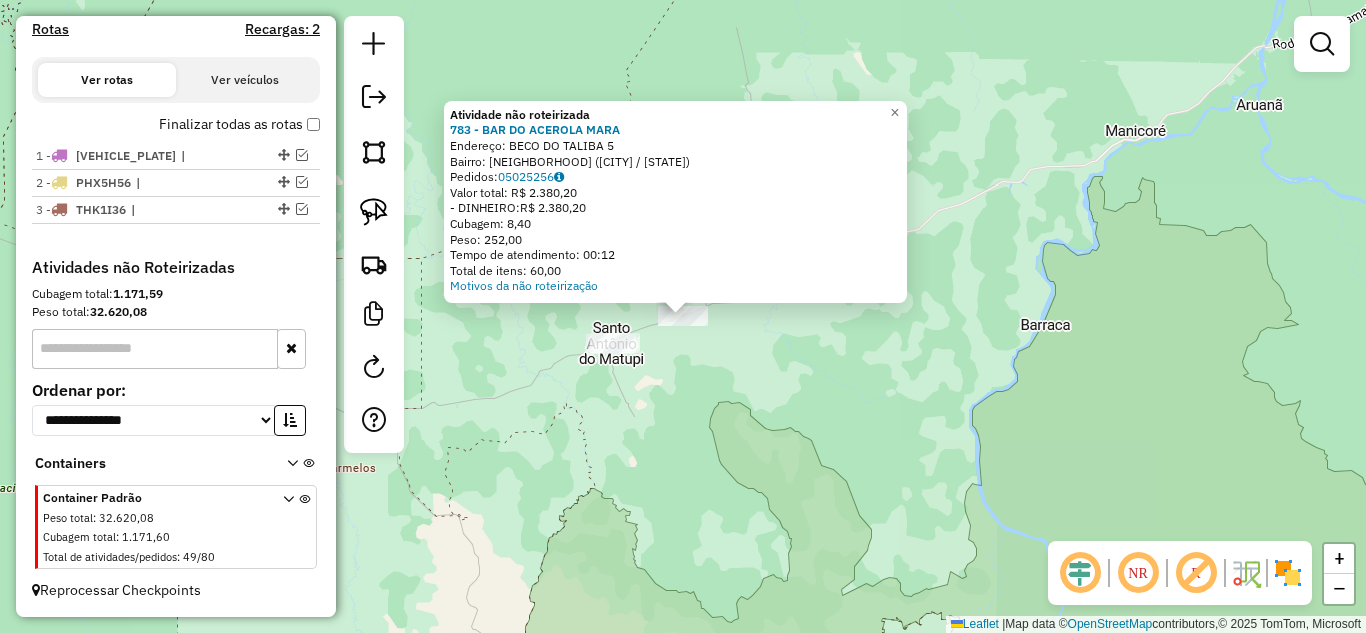 click on "Atividade não roteirizada 783 - BAR DO ACEROLA  MARA  Endereço:  BECO DO TALIBA 5   Bairro: [BAIRRO] ([CITY] / [STATE])   Pedidos:  [ORDER_ID]   Valor total: R$ 2.380,20   - DINHEIRO:  R$ 2.380,20   Cubagem: 8,40   Peso: 252,00   Tempo de atendimento: 00:12   Total de itens: 60,00  Motivos da não roteirização × Janela de atendimento Grade de atendimento Capacidade Transportadoras Veículos Cliente Pedidos  Rotas Selecione os dias de semana para filtrar as janelas de atendimento  Seg   Ter   Qua   Qui   Sex   Sáb   Dom  Informe o período da janela de atendimento: De: Até:  Filtrar exatamente a janela do cliente  Considerar janela de atendimento padrão  Selecione os dias de semana para filtrar as grades de atendimento  Seg   Ter   Qua   Qui   Sex   Sáb   Dom   Considerar clientes sem dia de atendimento cadastrado  Clientes fora do dia de atendimento selecionado Filtrar as atividades entre os valores definidos abaixo:  Peso mínimo:   Peso máximo:   Cubagem mínima:   Cubagem máxima:   De:   Até:   De:  +" 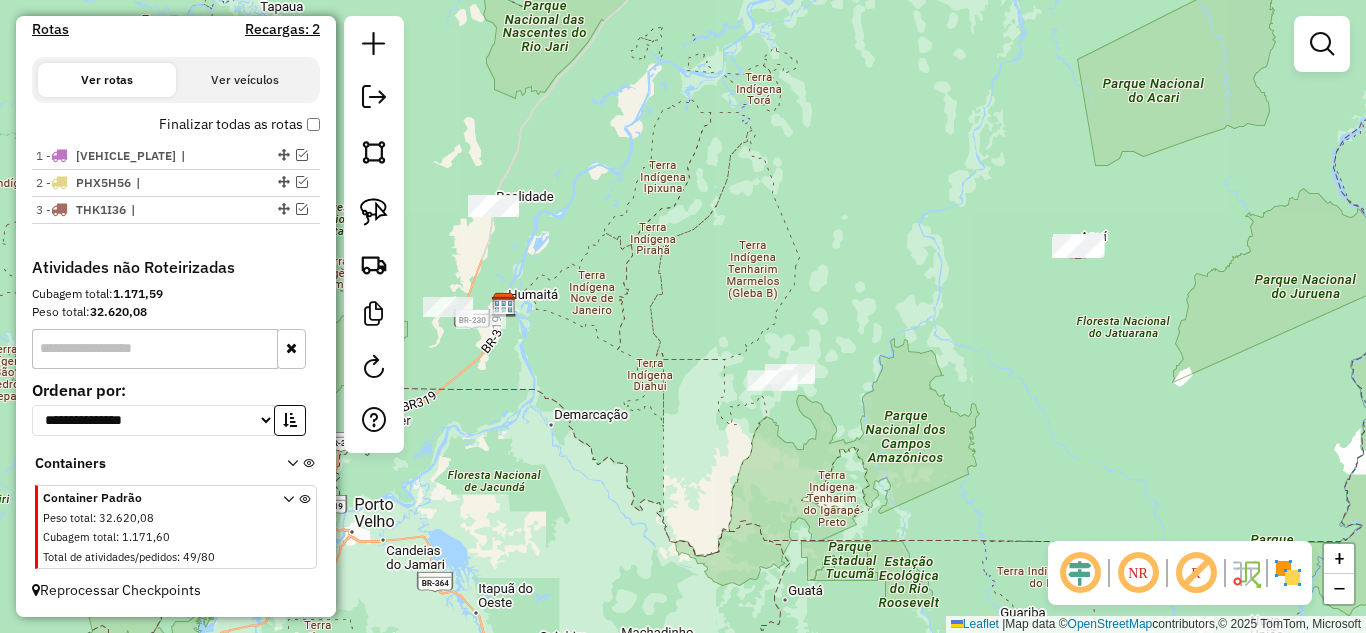 drag, startPoint x: 1099, startPoint y: 386, endPoint x: 736, endPoint y: 450, distance: 368.5987 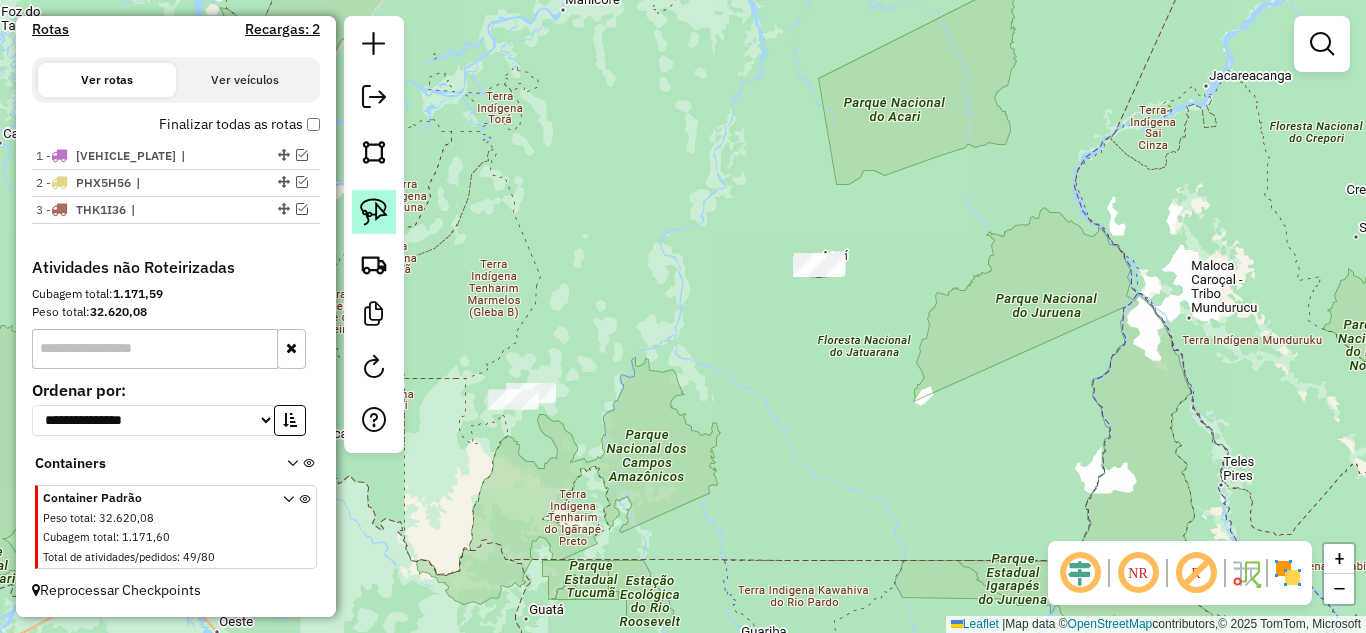 click 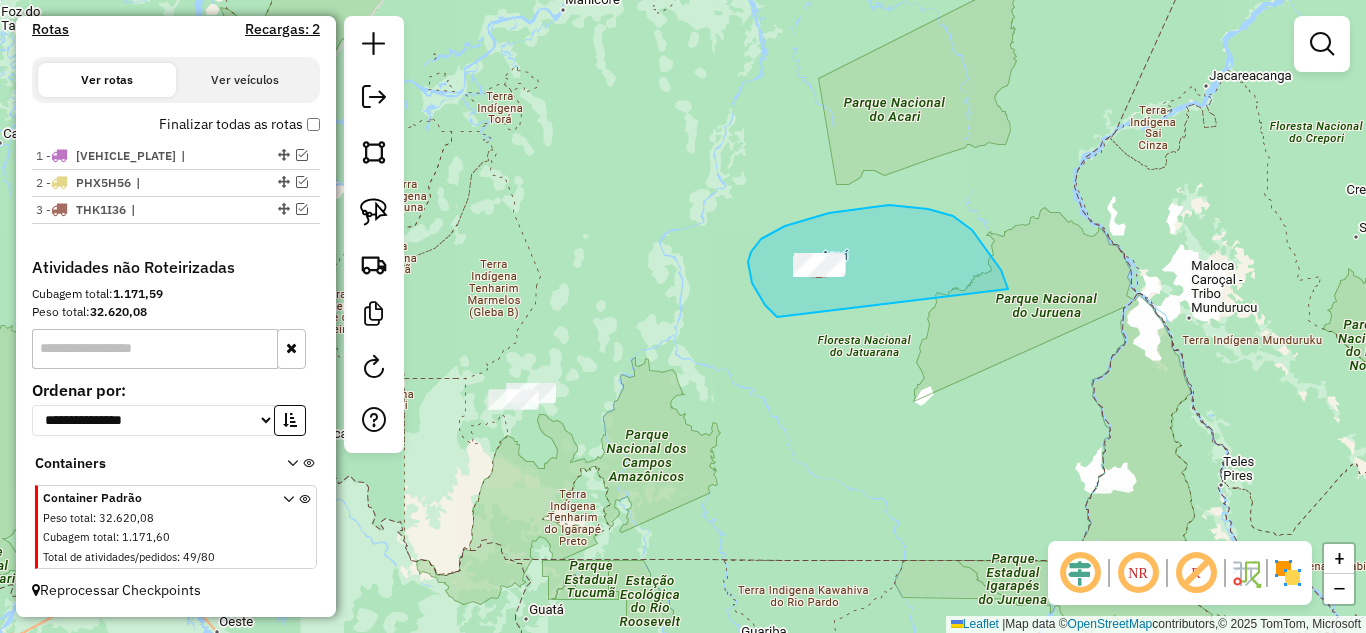 drag, startPoint x: 777, startPoint y: 317, endPoint x: 1008, endPoint y: 289, distance: 232.69078 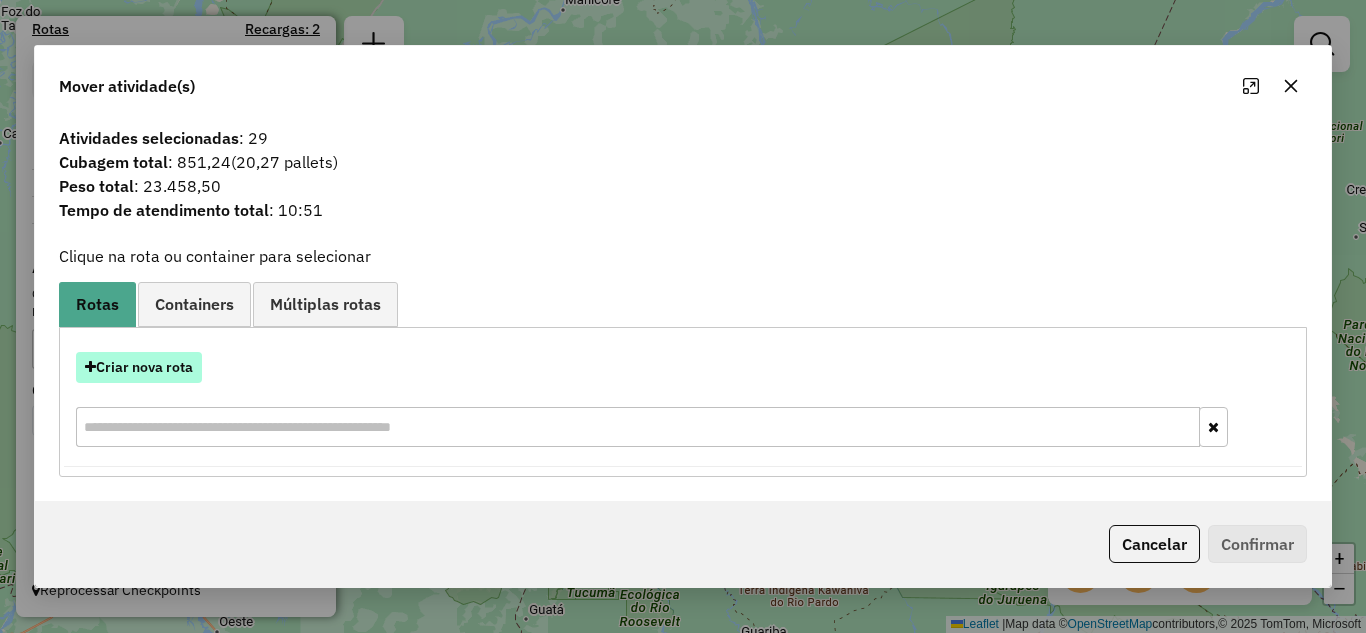 click on "Criar nova rota" at bounding box center [139, 367] 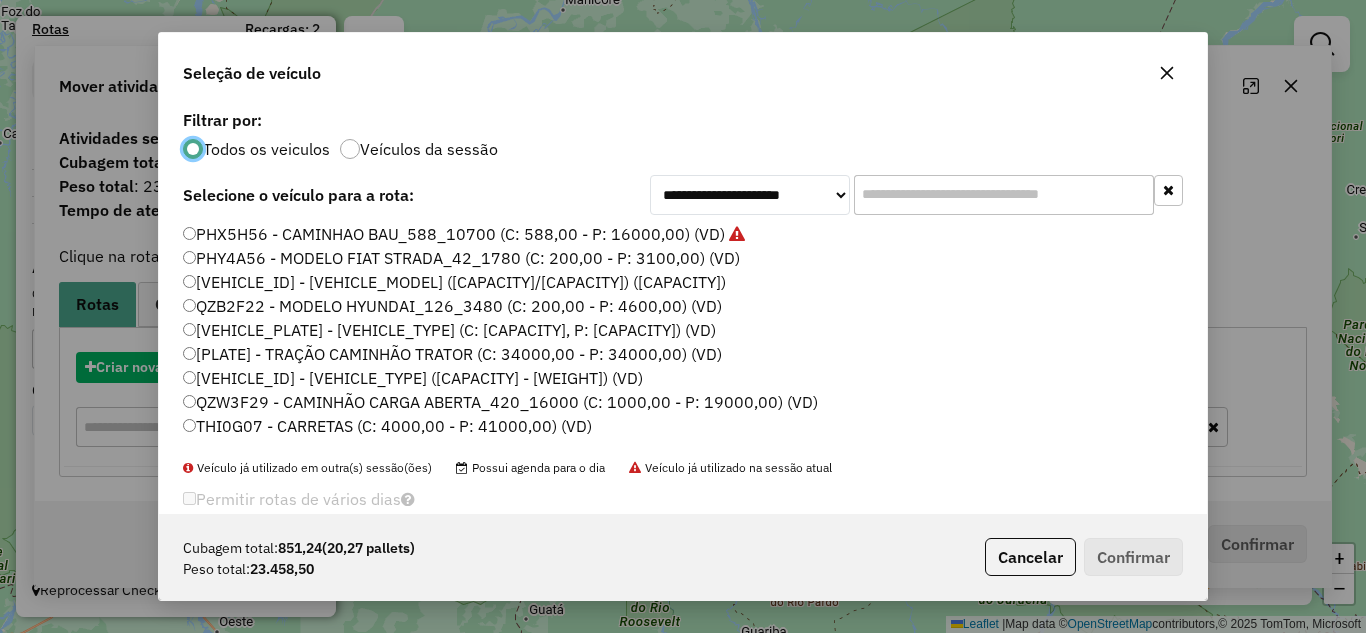scroll, scrollTop: 11, scrollLeft: 6, axis: both 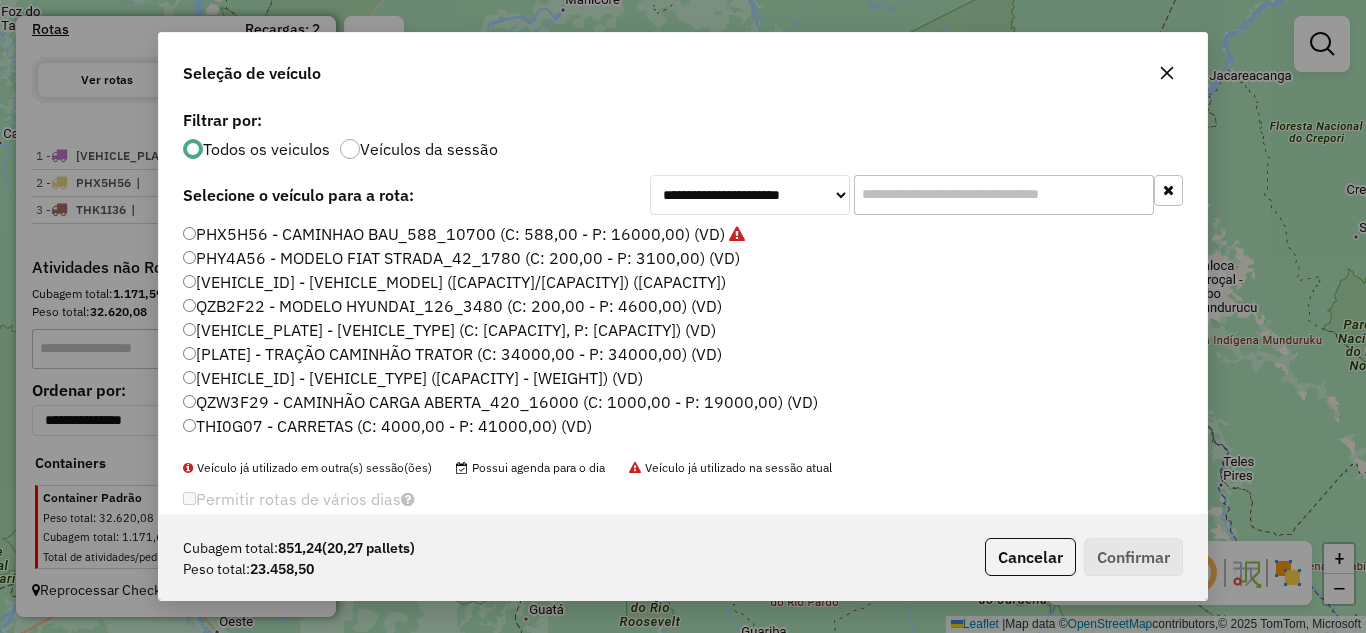 click on "[VEHICLE_PLATE] - [VEHICLE_TYPE] (C: [CAPACITY], P: [CAPACITY]) (VD)" 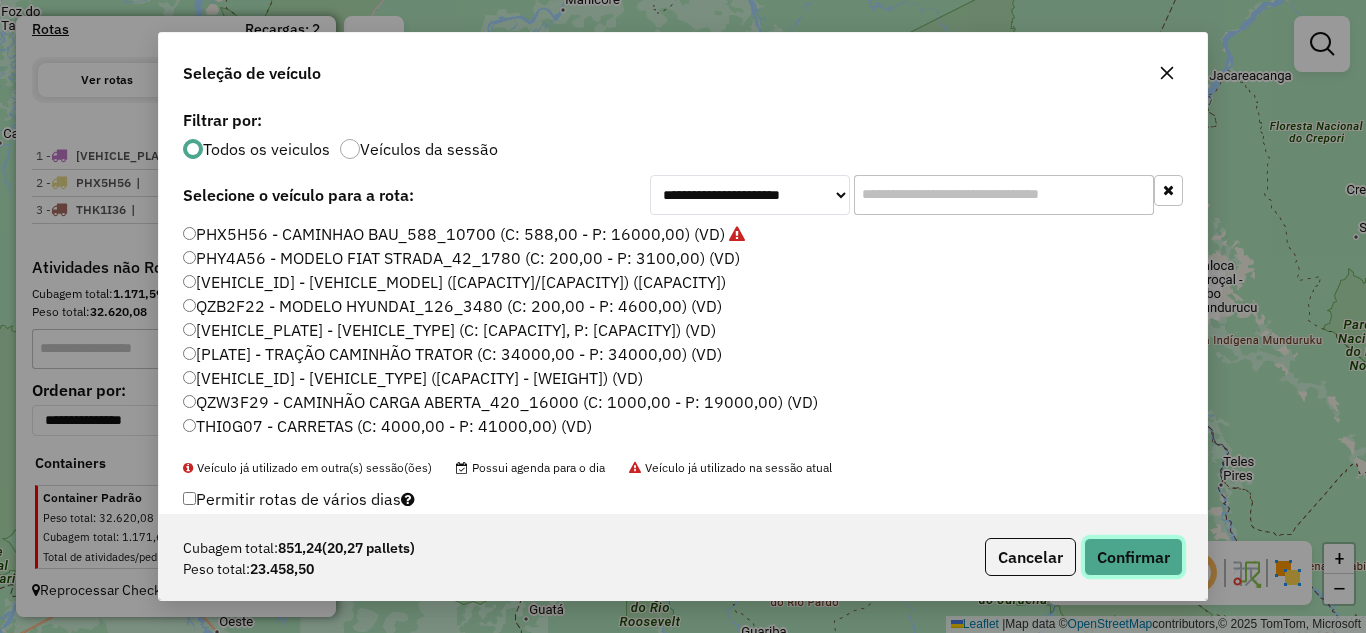 click on "Confirmar" 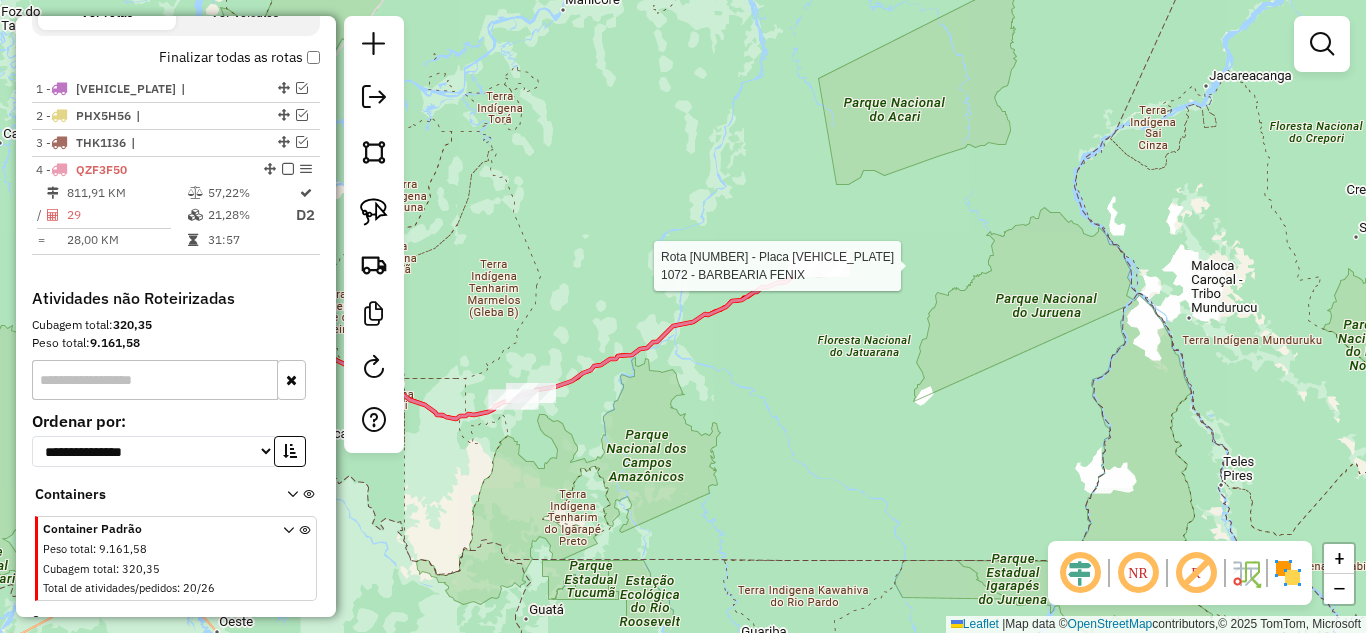 scroll, scrollTop: 722, scrollLeft: 0, axis: vertical 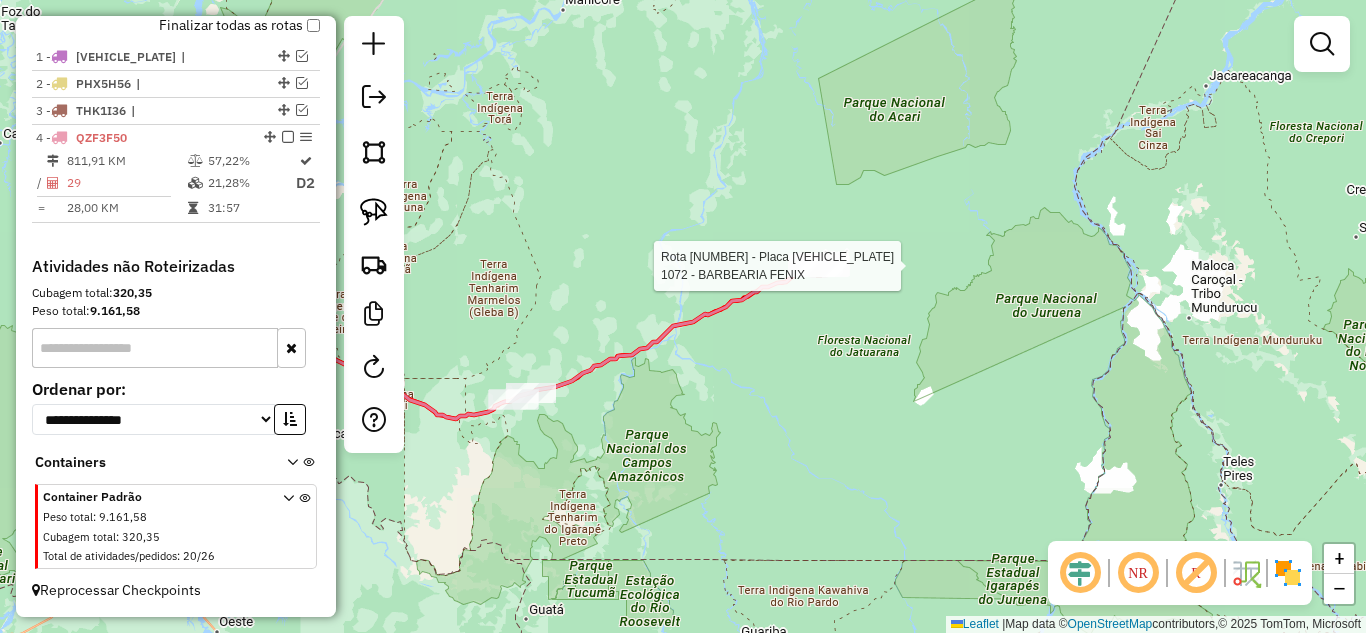select on "**********" 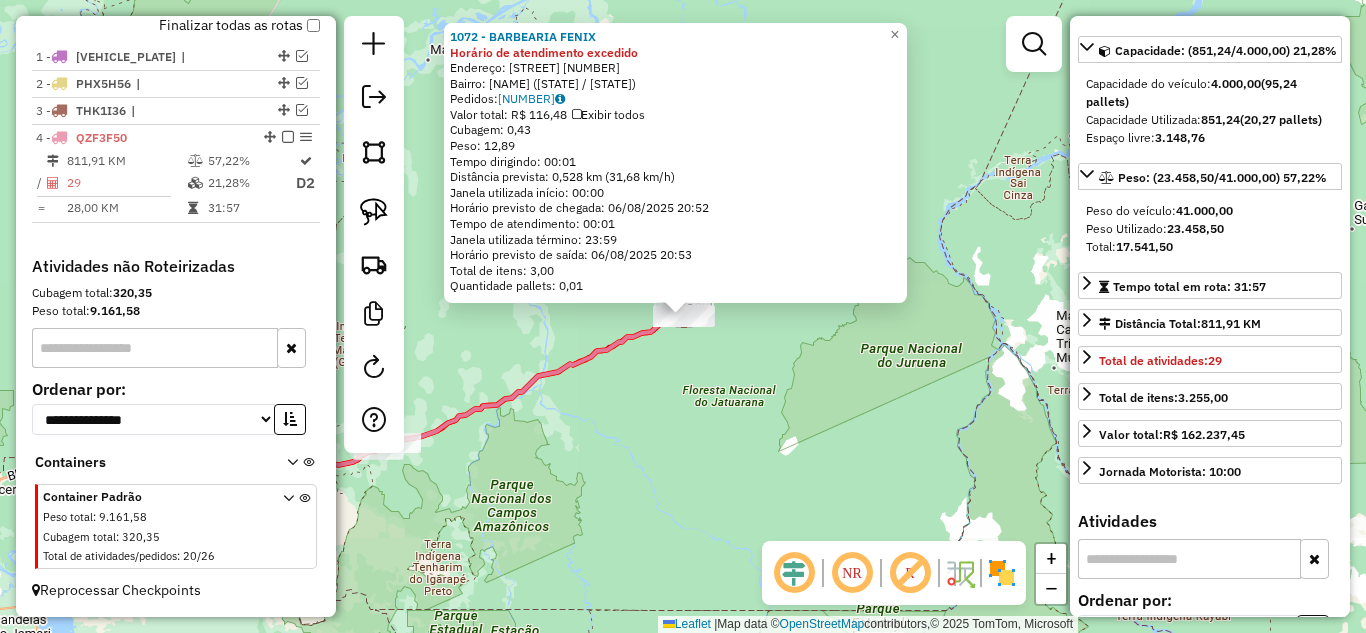 scroll, scrollTop: 200, scrollLeft: 0, axis: vertical 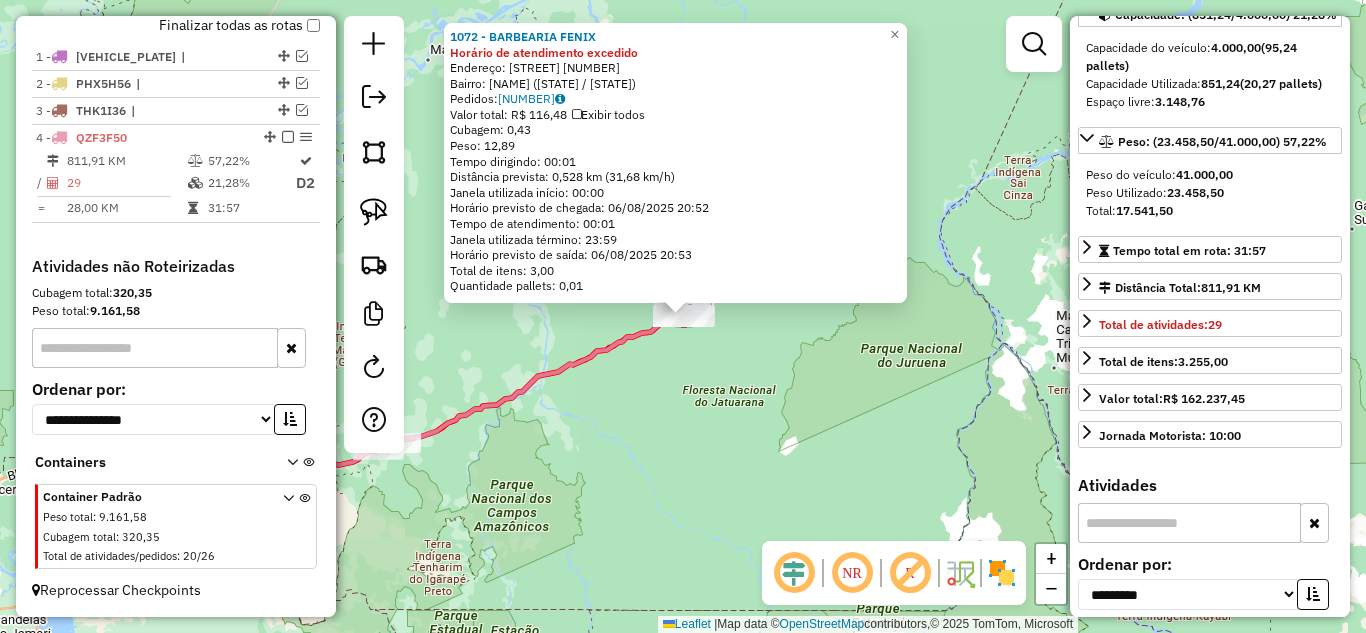 click on "1072 - BARBEARIA FENIX Horário de atendimento excedido  Endereço:  Rodovia Transamazonica [NUMBER]   Bairro: CENTRO ([CITY] / AM)   Pedidos:  [ORDER_ID]   Valor total: R$ 116,48   Exibir todos   Cubagem: 0,43  Peso: 12,89  Tempo dirigindo: 00:01   Distância prevista: 0,528 km (31,68 km/h)   Janela utilizada início: 00:00   Horário previsto de chegada: 06/08/2025 20:52   Tempo de atendimento: 00:01   Janela utilizada término: 23:59   Horário previsto de saída: 06/08/2025 20:53   Total de itens: 3,00   Quantidade pallets: 0,01  × Janela de atendimento Grade de atendimento Capacidade Transportadoras Veículos Cliente Pedidos  Rotas Selecione os dias de semana para filtrar as janelas de atendimento  Seg   Ter   Qua   Qui   Sex   Sáb   Dom  Informe o período da janela de atendimento: De: Até:  Filtrar exatamente a janela do cliente  Considerar janela de atendimento padrão  Selecione os dias de semana para filtrar as grades de atendimento  Seg   Ter   Qua   Qui   Sex   Sáb   Dom   Peso mínimo:   De:   Até:" 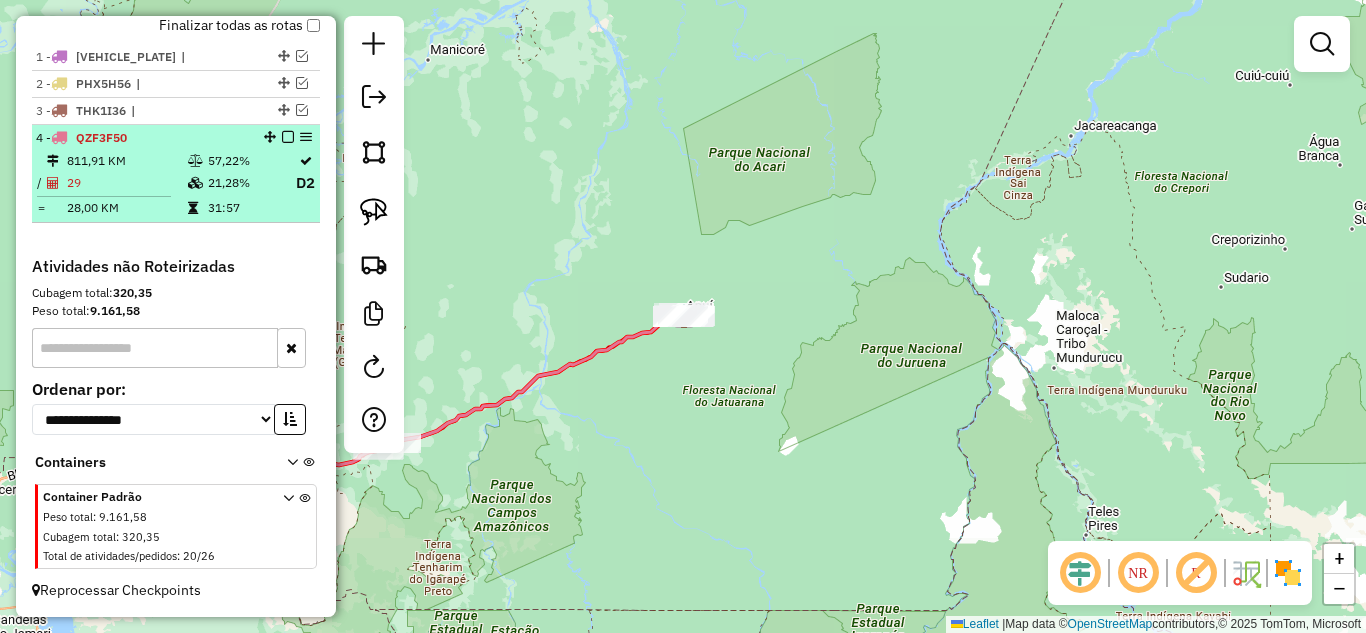 click at bounding box center (288, 137) 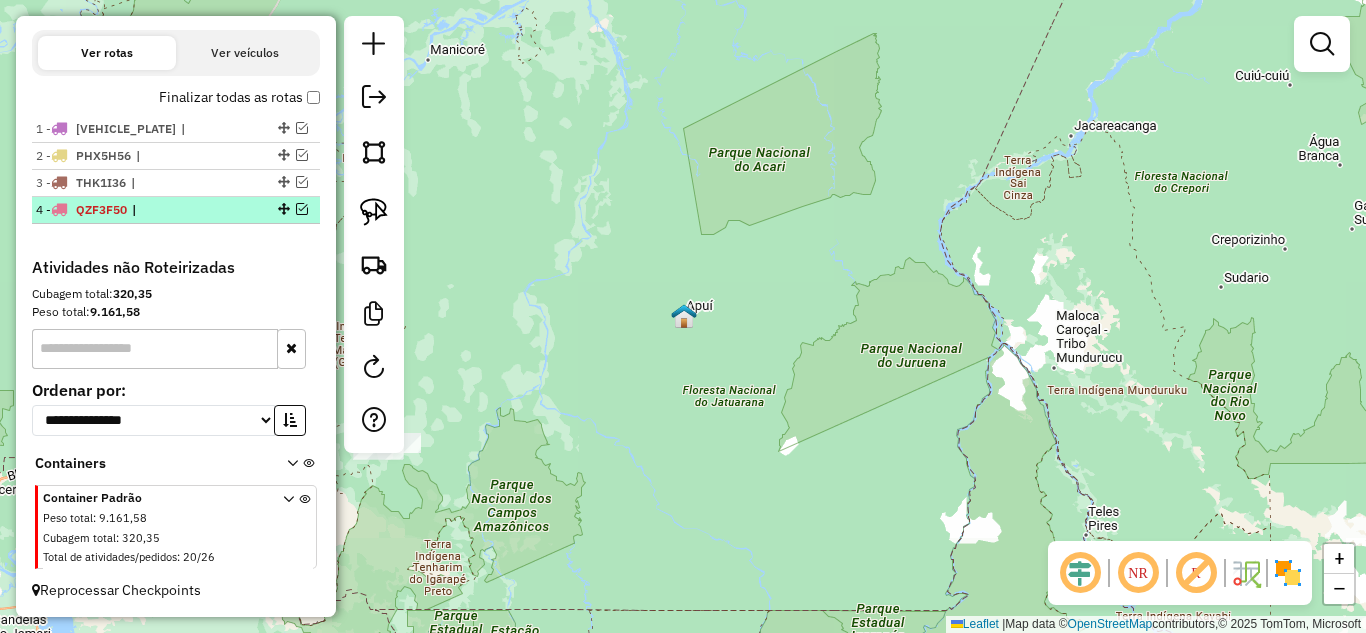 scroll, scrollTop: 650, scrollLeft: 0, axis: vertical 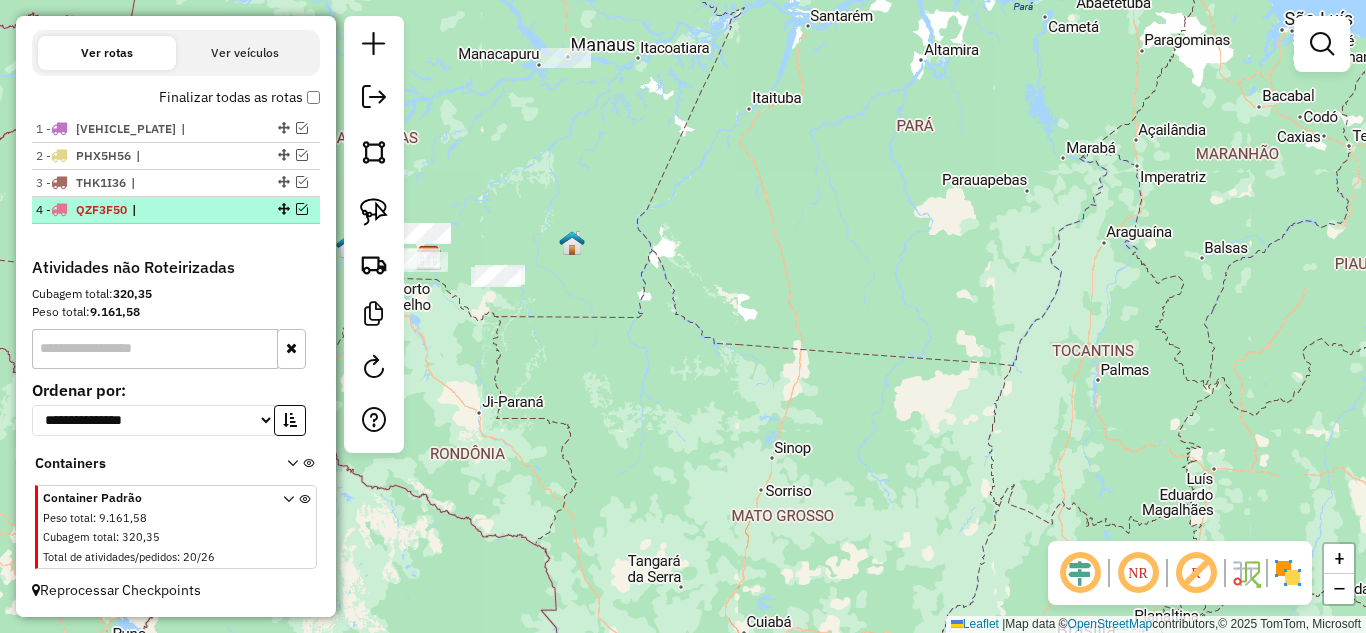 click at bounding box center [302, 209] 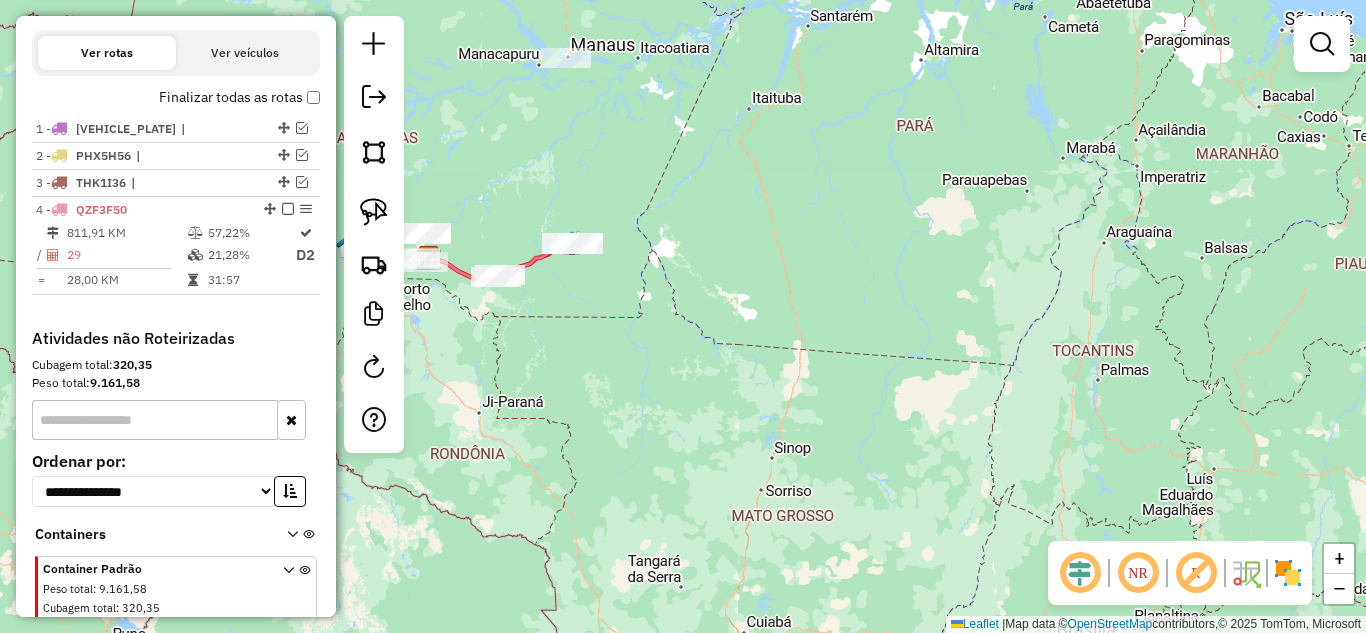 scroll, scrollTop: 722, scrollLeft: 0, axis: vertical 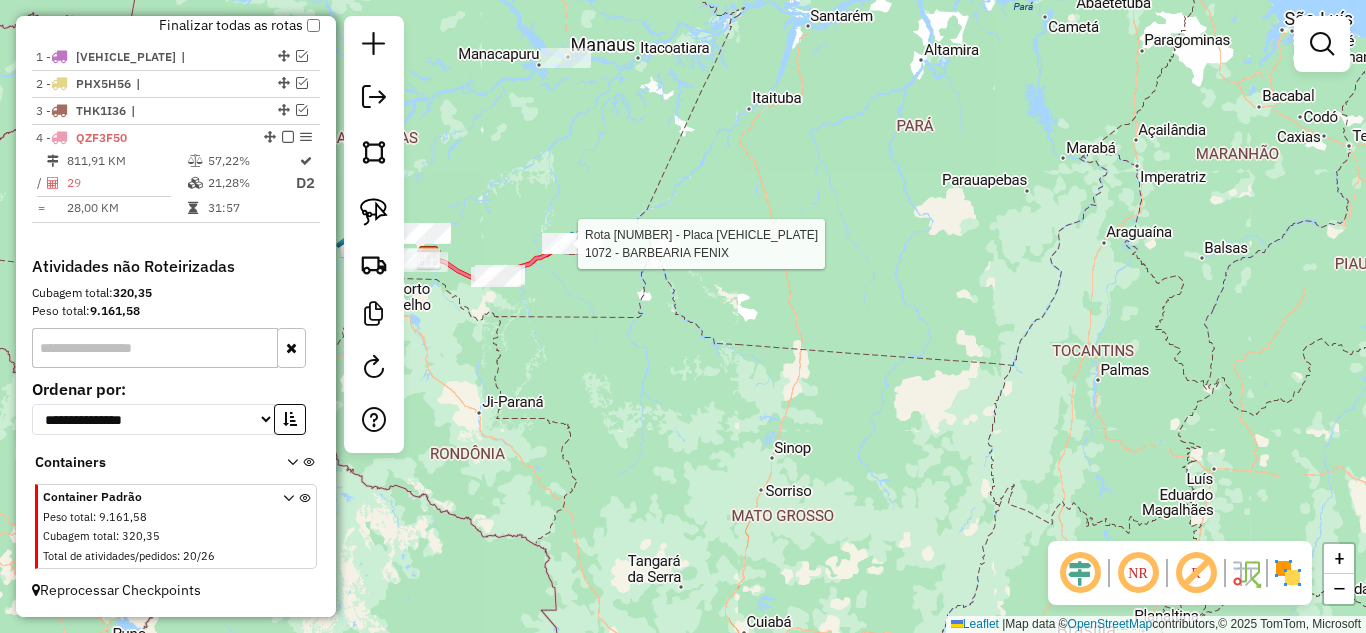 select on "**********" 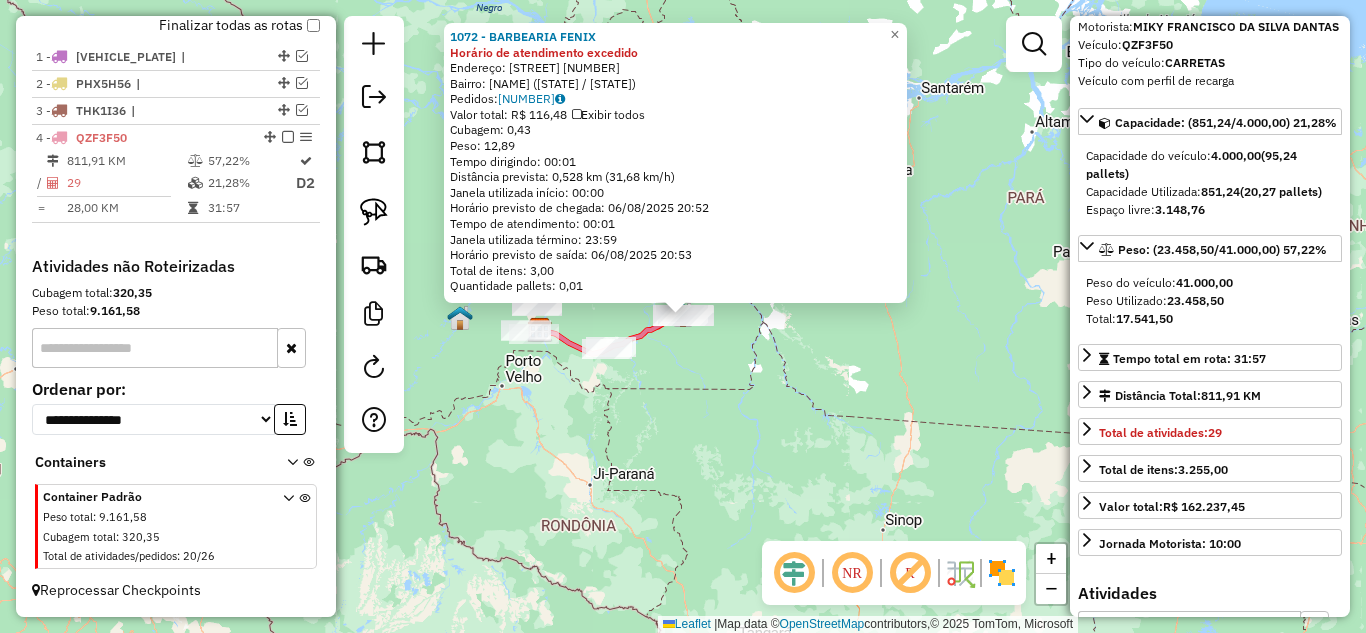 scroll, scrollTop: 200, scrollLeft: 0, axis: vertical 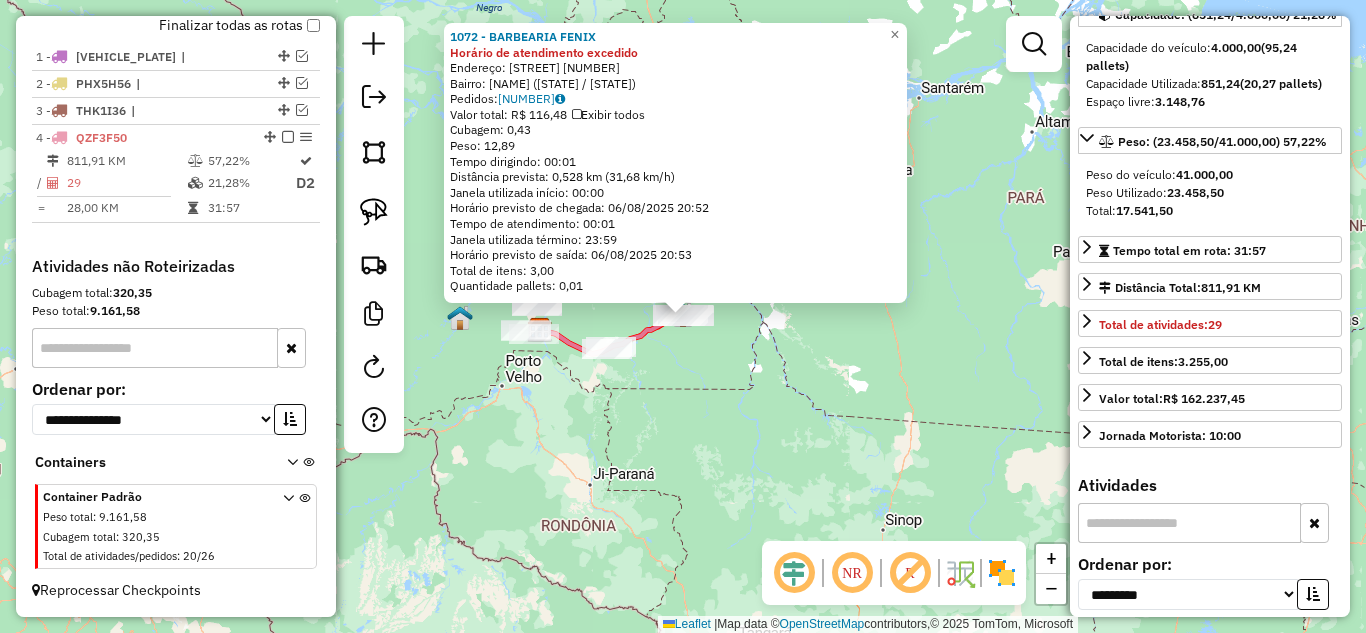 click on "1072 - BARBEARIA FENIX Horário de atendimento excedido  Endereço:  Rodovia Transamazonica [NUMBER]   Bairro: CENTRO ([CITY] / AM)   Pedidos:  [ORDER_ID]   Valor total: R$ 116,48   Exibir todos   Cubagem: 0,43  Peso: 12,89  Tempo dirigindo: 00:01   Distância prevista: 0,528 km (31,68 km/h)   Janela utilizada início: 00:00   Horário previsto de chegada: 06/08/2025 20:52   Tempo de atendimento: 00:01   Janela utilizada término: 23:59   Horário previsto de saída: 06/08/2025 20:53   Total de itens: 3,00   Quantidade pallets: 0,01  × Janela de atendimento Grade de atendimento Capacidade Transportadoras Veículos Cliente Pedidos  Rotas Selecione os dias de semana para filtrar as janelas de atendimento  Seg   Ter   Qua   Qui   Sex   Sáb   Dom  Informe o período da janela de atendimento: De: Até:  Filtrar exatamente a janela do cliente  Considerar janela de atendimento padrão  Selecione os dias de semana para filtrar as grades de atendimento  Seg   Ter   Qua   Qui   Sex   Sáb   Dom   Peso mínimo:   De:   Até:" 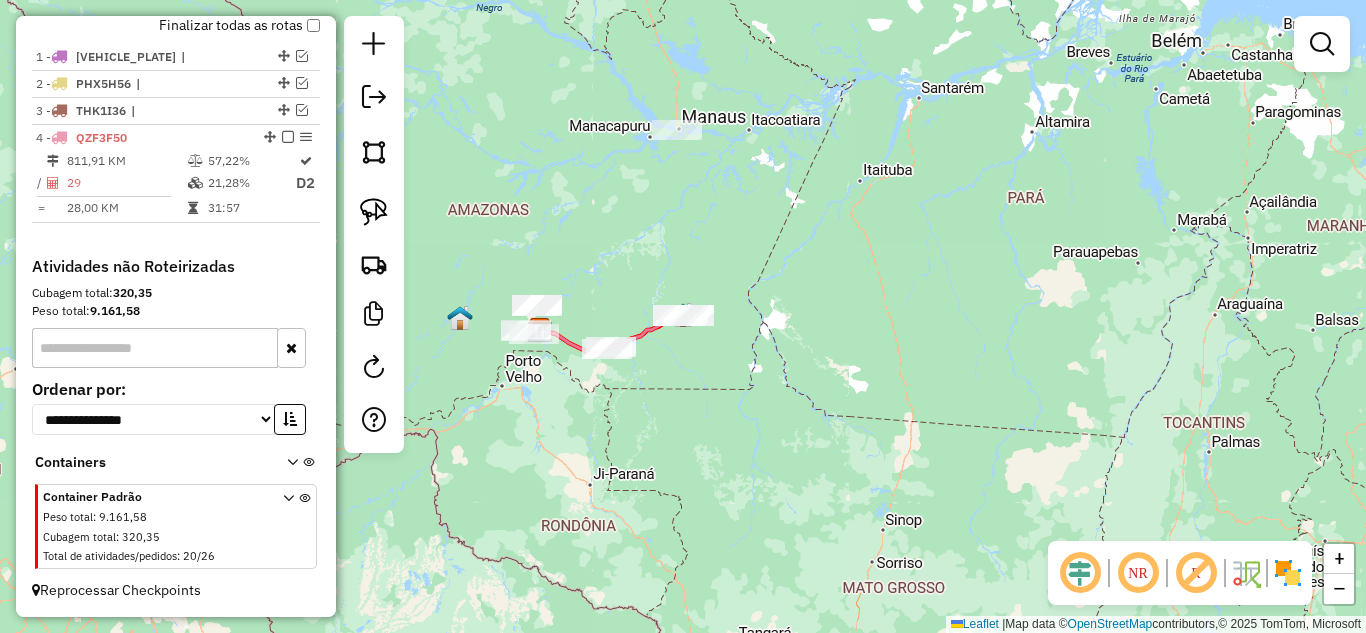 select on "**********" 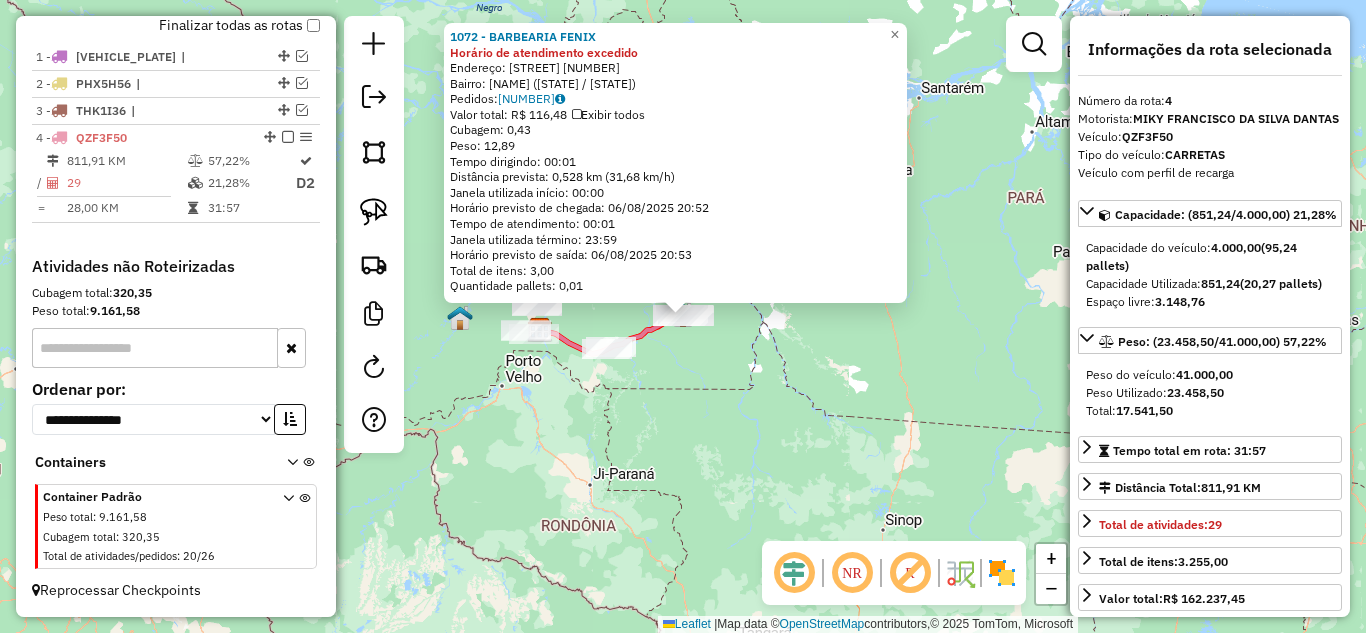 click on "Rota [NUMBER] - Placa [VEHICLE_PLATE]  [NUMBER] - [BUSINESS_NAME] [NUMBER] - [BUSINESS_NAME] Horário de atendimento excedido  Endereço:  [STREET_NAME] [NUMBER]   Bairro: [NEIGHBORHOOD] ([NEIGHBORHOOD] / [STATE_ABBR])   Pedidos:  [ORDER_ID]   Valor total: [CURRENCY][PRICE]   Exibir todos   Cubagem: [CUBAGE]  Peso: [WEIGHT]  Tempo dirigindo: [TIME]   Distância prevista: [DISTANCE] km ([SPEED] km/h)   Janela utilizada início: [TIME]   Horário previsto de chegada: [DATE] [TIME]   Tempo de atendimento: [TIME]   Janela utilizada término: [TIME]   Horário previsto de saída: [DATE] [TIME]   Total de itens: [ITEMS]   Quantidade pallets: [PALLETS]  × Janela de atendimento Grade de atendimento Capacidade Transportadoras Veículos Cliente Pedidos  Rotas Selecione os dias de semana para filtrar as janelas de atendimento  Seg   Ter   Qua   Qui   Sex   Sáb   Dom  Informe o período da janela de atendimento: De: Até:  Filtrar exatamente a janela do cliente  Considerar janela de atendimento padrão  Selecione os dias de semana para filtrar as grades de atendimento  Seg   Ter   Qua   Qui  +" 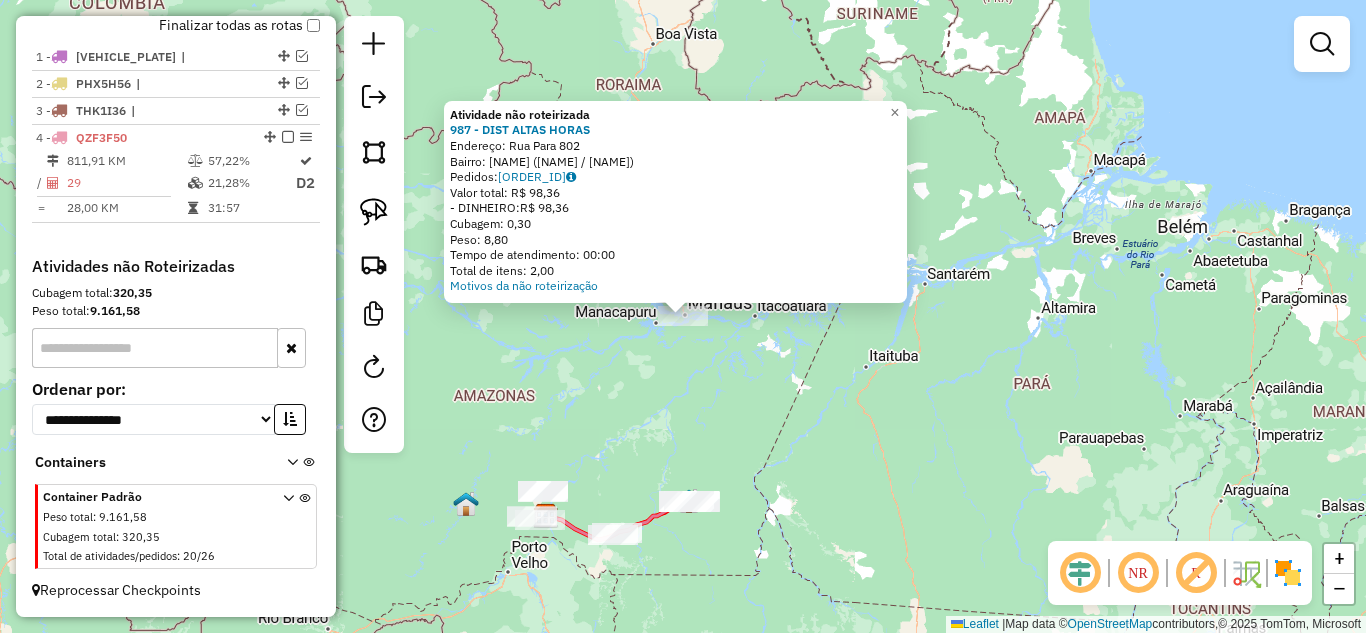 click on "Atividade não roteirizada [NUMBER] - [NAME]  Endereço:  Rua [NAME] [NUMBER]   Bairro: [NAME] ([STATE] / [STATE])   Pedidos:  [ORDER_ID]   Valor total: R$ [PRICE]   - DINHEIRO:  R$ [PRICE]   Cubagem: [NUMBER]   Peso: [NUMBER]   Tempo de atendimento: [TIME]   Total de itens: [NUMBER]  Motivos da não roteirização × Janela de atendimento Grade de atendimento Capacidade Transportadoras Veículos Cliente Pedidos  Rotas Selecione os dias de semana para filtrar as janelas de atendimento  Seg   Ter   Qua   Qui   Sex   Sáb   Dom  Informe o período da janela de atendimento: De: [TIME] Até: [TIME]  Filtrar exatamente a janela do cliente  Considerar janela de atendimento padrão  Selecione os dias de semana para filtrar as grades de atendimento  Seg   Ter   Qua   Qui   Sex   Sáb   Dom   Considerar clientes sem dia de atendimento cadastrado  Clientes fora do dia de atendimento selecionado Filtrar as atividades entre os valores definidos abaixo:  Peso mínimo: [NUMBER]  Peso máximo: [NUMBER]  Cubagem mínima: [NUMBER]  Cubagem máxima: [NUMBER]  De: [TIME]  Até: [TIME]  De: [TIME]  Até: [TIME]  Veículo: +" 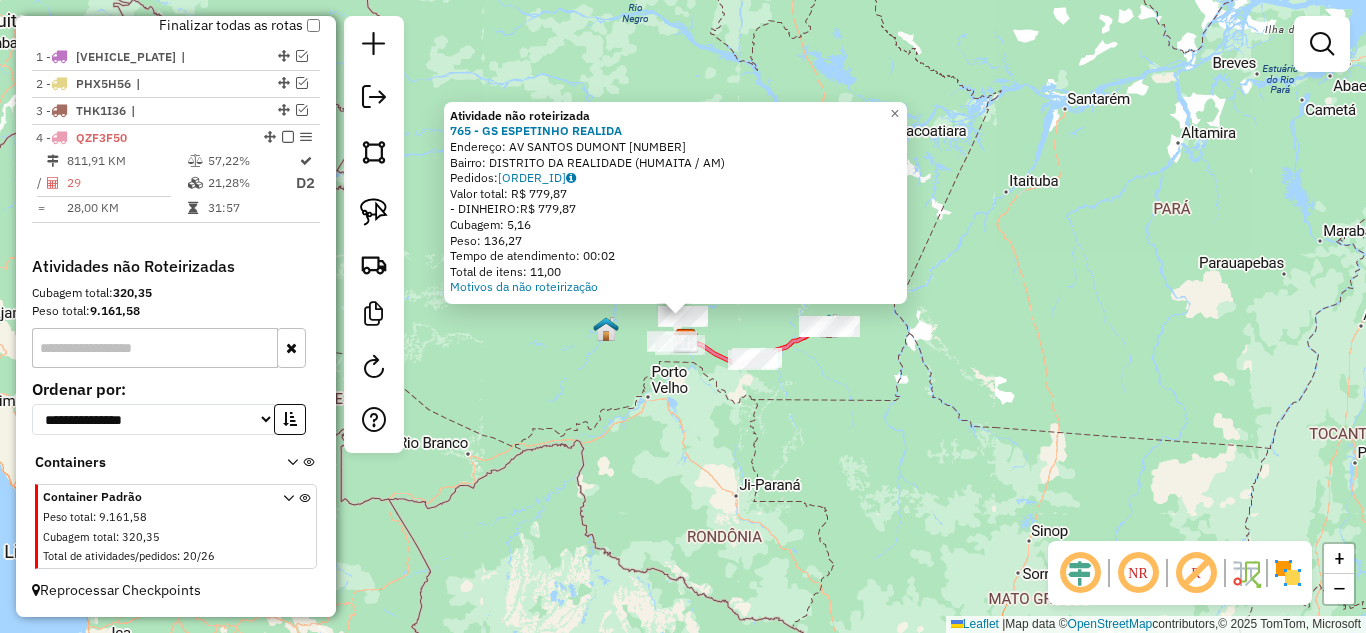 click on "Atividade não roteirizada 765 - GS ESPETINHO REALIDA  Endereço:  AV SANTOS DUMONT [NUMBER]   Bairro: DISTRITO DA REALIDADE ([CITY] / AM)   Pedidos:  [ORDER_ID]   Valor total: R$ 779,87   - DINHEIRO:  R$ 779,87   Cubagem: 5,16   Peso: 136,27   Tempo de atendimento: 00:02   Total de itens: 11,00  Motivos da não roteirização × Janela de atendimento Grade de atendimento Capacidade Transportadoras Veículos Cliente Pedidos  Rotas Selecione os dias de semana para filtrar as janelas de atendimento  Seg   Ter   Qua   Qui   Sex   Sáb   Dom  Informe o período da janela de atendimento: De: Até:  Filtrar exatamente a janela do cliente  Considerar janela de atendimento padrão  Selecione os dias de semana para filtrar as grades de atendimento  Seg   Ter   Qua   Qui   Sex   Sáb   Dom   Considerar clientes sem dia de atendimento cadastrado  Clientes fora do dia de atendimento selecionado Filtrar as atividades entre os valores definidos abaixo:  Peso mínimo:   Peso máximo:   Cubagem mínima:   Cubagem máxima:   De:" 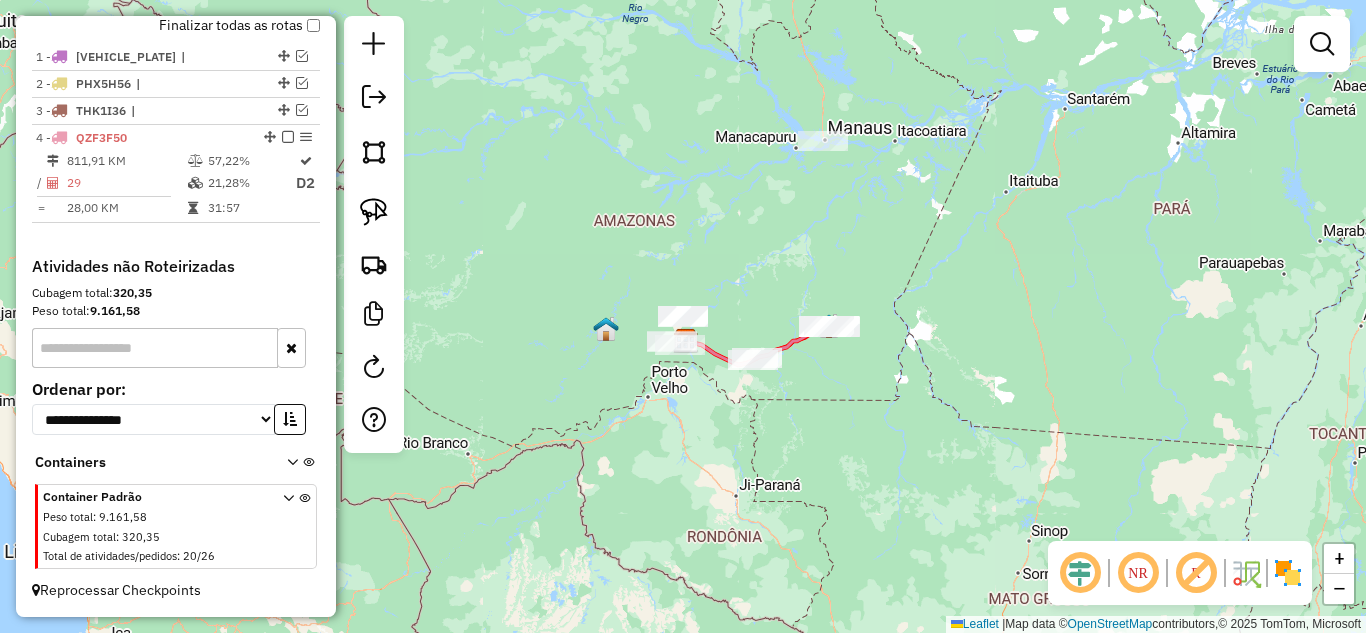 click 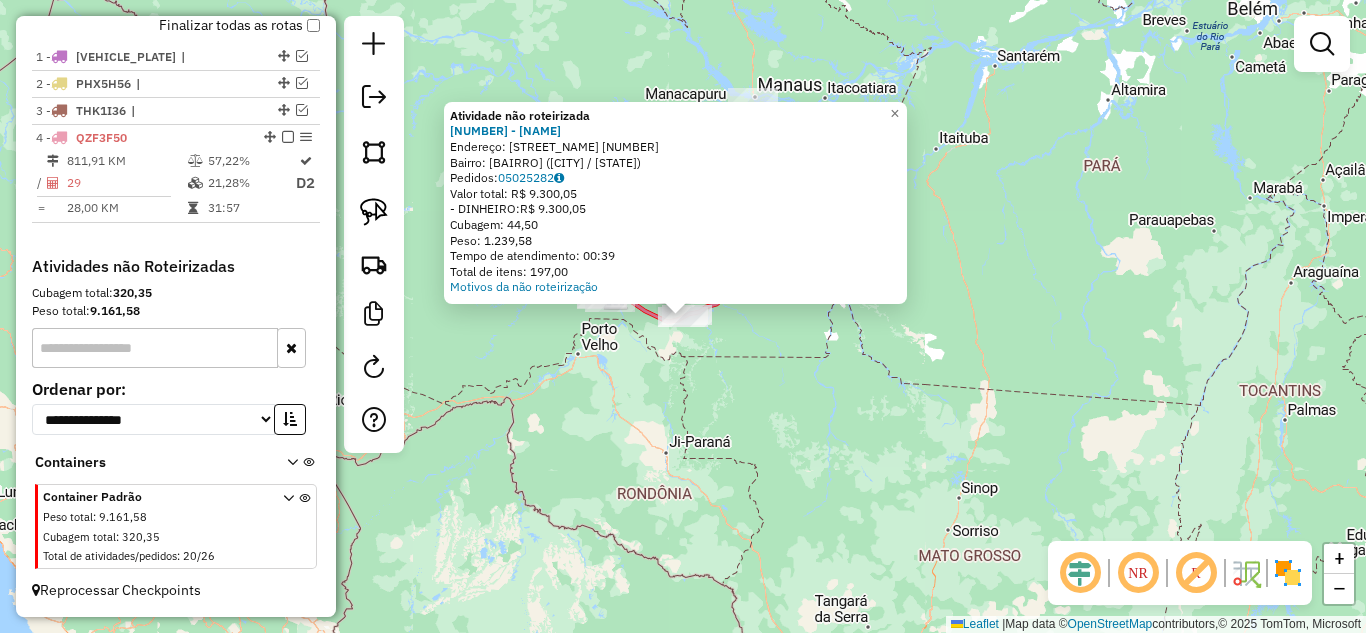 click on "Atividade não roteirizada [NUMBER] - [COMPANY]  Endereço:  [STREET] [NUMBER]   Bairro: [NEIGHBORHOOD] ([CITY] / [STATE])   Pedidos:  [ORDER_ID]   Valor total: R$ [PRICE]   - [PAYMENT_METHOD]:  R$ [PRICE]   Cubagem: [CUBAGE]   Peso: [WEIGHT]   Tempo de atendimento: [TIME]   Total de itens: [ITEMS]  Motivos da não roteirização × Janela de atendimento Grade de atendimento Capacidade Transportadoras Veículos Cliente Pedidos  Rotas Selecione os dias de semana para filtrar as janelas de atendimento  Seg   Ter   Qua   Qui   Sex   Sáb   Dom  Informe o período da janela de atendimento: De: Até:  Filtrar exatamente a janela do cliente  Considerar janela de atendimento padrão  Selecione os dias de semana para filtrar as grades de atendimento  Seg   Ter   Qua   Qui   Sex   Sáb   Dom   Considerar clientes sem dia de atendimento cadastrado  Clientes fora do dia de atendimento selecionado Filtrar as atividades entre os valores definidos abaixo:  Peso mínimo:   Peso máximo:   Cubagem mínima:   De:  +" 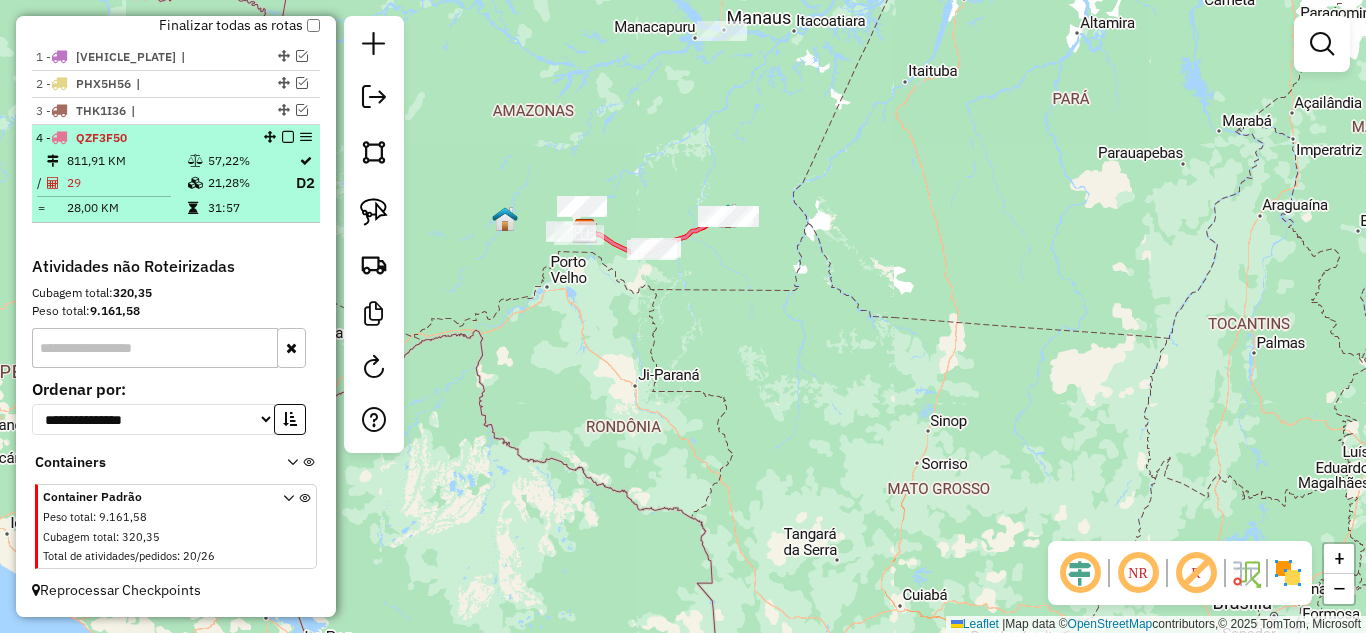 click at bounding box center [288, 137] 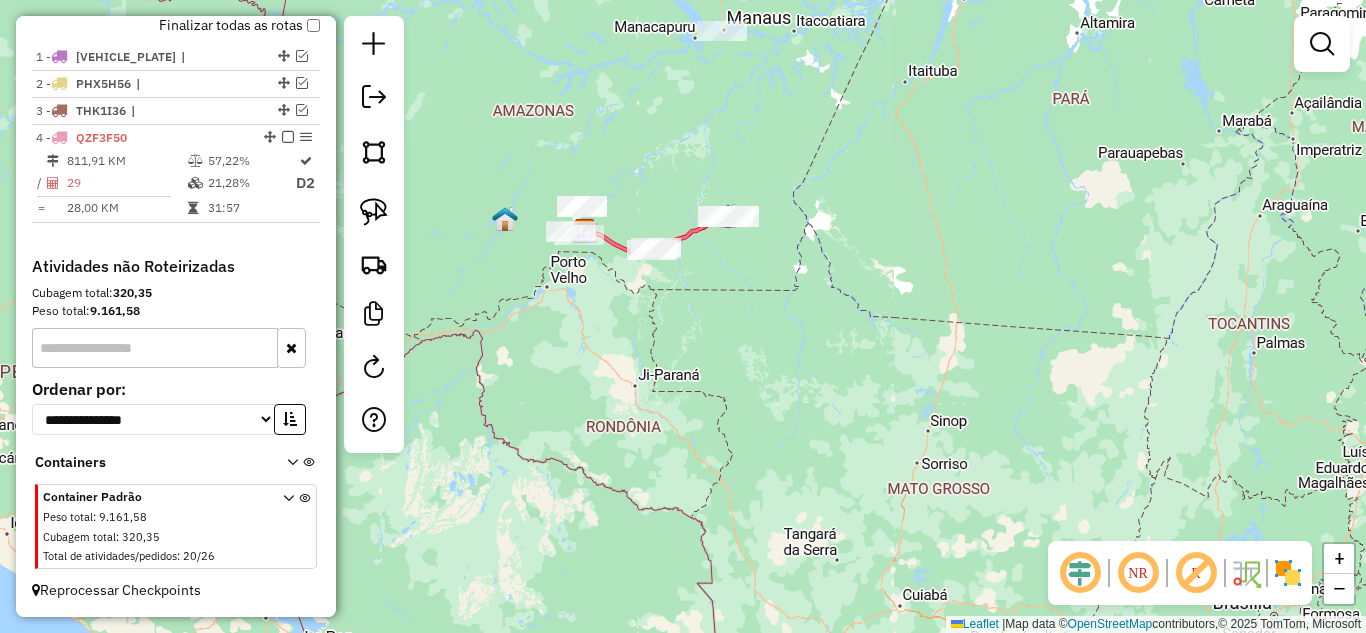 scroll, scrollTop: 650, scrollLeft: 0, axis: vertical 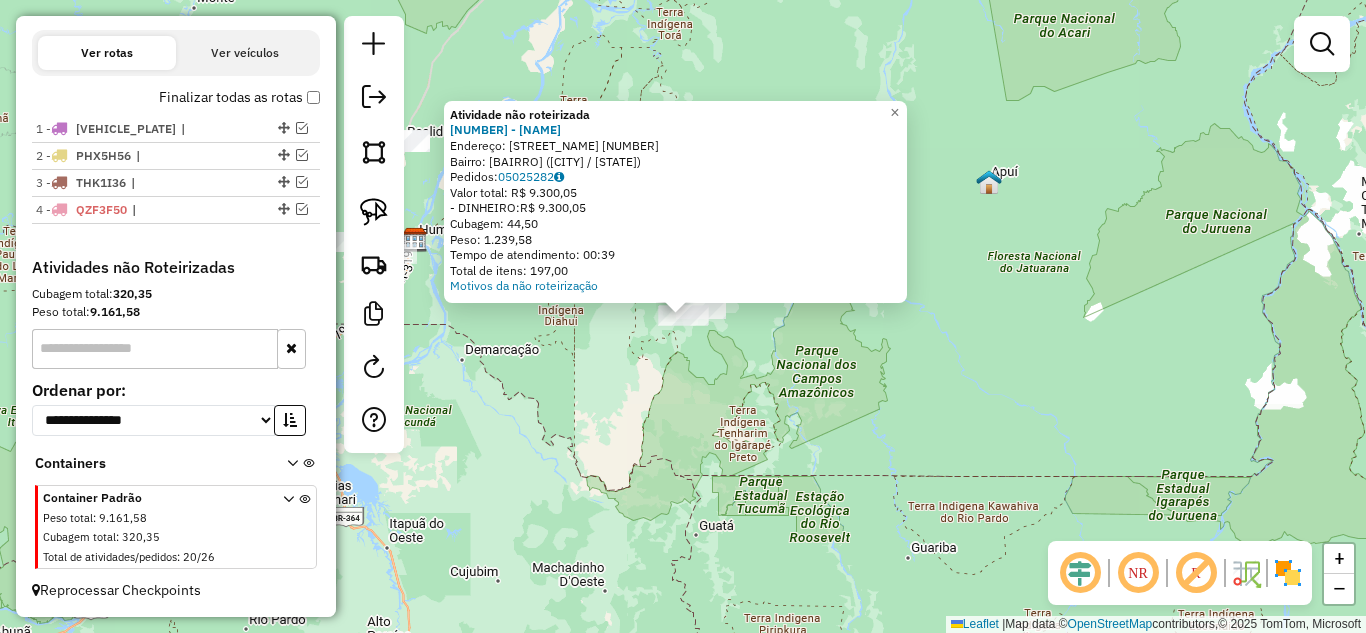 click on "Atividade não roteirizada [NUMBER] - [COMPANY]  Endereço:  [STREET] [NUMBER]   Bairro: [NEIGHBORHOOD] ([CITY] / [STATE])   Pedidos:  [ORDER_ID]   Valor total: R$ [PRICE]   - [PAYMENT_METHOD]:  R$ [PRICE]   Cubagem: [CUBAGE]   Peso: [WEIGHT]   Tempo de atendimento: [TIME]   Total de itens: [ITEMS]  Motivos da não roteirização × Janela de atendimento Grade de atendimento Capacidade Transportadoras Veículos Cliente Pedidos  Rotas Selecione os dias de semana para filtrar as janelas de atendimento  Seg   Ter   Qua   Qui   Sex   Sáb   Dom  Informe o período da janela de atendimento: De: Até:  Filtrar exatamente a janela do cliente  Considerar janela de atendimento padrão  Selecione os dias de semana para filtrar as grades de atendimento  Seg   Ter   Qua   Qui   Sex   Sáb   Dom   Considerar clientes sem dia de atendimento cadastrado  Clientes fora do dia de atendimento selecionado Filtrar as atividades entre os valores definidos abaixo:  Peso mínimo:   Peso máximo:   Cubagem mínima:   De:  +" 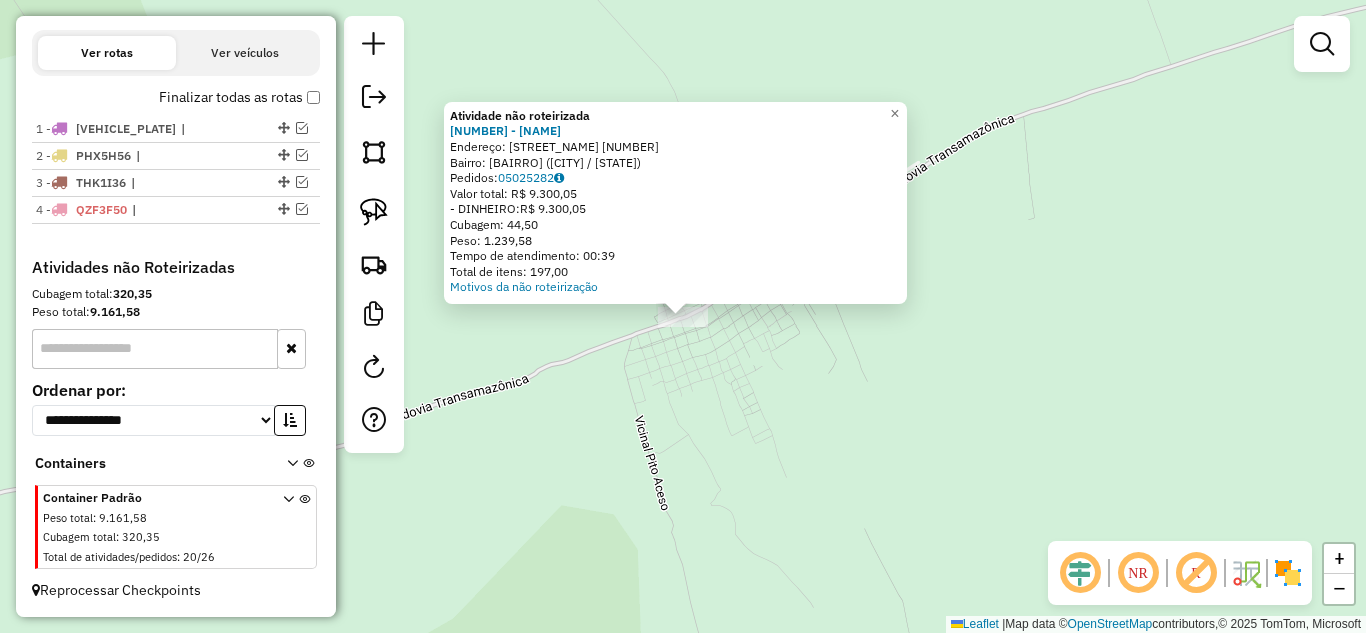 click on "Atividade não roteirizada [NUMBER] - [COMPANY]  Endereço:  [STREET] [NUMBER]   Bairro: [NEIGHBORHOOD] ([CITY] / [STATE])   Pedidos:  [ORDER_ID]   Valor total: R$ [PRICE]   - [PAYMENT_METHOD]:  R$ [PRICE]   Cubagem: [CUBAGE]   Peso: [WEIGHT]   Tempo de atendimento: [TIME]   Total de itens: [ITEMS]  Motivos da não roteirização × Janela de atendimento Grade de atendimento Capacidade Transportadoras Veículos Cliente Pedidos  Rotas Selecione os dias de semana para filtrar as janelas de atendimento  Seg   Ter   Qua   Qui   Sex   Sáb   Dom  Informe o período da janela de atendimento: De: Até:  Filtrar exatamente a janela do cliente  Considerar janela de atendimento padrão  Selecione os dias de semana para filtrar as grades de atendimento  Seg   Ter   Qua   Qui   Sex   Sáb   Dom   Considerar clientes sem dia de atendimento cadastrado  Clientes fora do dia de atendimento selecionado Filtrar as atividades entre os valores definidos abaixo:  Peso mínimo:   Peso máximo:   Cubagem mínima:   De:  +" 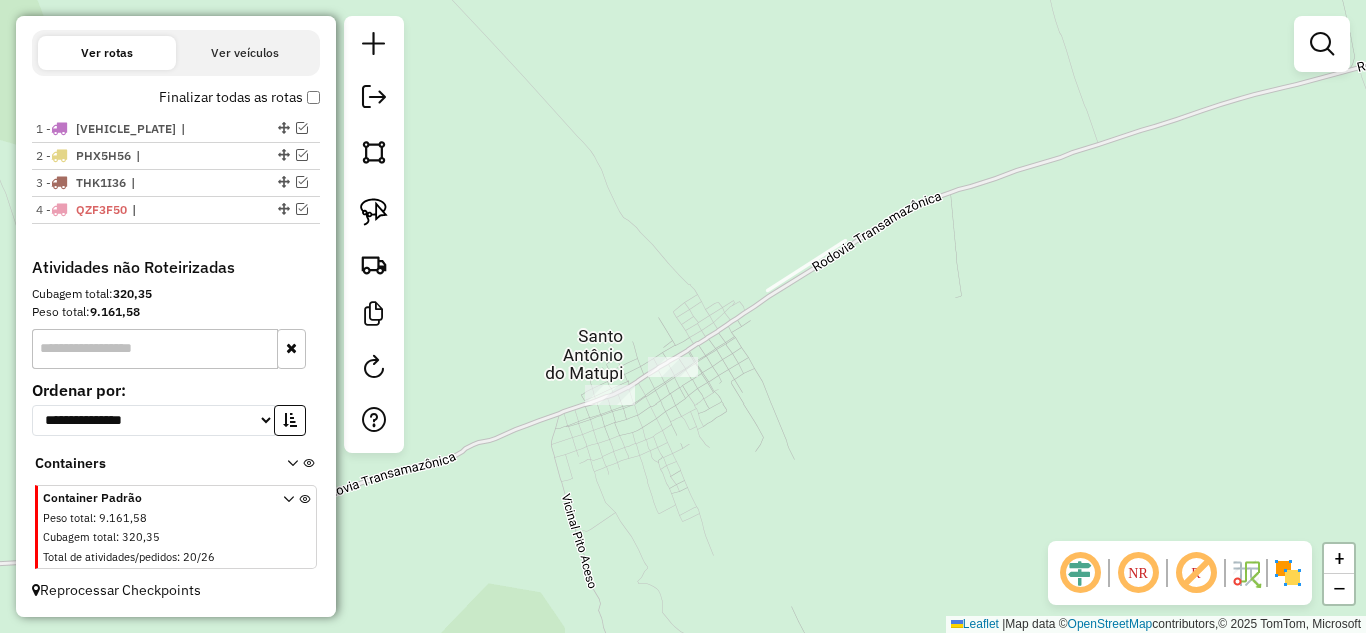 drag, startPoint x: 914, startPoint y: 318, endPoint x: 806, endPoint y: 372, distance: 120.74767 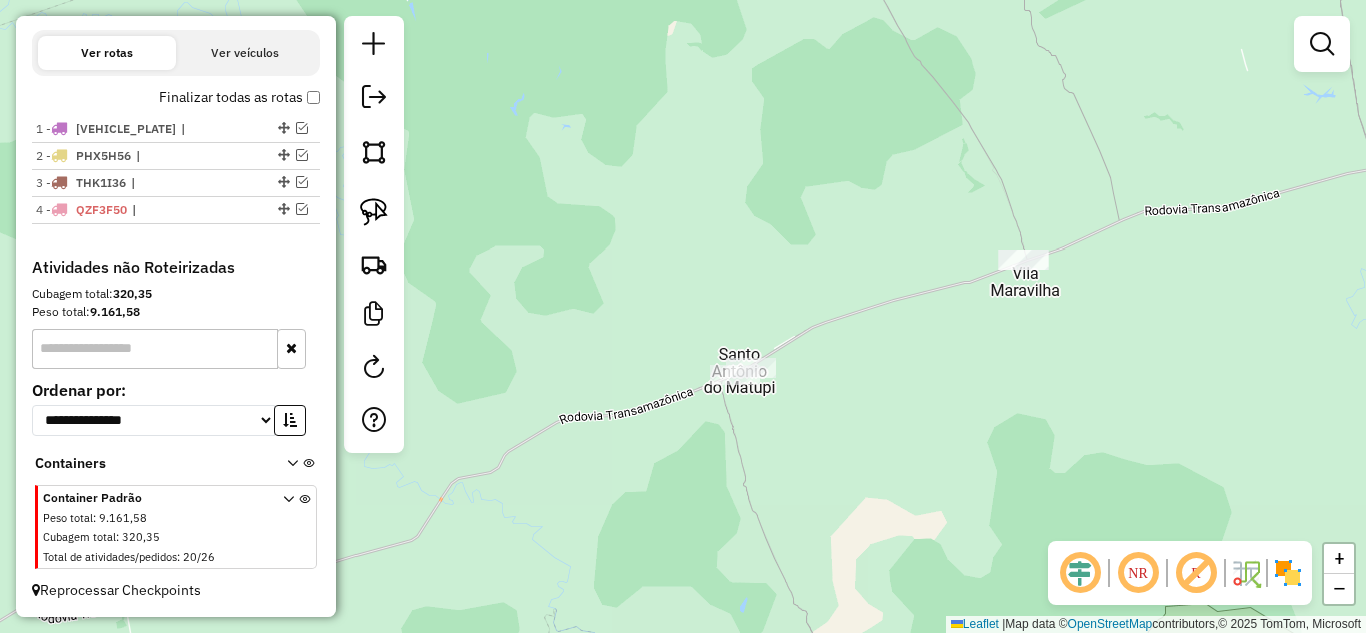click on "Janela de atendimento Grade de atendimento Capacidade Transportadoras Veículos Cliente Pedidos  Rotas Selecione os dias de semana para filtrar as janelas de atendimento  Seg   Ter   Qua   Qui   Sex   Sáb   Dom  Informe o período da janela de atendimento: De: Até:  Filtrar exatamente a janela do cliente  Considerar janela de atendimento padrão  Selecione os dias de semana para filtrar as grades de atendimento  Seg   Ter   Qua   Qui   Sex   Sáb   Dom   Considerar clientes sem dia de atendimento cadastrado  Clientes fora do dia de atendimento selecionado Filtrar as atividades entre os valores definidos abaixo:  Peso mínimo:   Peso máximo:   Cubagem mínima:   Cubagem máxima:   De:   Até:  Filtrar as atividades entre o tempo de atendimento definido abaixo:  De:   Até:   Considerar capacidade total dos clientes não roteirizados Transportadora: Selecione um ou mais itens Tipo de veículo: Selecione um ou mais itens Veículo: Selecione um ou mais itens Motorista: Selecione um ou mais itens Nome: Rótulo:" 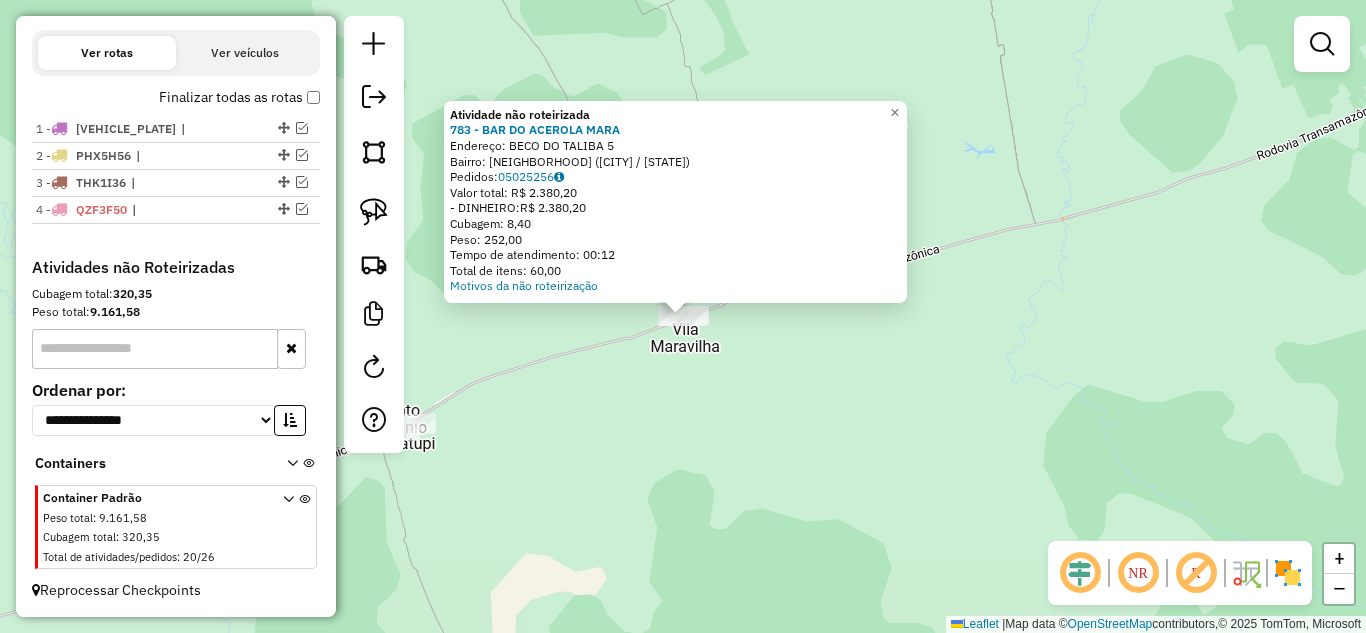 click on "Atividade não roteirizada 783 - BAR DO ACEROLA  MARA  Endereço:  BECO DO TALIBA 5   Bairro: [BAIRRO] ([CITY] / [STATE])   Pedidos:  [ORDER_ID]   Valor total: R$ 2.380,20   - DINHEIRO:  R$ 2.380,20   Cubagem: 8,40   Peso: 252,00   Tempo de atendimento: 00:12   Total de itens: 60,00  Motivos da não roteirização × Janela de atendimento Grade de atendimento Capacidade Transportadoras Veículos Cliente Pedidos  Rotas Selecione os dias de semana para filtrar as janelas de atendimento  Seg   Ter   Qua   Qui   Sex   Sáb   Dom  Informe o período da janela de atendimento: De: Até:  Filtrar exatamente a janela do cliente  Considerar janela de atendimento padrão  Selecione os dias de semana para filtrar as grades de atendimento  Seg   Ter   Qua   Qui   Sex   Sáb   Dom   Considerar clientes sem dia de atendimento cadastrado  Clientes fora do dia de atendimento selecionado Filtrar as atividades entre os valores definidos abaixo:  Peso mínimo:   Peso máximo:   Cubagem mínima:   Cubagem máxima:   De:   Até:   De:  +" 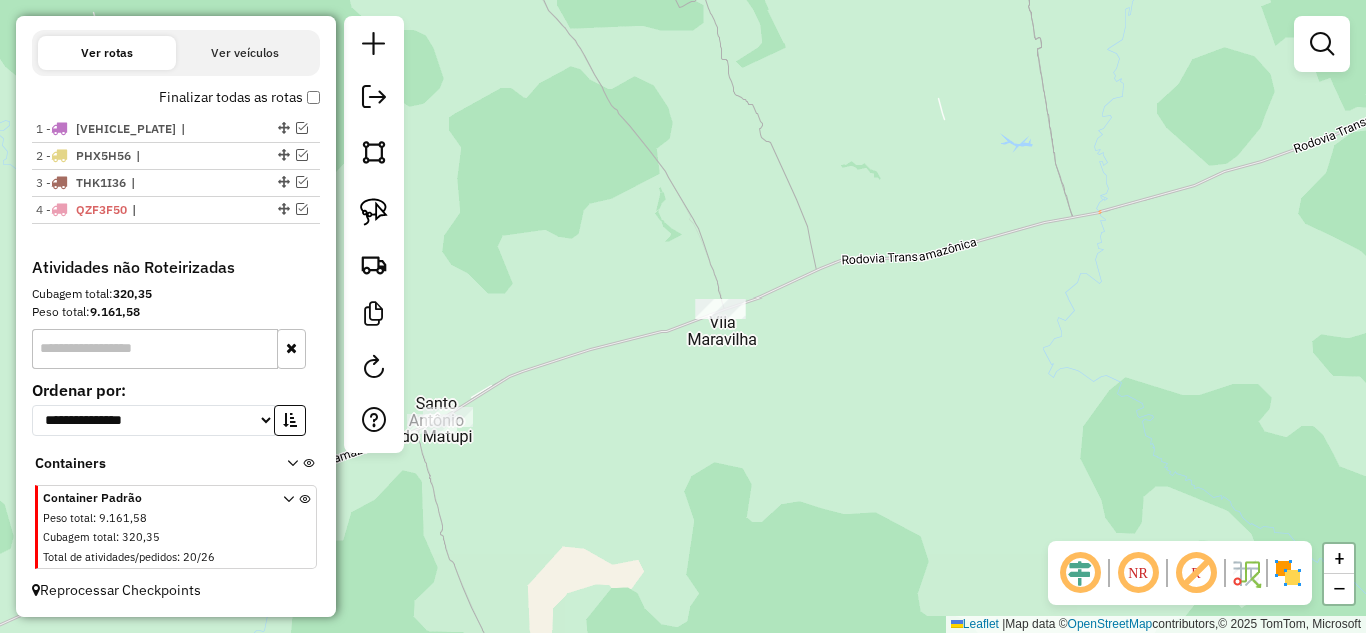 drag, startPoint x: 593, startPoint y: 424, endPoint x: 868, endPoint y: 388, distance: 277.34634 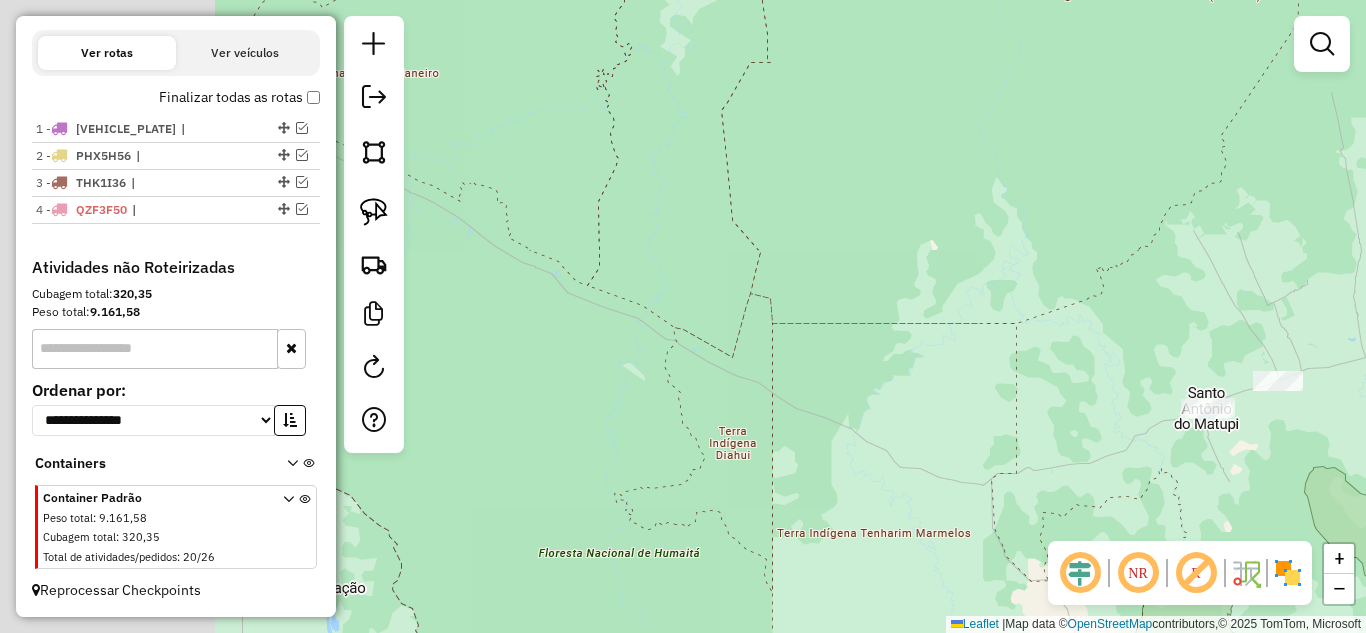 drag, startPoint x: 769, startPoint y: 361, endPoint x: 1162, endPoint y: 409, distance: 395.92044 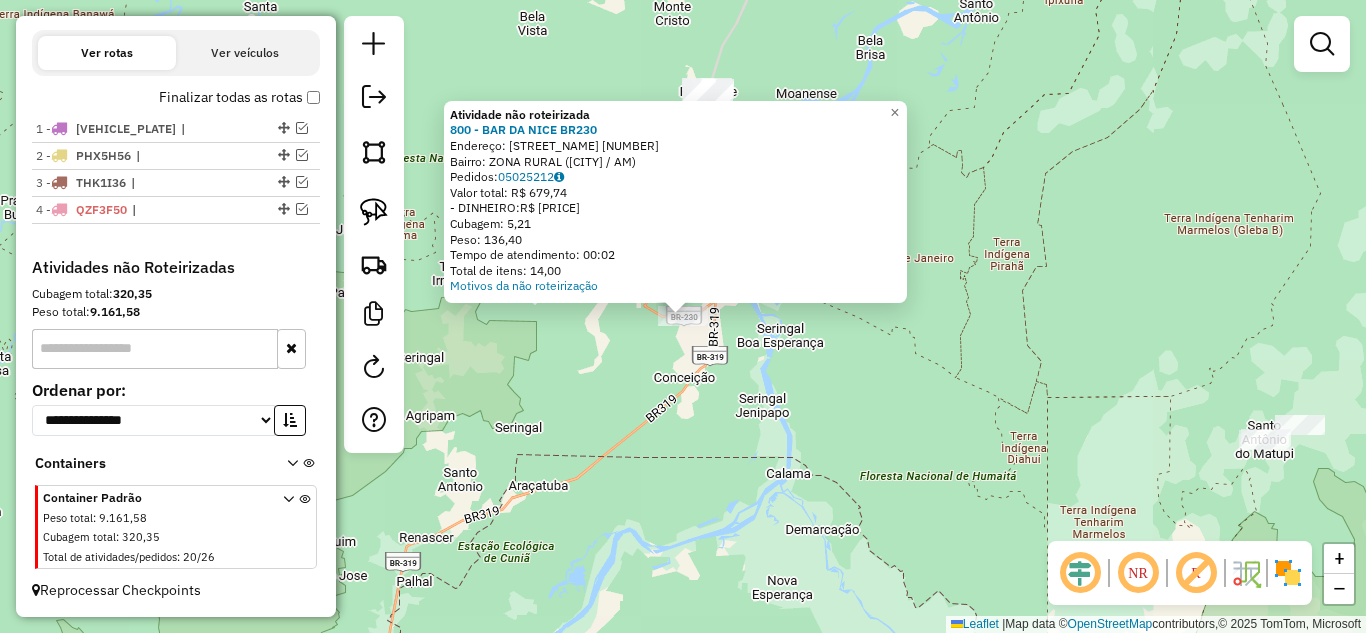 click on "Atividade não roteirizada [NUMBER] - [COMPANY]  BR[ROAD_NUMBER]  Endereço:  [STREET] [NUMBER]   Bairro: [NEIGHBORHOOD] ([CITY] / [STATE])   Pedidos:  [ORDER_ID]   Valor total: R$ [PRICE]   - [PAYMENT_METHOD]:  R$ [PRICE]   Cubagem: [CUBAGE]   Peso: [WEIGHT]   Tempo de atendimento: [TIME]   Total de itens: [ITEMS]  Motivos da não roteirização × Janela de atendimento Grade de atendimento Capacidade Transportadoras Veículos Cliente Pedidos  Rotas Selecione os dias de semana para filtrar as janelas de atendimento  Seg   Ter   Qua   Qui   Sex   Sáb   Dom  Informe o período da janela de atendimento: De: Até:  Filtrar exatamente a janela do cliente  Considerar janela de atendimento padrão  Selecione os dias de semana para filtrar as grades de atendimento  Seg   Ter   Qua   Qui   Sex   Sáb   Dom   Considerar clientes sem dia de atendimento cadastrado  Clientes fora do dia de atendimento selecionado Filtrar as atividades entre os valores definidos abaixo:  Peso mínimo:   Peso máximo:   Cubagem mínima:   Cubagem máxima:   De:   Até:   De:   Até:  De:" 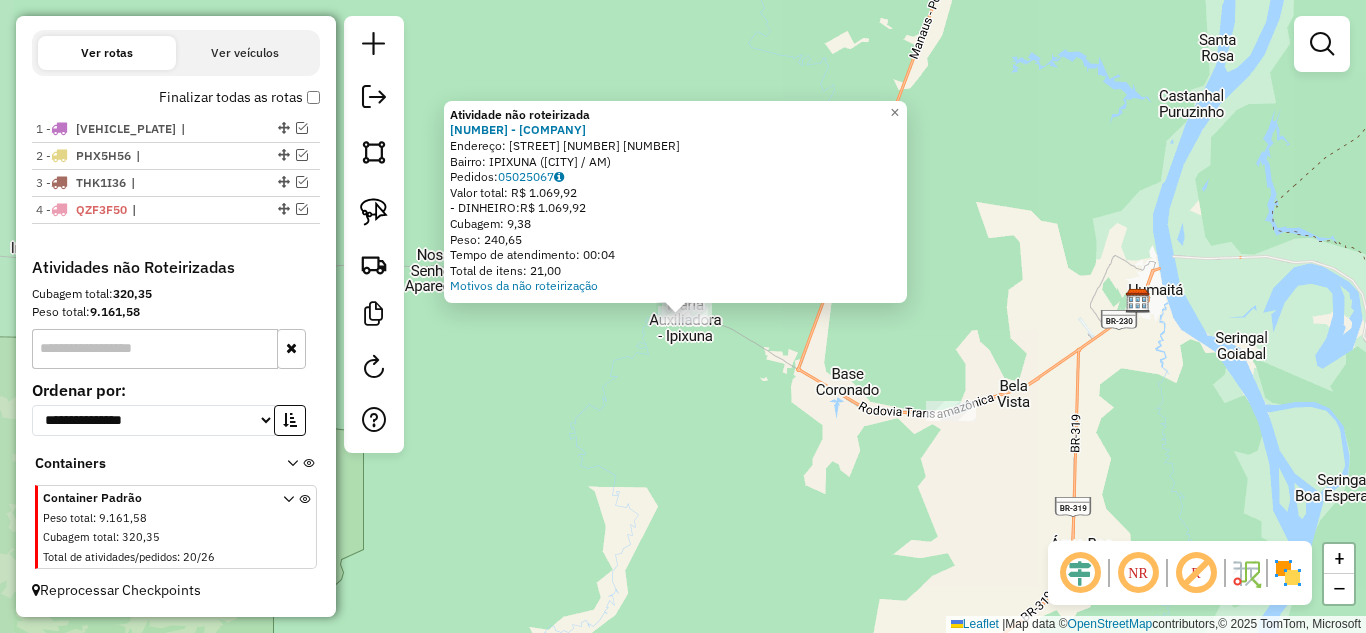 click on "Atividade não roteirizada [NUMBER] - [BUSINESS_NAME]  Endereço:  [STREET_NAME] [NUMBER]   Bairro: [NEIGHBORHOOD] ([NEIGHBORHOOD] / [STATE_ABBR])   Pedidos:  [ORDER_ID]   Valor total: [CURRENCY][PRICE]   - DINHEIRO:  [CURRENCY][PRICE]   Cubagem: [CUBAGE]   Peso: [WEIGHT]   Tempo de atendimento: [TIME]   Total de itens: [ITEMS]  Motivos da não roteirização × Janela de atendimento Grade de atendimento Capacidade Transportadoras Veículos Cliente Pedidos  Rotas Selecione os dias de semana para filtrar as janelas de atendimento  Seg   Ter   Qua   Qui   Sex   Sáb   Dom  Informe o período da janela de atendimento: De: Até:  Filtrar exatamente a janela do cliente  Considerar janela de atendimento padrão  Selecione os dias de semana para filtrar as grades de atendimento  Seg   Ter   Qua   Qui   Sex   Sáb   Dom   Considerar clientes sem dia de atendimento cadastrado  Clientes fora do dia de atendimento selecionado Filtrar as atividades entre os valores definidos abaixo:  Peso mínimo:   Peso máximo:   Cubagem mínima:   Cubagem máxima:   De:   Até:   De:   Até:" 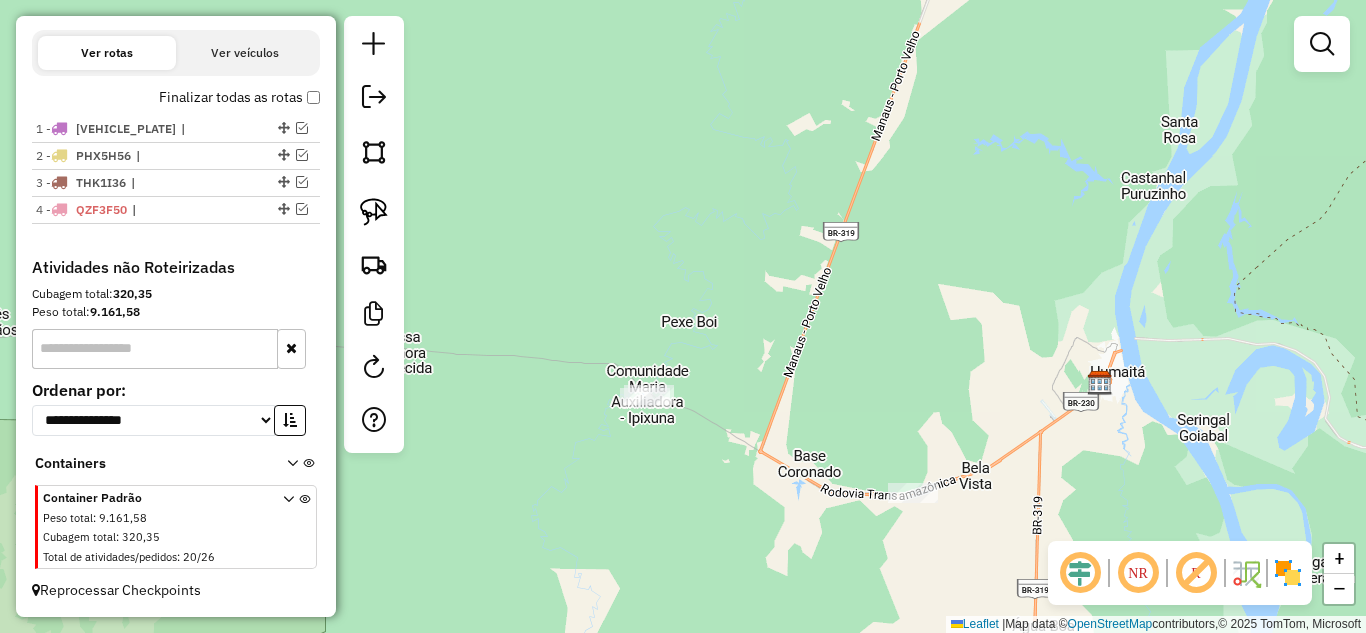 drag, startPoint x: 962, startPoint y: 118, endPoint x: 715, endPoint y: 380, distance: 360.0736 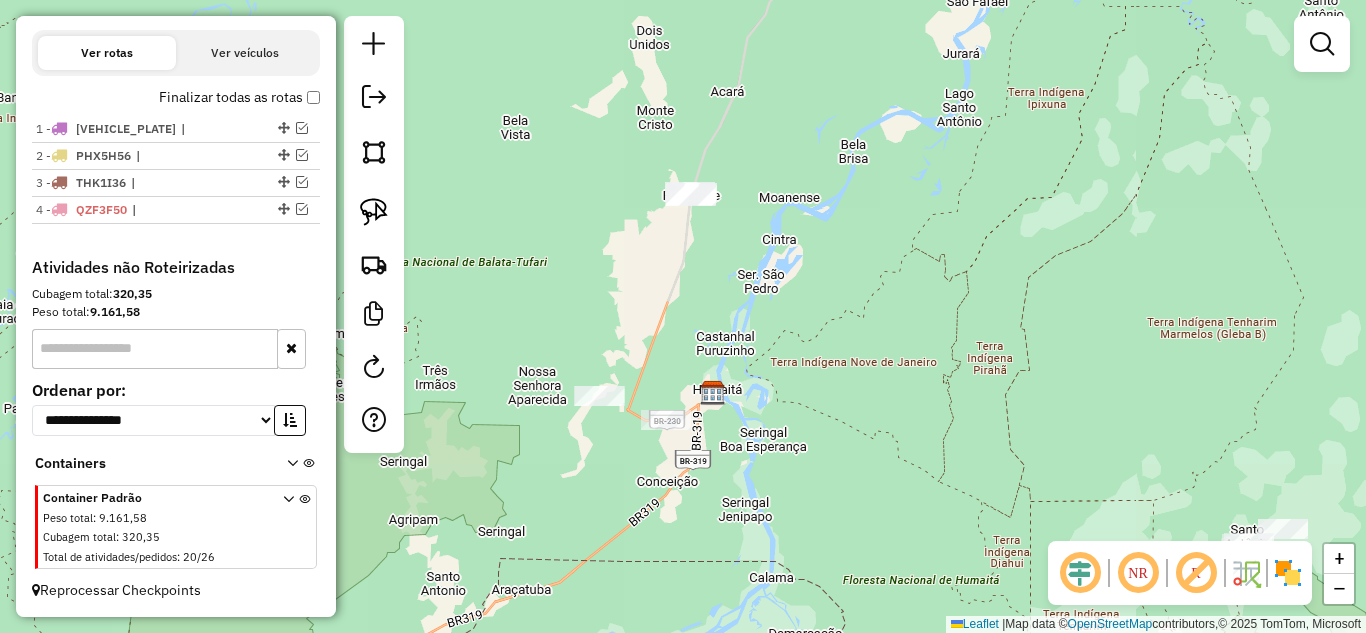 click 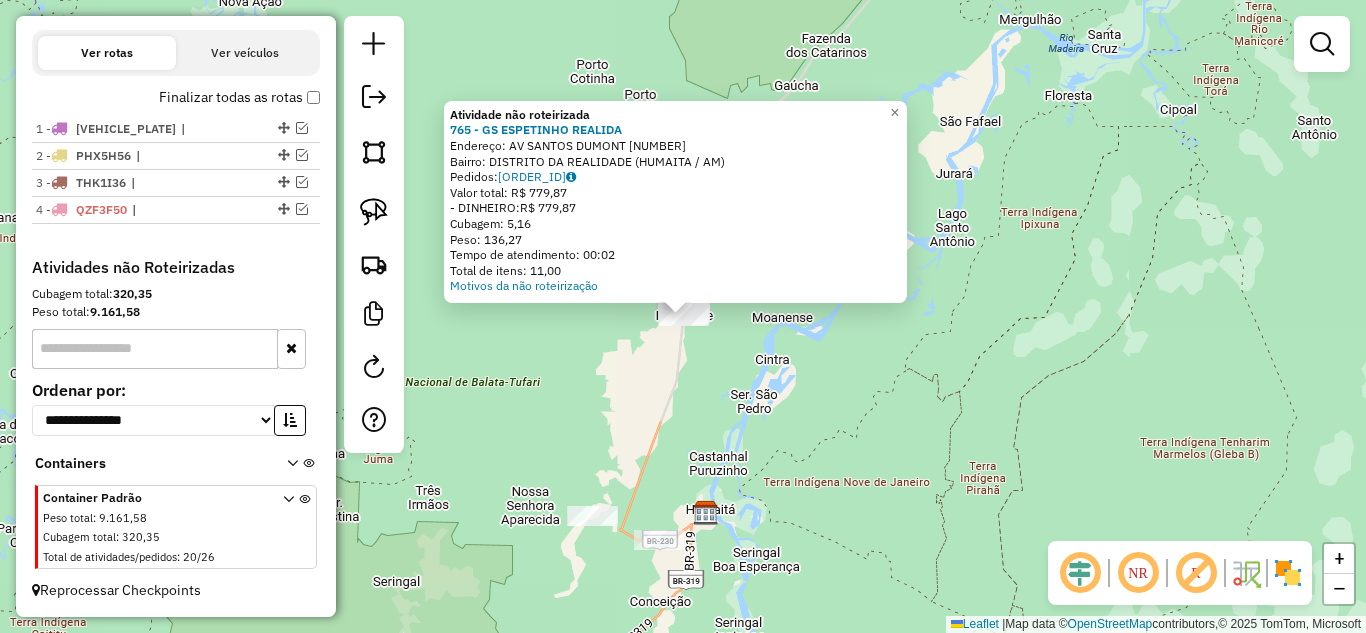 click on "Atividade não roteirizada 765 - GS ESPETINHO REALIDA  Endereço:  AV SANTOS DUMONT [NUMBER]   Bairro: DISTRITO DA REALIDADE ([CITY] / AM)   Pedidos:  [ORDER_ID]   Valor total: R$ 779,87   - DINHEIRO:  R$ 779,87   Cubagem: 5,16   Peso: 136,27   Tempo de atendimento: 00:02   Total de itens: 11,00  Motivos da não roteirização × Janela de atendimento Grade de atendimento Capacidade Transportadoras Veículos Cliente Pedidos  Rotas Selecione os dias de semana para filtrar as janelas de atendimento  Seg   Ter   Qua   Qui   Sex   Sáb   Dom  Informe o período da janela de atendimento: De: Até:  Filtrar exatamente a janela do cliente  Considerar janela de atendimento padrão  Selecione os dias de semana para filtrar as grades de atendimento  Seg   Ter   Qua   Qui   Sex   Sáb   Dom   Considerar clientes sem dia de atendimento cadastrado  Clientes fora do dia de atendimento selecionado Filtrar as atividades entre os valores definidos abaixo:  Peso mínimo:   Peso máximo:   Cubagem mínima:   Cubagem máxima:   De:" 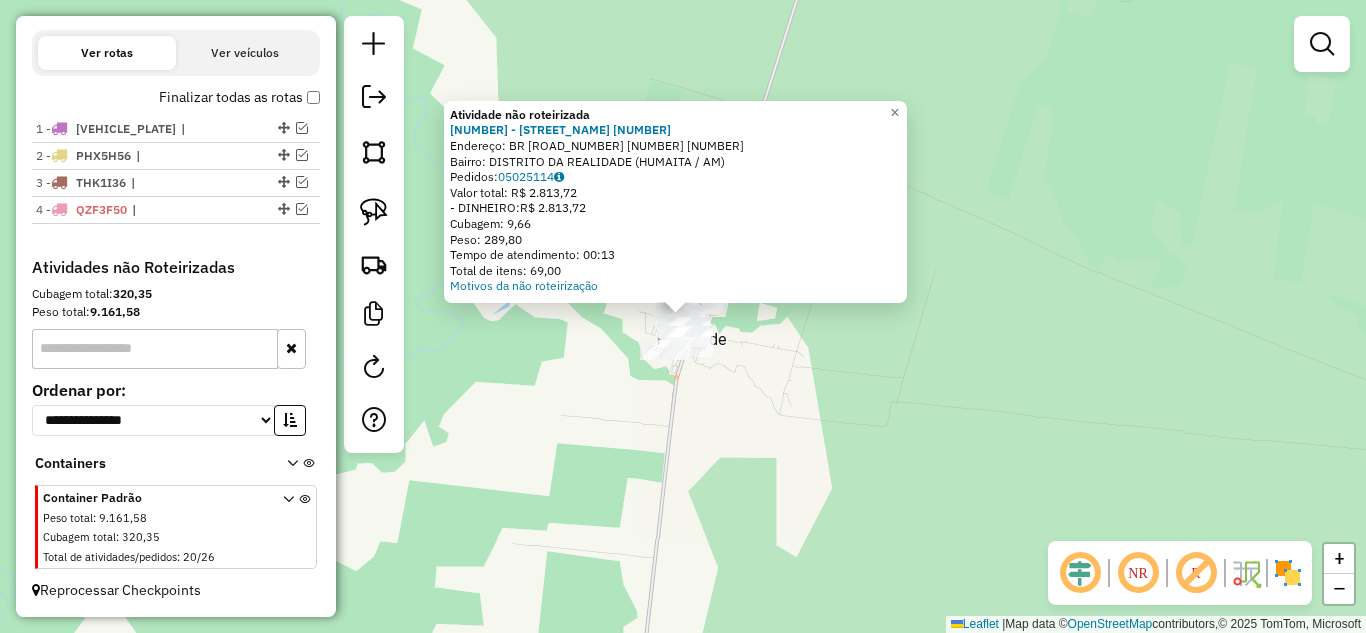 click on "Atividade não roteirizada [NUMBER] - [NAME]  Endereço:  [STREET] [NUMBER]   Bairro: [NAME] ([NAME] / [STATE])   Pedidos:  [ORDER_ID]   Valor total: R$ [PRICE]   - DINHEIRO:  R$ [PRICE]   Cubagem: [NUMBER]   Peso: [NUMBER]   Tempo de atendimento: [TIME]   Total de itens: [NUMBER]  Motivos da não roteirização × Janela de atendimento Grade de atendimento Capacidade Transportadoras Veículos Cliente Pedidos  Rotas Selecione os dias de semana para filtrar as janelas de atendimento  Seg   Ter   Qua   Qui   Sex   Sáb   Dom  Informe o período da janela de atendimento: De: [TIME] Até: [TIME]  Filtrar exatamente a janela do cliente  Considerar janela de atendimento padrão  Selecione os dias de semana para filtrar as grades de atendimento  Seg   Ter   Qua   Qui   Sex   Sáb   Dom   Considerar clientes sem dia de atendimento cadastrado  Clientes fora do dia de atendimento selecionado Filtrar as atividades entre os valores definidos abaixo:  Peso mínimo: [NUMBER]  Peso máximo: [NUMBER]  Cubagem mínima: [NUMBER]  Cubagem máxima: [NUMBER]  De: [TIME]  De: [TIME]" 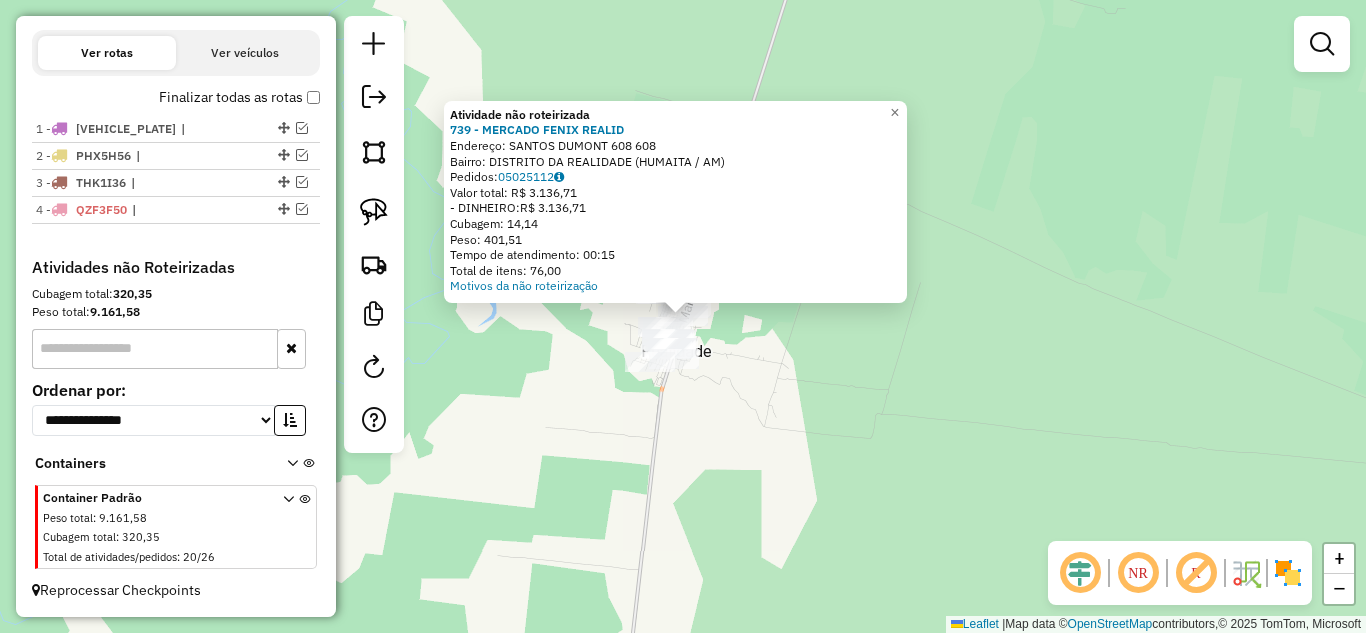 click on "Atividade não roteirizada [NUMBER] - [COMPANY]  Endereço:  [STREET] [NUMBER]   Bairro: [NEIGHBORHOOD] ([CITY] / [STATE])   Pedidos:  [ORDER_ID]   Valor total: R$ [PRICE]   - [PAYMENT_METHOD]:  R$ [PRICE]   Cubagem: [CUBAGE]   Peso: [WEIGHT]   Tempo de atendimento: [TIME]   Total de itens: [ITEMS]  Motivos da não roteirização × Janela de atendimento Grade de atendimento Capacidade Transportadoras Veículos Cliente Pedidos  Rotas Selecione os dias de semana para filtrar as janelas de atendimento  Seg   Ter   Qua   Qui   Sex   Sáb   Dom  Informe o período da janela de atendimento: De: Até:  Filtrar exatamente a janela do cliente  Considerar janela de atendimento padrão  Selecione os dias de semana para filtrar as grades de atendimento  Seg   Ter   Qua   Qui   Sex   Sáb   Dom   Considerar clientes sem dia de atendimento cadastrado  Clientes fora do dia de atendimento selecionado Filtrar as atividades entre os valores definidos abaixo:  Peso mínimo:   Peso máximo:   Cubagem mínima:   Cubagem máxima:  +" 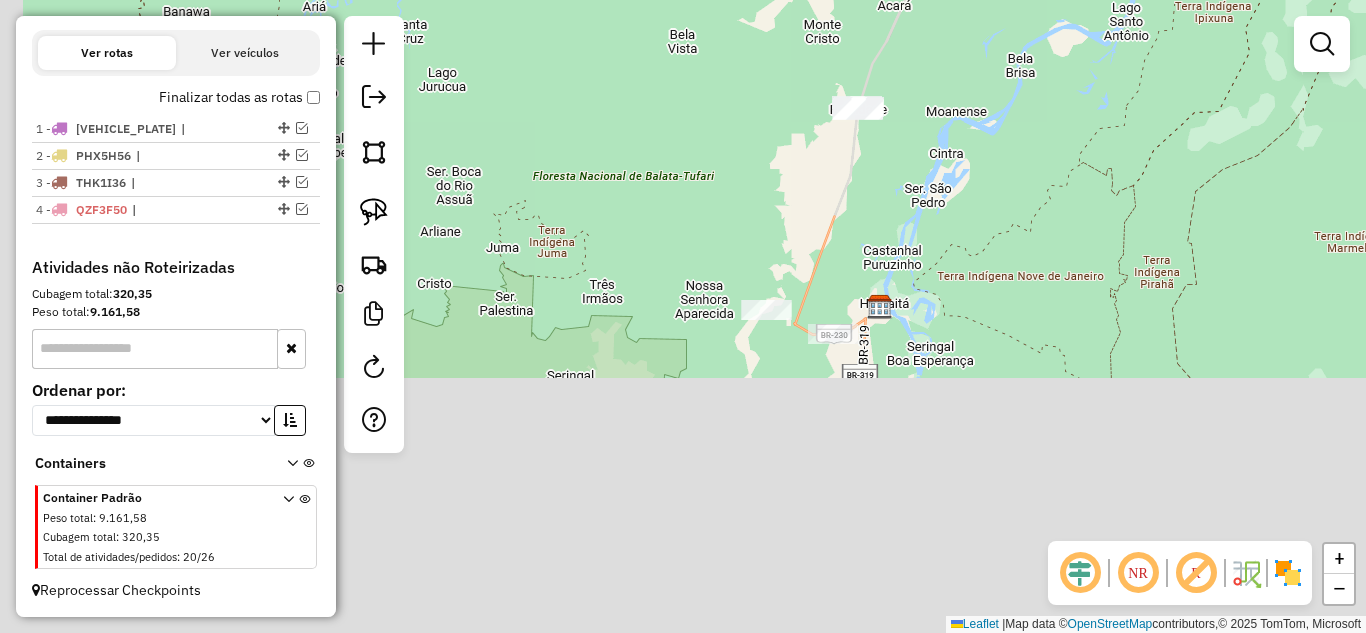 drag, startPoint x: 758, startPoint y: 291, endPoint x: 764, endPoint y: 170, distance: 121.14867 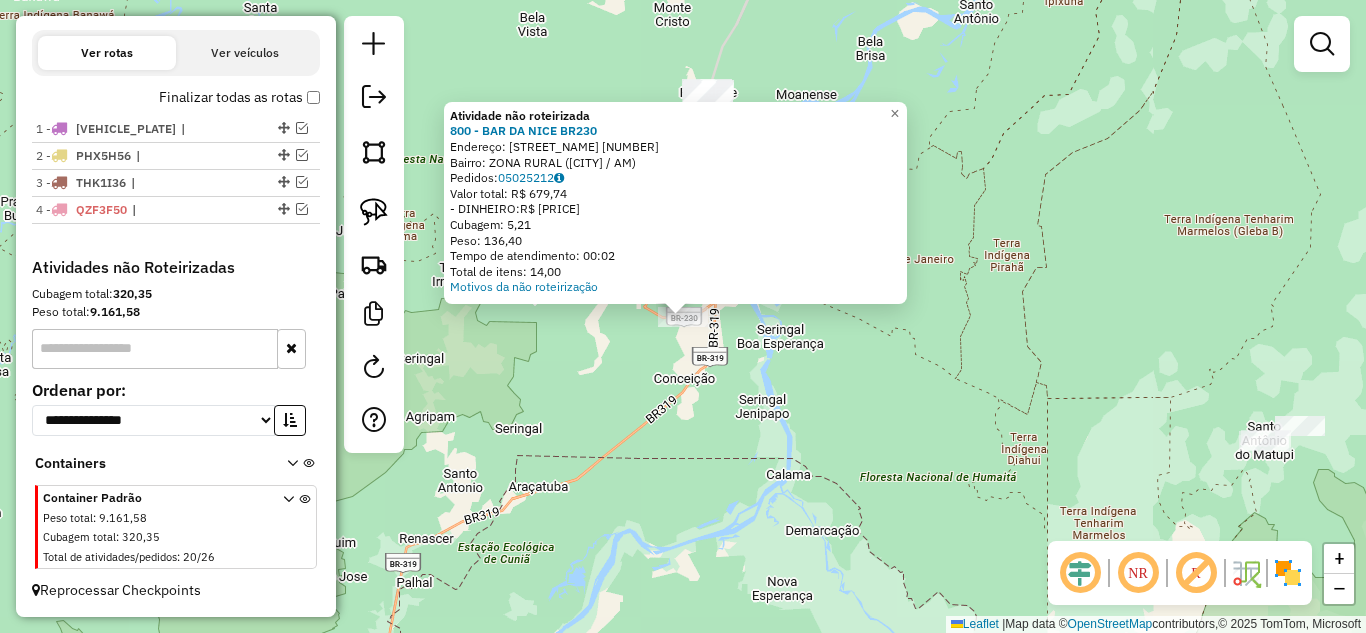 click on "Atividade não roteirizada [NUMBER] - [COMPANY]  BR[ROAD_NUMBER]  Endereço:  [STREET] [NUMBER]   Bairro: [NEIGHBORHOOD] ([CITY] / [STATE])   Pedidos:  [ORDER_ID]   Valor total: R$ [PRICE]   - [PAYMENT_METHOD]:  R$ [PRICE]   Cubagem: [CUBAGE]   Peso: [WEIGHT]   Tempo de atendimento: [TIME]   Total de itens: [ITEMS]  Motivos da não roteirização × Janela de atendimento Grade de atendimento Capacidade Transportadoras Veículos Cliente Pedidos  Rotas Selecione os dias de semana para filtrar as janelas de atendimento  Seg   Ter   Qua   Qui   Sex   Sáb   Dom  Informe o período da janela de atendimento: De: Até:  Filtrar exatamente a janela do cliente  Considerar janela de atendimento padrão  Selecione os dias de semana para filtrar as grades de atendimento  Seg   Ter   Qua   Qui   Sex   Sáb   Dom   Considerar clientes sem dia de atendimento cadastrado  Clientes fora do dia de atendimento selecionado Filtrar as atividades entre os valores definidos abaixo:  Peso mínimo:   Peso máximo:   Cubagem mínima:   Cubagem máxima:   De:   Até:   De:   Até:  De:" 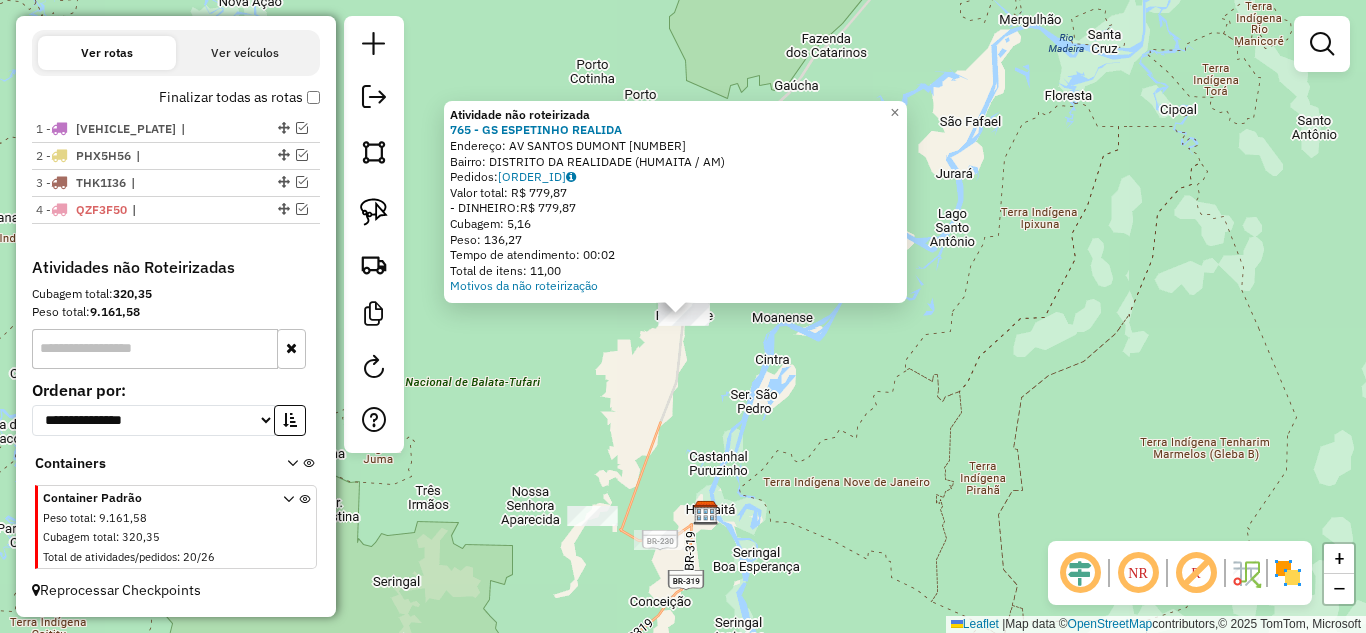 click on "Atividade não roteirizada 765 - GS ESPETINHO REALIDA  Endereço:  AV SANTOS DUMONT [NUMBER]   Bairro: DISTRITO DA REALIDADE ([CITY] / AM)   Pedidos:  [ORDER_ID]   Valor total: R$ 779,87   - DINHEIRO:  R$ 779,87   Cubagem: 5,16   Peso: 136,27   Tempo de atendimento: 00:02   Total de itens: 11,00  Motivos da não roteirização × Janela de atendimento Grade de atendimento Capacidade Transportadoras Veículos Cliente Pedidos  Rotas Selecione os dias de semana para filtrar as janelas de atendimento  Seg   Ter   Qua   Qui   Sex   Sáb   Dom  Informe o período da janela de atendimento: De: Até:  Filtrar exatamente a janela do cliente  Considerar janela de atendimento padrão  Selecione os dias de semana para filtrar as grades de atendimento  Seg   Ter   Qua   Qui   Sex   Sáb   Dom   Considerar clientes sem dia de atendimento cadastrado  Clientes fora do dia de atendimento selecionado Filtrar as atividades entre os valores definidos abaixo:  Peso mínimo:   Peso máximo:   Cubagem mínima:   Cubagem máxima:   De:" 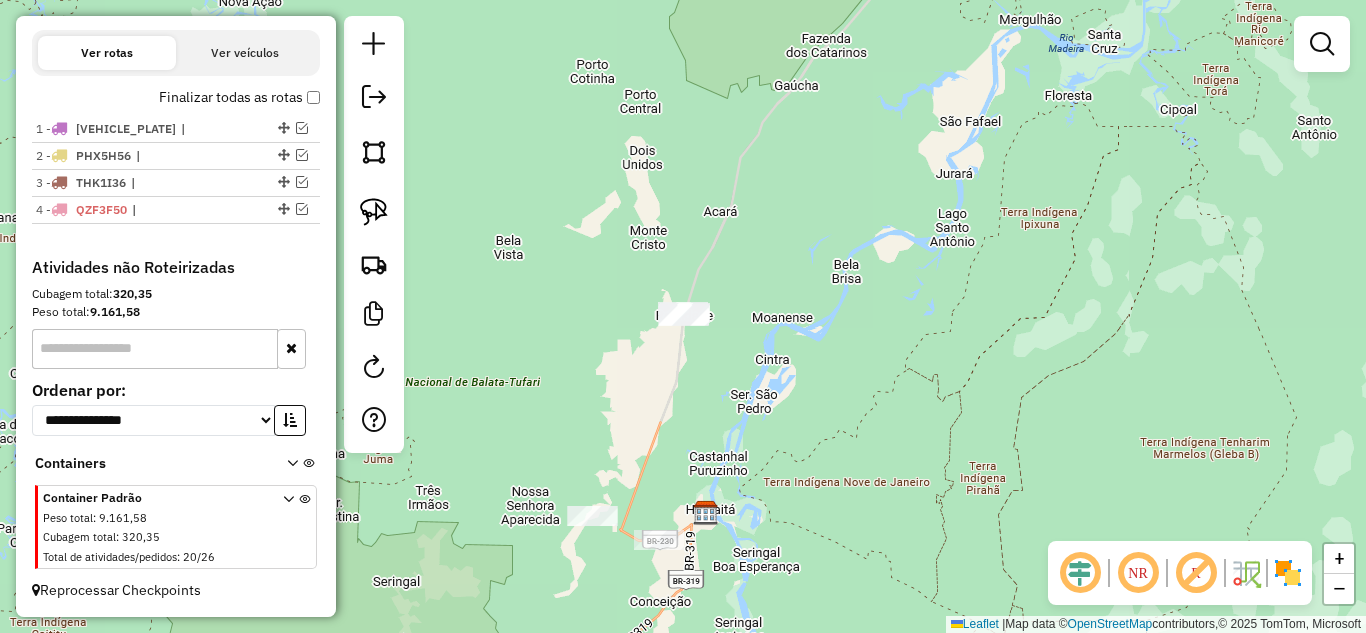 click on "Janela de atendimento Grade de atendimento Capacidade Transportadoras Veículos Cliente Pedidos  Rotas Selecione os dias de semana para filtrar as janelas de atendimento  Seg   Ter   Qua   Qui   Sex   Sáb   Dom  Informe o período da janela de atendimento: De: Até:  Filtrar exatamente a janela do cliente  Considerar janela de atendimento padrão  Selecione os dias de semana para filtrar as grades de atendimento  Seg   Ter   Qua   Qui   Sex   Sáb   Dom   Considerar clientes sem dia de atendimento cadastrado  Clientes fora do dia de atendimento selecionado Filtrar as atividades entre os valores definidos abaixo:  Peso mínimo:   Peso máximo:   Cubagem mínima:   Cubagem máxima:   De:   Até:  Filtrar as atividades entre o tempo de atendimento definido abaixo:  De:   Até:   Considerar capacidade total dos clientes não roteirizados Transportadora: Selecione um ou mais itens Tipo de veículo: Selecione um ou mais itens Veículo: Selecione um ou mais itens Motorista: Selecione um ou mais itens Nome: Rótulo:" 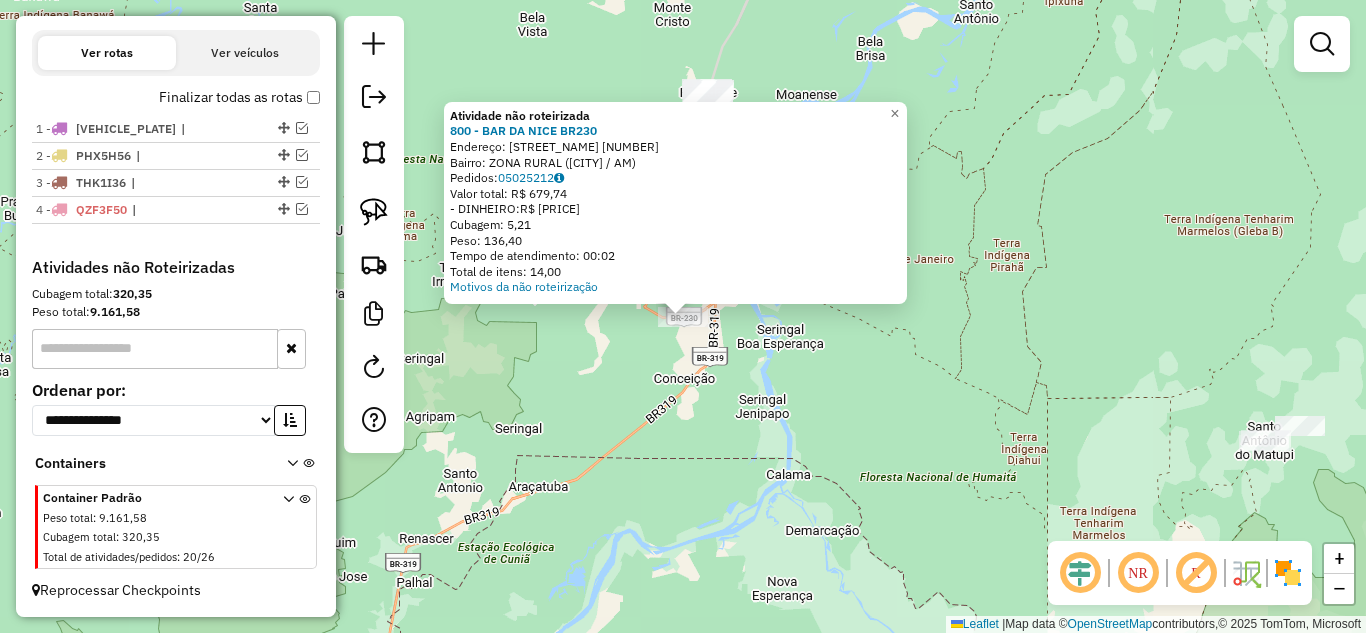 click on "Atividade não roteirizada [NUMBER] - [COMPANY]  BR[ROAD_NUMBER]  Endereço:  [STREET] [NUMBER]   Bairro: [NEIGHBORHOOD] ([CITY] / [STATE])   Pedidos:  [ORDER_ID]   Valor total: R$ [PRICE]   - [PAYMENT_METHOD]:  R$ [PRICE]   Cubagem: [CUBAGE]   Peso: [WEIGHT]   Tempo de atendimento: [TIME]   Total de itens: [ITEMS]  Motivos da não roteirização × Janela de atendimento Grade de atendimento Capacidade Transportadoras Veículos Cliente Pedidos  Rotas Selecione os dias de semana para filtrar as janelas de atendimento  Seg   Ter   Qua   Qui   Sex   Sáb   Dom  Informe o período da janela de atendimento: De: Até:  Filtrar exatamente a janela do cliente  Considerar janela de atendimento padrão  Selecione os dias de semana para filtrar as grades de atendimento  Seg   Ter   Qua   Qui   Sex   Sáb   Dom   Considerar clientes sem dia de atendimento cadastrado  Clientes fora do dia de atendimento selecionado Filtrar as atividades entre os valores definidos abaixo:  Peso mínimo:   Peso máximo:   Cubagem mínima:   Cubagem máxima:   De:   Até:   De:   Até:  De:" 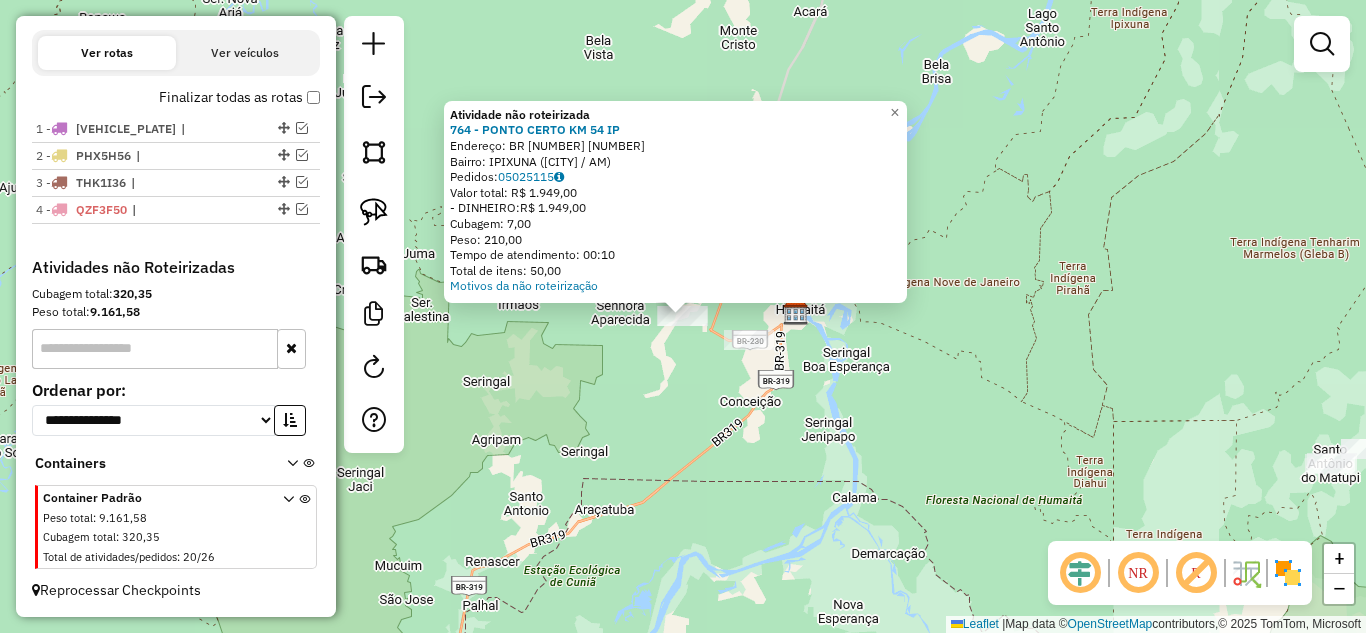 click on "Atividade não roteirizada 764 - PONTO CERTO KM 54 IP  Endereço:  BR 319 54   Bairro: [BAIRRO] ([CITY] / [STATE])   Pedidos:  [ORDER_ID]   Valor total: R$ 1.949,00   - DINHEIRO:  R$ 1.949,00   Cubagem: 7,00   Peso: 210,00   Tempo de atendimento: 00:10   Total de itens: 50,00  Motivos da não roteirização × Janela de atendimento Grade de atendimento Capacidade Transportadoras Veículos Cliente Pedidos  Rotas Selecione os dias de semana para filtrar as janelas de atendimento  Seg   Ter   Qua   Qui   Sex   Sáb   Dom  Informe o período da janela de atendimento: De: Até:  Filtrar exatamente a janela do cliente  Considerar janela de atendimento padrão  Selecione os dias de semana para filtrar as grades de atendimento  Seg   Ter   Qua   Qui   Sex   Sáb   Dom   Considerar clientes sem dia de atendimento cadastrado  Clientes fora do dia de atendimento selecionado Filtrar as atividades entre os valores definidos abaixo:  Peso mínimo:   Peso máximo:   Cubagem mínima:   Cubagem máxima:   De:   Até:   De:   Até:" 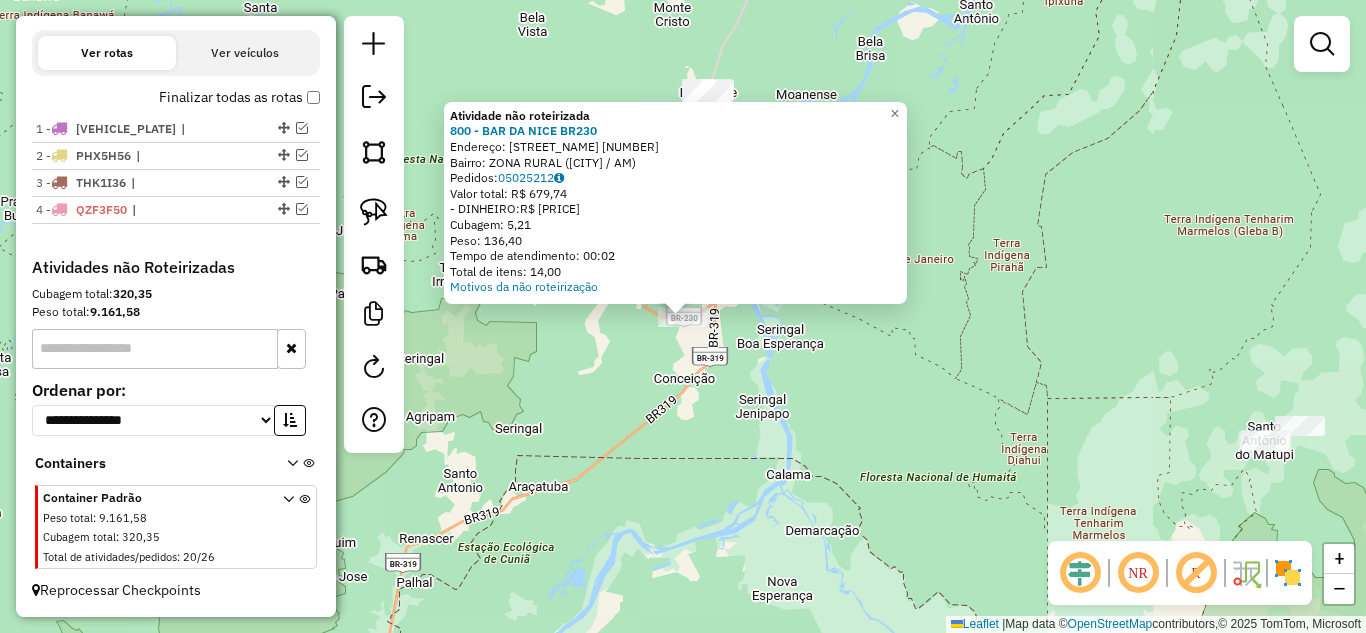 click on "Atividade não roteirizada [NUMBER] - [COMPANY]  BR[ROAD_NUMBER]  Endereço:  [STREET] [NUMBER]   Bairro: [NEIGHBORHOOD] ([CITY] / [STATE])   Pedidos:  [ORDER_ID]   Valor total: R$ [PRICE]   - [PAYMENT_METHOD]:  R$ [PRICE]   Cubagem: [CUBAGE]   Peso: [WEIGHT]   Tempo de atendimento: [TIME]   Total de itens: [ITEMS]  Motivos da não roteirização × Janela de atendimento Grade de atendimento Capacidade Transportadoras Veículos Cliente Pedidos  Rotas Selecione os dias de semana para filtrar as janelas de atendimento  Seg   Ter   Qua   Qui   Sex   Sáb   Dom  Informe o período da janela de atendimento: De: Até:  Filtrar exatamente a janela do cliente  Considerar janela de atendimento padrão  Selecione os dias de semana para filtrar as grades de atendimento  Seg   Ter   Qua   Qui   Sex   Sáb   Dom   Considerar clientes sem dia de atendimento cadastrado  Clientes fora do dia de atendimento selecionado Filtrar as atividades entre os valores definidos abaixo:  Peso mínimo:   Peso máximo:   Cubagem mínima:   Cubagem máxima:   De:   Até:   De:   Até:  De:" 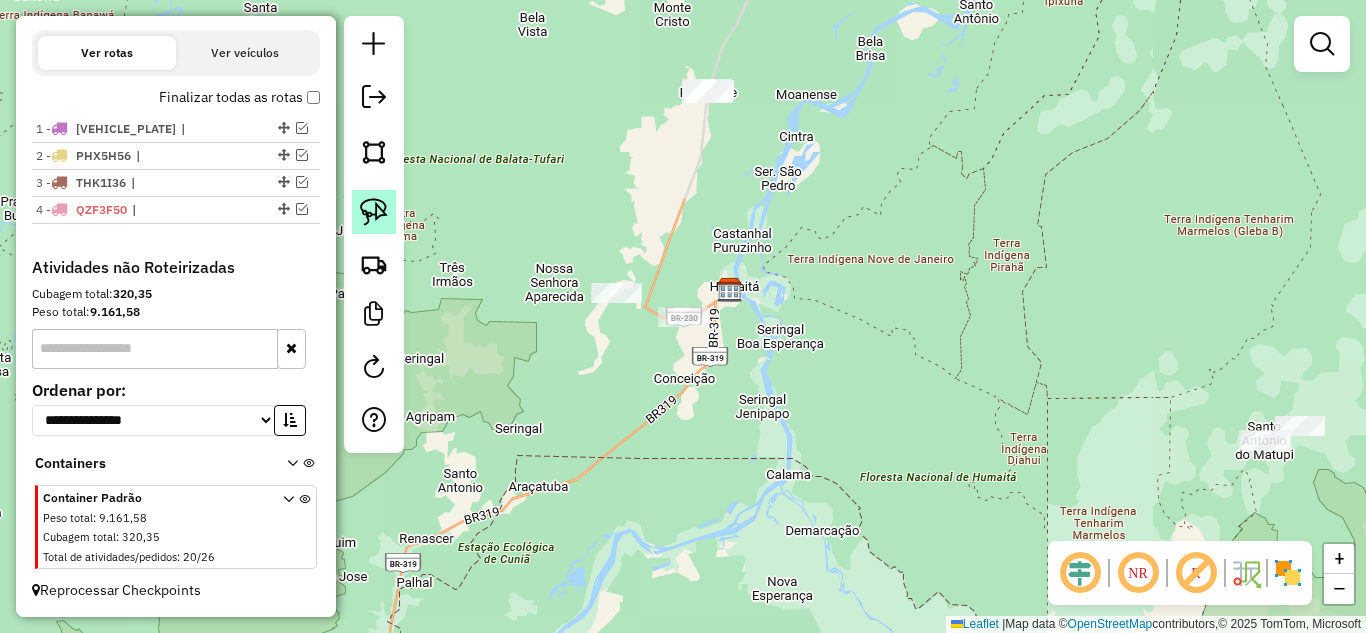 click 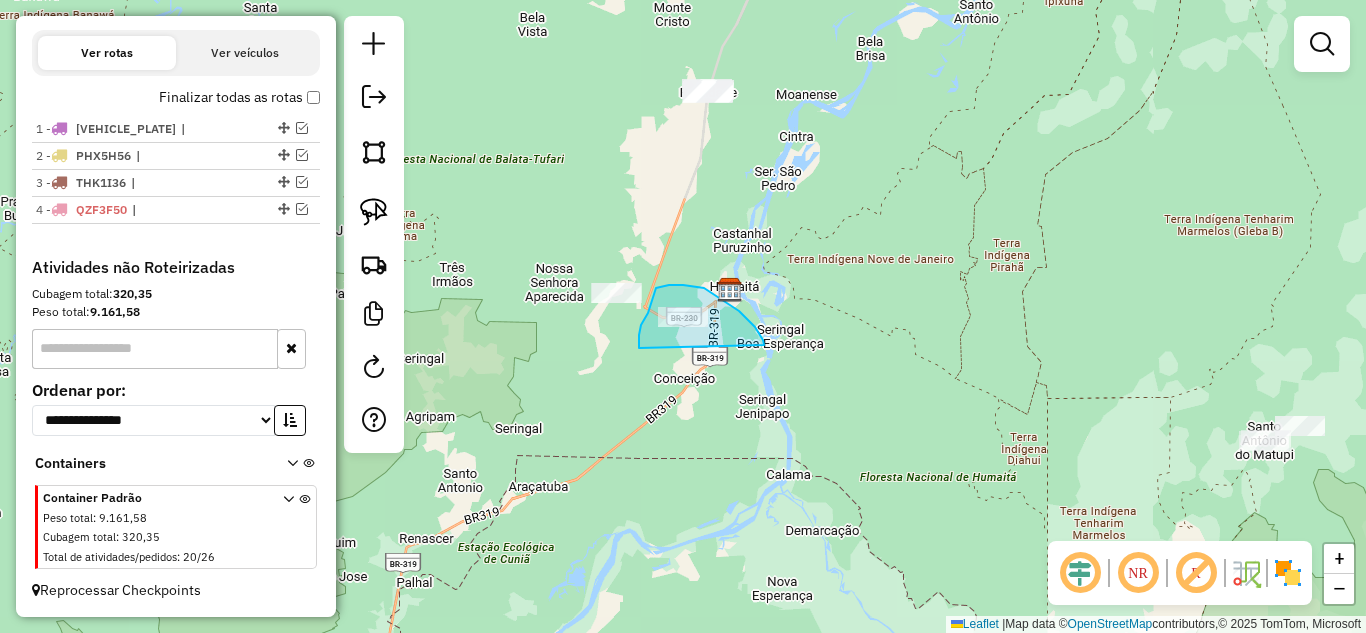 drag, startPoint x: 639, startPoint y: 348, endPoint x: 764, endPoint y: 345, distance: 125.035995 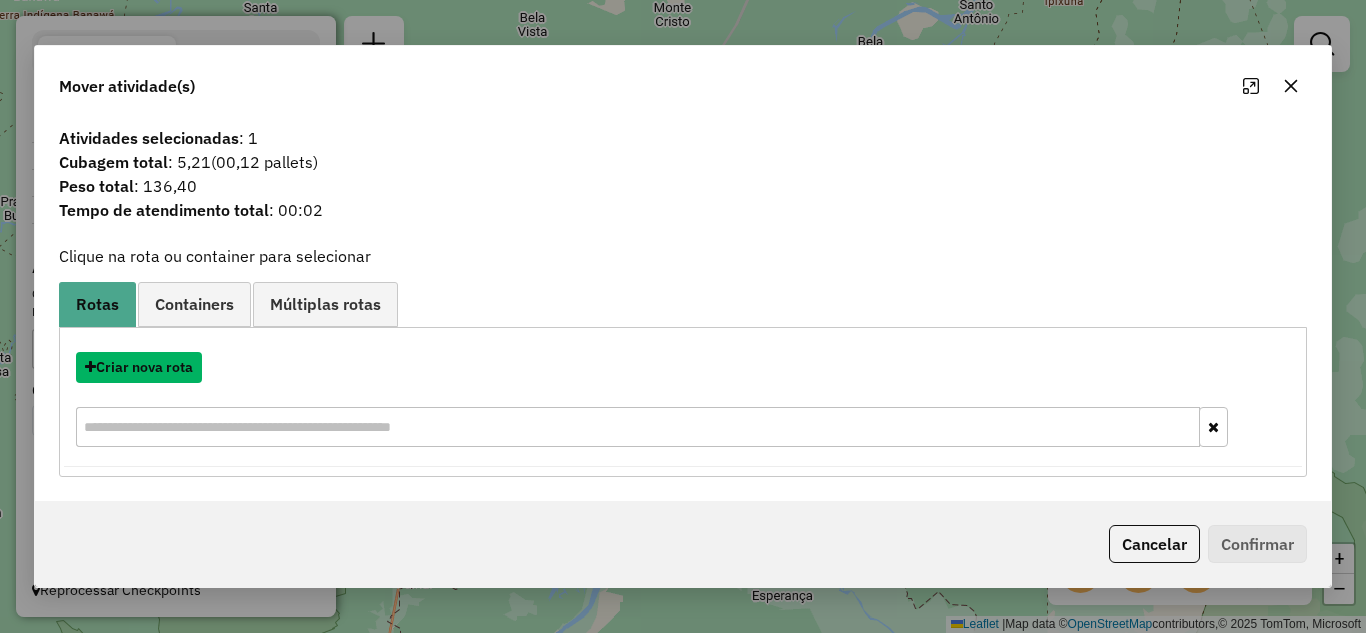 click on "Criar nova rota" at bounding box center [139, 367] 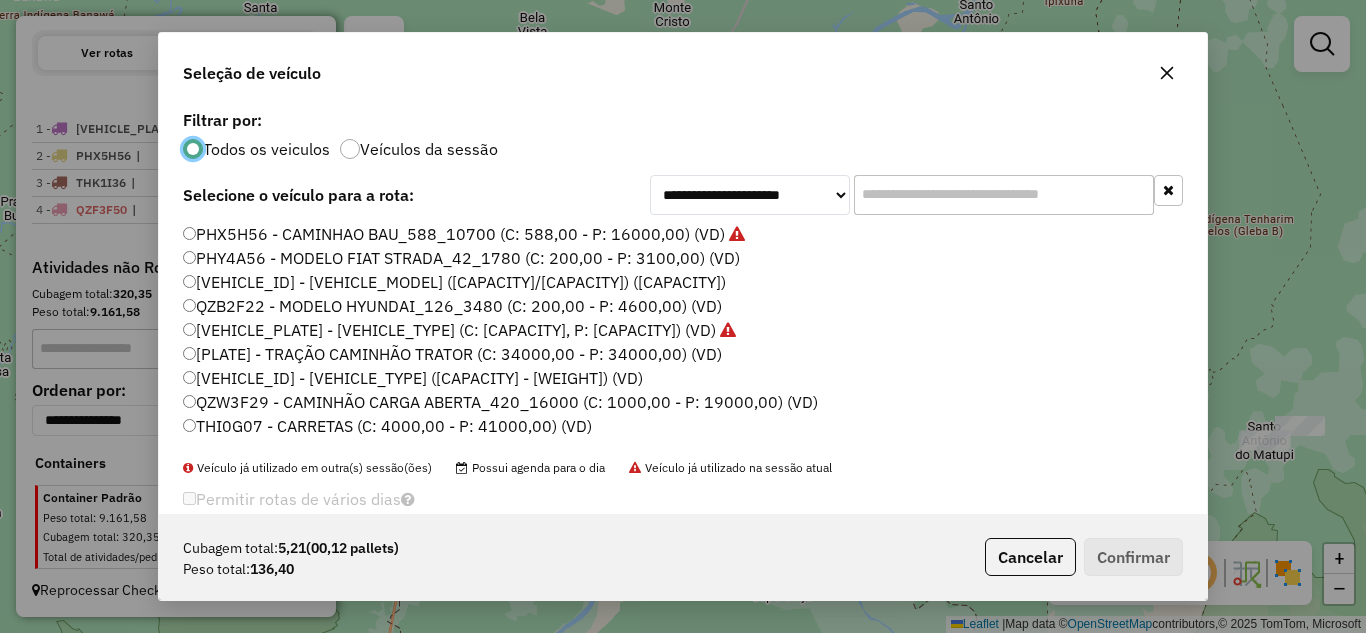 scroll, scrollTop: 11, scrollLeft: 6, axis: both 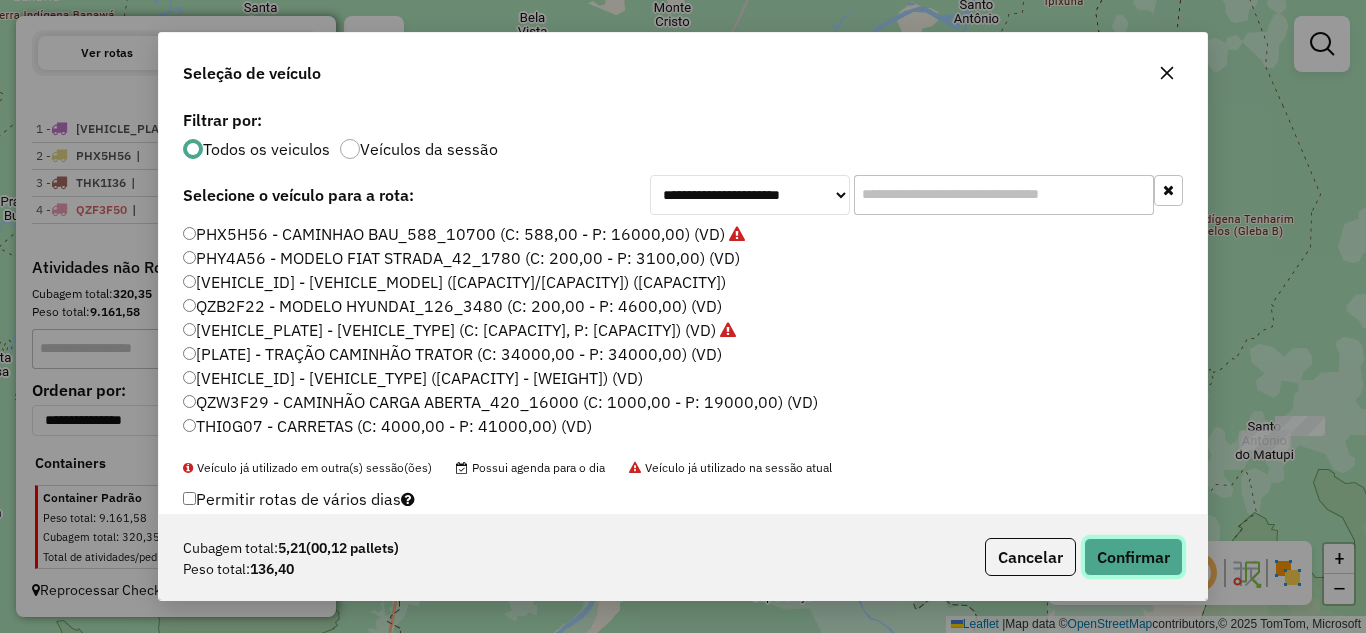 click on "Confirmar" 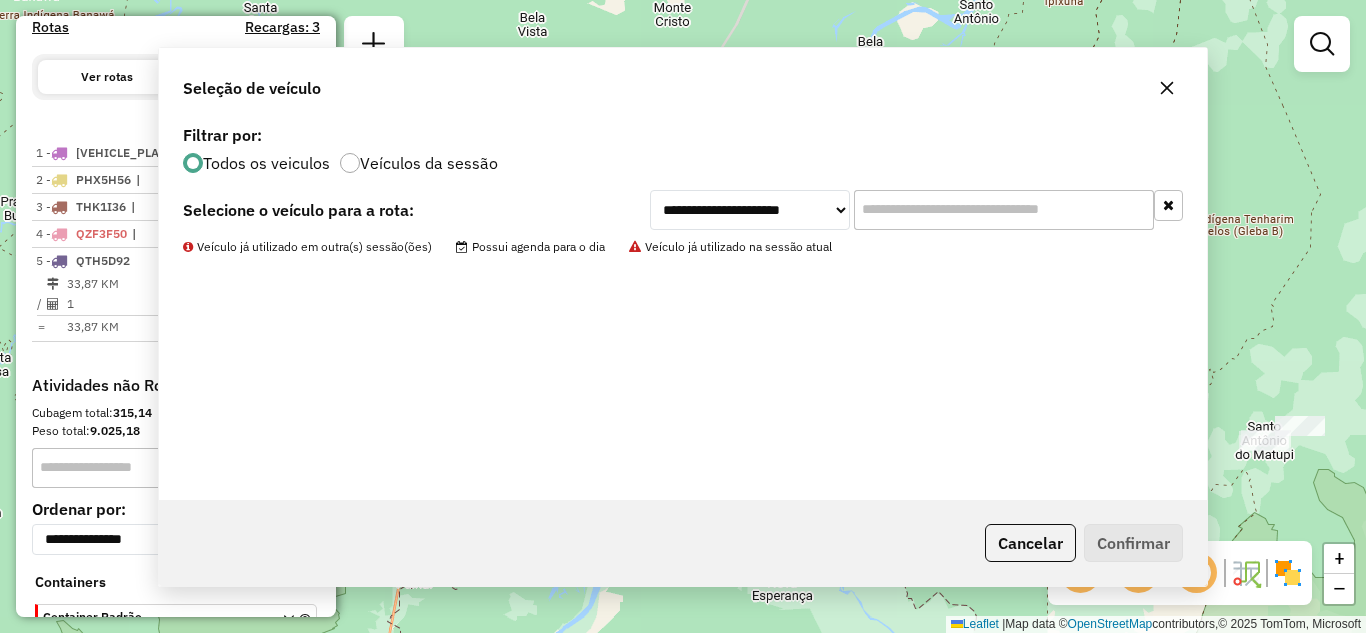scroll, scrollTop: 746, scrollLeft: 0, axis: vertical 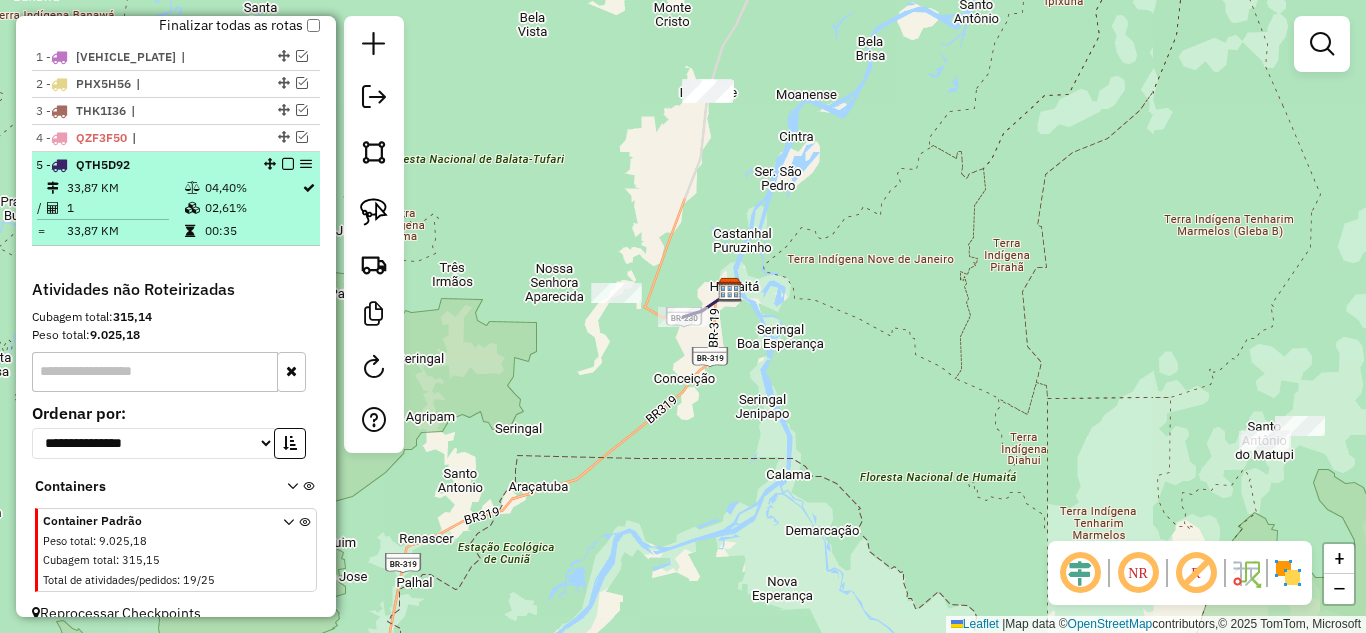click at bounding box center [288, 164] 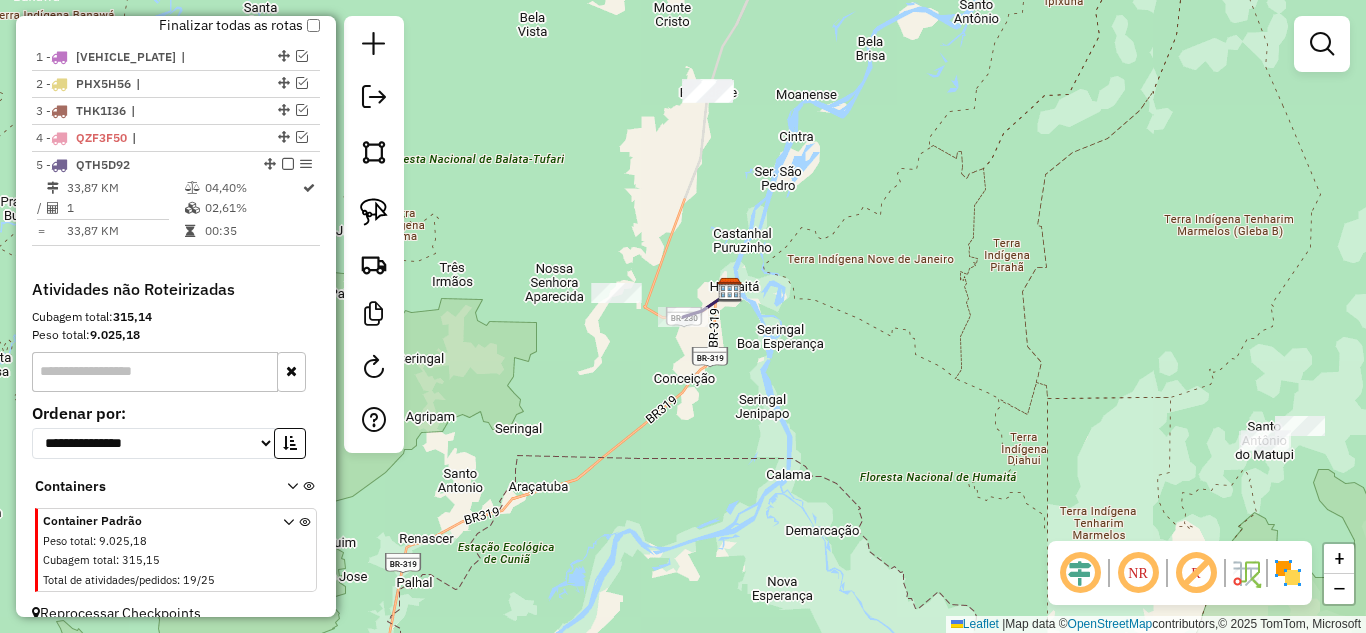 scroll, scrollTop: 702, scrollLeft: 0, axis: vertical 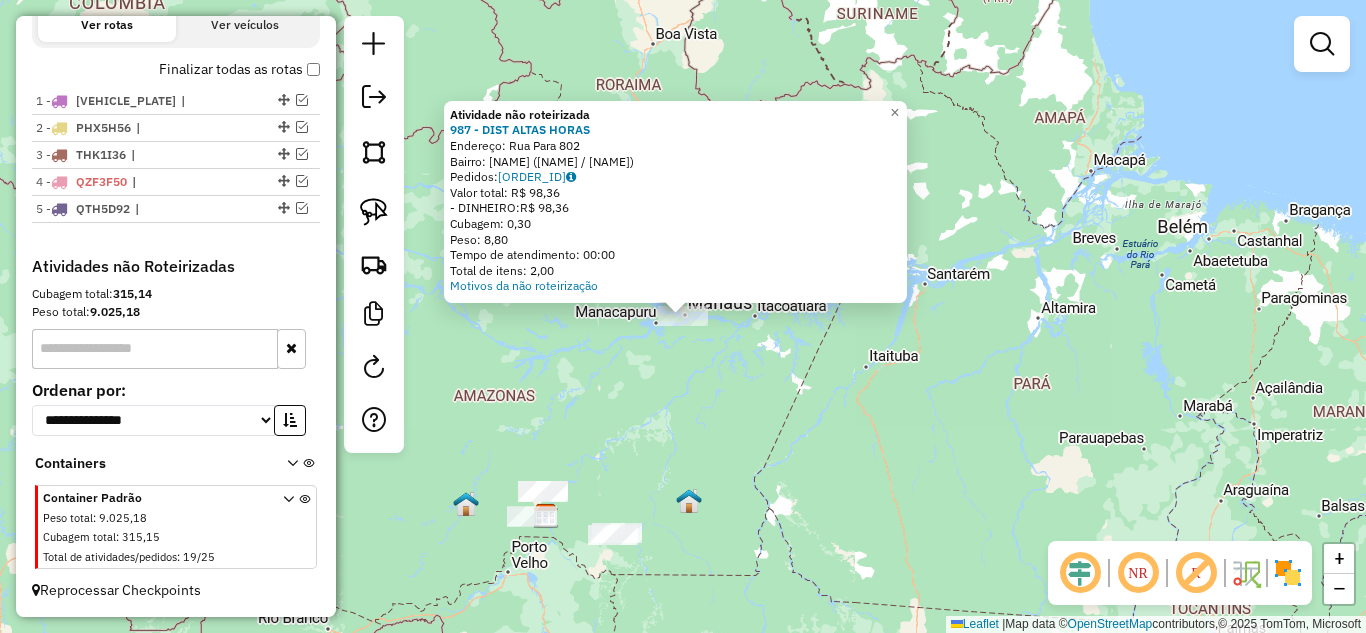click on "Atividade não roteirizada [NUMBER] - [NAME]  Endereço:  Rua [NAME] [NUMBER]   Bairro: [NAME] ([STATE] / [STATE])   Pedidos:  [ORDER_ID]   Valor total: R$ [PRICE]   - DINHEIRO:  R$ [PRICE]   Cubagem: [NUMBER]   Peso: [NUMBER]   Tempo de atendimento: [TIME]   Total de itens: [NUMBER]  Motivos da não roteirização × Janela de atendimento Grade de atendimento Capacidade Transportadoras Veículos Cliente Pedidos  Rotas Selecione os dias de semana para filtrar as janelas de atendimento  Seg   Ter   Qua   Qui   Sex   Sáb   Dom  Informe o período da janela de atendimento: De: [TIME] Até: [TIME]  Filtrar exatamente a janela do cliente  Considerar janela de atendimento padrão  Selecione os dias de semana para filtrar as grades de atendimento  Seg   Ter   Qua   Qui   Sex   Sáb   Dom   Considerar clientes sem dia de atendimento cadastrado  Clientes fora do dia de atendimento selecionado Filtrar as atividades entre os valores definidos abaixo:  Peso mínimo: [NUMBER]  Peso máximo: [NUMBER]  Cubagem mínima: [NUMBER]  Cubagem máxima: [NUMBER]  De: [TIME]  Até: [TIME]  De: [TIME]  Até: [TIME]  Veículo: +" 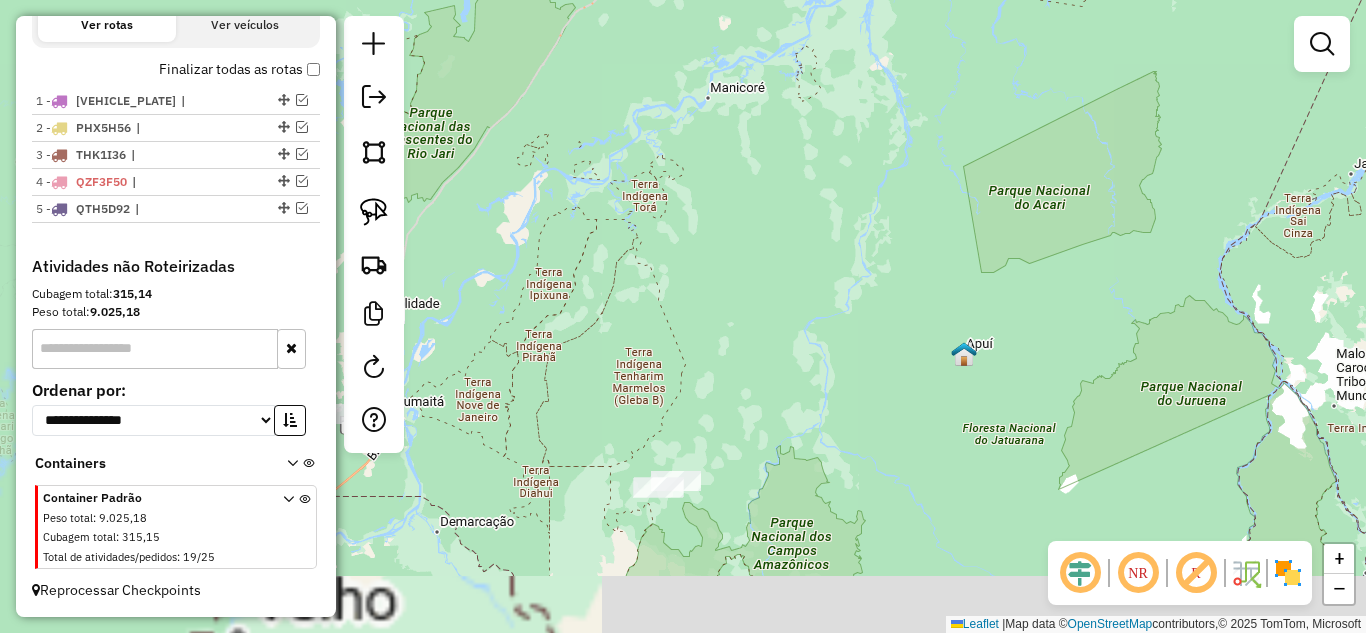 drag, startPoint x: 641, startPoint y: 502, endPoint x: 800, endPoint y: 252, distance: 296.2786 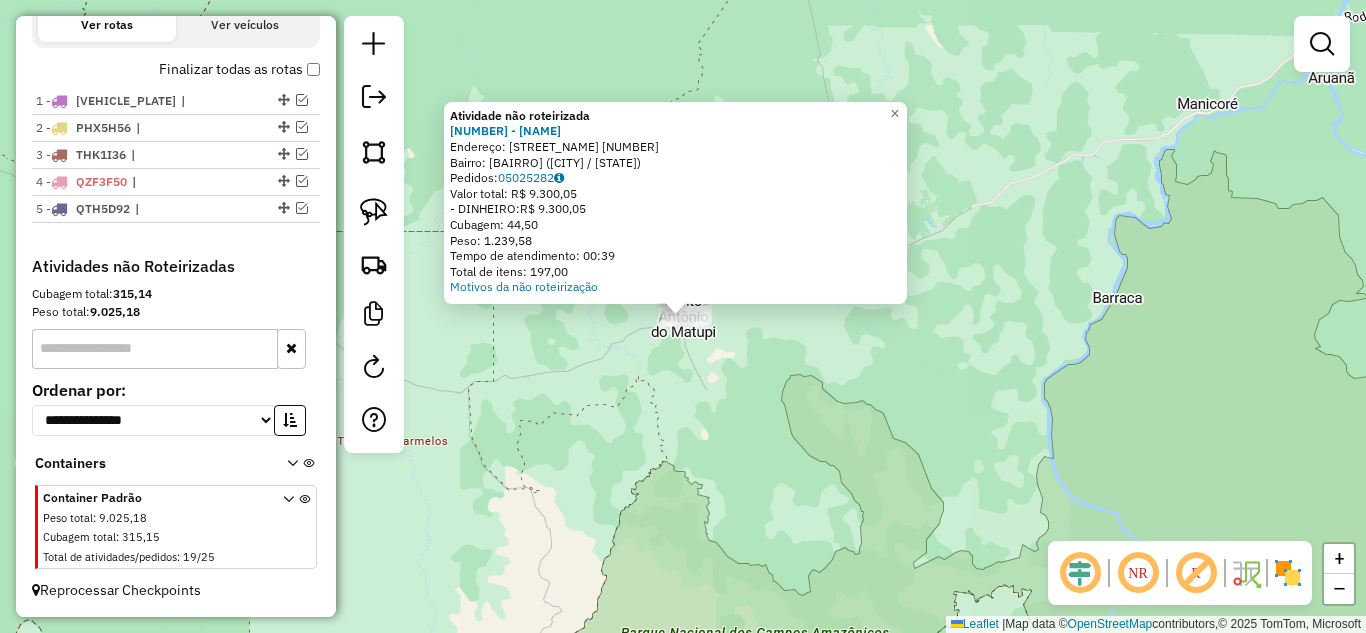 click on "Atividade não roteirizada [NUMBER] - [COMPANY]  Endereço:  [STREET] [NUMBER]   Bairro: [NEIGHBORHOOD] ([CITY] / [STATE])   Pedidos:  [ORDER_ID]   Valor total: R$ [PRICE]   - [PAYMENT_METHOD]:  R$ [PRICE]   Cubagem: [CUBAGE]   Peso: [WEIGHT]   Tempo de atendimento: [TIME]   Total de itens: [ITEMS]  Motivos da não roteirização × Janela de atendimento Grade de atendimento Capacidade Transportadoras Veículos Cliente Pedidos  Rotas Selecione os dias de semana para filtrar as janelas de atendimento  Seg   Ter   Qua   Qui   Sex   Sáb   Dom  Informe o período da janela de atendimento: De: Até:  Filtrar exatamente a janela do cliente  Considerar janela de atendimento padrão  Selecione os dias de semana para filtrar as grades de atendimento  Seg   Ter   Qua   Qui   Sex   Sáb   Dom   Considerar clientes sem dia de atendimento cadastrado  Clientes fora do dia de atendimento selecionado Filtrar as atividades entre os valores definidos abaixo:  Peso mínimo:   Peso máximo:   Cubagem mínima:   De:  +" 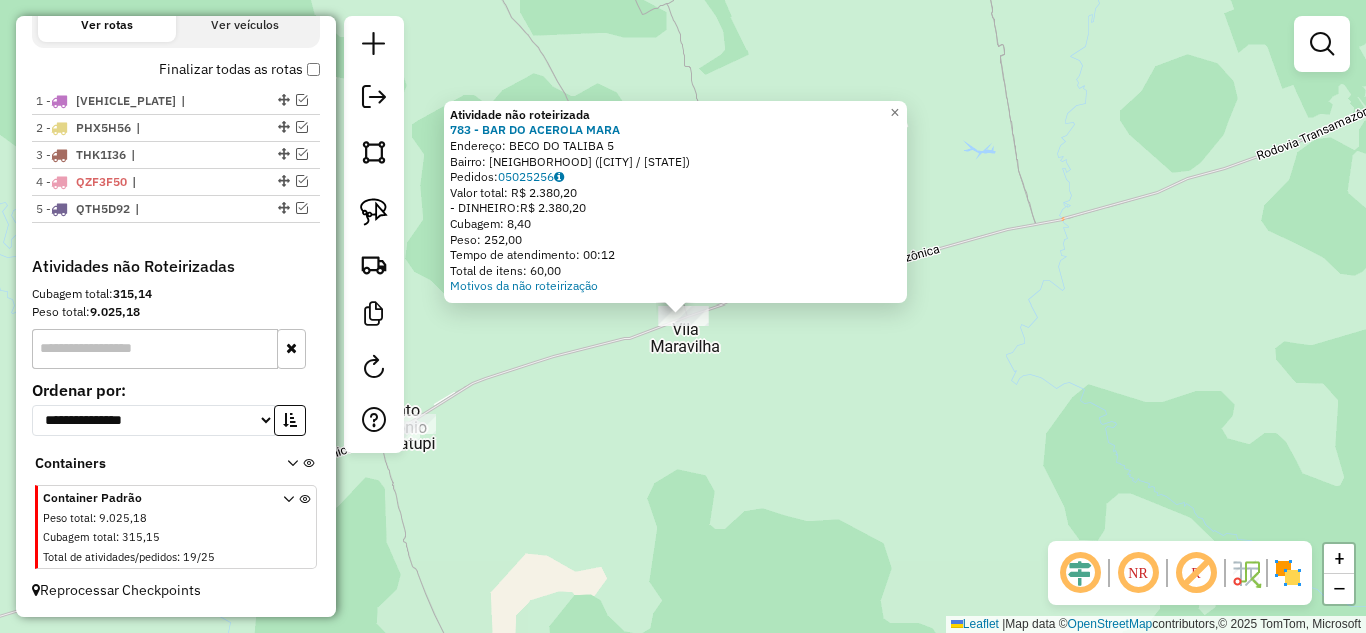 click on "Atividade não roteirizada 783 - BAR DO ACEROLA  MARA  Endereço:  BECO DO TALIBA 5   Bairro: [BAIRRO] ([CITY] / [STATE])   Pedidos:  [ORDER_ID]   Valor total: R$ 2.380,20   - DINHEIRO:  R$ 2.380,20   Cubagem: 8,40   Peso: 252,00   Tempo de atendimento: 00:12   Total de itens: 60,00  Motivos da não roteirização × Janela de atendimento Grade de atendimento Capacidade Transportadoras Veículos Cliente Pedidos  Rotas Selecione os dias de semana para filtrar as janelas de atendimento  Seg   Ter   Qua   Qui   Sex   Sáb   Dom  Informe o período da janela de atendimento: De: Até:  Filtrar exatamente a janela do cliente  Considerar janela de atendimento padrão  Selecione os dias de semana para filtrar as grades de atendimento  Seg   Ter   Qua   Qui   Sex   Sáb   Dom   Considerar clientes sem dia de atendimento cadastrado  Clientes fora do dia de atendimento selecionado Filtrar as atividades entre os valores definidos abaixo:  Peso mínimo:   Peso máximo:   Cubagem mínima:   Cubagem máxima:   De:   Até:   De:  +" 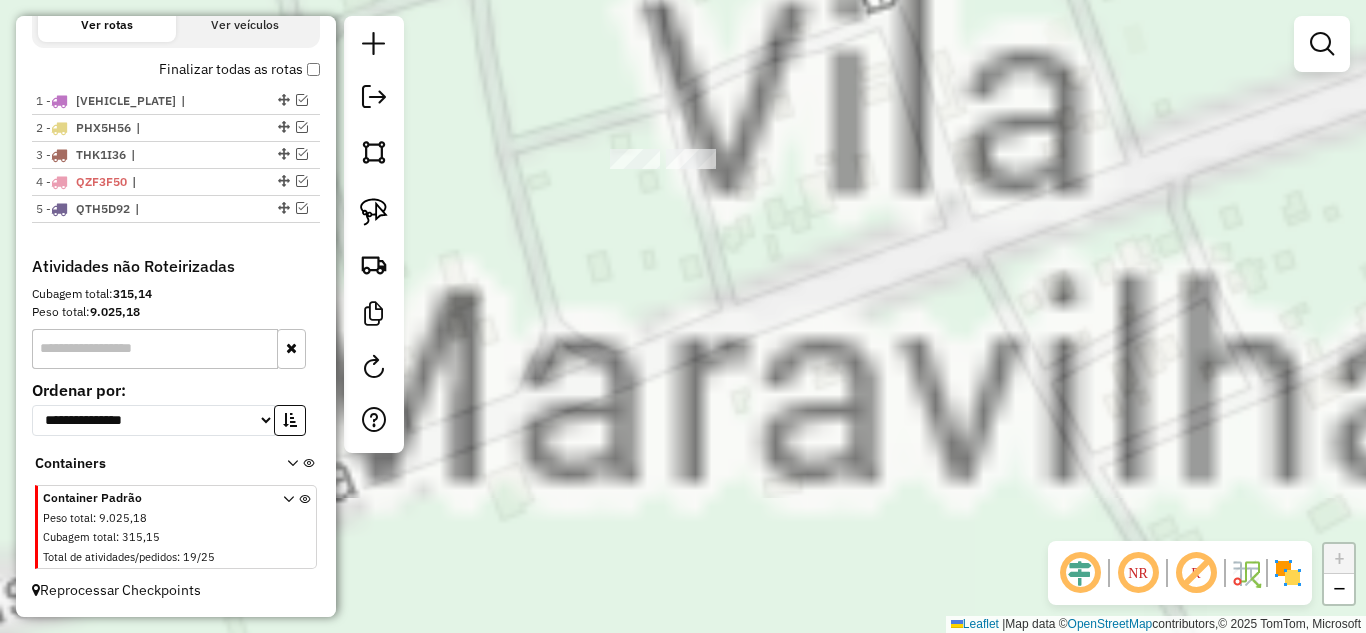 drag, startPoint x: 686, startPoint y: 134, endPoint x: 713, endPoint y: 335, distance: 202.80533 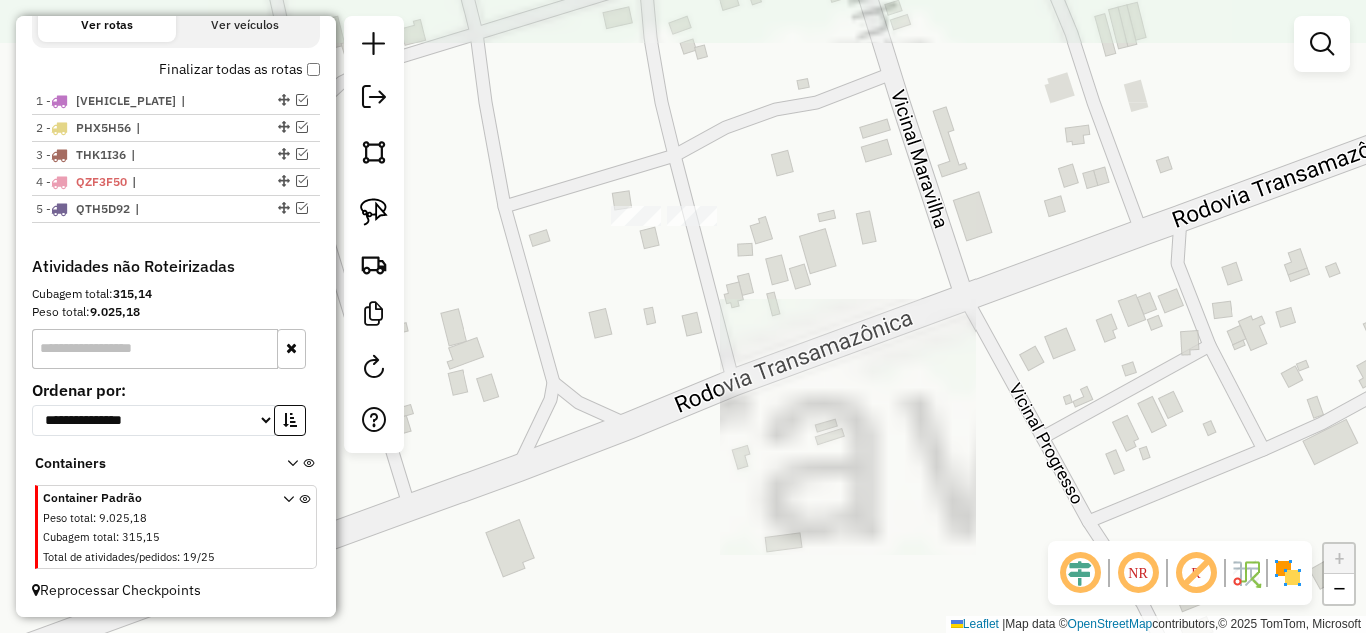 click 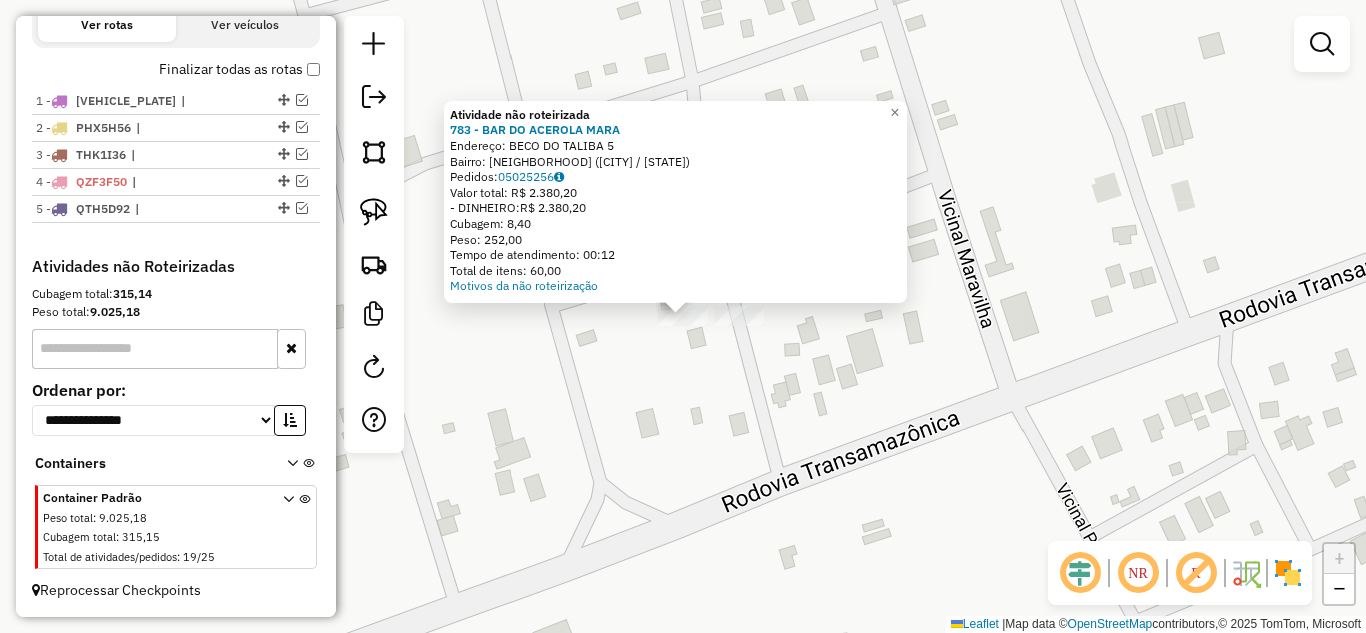 click on "Atividade não roteirizada 783 - BAR DO ACEROLA  MARA  Endereço:  BECO DO TALIBA 5   Bairro: [BAIRRO] ([CITY] / [STATE])   Pedidos:  [ORDER_ID]   Valor total: R$ 2.380,20   - DINHEIRO:  R$ 2.380,20   Cubagem: 8,40   Peso: 252,00   Tempo de atendimento: 00:12   Total de itens: 60,00  Motivos da não roteirização × Janela de atendimento Grade de atendimento Capacidade Transportadoras Veículos Cliente Pedidos  Rotas Selecione os dias de semana para filtrar as janelas de atendimento  Seg   Ter   Qua   Qui   Sex   Sáb   Dom  Informe o período da janela de atendimento: De: Até:  Filtrar exatamente a janela do cliente  Considerar janela de atendimento padrão  Selecione os dias de semana para filtrar as grades de atendimento  Seg   Ter   Qua   Qui   Sex   Sáb   Dom   Considerar clientes sem dia de atendimento cadastrado  Clientes fora do dia de atendimento selecionado Filtrar as atividades entre os valores definidos abaixo:  Peso mínimo:   Peso máximo:   Cubagem mínima:   Cubagem máxima:   De:   Até:   De:  +" 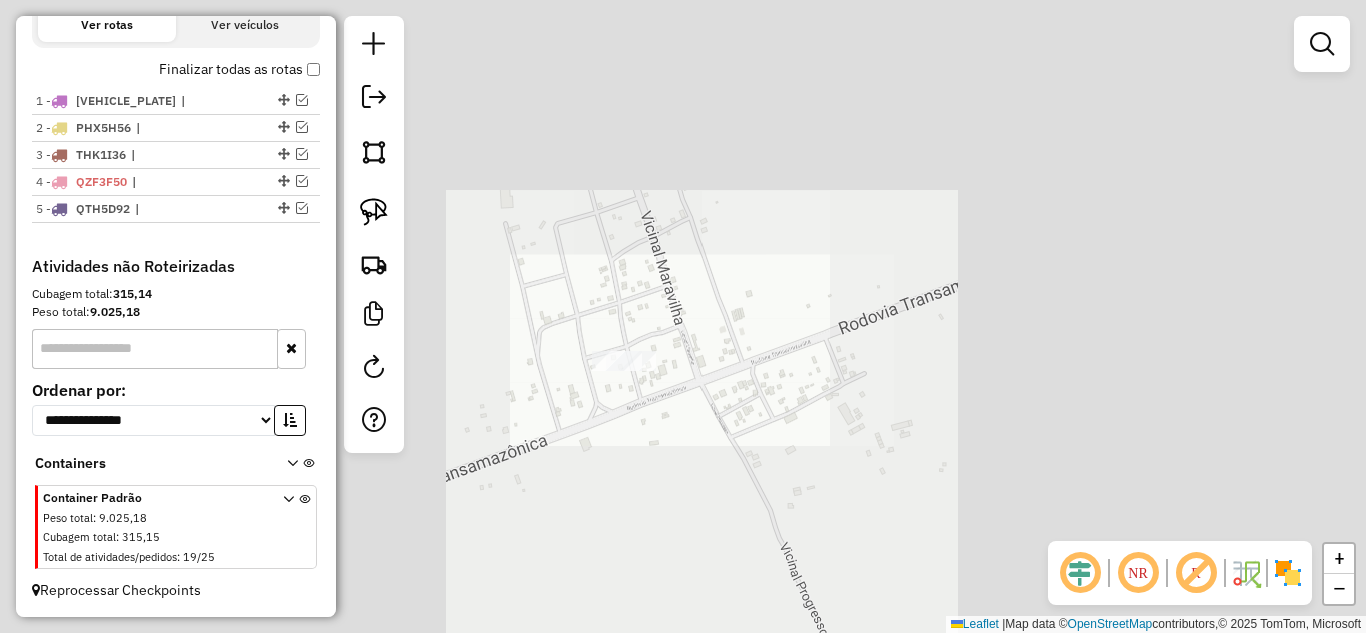 drag, startPoint x: 542, startPoint y: 475, endPoint x: 1040, endPoint y: 322, distance: 520.97314 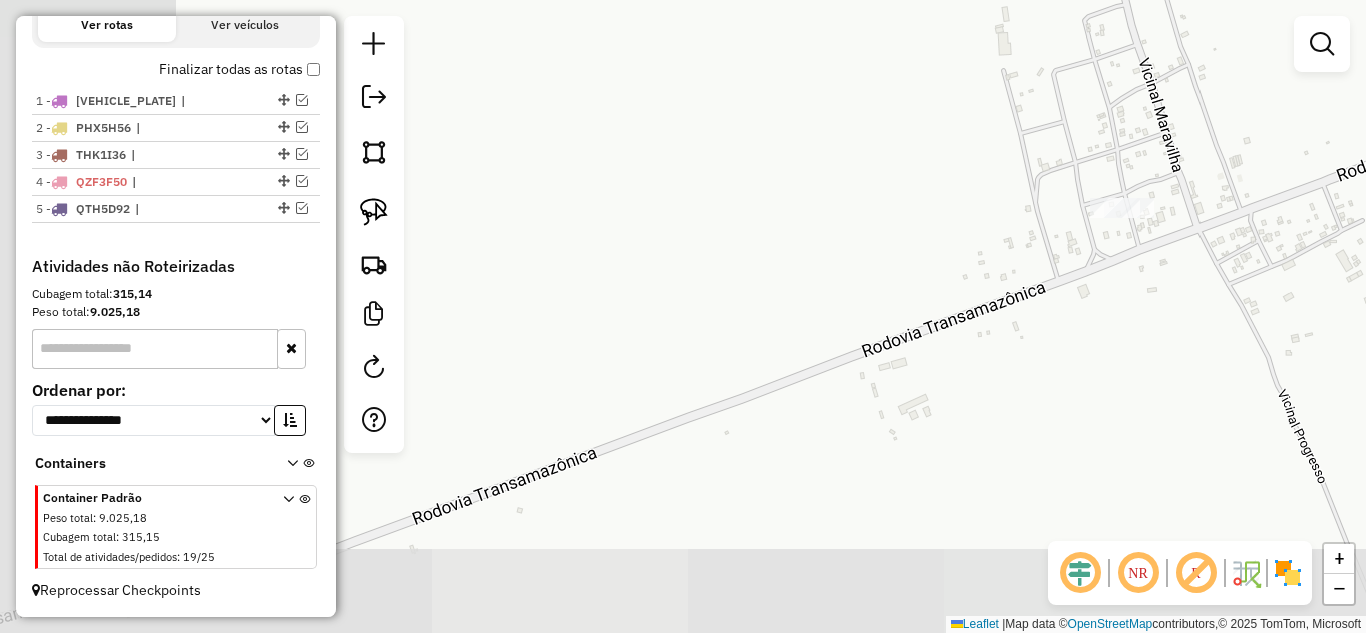 drag, startPoint x: 643, startPoint y: 382, endPoint x: 1027, endPoint y: 300, distance: 392.65762 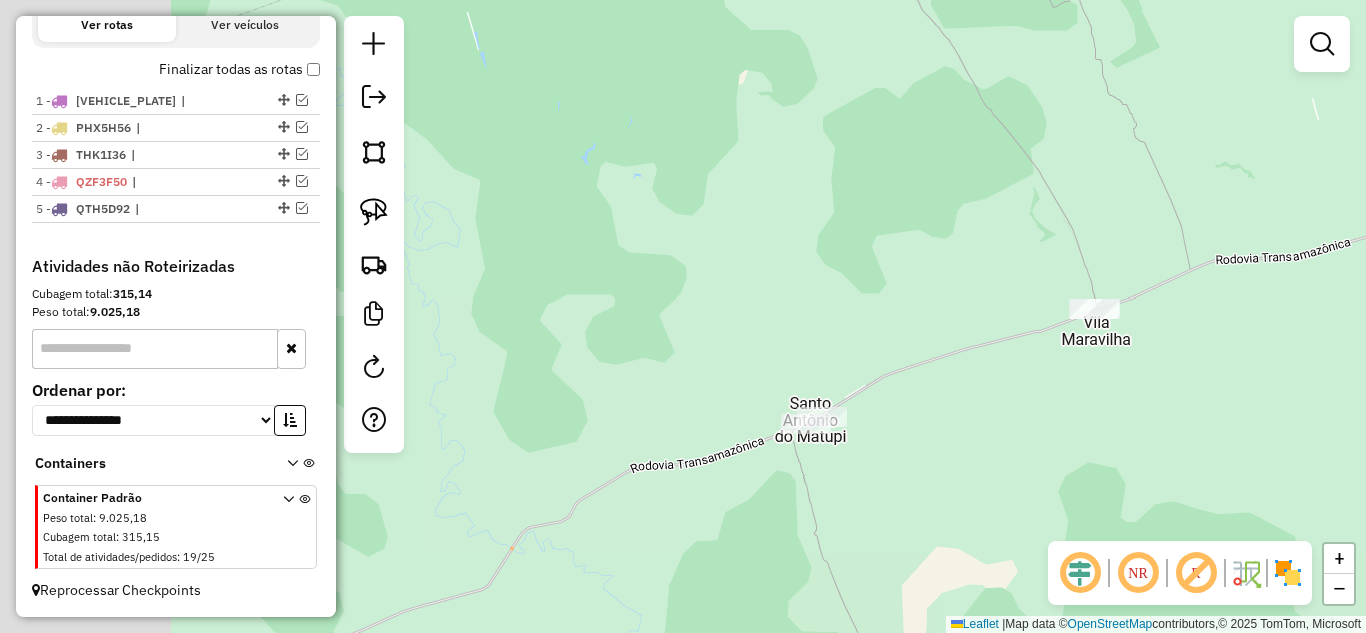 drag, startPoint x: 736, startPoint y: 407, endPoint x: 977, endPoint y: 355, distance: 246.54614 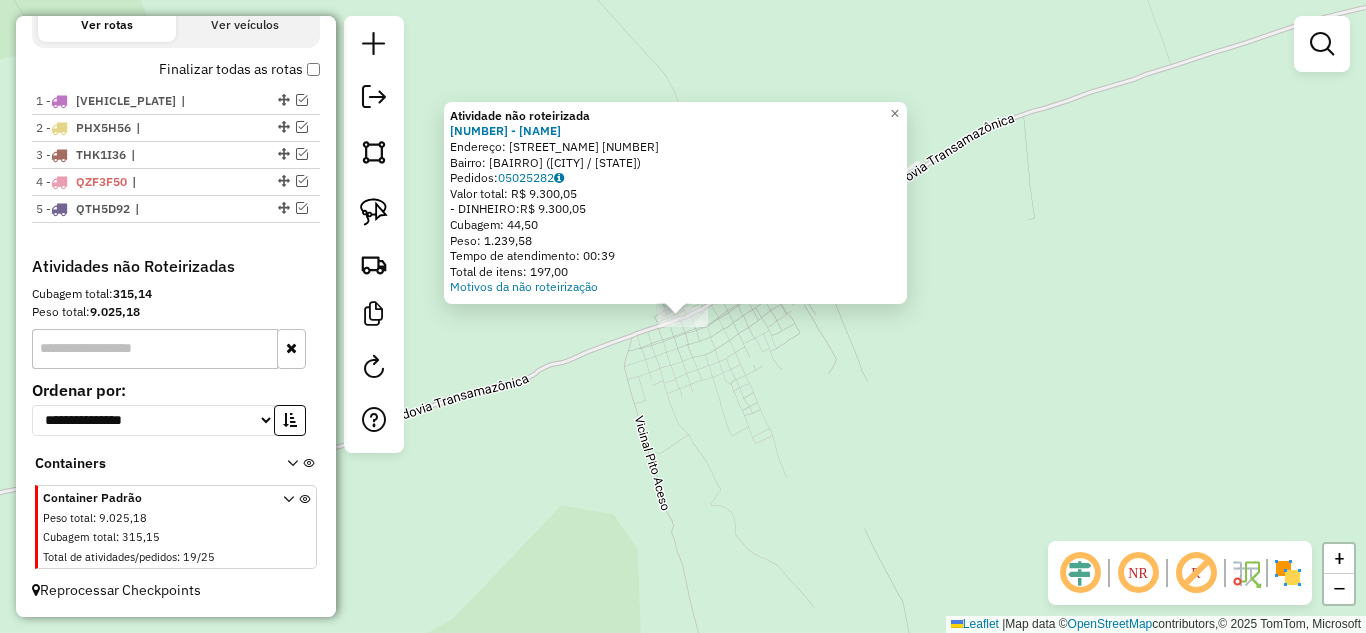 click on "× Atividade não roteirizada 744 - E F DISTRIBUIDORA GE  Endereço:  [STREET_NAME] [NUMBER]   Bairro: [NEIGHBORHOOD] ([CITY] / AM)   Pedidos:  [ORDER_ID]   Valor total: R$ 9.300,05   - DINHEIRO:  R$ 9.300,05   Cubagem: 44,50   Peso: 1.239,58   Tempo de atendimento: 00:39   Total de itens: 197,00  Motivos da não roteirização × Janela de atendimento Grade de atendimento Capacidade Transportadoras Veículos Cliente Pedidos  Rotas Selecione os dias de semana para filtrar as janelas de atendimento  Seg   Ter   Qua   Qui   Sex   Sáb   Dom  Informe o período da janela de atendimento: De: Até:  Filtrar exatamente a janela do cliente  Considerar janela de atendimento padrão  Selecione os dias de semana para filtrar as grades de atendimento  Seg   Ter   Qua   Qui   Sex   Sáb   Dom   Considerar clientes sem dia de atendimento cadastrado  Clientes fora do dia de atendimento selecionado Filtrar as atividades entre os valores definidos abaixo:  Peso mínimo:   Peso máximo:   Cubagem mínima:   De:" 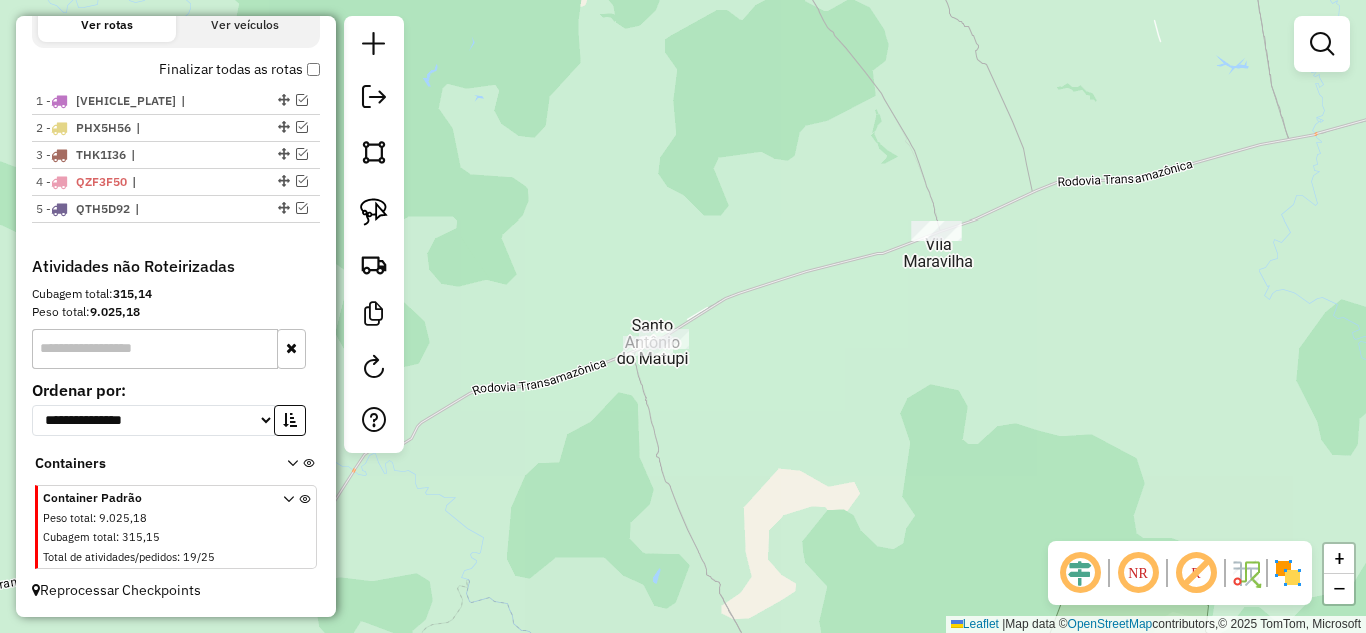 drag, startPoint x: 815, startPoint y: 415, endPoint x: 946, endPoint y: 410, distance: 131.09538 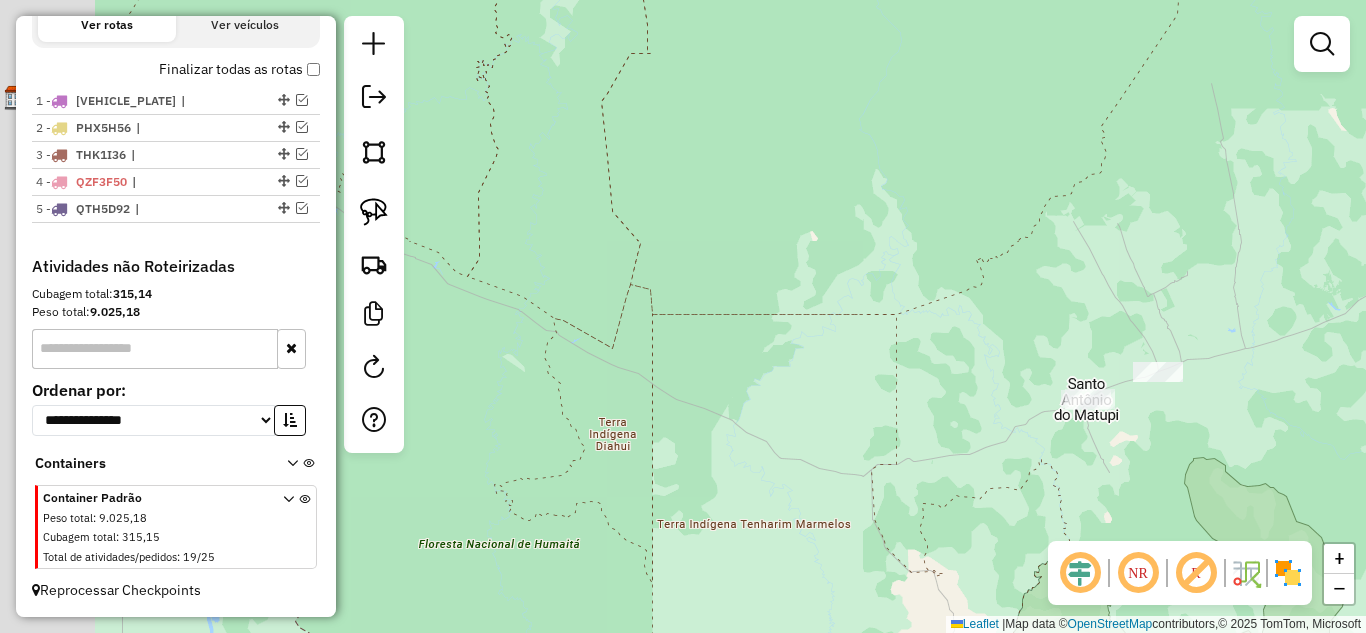 drag, startPoint x: 715, startPoint y: 400, endPoint x: 920, endPoint y: 408, distance: 205.15604 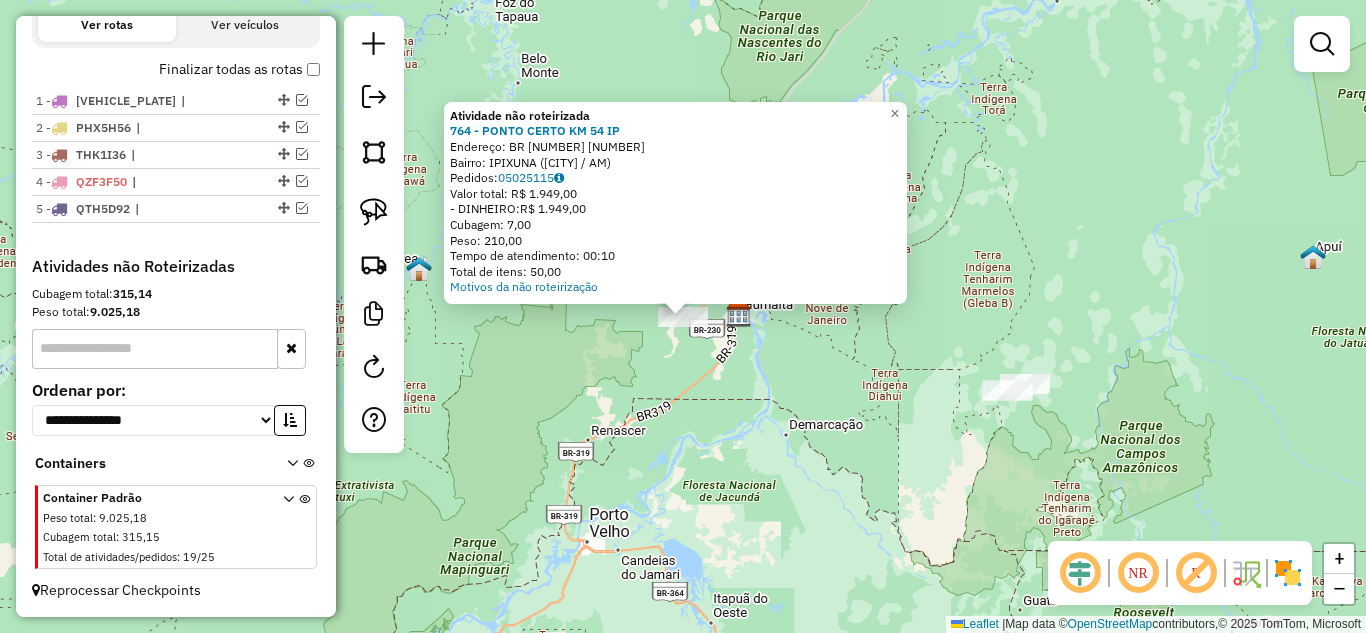 click on "Atividade não roteirizada 764 - PONTO CERTO KM 54 IP  Endereço:  BR 319 54   Bairro: [BAIRRO] ([CITY] / [STATE])   Pedidos:  [ORDER_ID]   Valor total: R$ 1.949,00   - DINHEIRO:  R$ 1.949,00   Cubagem: 7,00   Peso: 210,00   Tempo de atendimento: 00:10   Total de itens: 50,00  Motivos da não roteirização × Janela de atendimento Grade de atendimento Capacidade Transportadoras Veículos Cliente Pedidos  Rotas Selecione os dias de semana para filtrar as janelas de atendimento  Seg   Ter   Qua   Qui   Sex   Sáb   Dom  Informe o período da janela de atendimento: De: Até:  Filtrar exatamente a janela do cliente  Considerar janela de atendimento padrão  Selecione os dias de semana para filtrar as grades de atendimento  Seg   Ter   Qua   Qui   Sex   Sáb   Dom   Considerar clientes sem dia de atendimento cadastrado  Clientes fora do dia de atendimento selecionado Filtrar as atividades entre os valores definidos abaixo:  Peso mínimo:   Peso máximo:   Cubagem mínima:   Cubagem máxima:   De:   Até:   De:   Até:" 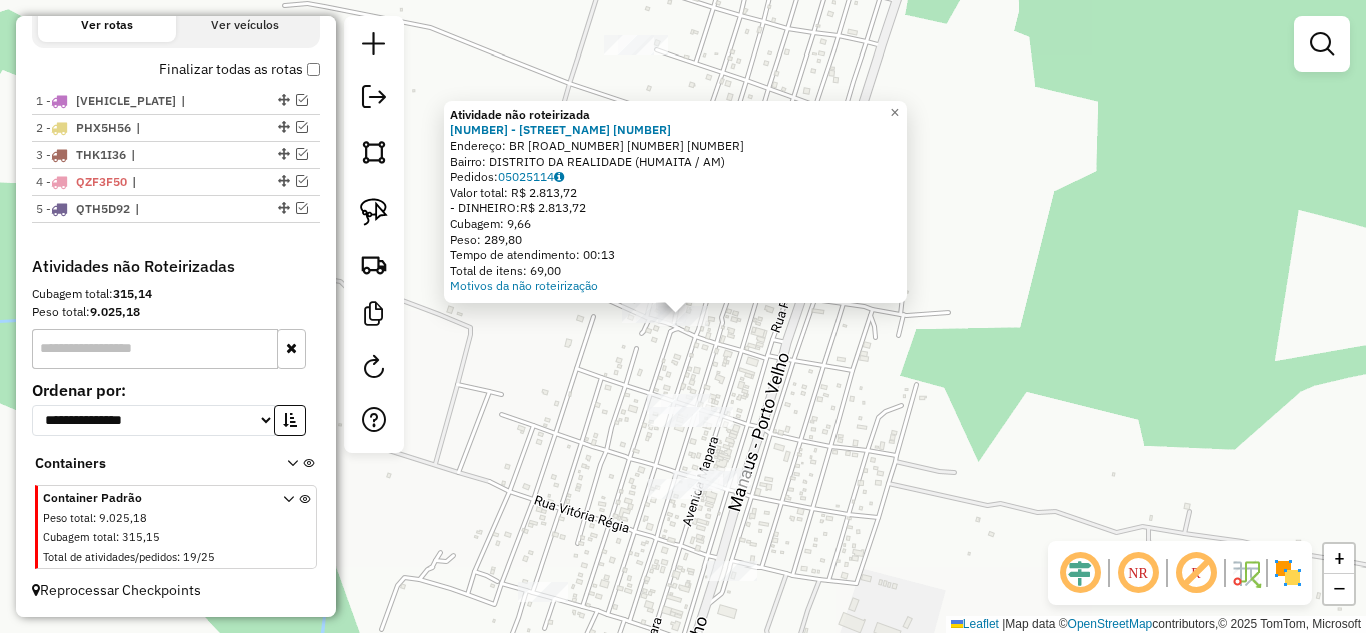 click on "Atividade não roteirizada [NUMBER] - [NAME]  Endereço:  [STREET] [NUMBER]   Bairro: [NAME] ([NAME] / [STATE])   Pedidos:  [ORDER_ID]   Valor total: R$ [PRICE]   - DINHEIRO:  R$ [PRICE]   Cubagem: [NUMBER]   Peso: [NUMBER]   Tempo de atendimento: [TIME]   Total de itens: [NUMBER]  Motivos da não roteirização × Janela de atendimento Grade de atendimento Capacidade Transportadoras Veículos Cliente Pedidos  Rotas Selecione os dias de semana para filtrar as janelas de atendimento  Seg   Ter   Qua   Qui   Sex   Sáb   Dom  Informe o período da janela de atendimento: De: [TIME] Até: [TIME]  Filtrar exatamente a janela do cliente  Considerar janela de atendimento padrão  Selecione os dias de semana para filtrar as grades de atendimento  Seg   Ter   Qua   Qui   Sex   Sáb   Dom   Considerar clientes sem dia de atendimento cadastrado  Clientes fora do dia de atendimento selecionado Filtrar as atividades entre os valores definidos abaixo:  Peso mínimo: [NUMBER]  Peso máximo: [NUMBER]  Cubagem mínima: [NUMBER]  Cubagem máxima: [NUMBER]  De: [TIME]  De: [TIME]" 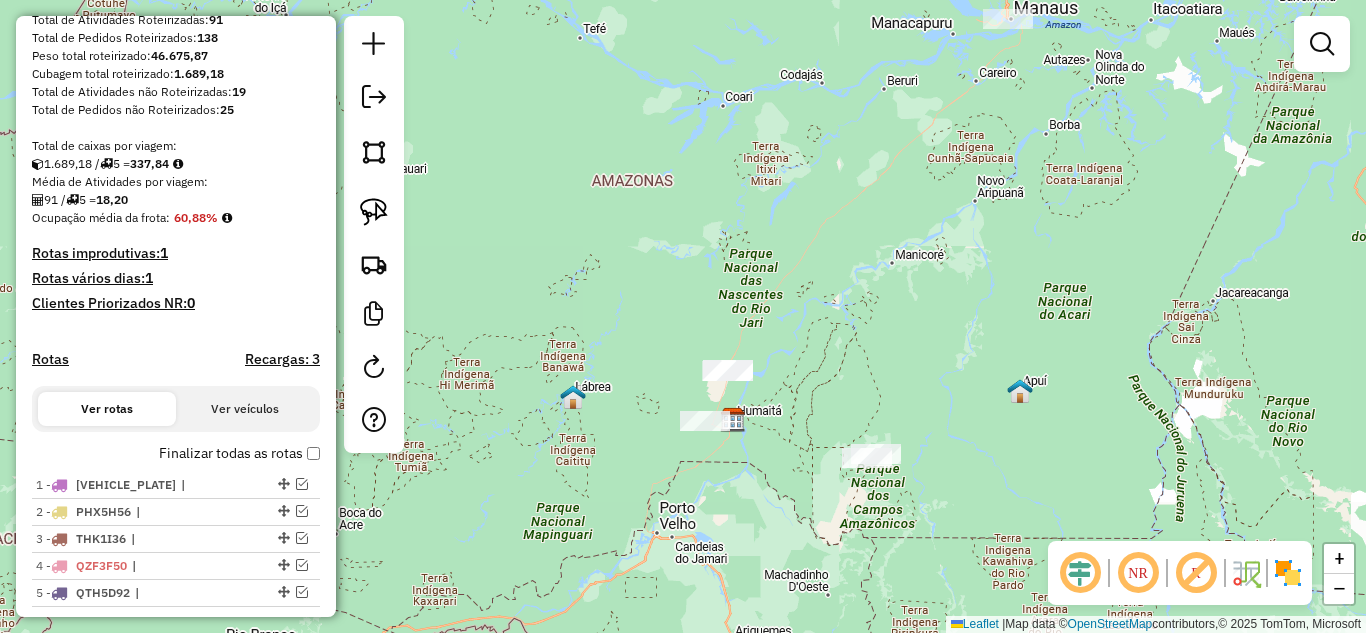 scroll, scrollTop: 400, scrollLeft: 0, axis: vertical 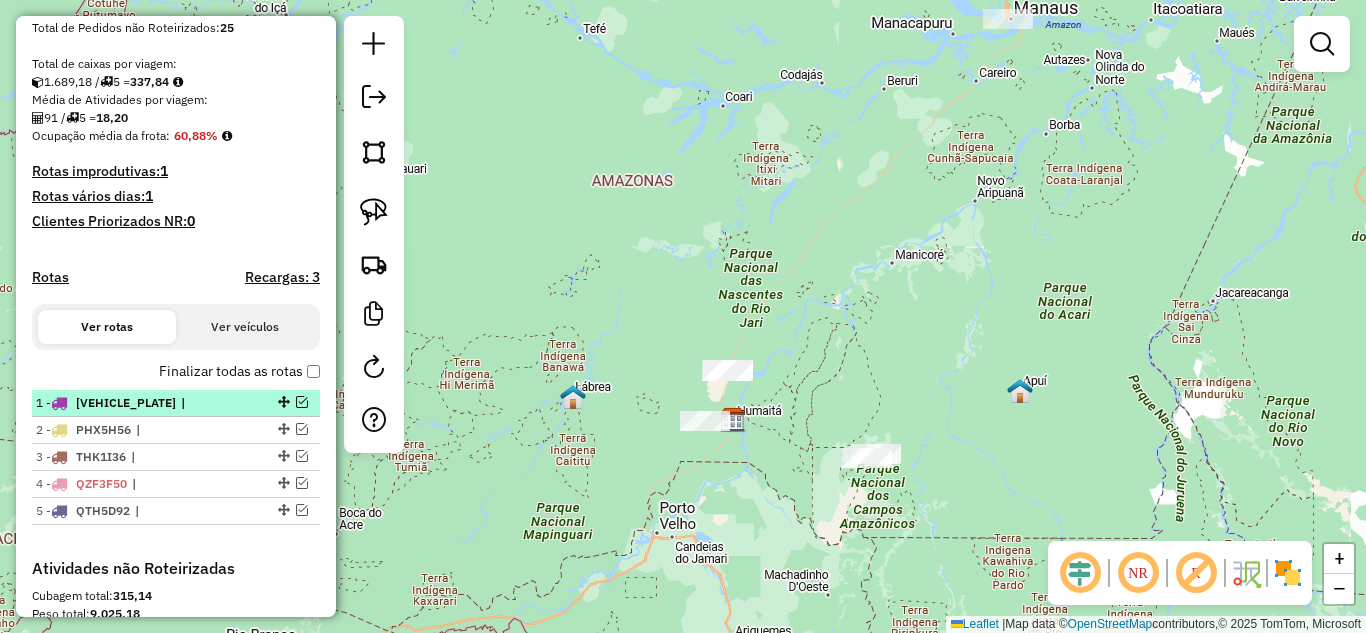 click at bounding box center [302, 402] 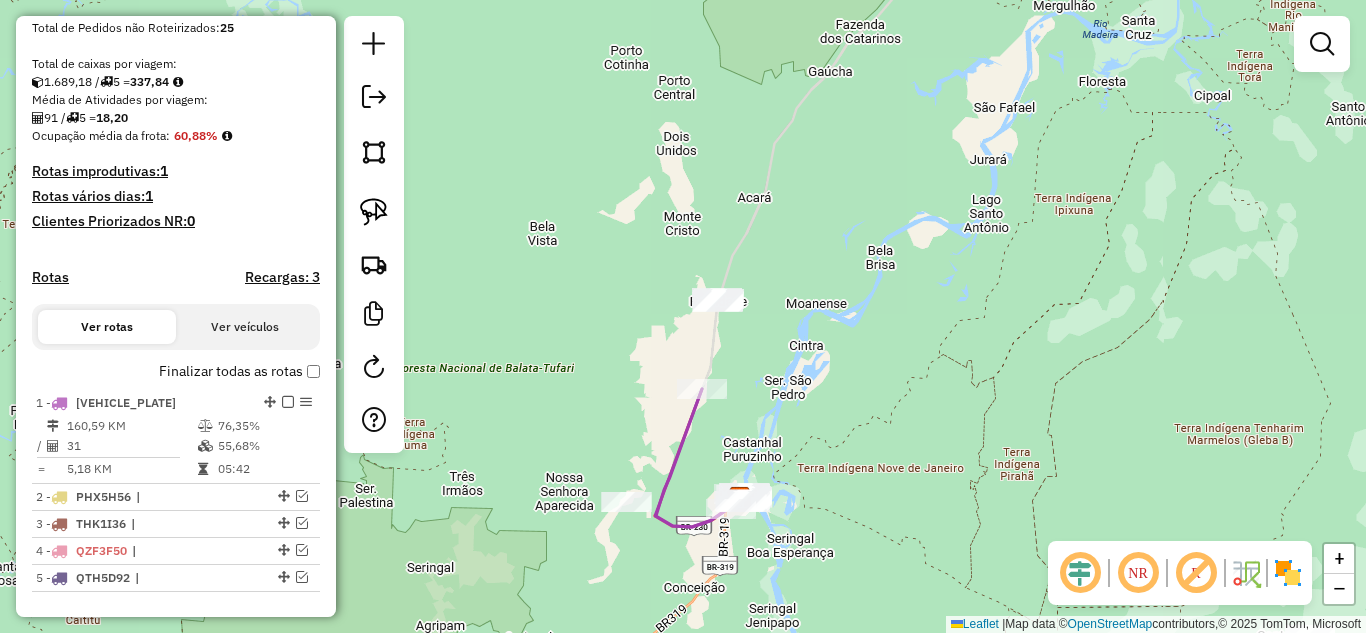 click on "Janela de atendimento Grade de atendimento Capacidade Transportadoras Veículos Cliente Pedidos  Rotas Selecione os dias de semana para filtrar as janelas de atendimento  Seg   Ter   Qua   Qui   Sex   Sáb   Dom  Informe o período da janela de atendimento: De: Até:  Filtrar exatamente a janela do cliente  Considerar janela de atendimento padrão  Selecione os dias de semana para filtrar as grades de atendimento  Seg   Ter   Qua   Qui   Sex   Sáb   Dom   Considerar clientes sem dia de atendimento cadastrado  Clientes fora do dia de atendimento selecionado Filtrar as atividades entre os valores definidos abaixo:  Peso mínimo:   Peso máximo:   Cubagem mínima:   Cubagem máxima:   De:   Até:  Filtrar as atividades entre o tempo de atendimento definido abaixo:  De:   Até:   Considerar capacidade total dos clientes não roteirizados Transportadora: Selecione um ou mais itens Tipo de veículo: Selecione um ou mais itens Veículo: Selecione um ou mais itens Motorista: Selecione um ou mais itens Nome: Rótulo:" 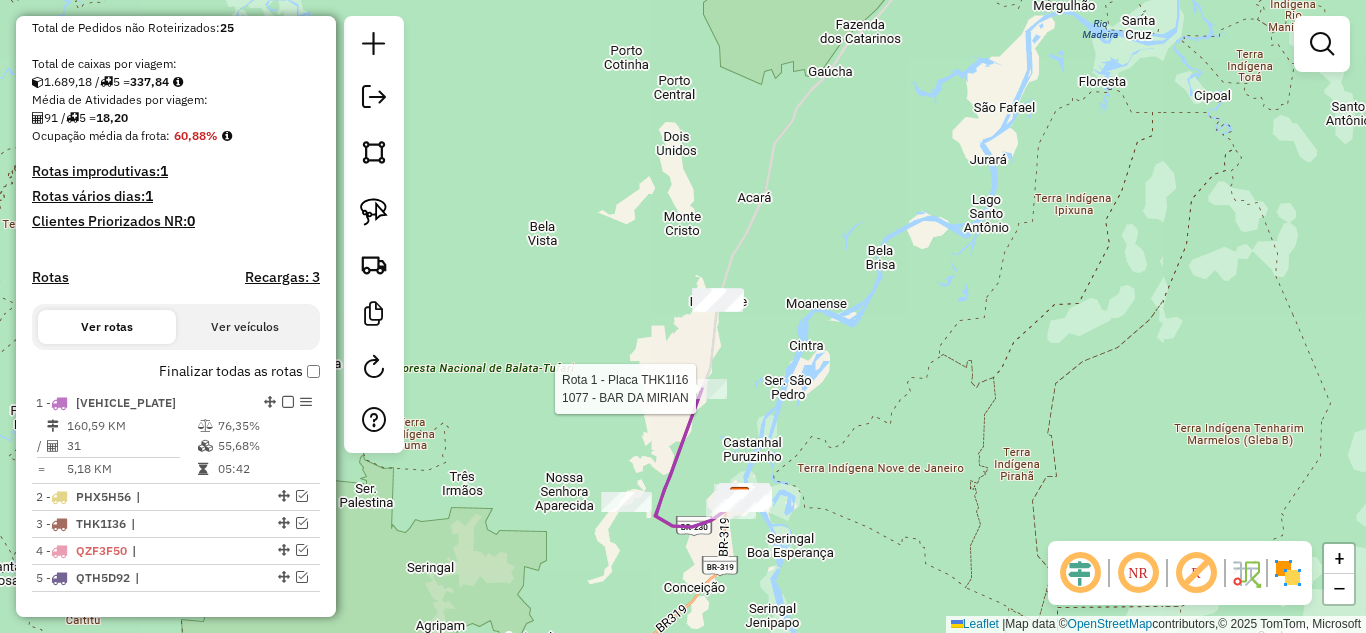 click 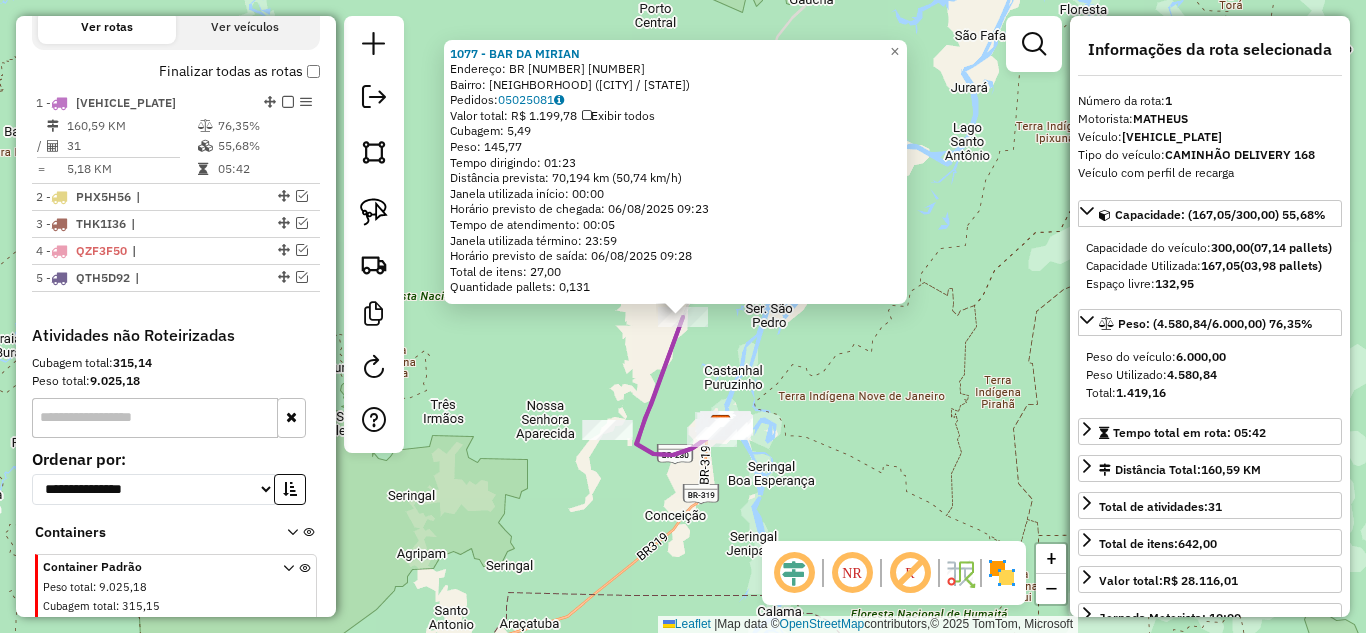 scroll, scrollTop: 769, scrollLeft: 0, axis: vertical 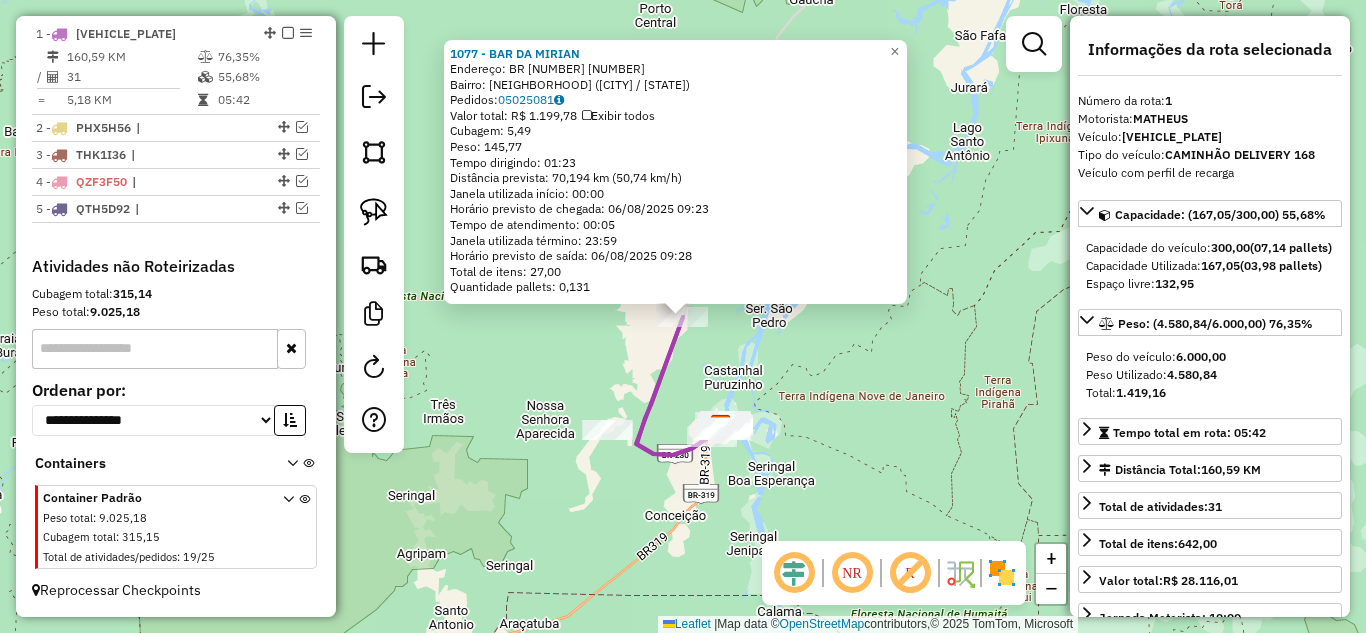 click on "[NUMBER] - [BUSINESS_NAME]  Endereço:  [STREET_NAME] [NUMBER]   Bairro: [NEIGHBORHOOD] ([CITY] / AM)   Pedidos:  [ORDER_ID]   Valor total: R$ 1.199,78   Exibir todos   Cubagem: 5,49  Peso: 145,77  Tempo dirigindo: 01:23   Distância prevista: 70,194 km (50,74 km/h)   Janela utilizada início: 00:00   Horário previsto de chegada: [DATE] [TIME]   Tempo de atendimento: 00:05   Janela utilizada término: 23:59   Horário previsto de saída: [DATE] [TIME]   Total de itens: 27,00   Quantidade pallets: 0,131  × Janela de atendimento Grade de atendimento Capacidade Transportadoras Veículos Cliente Pedidos  Rotas Selecione os dias de semana para filtrar as janelas de atendimento  Seg   Ter   Qua   Qui   Sex   Sáb   Dom  Informe o período da janela de atendimento: De: Até:  Filtrar exatamente a janela do cliente  Considerar janela de atendimento padrão  Selecione os dias de semana para filtrar as grades de atendimento  Seg   Ter   Qua   Qui   Sex   Sáb   Dom   Considerar clientes sem dia de atendimento cadastrado  Peso mínimo:  +" 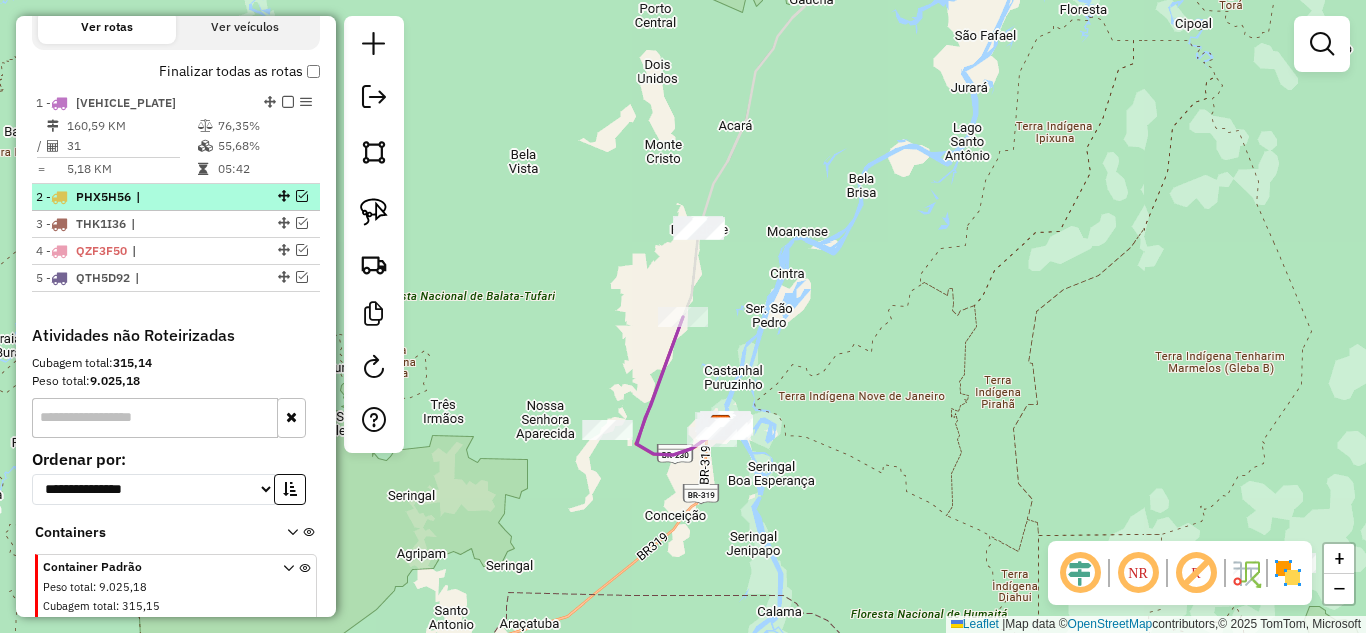 scroll, scrollTop: 669, scrollLeft: 0, axis: vertical 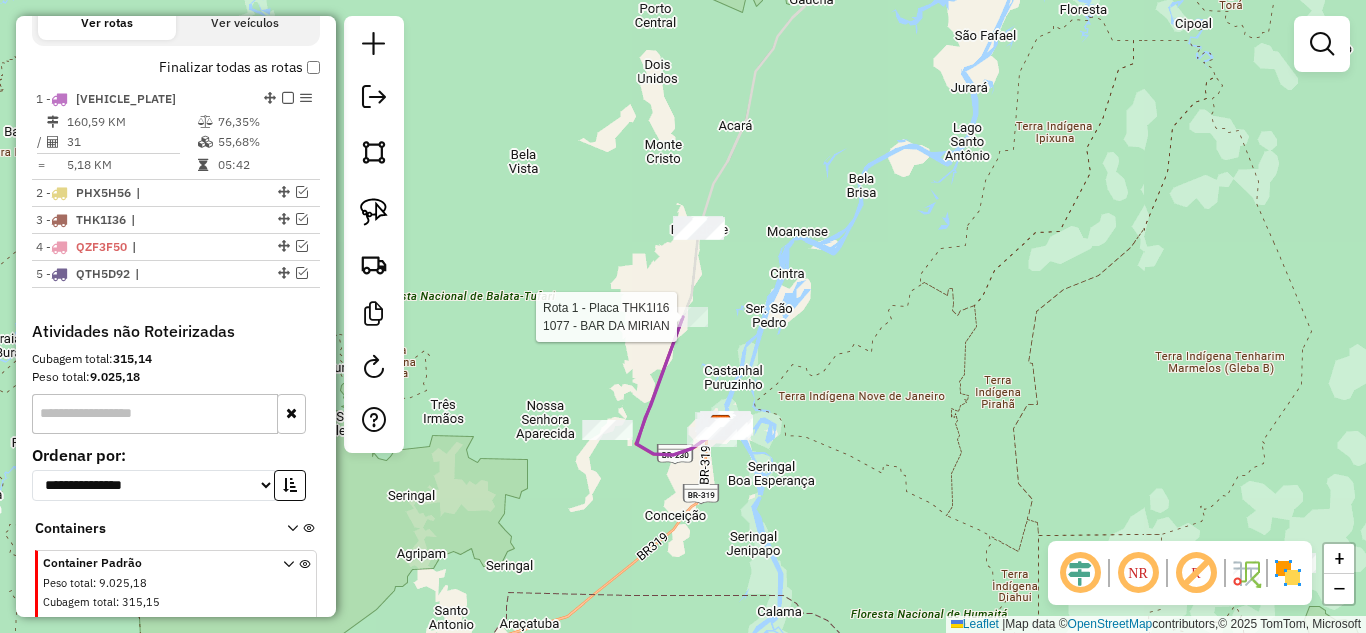 select on "**********" 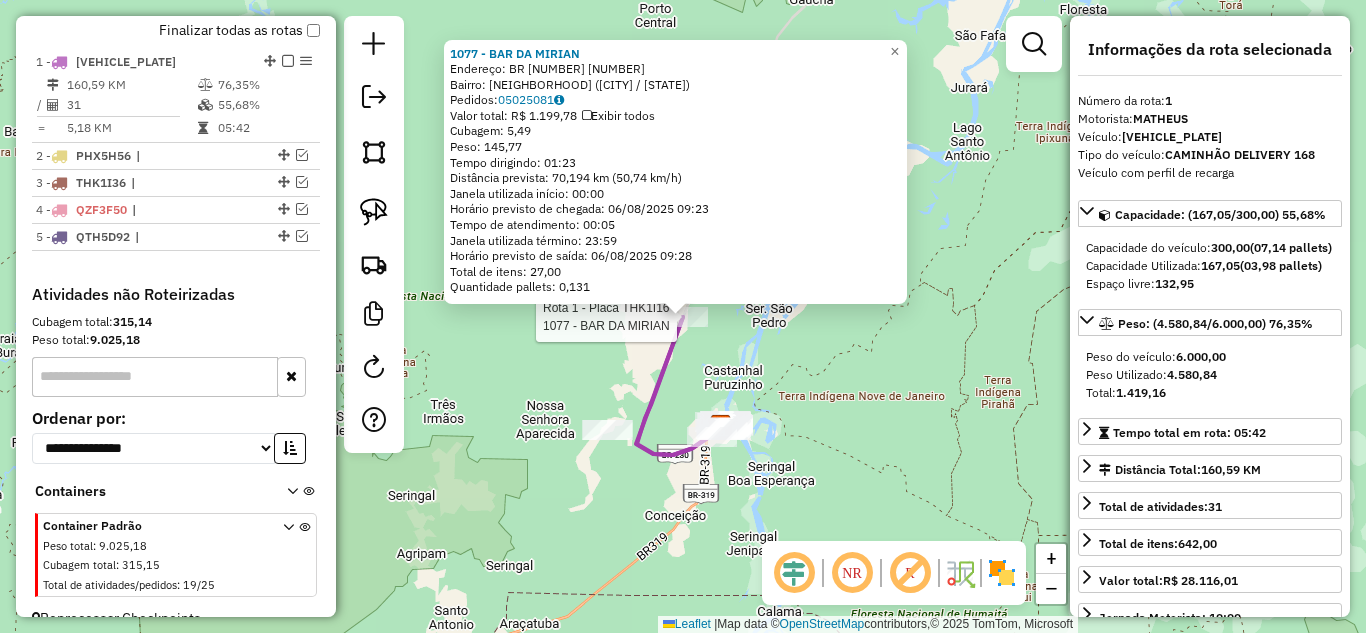 scroll, scrollTop: 769, scrollLeft: 0, axis: vertical 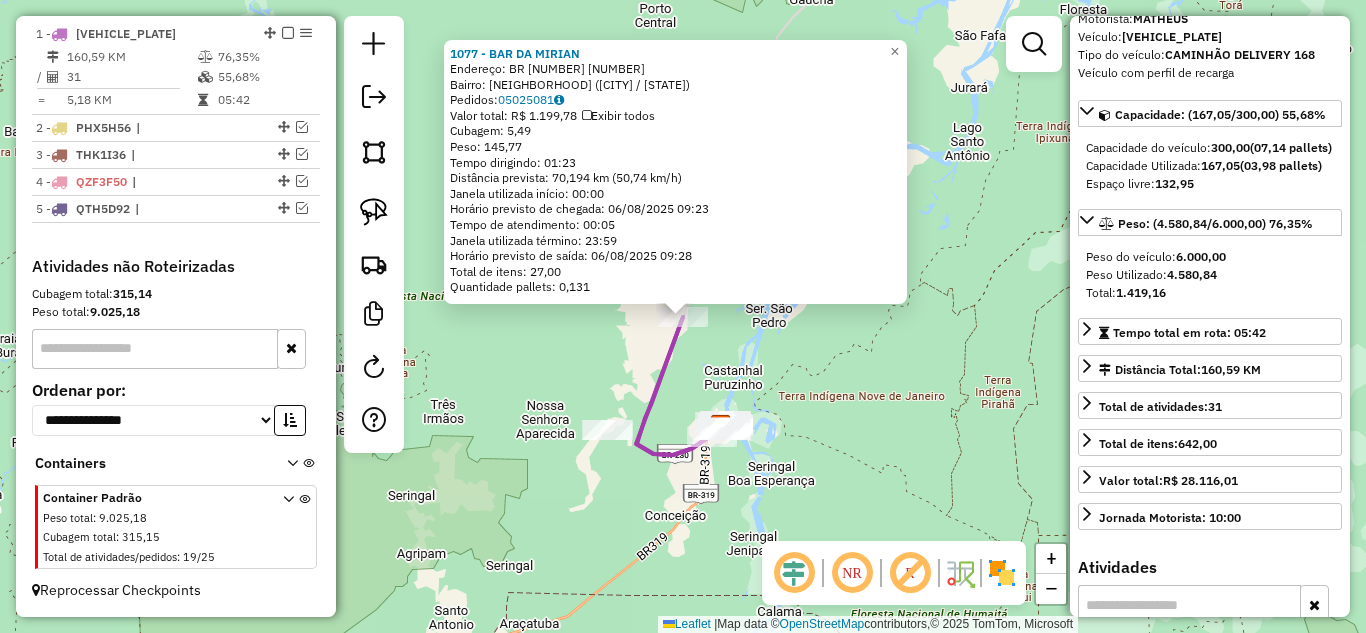 click on "[NUMBER] - [BUSINESS_NAME]  Endereço:  [STREET_NAME] [NUMBER]   Bairro: [NEIGHBORHOOD] ([CITY] / AM)   Pedidos:  [ORDER_ID]   Valor total: R$ 1.199,78   Exibir todos   Cubagem: 5,49  Peso: 145,77  Tempo dirigindo: 01:23   Distância prevista: 70,194 km (50,74 km/h)   Janela utilizada início: 00:00   Horário previsto de chegada: [DATE] [TIME]   Tempo de atendimento: 00:05   Janela utilizada término: 23:59   Horário previsto de saída: [DATE] [TIME]   Total de itens: 27,00   Quantidade pallets: 0,131  × Janela de atendimento Grade de atendimento Capacidade Transportadoras Veículos Cliente Pedidos  Rotas Selecione os dias de semana para filtrar as janelas de atendimento  Seg   Ter   Qua   Qui   Sex   Sáb   Dom  Informe o período da janela de atendimento: De: Até:  Filtrar exatamente a janela do cliente  Considerar janela de atendimento padrão  Selecione os dias de semana para filtrar as grades de atendimento  Seg   Ter   Qua   Qui   Sex   Sáb   Dom   Considerar clientes sem dia de atendimento cadastrado  Peso mínimo:  +" 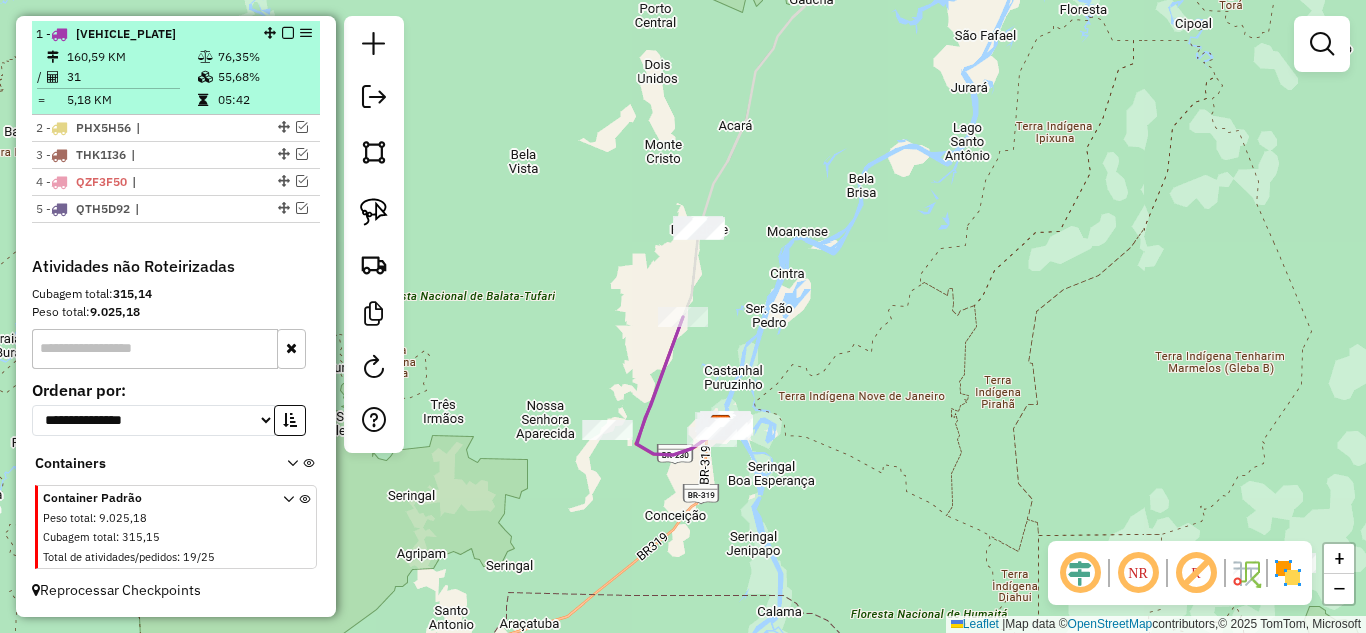 click at bounding box center (288, 33) 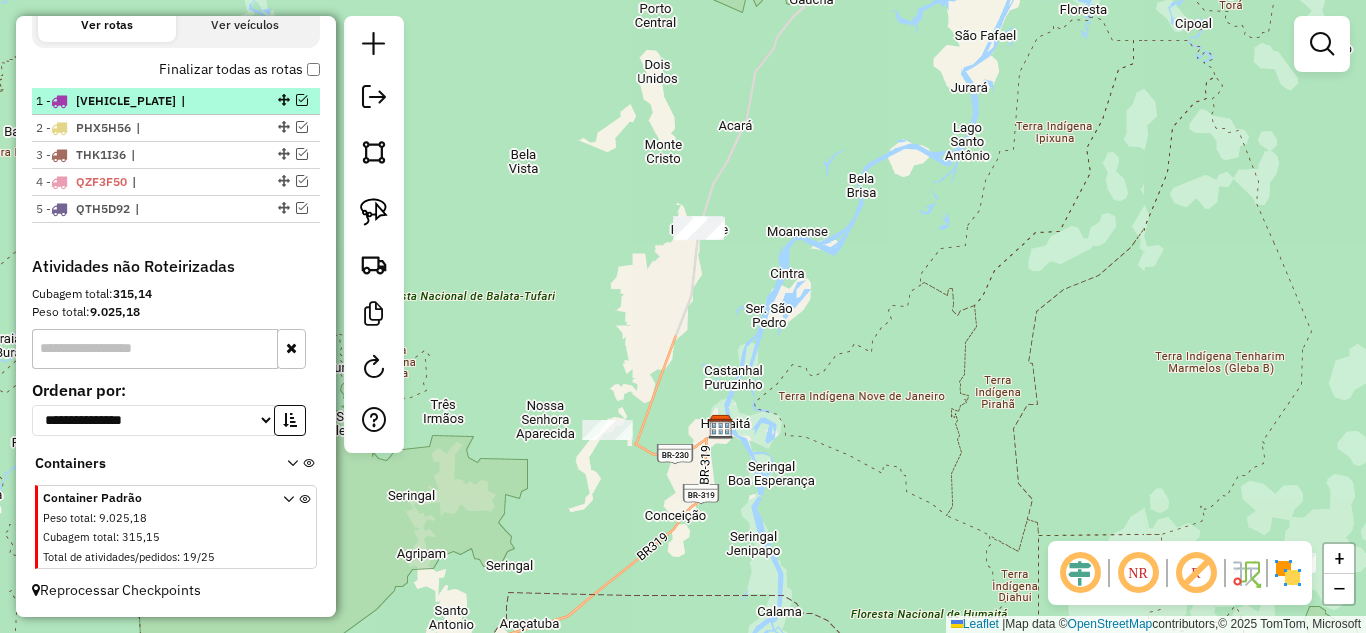 scroll, scrollTop: 702, scrollLeft: 0, axis: vertical 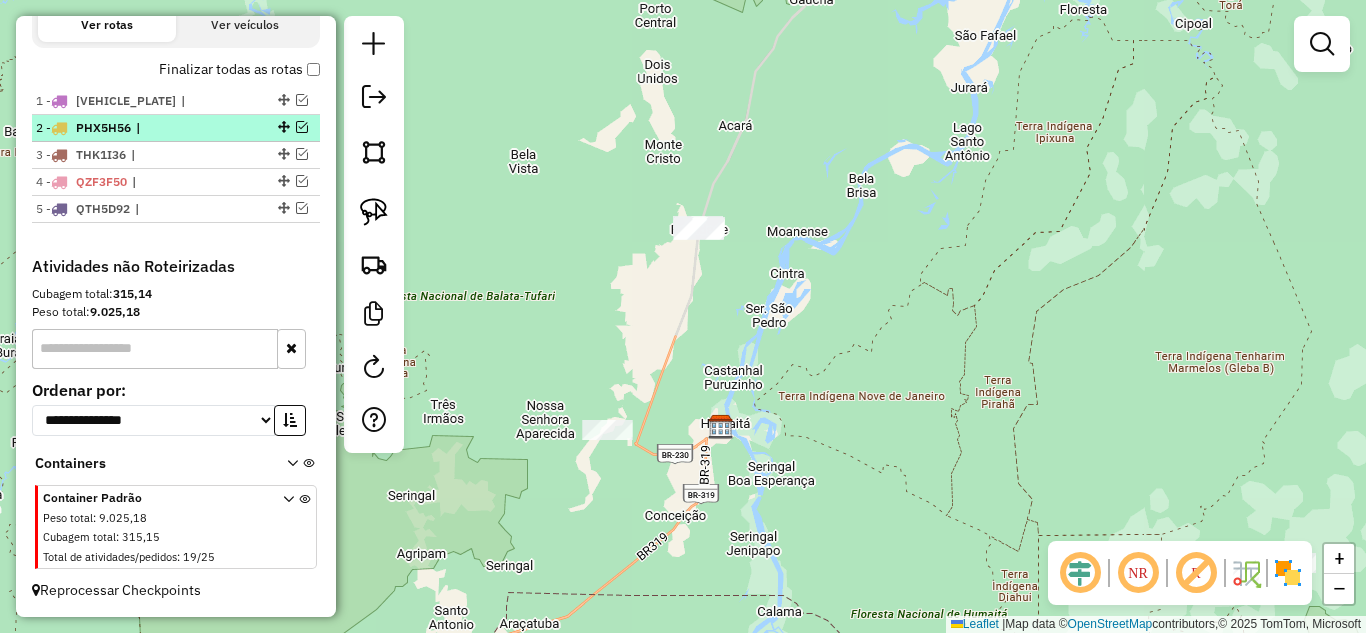click at bounding box center [302, 127] 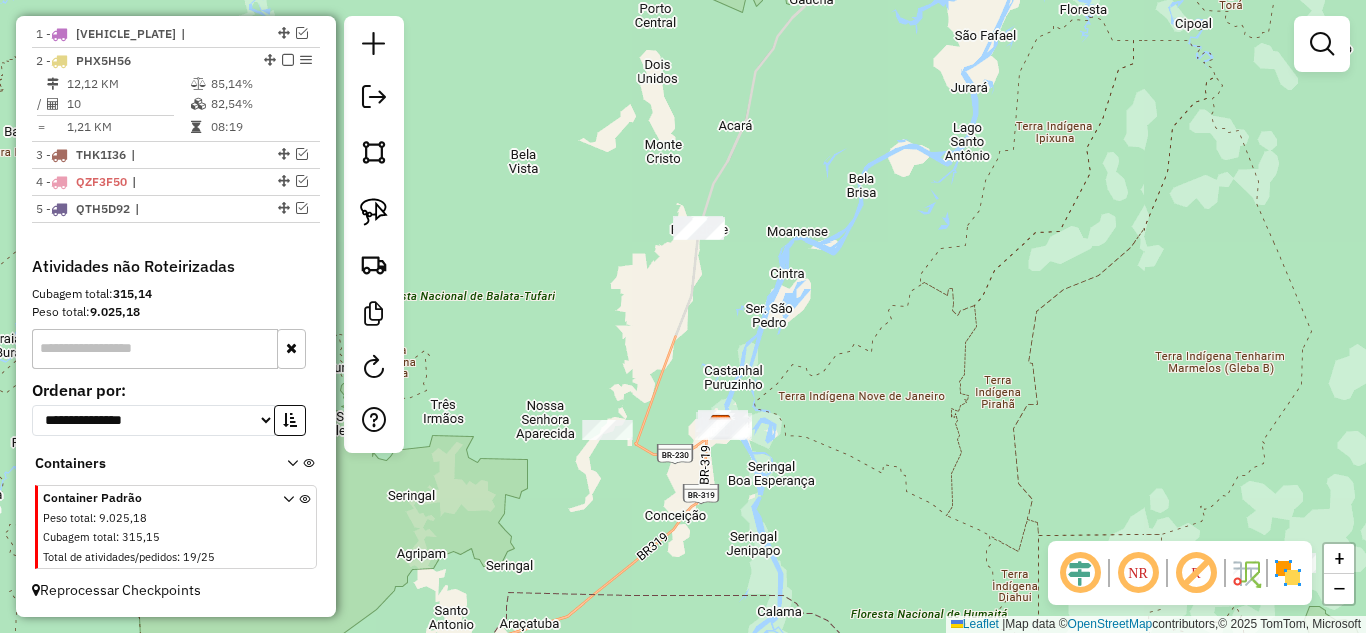 select on "**********" 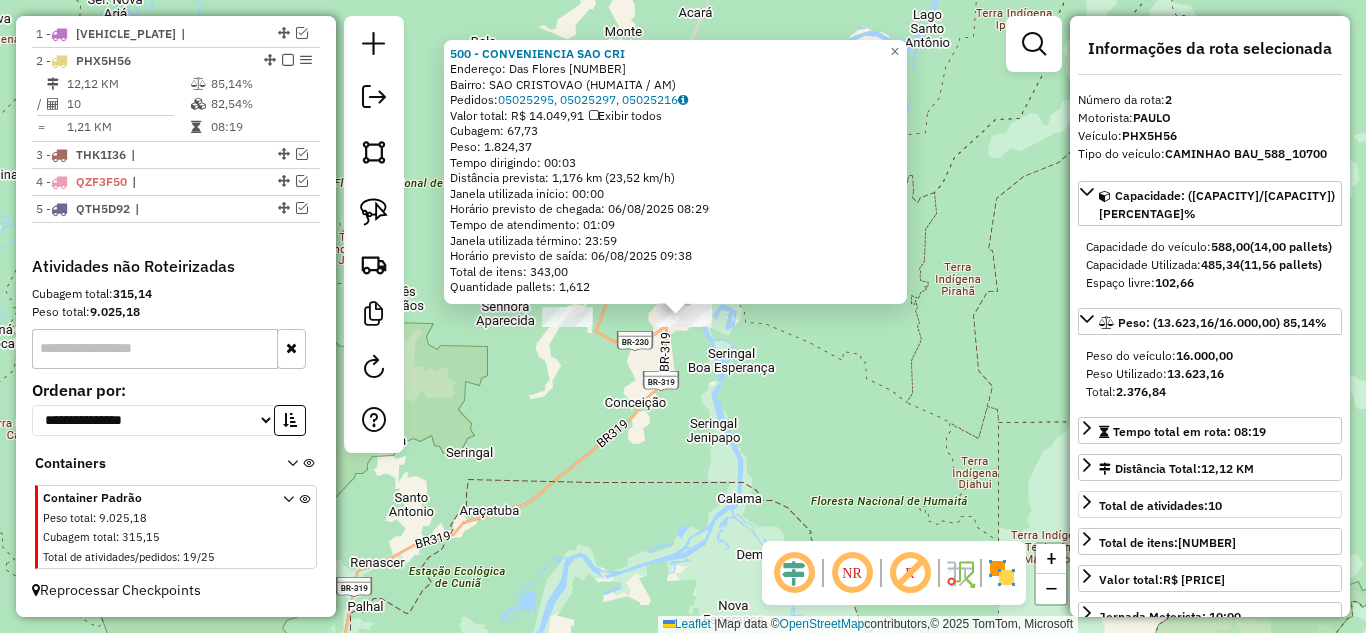 scroll, scrollTop: 0, scrollLeft: 0, axis: both 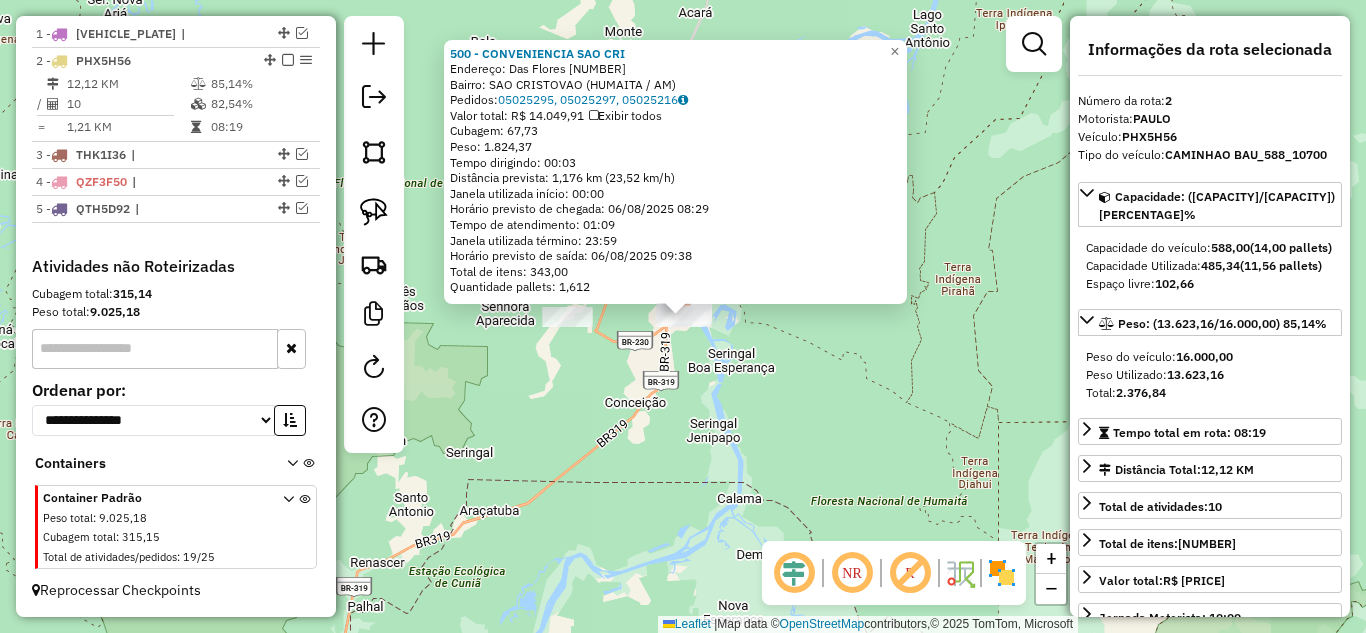 click on "[BUSINESS_NAME]  Endereço:  [STREET_NAME] [NUMBER]   Bairro: [NEIGHBORHOOD] ([NEIGHBORHOOD] / [STATE_ABBR])   Pedidos:  [ORDER_ID], [ORDER_ID], [ORDER_ID]   Valor total: [CURRENCY][PRICE]   Exibir todos   Cubagem: [CUBAGE]  Peso: [WEIGHT]  Tempo dirigindo: [TIME]   Distância prevista: [DISTANCE] km ([SPEED] km/h)   Janela utilizada início: [TIME]   Horário previsto de chegada: [DATE] [TIME]   Tempo de atendimento: [TIME]   Janela utilizada término: [TIME]   Horário previsto de saída: [DATE] [TIME]   Total de itens: [ITEMS]   Quantidade pallets: [PALLETS]  × Janela de atendimento Grade de atendimento Capacidade Transportadoras Veículos Cliente Pedidos  Rotas Selecione os dias de semana para filtrar as janelas de atendimento  Seg   Ter   Qua   Qui   Sex   Sáb   Dom  Informe o período da janela de atendimento: De: Até:  Filtrar exatamente a janela do cliente  Considerar janela de atendimento padrão  Selecione os dias de semana para filtrar as grades de atendimento  Seg   Ter   Qua   Qui   Sex   Sáb   Dom   Peso mínimo:   De:   Até:" 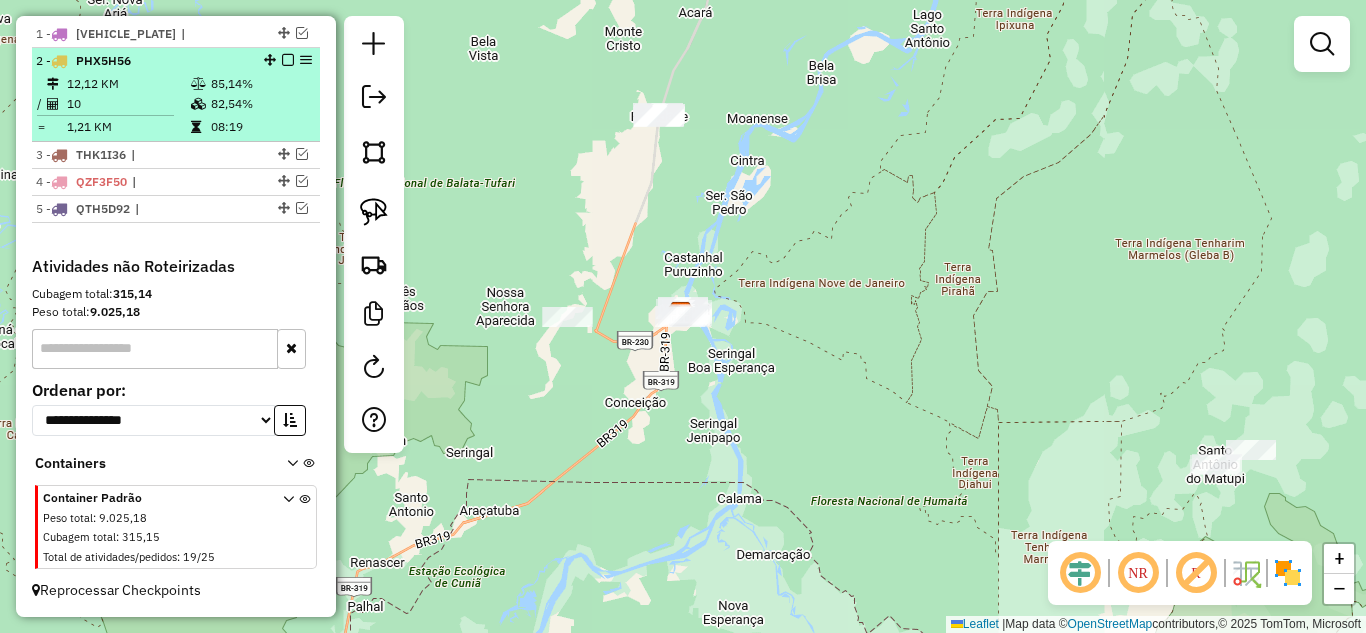 click at bounding box center [288, 60] 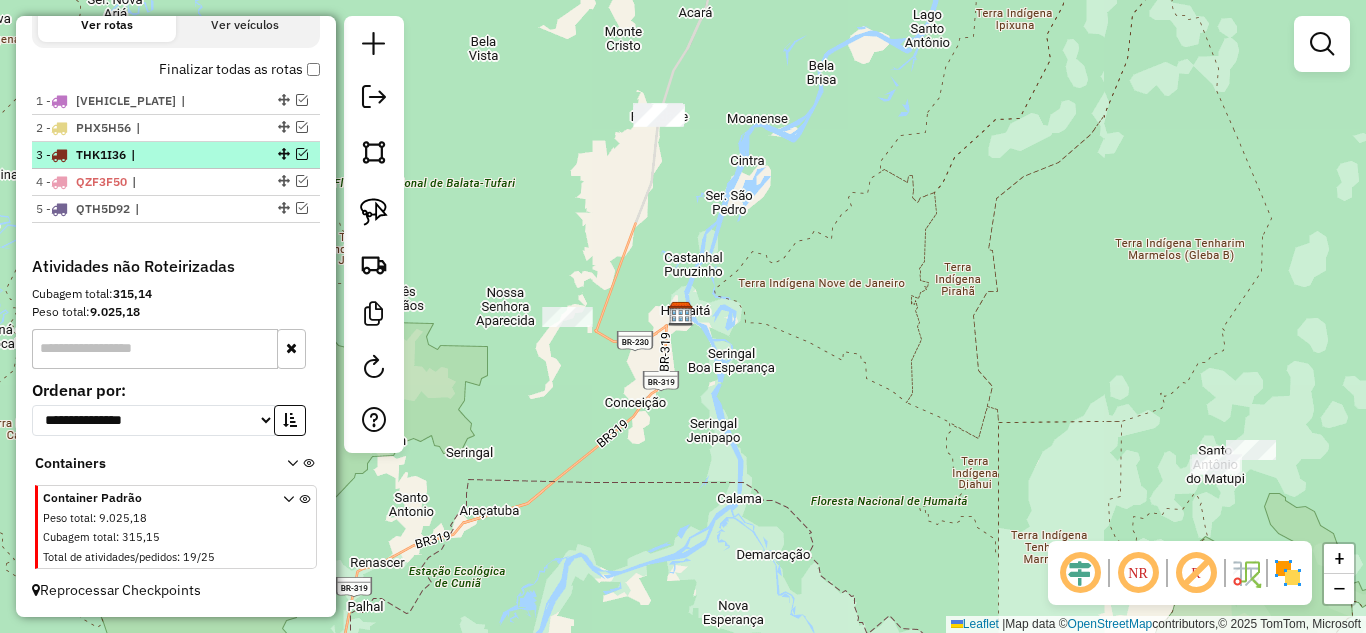 click at bounding box center [282, 154] 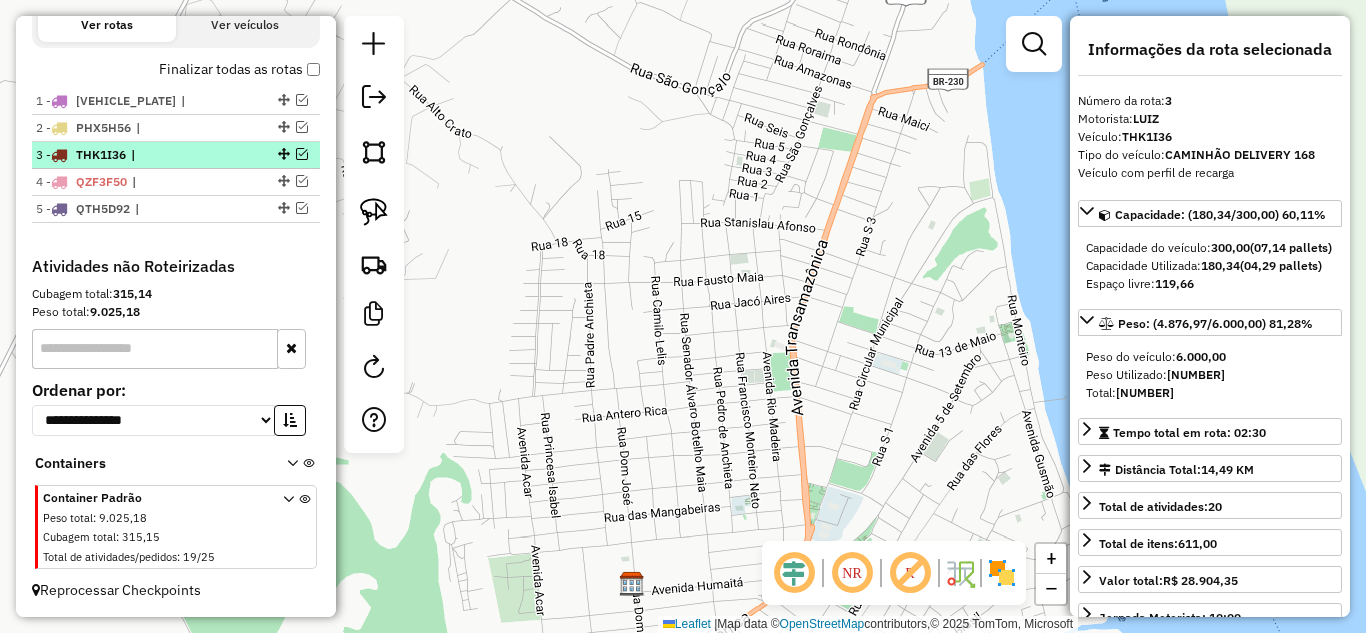 click at bounding box center (302, 154) 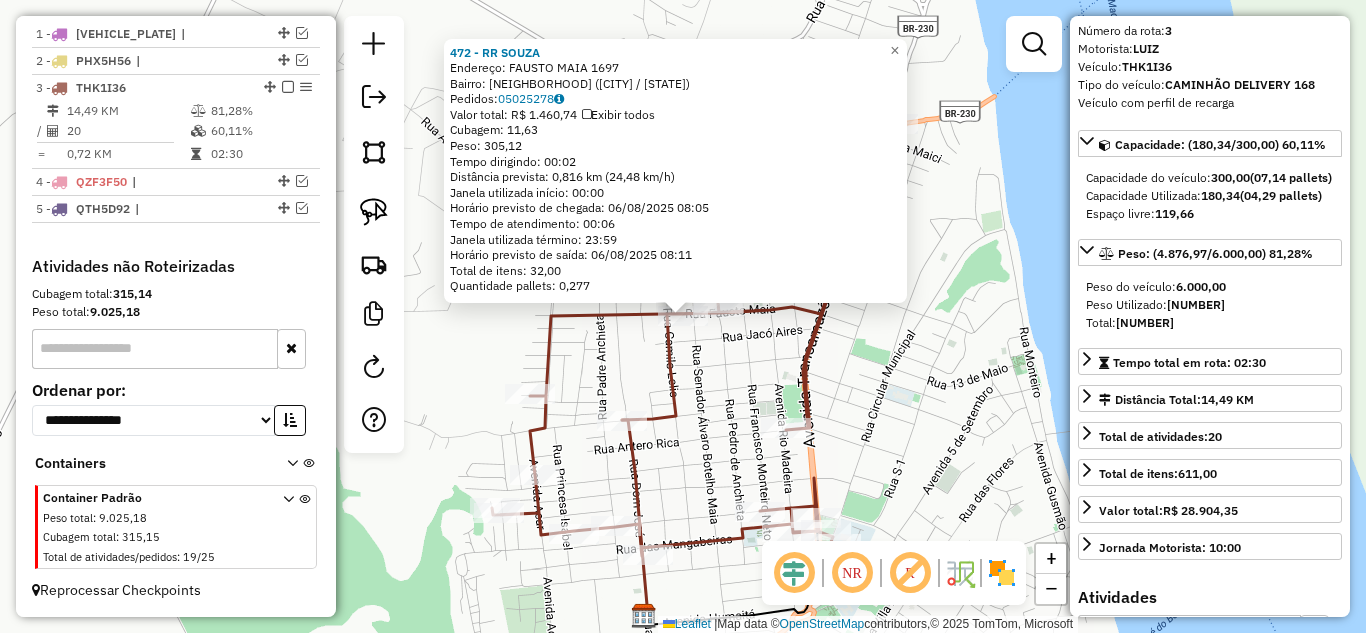 scroll, scrollTop: 100, scrollLeft: 0, axis: vertical 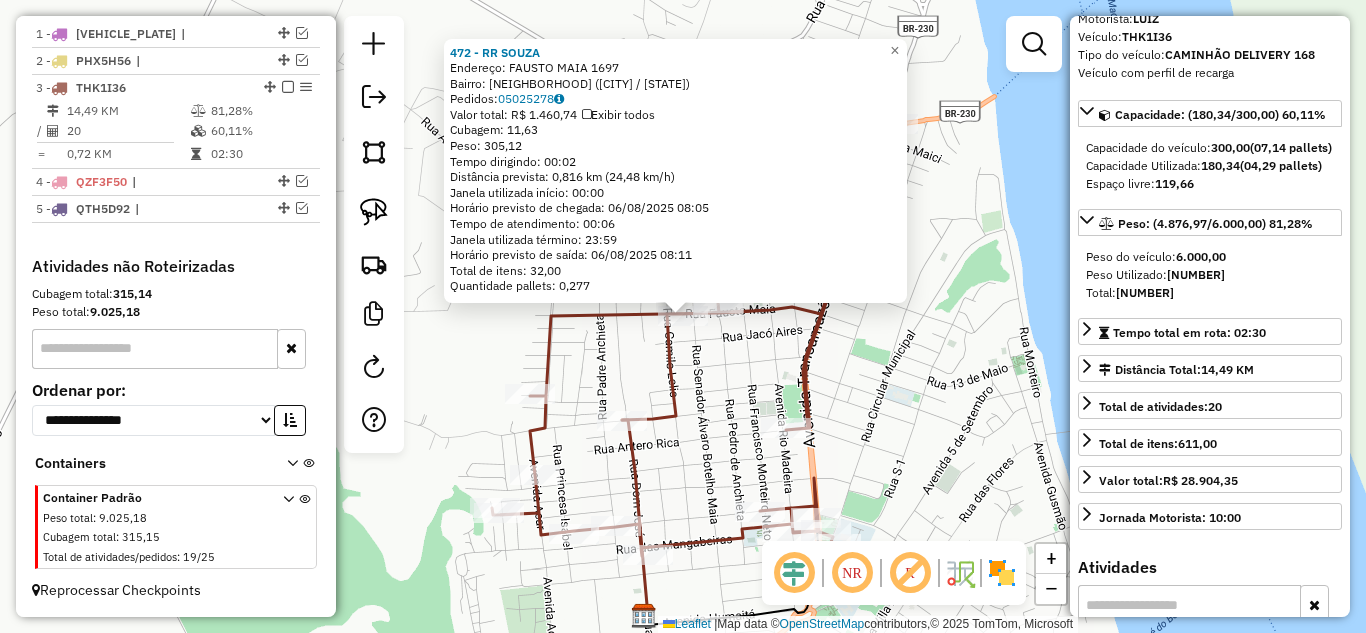 click on "[NUMBER] - [NAME]  Endereço:  [STREET] [NUMBER]   Bairro: [NAME] ([NAME] / [STATE])   Pedidos:  [ORDER_ID]   Valor total: R$ [PRICE]   Exibir todos   Cubagem: [NUMBER]  Peso: [NUMBER]  Tempo dirigindo: [TIME]   Distância prevista: [DISTANCE] ([SPEED])   Janela utilizada início: [TIME]   Horário previsto de chegada: [DATE] [TIME]   Tempo de atendimento: [TIME]   Janela utilizada término: [TIME]   Horário previsto de saída: [DATE] [TIME]   Total de itens: [NUMBER]   Quantidade pallets: [NUMBER]  × Janela de atendimento Grade de atendimento Capacidade Transportadoras Veículos Cliente Pedidos  Rotas Selecione os dias de semana para filtrar as janelas de atendimento  Seg   Ter   Qua   Qui   Sex   Sáb   Dom  Informe o período da janela de atendimento: De: [TIME] Até: [TIME]  Filtrar exatamente a janela do cliente  Considerar janela de atendimento padrão  Selecione os dias de semana para filtrar as grades de atendimento  Seg   Ter   Qua   Qui   Sex   Sáb   Dom   Considerar clientes sem dia de atendimento cadastrado  De: [TIME]  De: [TIME]" 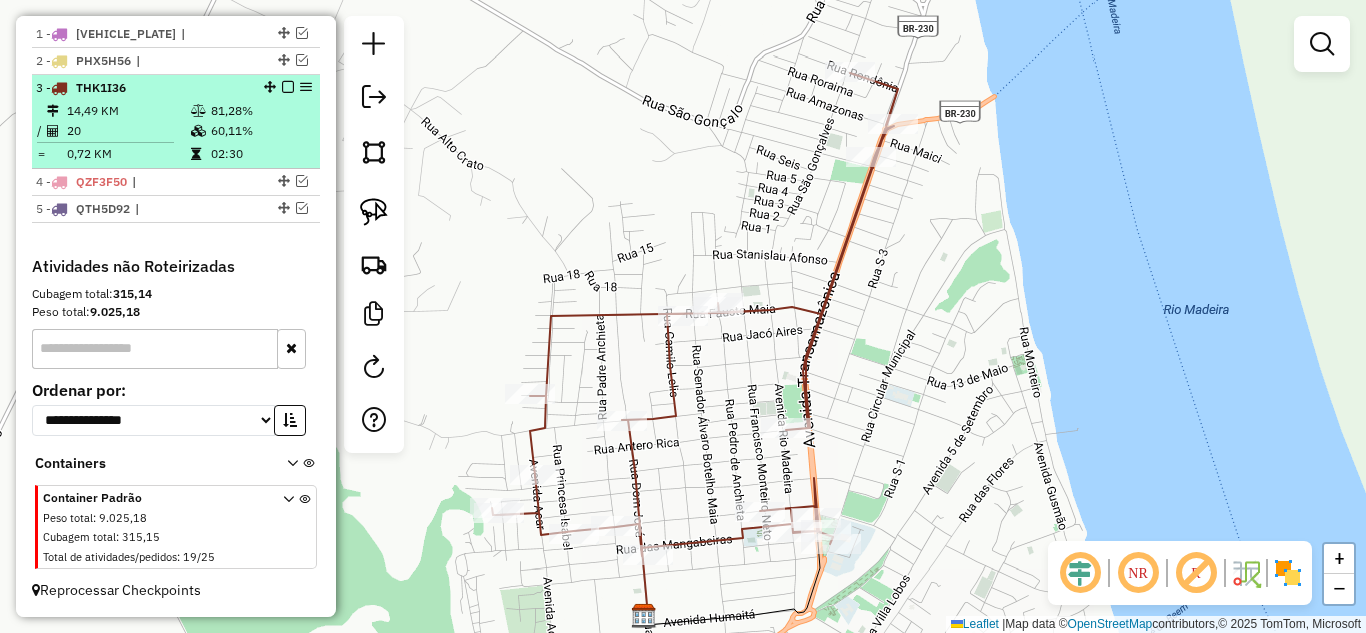 click at bounding box center (288, 87) 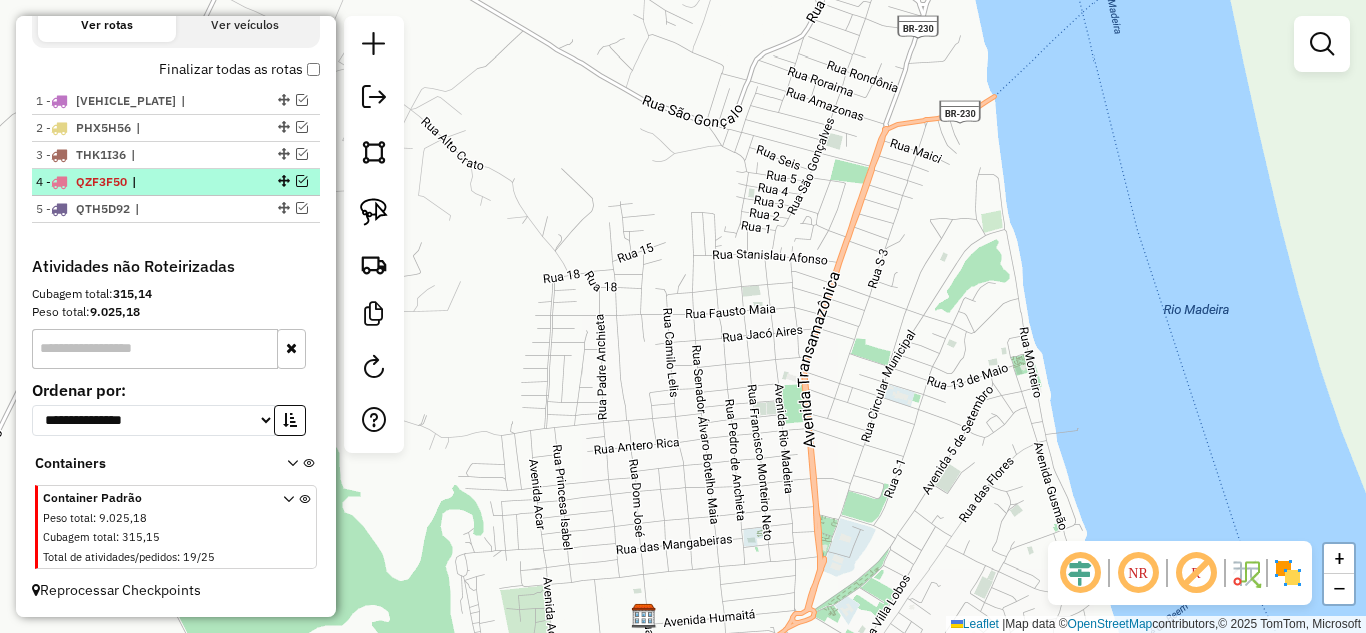 click at bounding box center (302, 181) 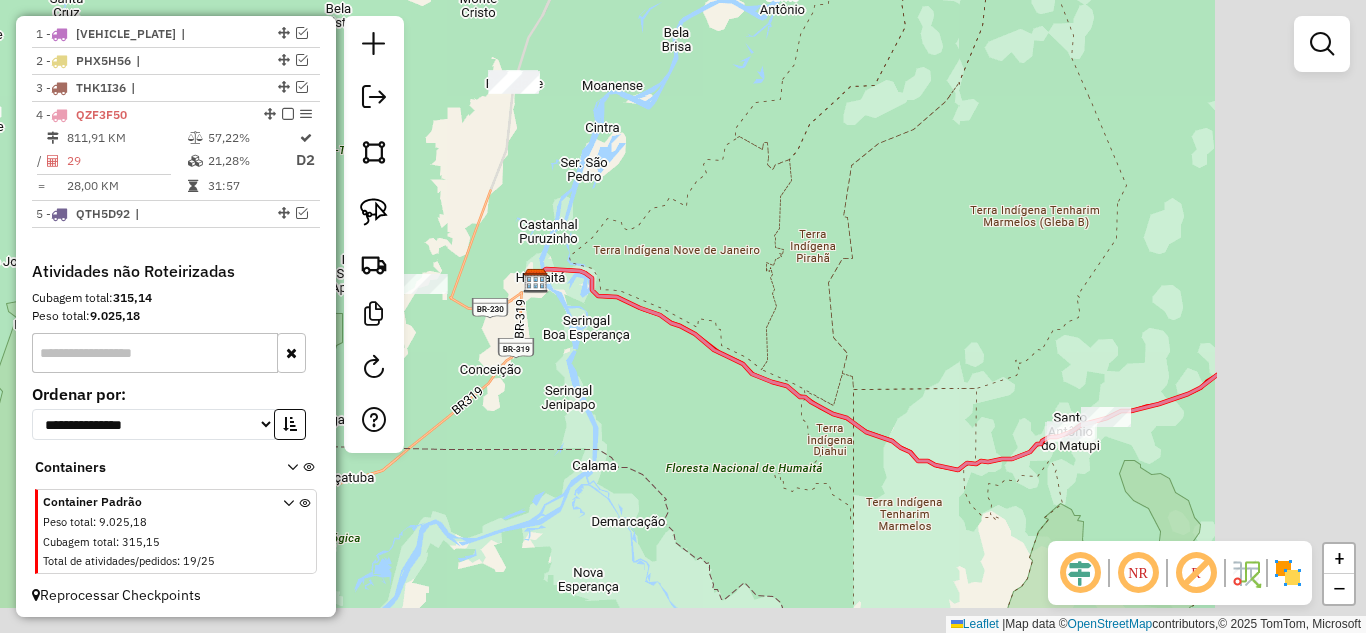 drag, startPoint x: 884, startPoint y: 453, endPoint x: 607, endPoint y: 372, distance: 288.60007 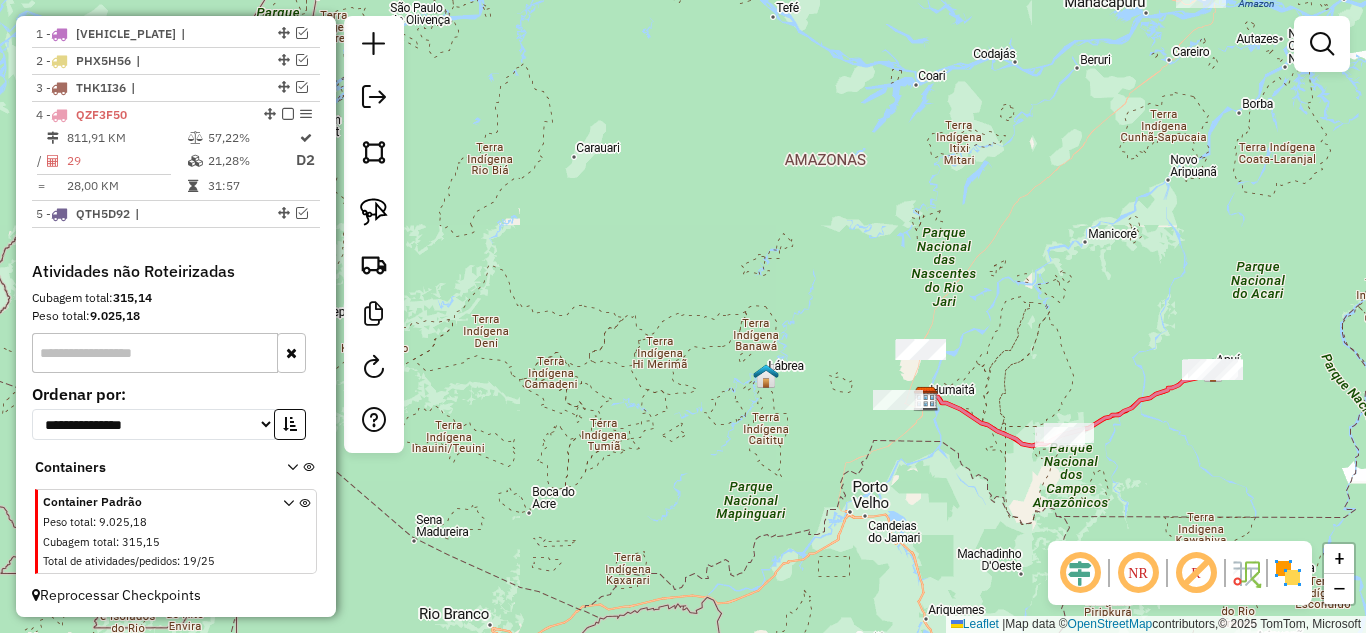 drag, startPoint x: 1171, startPoint y: 463, endPoint x: 827, endPoint y: 460, distance: 344.0131 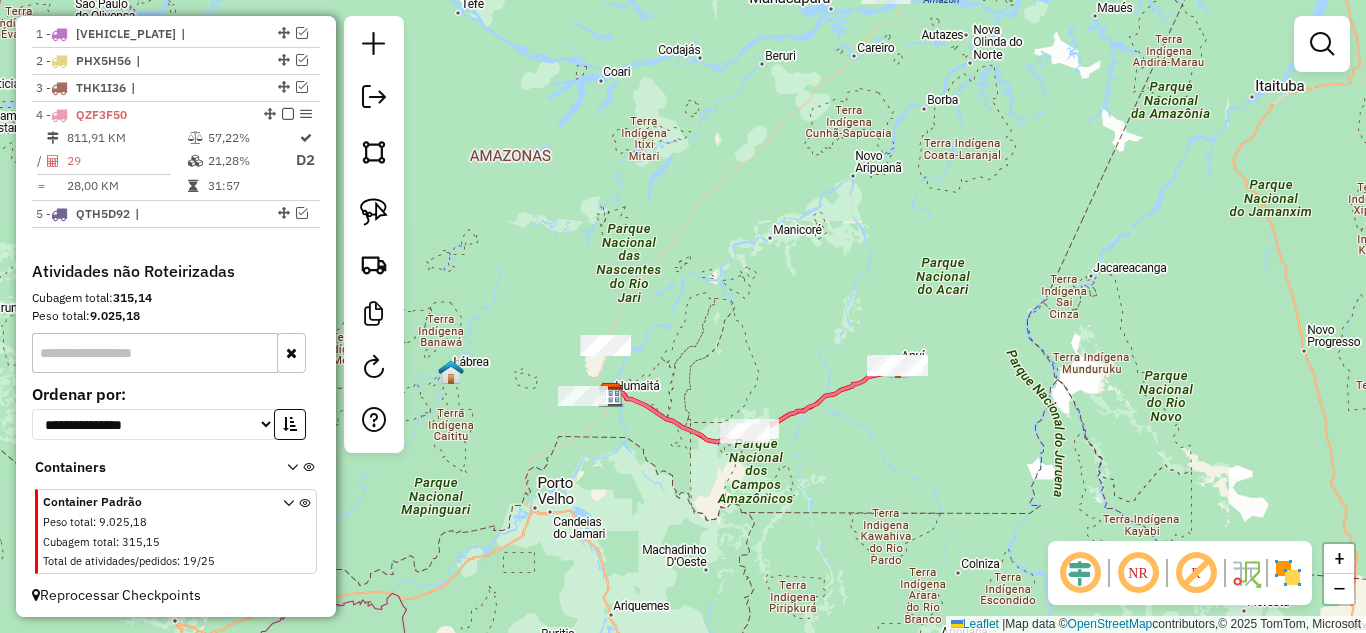 select on "**********" 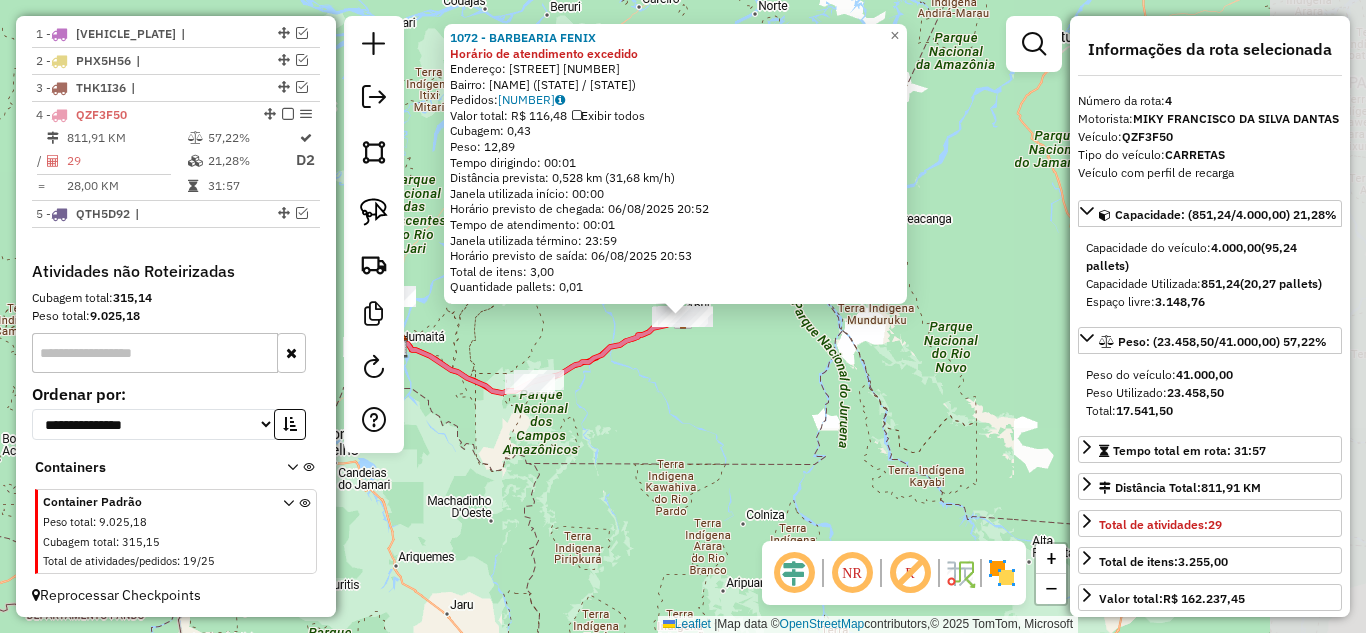 scroll, scrollTop: 774, scrollLeft: 0, axis: vertical 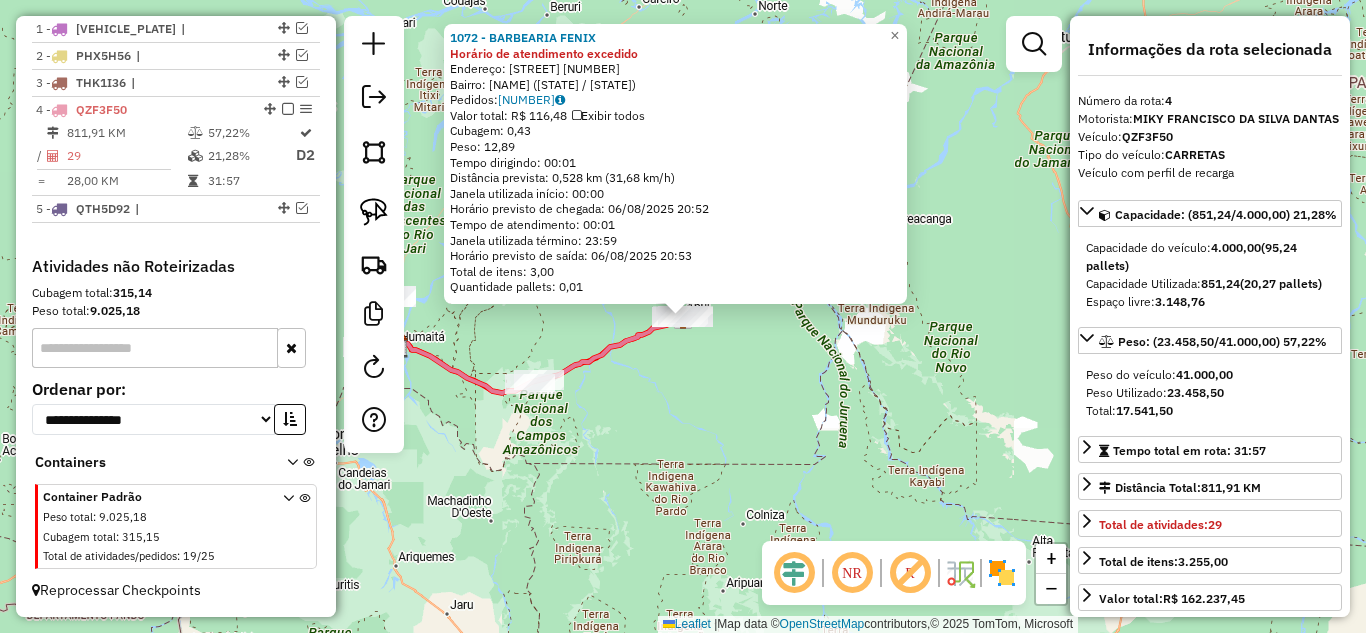 click on "1072 - BARBEARIA FENIX Horário de atendimento excedido  Endereço:  Rodovia Transamazonica [NUMBER]   Bairro: CENTRO ([CITY] / AM)   Pedidos:  [ORDER_ID]   Valor total: R$ 116,48   Exibir todos   Cubagem: 0,43  Peso: 12,89  Tempo dirigindo: 00:01   Distância prevista: 0,528 km (31,68 km/h)   Janela utilizada início: 00:00   Horário previsto de chegada: 06/08/2025 20:52   Tempo de atendimento: 00:01   Janela utilizada término: 23:59   Horário previsto de saída: 06/08/2025 20:53   Total de itens: 3,00   Quantidade pallets: 0,01  × Janela de atendimento Grade de atendimento Capacidade Transportadoras Veículos Cliente Pedidos  Rotas Selecione os dias de semana para filtrar as janelas de atendimento  Seg   Ter   Qua   Qui   Sex   Sáb   Dom  Informe o período da janela de atendimento: De: Até:  Filtrar exatamente a janela do cliente  Considerar janela de atendimento padrão  Selecione os dias de semana para filtrar as grades de atendimento  Seg   Ter   Qua   Qui   Sex   Sáb   Dom   Peso mínimo:   De:   Até:" 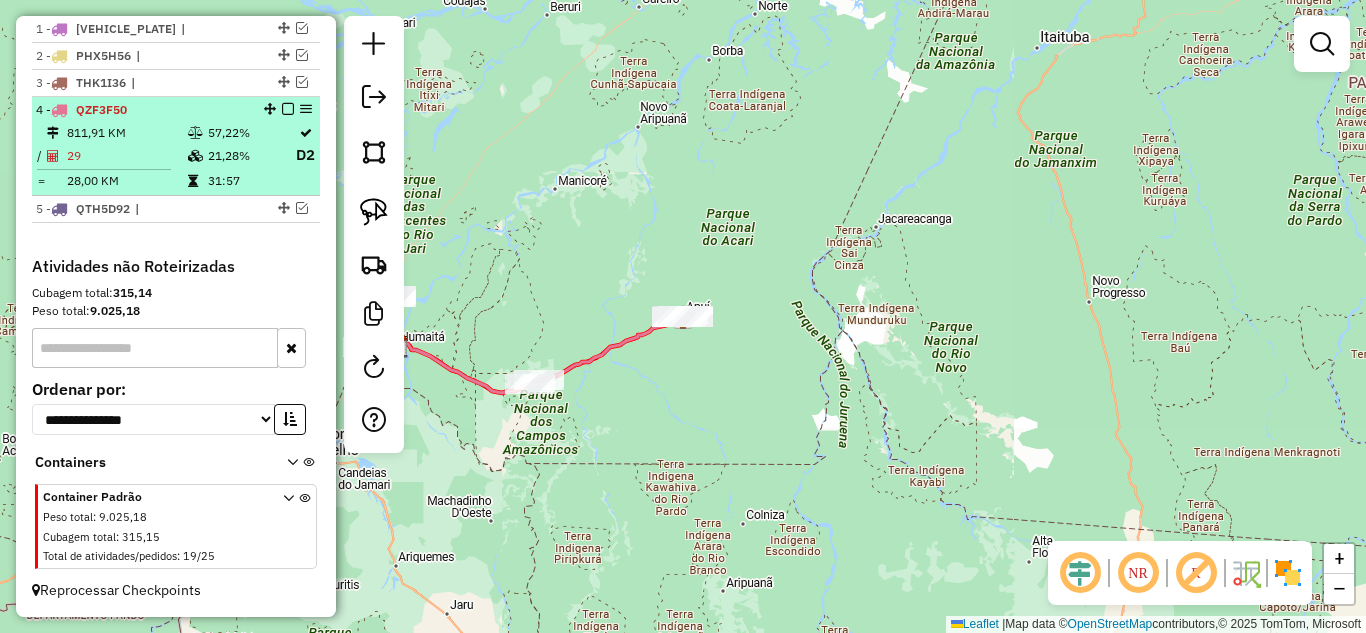 click at bounding box center (288, 109) 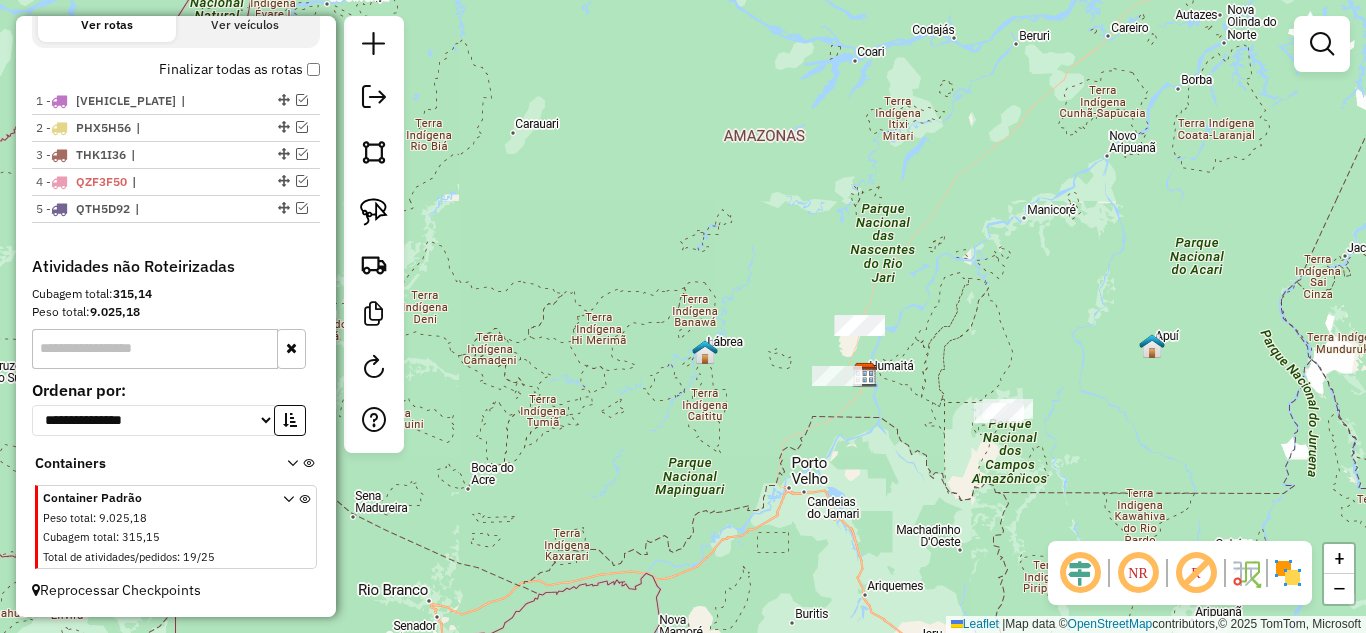 drag, startPoint x: 1017, startPoint y: 277, endPoint x: 852, endPoint y: 278, distance: 165.00304 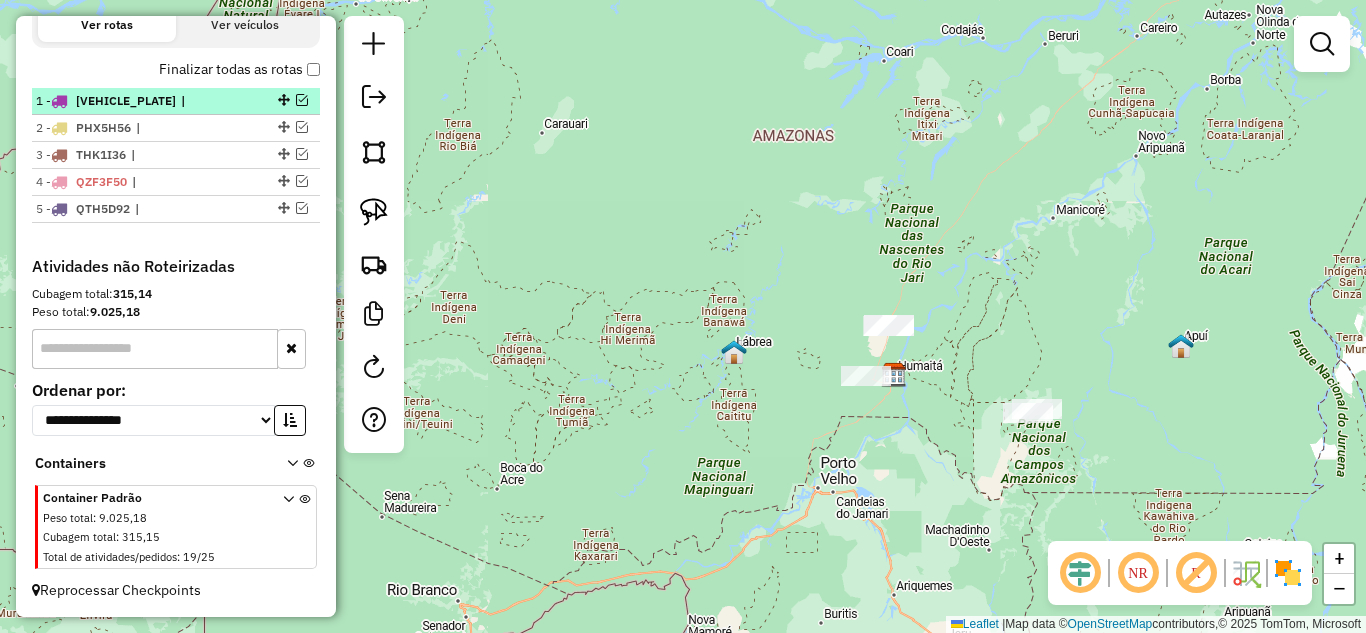click at bounding box center [302, 100] 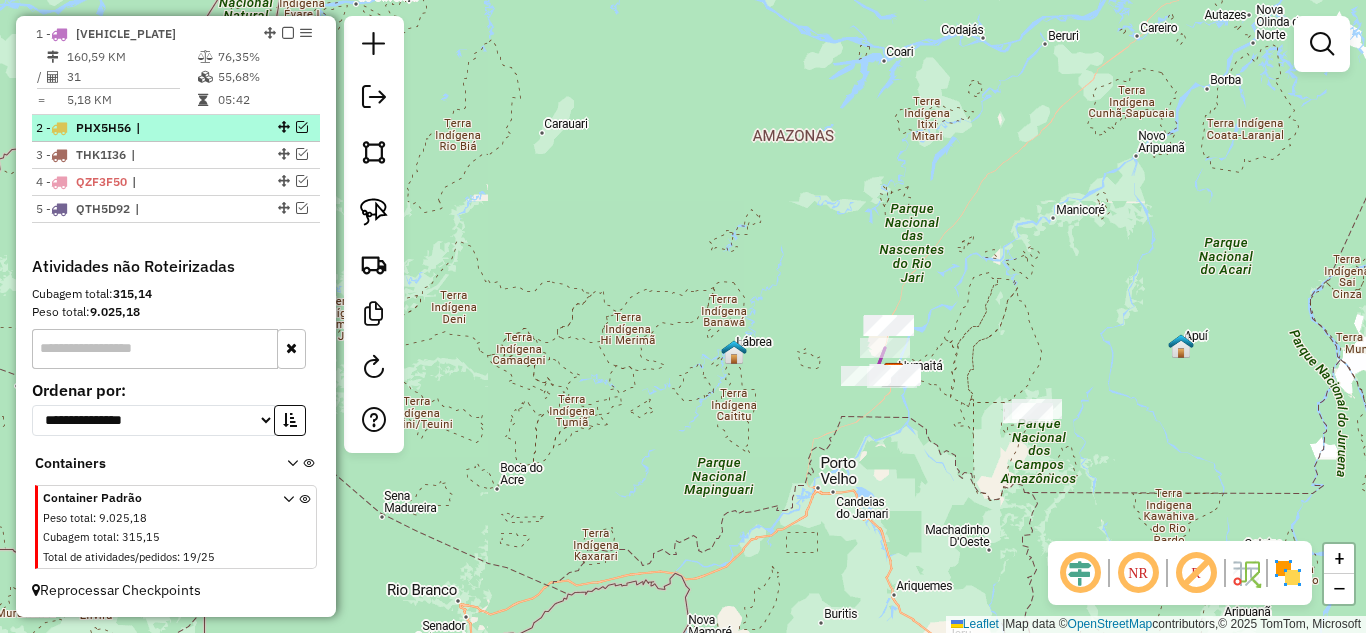 click at bounding box center [302, 127] 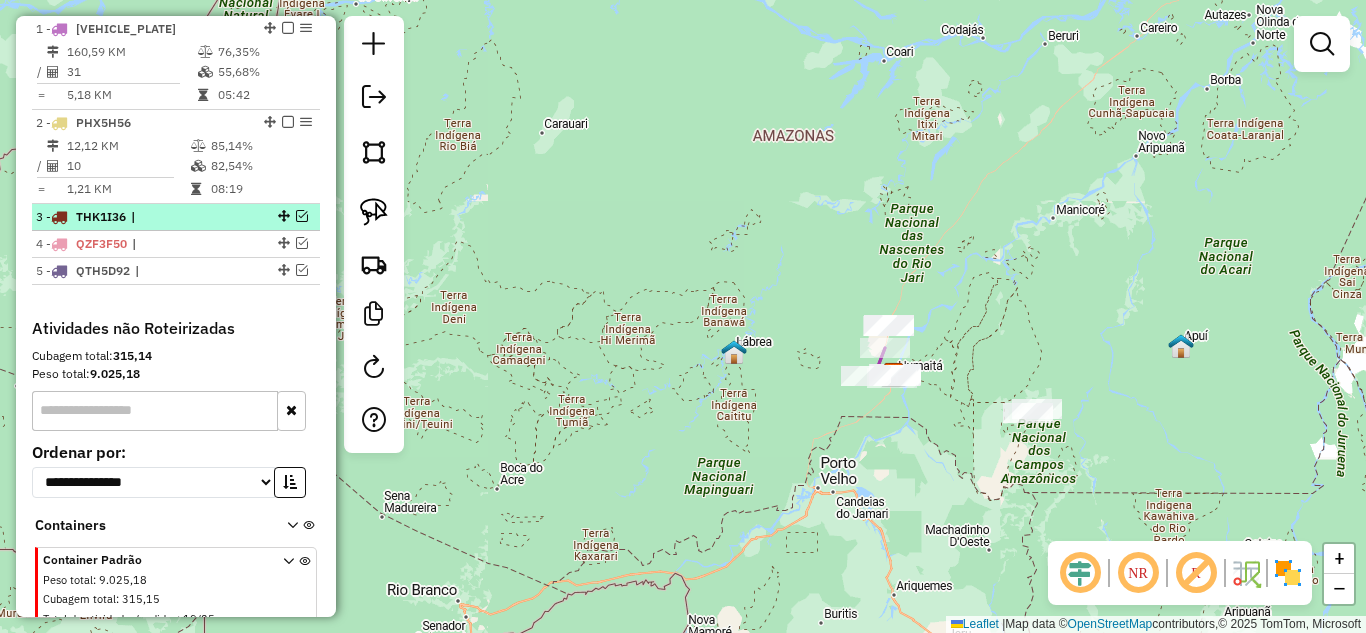 click at bounding box center [302, 216] 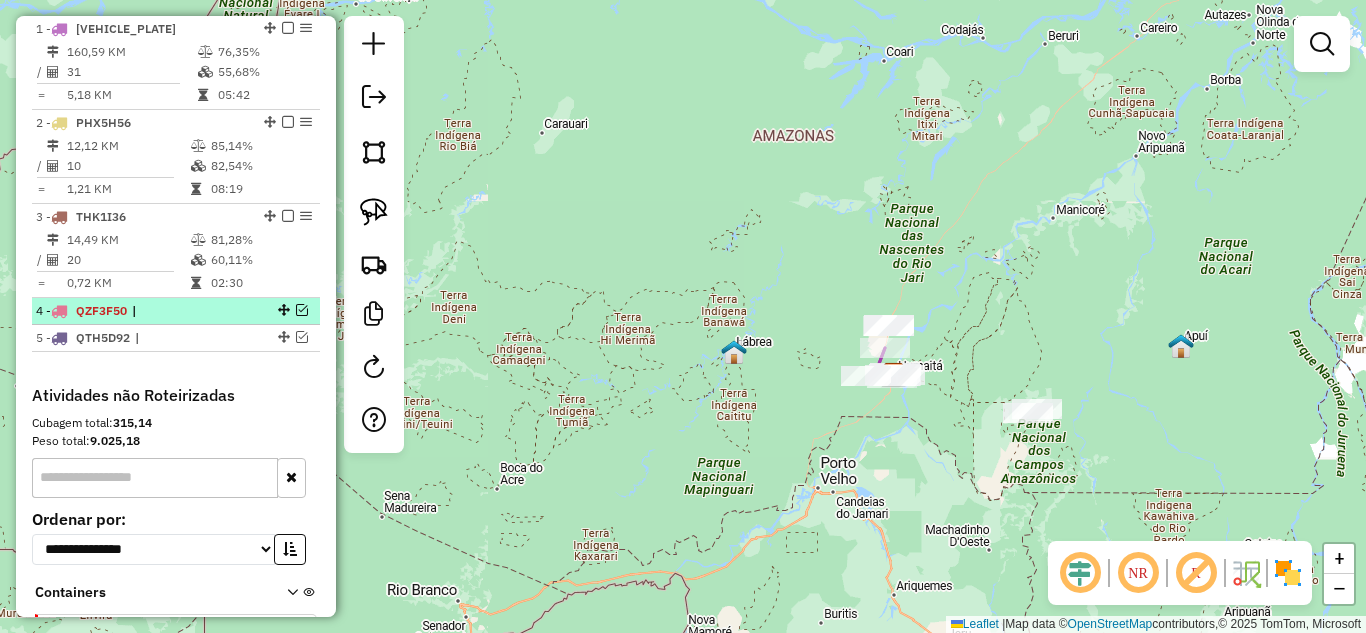 click at bounding box center [302, 310] 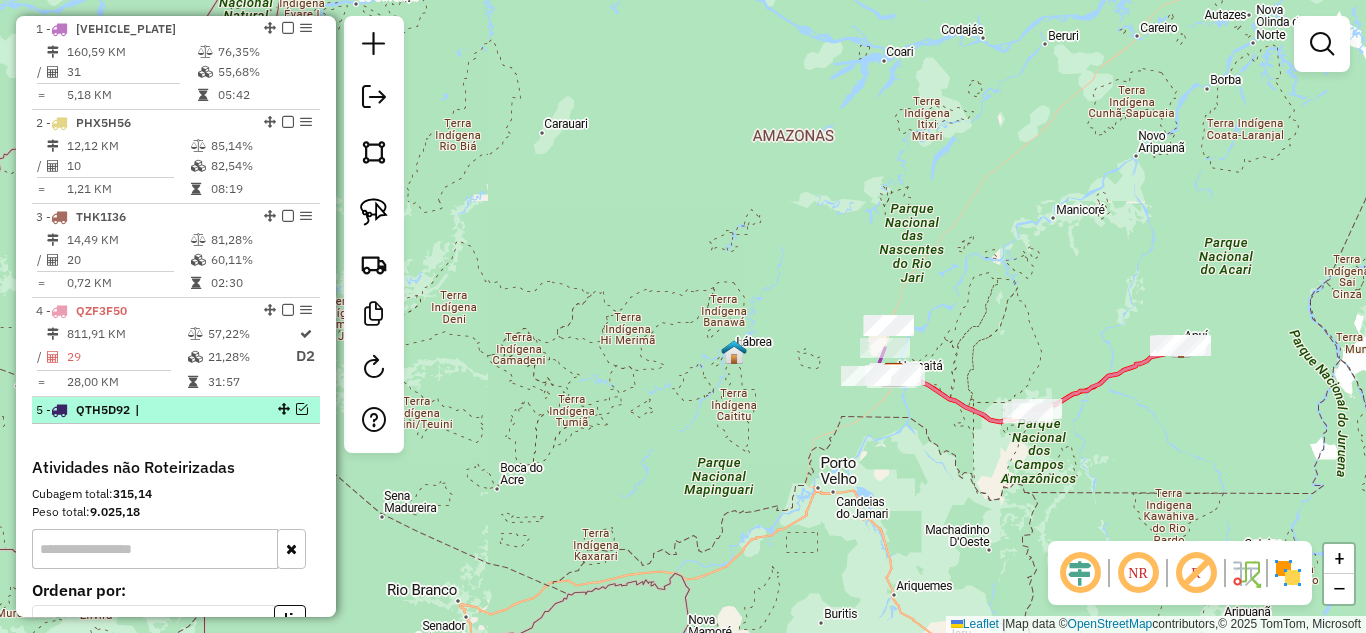 click at bounding box center (302, 409) 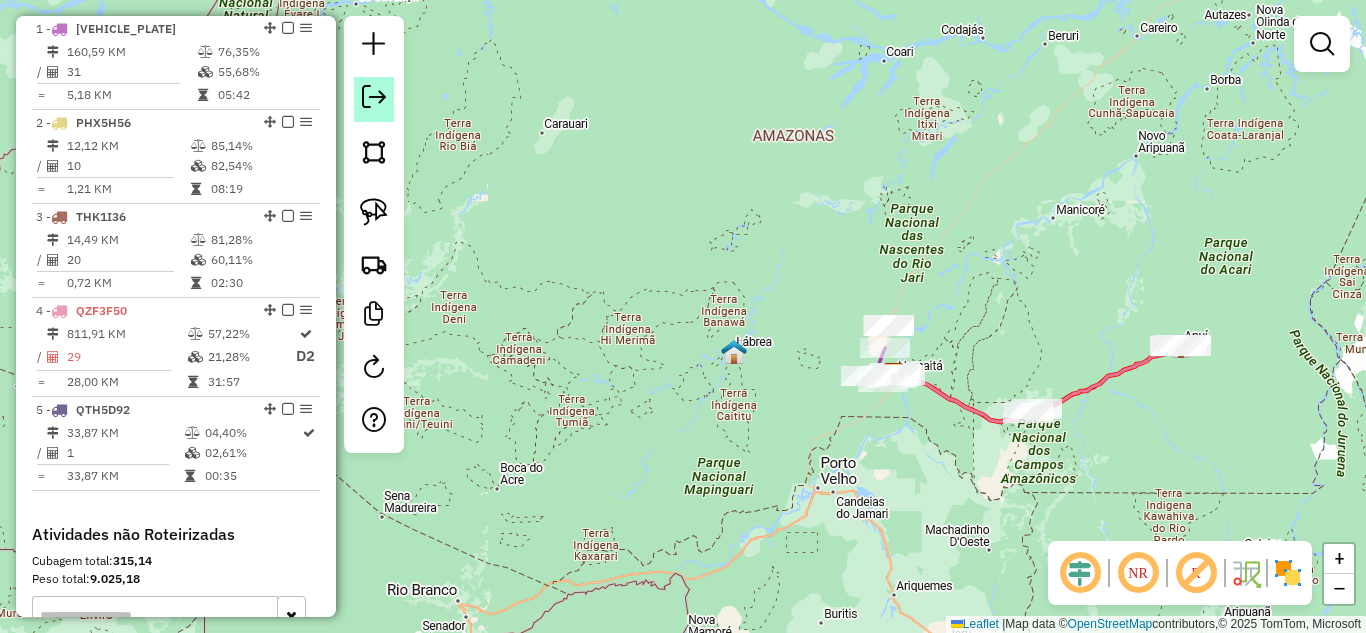 click 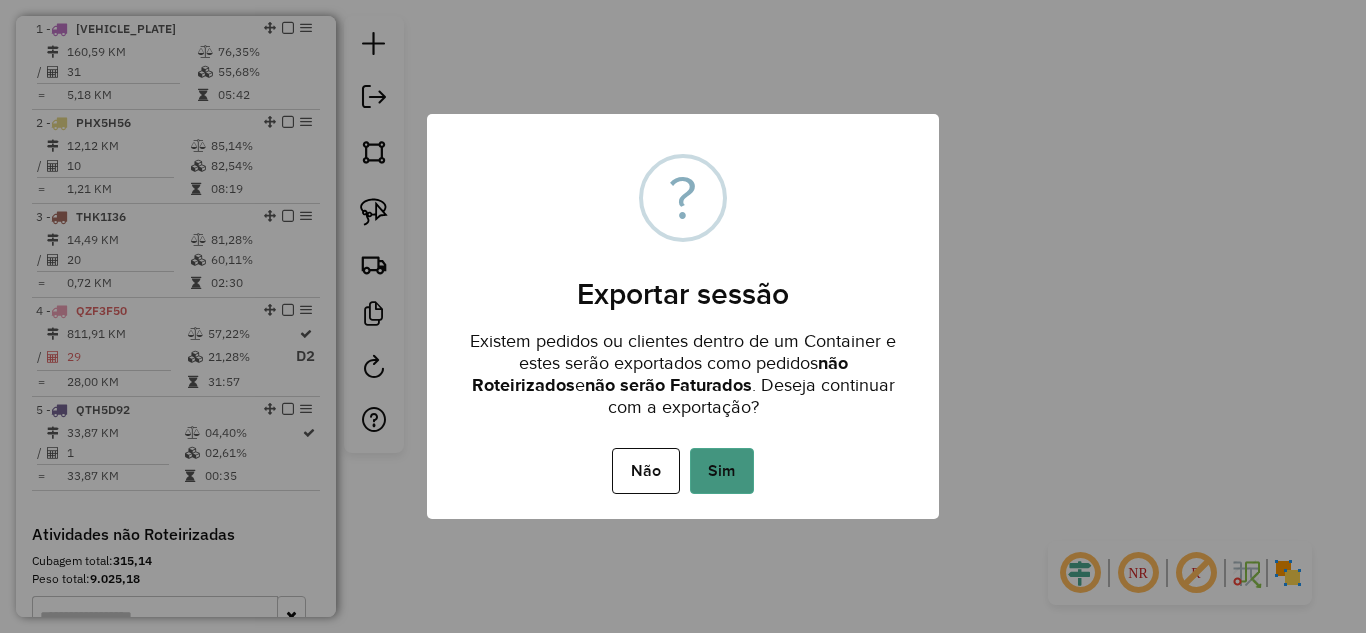 click on "Sim" at bounding box center [722, 471] 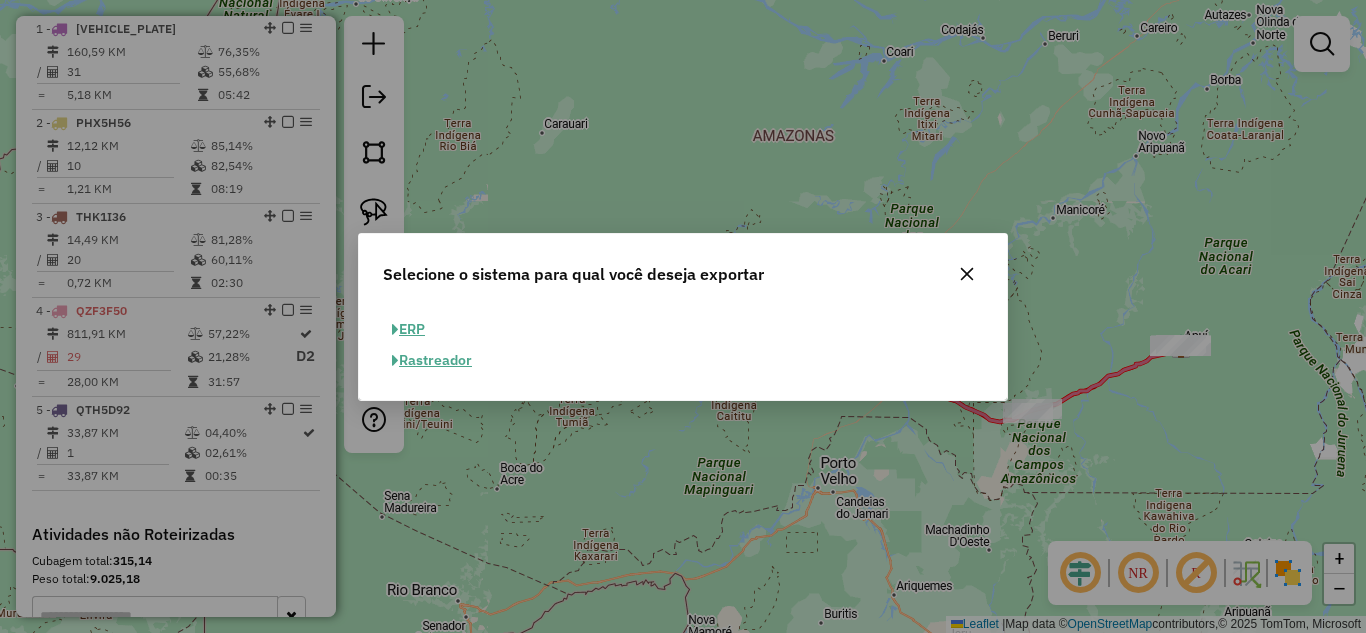 click on "ERP" 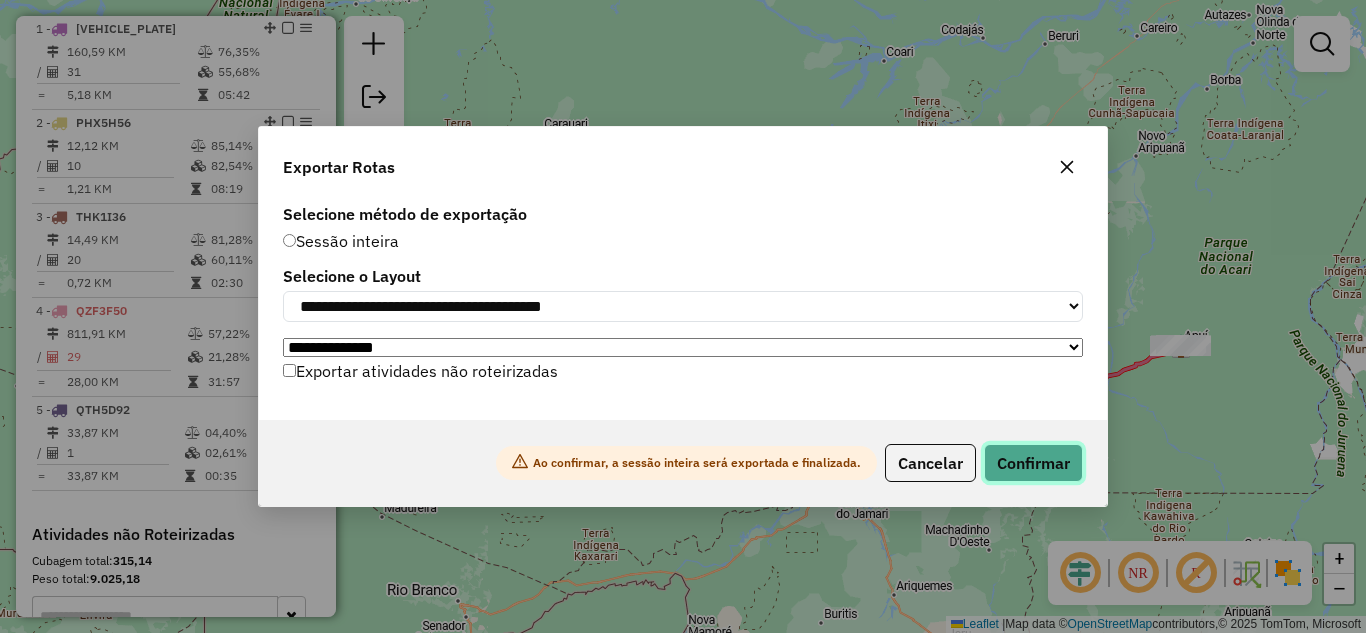 click on "Confirmar" 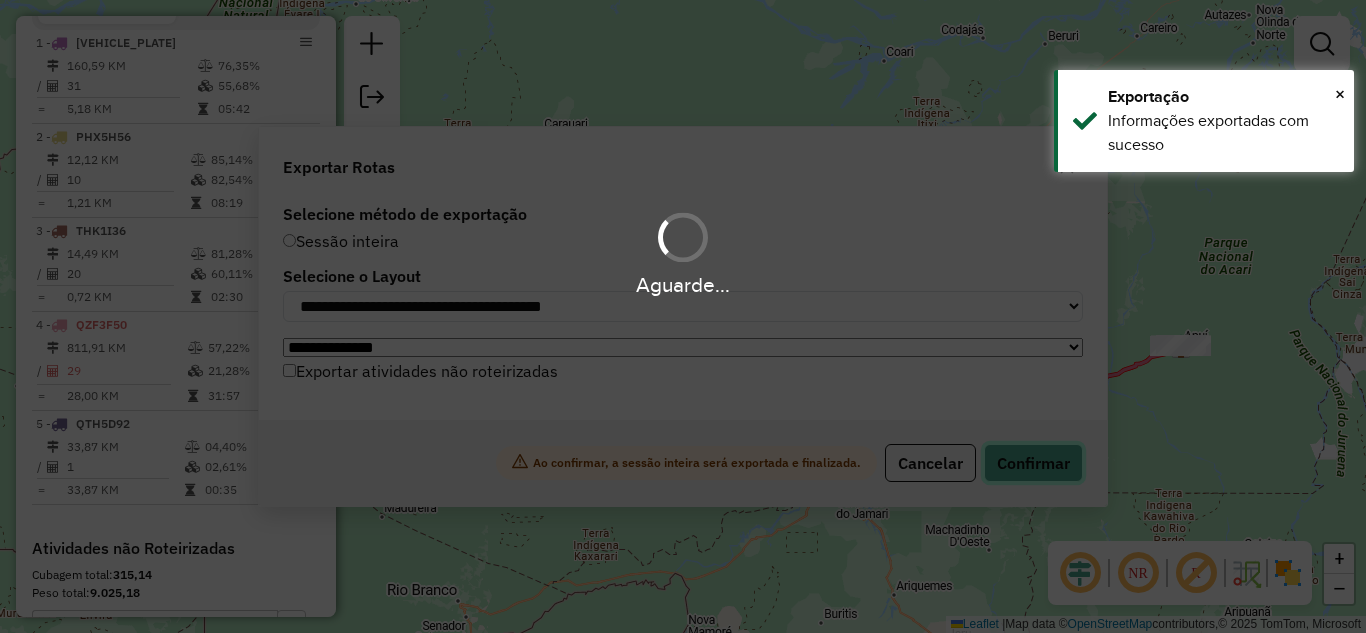 scroll, scrollTop: 788, scrollLeft: 0, axis: vertical 